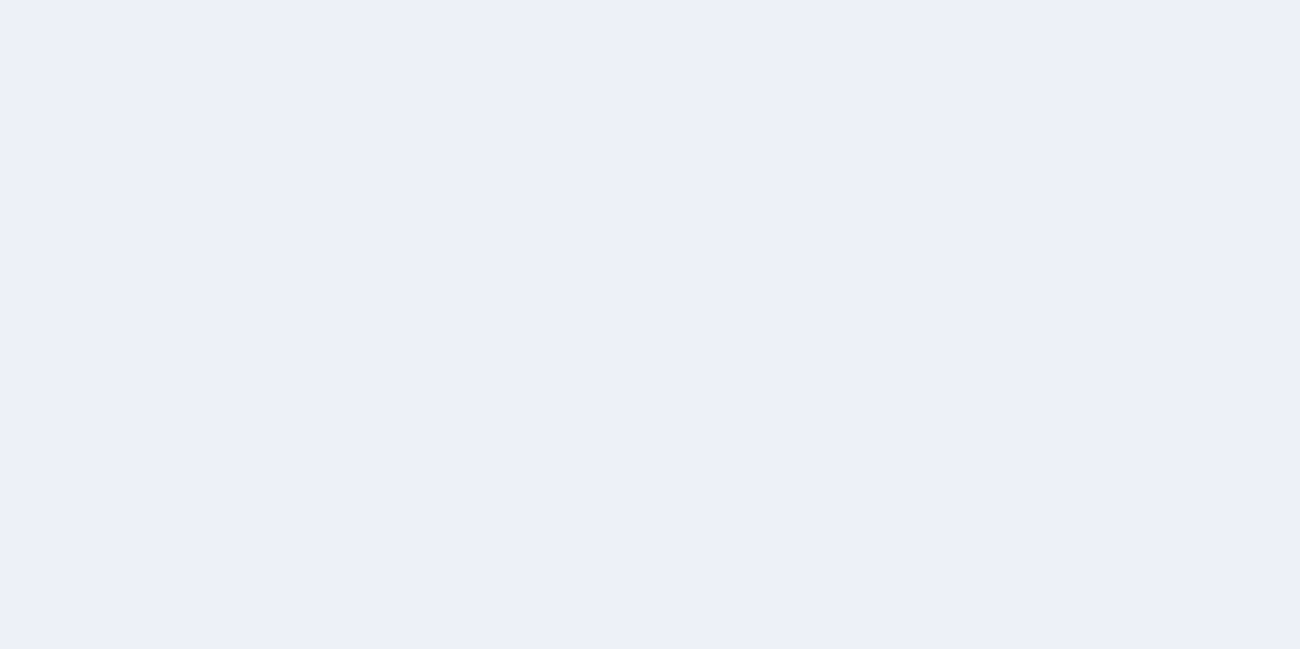scroll, scrollTop: 0, scrollLeft: 0, axis: both 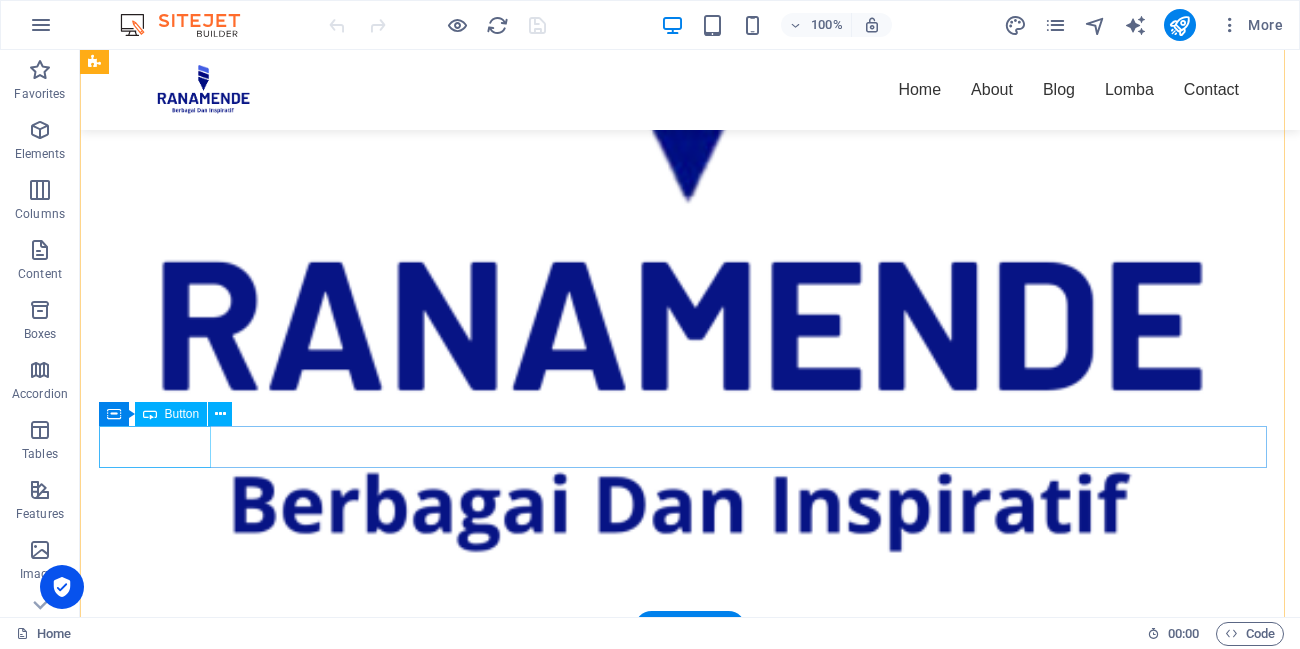 click on "Previous" at bounding box center [680, 1054] 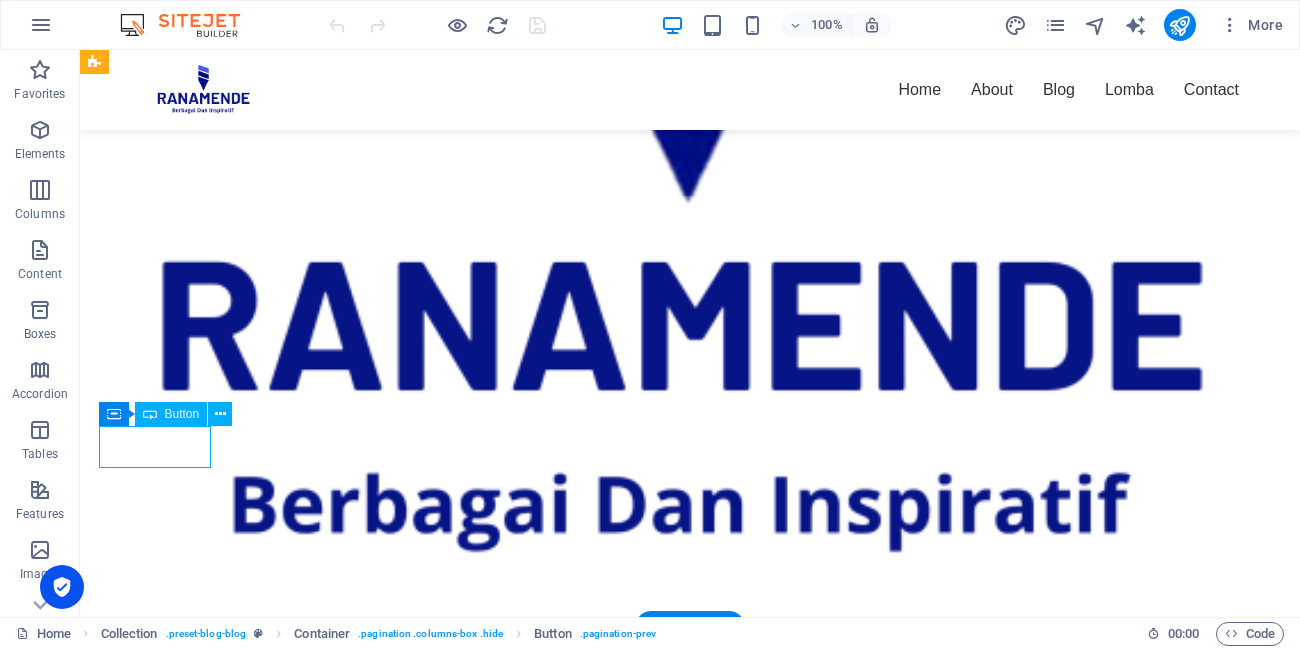 click on "Previous" at bounding box center (680, 1054) 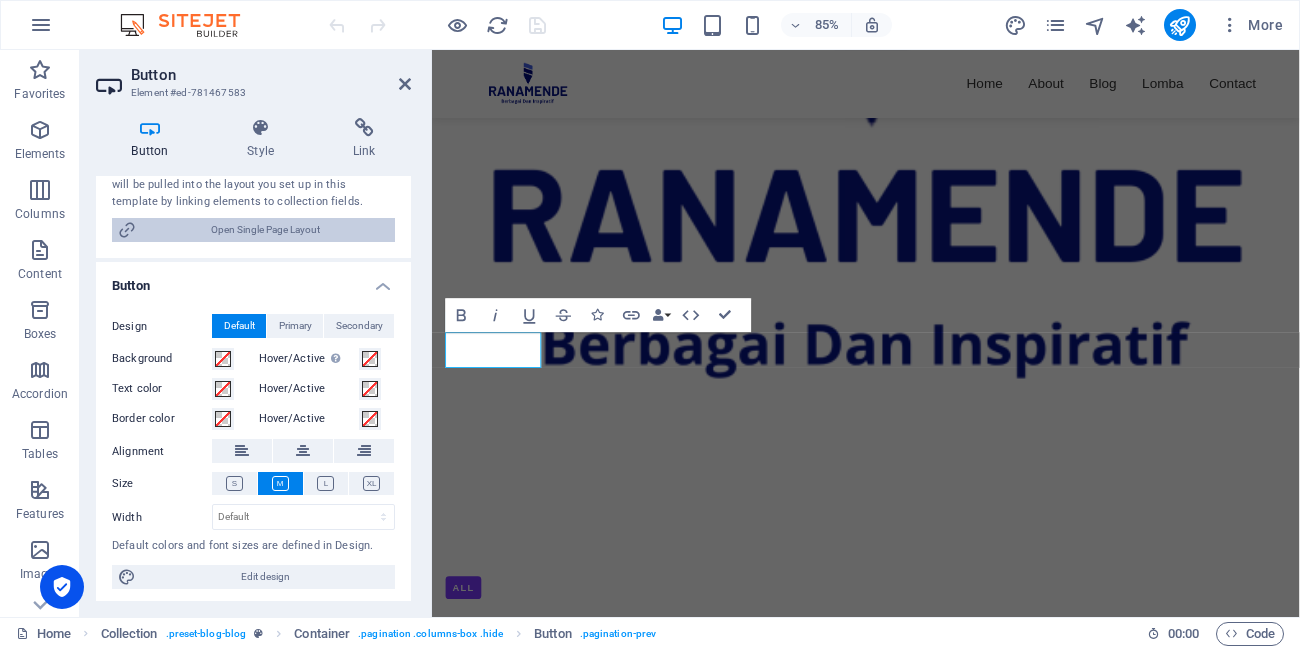 scroll, scrollTop: 208, scrollLeft: 0, axis: vertical 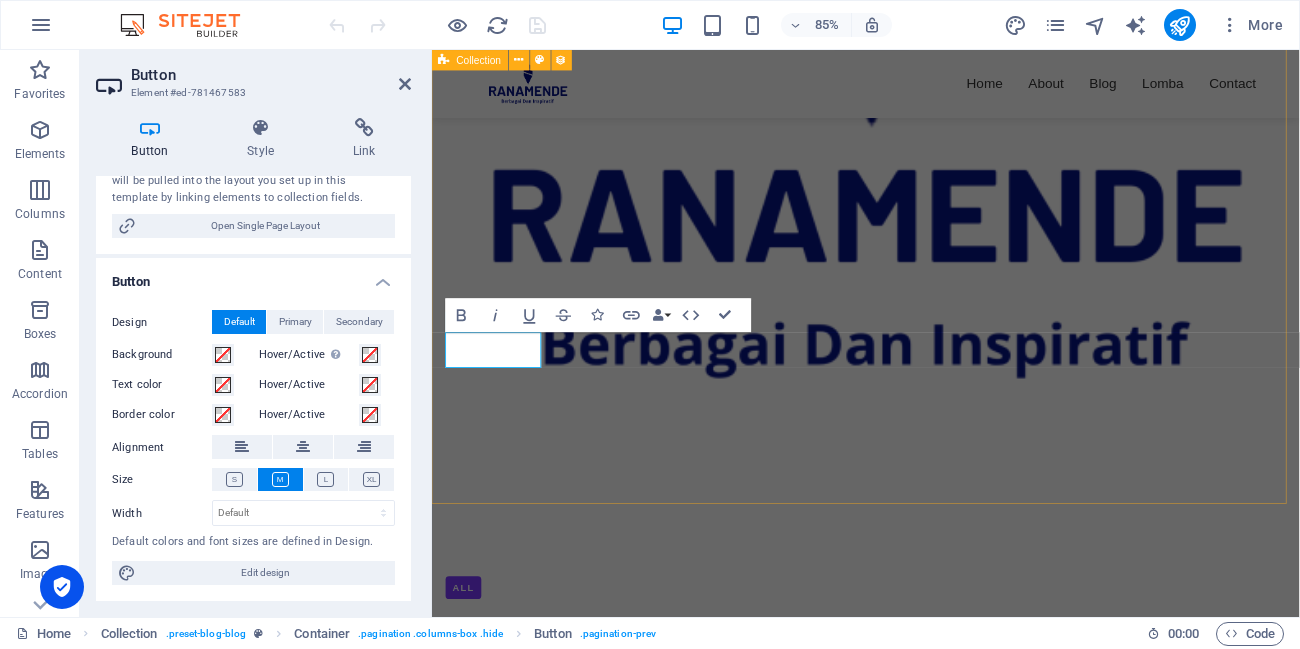 click on "ALL Temukan Beasiswa Impianmu di Ranamende.com: Sumber Informasi Terpercaya untuk Masa Depanmu 07/10/2025  Previous Next" at bounding box center [942, 352] 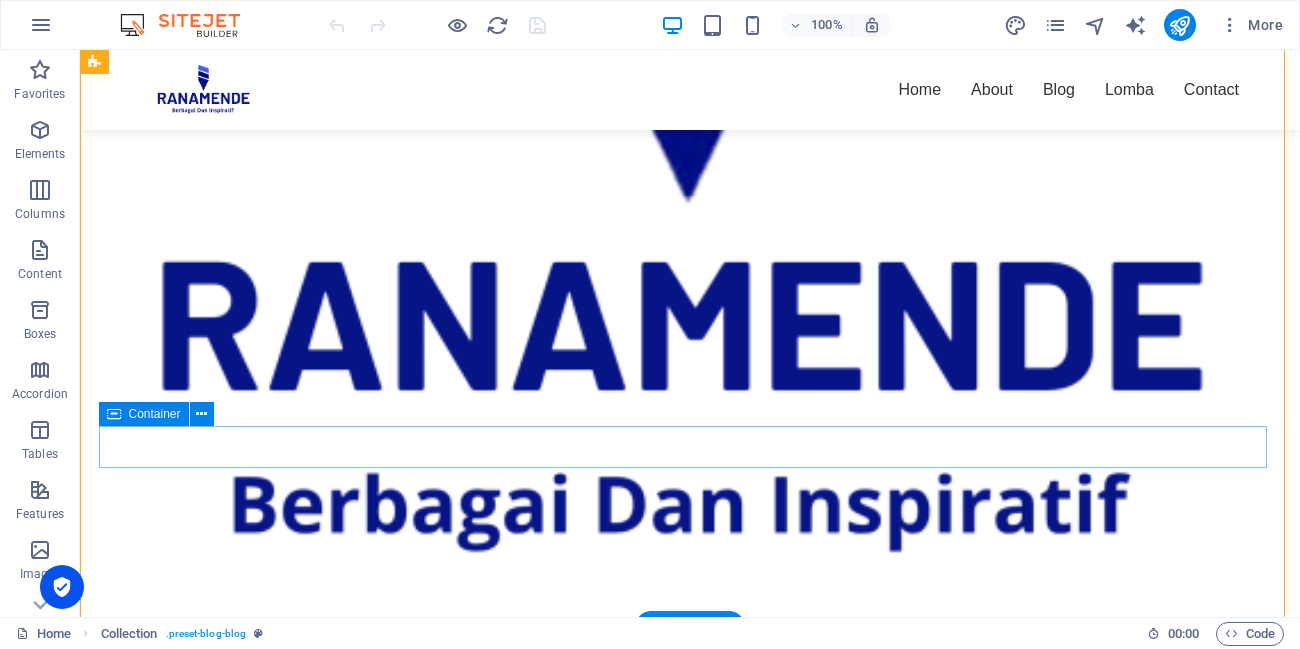 click on "Previous Next" at bounding box center [680, 1075] 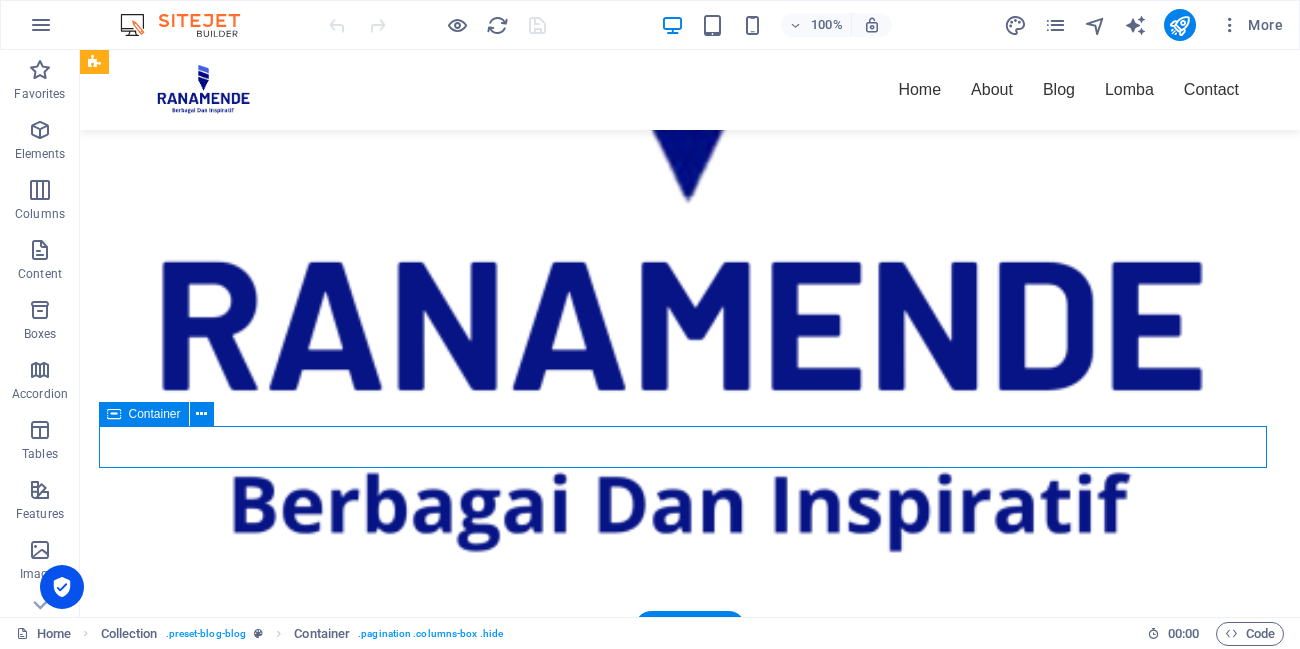 click on "Previous Next" at bounding box center (680, 1075) 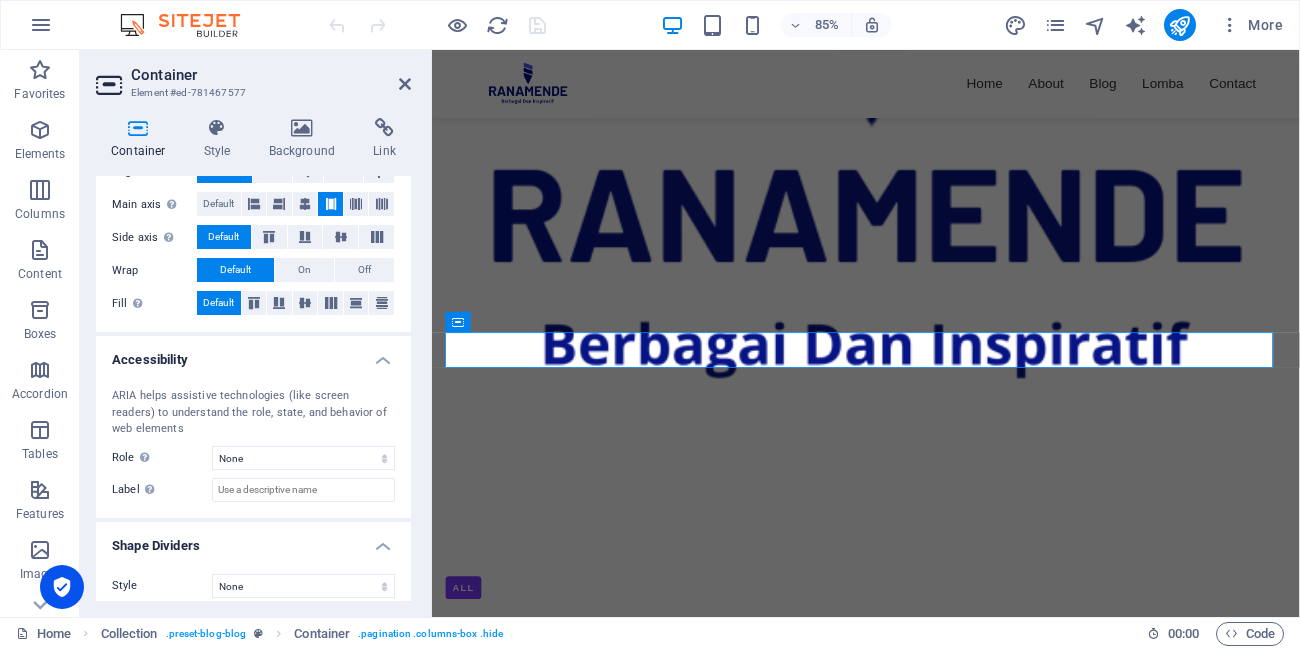 scroll, scrollTop: 675, scrollLeft: 0, axis: vertical 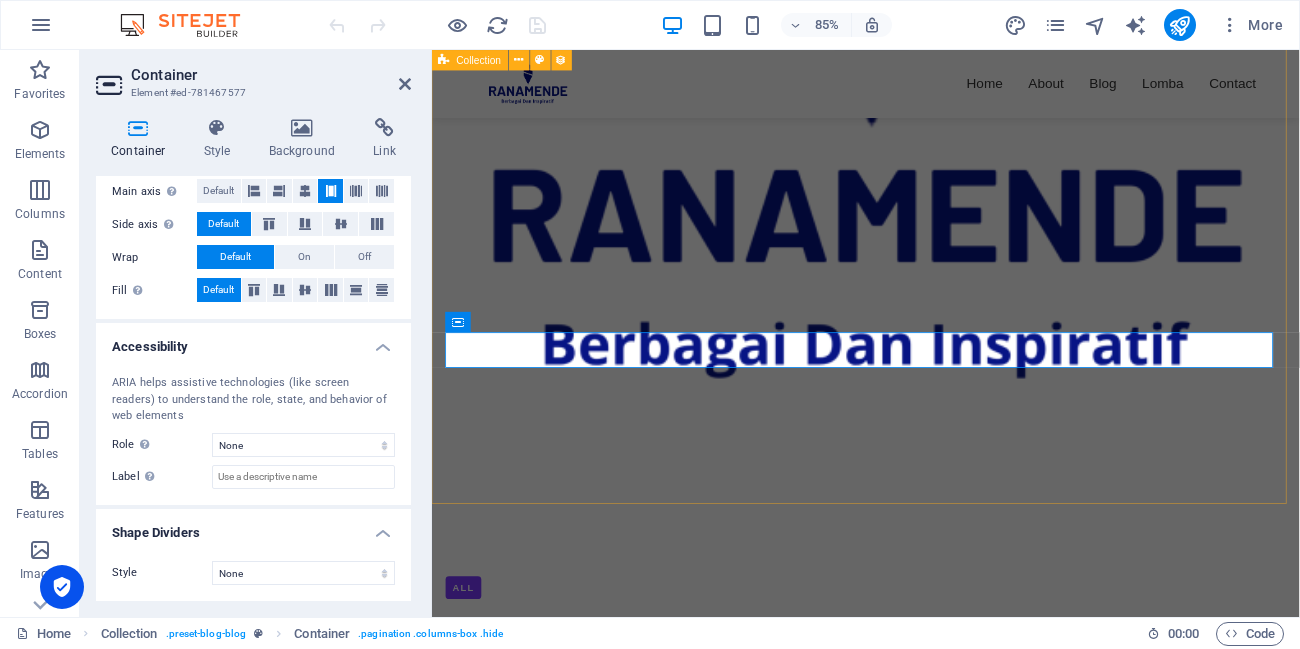 click on "ALL Temukan Beasiswa Impianmu di Ranamende.com: Sumber Informasi Terpercaya untuk Masa Depanmu 07/10/2025  Previous Next" at bounding box center [942, 352] 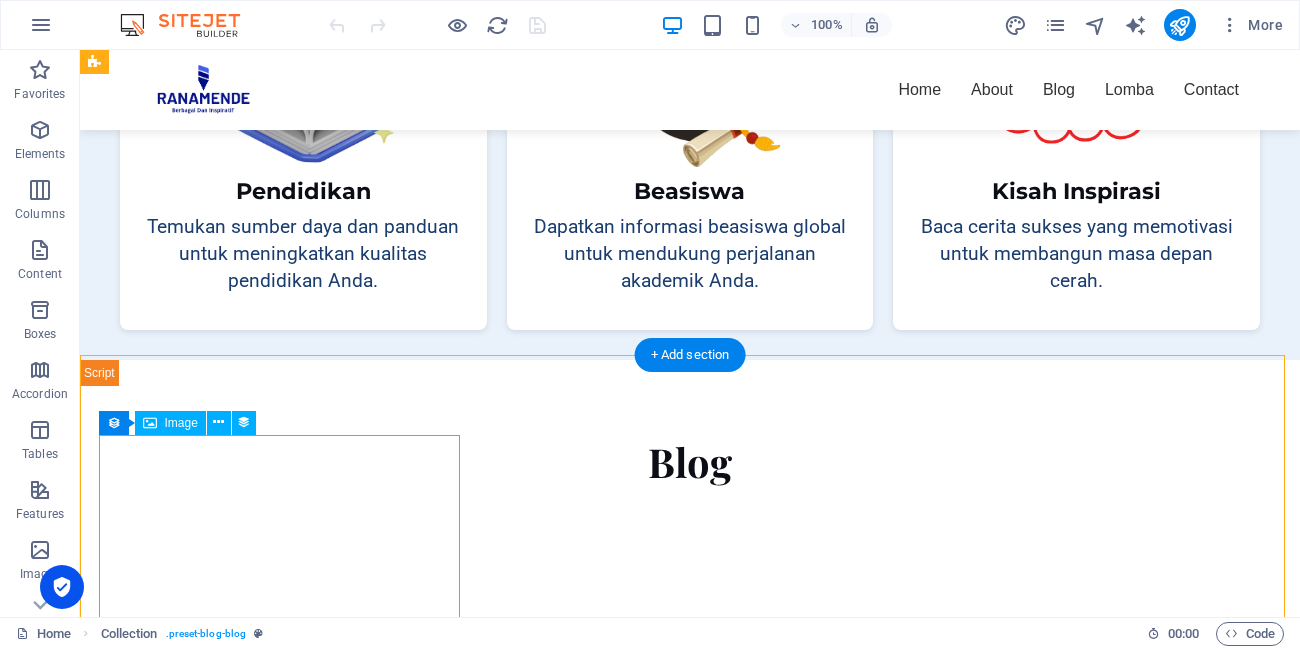 scroll, scrollTop: 1560, scrollLeft: 0, axis: vertical 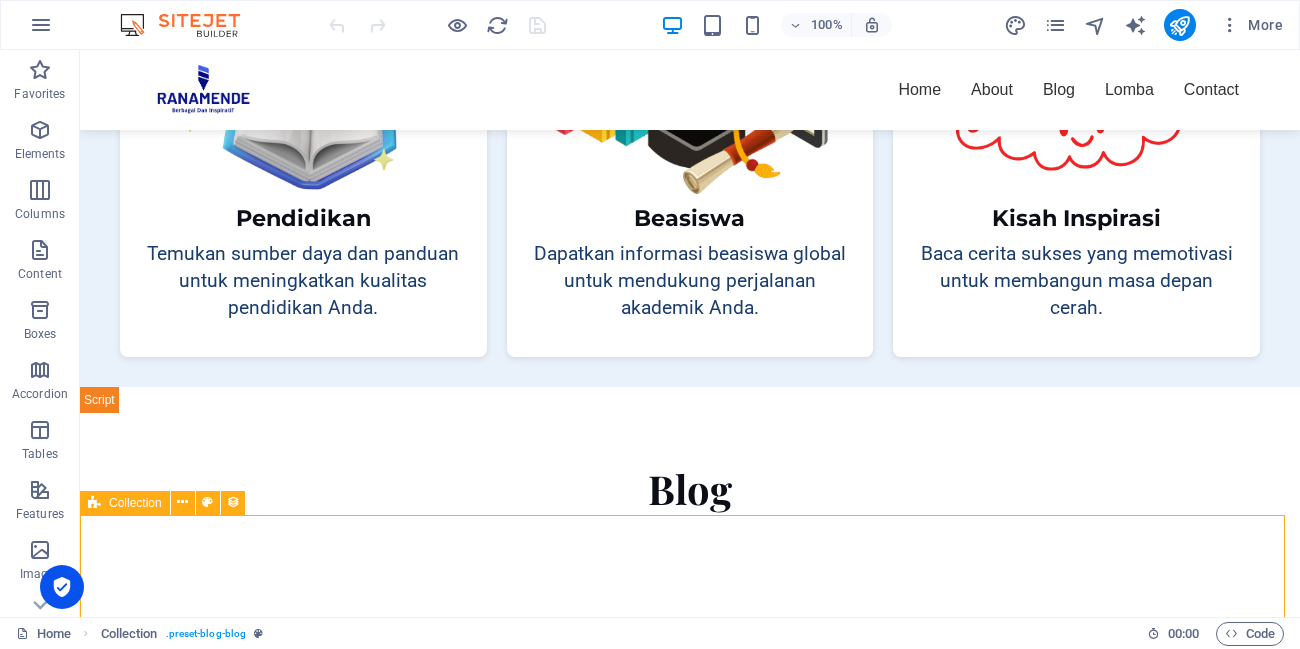 click on "Collection" at bounding box center (135, 503) 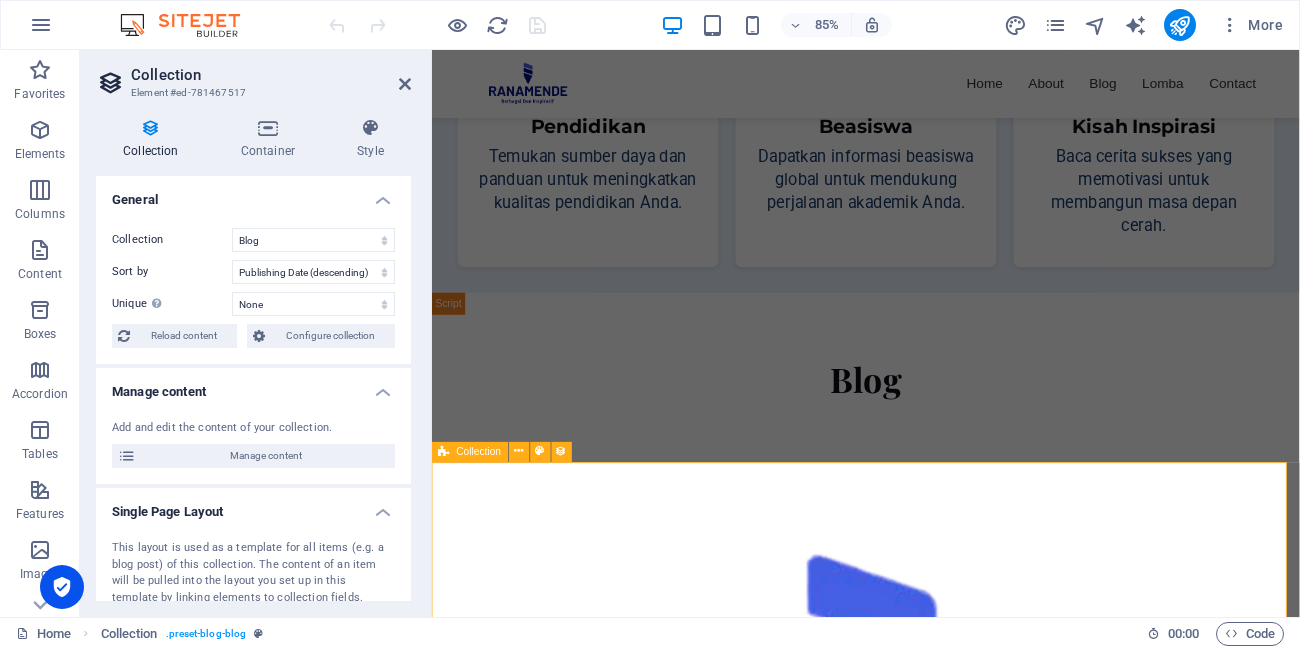 scroll, scrollTop: 1680, scrollLeft: 0, axis: vertical 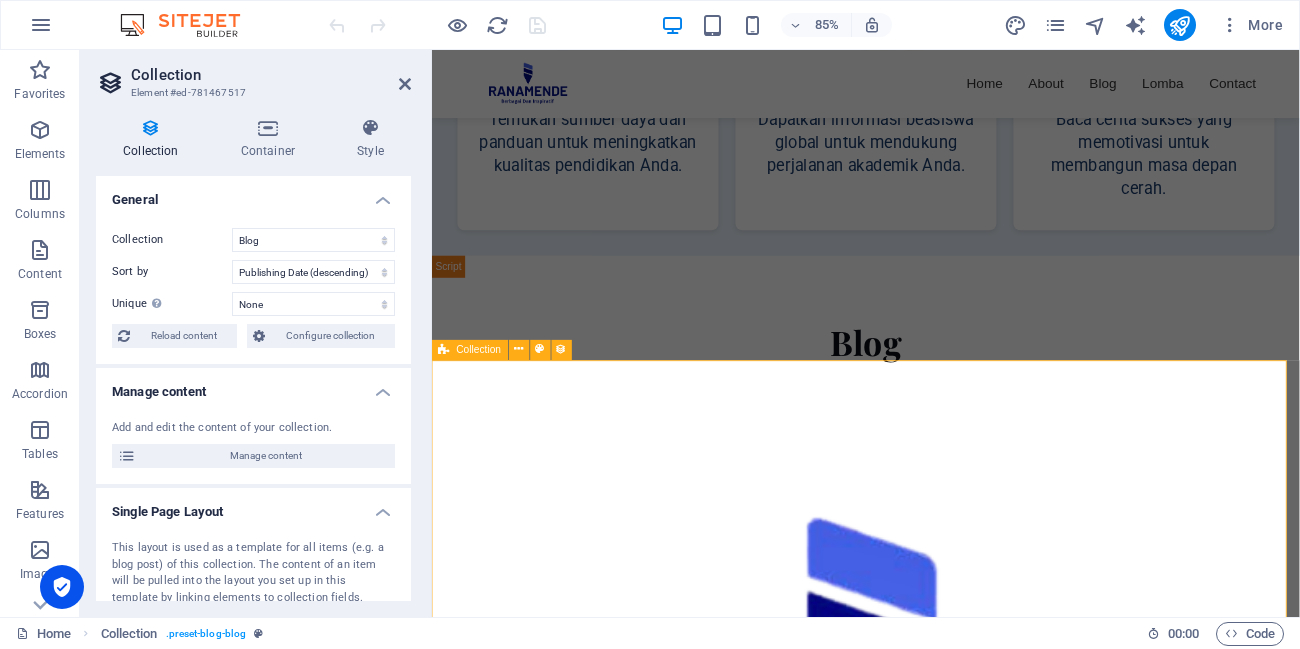 click on "ALL Temukan Beasiswa Impianmu di Ranamende.com: Sumber Informasi Terpercaya untuk Masa Depanmu 07/10/2025  Previous Next" at bounding box center [942, 1192] 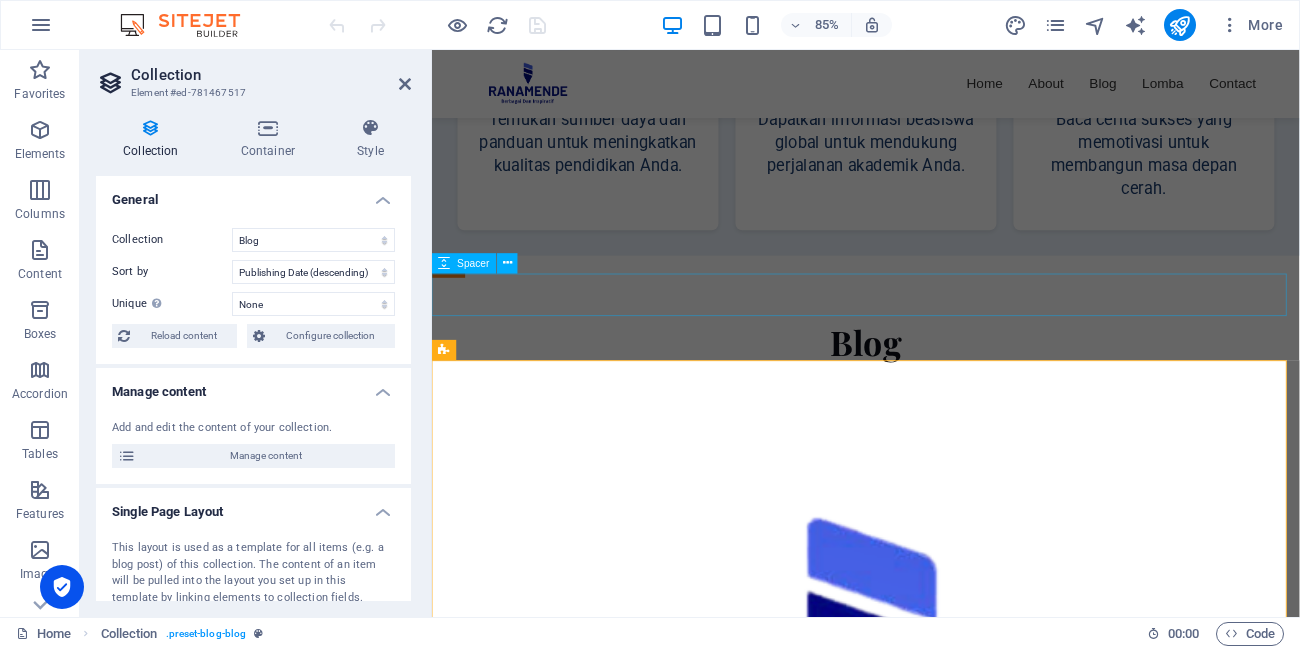 click at bounding box center (942, 343) 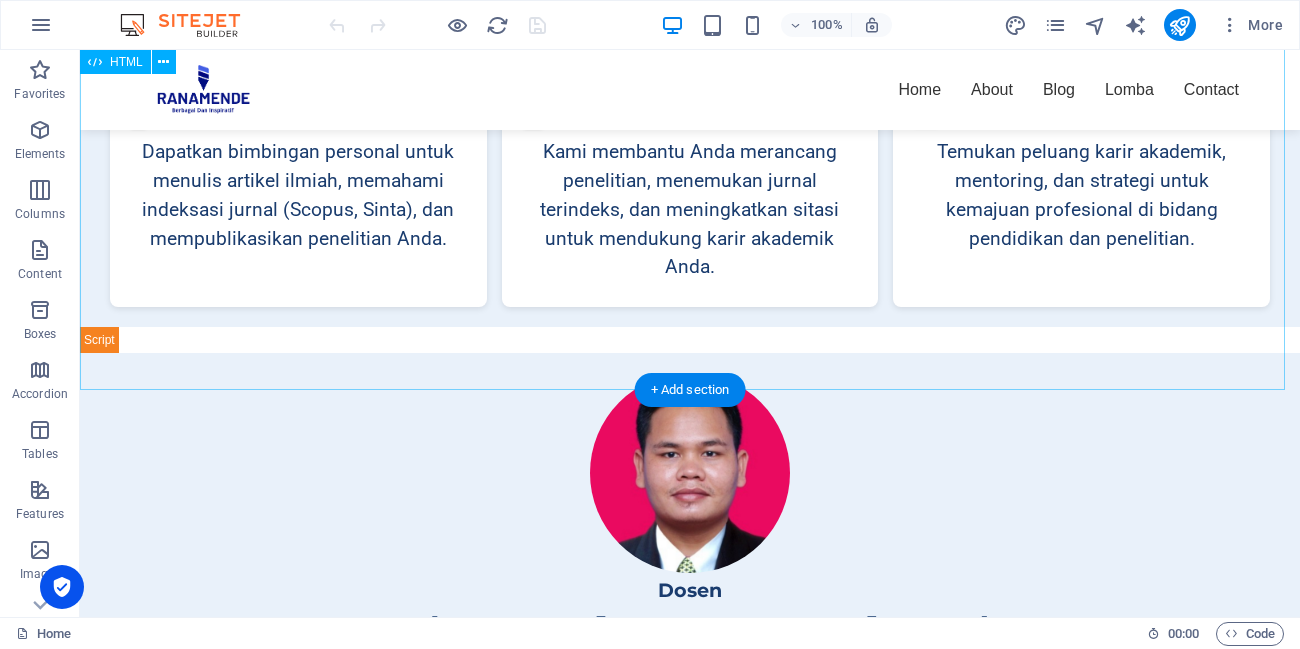 scroll, scrollTop: 0, scrollLeft: 0, axis: both 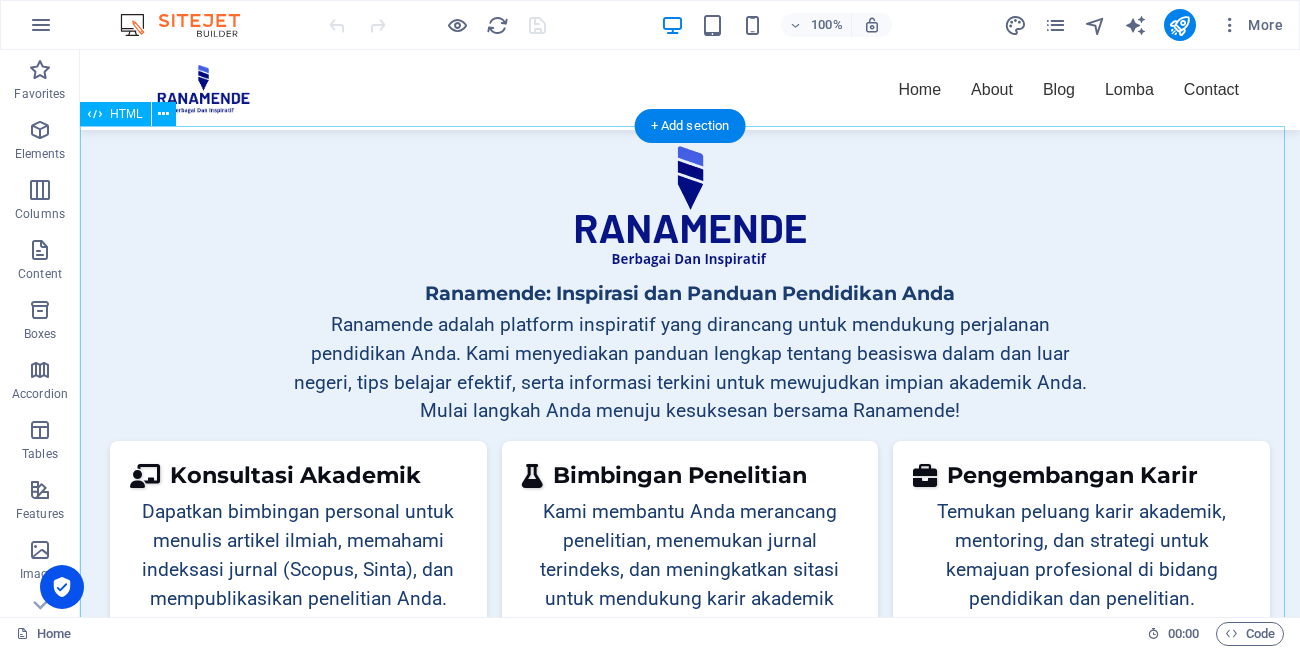 click on "Ranamende: Inspirasi dan Panduan Pendidikan Anda
Ranamende: Inspirasi dan Panduan Pendidikan Anda
Ranamende adalah platform inspiratif yang dirancang untuk mendukung perjalanan pendidikan Anda. Kami menyediakan panduan lengkap tentang beasiswa dalam dan luar negeri, tips belajar efektif, serta informasi terkini untuk mewujudkan impian akademik Anda. Mulai langkah Anda menuju kesuksesan bersama Ranamende!
Konsultasi Akademik
Dapatkan bimbingan personal untuk menulis artikel ilmiah, memahami indeksasi jurnal (Scopus, Sinta), dan mempublikasikan penelitian Anda.
Bimbingan Penelitian" at bounding box center [690, 419] 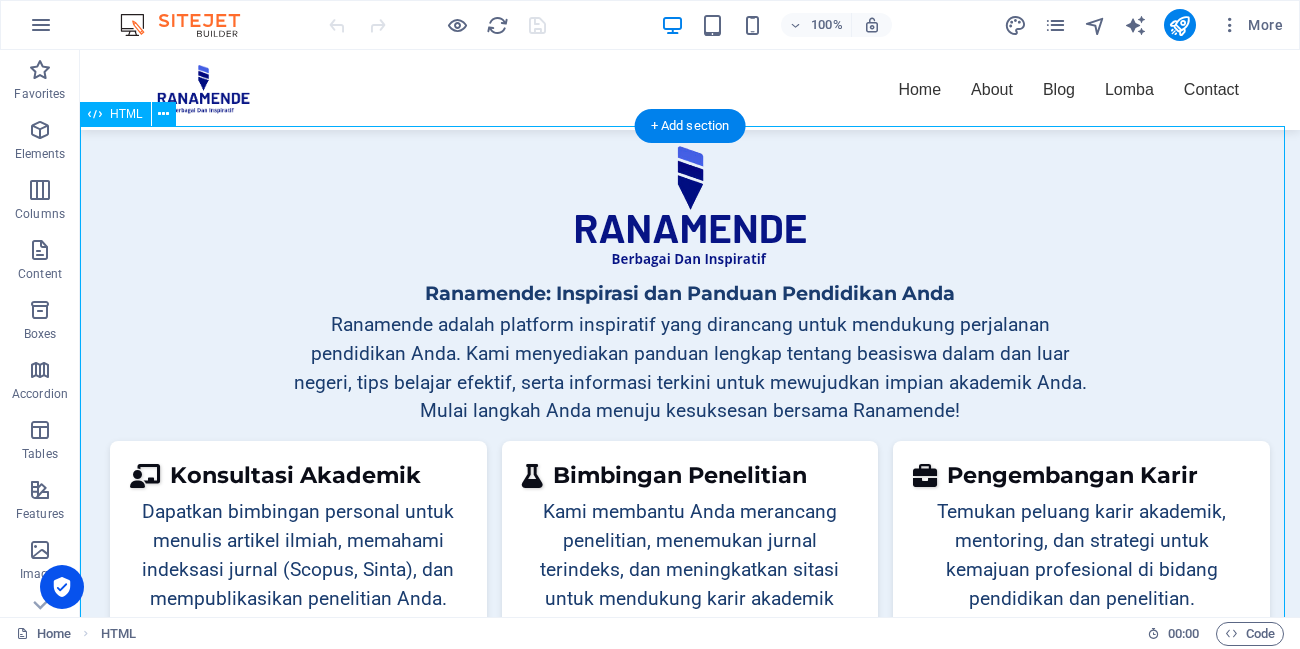 click on "Ranamende: Inspirasi dan Panduan Pendidikan Anda
Ranamende: Inspirasi dan Panduan Pendidikan Anda
Ranamende adalah platform inspiratif yang dirancang untuk mendukung perjalanan pendidikan Anda. Kami menyediakan panduan lengkap tentang beasiswa dalam dan luar negeri, tips belajar efektif, serta informasi terkini untuk mewujudkan impian akademik Anda. Mulai langkah Anda menuju kesuksesan bersama Ranamende!
Konsultasi Akademik
Dapatkan bimbingan personal untuk menulis artikel ilmiah, memahami indeksasi jurnal (Scopus, Sinta), dan mempublikasikan penelitian Anda.
Bimbingan Penelitian" at bounding box center [690, 419] 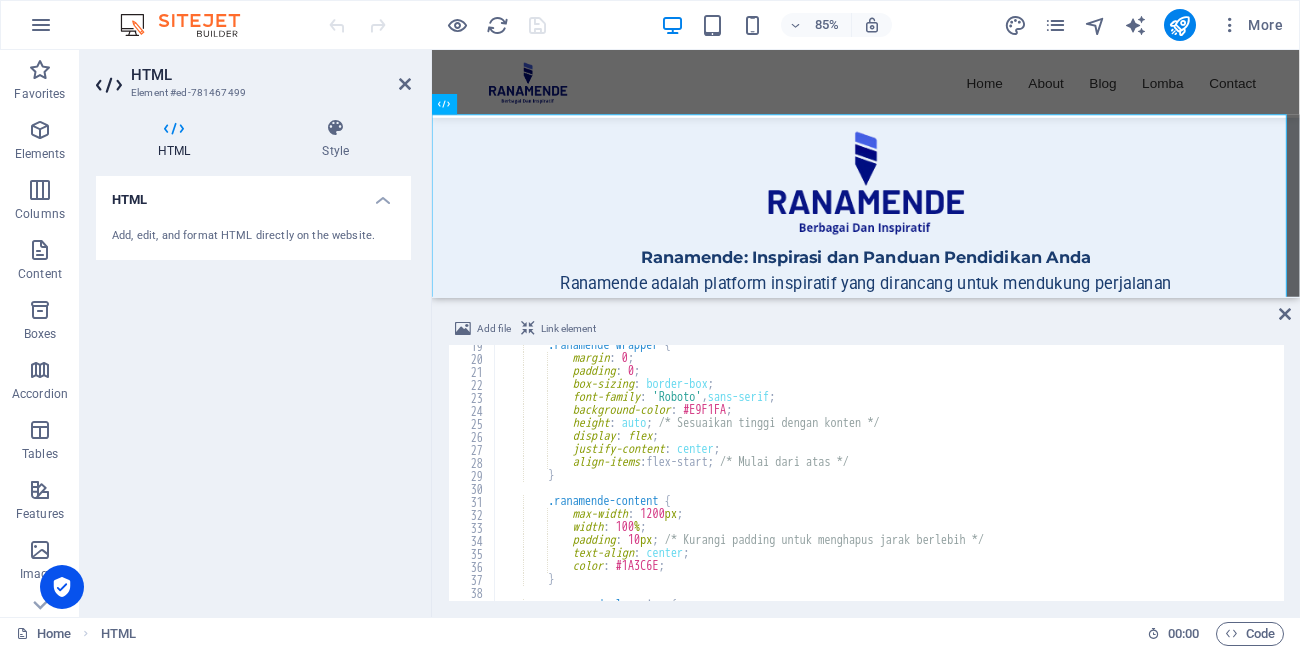 scroll, scrollTop: 300, scrollLeft: 0, axis: vertical 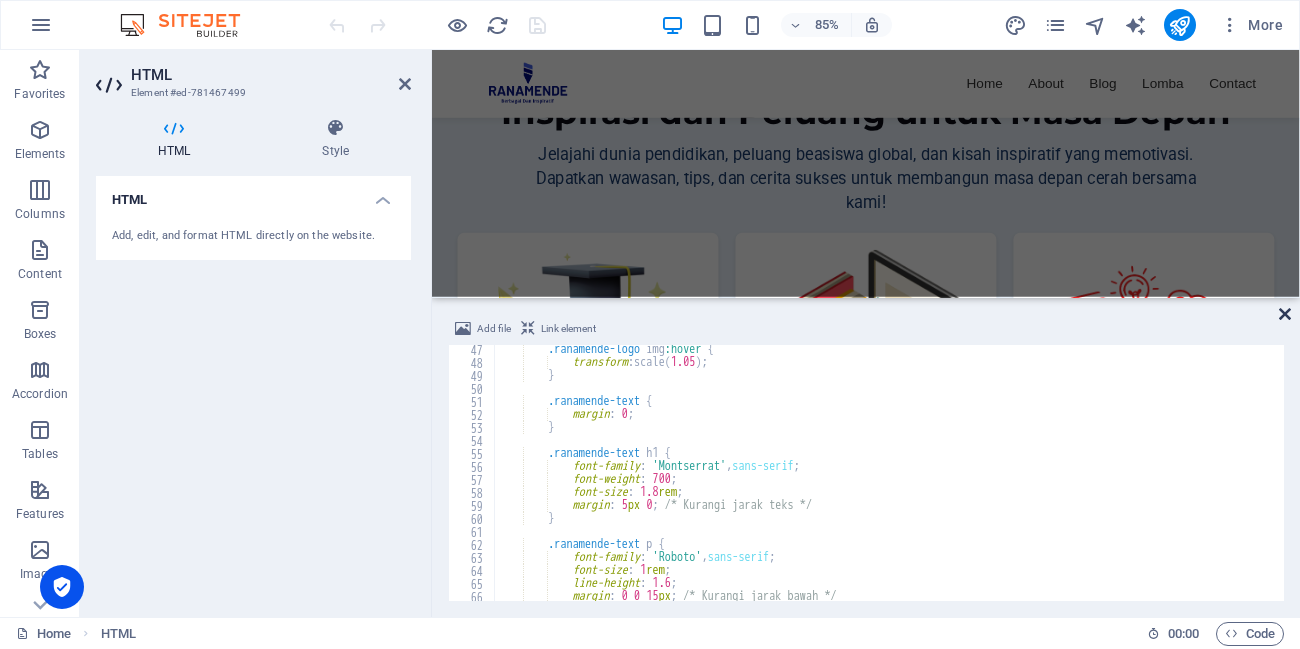 drag, startPoint x: 1285, startPoint y: 320, endPoint x: 1159, endPoint y: 254, distance: 142.23924 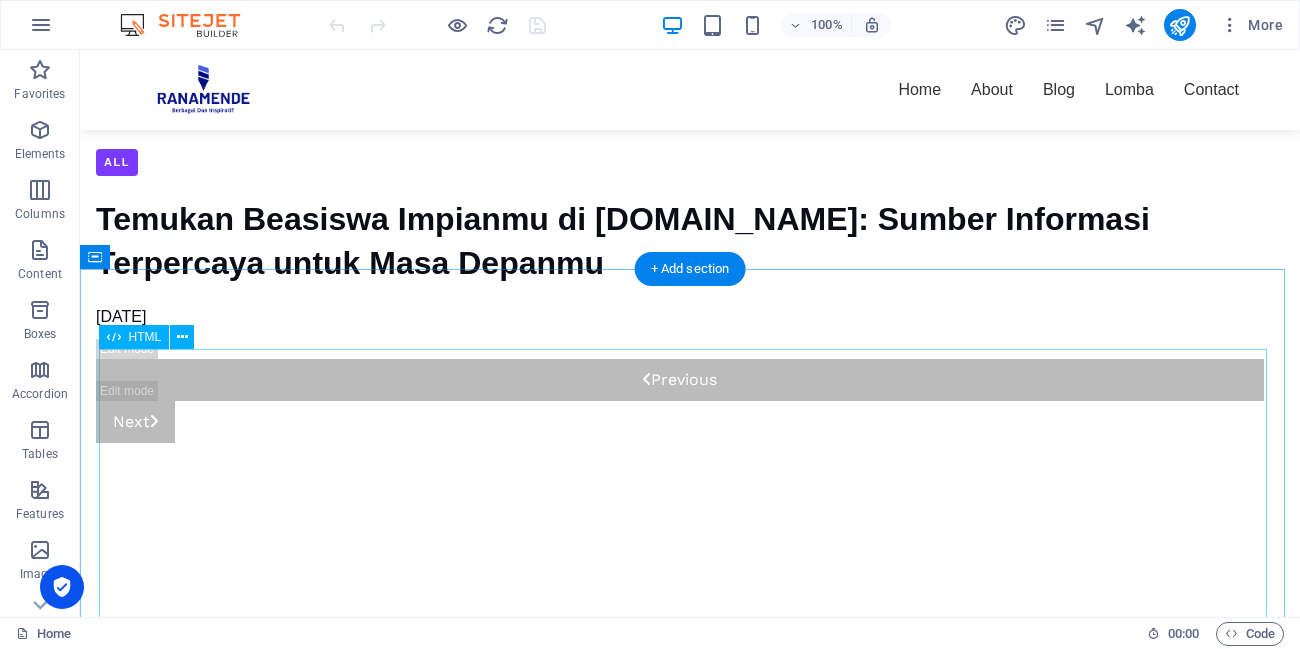 scroll, scrollTop: 3189, scrollLeft: 0, axis: vertical 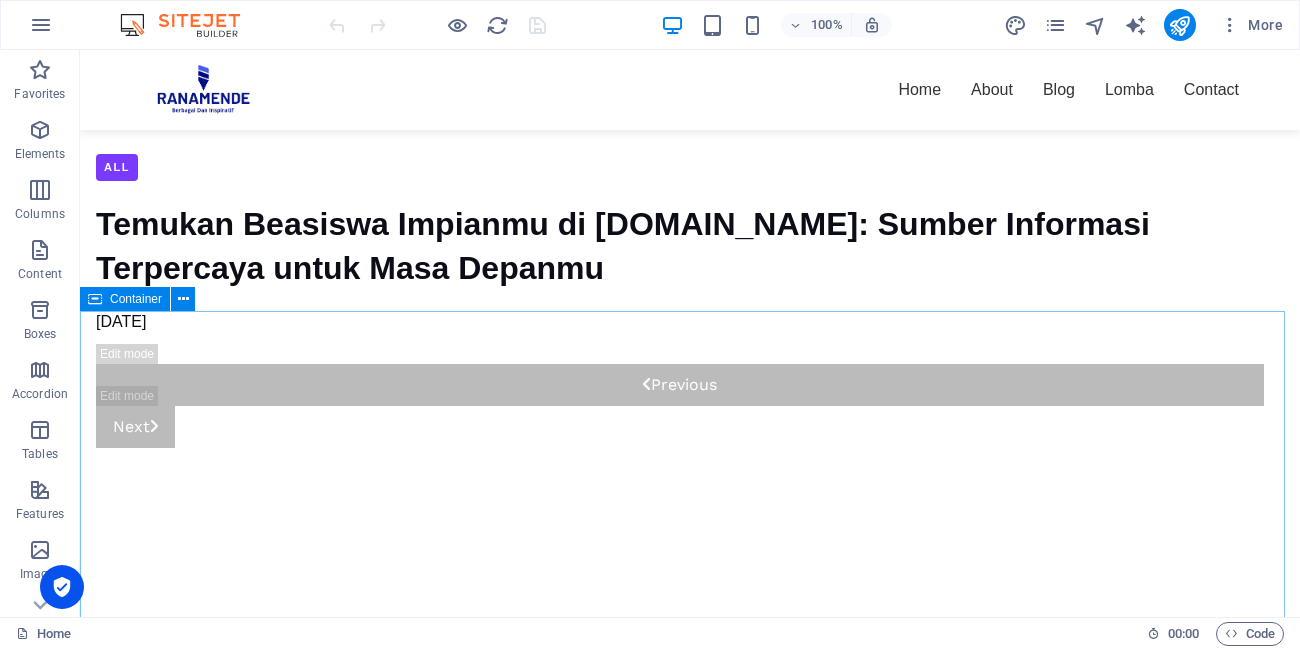 click on "Container" at bounding box center [136, 299] 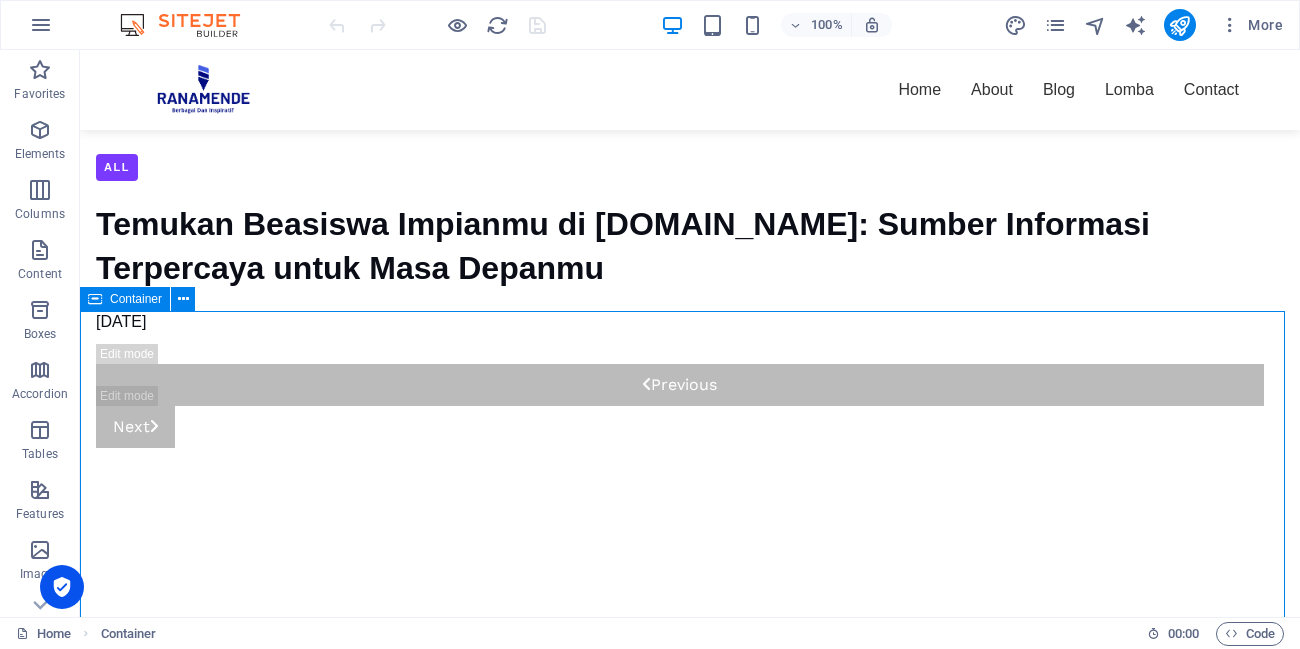 click on "Container" at bounding box center (136, 299) 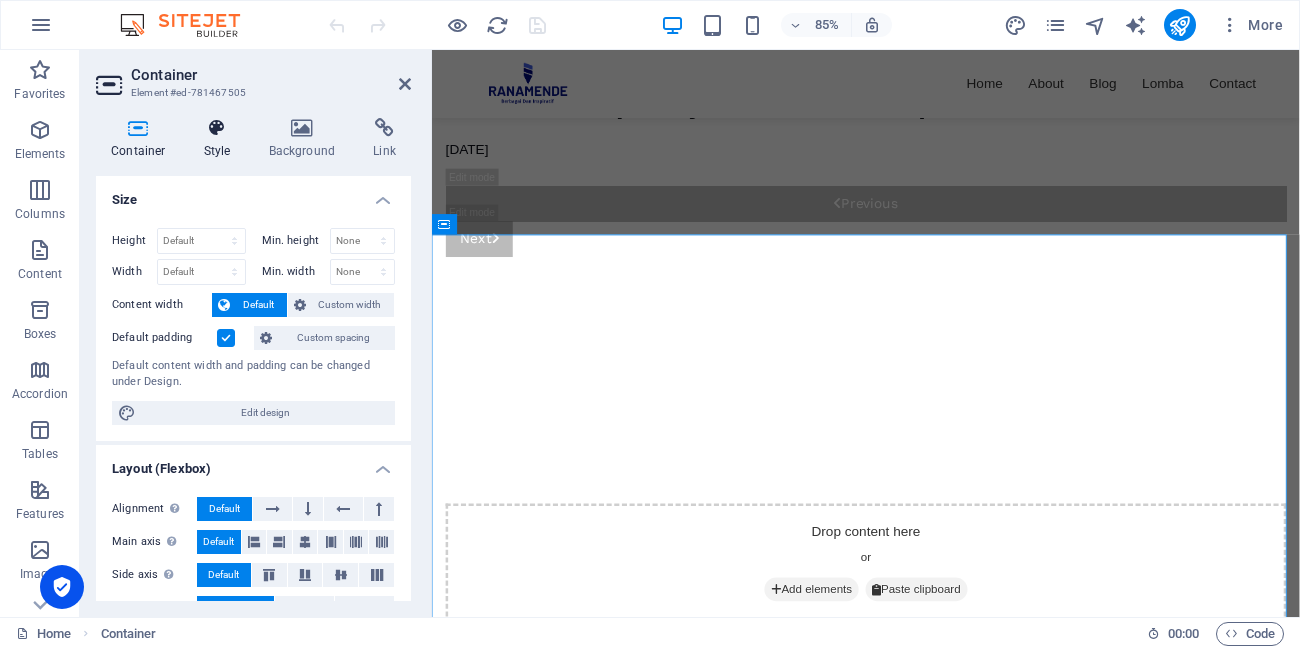 click on "Style" at bounding box center (221, 139) 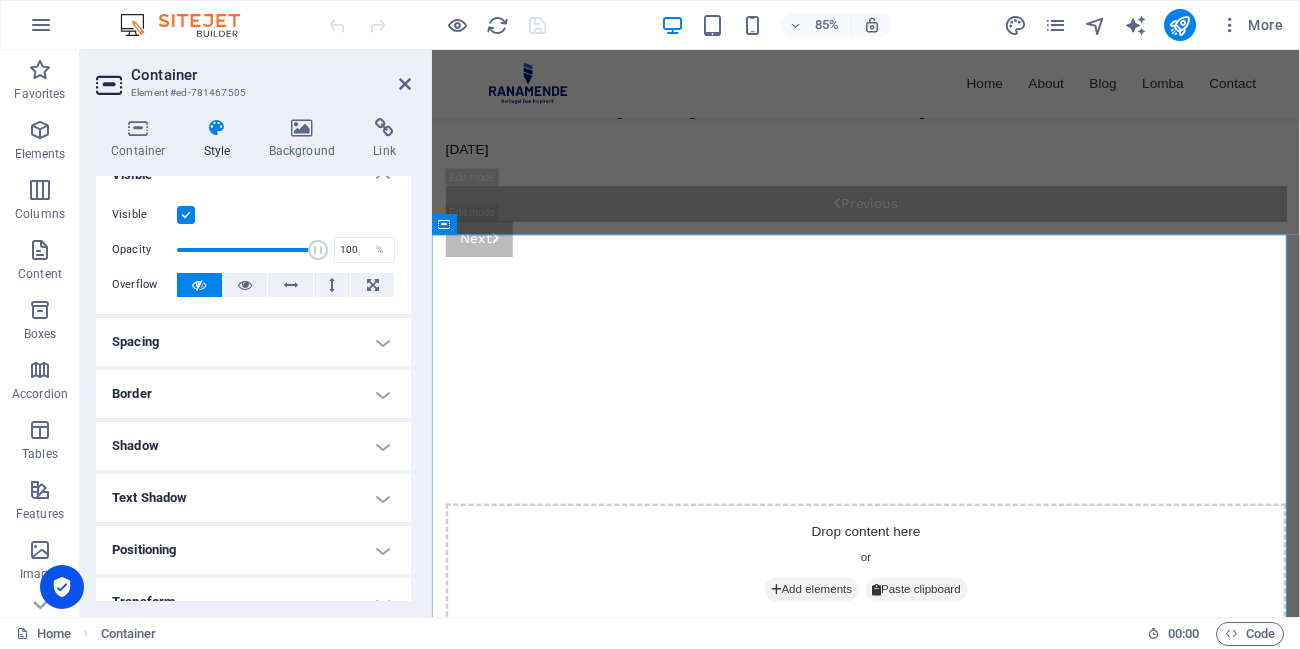 scroll, scrollTop: 0, scrollLeft: 0, axis: both 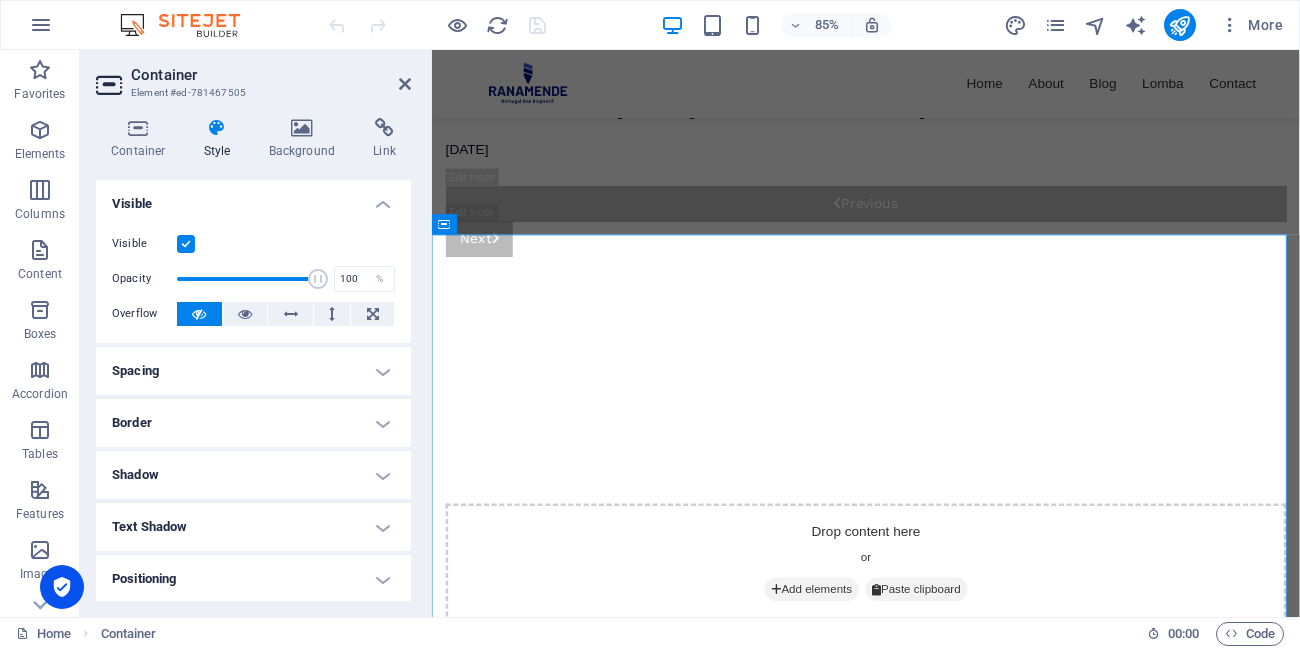 click on "Spacing" at bounding box center (253, 371) 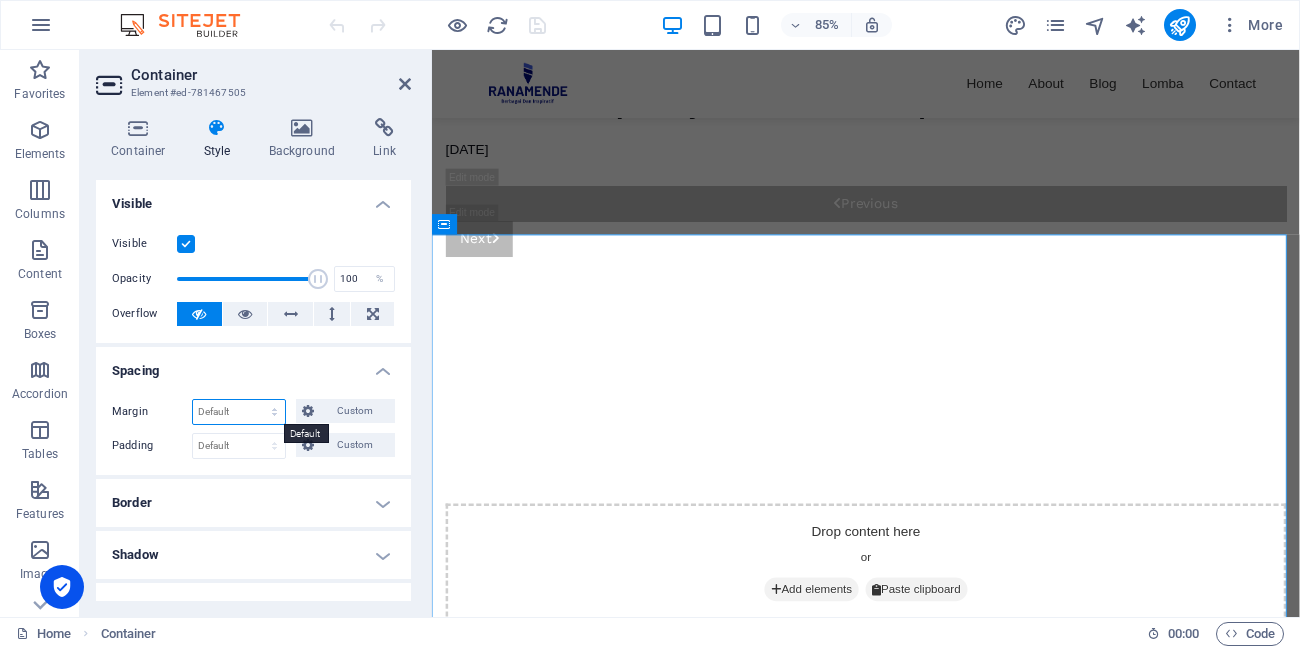 select on "px" 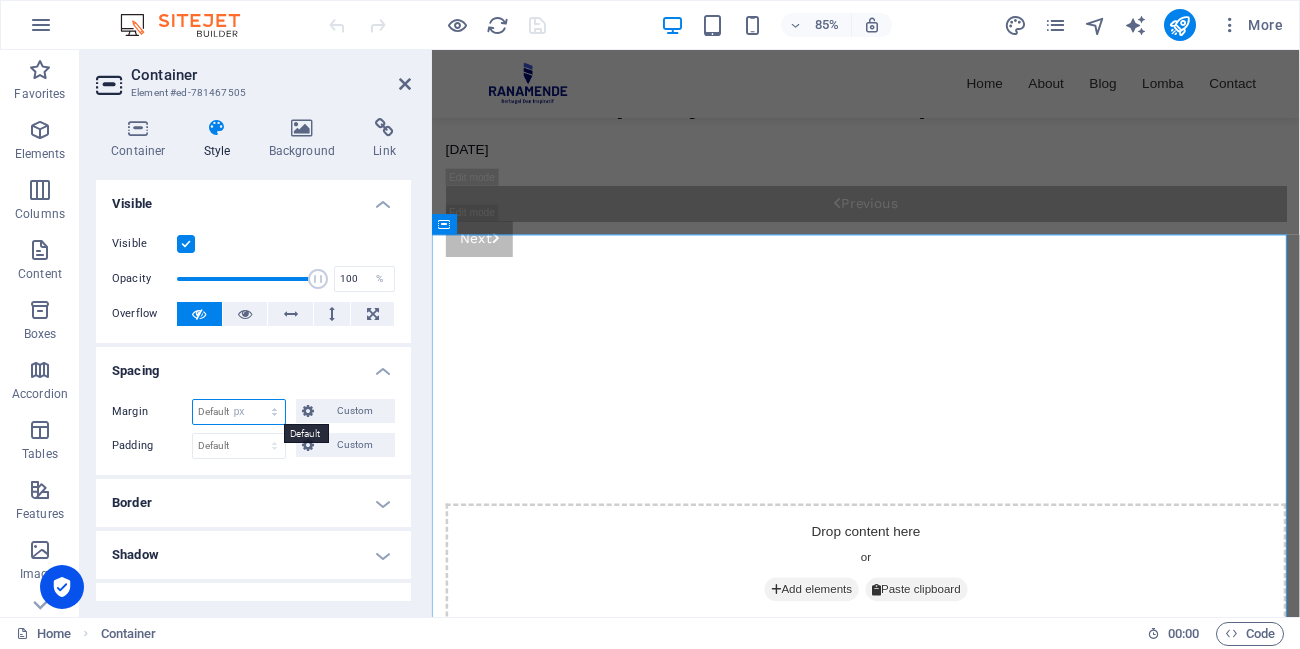 click on "Default auto px % rem vw vh Custom" at bounding box center (239, 412) 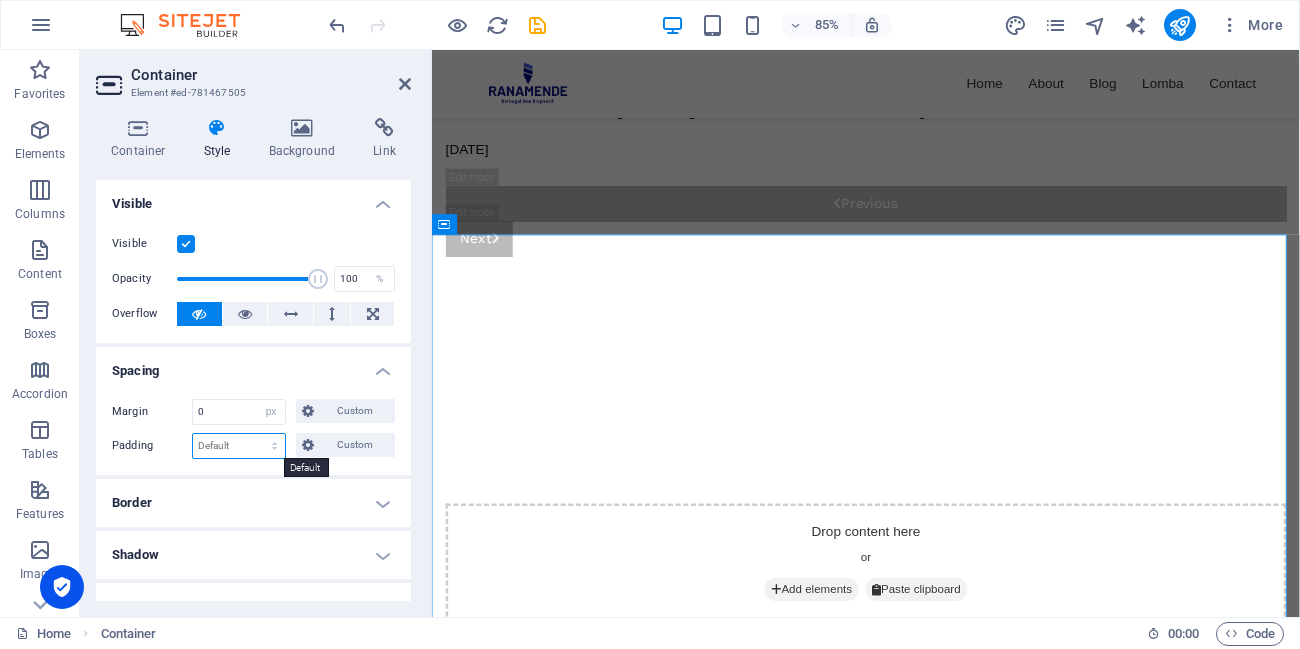 select on "px" 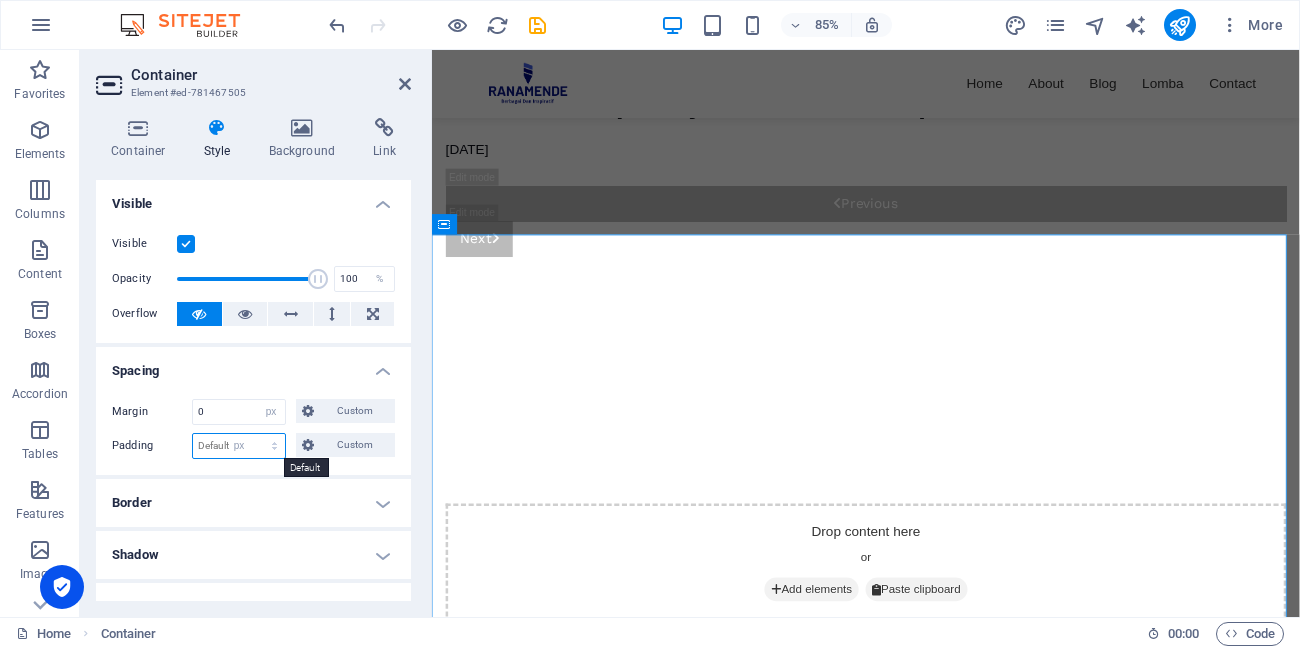 click on "Default px rem % vh vw Custom" at bounding box center (239, 446) 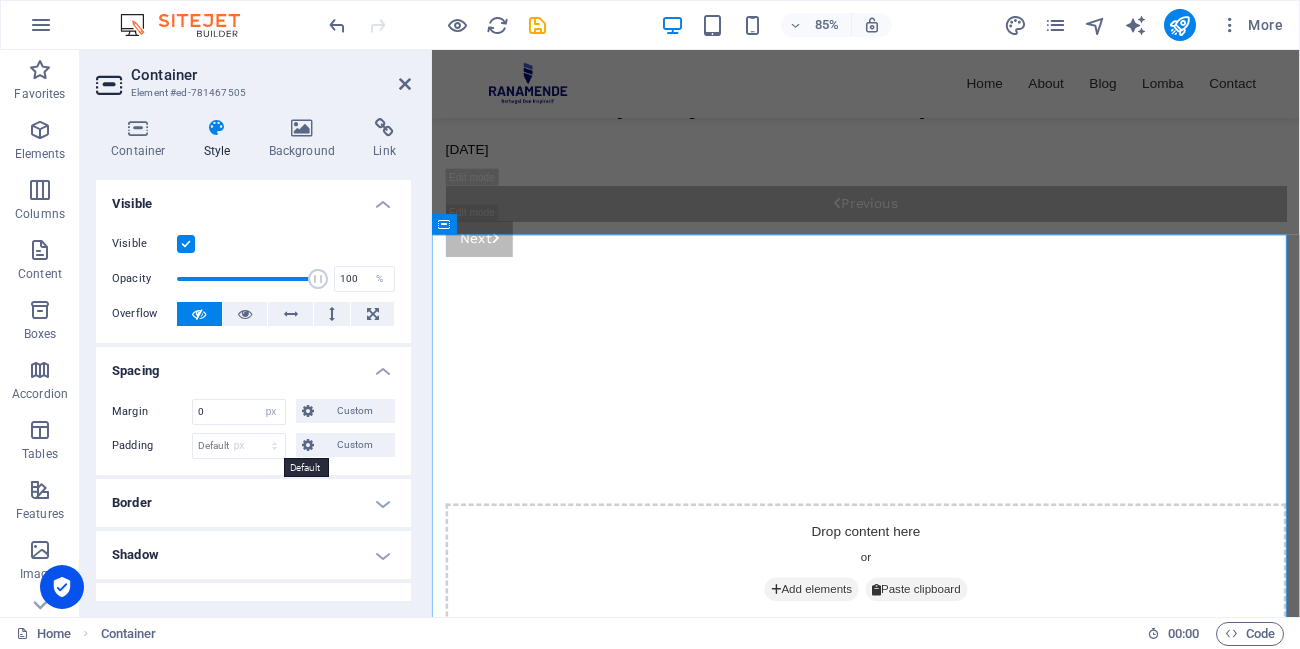 type on "0" 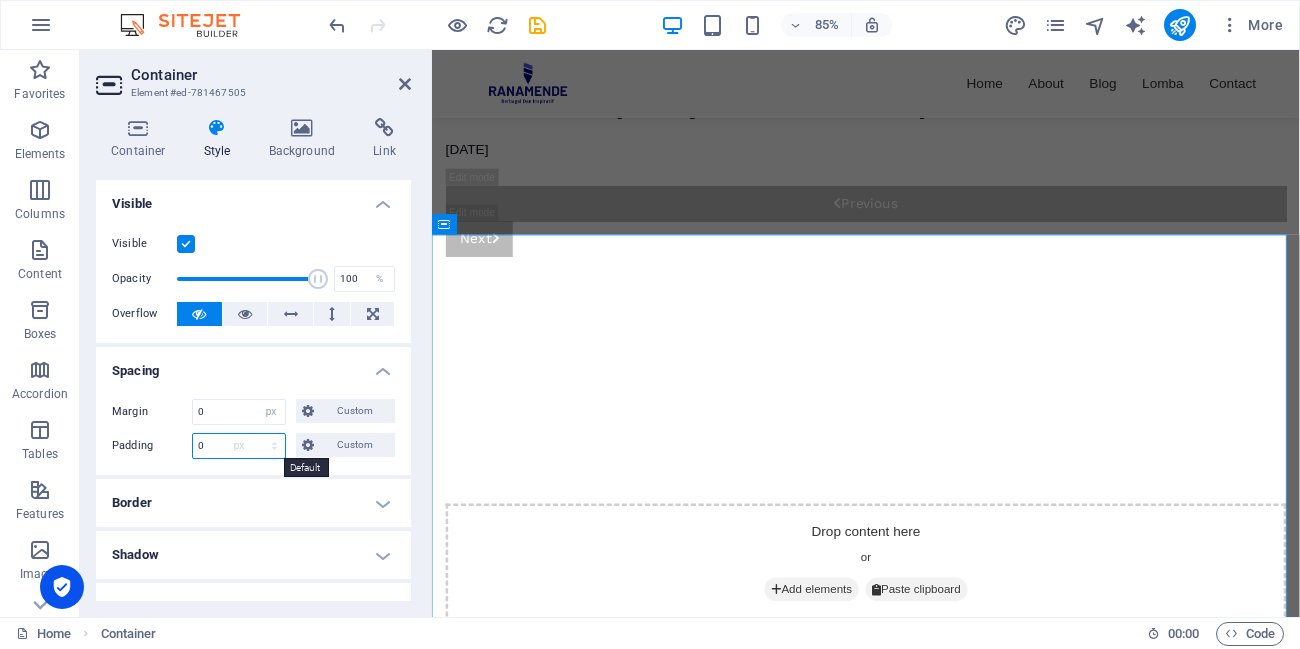 click on "Border" at bounding box center [253, 503] 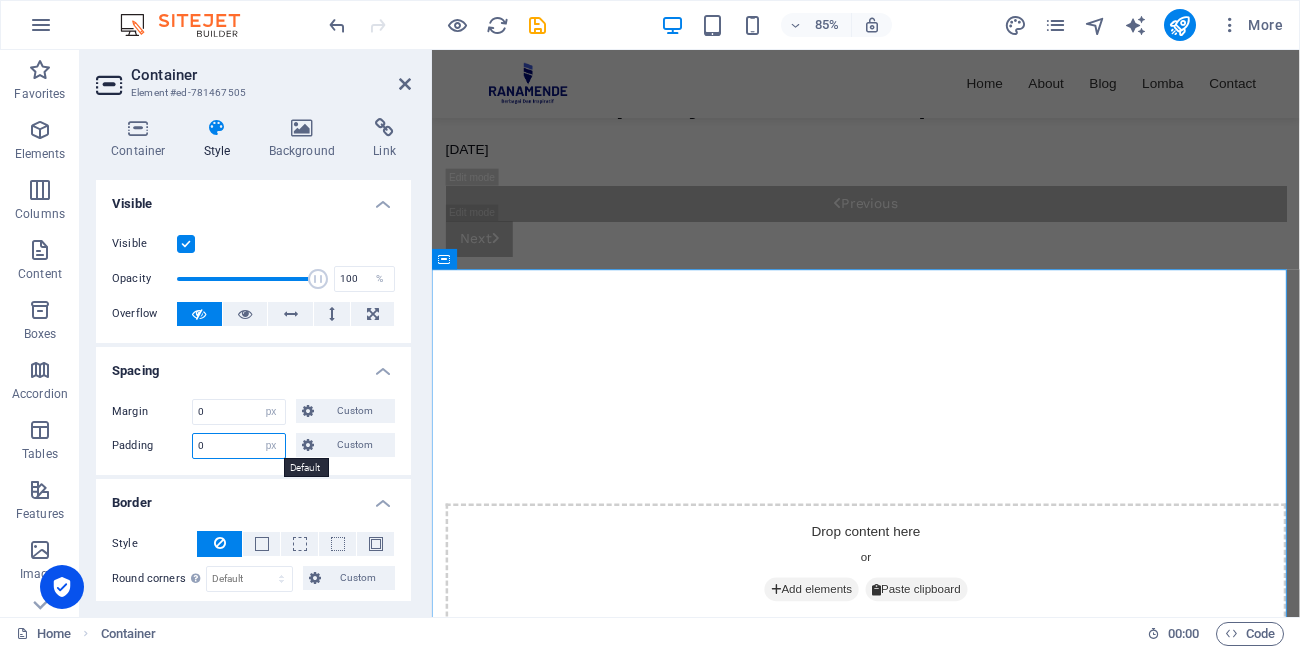 scroll, scrollTop: 3148, scrollLeft: 0, axis: vertical 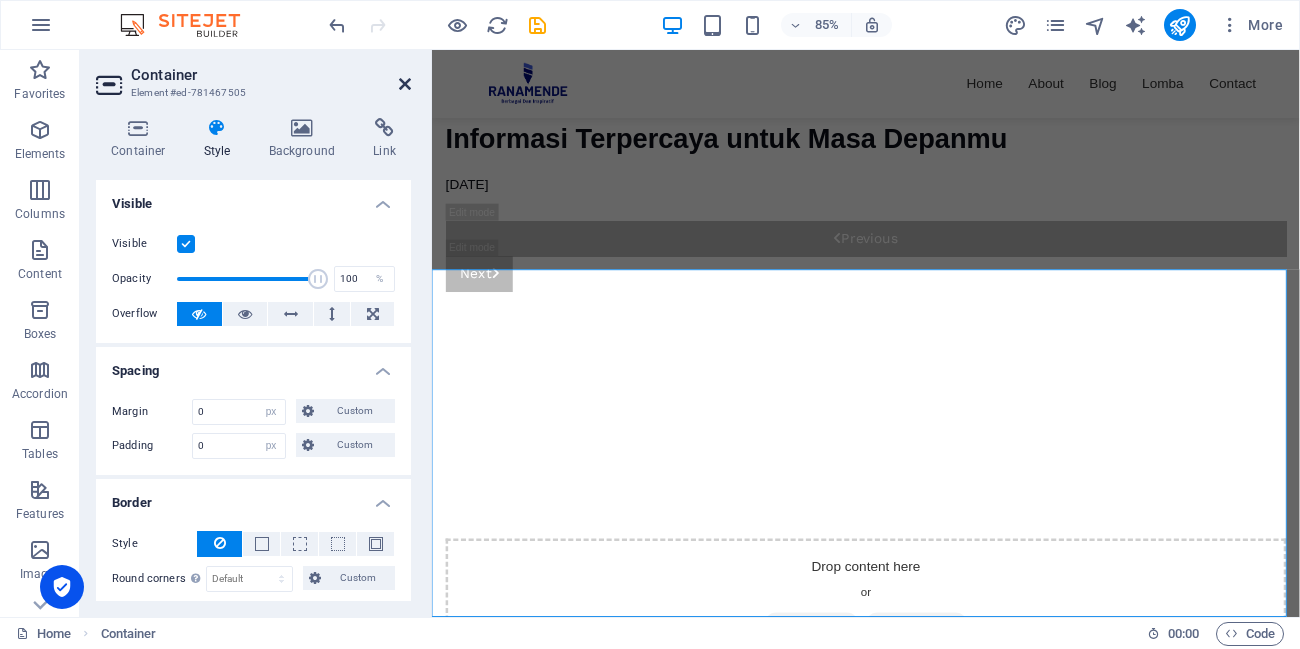 click at bounding box center [405, 84] 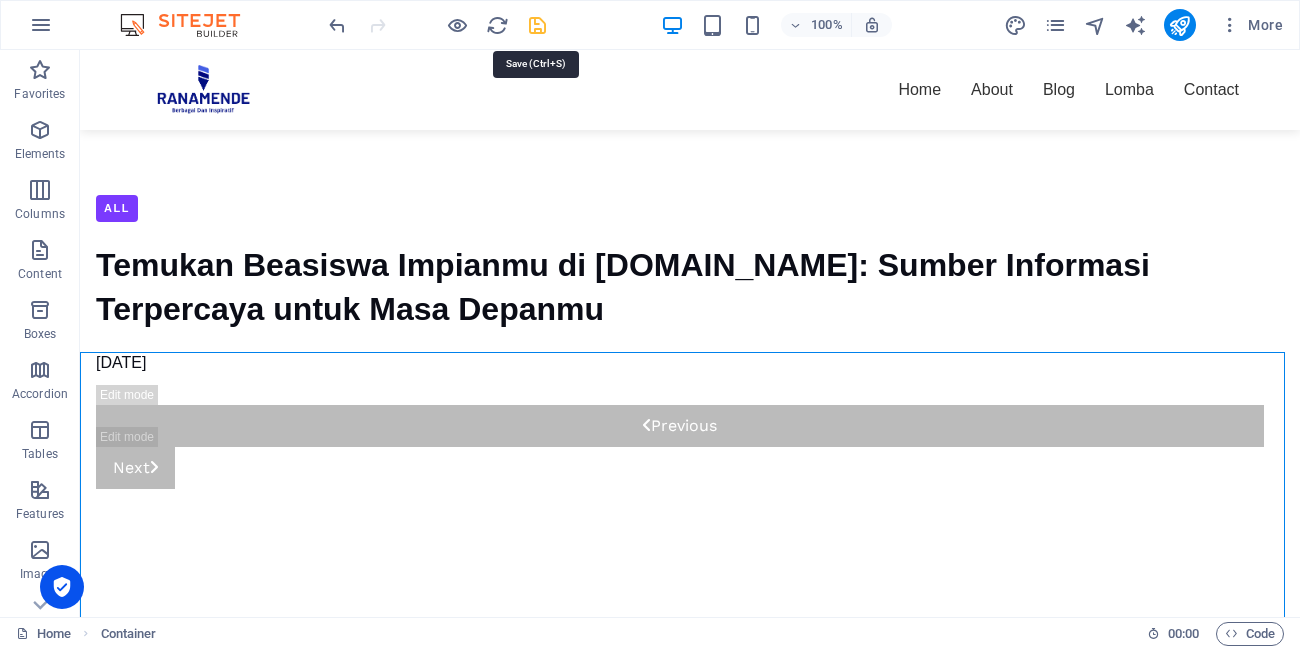 click at bounding box center [537, 25] 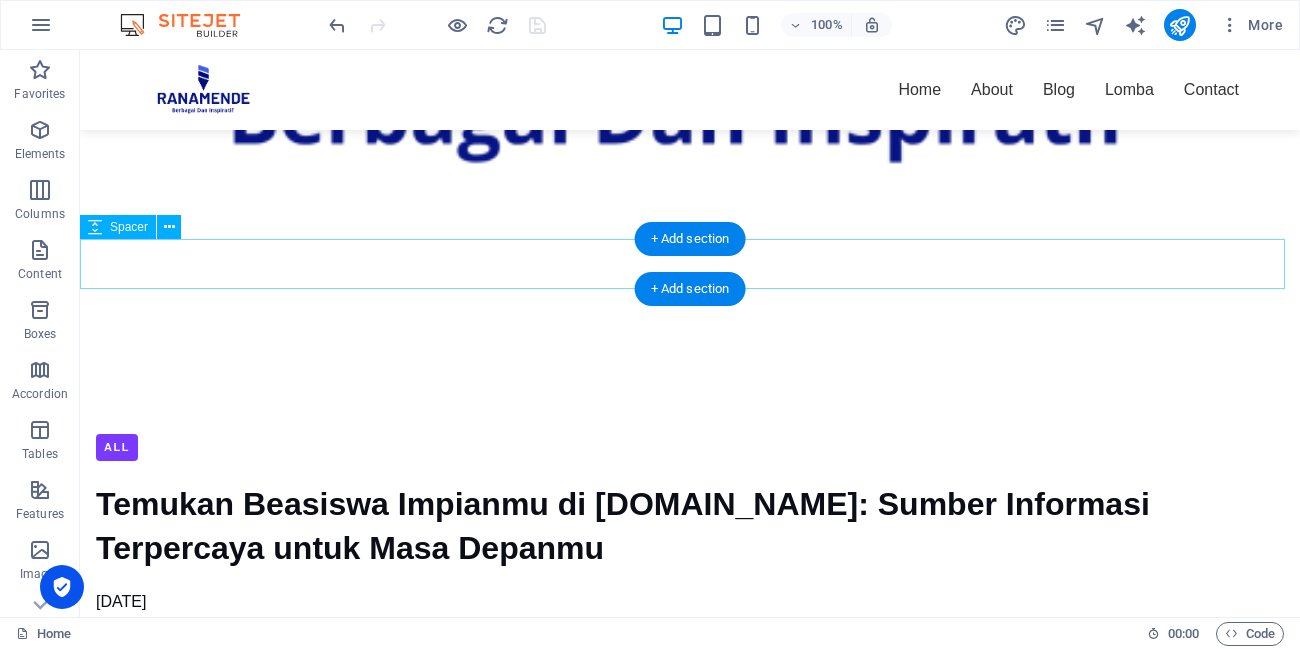scroll, scrollTop: 2885, scrollLeft: 0, axis: vertical 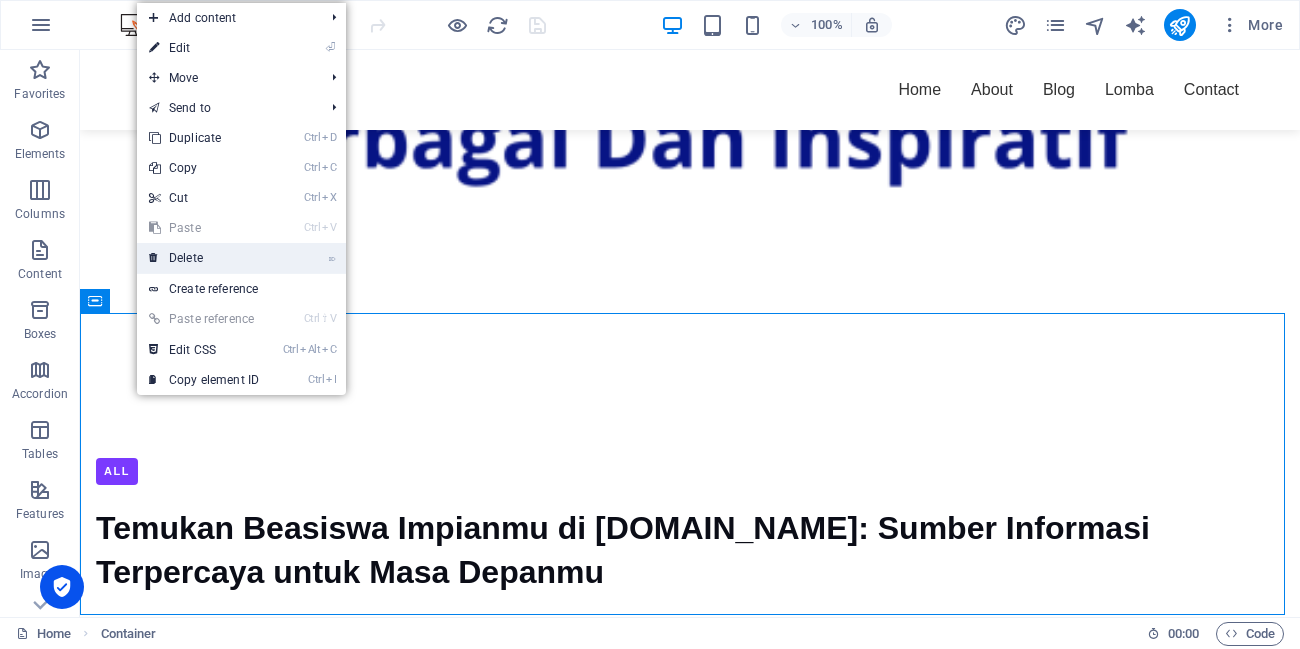 click on "⌦  Delete" at bounding box center [204, 258] 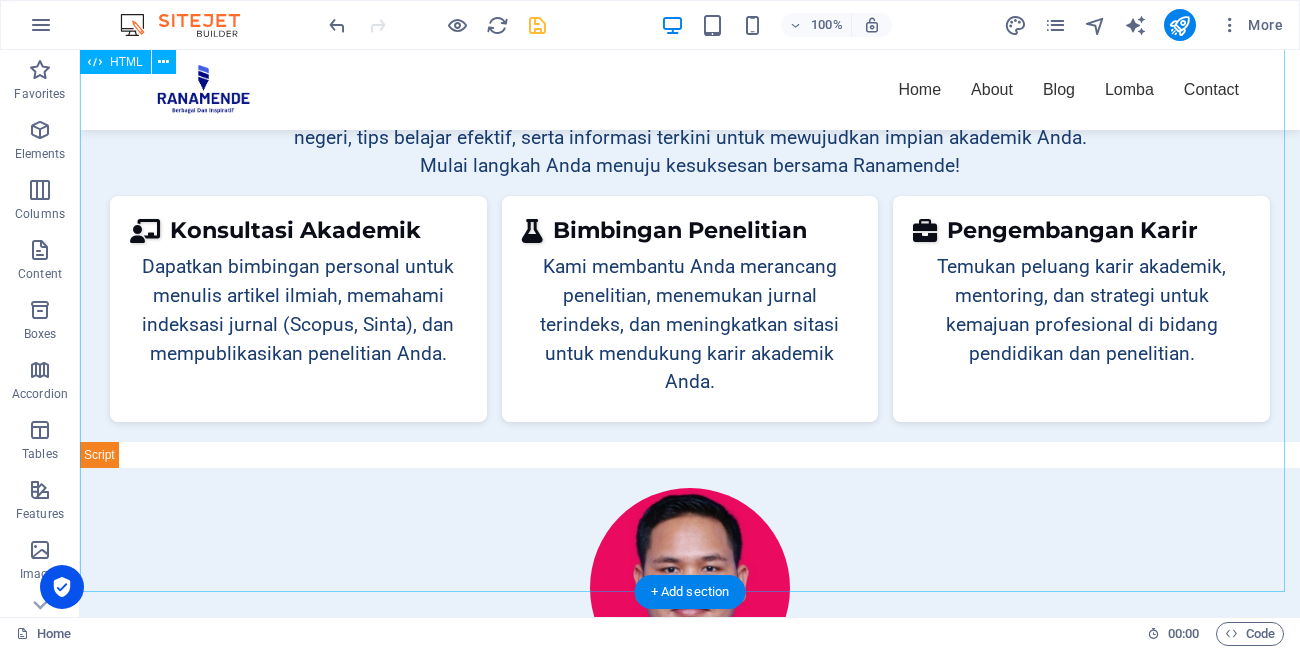scroll, scrollTop: 0, scrollLeft: 0, axis: both 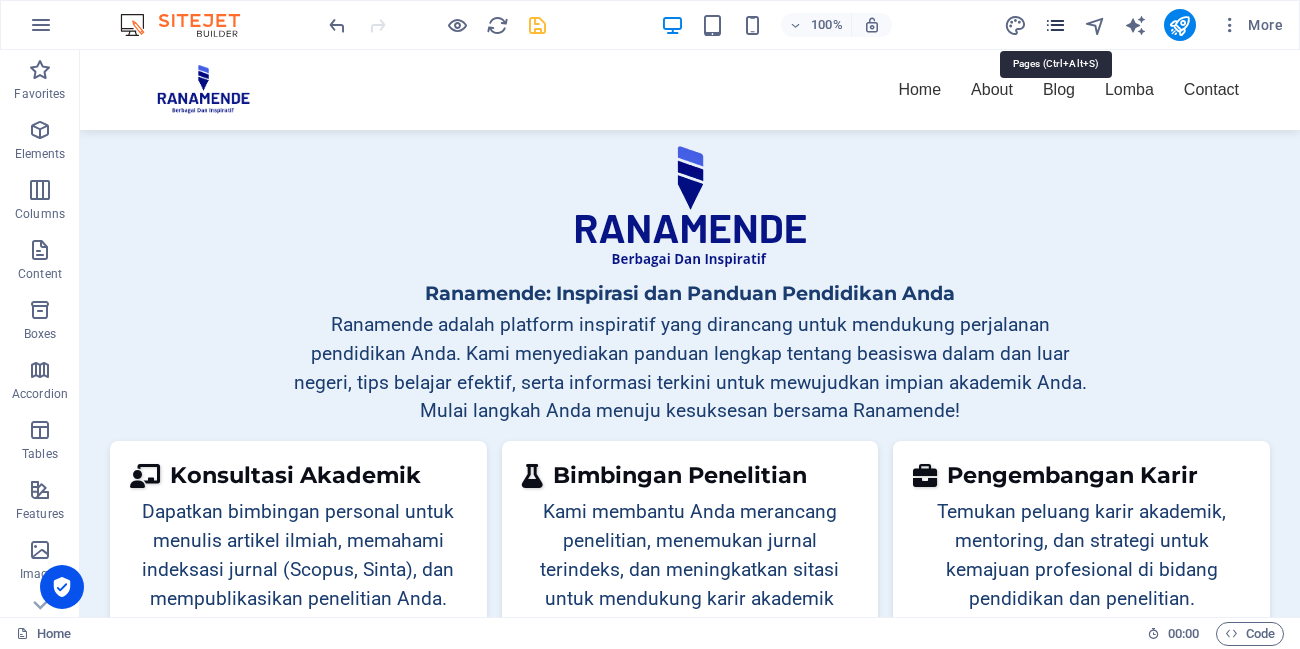 click at bounding box center [1055, 25] 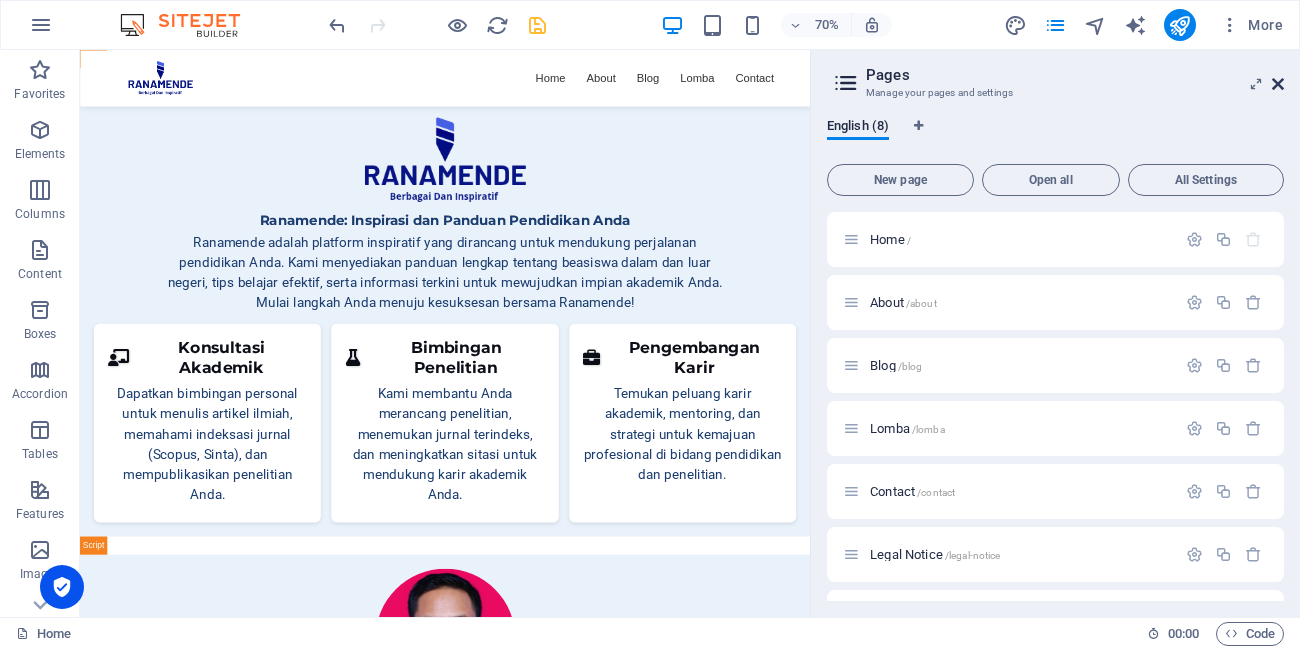 click at bounding box center [1278, 84] 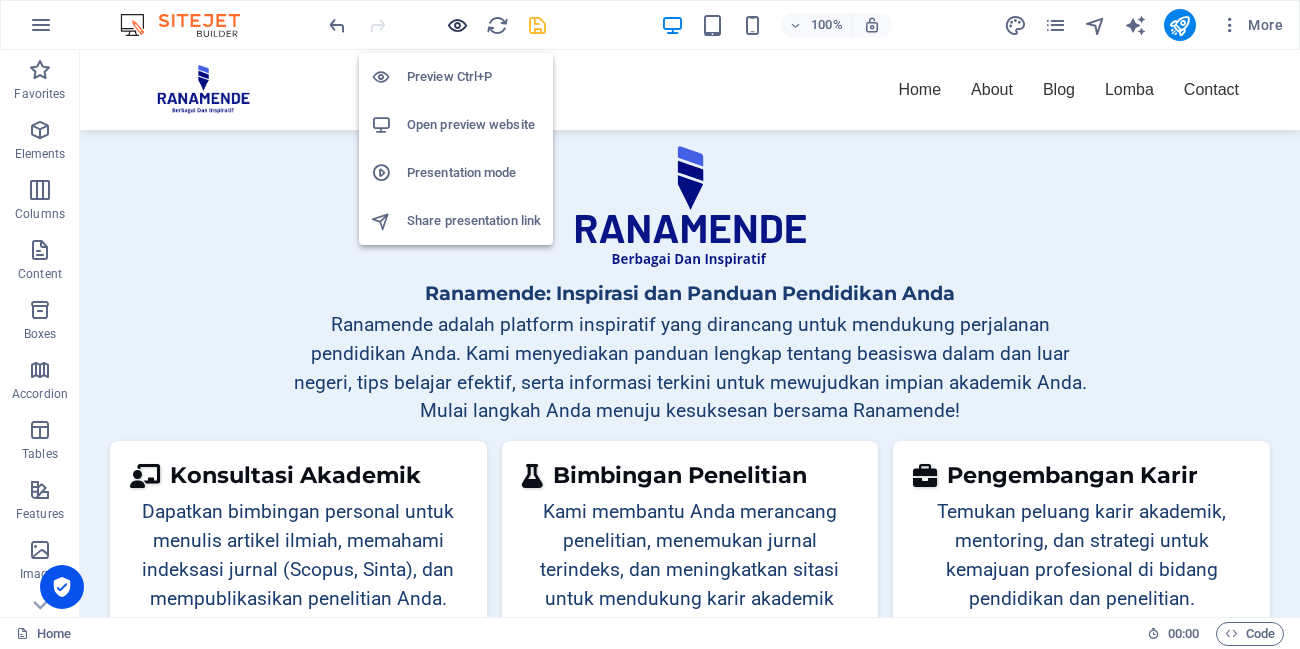 click at bounding box center (457, 25) 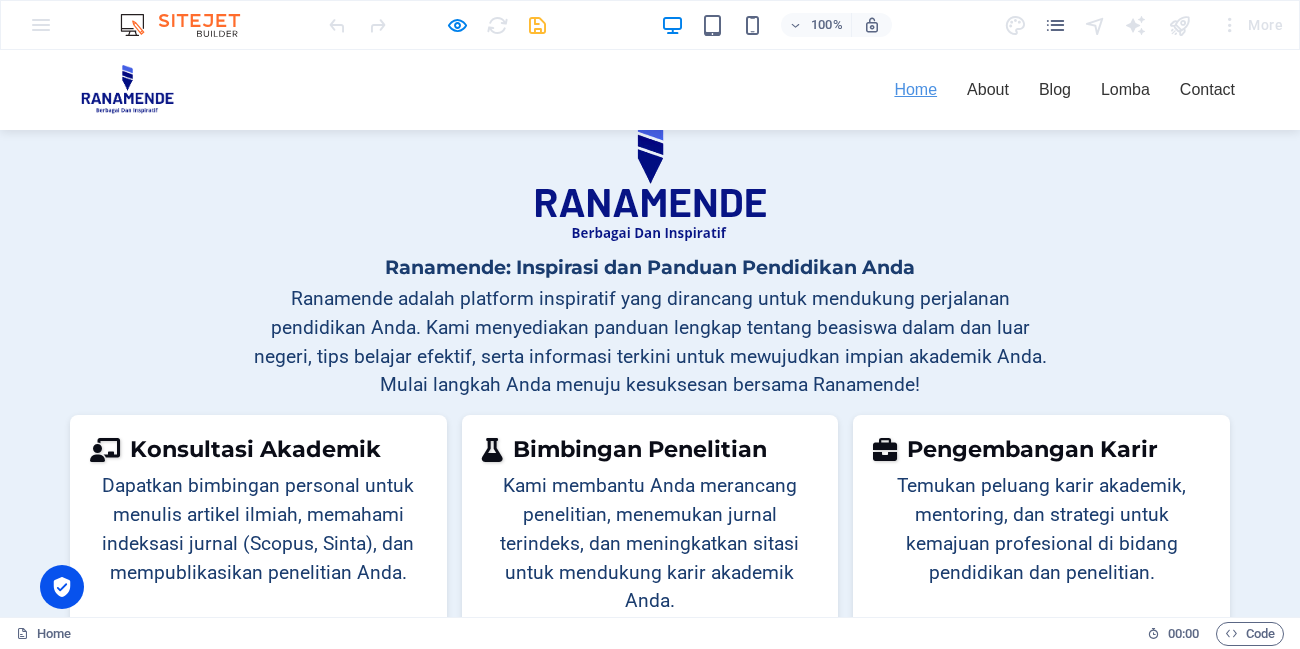 click on "Home" at bounding box center (915, 89) 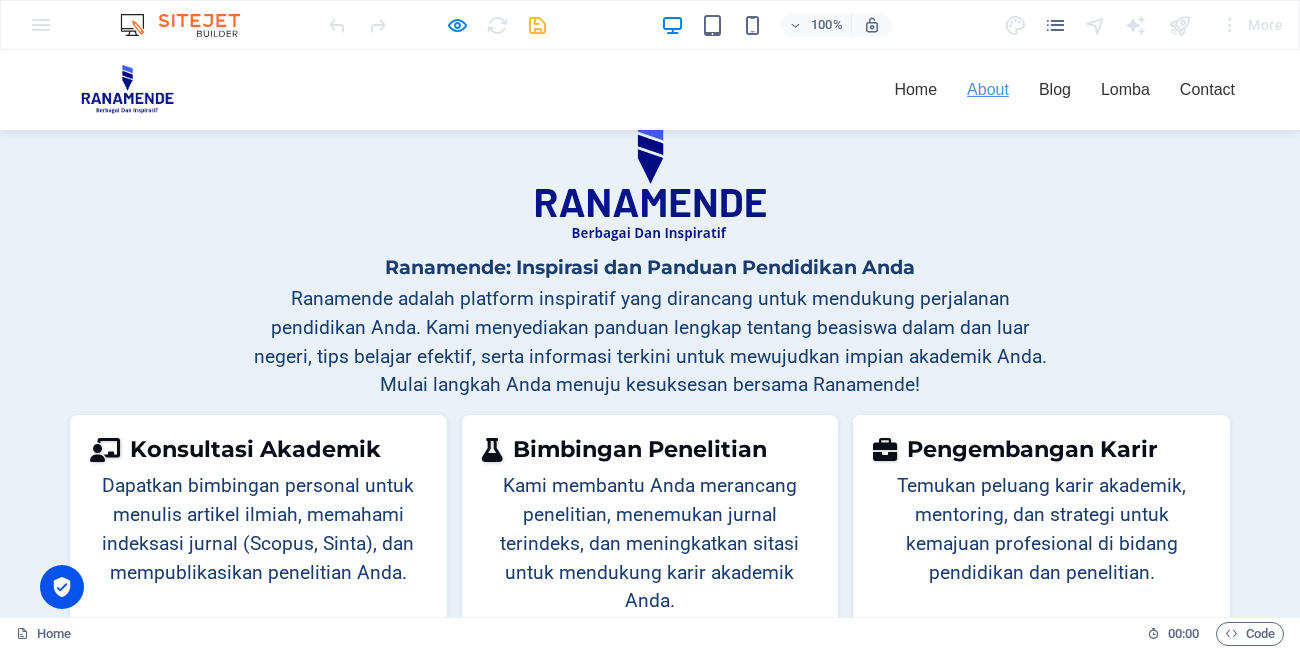 click on "About" at bounding box center [988, 89] 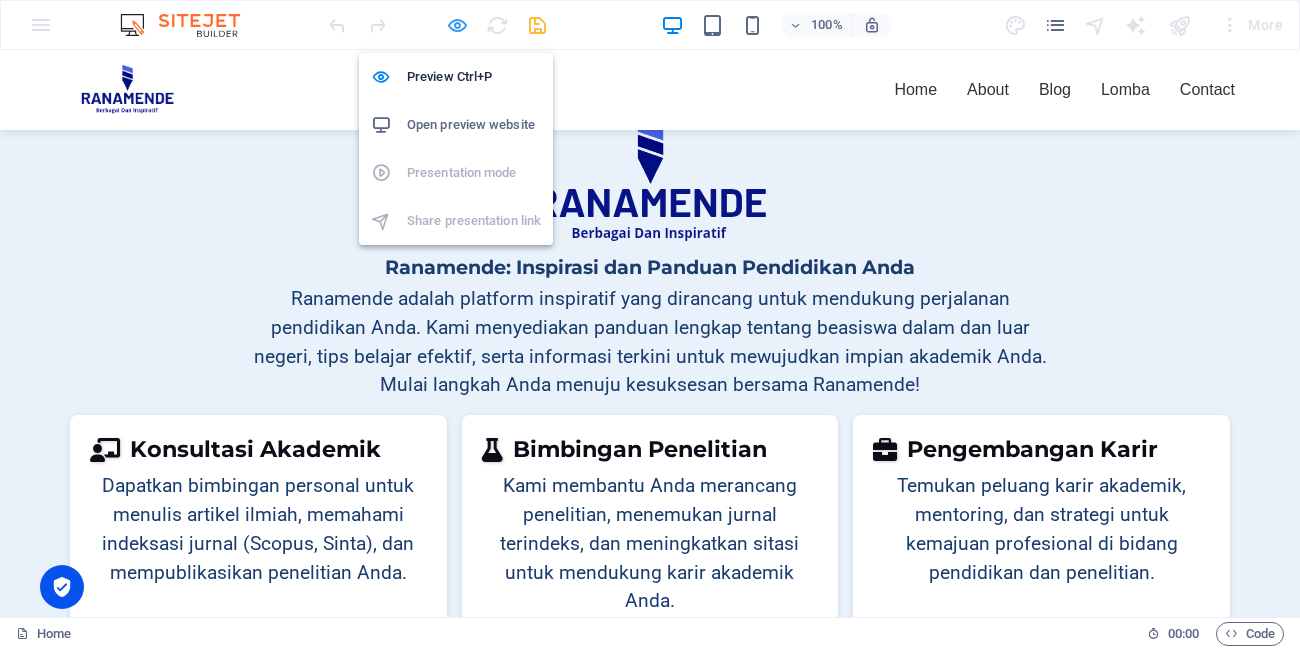 drag, startPoint x: 459, startPoint y: 22, endPoint x: 542, endPoint y: 4, distance: 84.92938 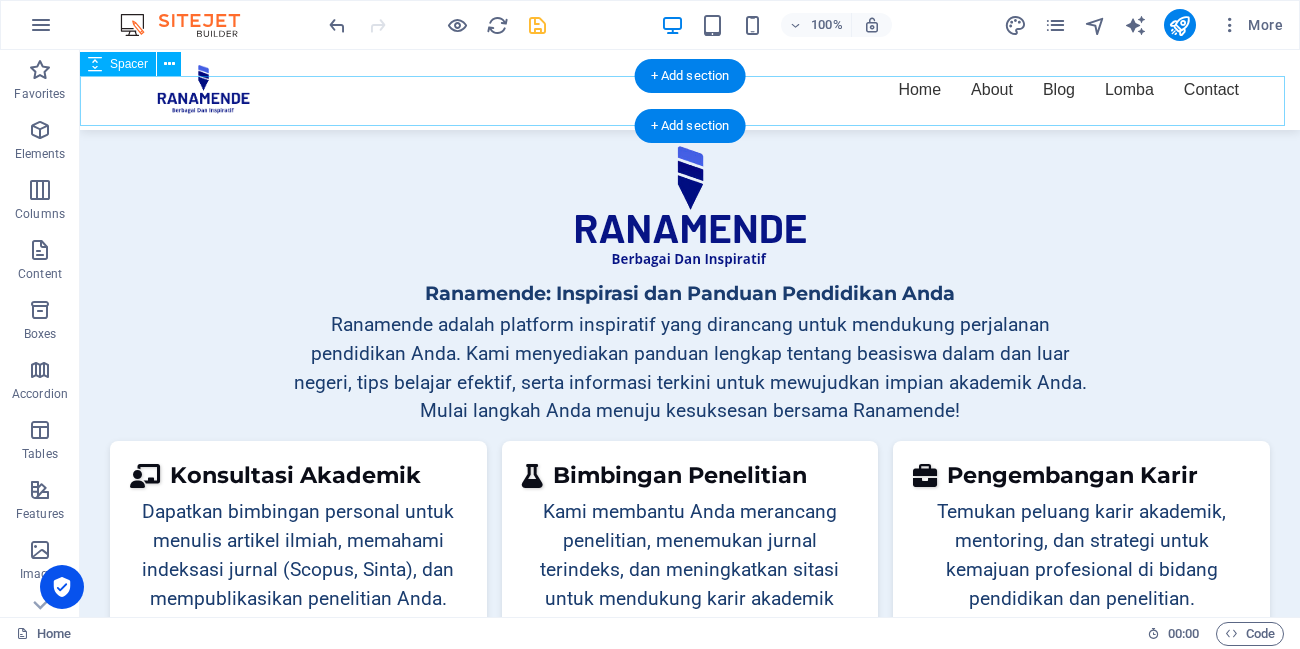 click at bounding box center (690, 101) 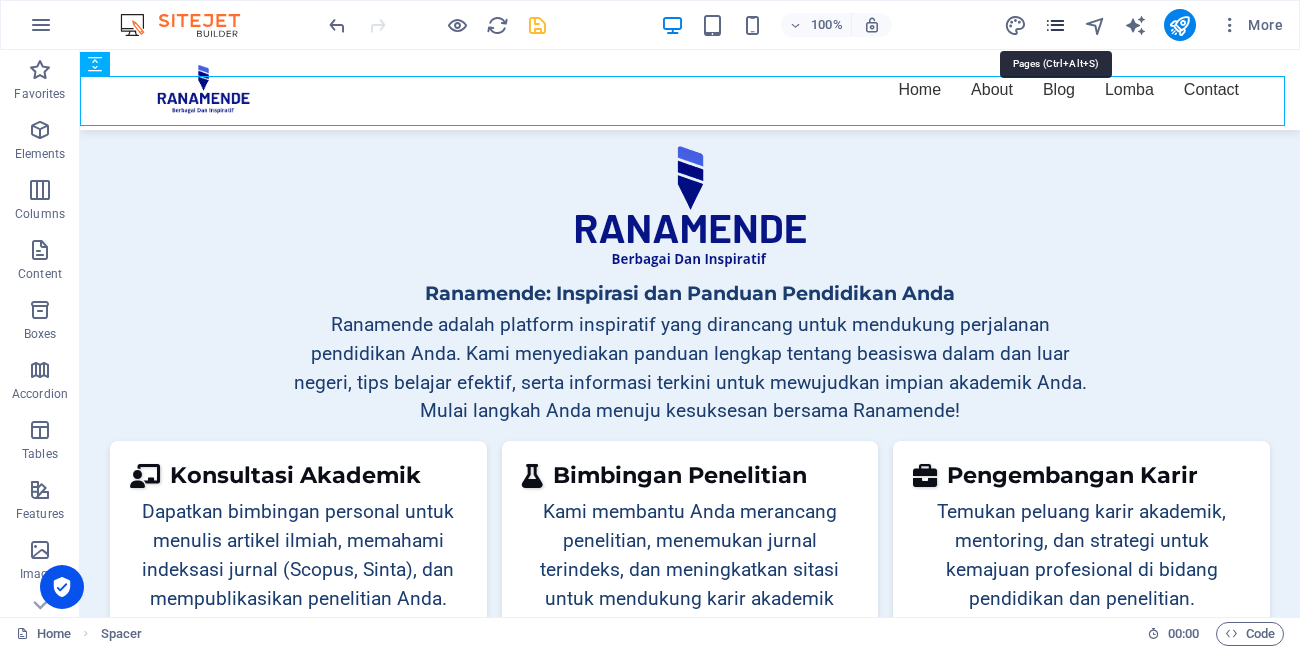 click at bounding box center (1055, 25) 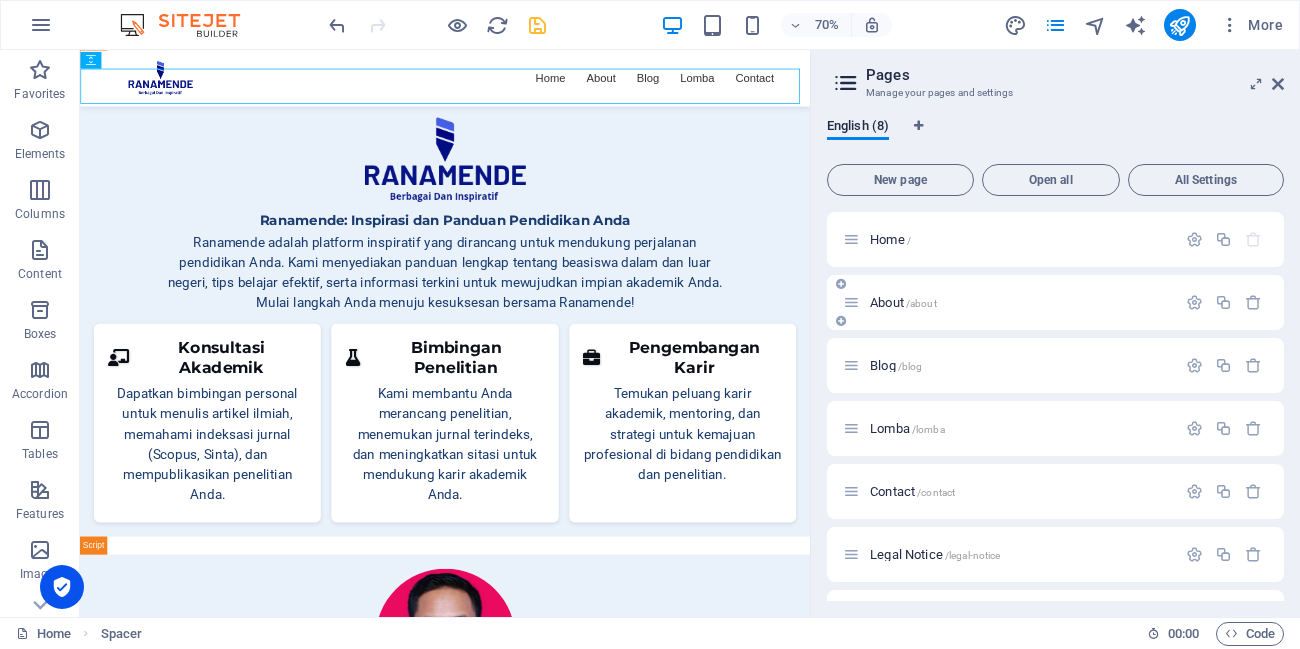 click on "About /about" at bounding box center [1009, 302] 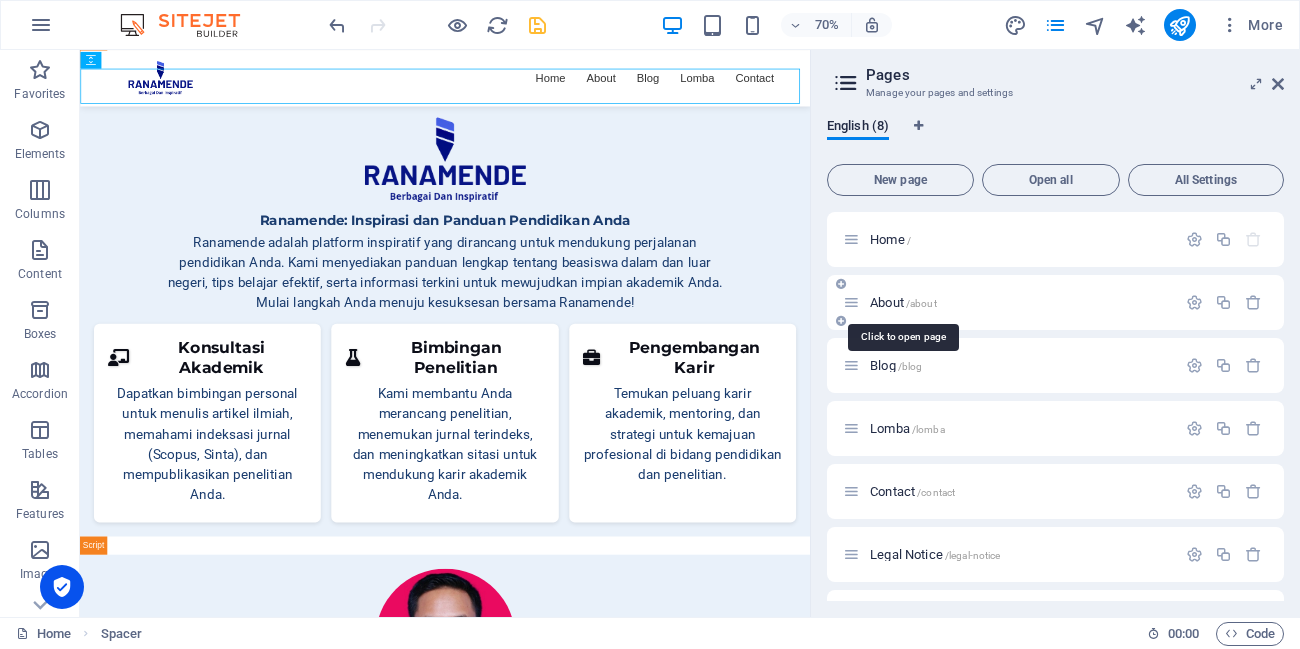 click on "/about" at bounding box center (921, 303) 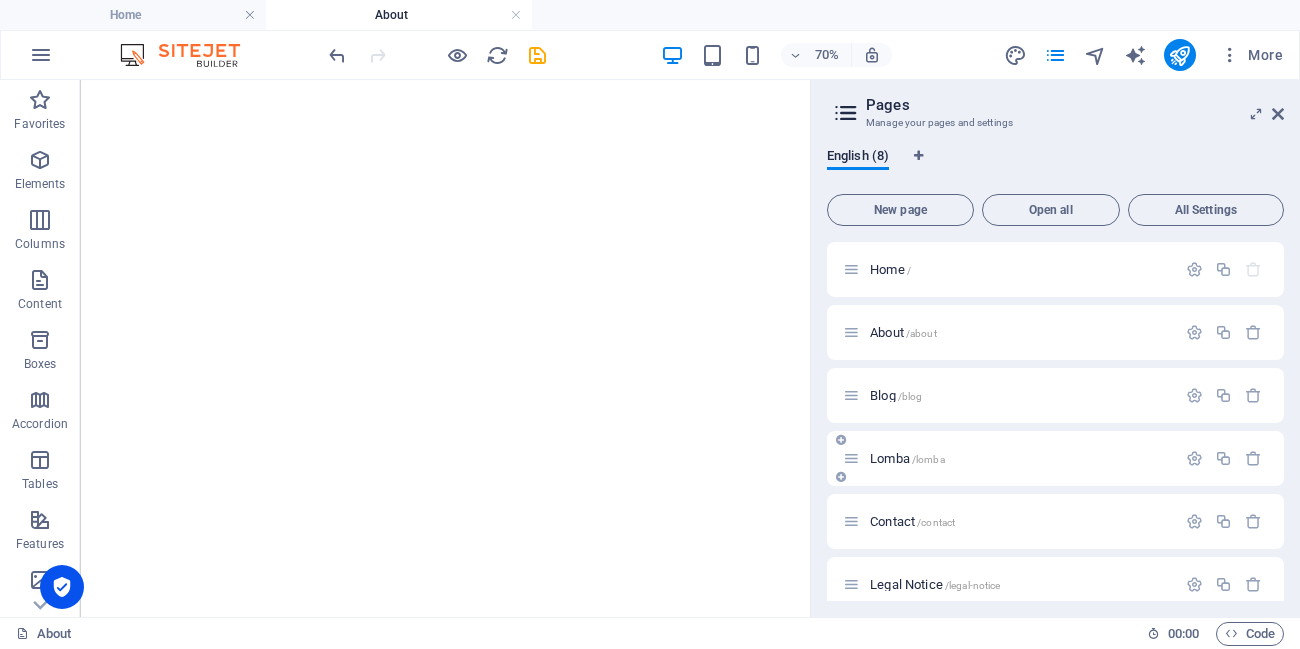 click on "Lomba /lomba" at bounding box center [1009, 458] 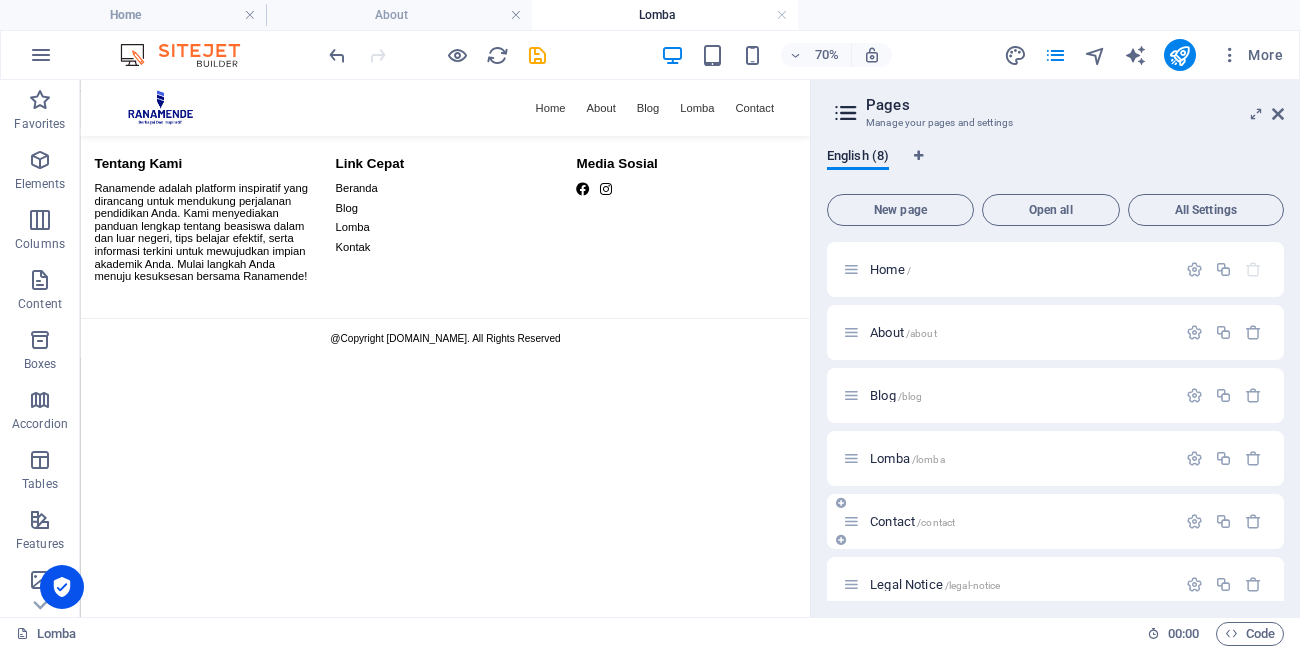 scroll, scrollTop: 0, scrollLeft: 0, axis: both 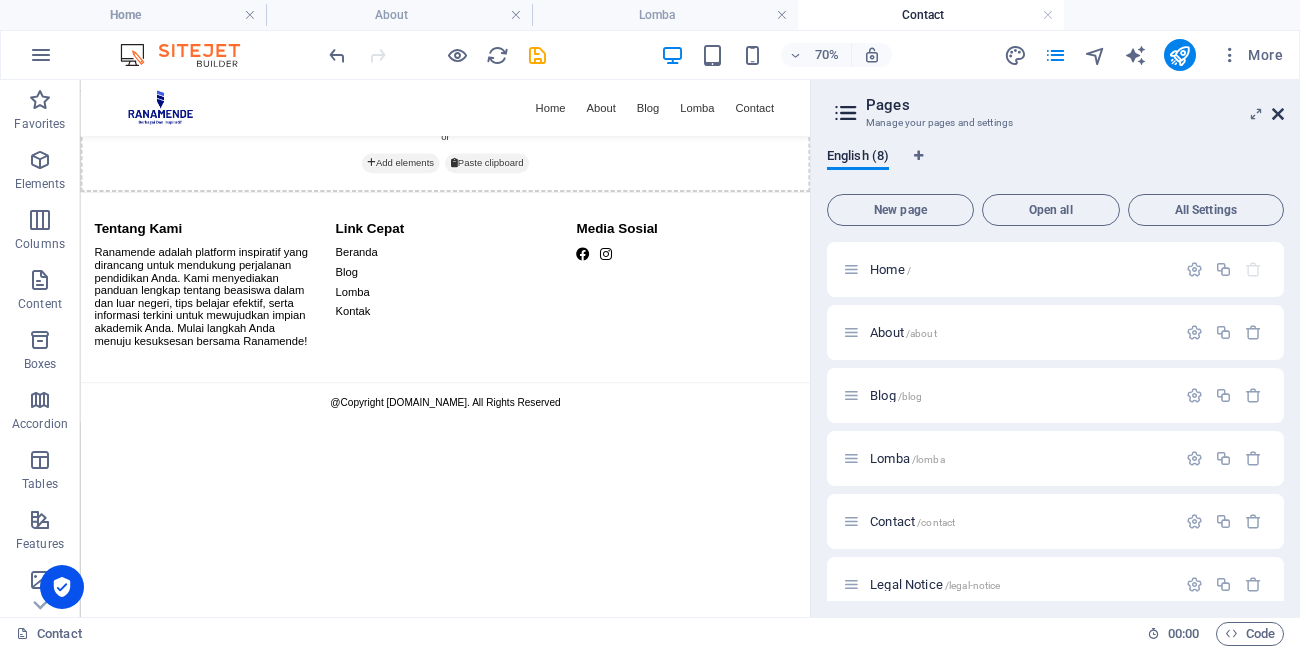click at bounding box center (1278, 114) 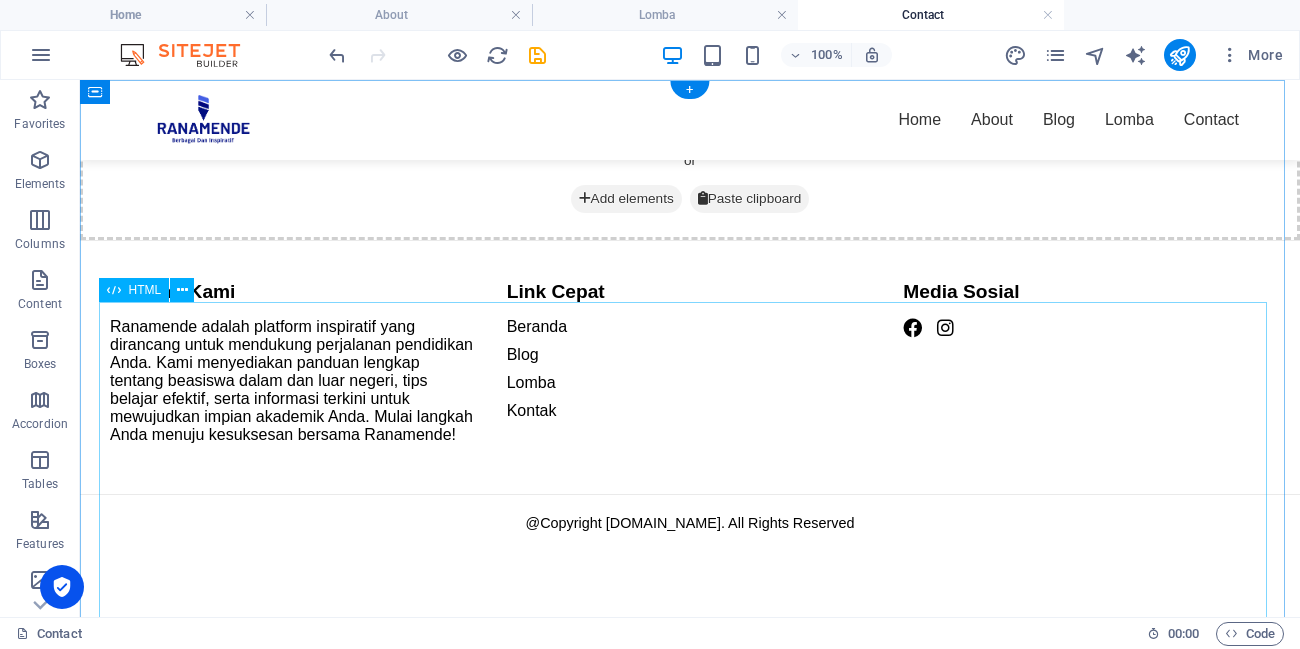 scroll, scrollTop: 0, scrollLeft: 0, axis: both 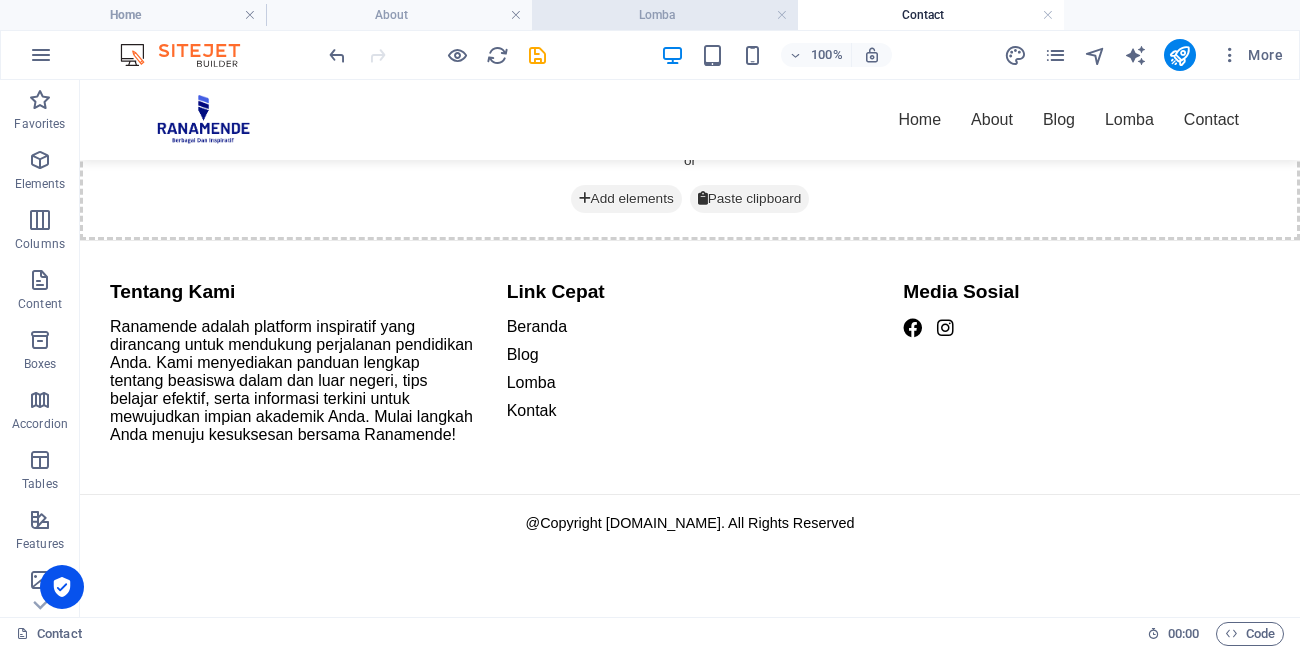 click on "Lomba" at bounding box center [665, 15] 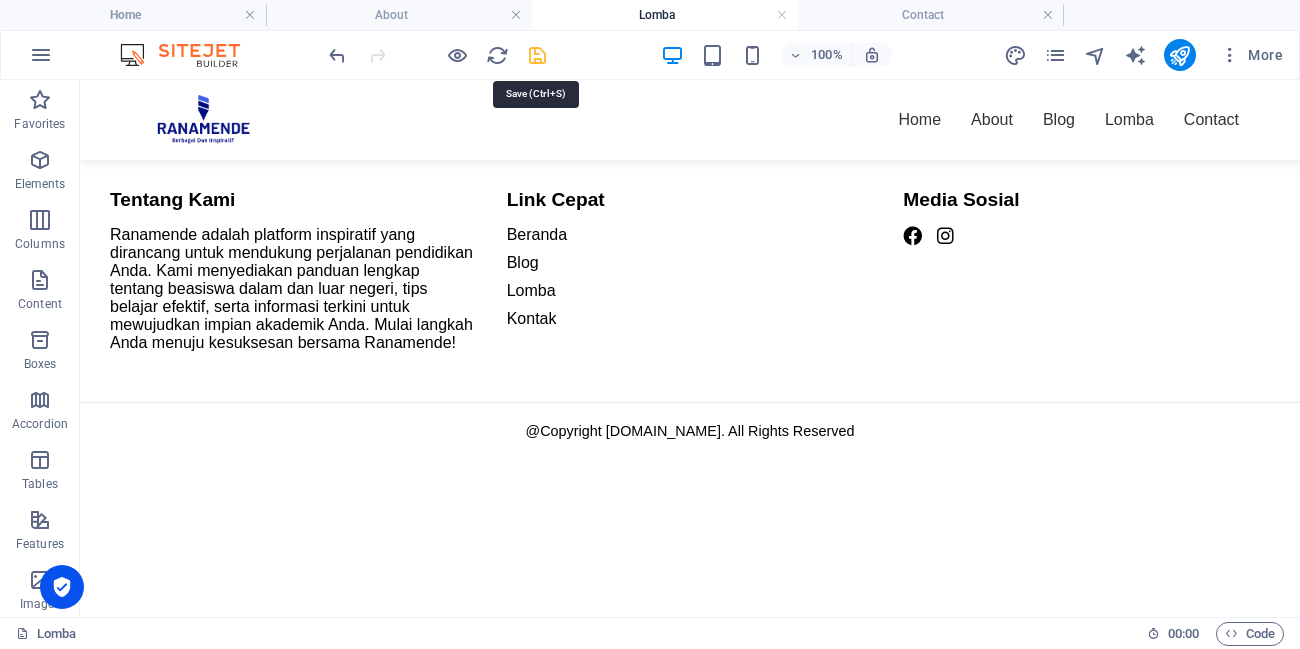 click at bounding box center (537, 55) 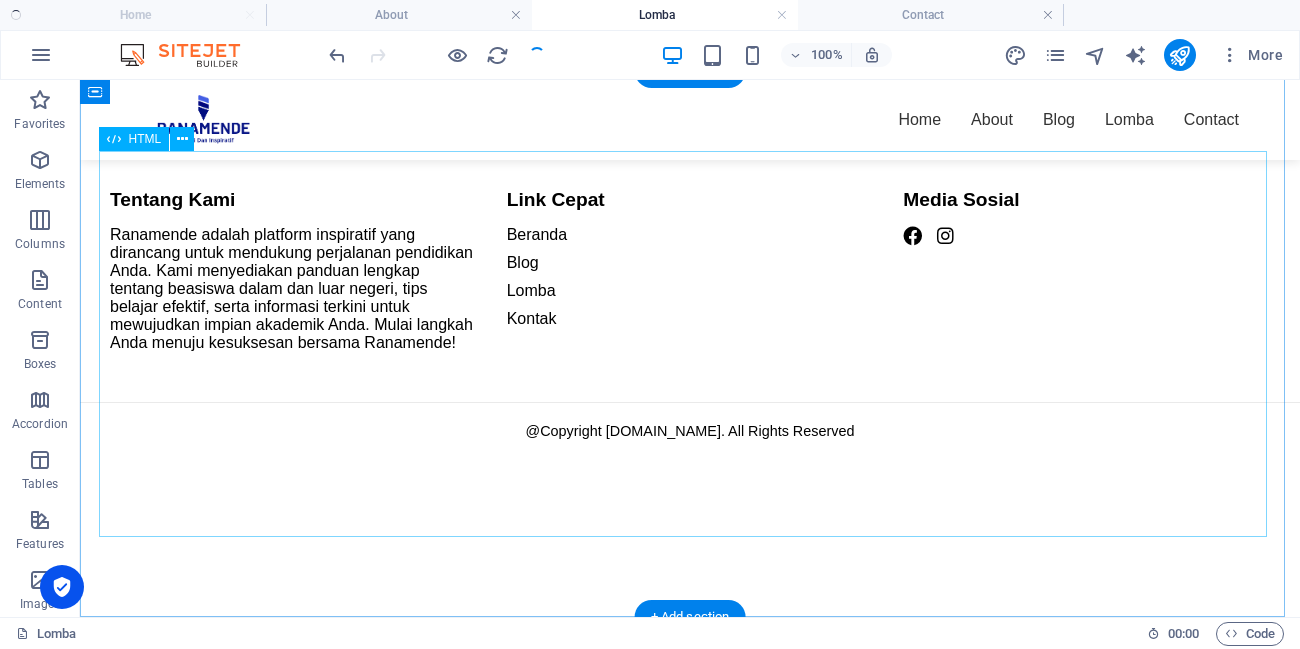 scroll, scrollTop: 0, scrollLeft: 0, axis: both 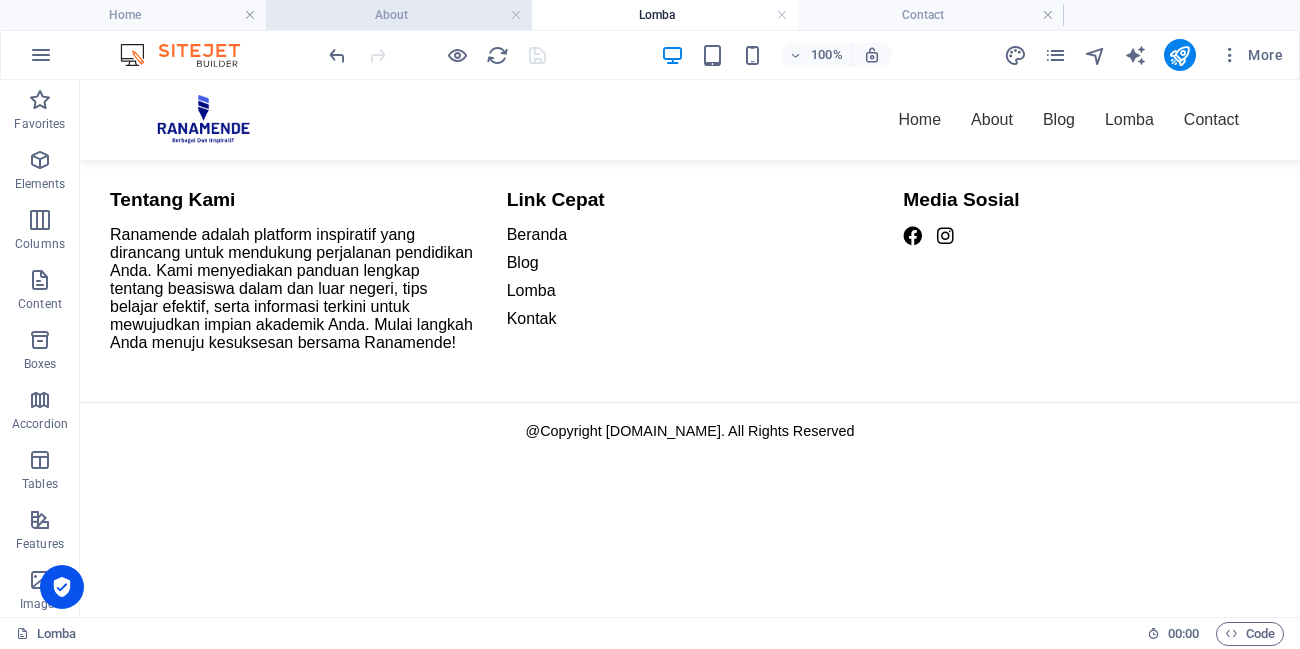 click on "About" at bounding box center [399, 15] 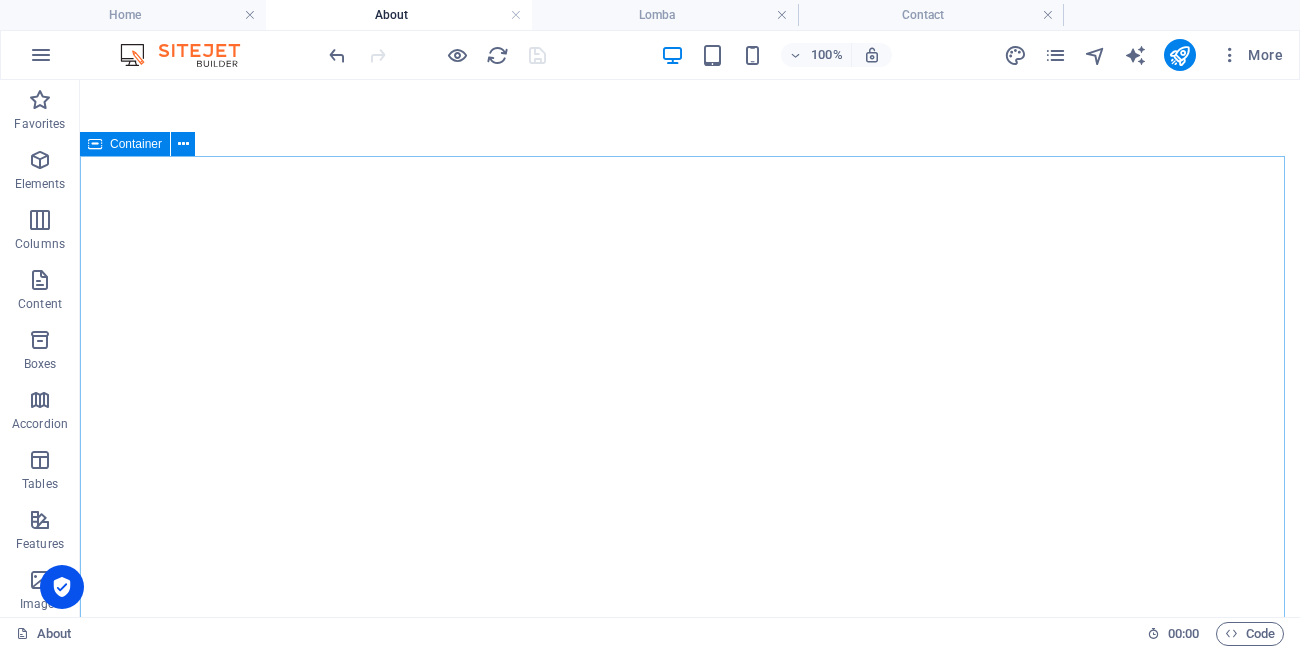 click on "Container" at bounding box center (136, 144) 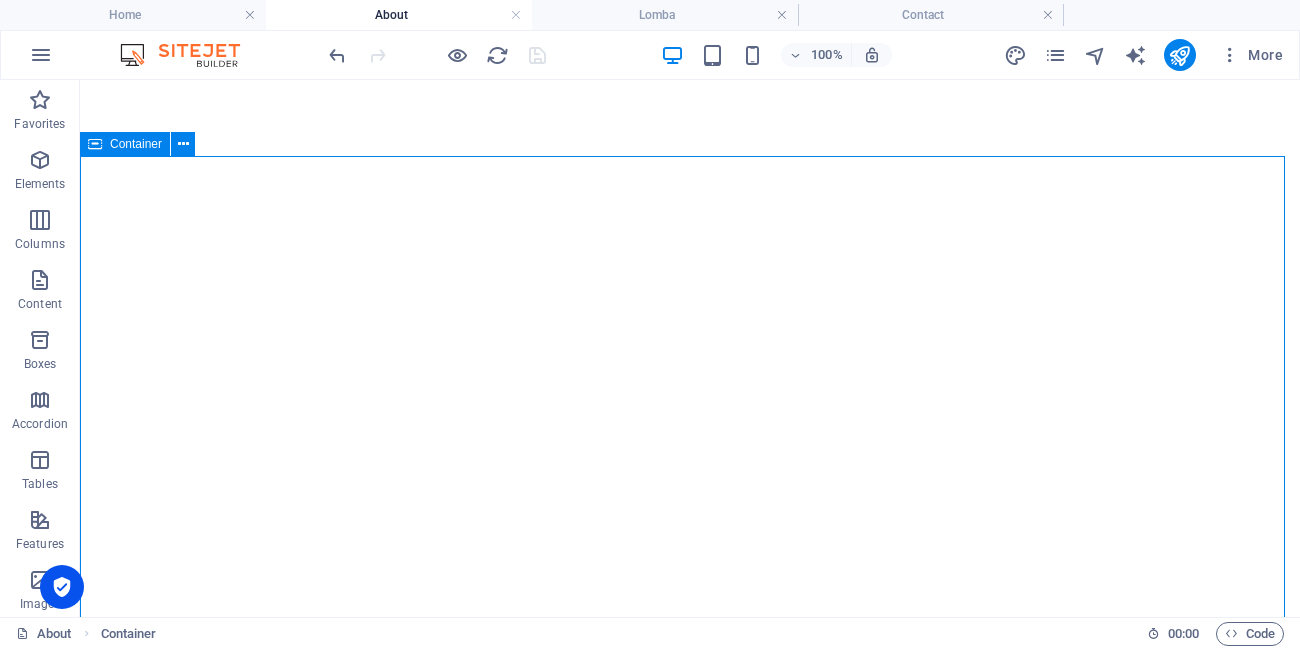 click on "Container" at bounding box center [136, 144] 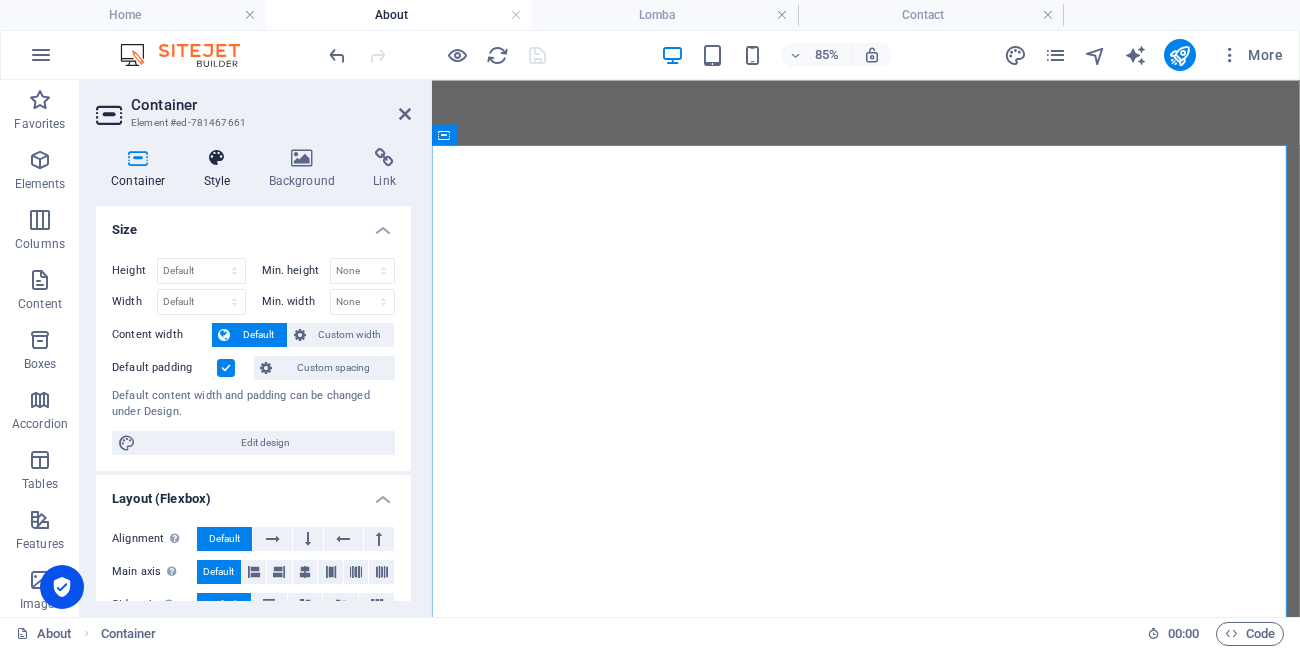 click at bounding box center (217, 158) 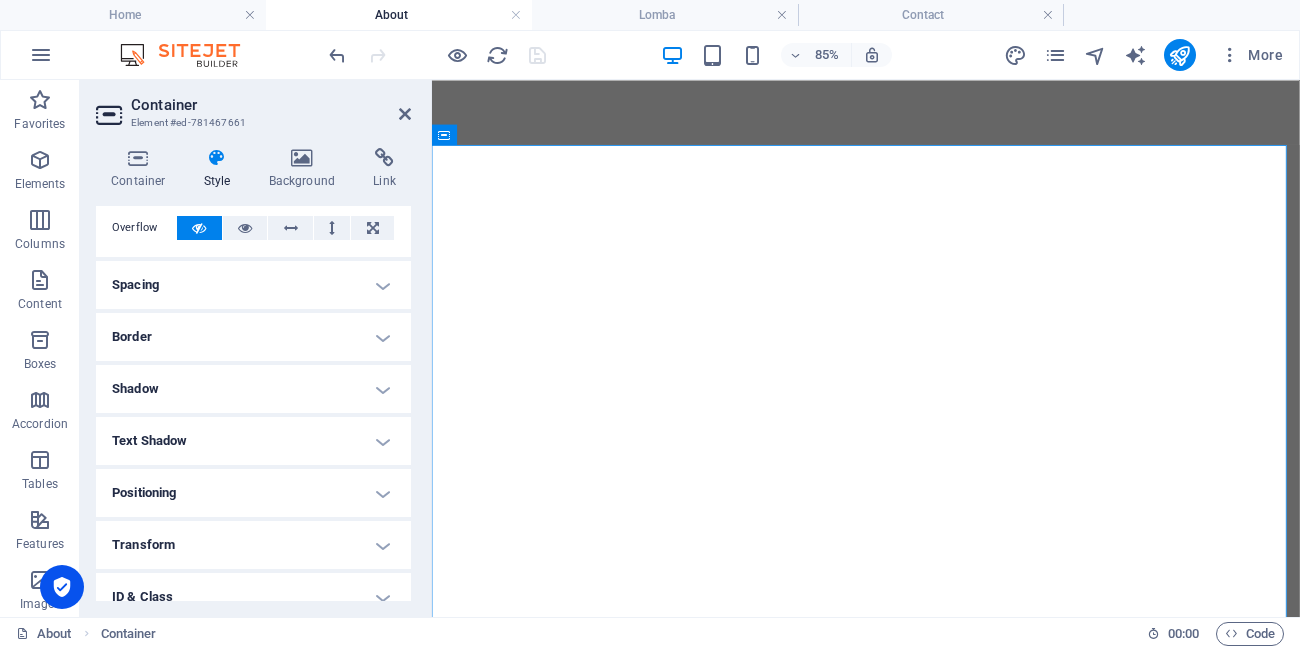 scroll, scrollTop: 0, scrollLeft: 0, axis: both 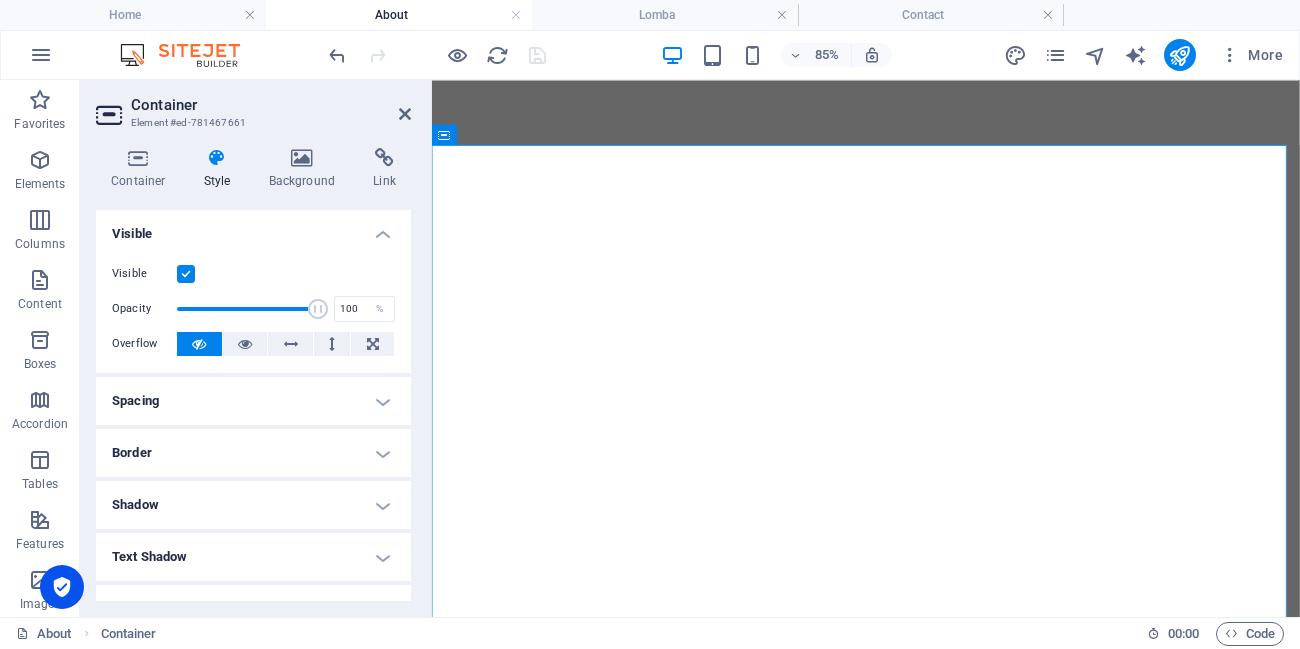 click on "Spacing" at bounding box center (253, 401) 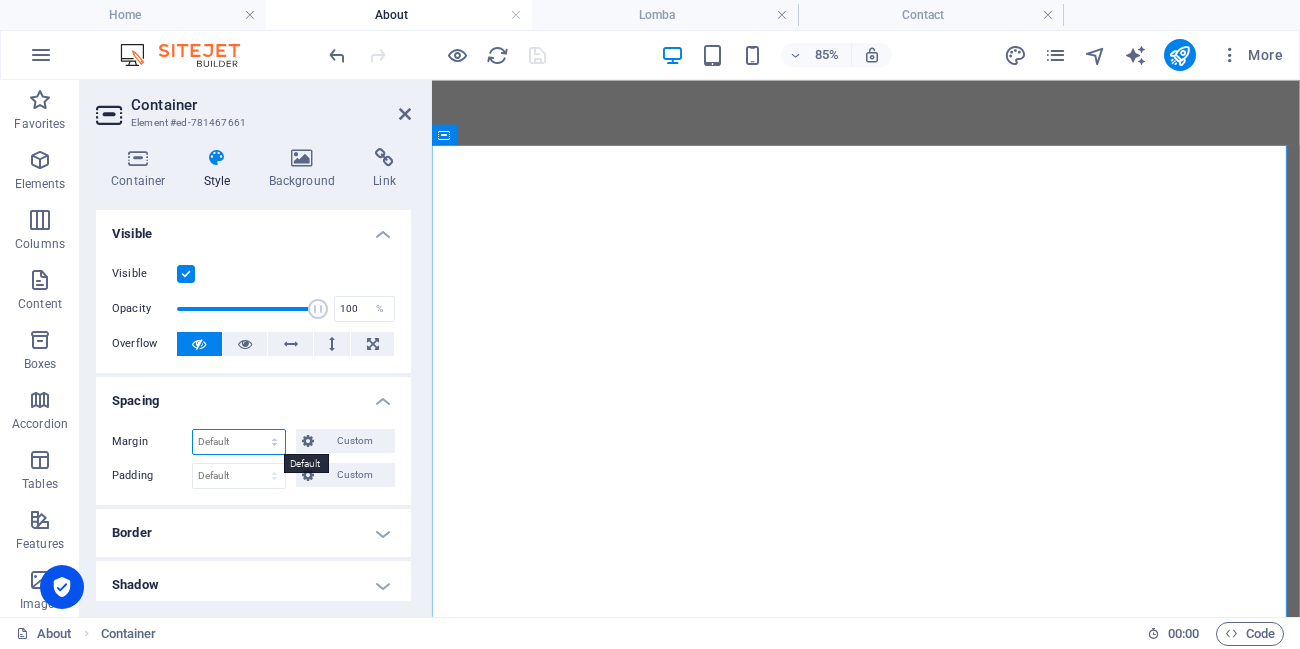 select on "px" 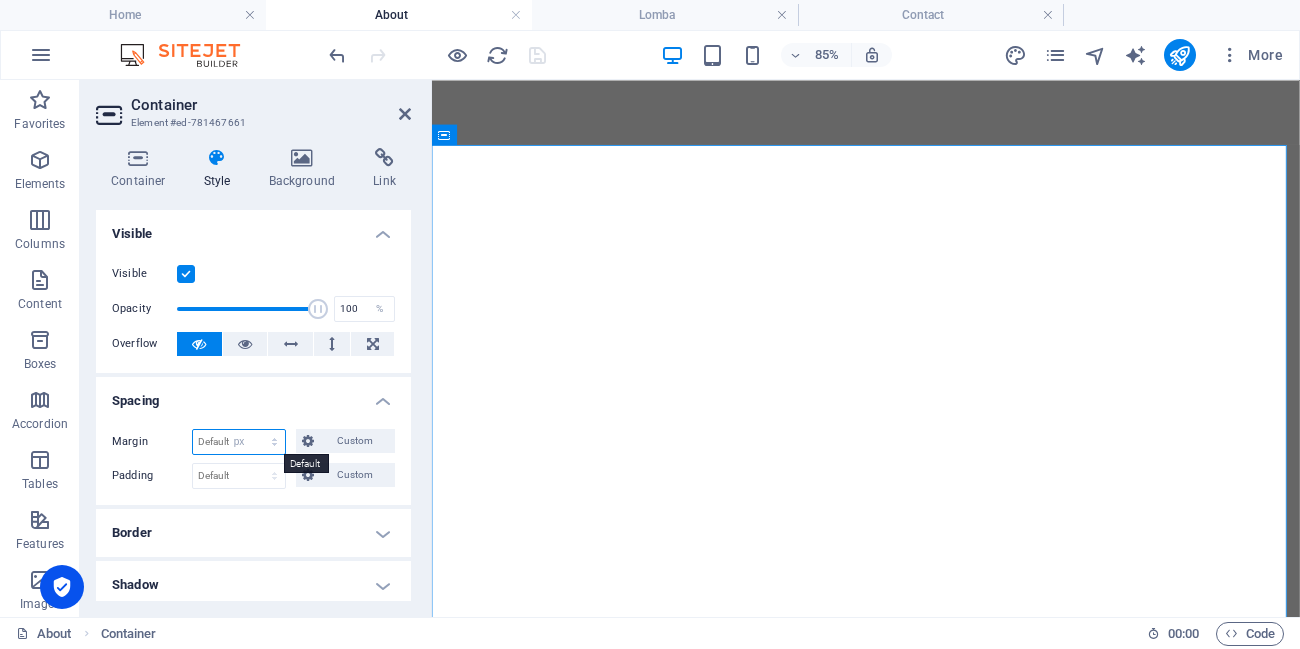 click on "Default auto px % rem vw vh Custom" at bounding box center (239, 442) 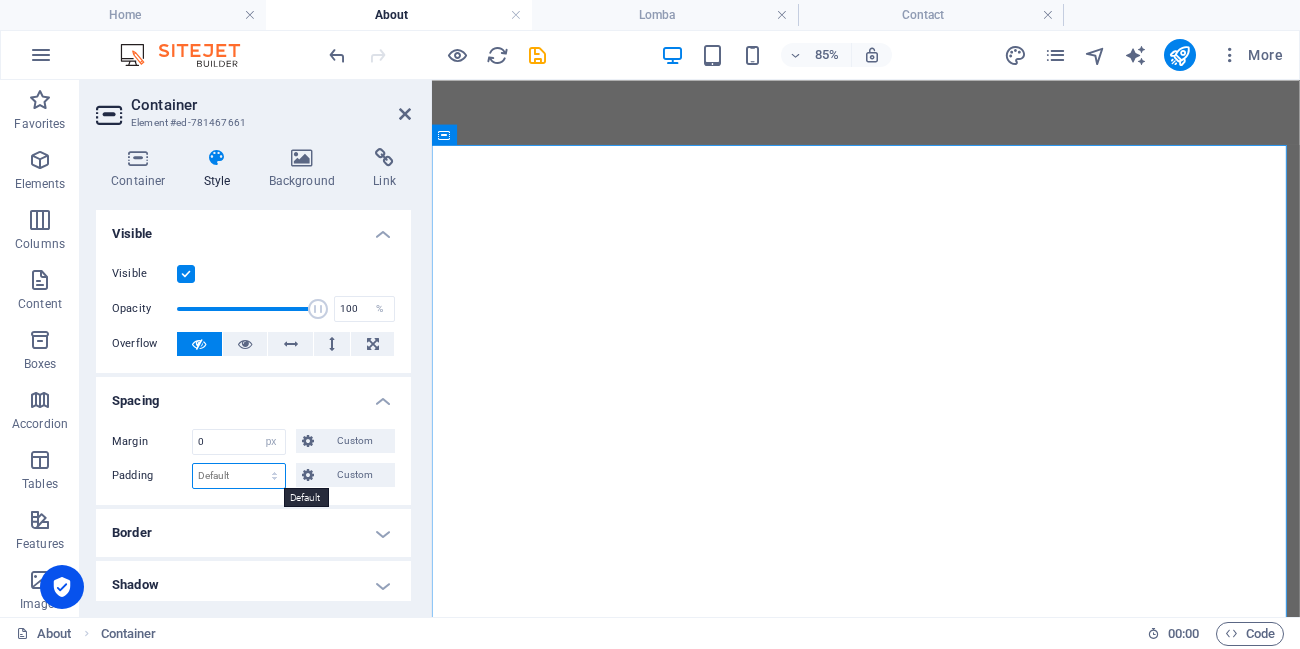 select on "px" 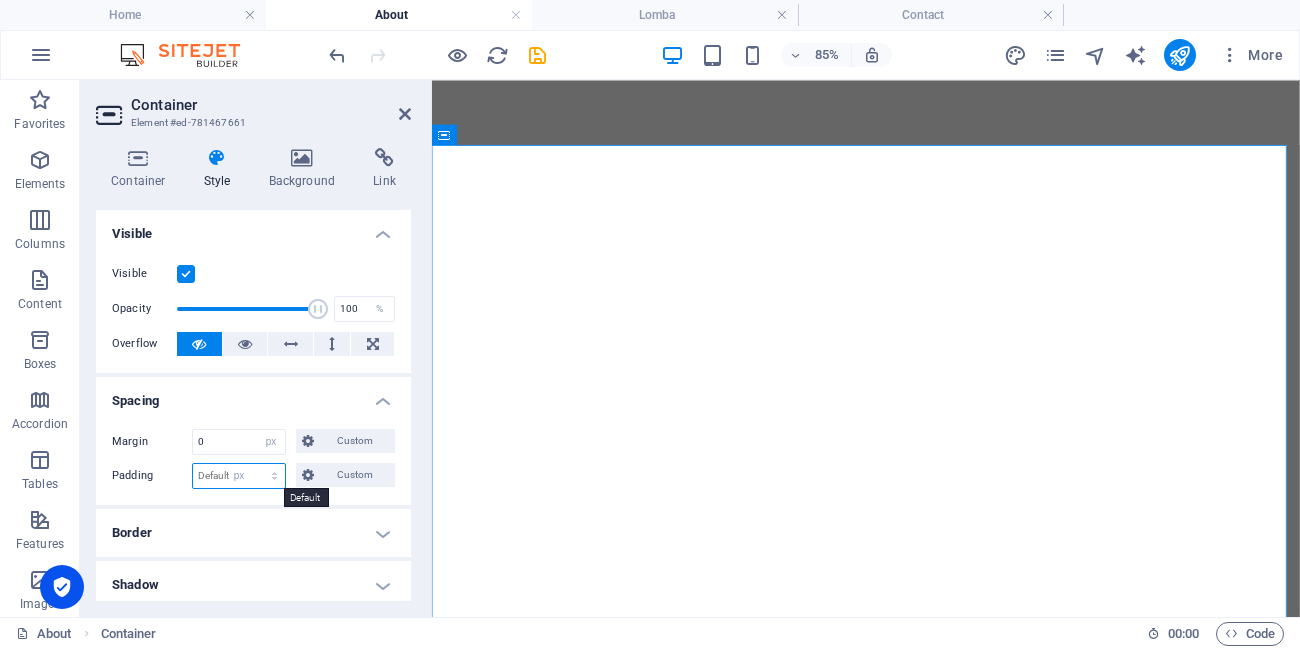 click on "Default px rem % vh vw Custom" at bounding box center (239, 476) 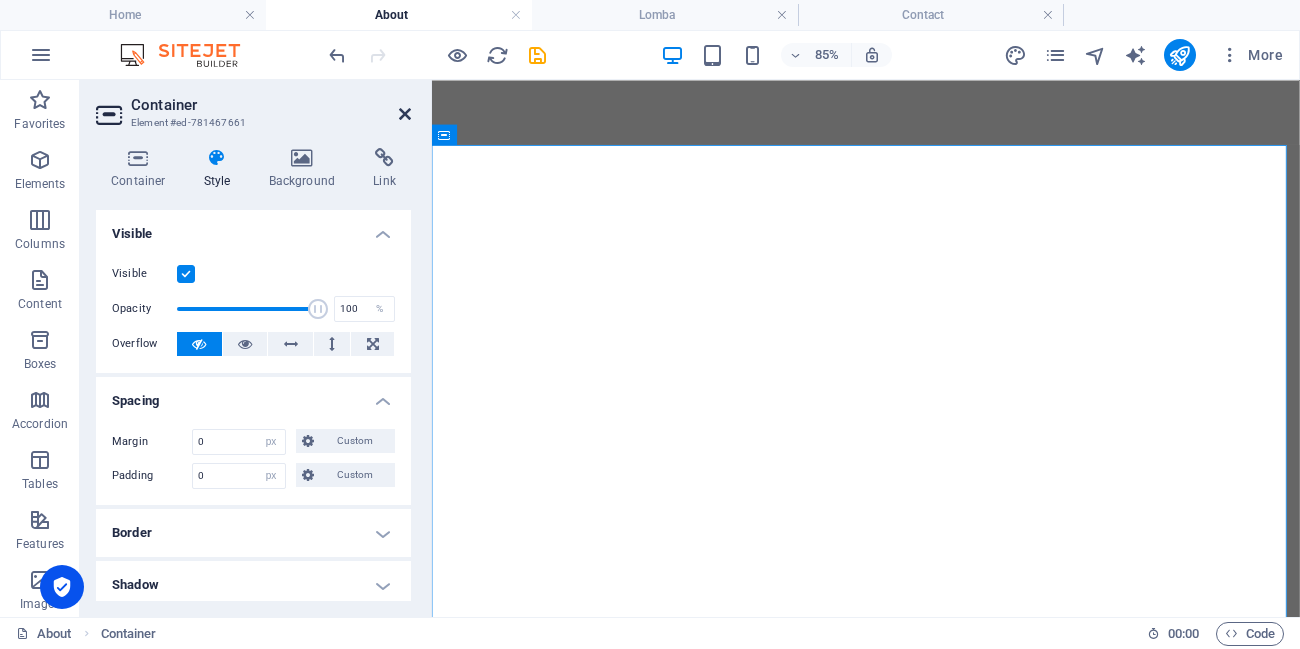 click at bounding box center [405, 114] 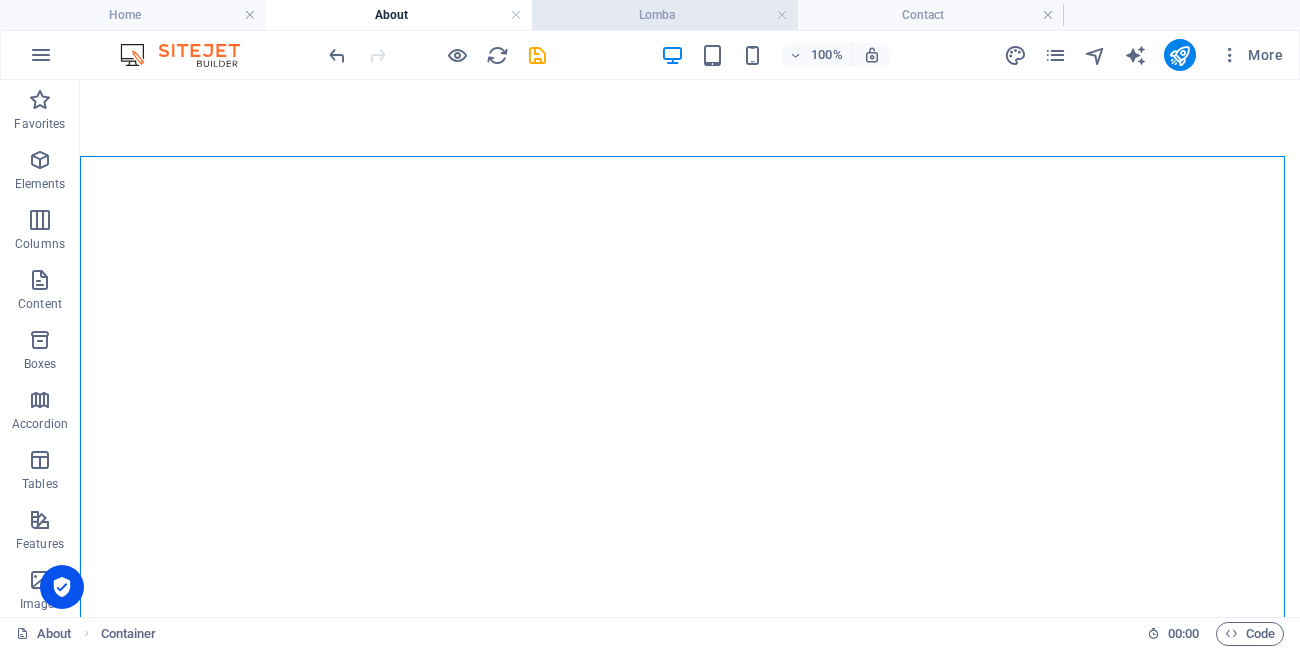click on "Lomba" at bounding box center [665, 15] 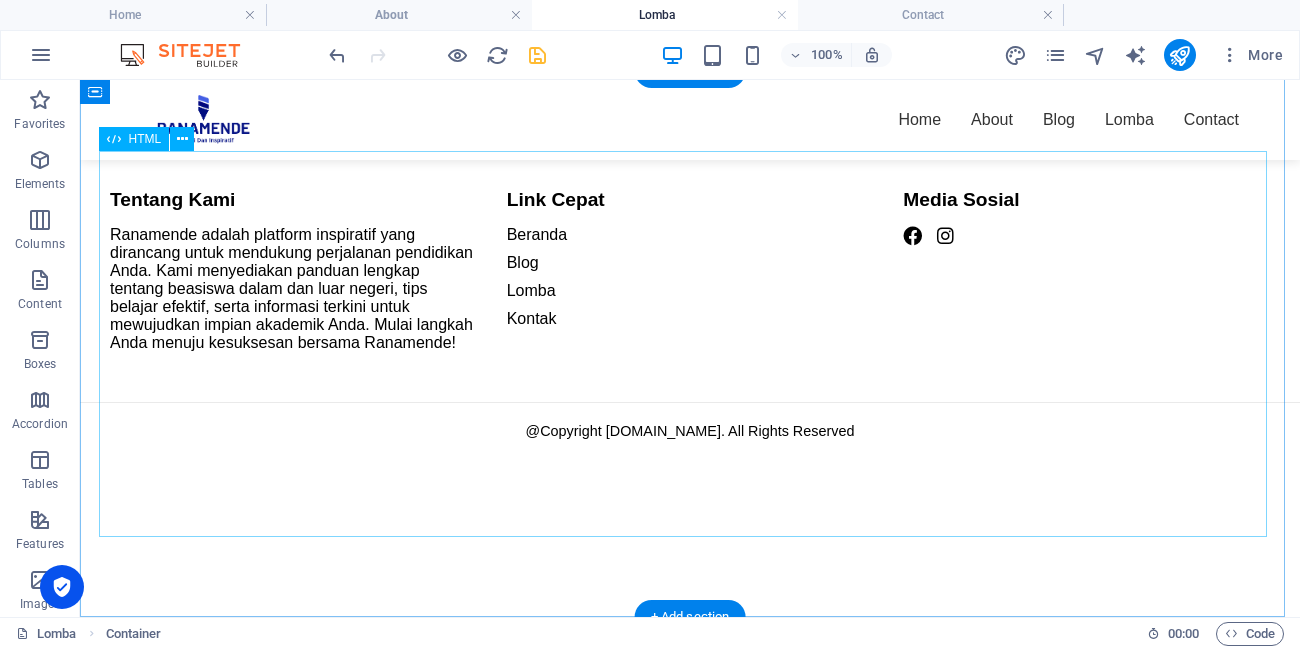 scroll, scrollTop: 0, scrollLeft: 0, axis: both 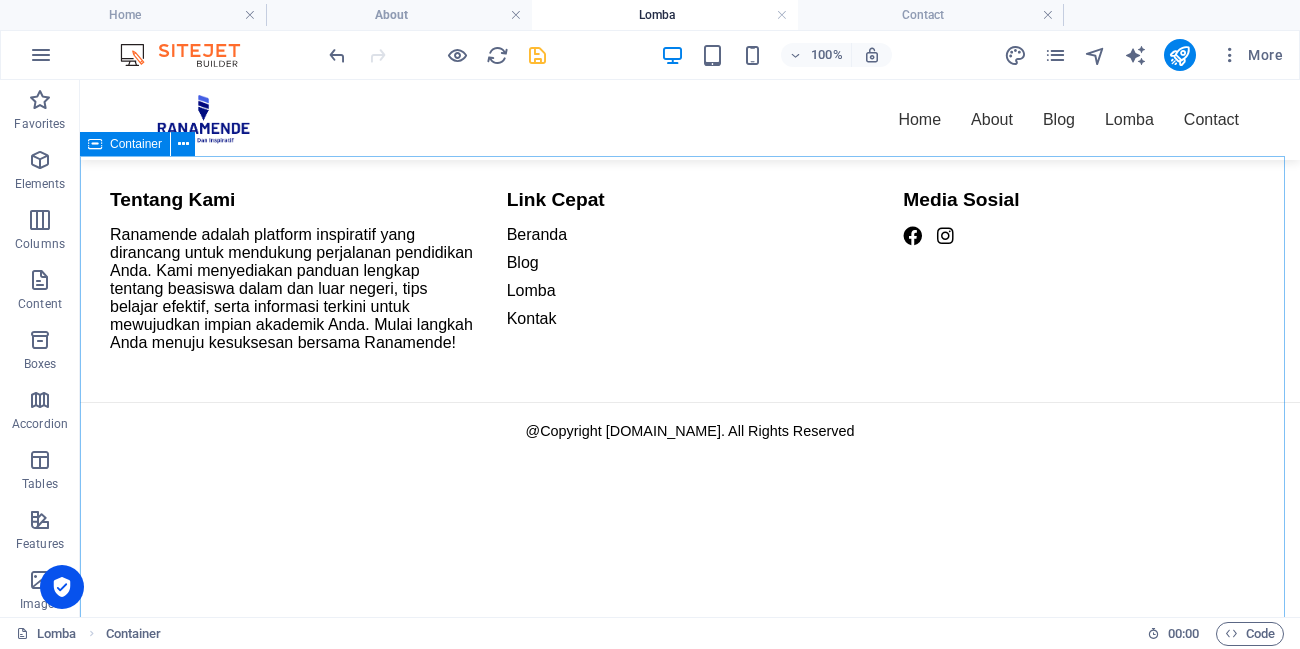 click on "Container" at bounding box center [136, 144] 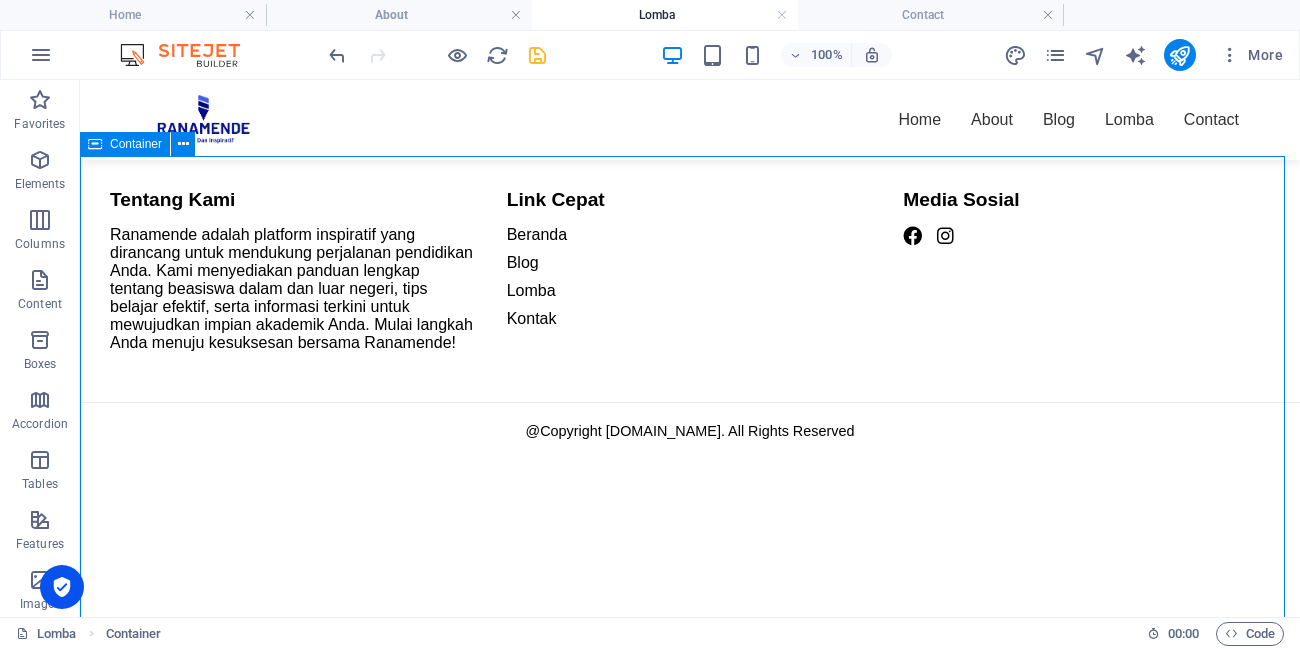 click on "Container" at bounding box center [136, 144] 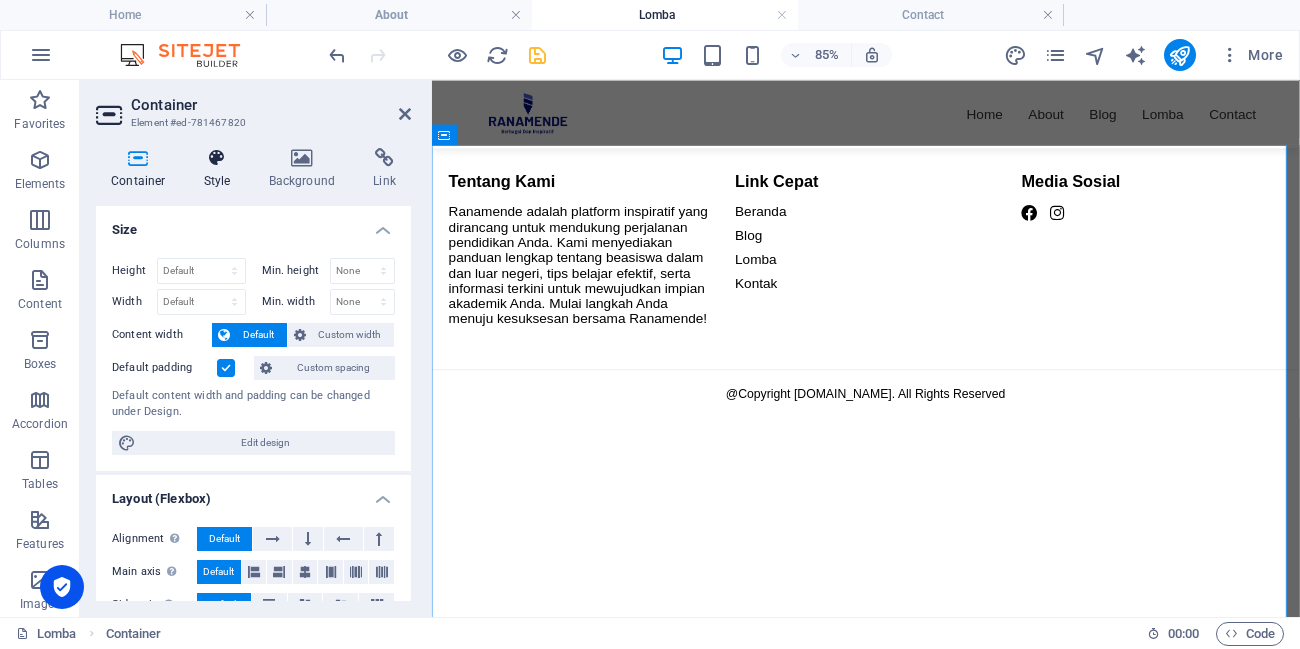 click on "Style" at bounding box center [221, 169] 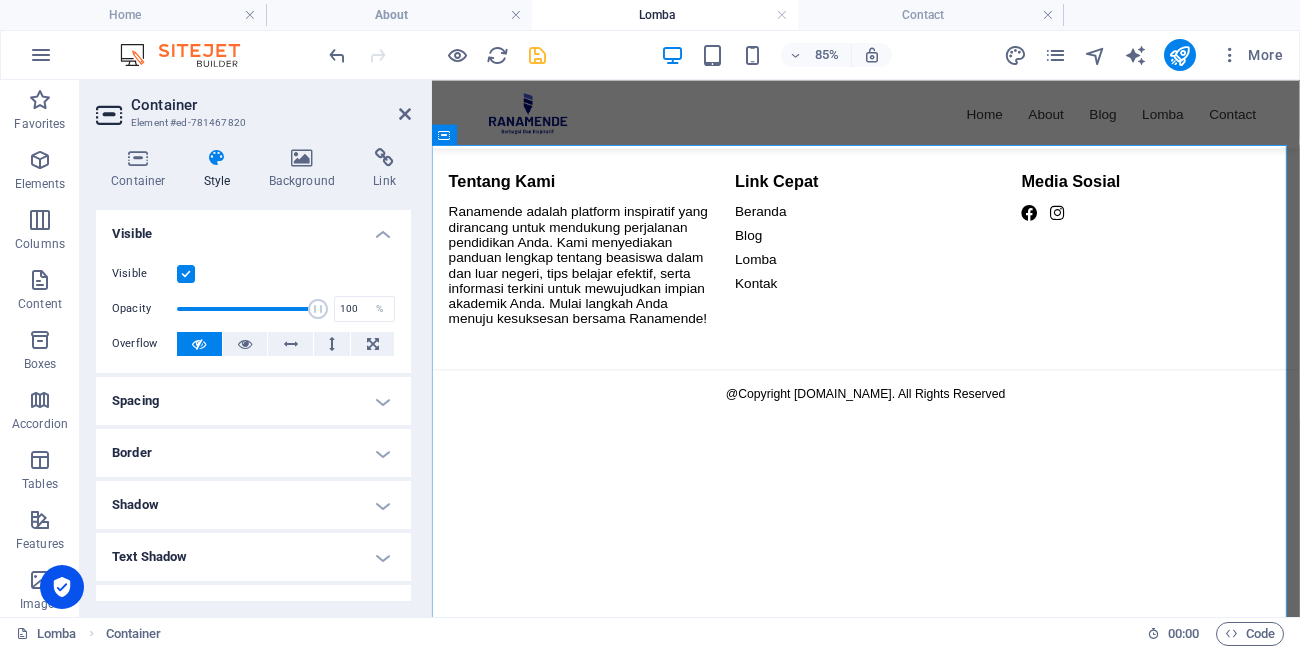 click on "Style" at bounding box center [221, 169] 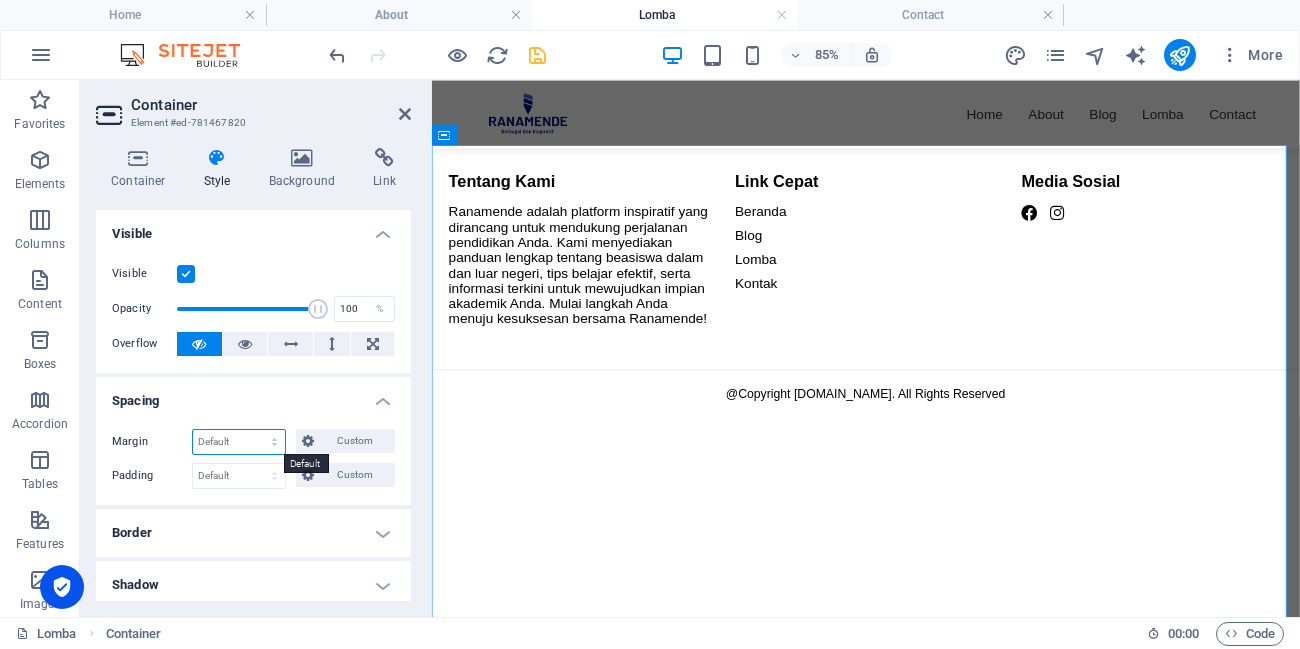 select on "px" 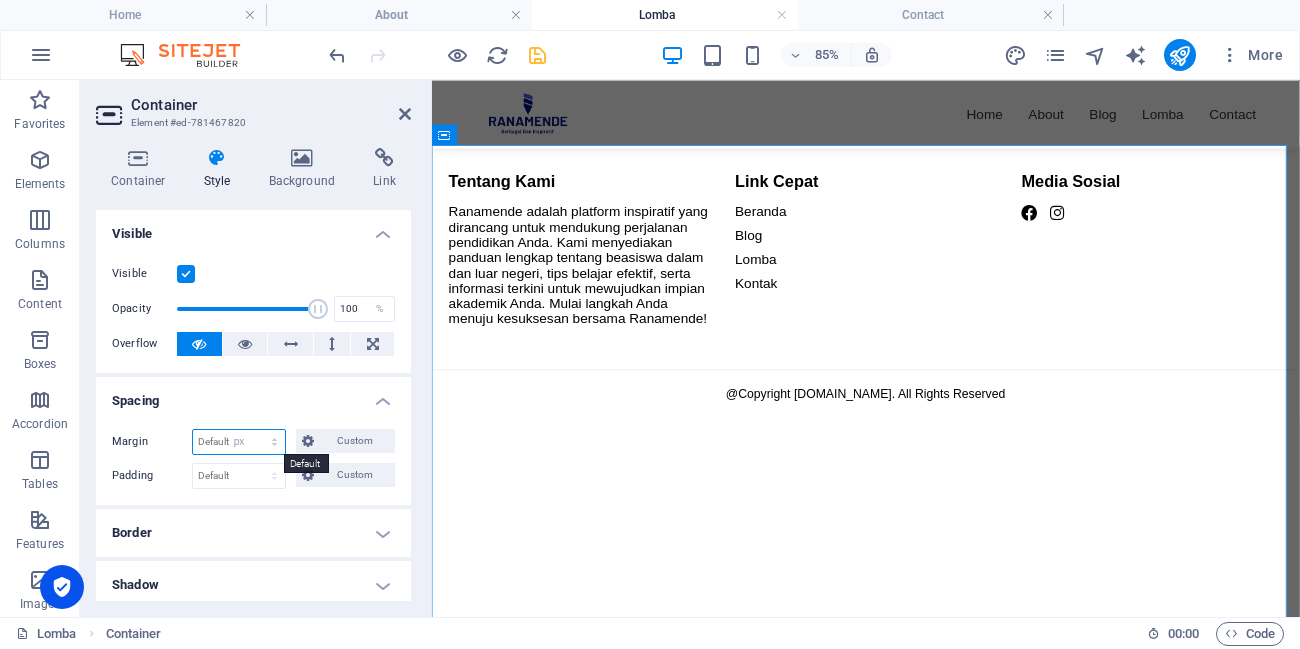 click on "Default auto px % rem vw vh Custom" at bounding box center [239, 442] 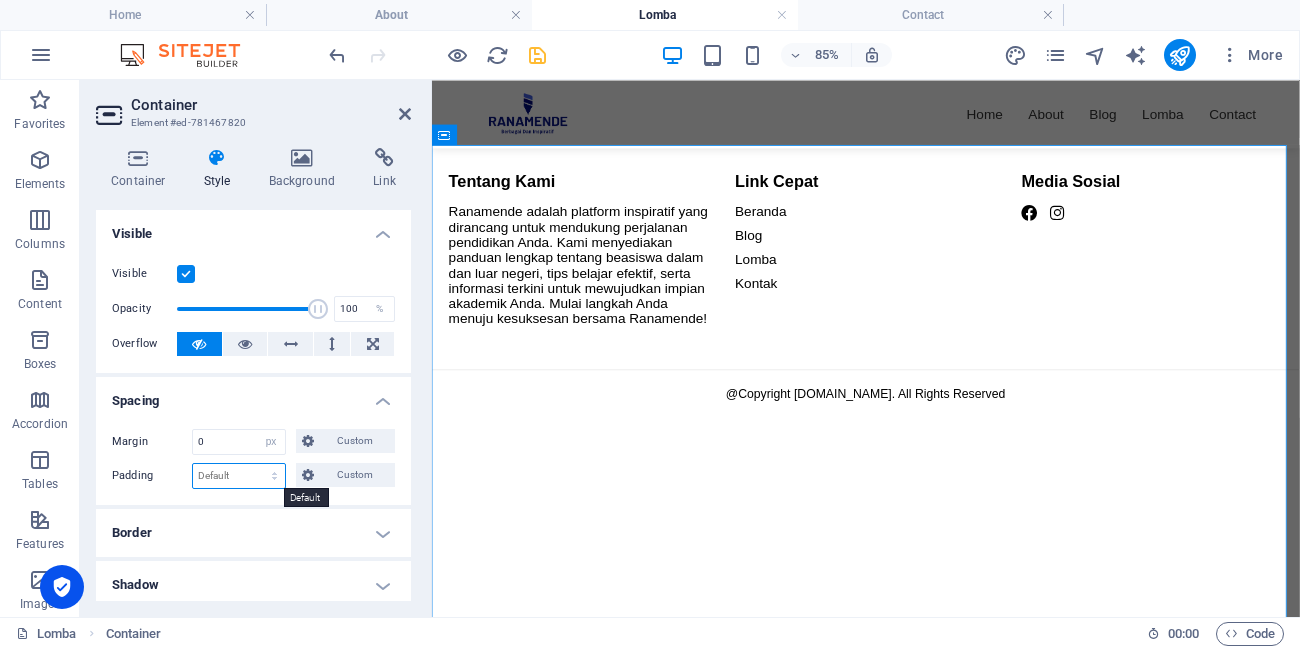 select on "px" 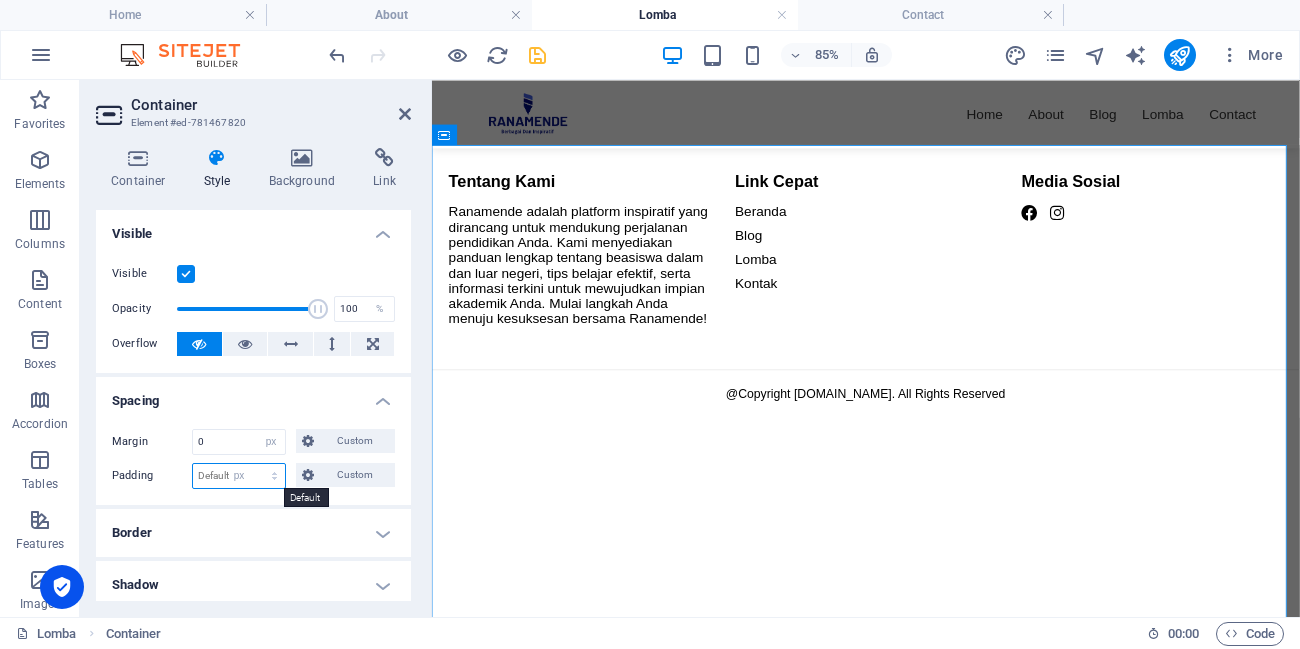 click on "Default px rem % vh vw Custom" at bounding box center [239, 476] 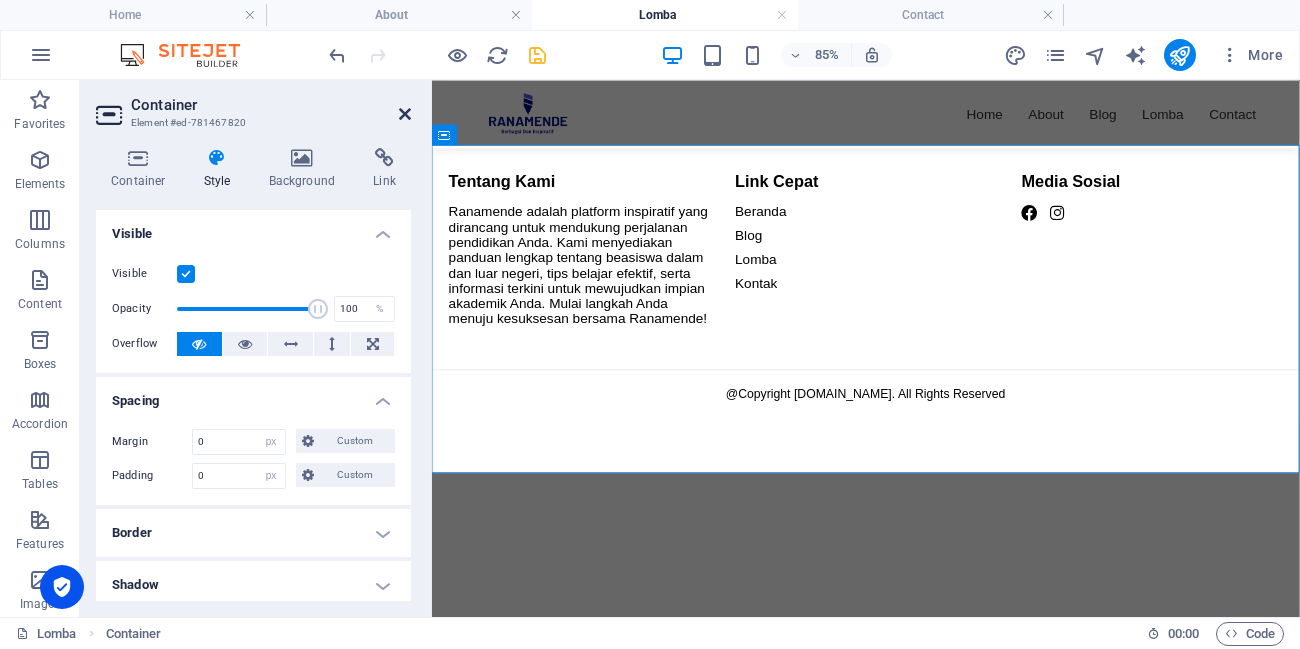 click at bounding box center [405, 114] 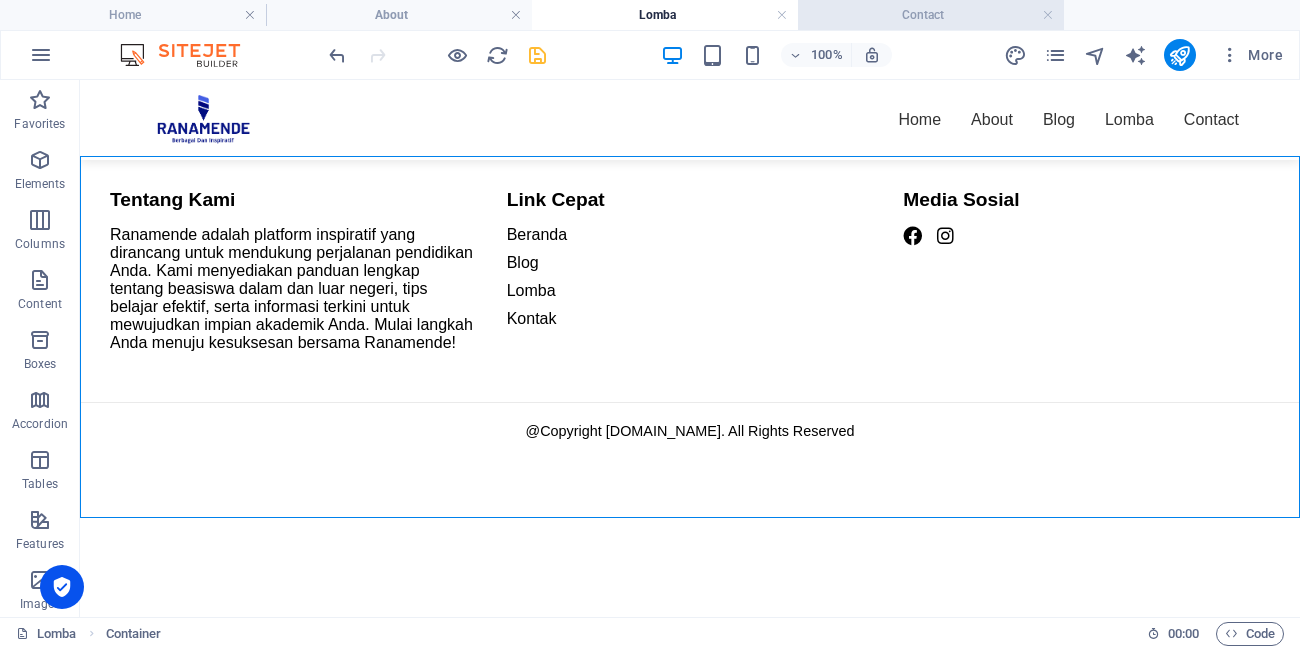 click on "Contact" at bounding box center (931, 15) 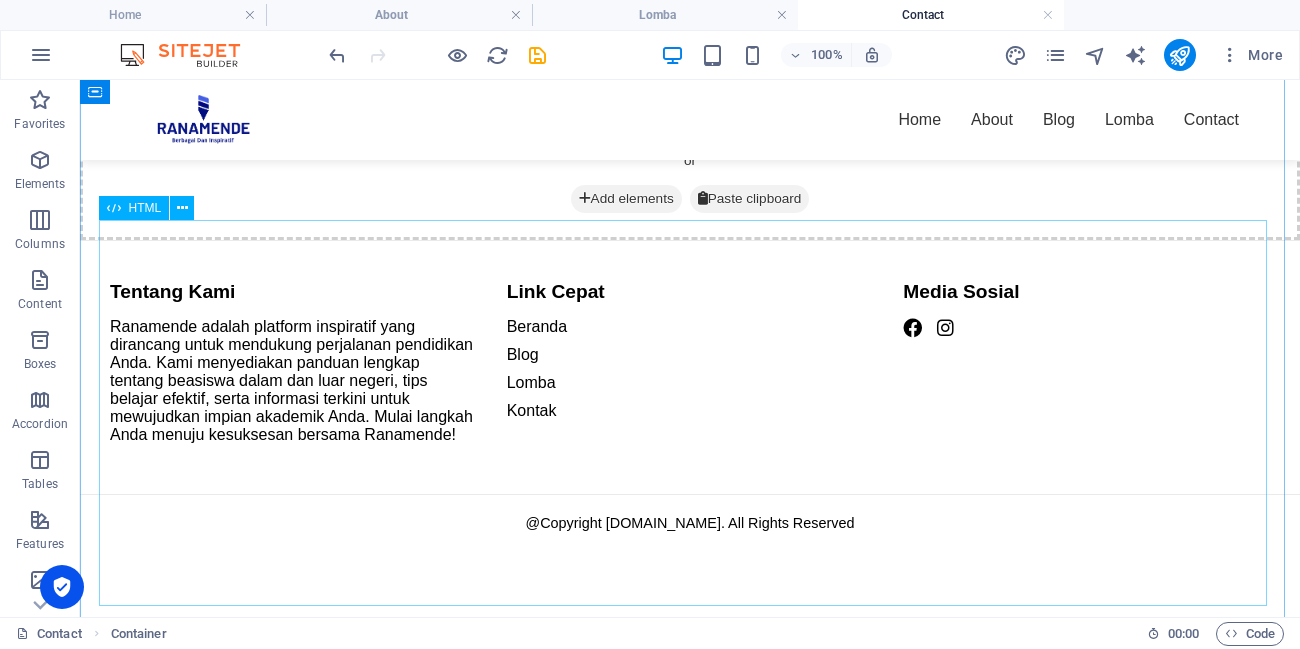 scroll, scrollTop: 0, scrollLeft: 0, axis: both 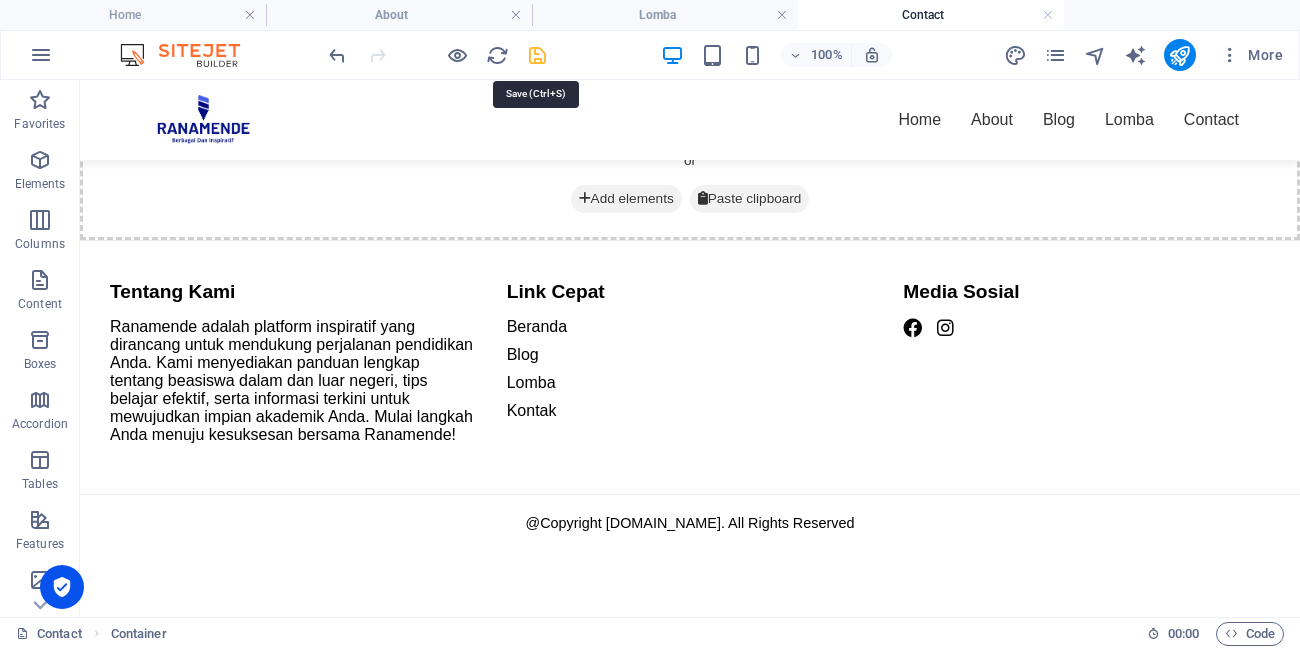 click at bounding box center (537, 55) 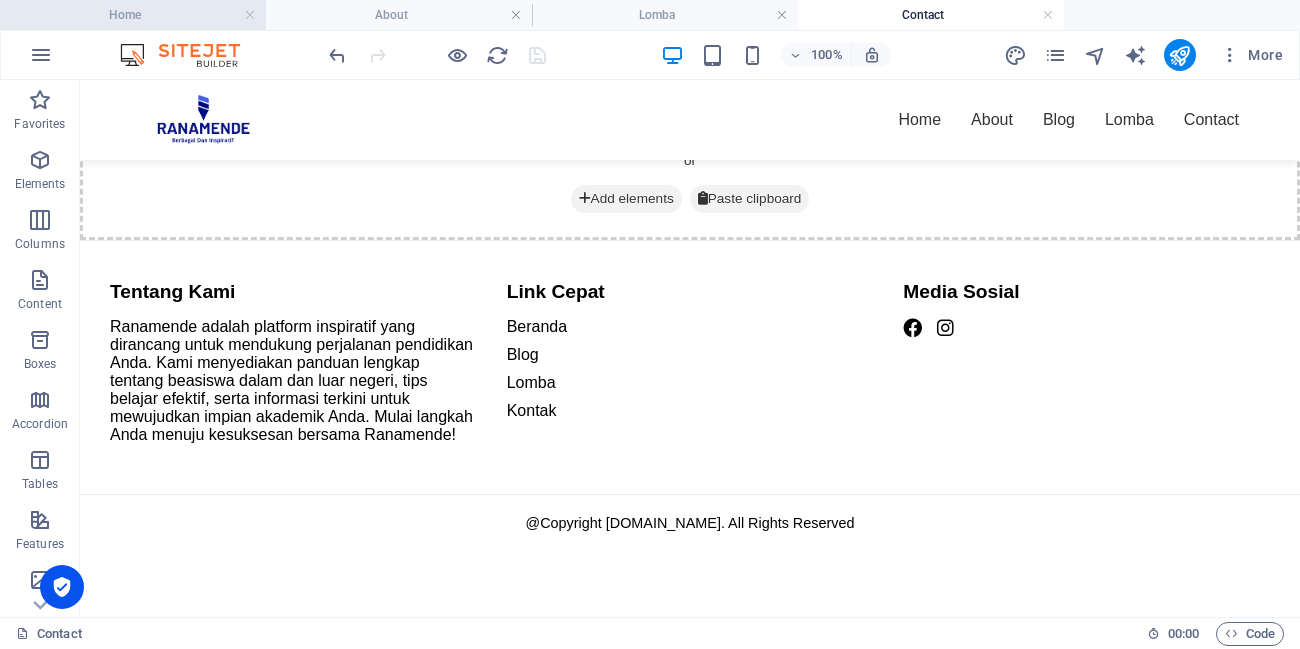click on "Home" at bounding box center (133, 15) 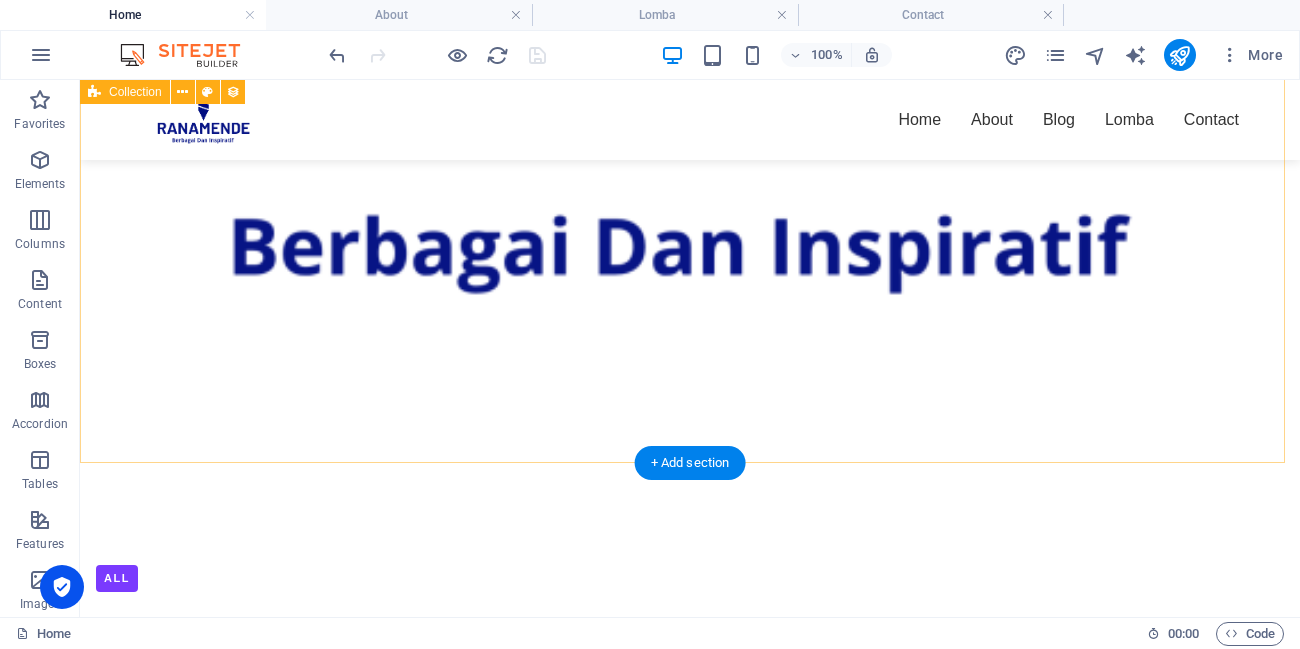 scroll, scrollTop: 2973, scrollLeft: 0, axis: vertical 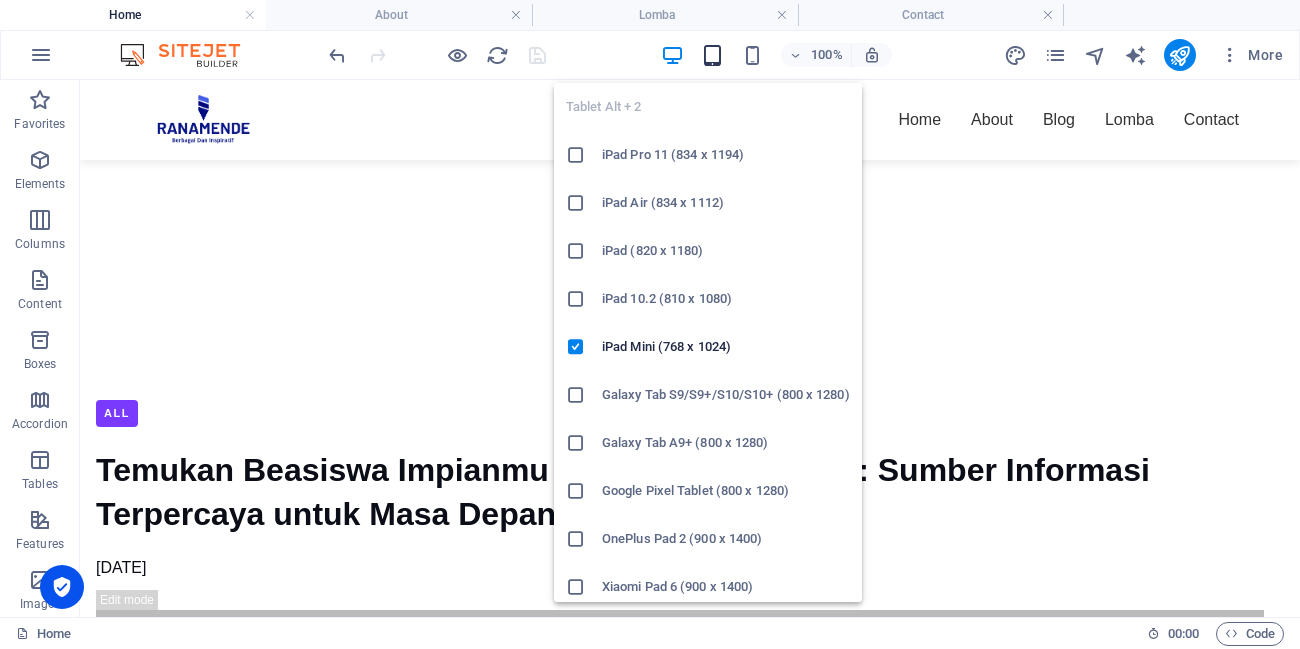 click at bounding box center (712, 55) 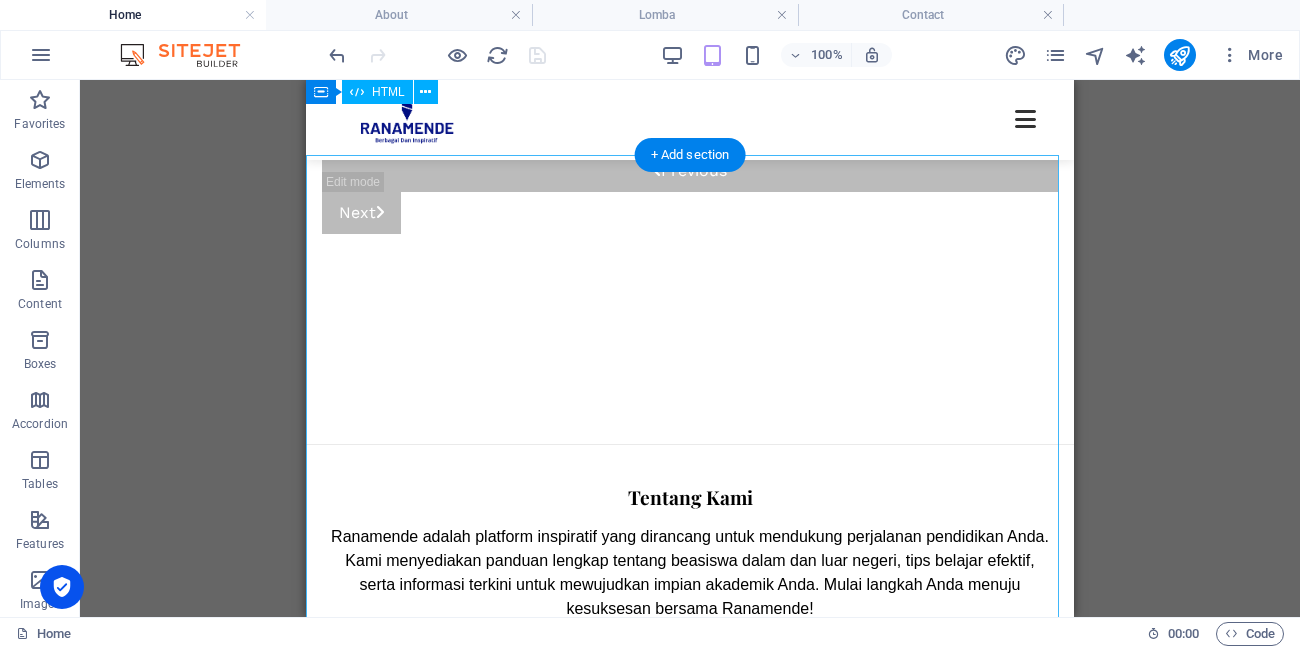 scroll, scrollTop: 2964, scrollLeft: 0, axis: vertical 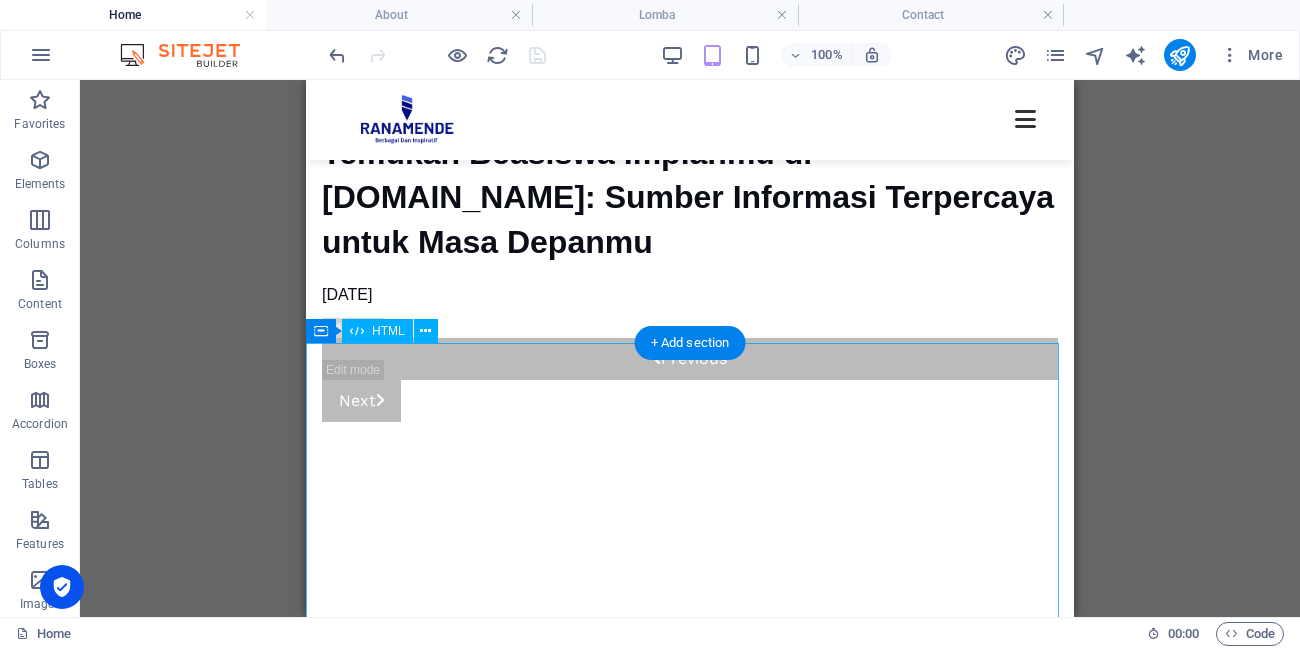 click on "Footer Ranamende
Tentang Kami
Ranamende adalah platform inspiratif yang dirancang untuk mendukung perjalanan pendidikan Anda. Kami menyediakan panduan lengkap tentang beasiswa dalam dan luar negeri, tips belajar efektif, serta informasi terkini untuk mewujudkan impian akademik Anda. Mulai langkah Anda menuju kesuksesan bersama Ranamende!
Link Cepat
Beranda
Blog
Lomba
Kontak
Media Sosial
@Copyright ranamende.com. All Rights Reserved" at bounding box center [690, 949] 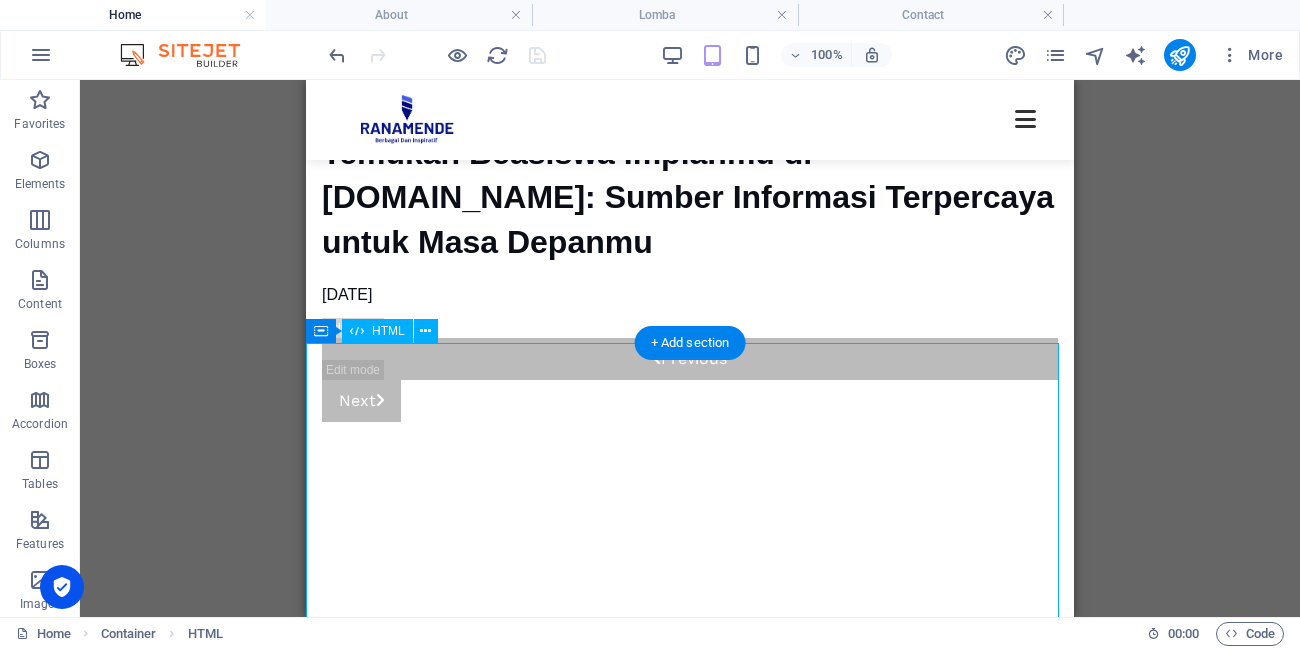 click on "Footer Ranamende
Tentang Kami
Ranamende adalah platform inspiratif yang dirancang untuk mendukung perjalanan pendidikan Anda. Kami menyediakan panduan lengkap tentang beasiswa dalam dan luar negeri, tips belajar efektif, serta informasi terkini untuk mewujudkan impian akademik Anda. Mulai langkah Anda menuju kesuksesan bersama Ranamende!
Link Cepat
Beranda
Blog
Lomba
Kontak
Media Sosial
@Copyright ranamende.com. All Rights Reserved" at bounding box center [690, 949] 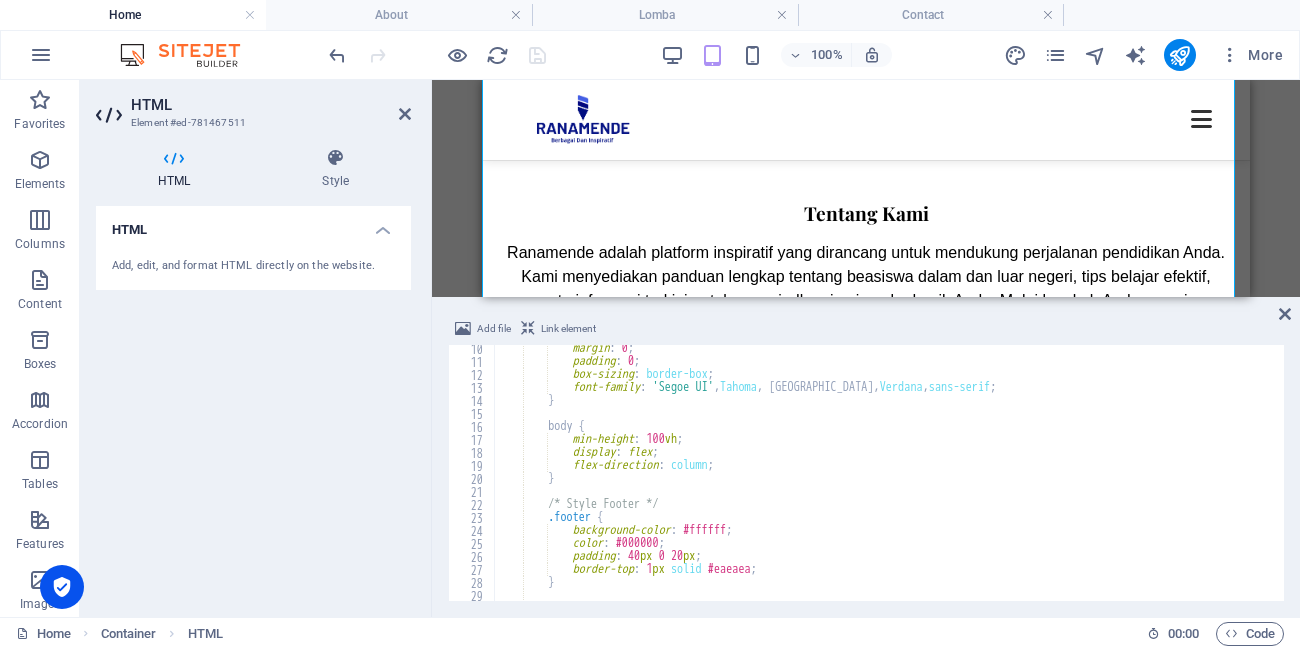 scroll, scrollTop: 420, scrollLeft: 0, axis: vertical 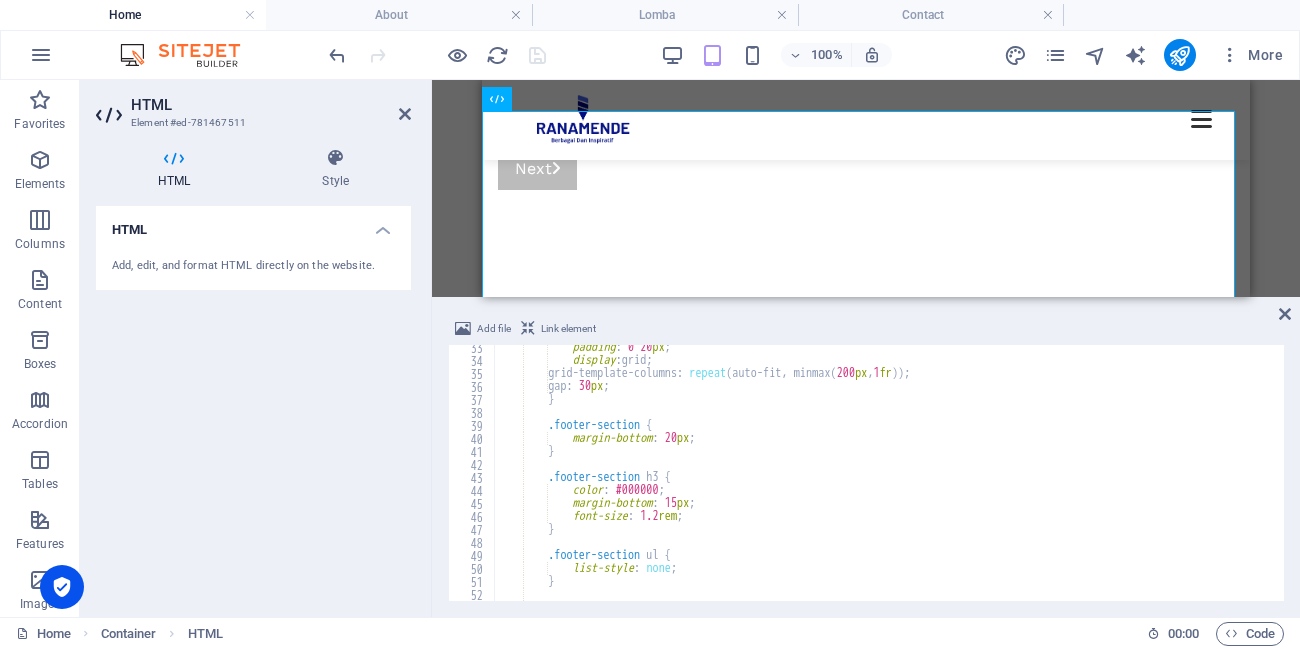 type on ".footer-section {" 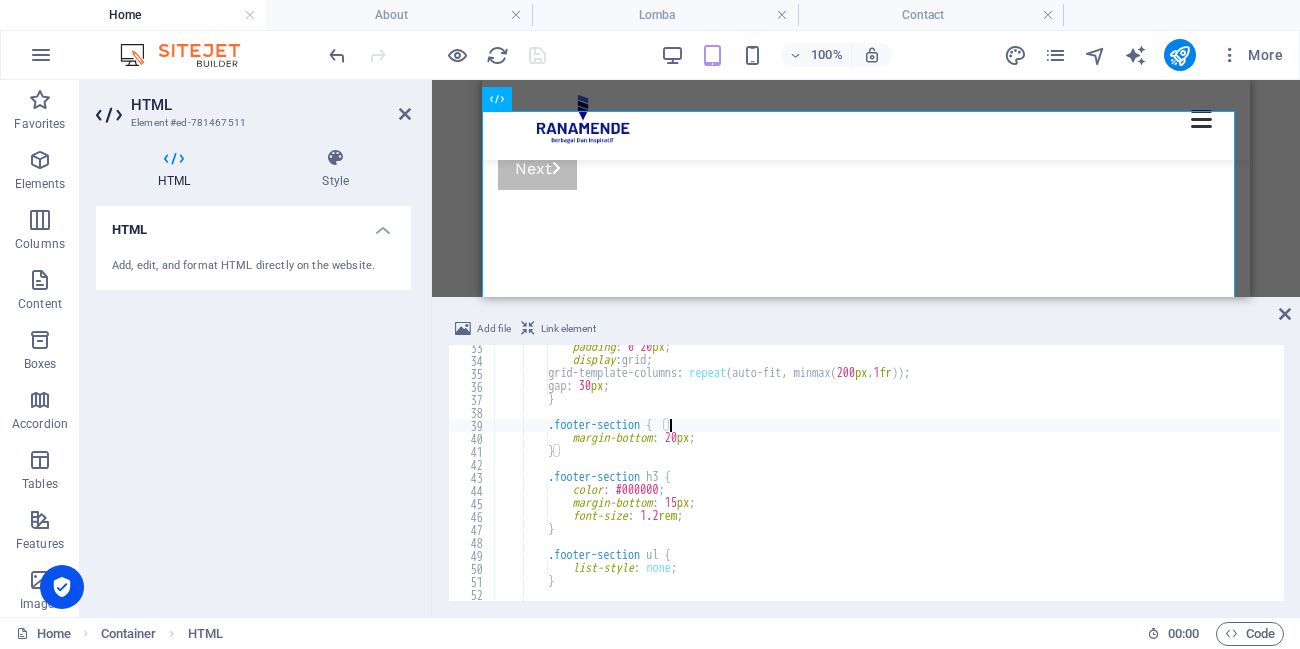 click on "padding :   0   20 px ;                display :  grid ;               grid-template-columns :   repeat (auto-fit, minmax( 200 px ,  1 fr )) ;               gap :   30 px ;           }                     .footer-section   {                margin-bottom :   20 px ;           }                     .footer-section   h3   {                color :   #000000 ;                margin-bottom :   15 px ;                font-size :   1.2 rem ;           }                     .footer-section   ul   {                list-style :   none ;           }                     .footer-section   ul   li   {" at bounding box center (1637, 480) 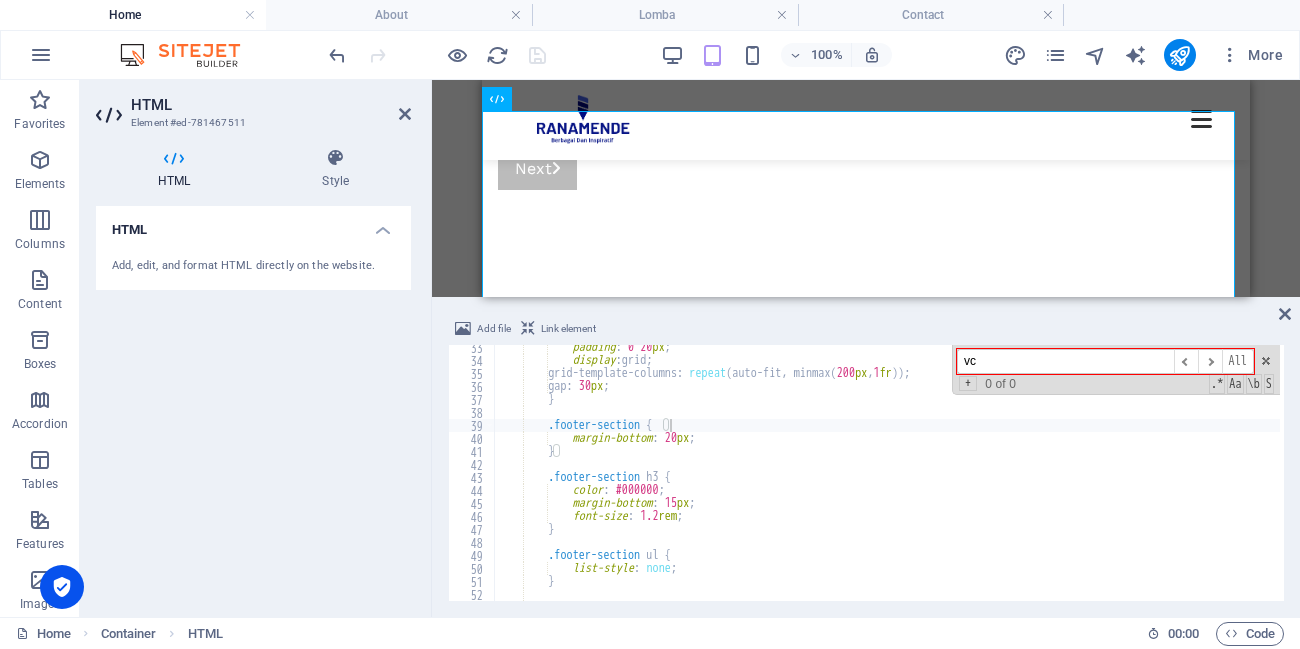 type on "v" 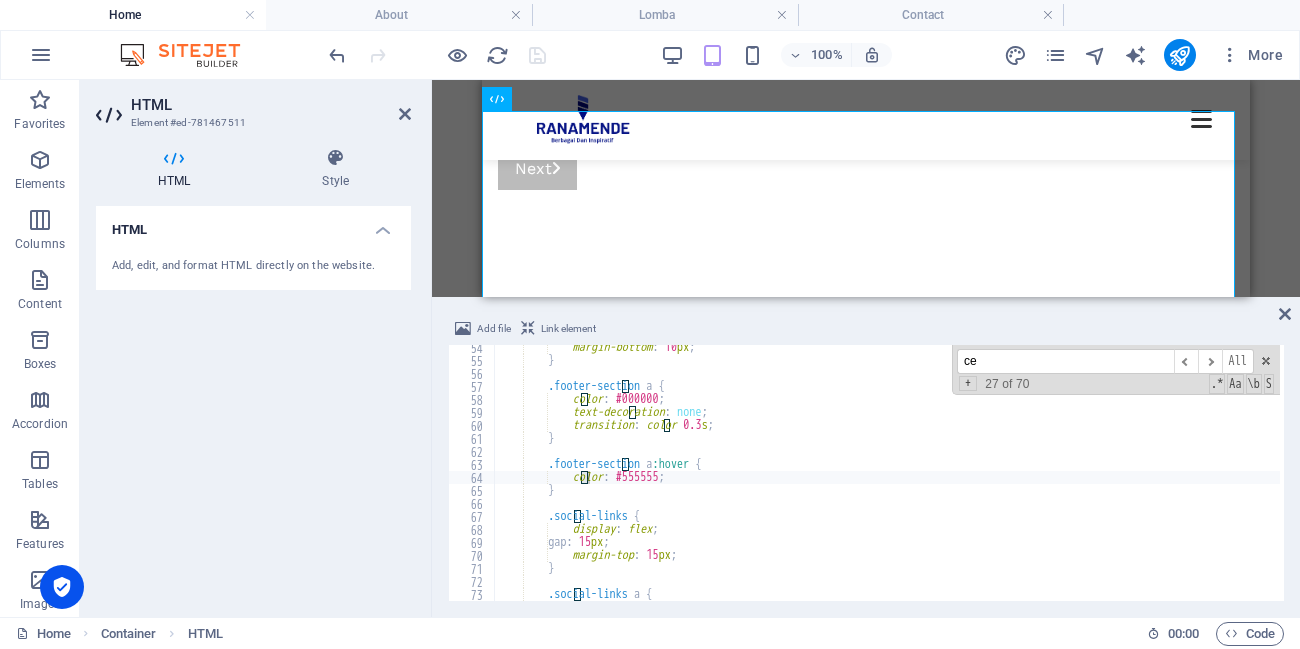 scroll, scrollTop: 966, scrollLeft: 0, axis: vertical 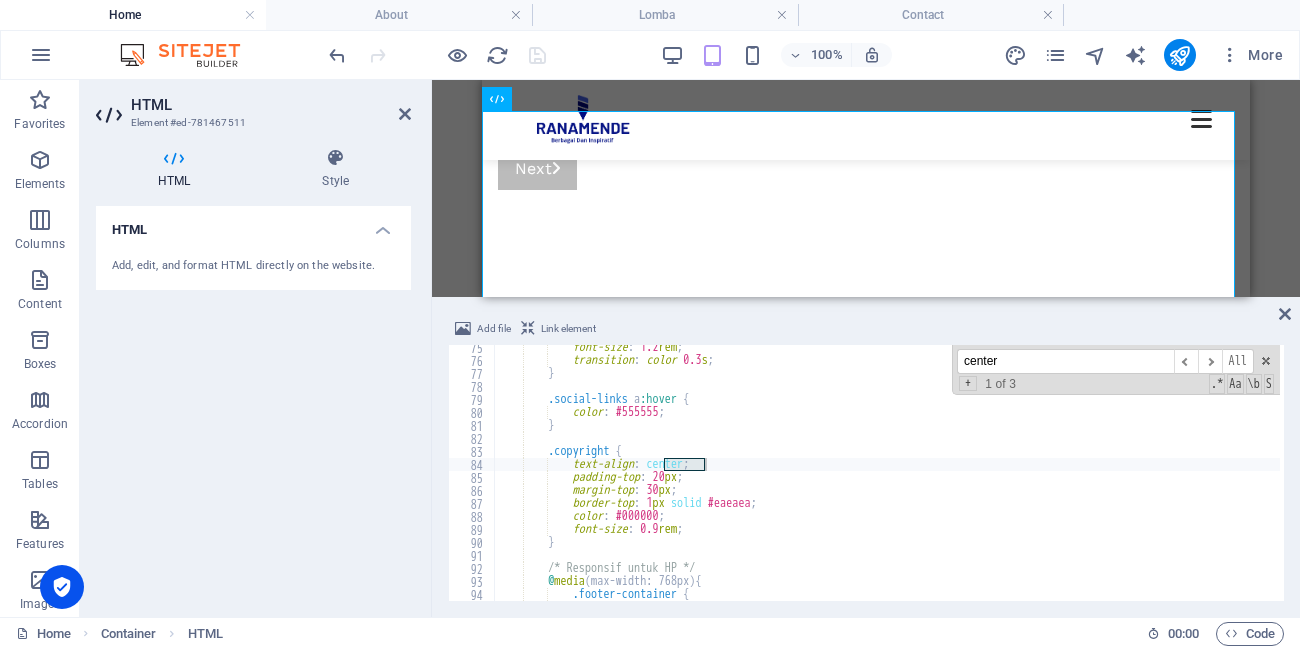 type on "center" 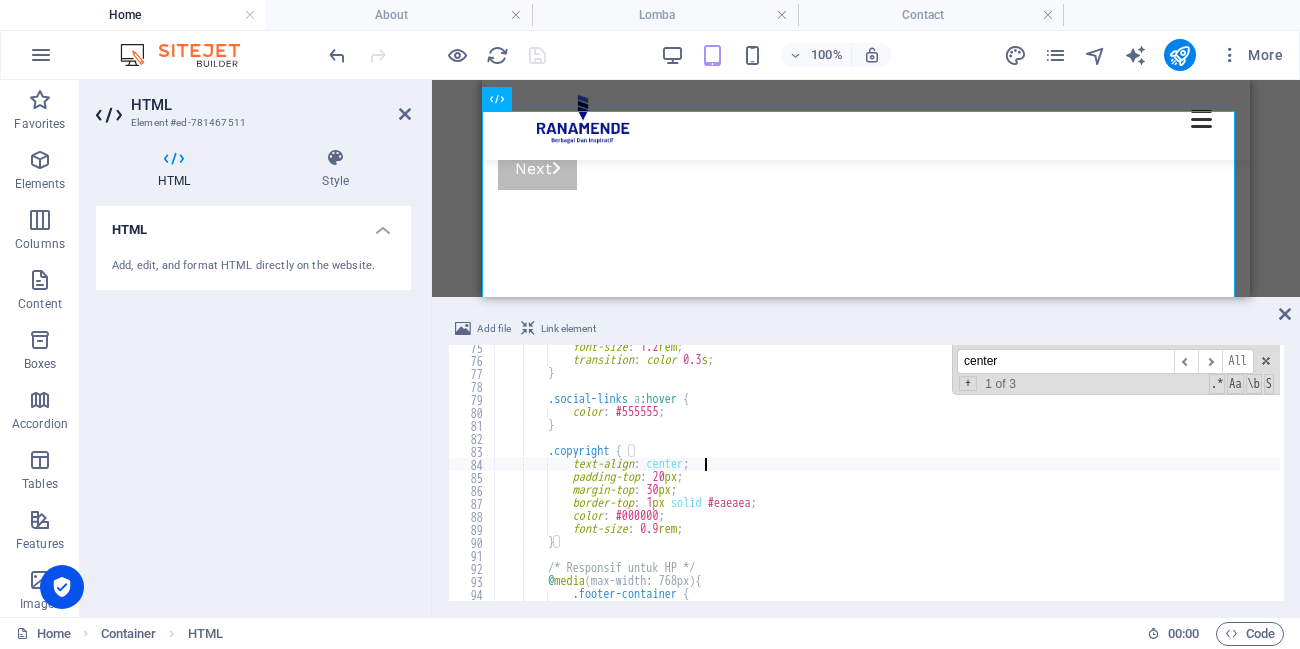 click on "font-size :   1.2 rem ;                transition :   color   0.3 s ;           }                     .social-links   a :hover   {                color :   #555555 ;           }                     .copyright   {                text-align :   center ;                padding-top :   20 px ;                margin-top :   30 px ;                border-top :   1 px   solid   #eaeaea ;                color :   #000000 ;                font-size :   0.9 rem ;           }                     /* Responsif untuk HP */           @ media  (max-width: 768px)  {                .footer-container   {                    grid-template-columns :   1 fr ;" at bounding box center [1637, 480] 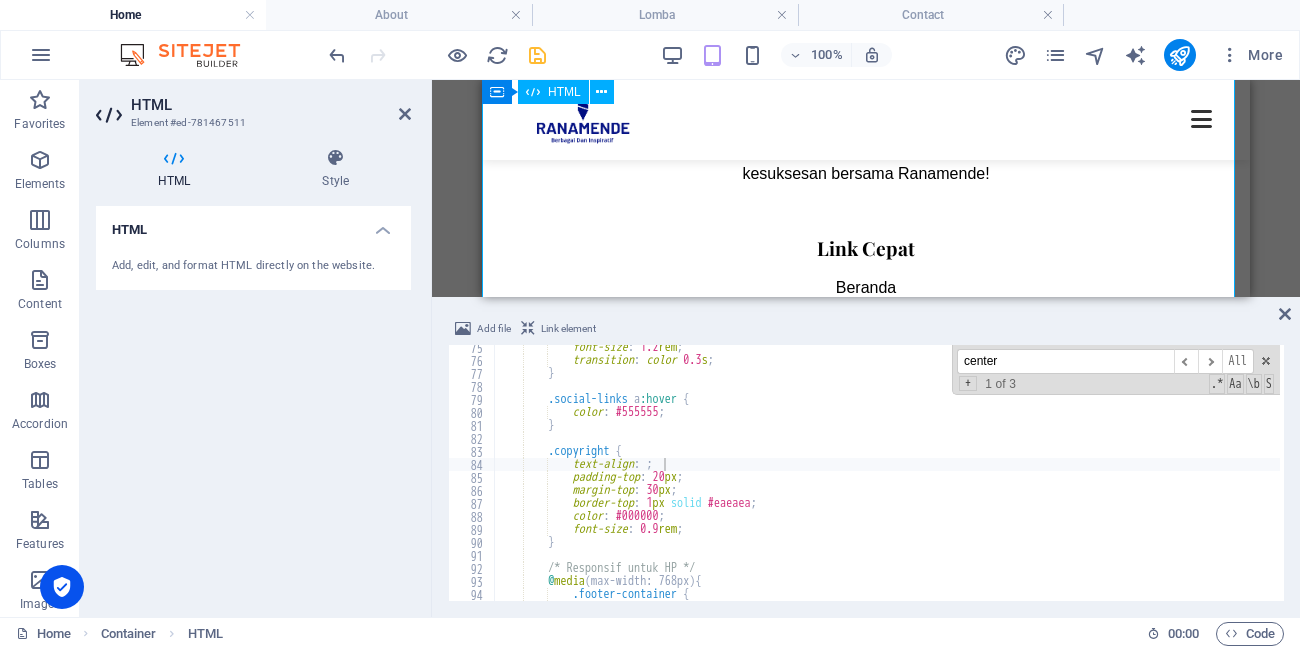 scroll, scrollTop: 3644, scrollLeft: 0, axis: vertical 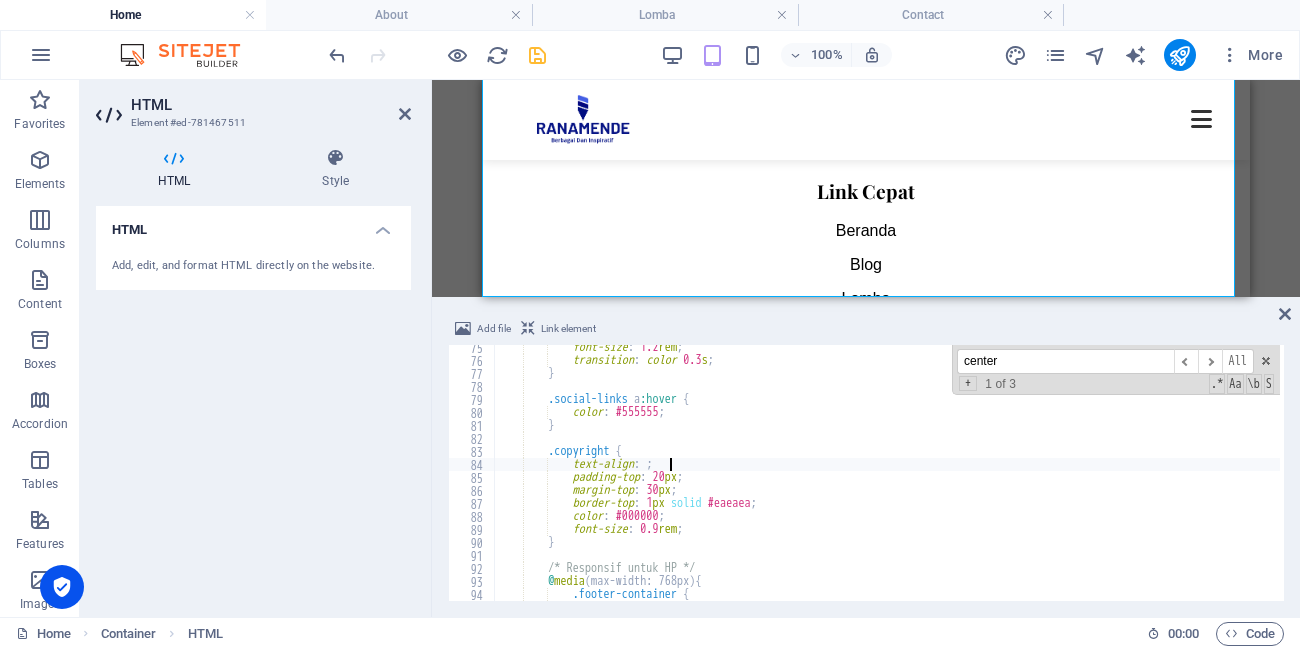 click on "font-size :   1.2 rem ;                transition :   color   0.3 s ;           }                     .social-links   a :hover   {                color :   #555555 ;           }                     .copyright   {                text-align :   ;                padding-top :   20 px ;                margin-top :   30 px ;                border-top :   1 px   solid   #eaeaea ;                color :   #000000 ;                font-size :   0.9 rem ;           }                     /* Responsif untuk HP */           @ media  (max-width: 768px)  {                .footer-container   {                    grid-template-columns :   1 fr ;" at bounding box center [1637, 480] 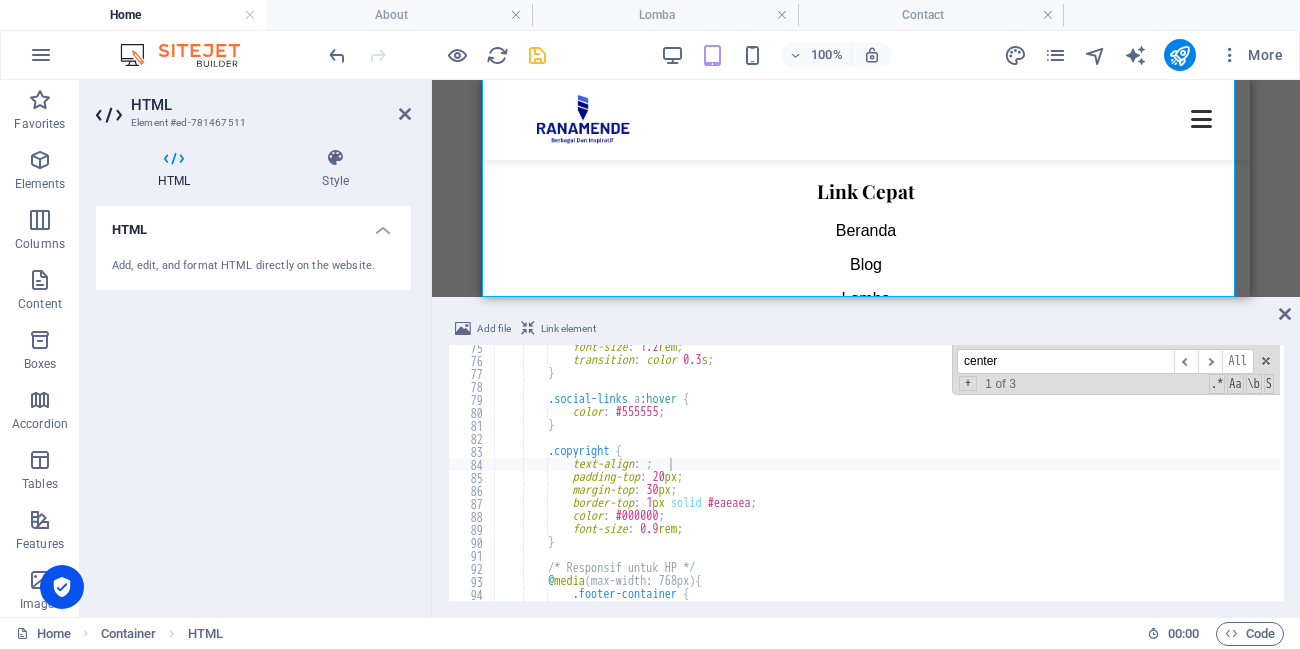 click on "font-size :   1.2 rem ;                transition :   color   0.3 s ;           }                     .social-links   a :hover   {                color :   #555555 ;           }                     .copyright   {                text-align :   ;                padding-top :   20 px ;                margin-top :   30 px ;                border-top :   1 px   solid   #eaeaea ;                color :   #000000 ;                font-size :   0.9 rem ;           }                     /* Responsif untuk HP */           @ media  (max-width: 768px)  {                .footer-container   {                    grid-template-columns :   1 fr ;" at bounding box center (1637, 480) 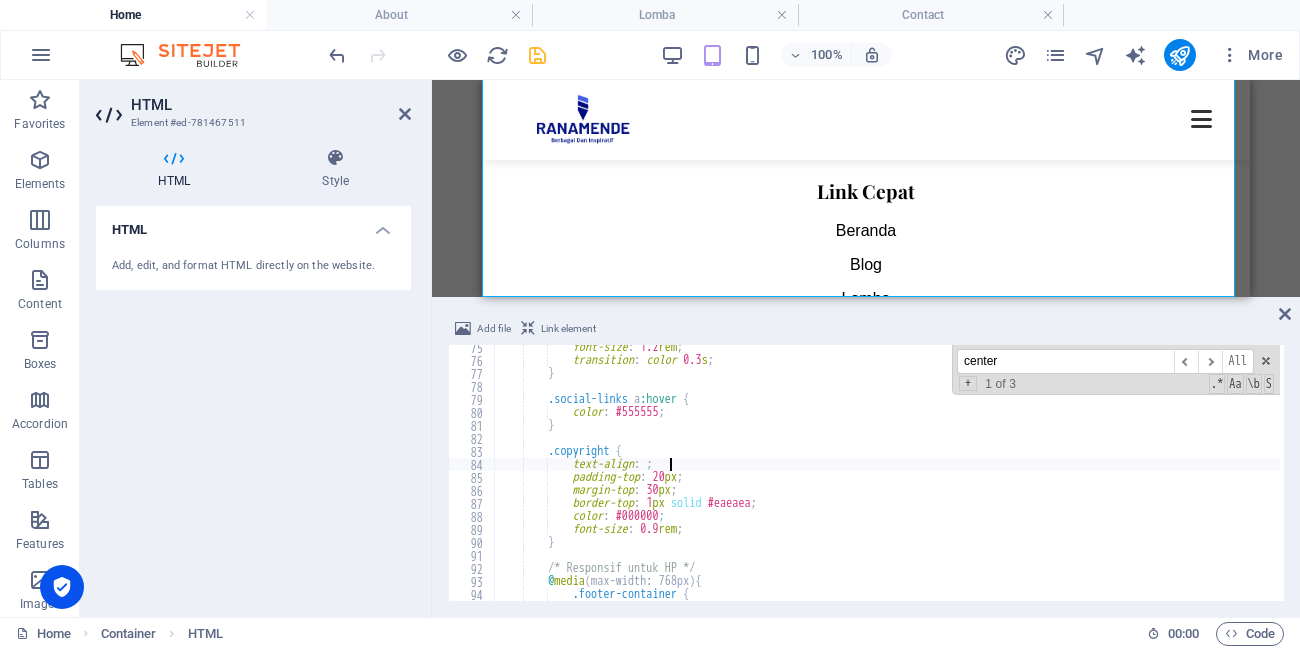 type on "text-align: center;" 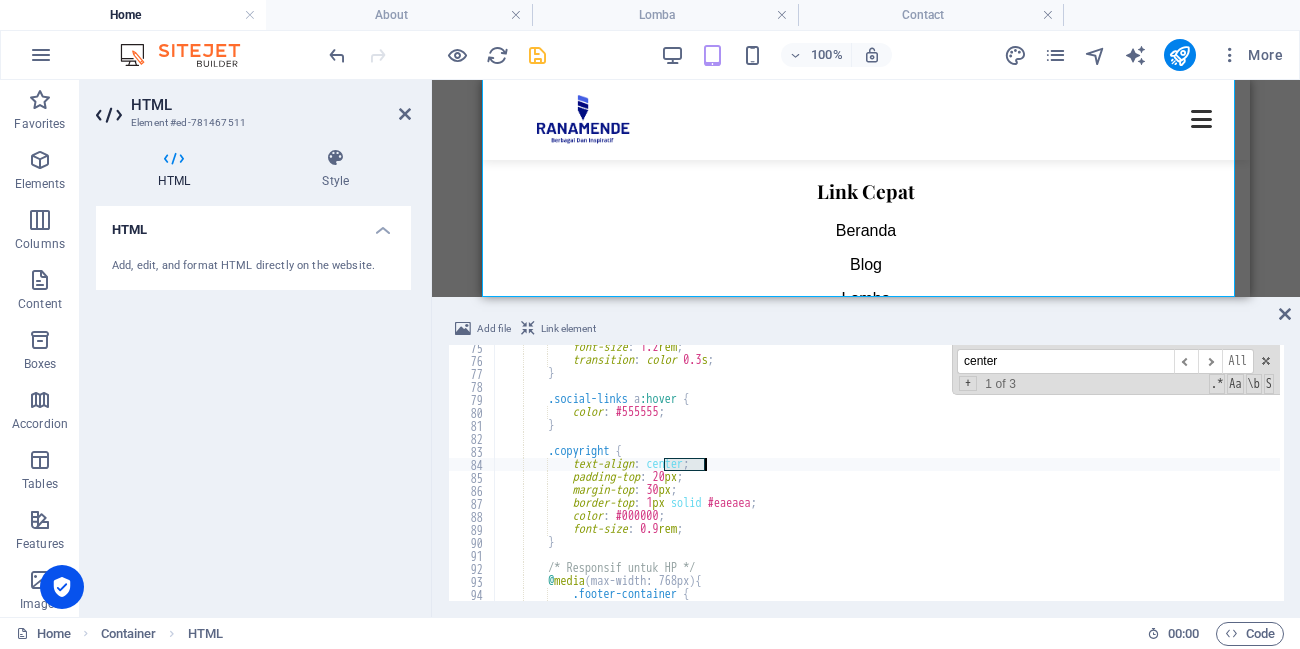 click on "center" at bounding box center (1065, 361) 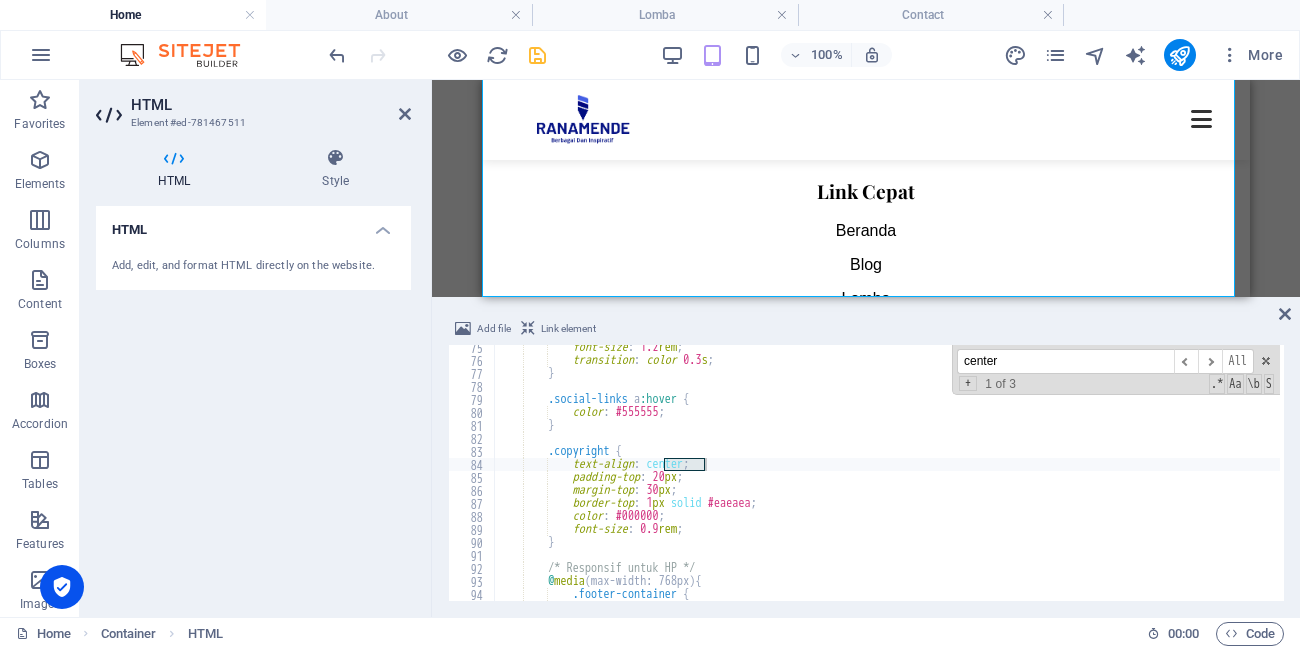 click on "center" at bounding box center (1065, 361) 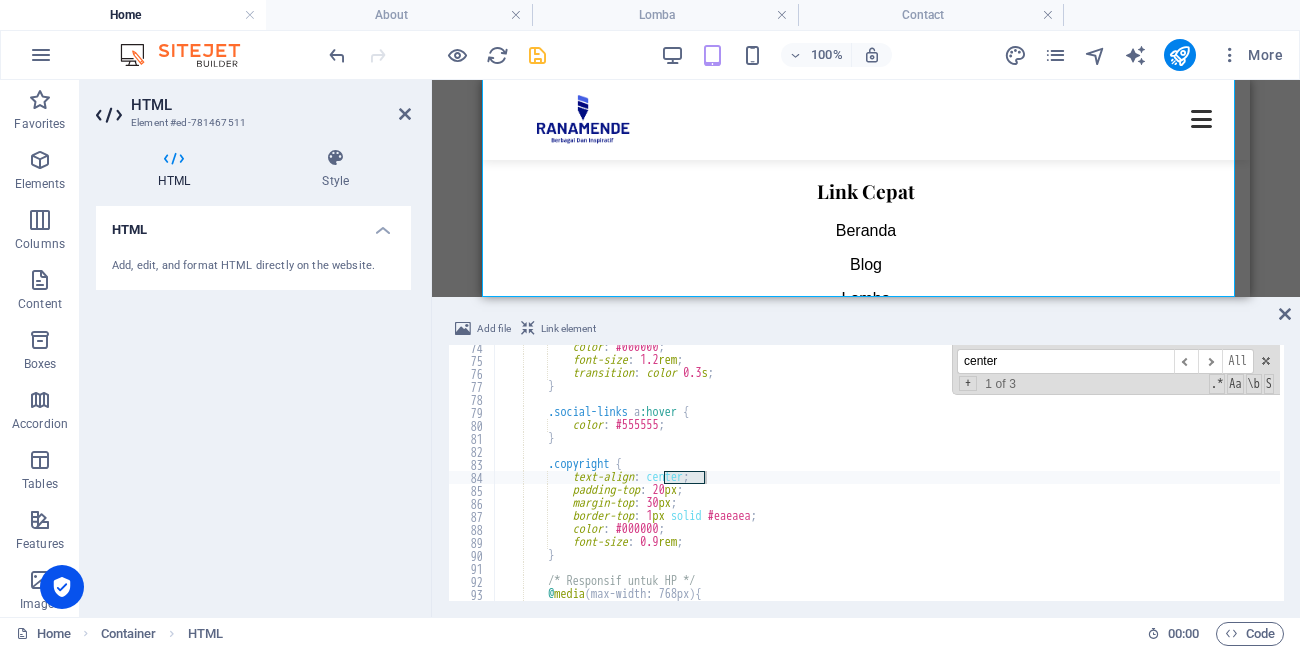 scroll, scrollTop: 953, scrollLeft: 0, axis: vertical 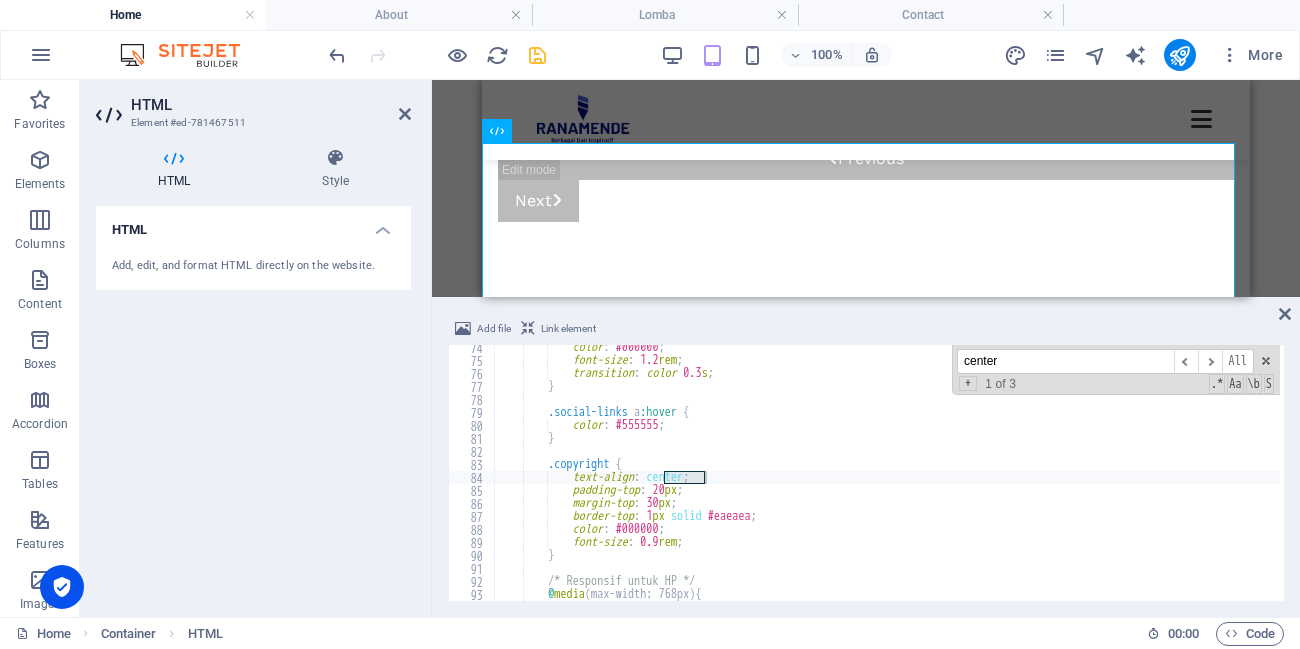click on "center" at bounding box center (1065, 361) 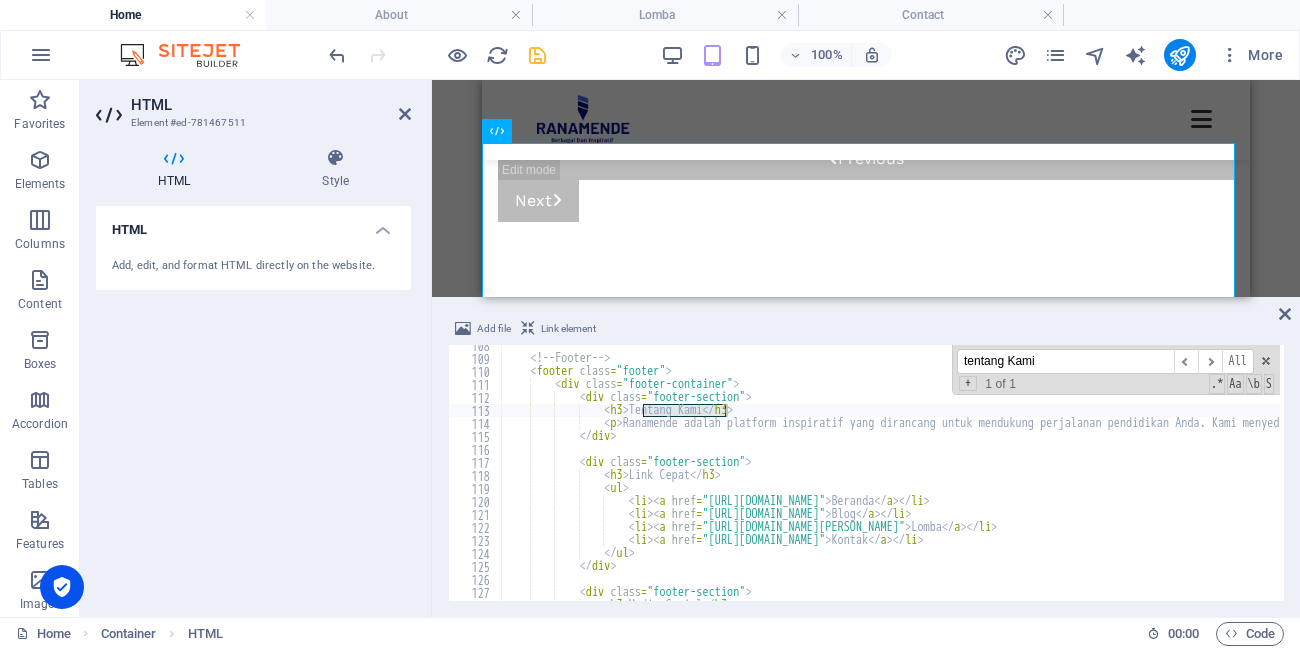 scroll, scrollTop: 1337, scrollLeft: 0, axis: vertical 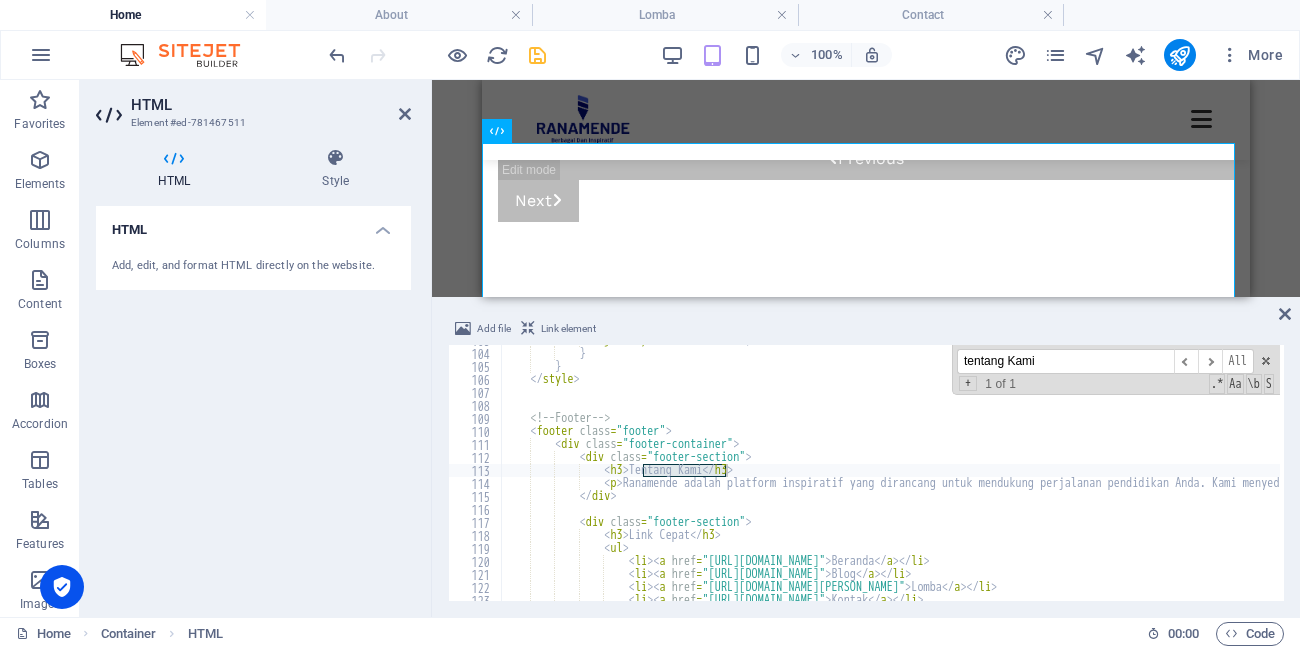 type on "tentang Kami" 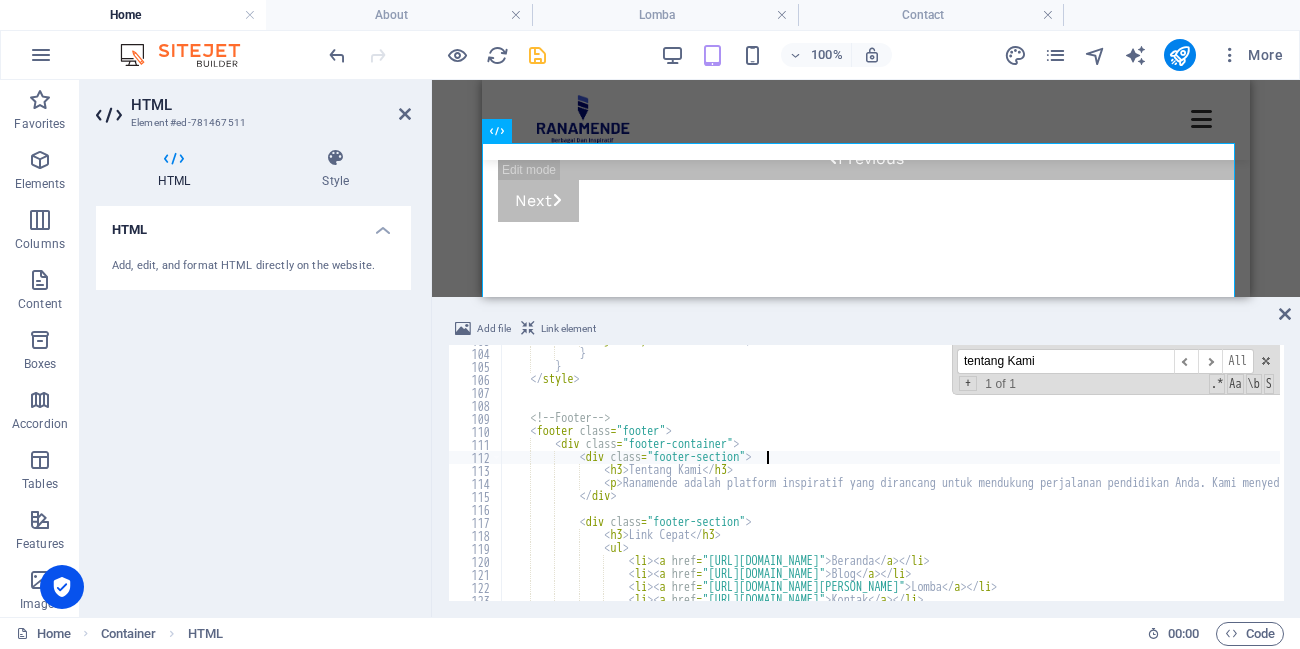click on "justify-content :   center ;                }           }      </ style >      <!--  Footer  -->      < footer   class = "footer" >           < div   class = "footer-container" >                < div   class = "footer-section" >                     < h3 > Tentang Kami </ h3 >                     < p > Ranamende adalah platform inspiratif yang dirancang untuk mendukung perjalanan pendidikan Anda. Kami menyediakan panduan lengkap tentang beasiswa dalam dan luar negeri, tips belajar efektif, serta informasi terkini untuk mewujudkan impian akademik Anda. Mulai langkah Anda menuju kesuksesan bersama Ranamende! </ p >                </ div >                               < div   class = "footer-section" >                     < h3 > Link Cepat </ h3 >                     < ul >                          < li > < a   href = "https://www.desain.ranamende.com" > Beranda </ a > </ li >                          < li > < a   href = "https://www.desain.ranamende.com/blog" > Blog </ a > </ li >" at bounding box center [1644, 473] 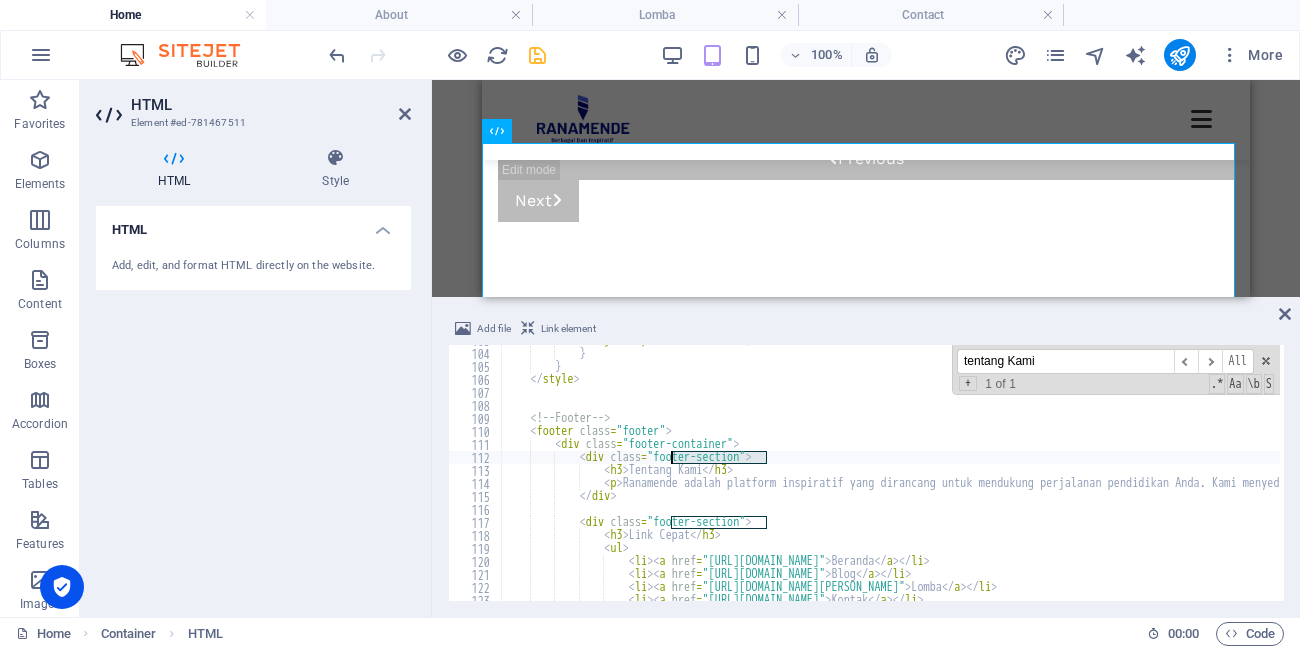 drag, startPoint x: 766, startPoint y: 460, endPoint x: 668, endPoint y: 458, distance: 98.02041 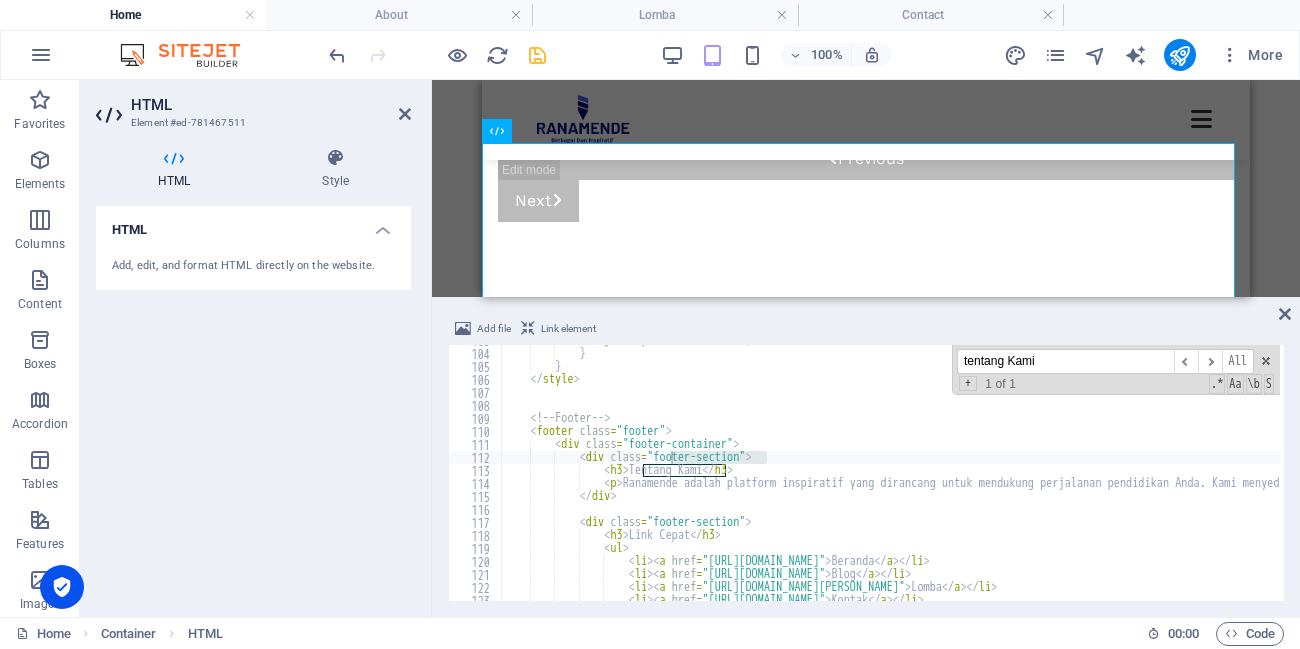 click on "tentang Kami" at bounding box center (1065, 361) 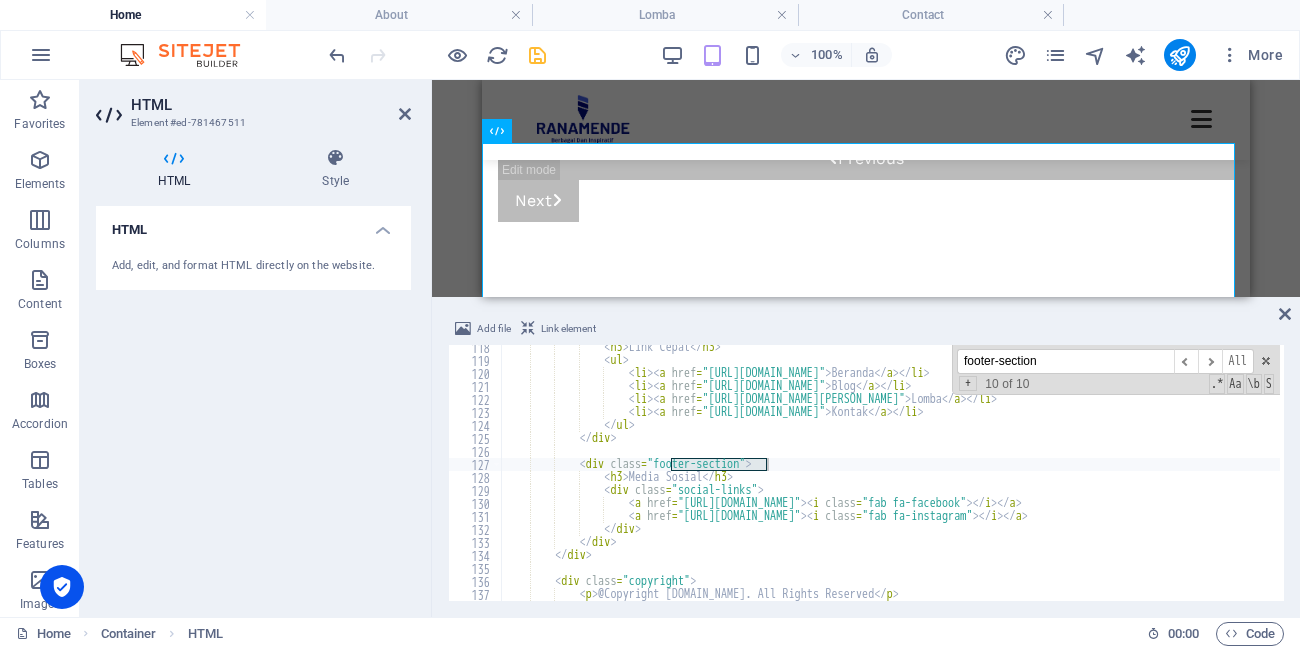 scroll, scrollTop: 368, scrollLeft: 0, axis: vertical 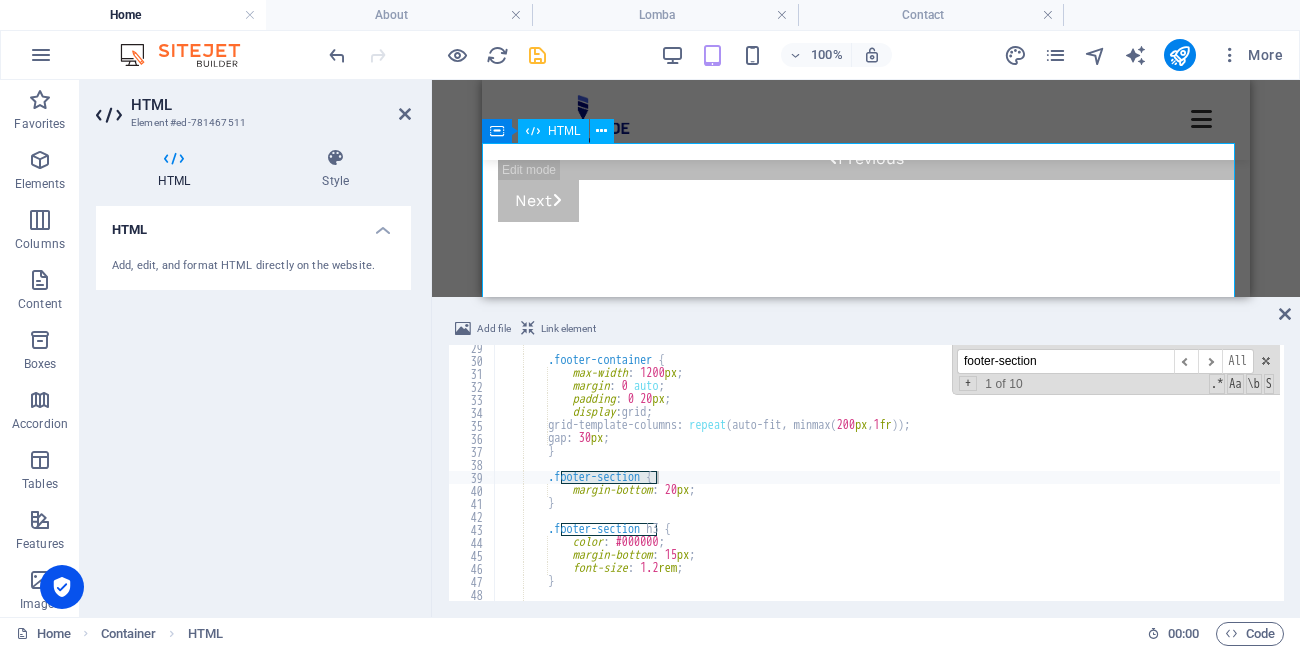 type on "footer-section" 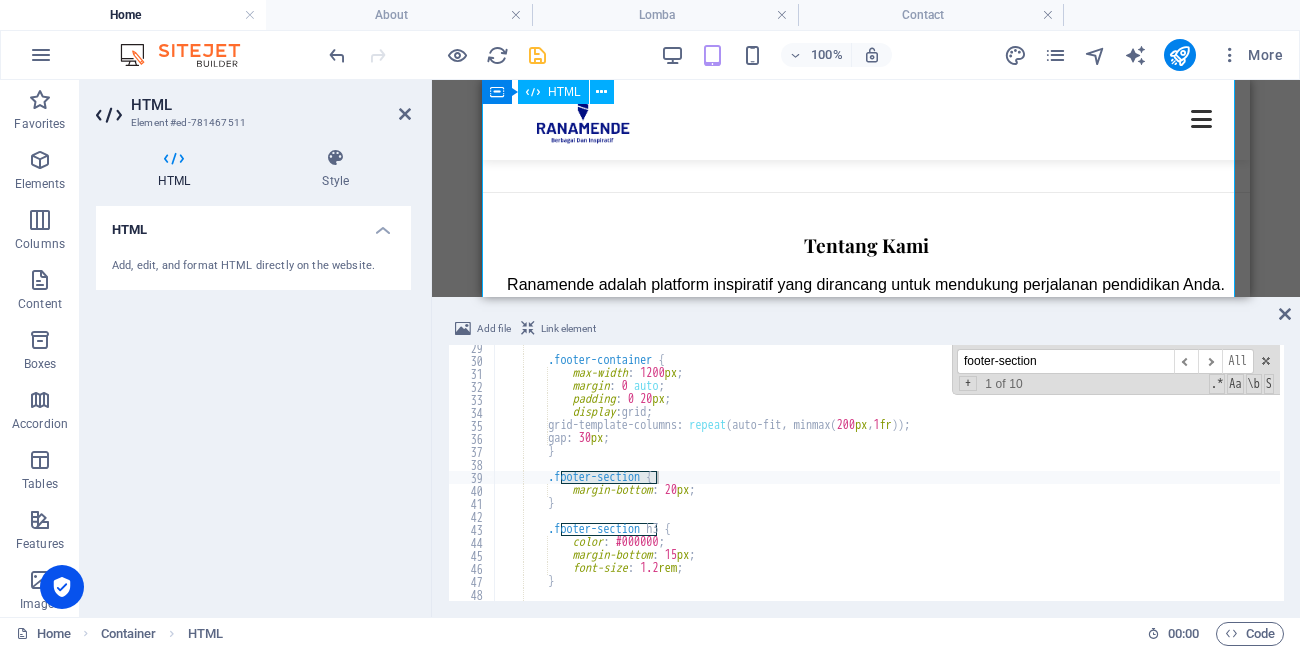 scroll, scrollTop: 3284, scrollLeft: 0, axis: vertical 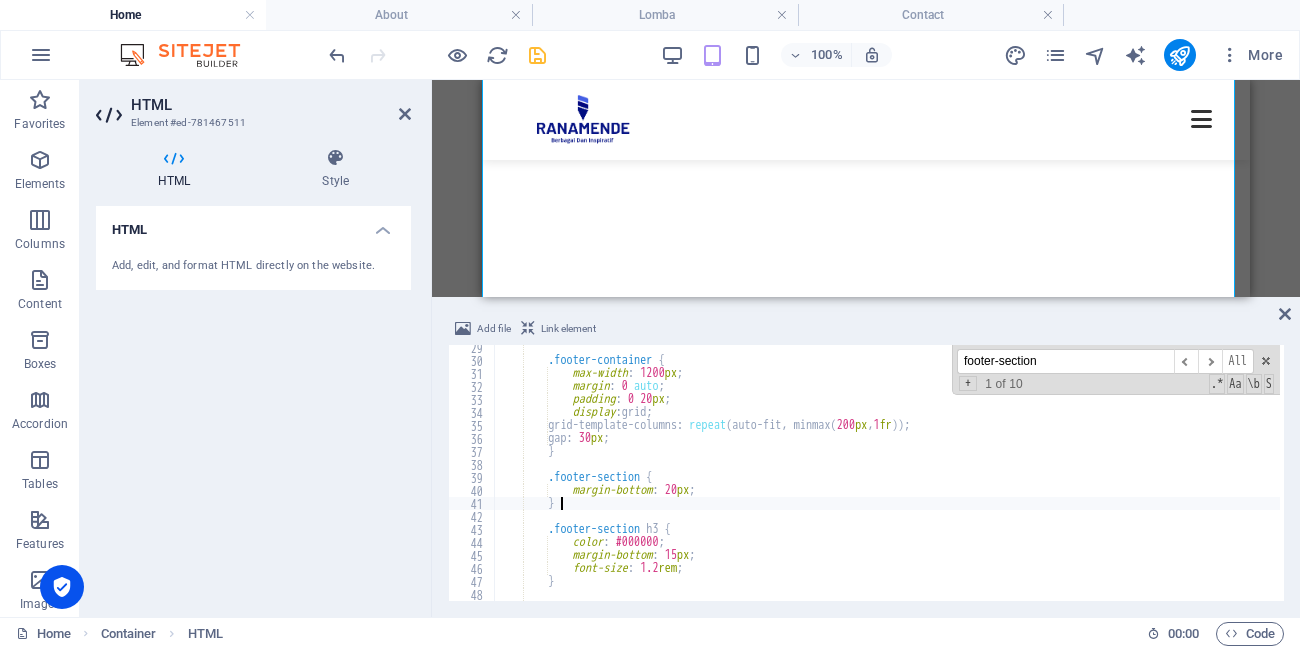 click on ".footer-container   {                max-width :   1200 px ;                margin :   0   auto ;                padding :   0   20 px ;                display :  grid ;               grid-template-columns :   repeat (auto-fit, minmax( 200 px ,  1 fr )) ;               gap :   30 px ;           }                     .footer-section   {                margin-bottom :   20 px ;           }                     .footer-section   h3   {                color :   #000000 ;                margin-bottom :   15 px ;                font-size :   1.2 rem ;           }                     .footer-section   ul   {" at bounding box center (1637, 480) 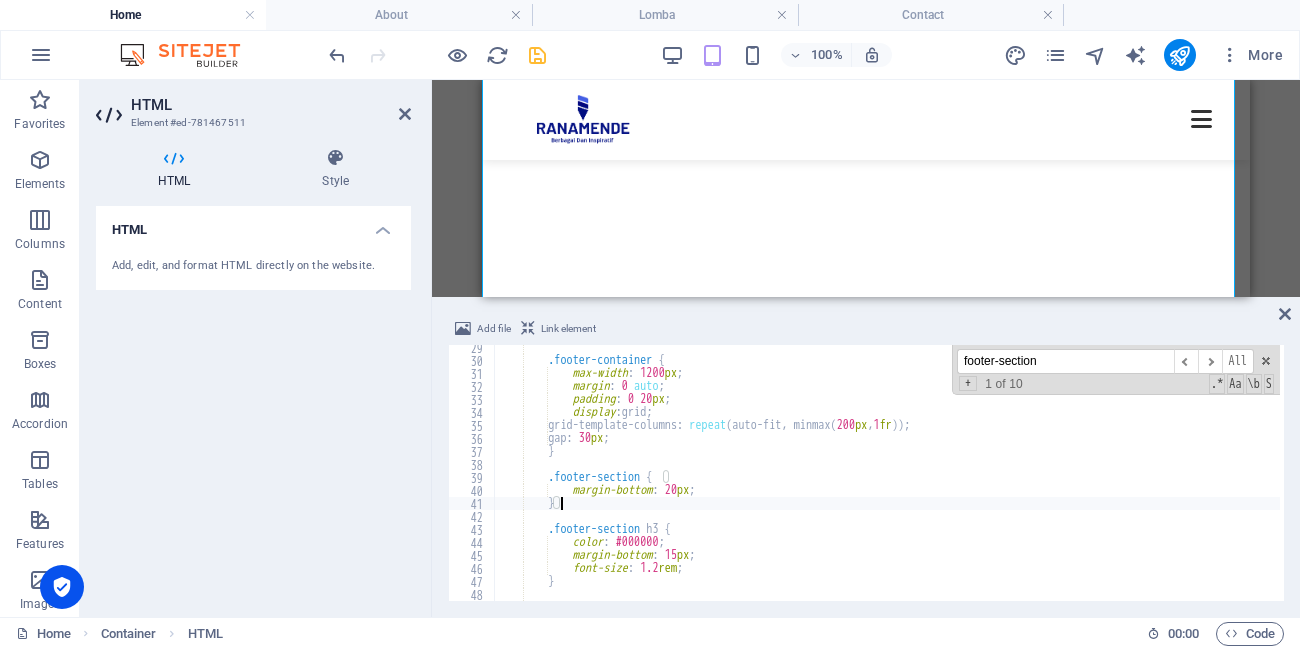 click on ".footer-container   {                max-width :   1200 px ;                margin :   0   auto ;                padding :   0   20 px ;                display :  grid ;               grid-template-columns :   repeat (auto-fit, minmax( 200 px ,  1 fr )) ;               gap :   30 px ;           }                     .footer-section   {                margin-bottom :   20 px ;           }                     .footer-section   h3   {                color :   #000000 ;                margin-bottom :   15 px ;                font-size :   1.2 rem ;           }                     .footer-section   ul   {" at bounding box center (1637, 480) 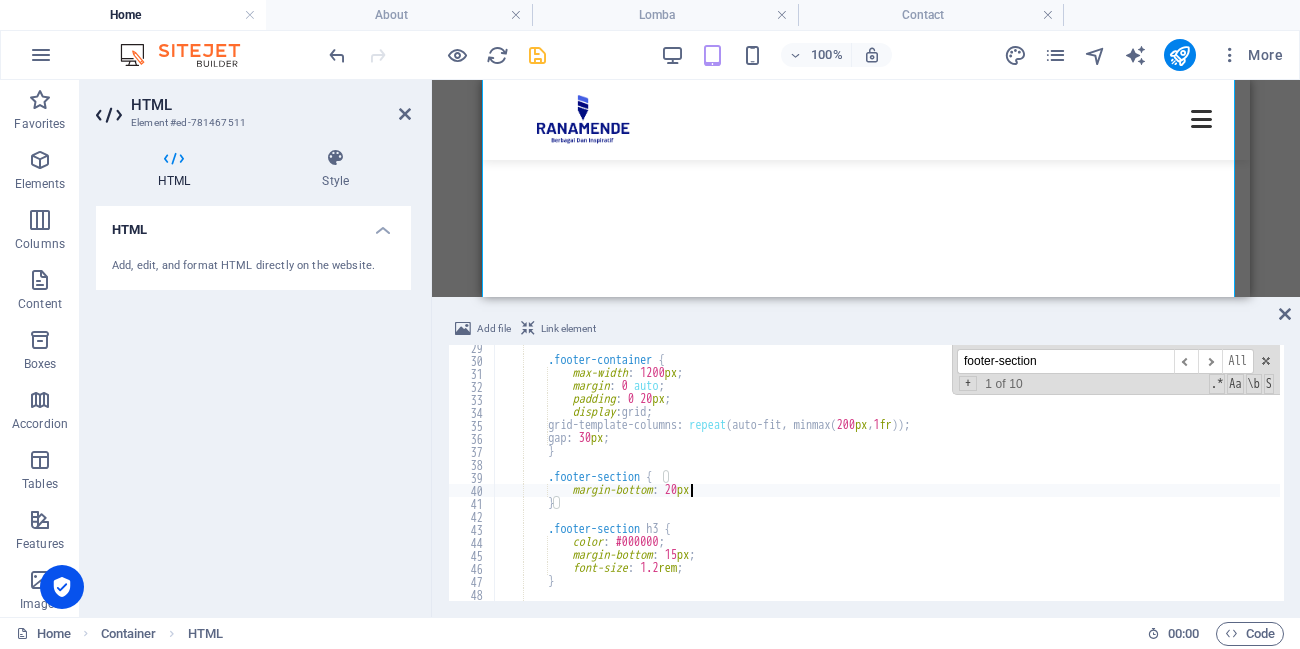 click on ".footer-container   {                max-width :   1200 px ;                margin :   0   auto ;                padding :   0   20 px ;                display :  grid ;               grid-template-columns :   repeat (auto-fit, minmax( 200 px ,  1 fr )) ;               gap :   30 px ;           }                     .footer-section   {                margin-bottom :   20 px ;           }                     .footer-section   h3   {                color :   #000000 ;                margin-bottom :   15 px ;                font-size :   1.2 rem ;           }                     .footer-section   ul   {" at bounding box center [1637, 480] 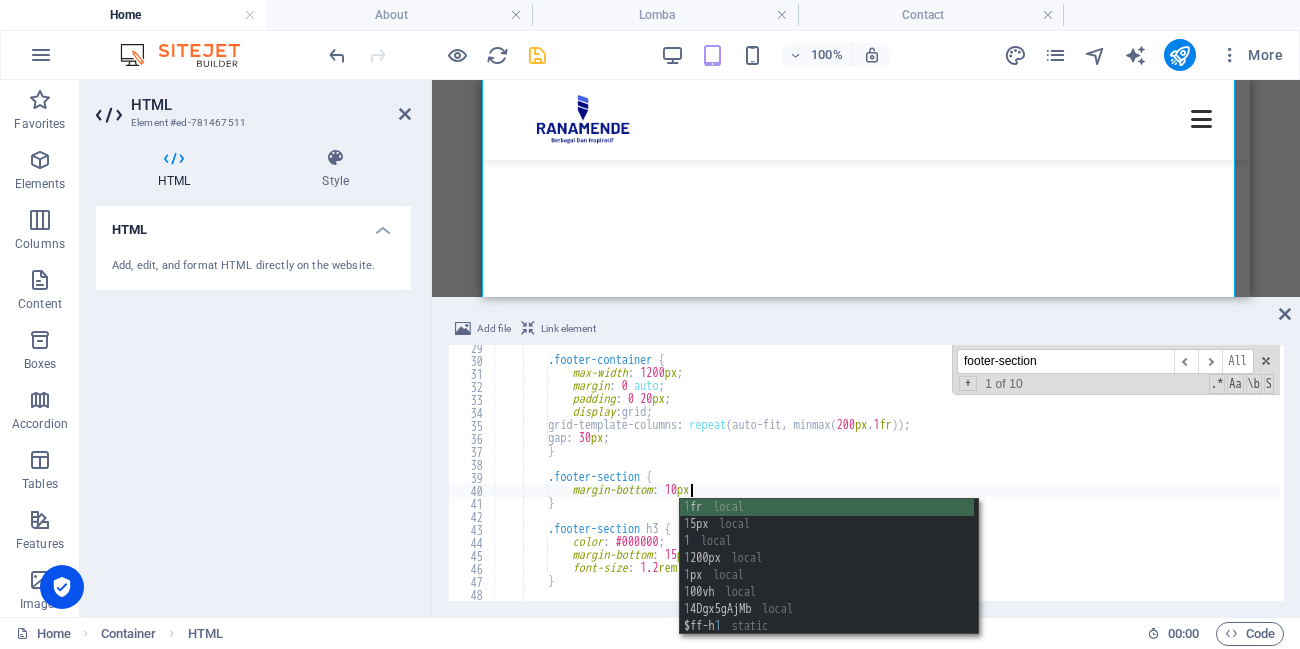 scroll, scrollTop: 0, scrollLeft: 15, axis: horizontal 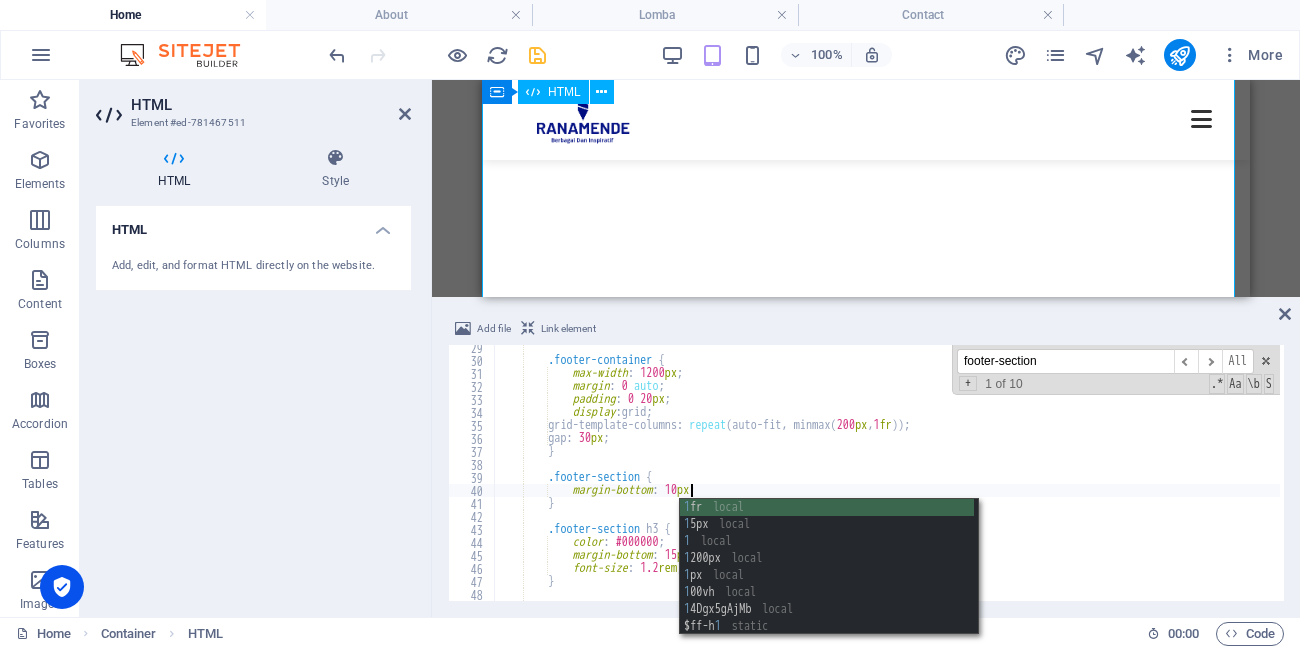 type on "margin-bottom: 10px;" 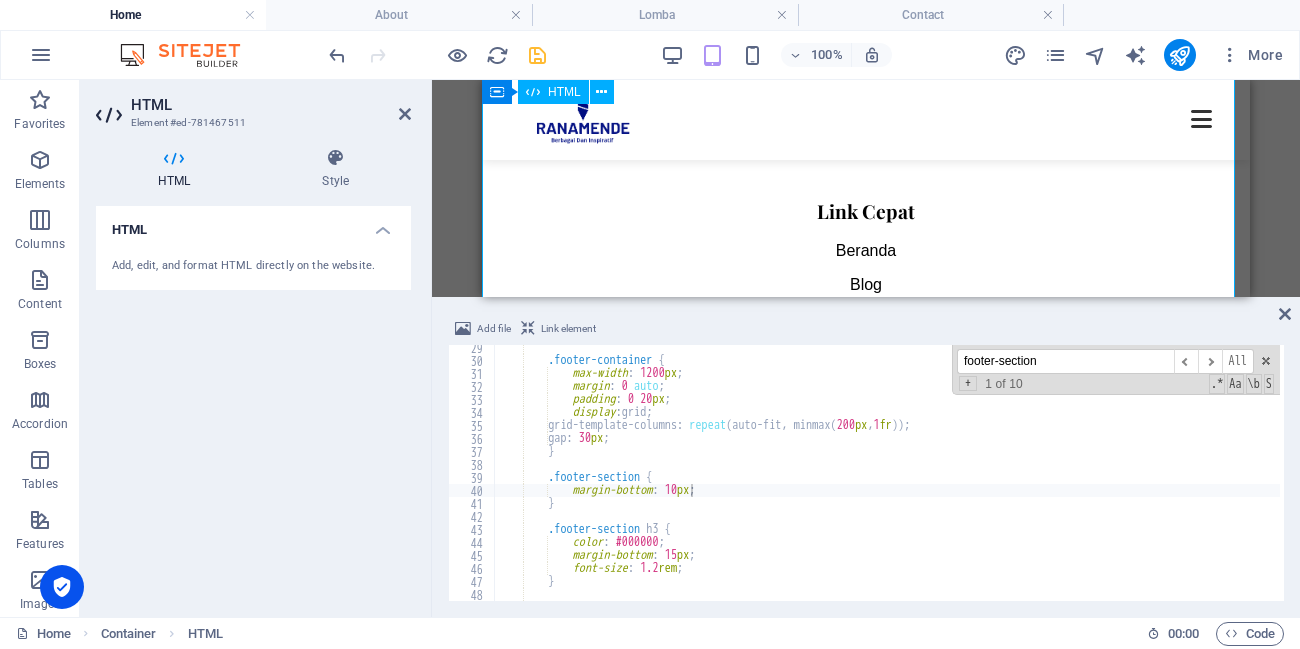 scroll, scrollTop: 3494, scrollLeft: 0, axis: vertical 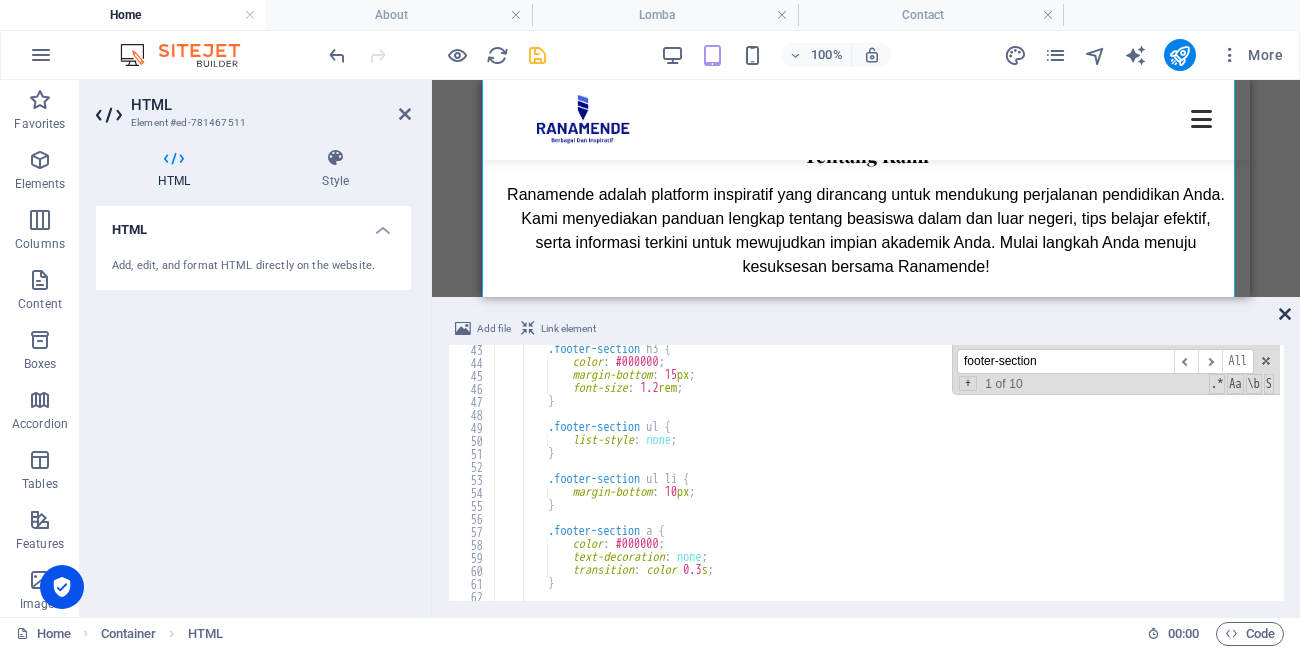 click at bounding box center (1285, 314) 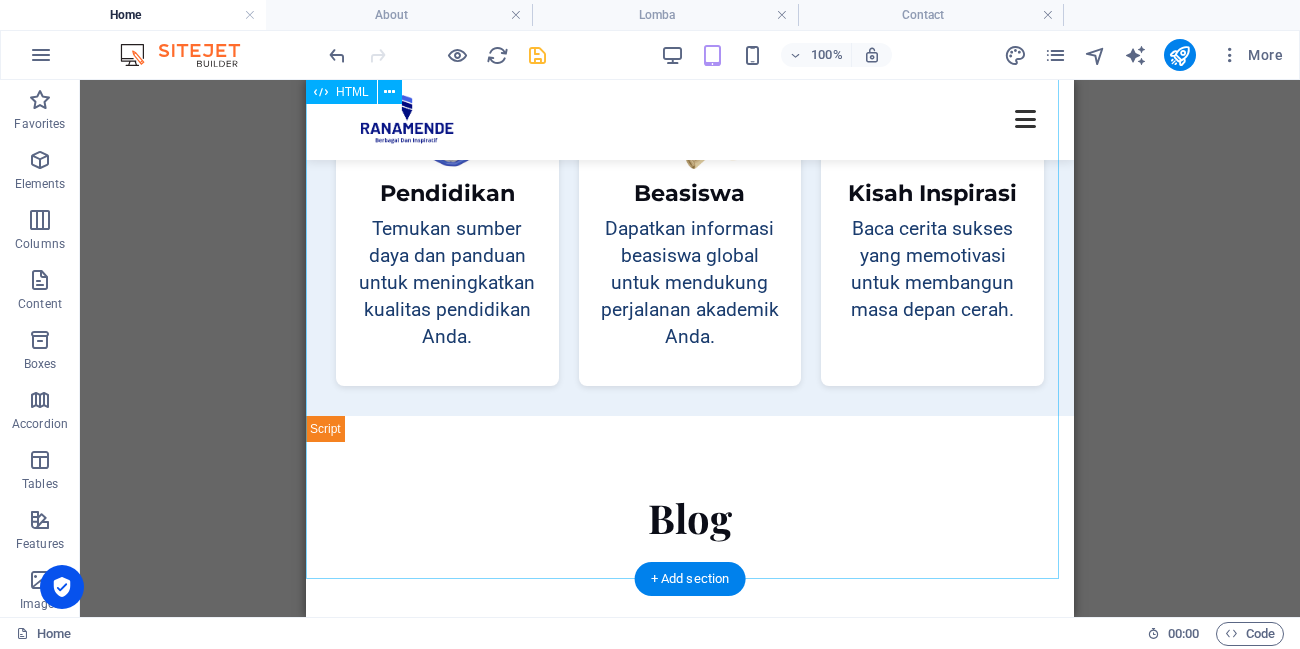 scroll, scrollTop: 1854, scrollLeft: 0, axis: vertical 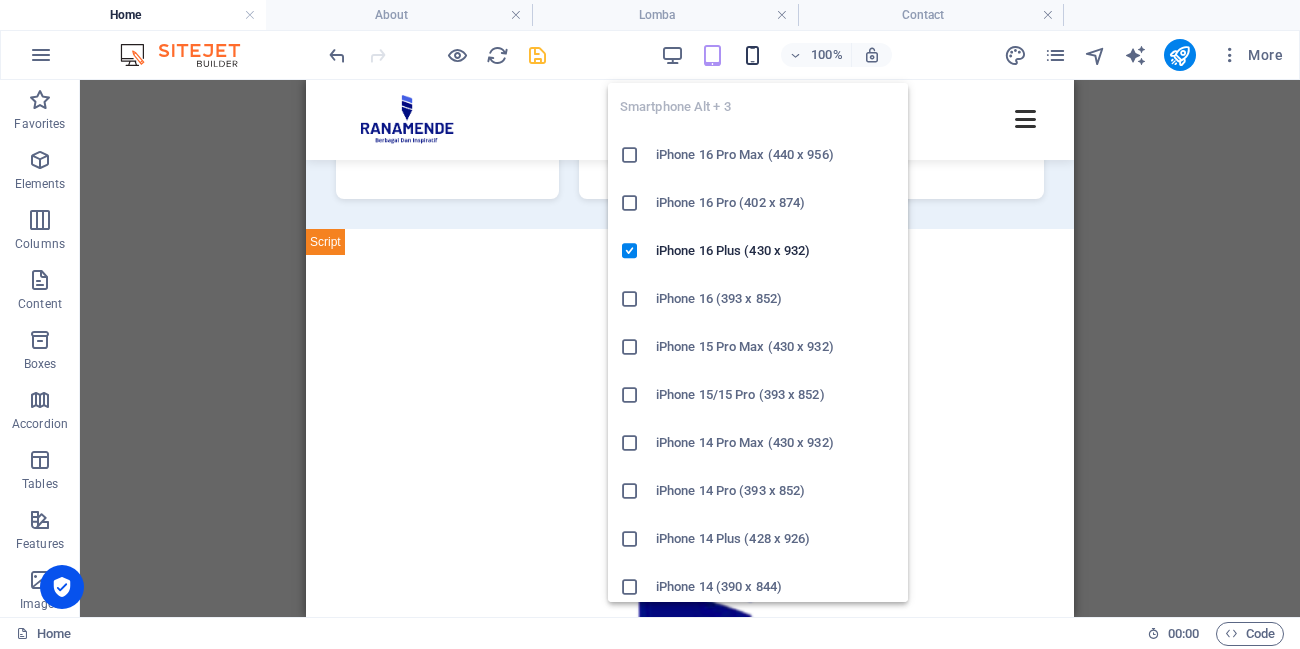 click at bounding box center [752, 55] 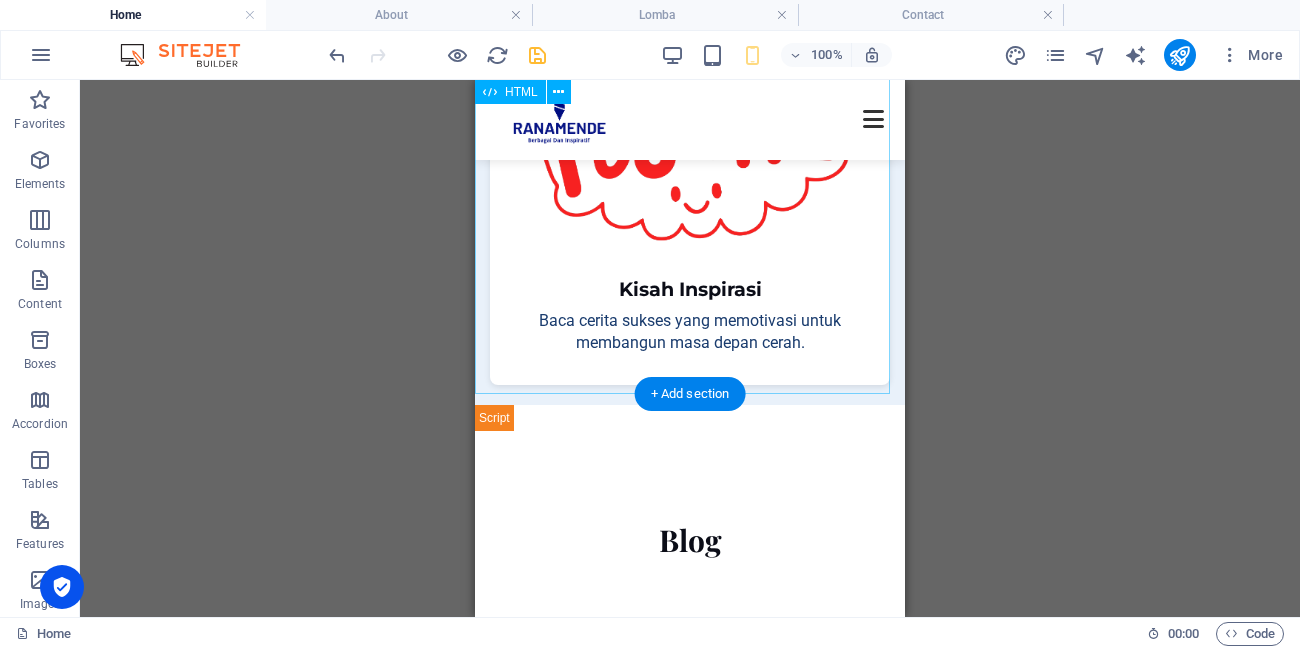 scroll, scrollTop: 2814, scrollLeft: 0, axis: vertical 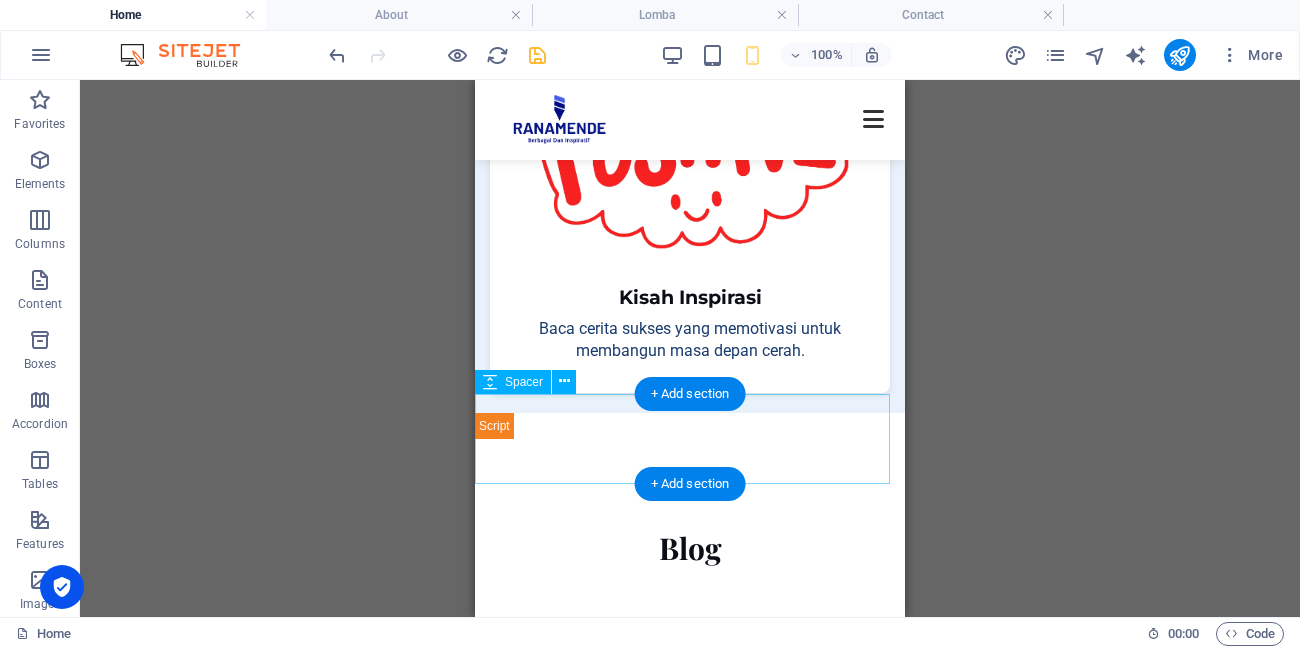click at bounding box center [690, 484] 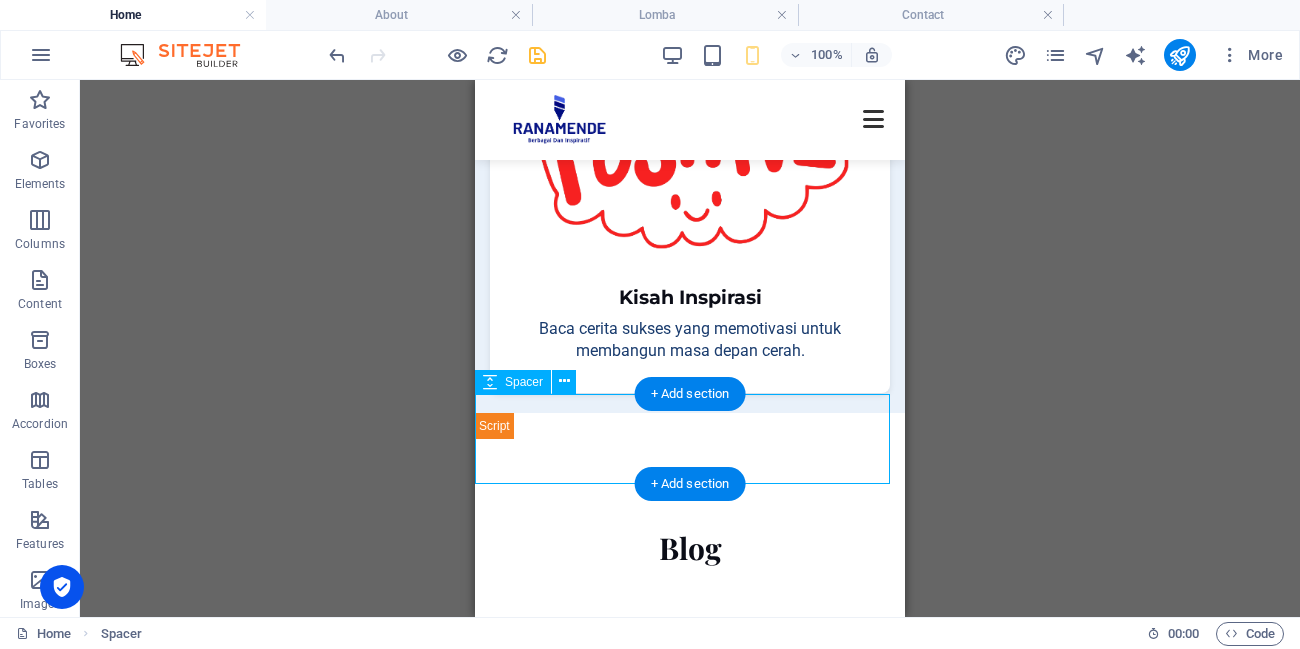 click at bounding box center (690, 484) 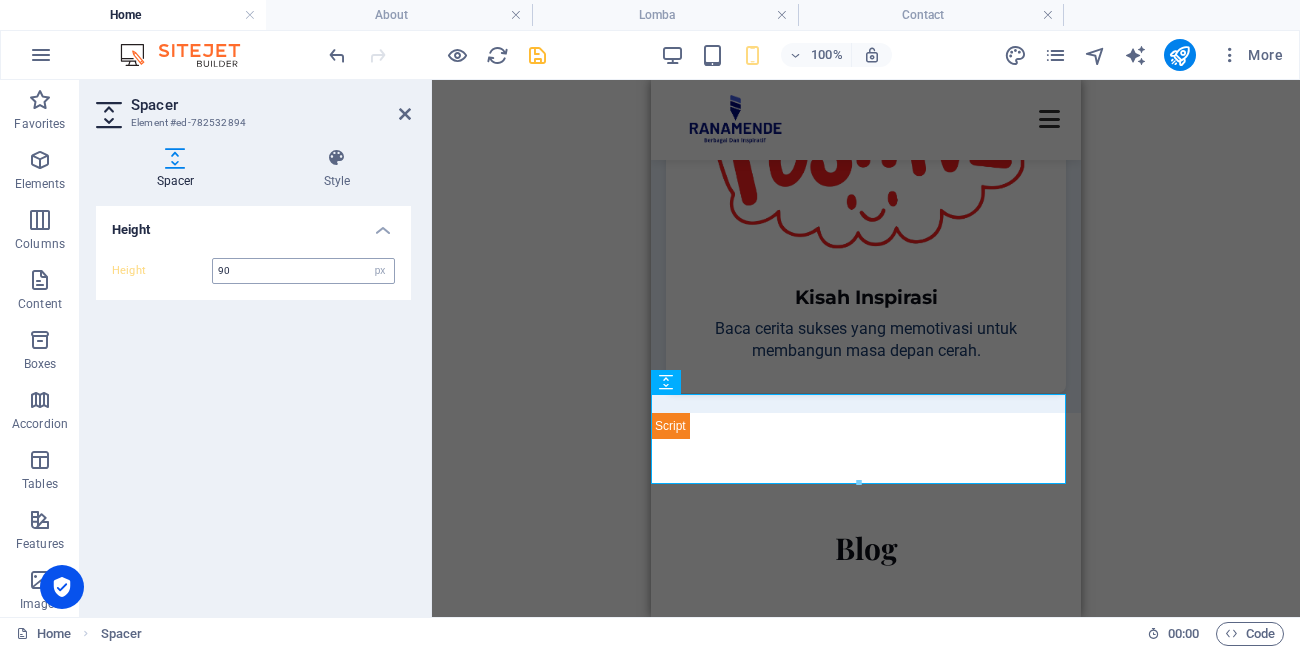 click on "90" at bounding box center [303, 271] 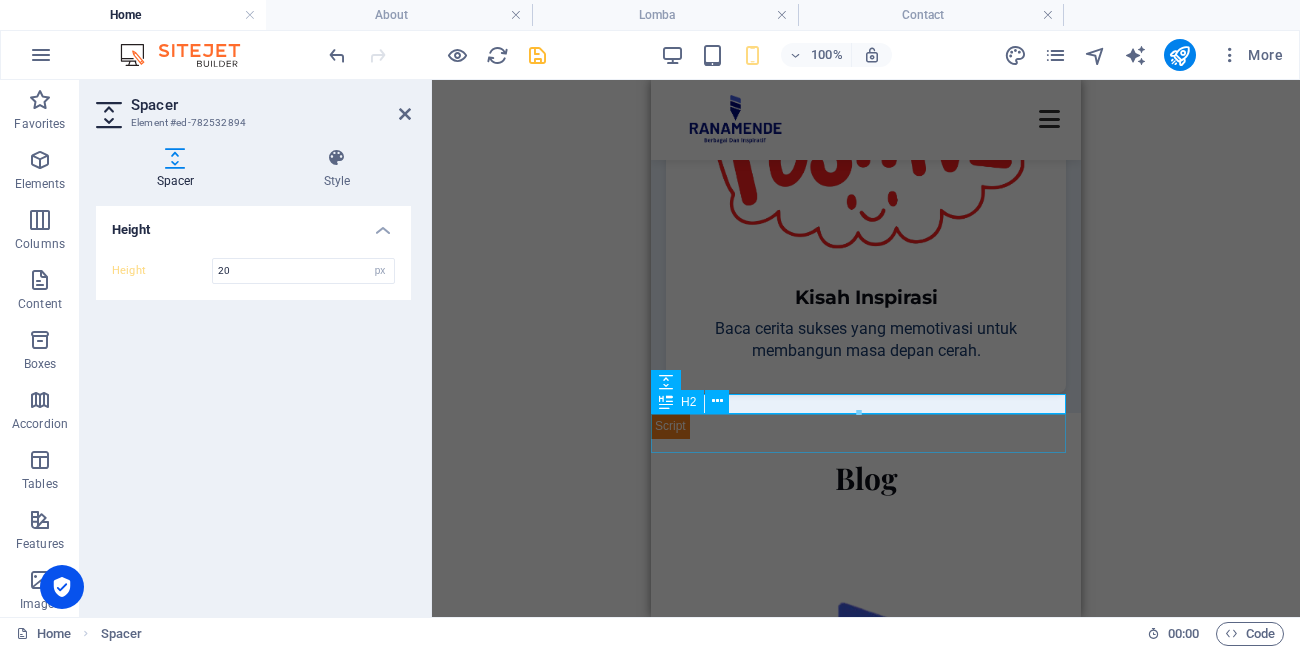 type on "20" 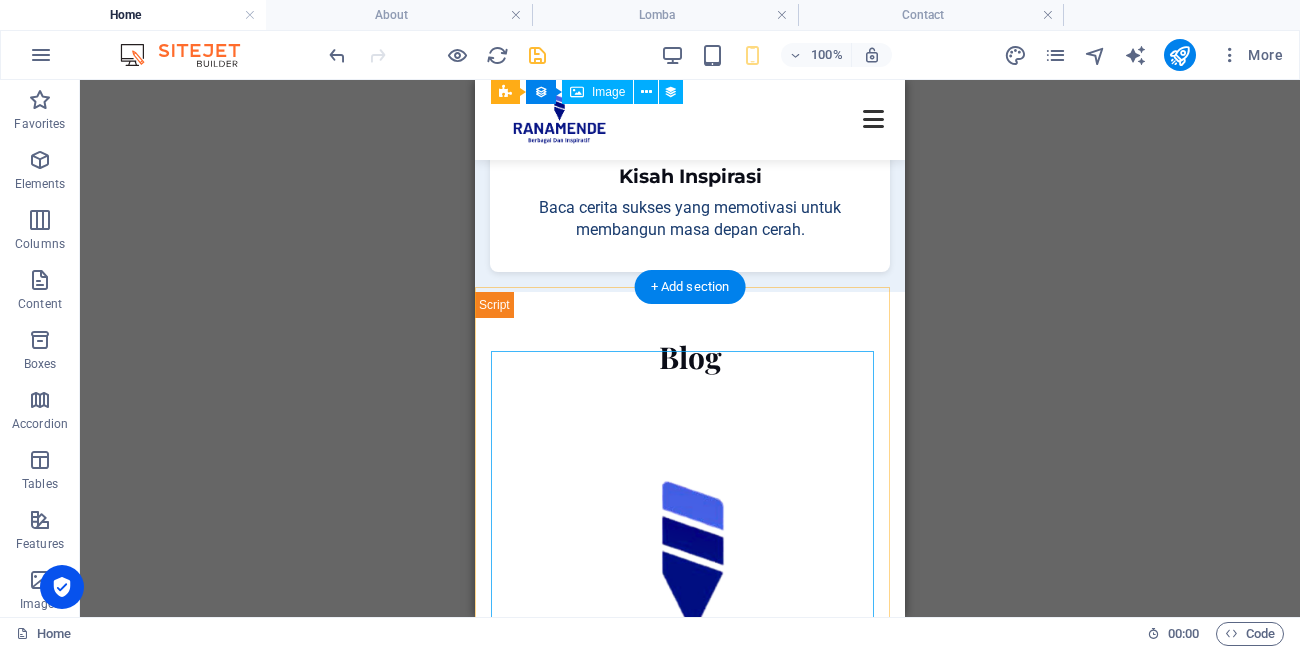 scroll, scrollTop: 2934, scrollLeft: 0, axis: vertical 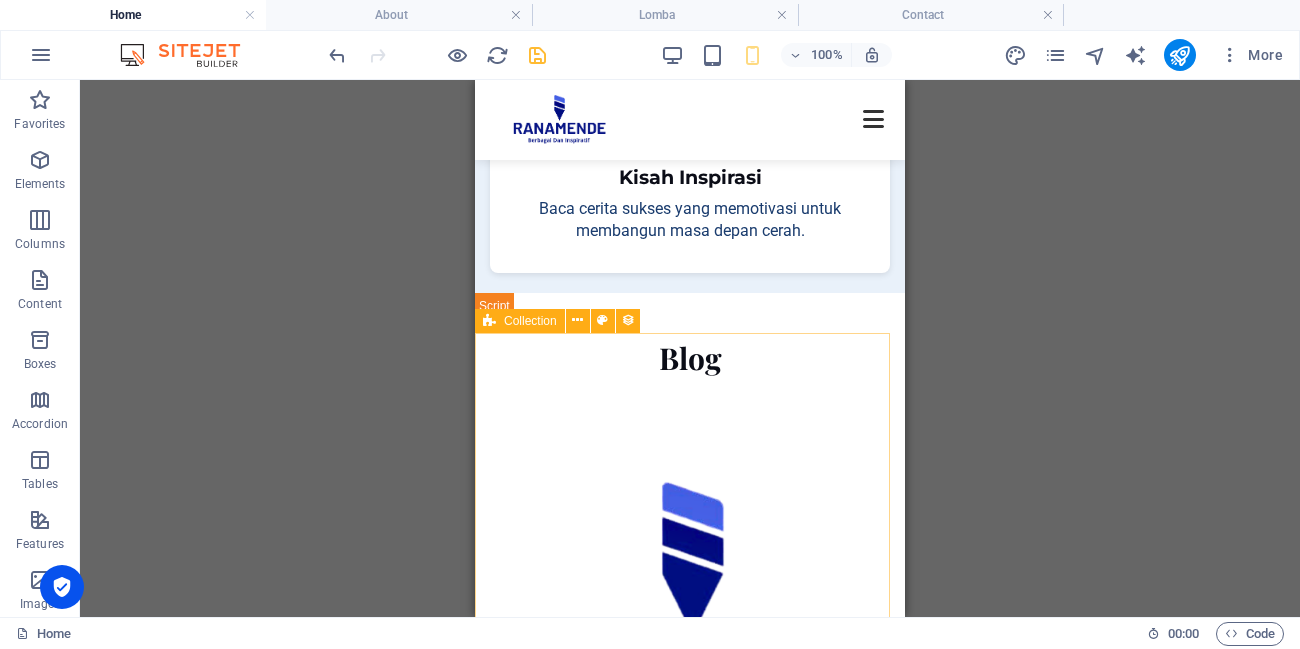 click on "Collection" at bounding box center (530, 321) 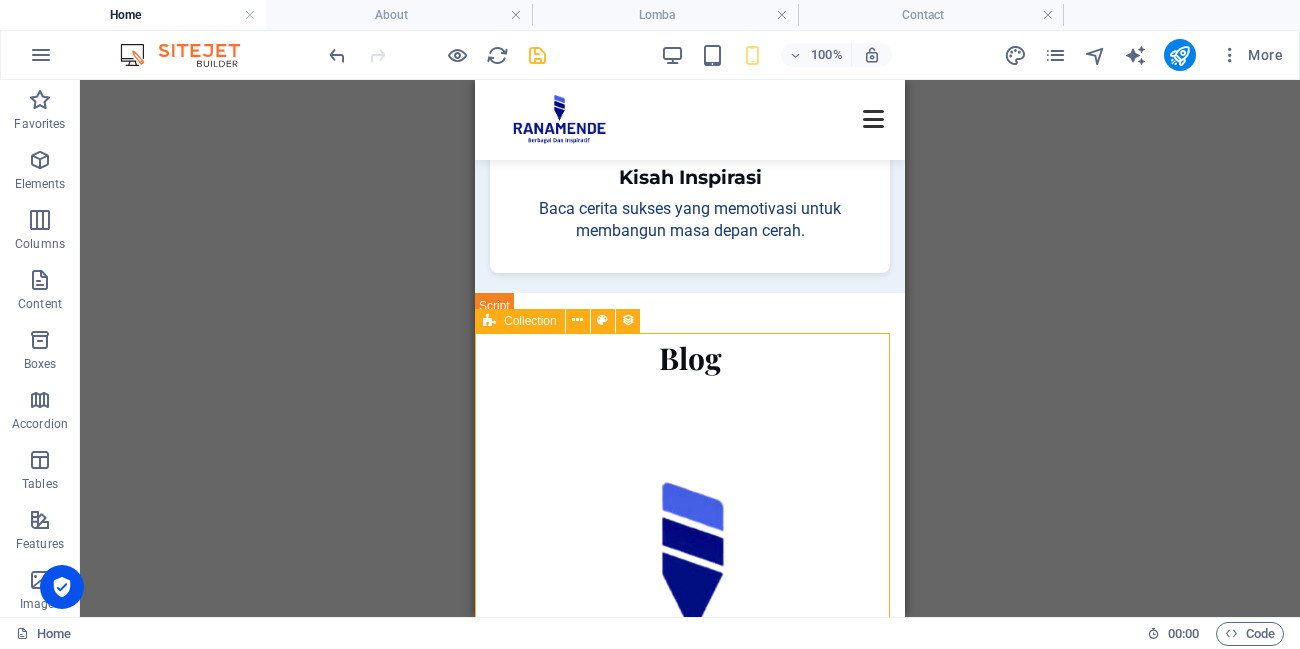 click on "Collection" at bounding box center (530, 321) 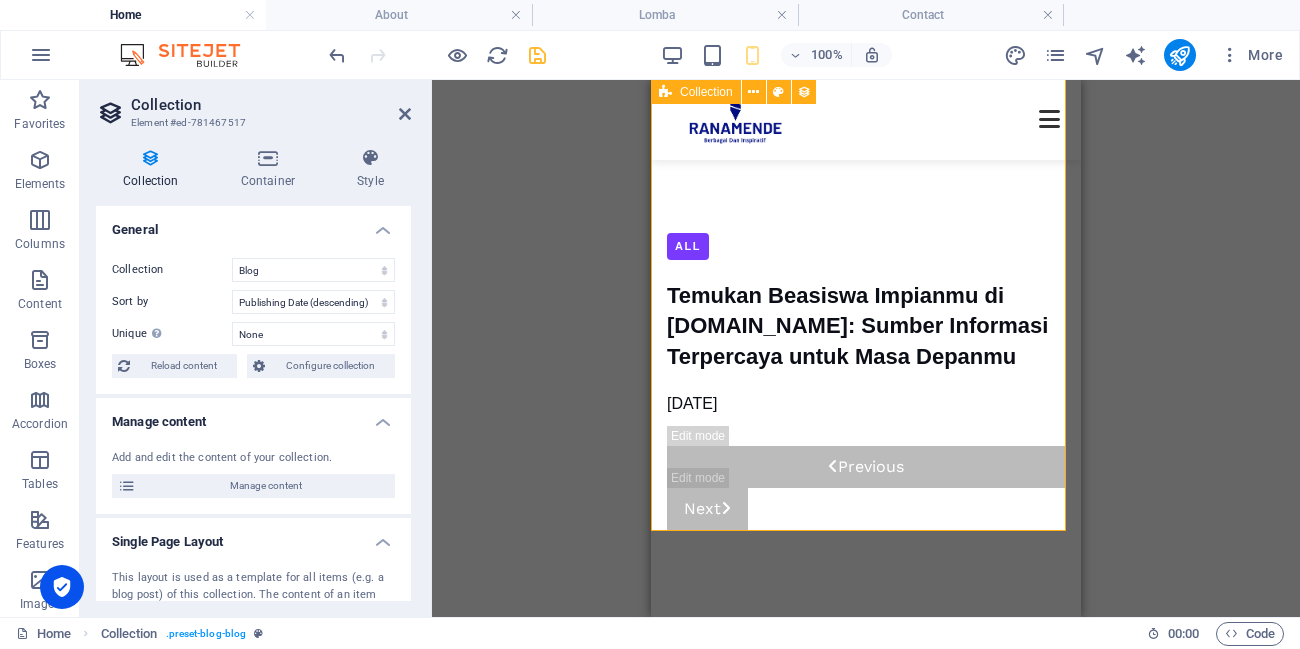 scroll, scrollTop: 3654, scrollLeft: 0, axis: vertical 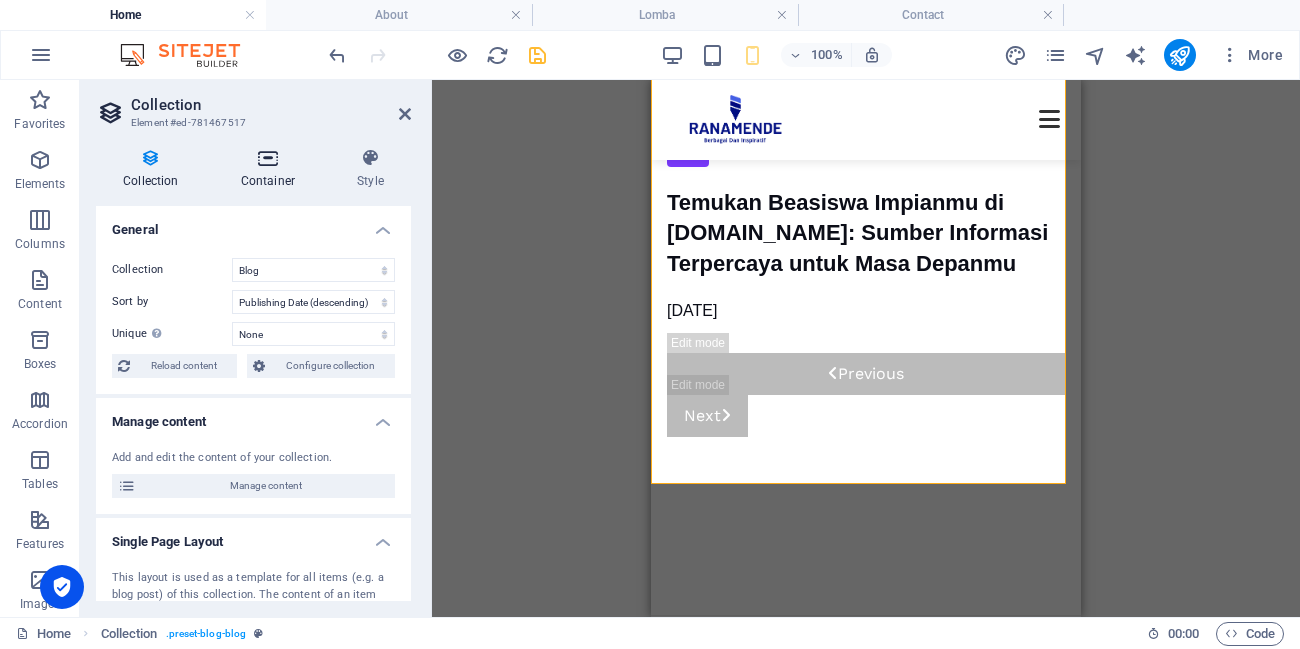 click on "Container" at bounding box center (272, 169) 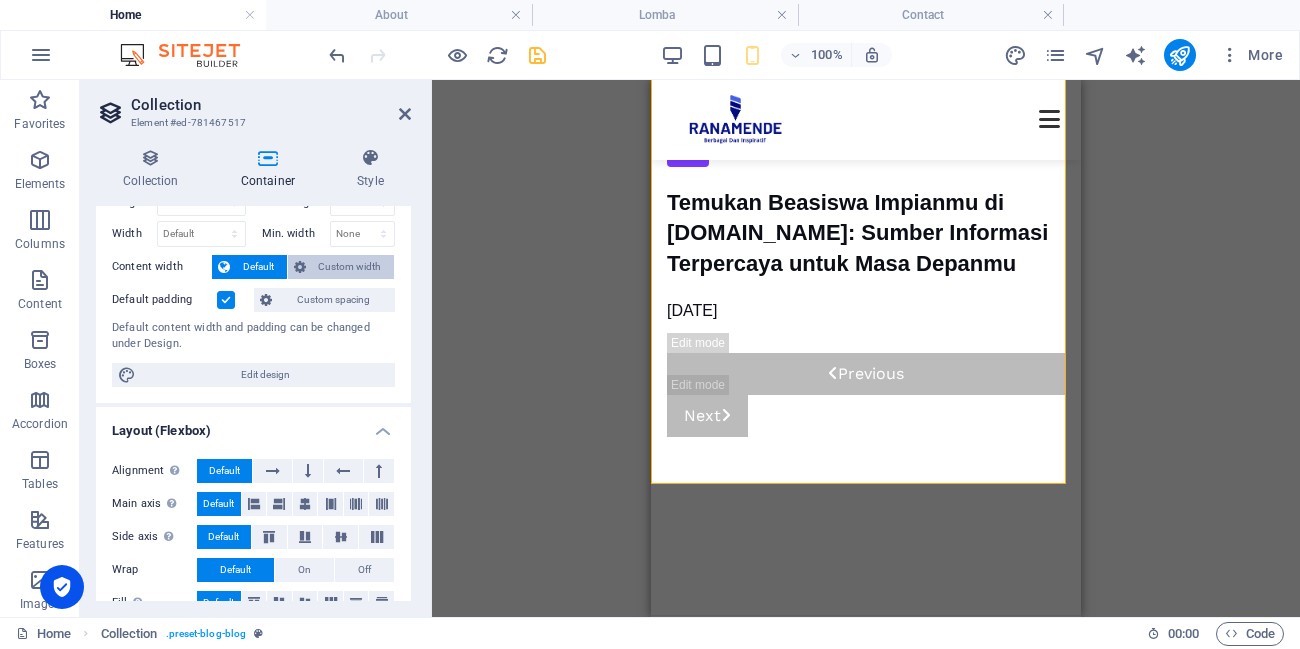 scroll, scrollTop: 99, scrollLeft: 0, axis: vertical 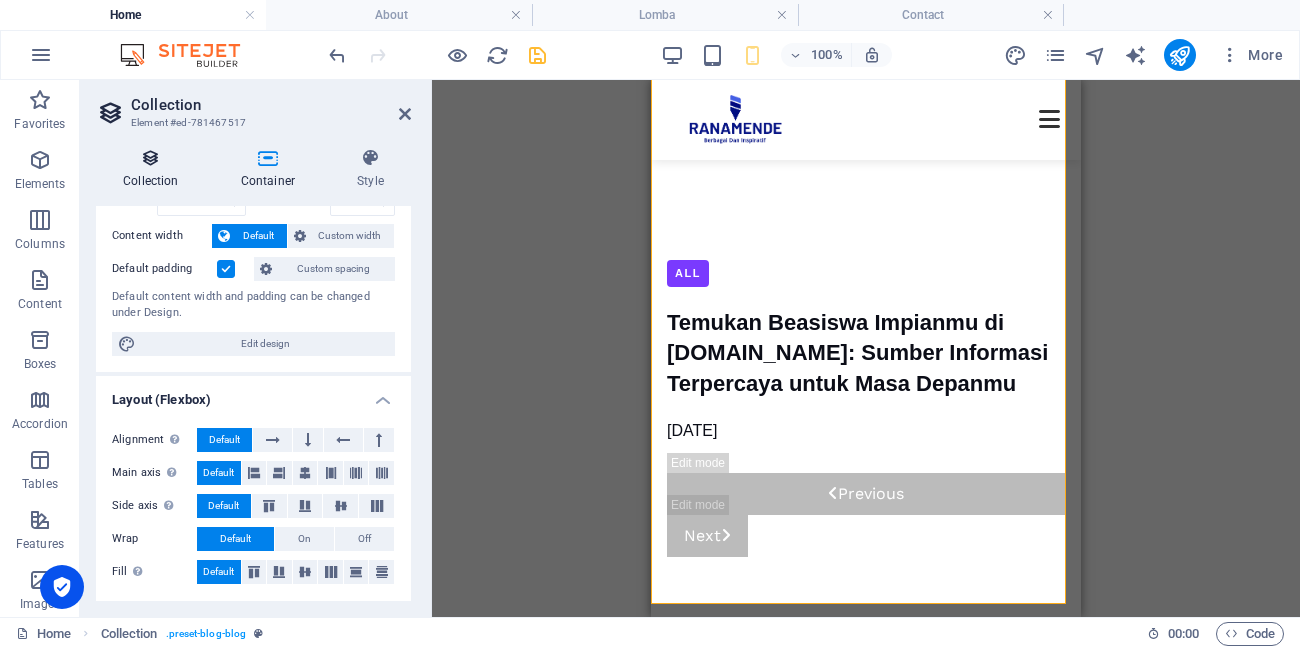 click at bounding box center (151, 158) 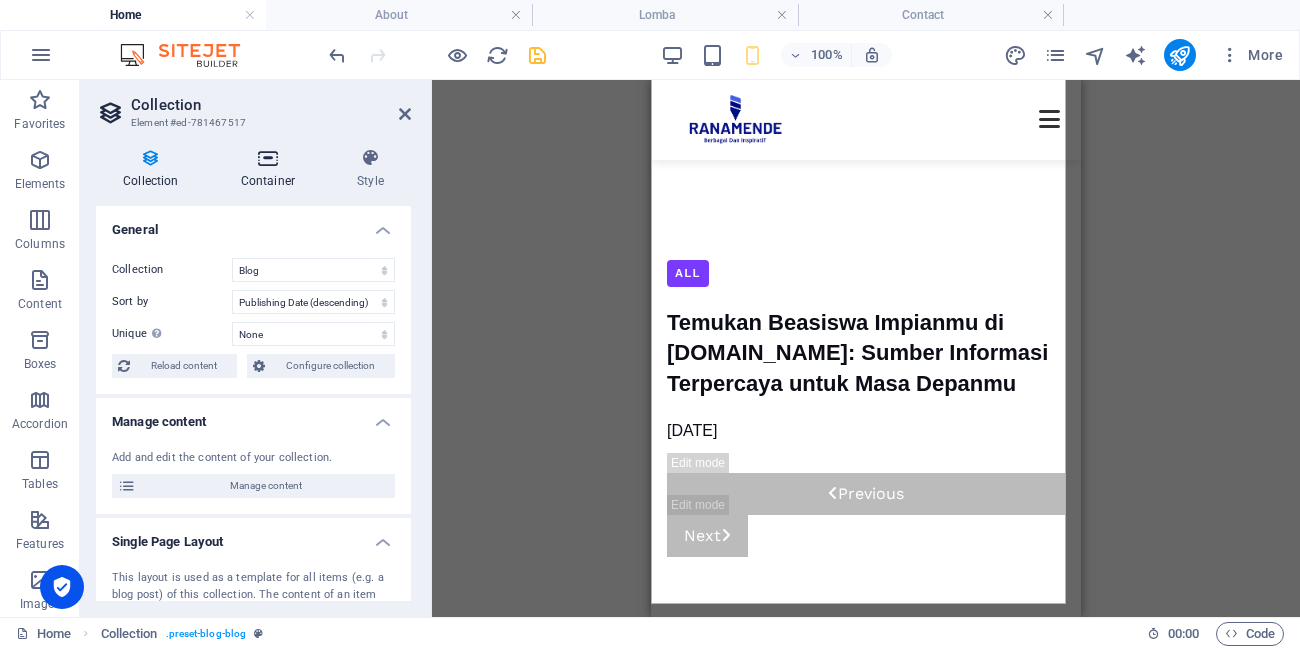 click on "Container" at bounding box center [272, 169] 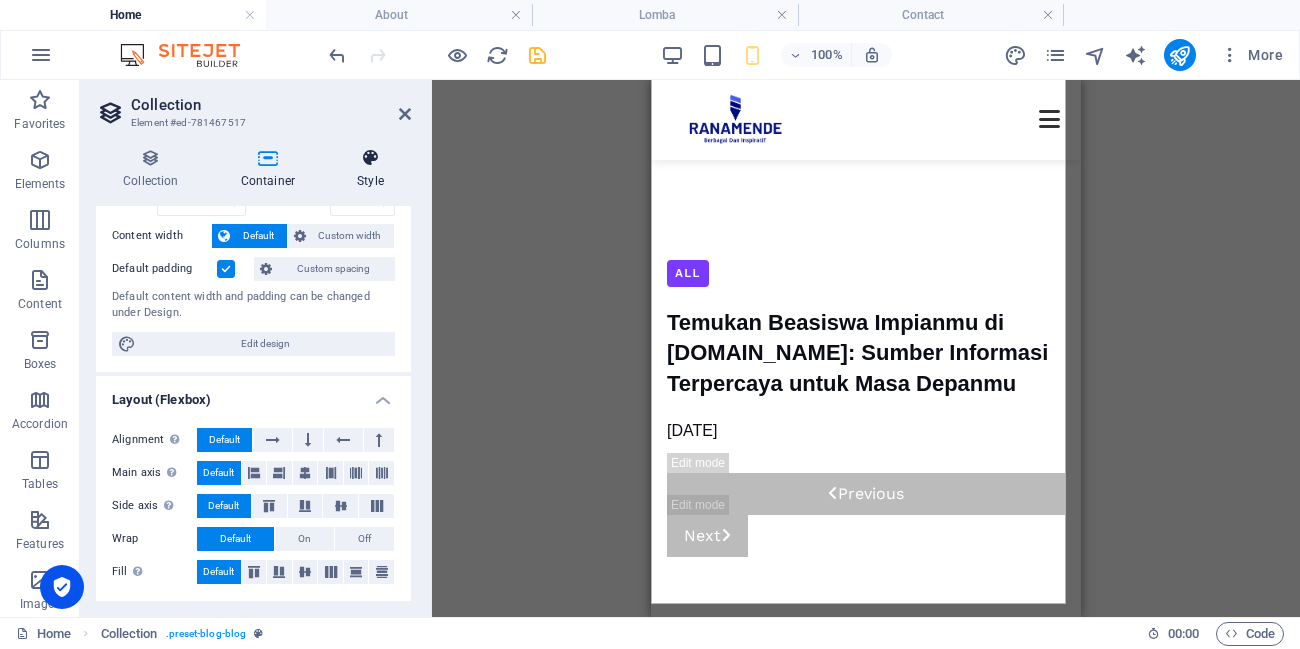 click at bounding box center (370, 158) 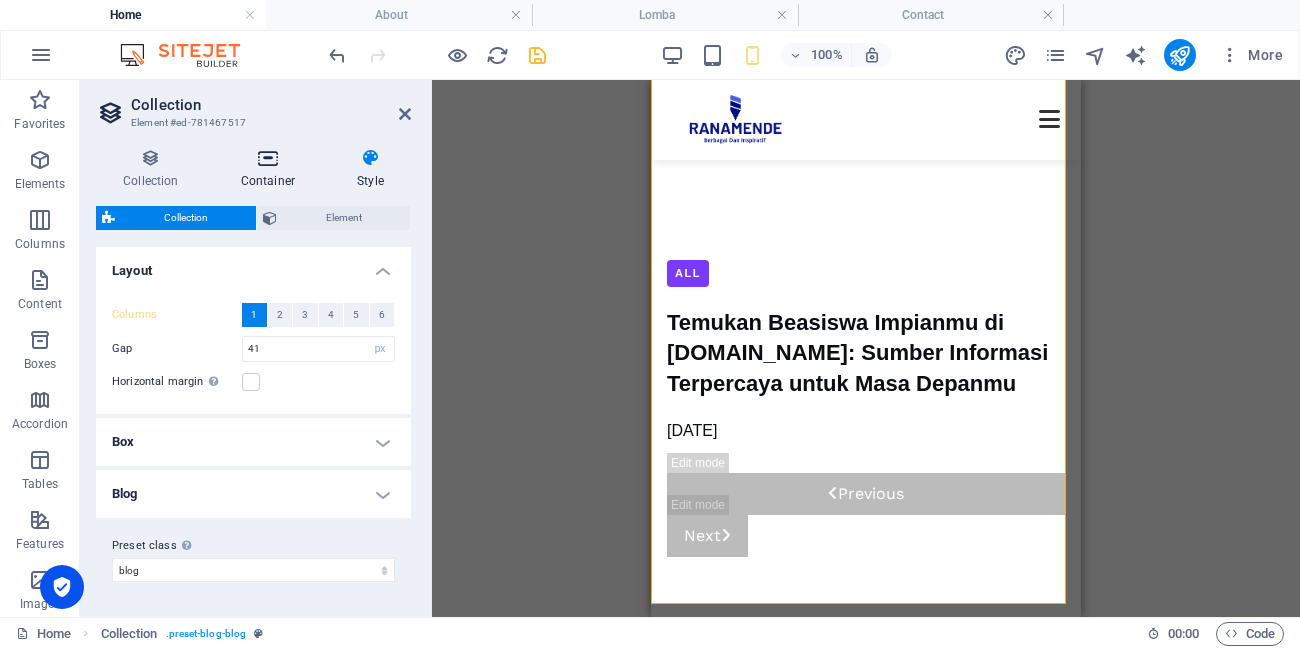 click at bounding box center (268, 158) 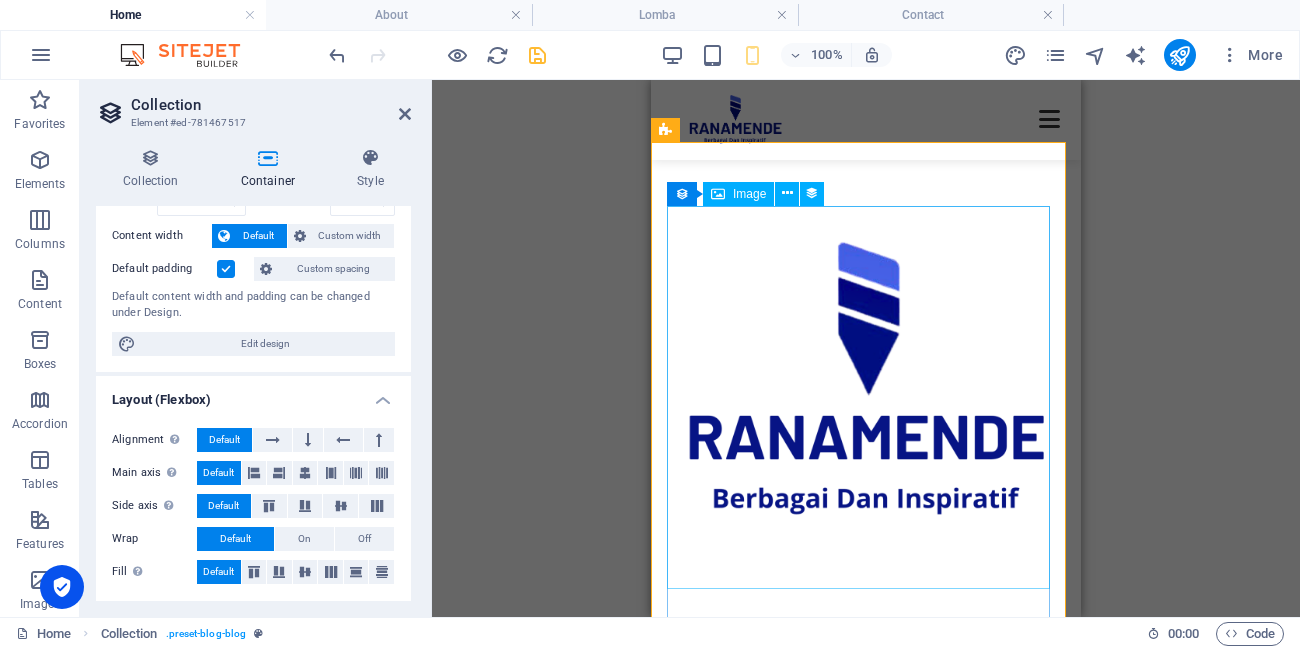 scroll, scrollTop: 3054, scrollLeft: 0, axis: vertical 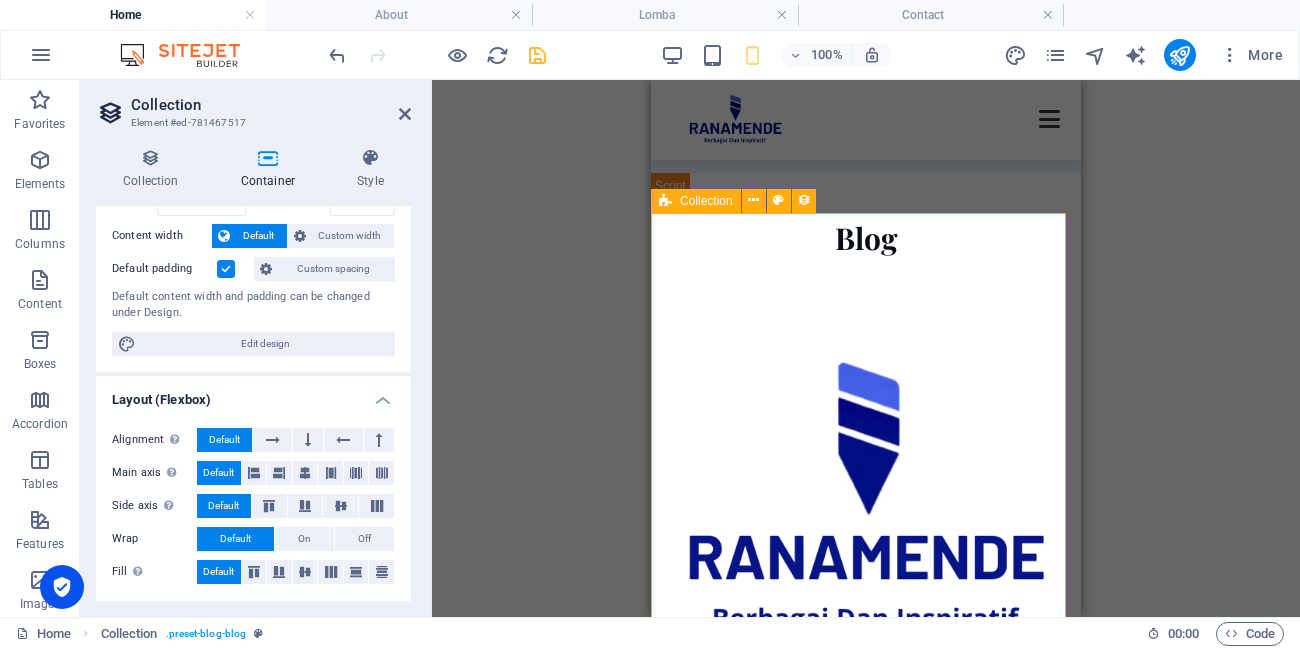 click on "ALL Temukan Beasiswa Impianmu di Ranamende.com: Sumber Informasi Terpercaya untuk Masa Depanmu 07/10/2025  Previous Next" at bounding box center (866, 711) 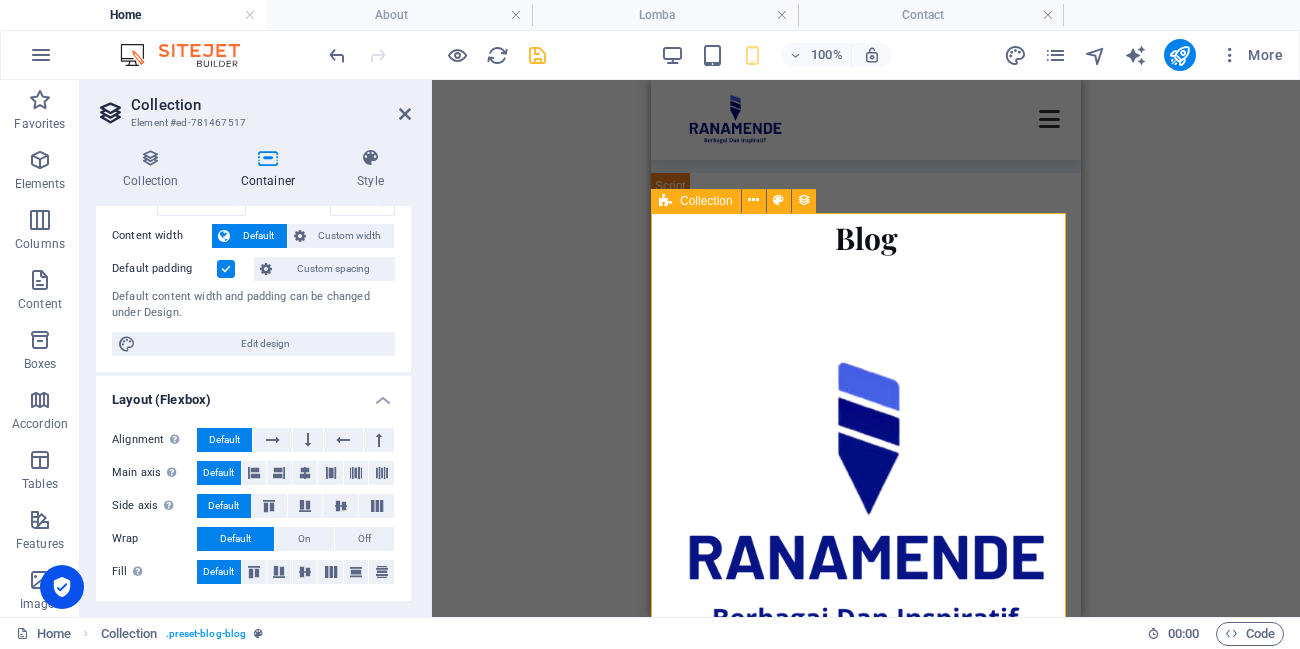 click on "ALL Temukan Beasiswa Impianmu di Ranamende.com: Sumber Informasi Terpercaya untuk Masa Depanmu 07/10/2025  Previous Next" at bounding box center (866, 711) 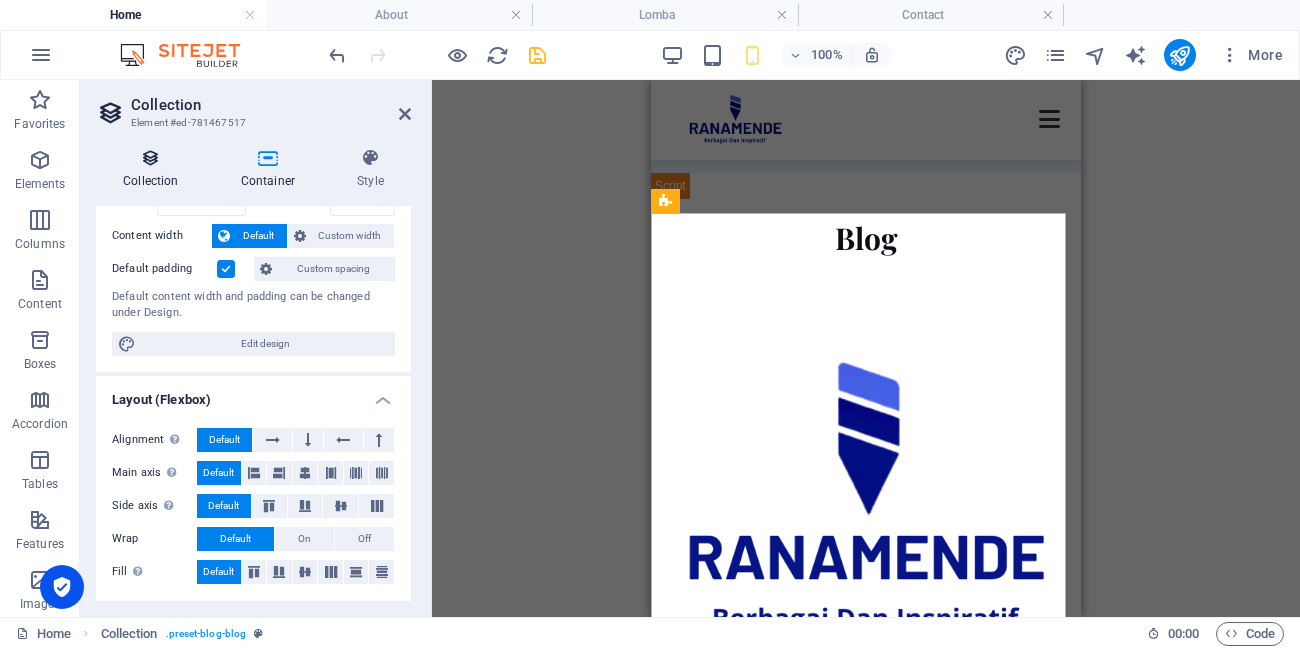 click on "Collection" at bounding box center (155, 169) 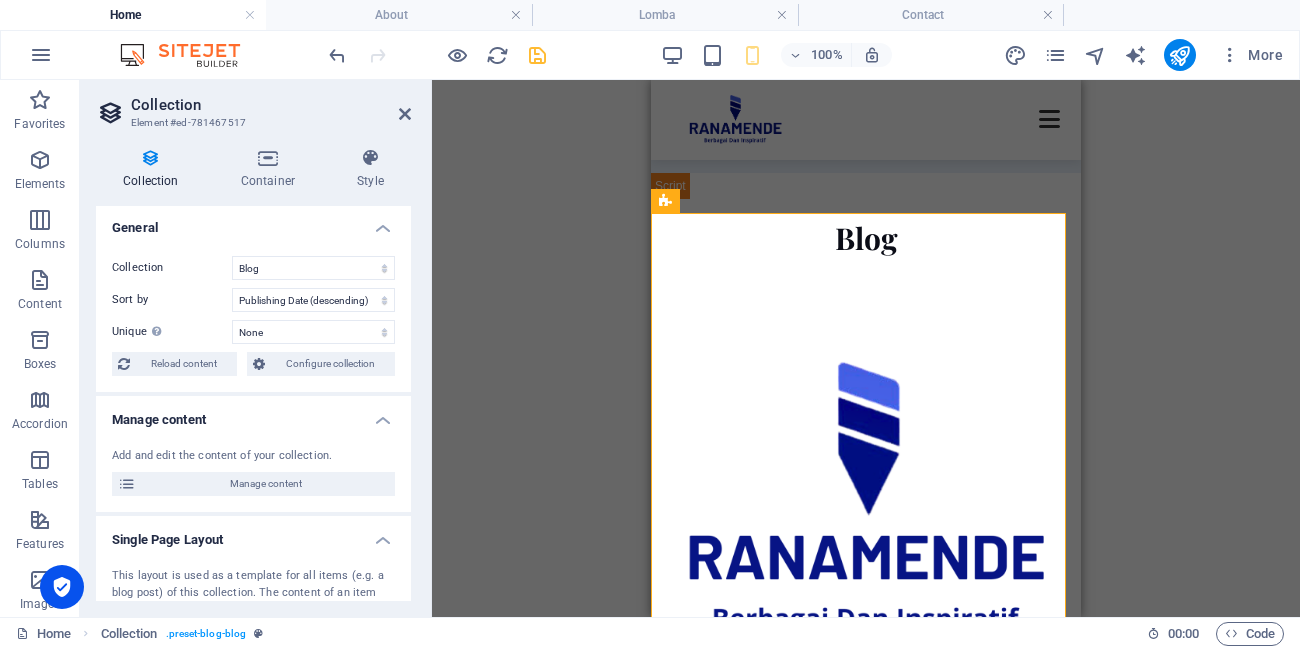 scroll, scrollTop: 0, scrollLeft: 0, axis: both 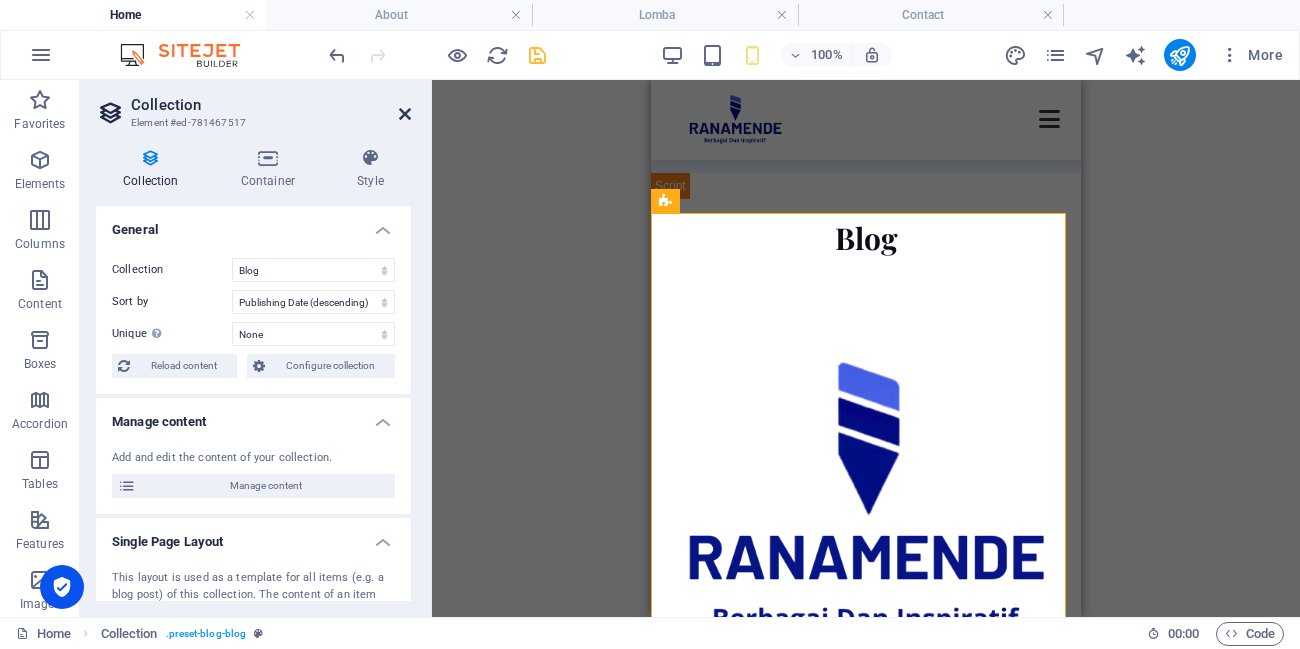 click at bounding box center (405, 114) 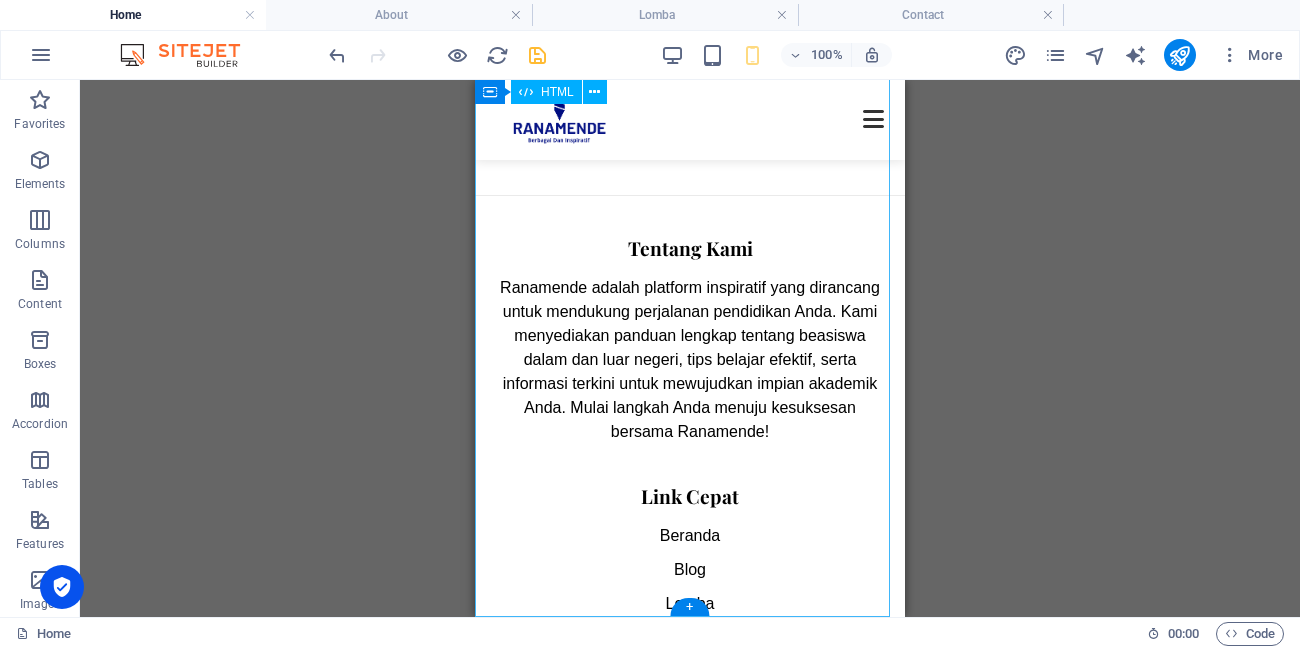 scroll, scrollTop: 3887, scrollLeft: 0, axis: vertical 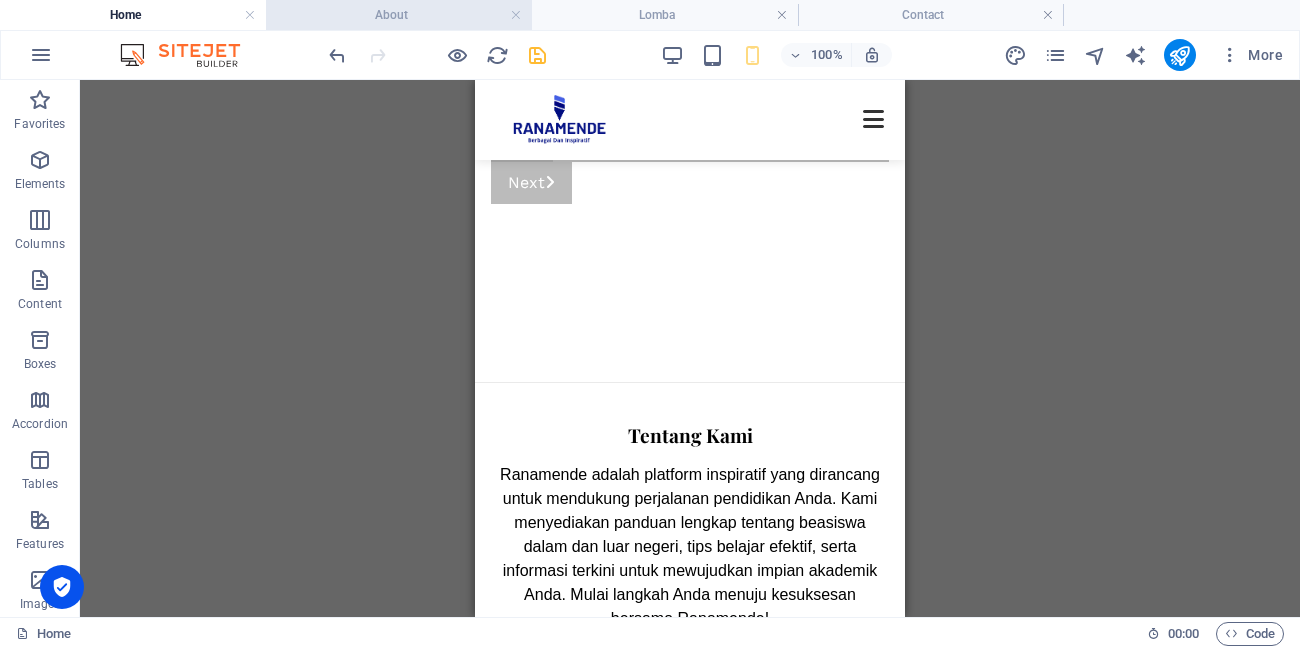 click on "About" at bounding box center (399, 15) 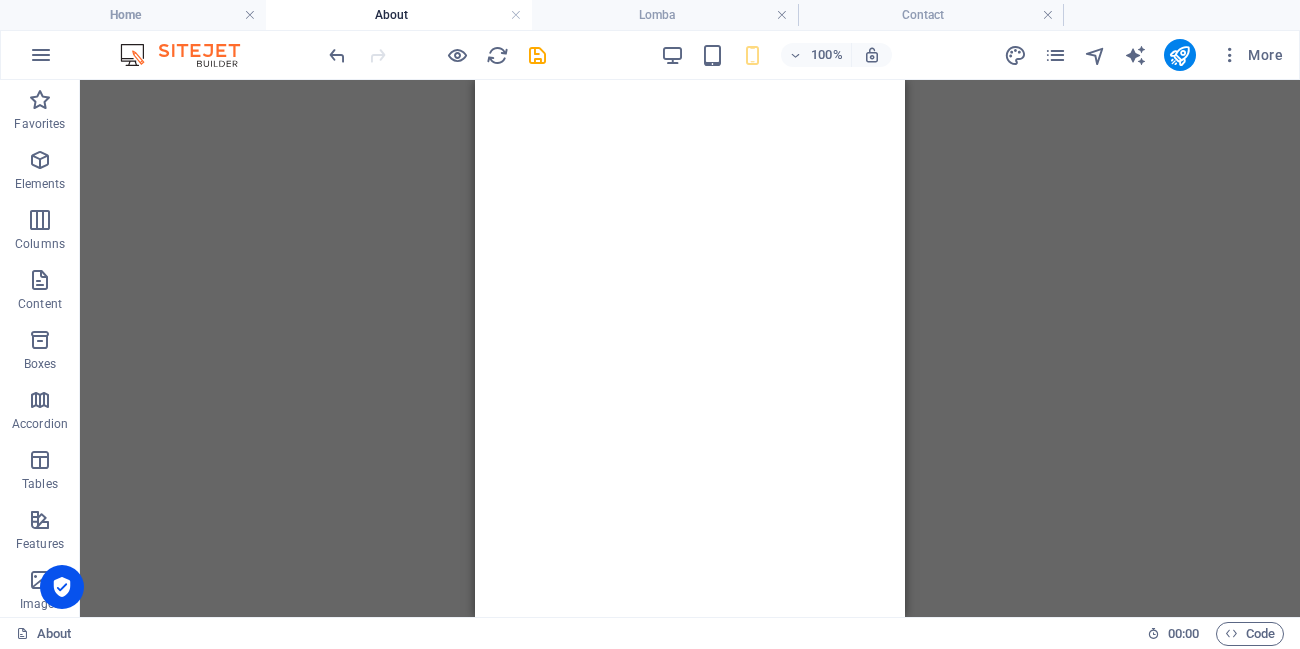 scroll, scrollTop: 0, scrollLeft: 0, axis: both 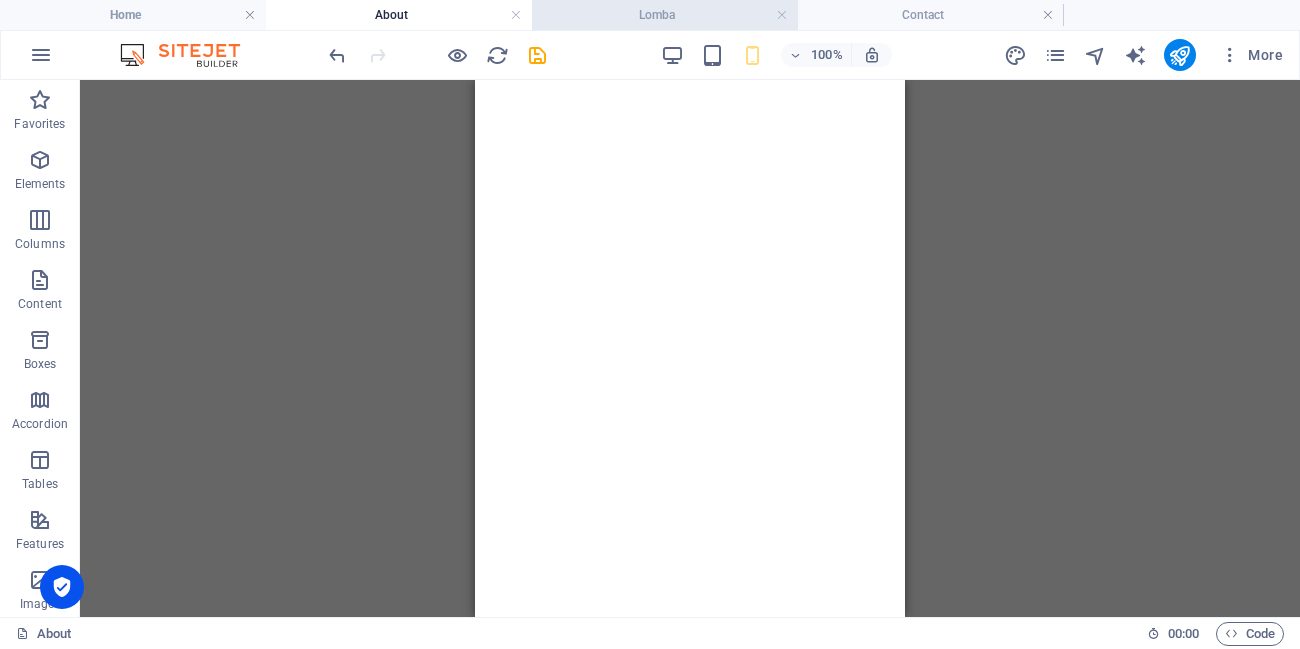 click on "Lomba" at bounding box center (665, 15) 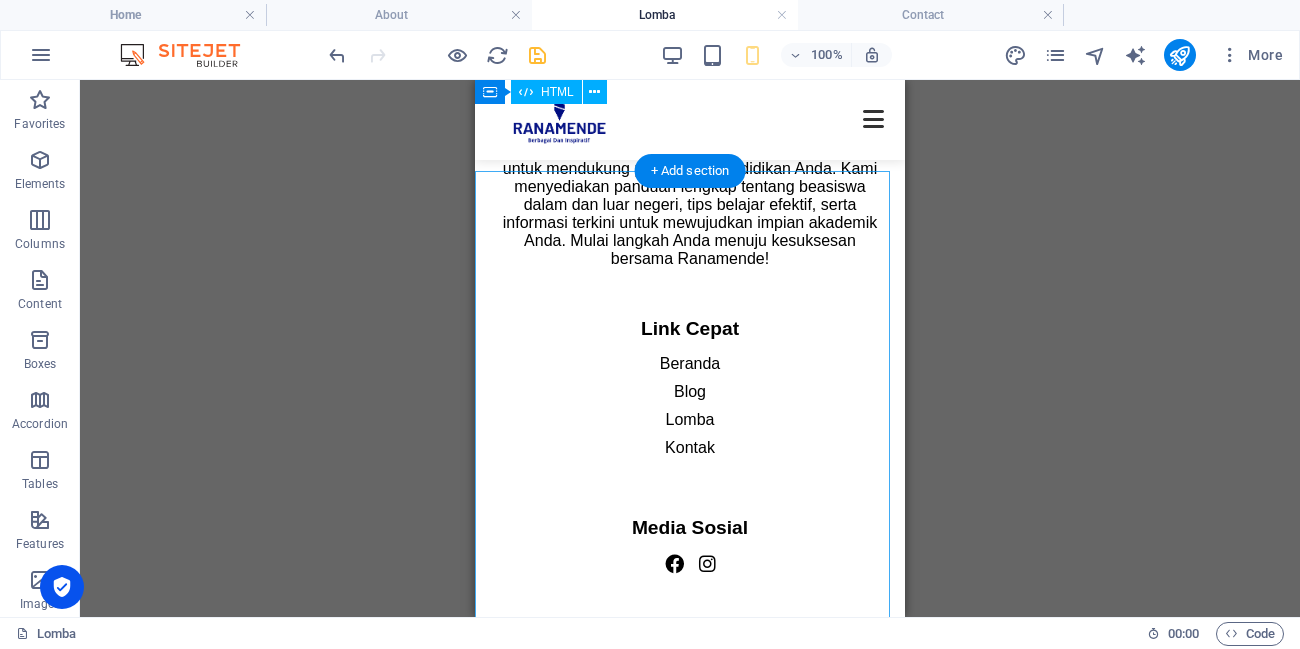 scroll, scrollTop: 0, scrollLeft: 0, axis: both 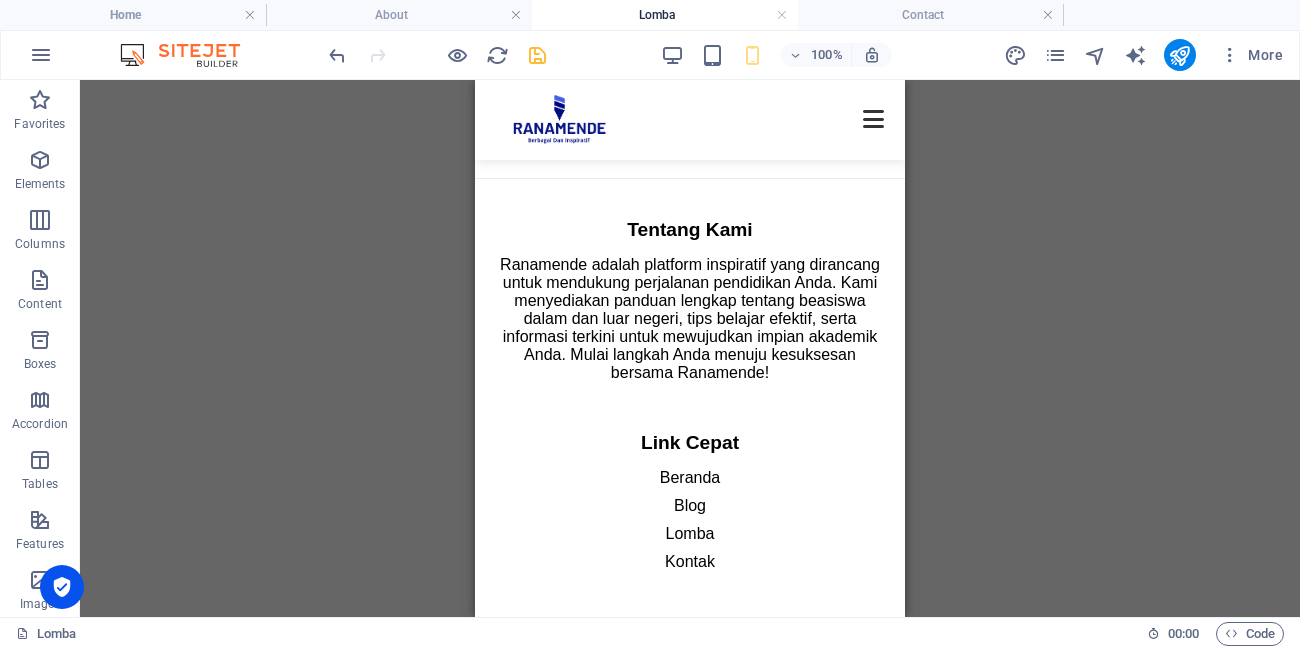 click on "Contact" at bounding box center (931, 15) 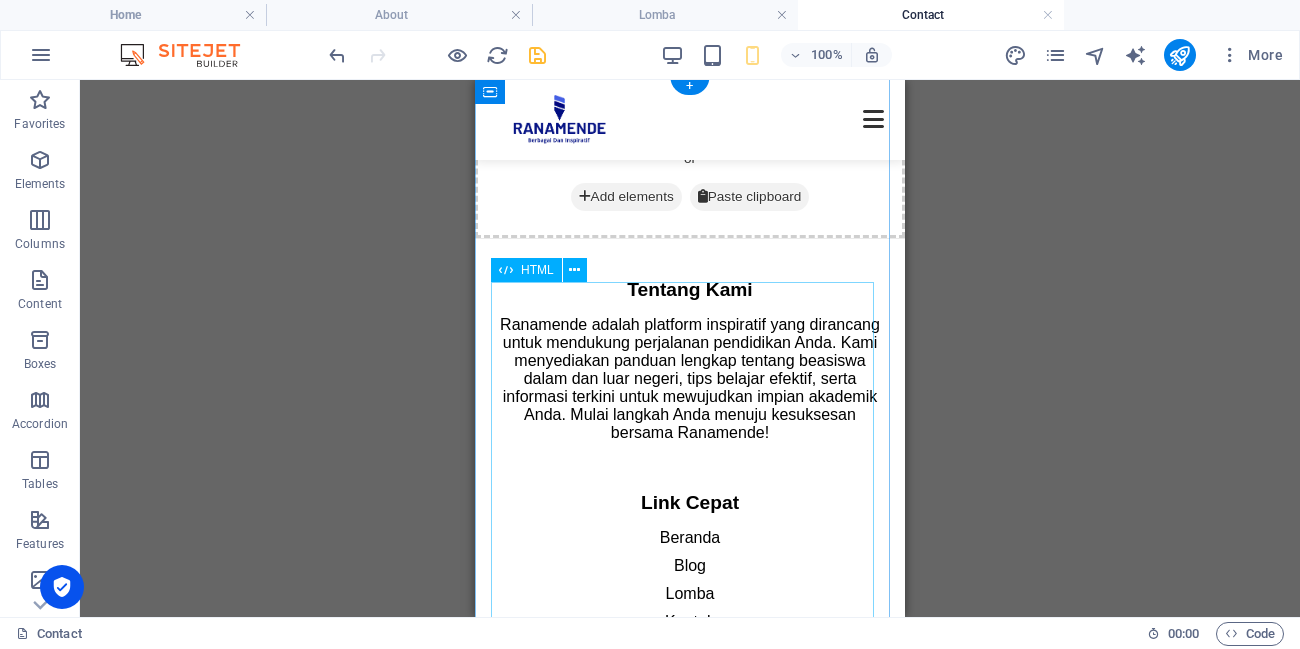 scroll, scrollTop: 0, scrollLeft: 0, axis: both 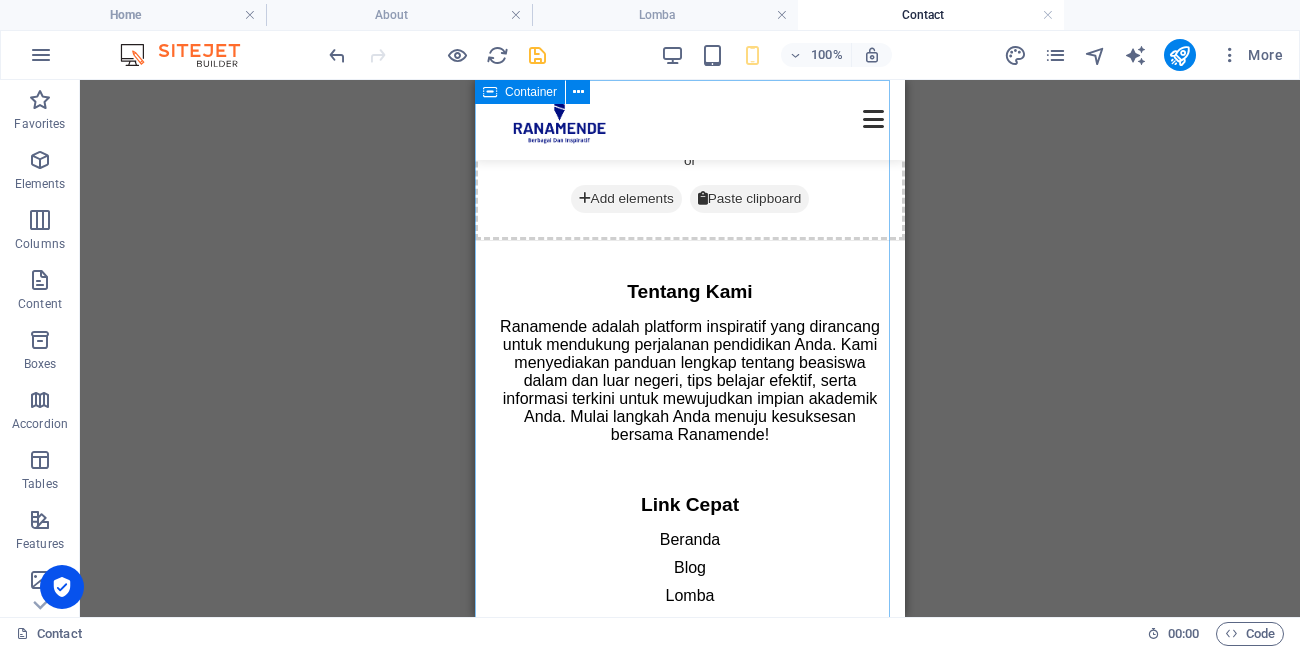 click at bounding box center (490, 92) 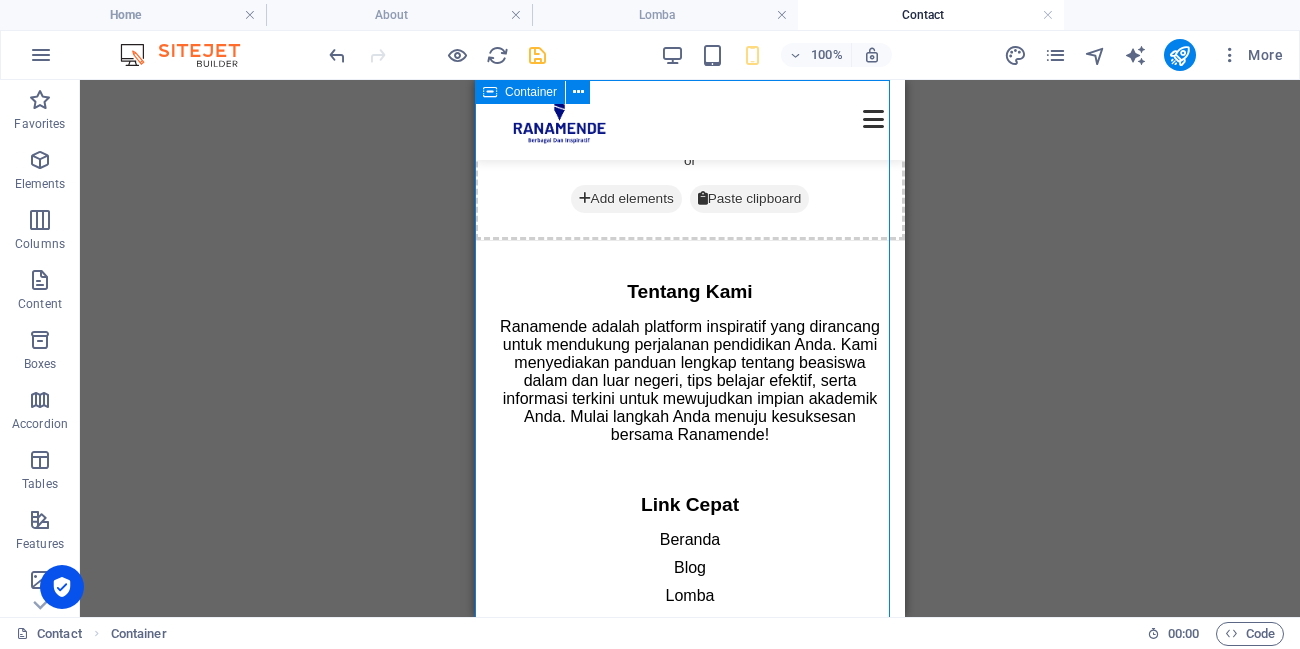 click at bounding box center (490, 92) 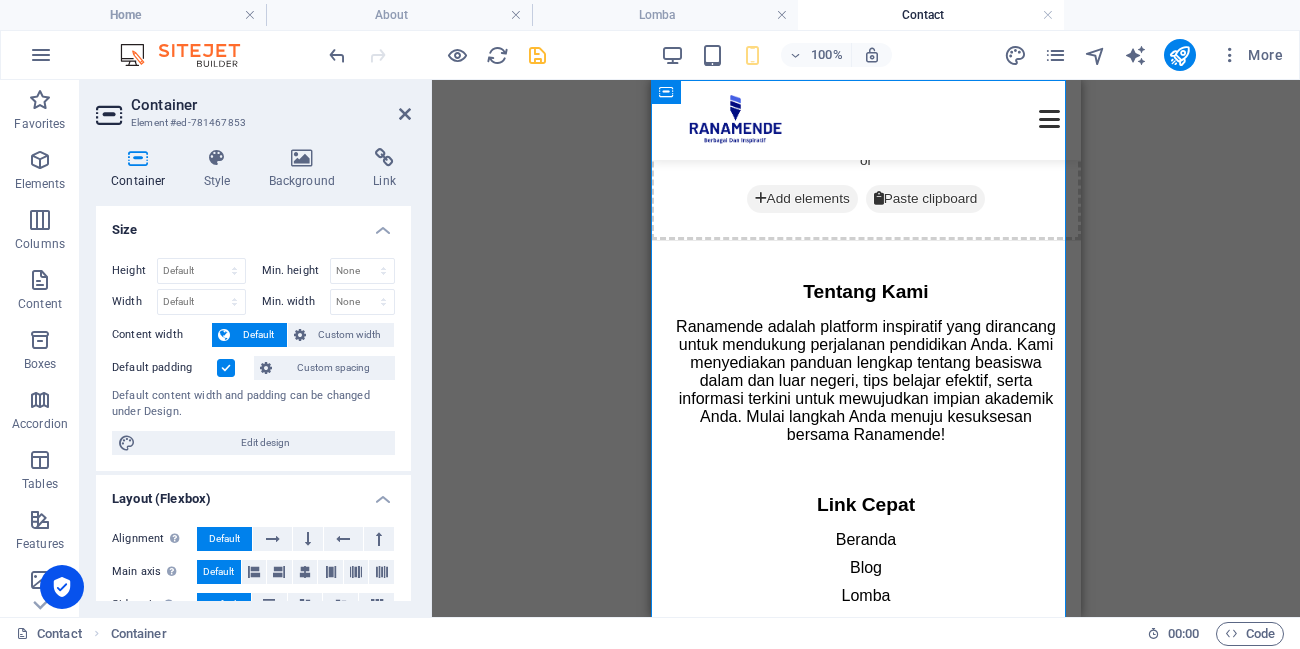 click on "Drag here to replace the existing content. Press “Ctrl” if you want to create a new element.
Container   Placeholder   Container   HTML" at bounding box center [866, 348] 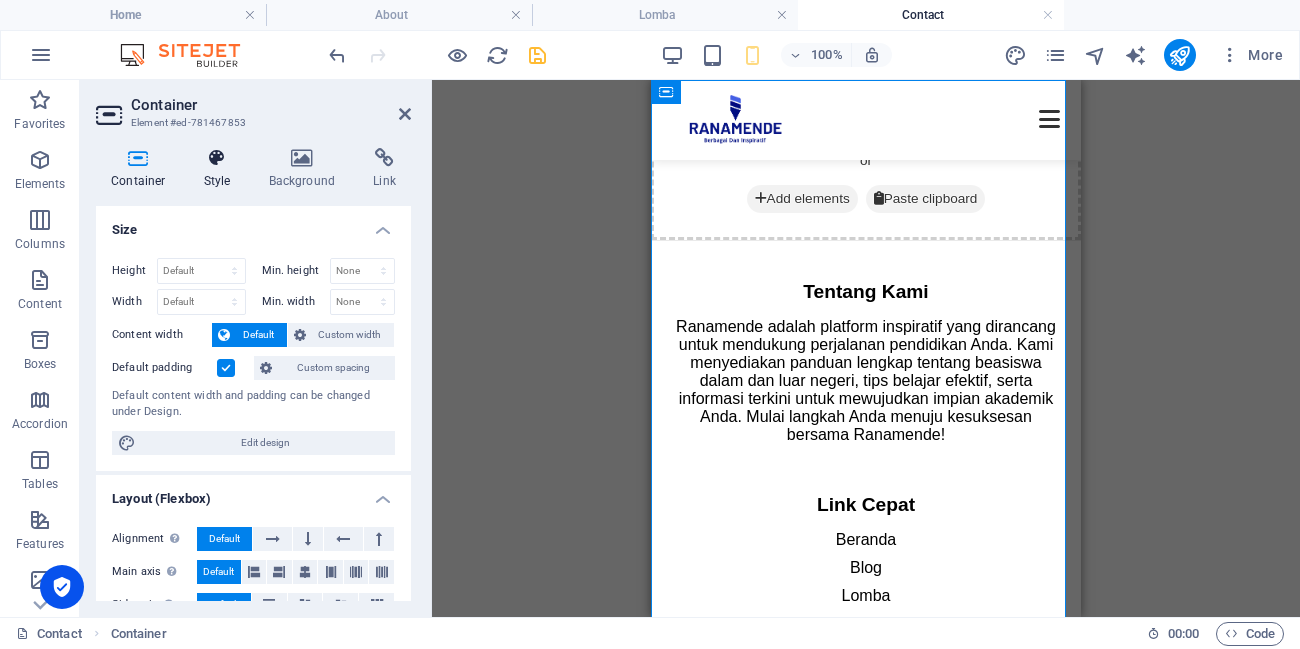 click on "Style" at bounding box center [221, 169] 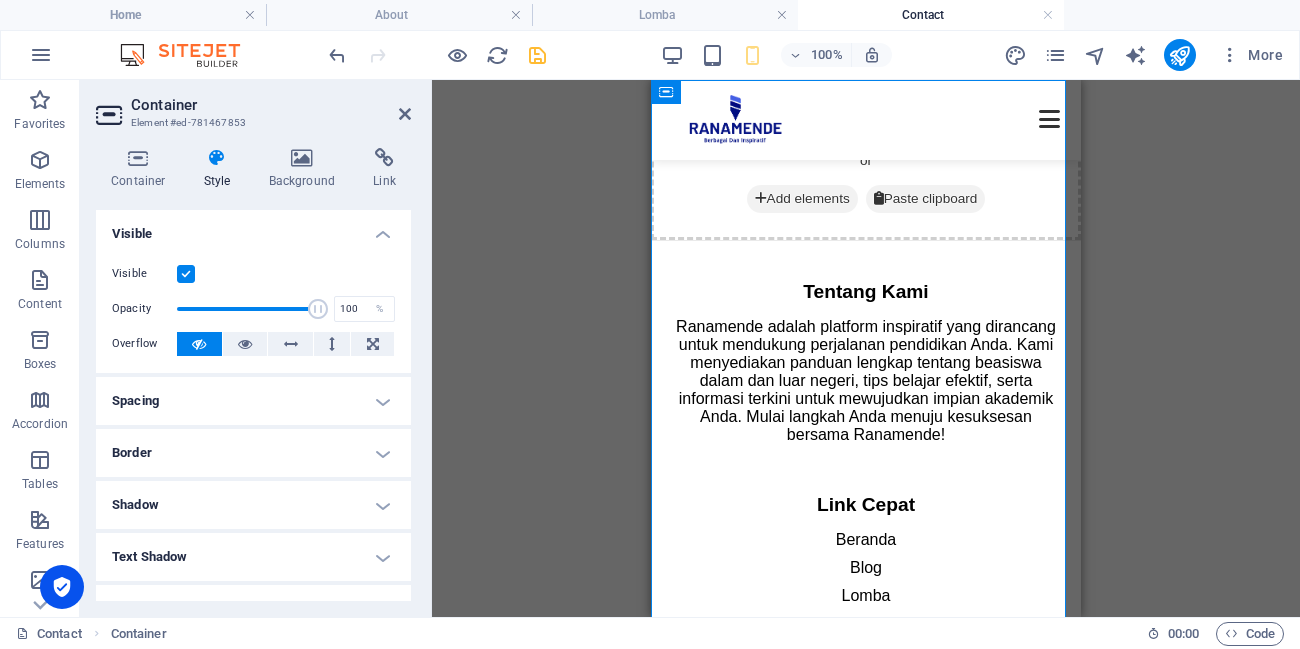 click on "Spacing" at bounding box center (253, 401) 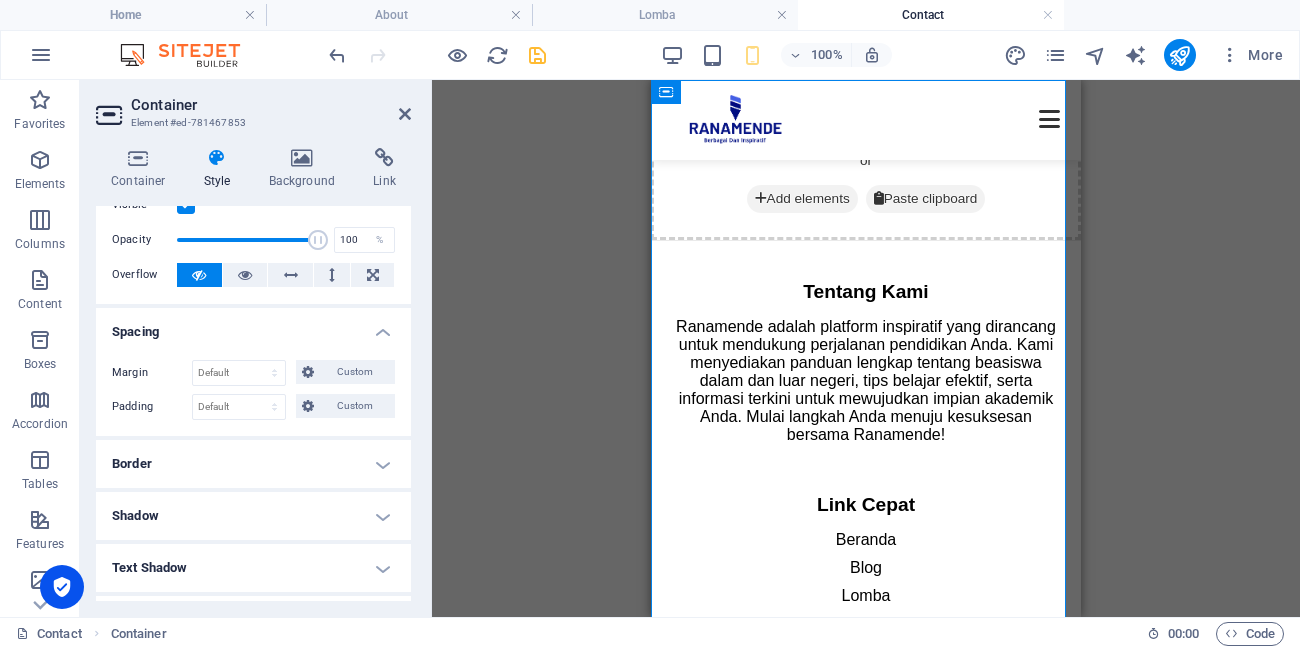 scroll, scrollTop: 120, scrollLeft: 0, axis: vertical 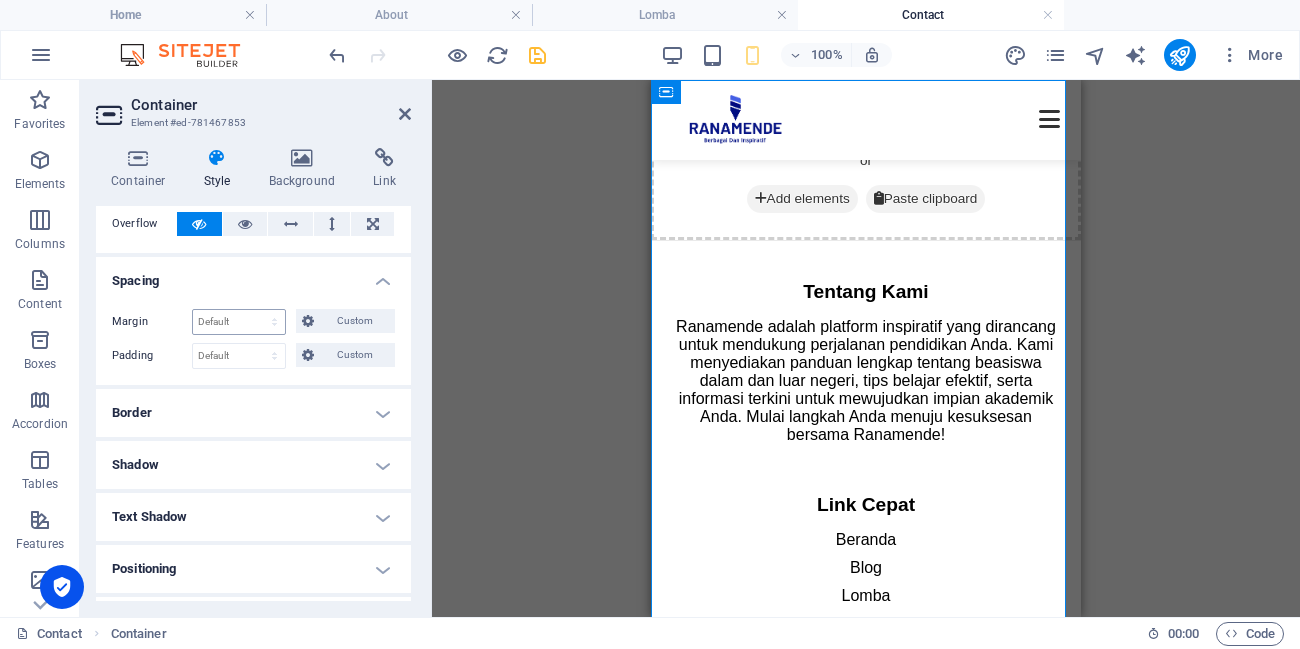 click on "Default auto px % rem vw vh Custom" at bounding box center [239, 322] 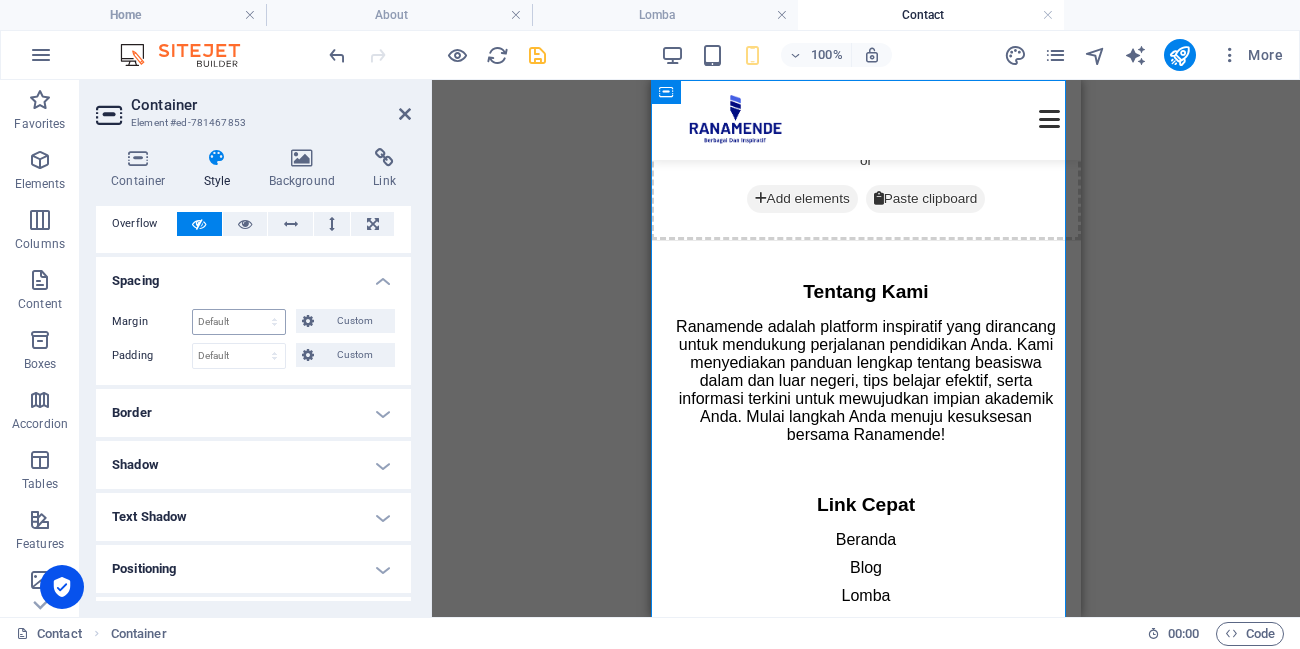 click on "Default auto px % rem vw vh Custom" at bounding box center (239, 322) 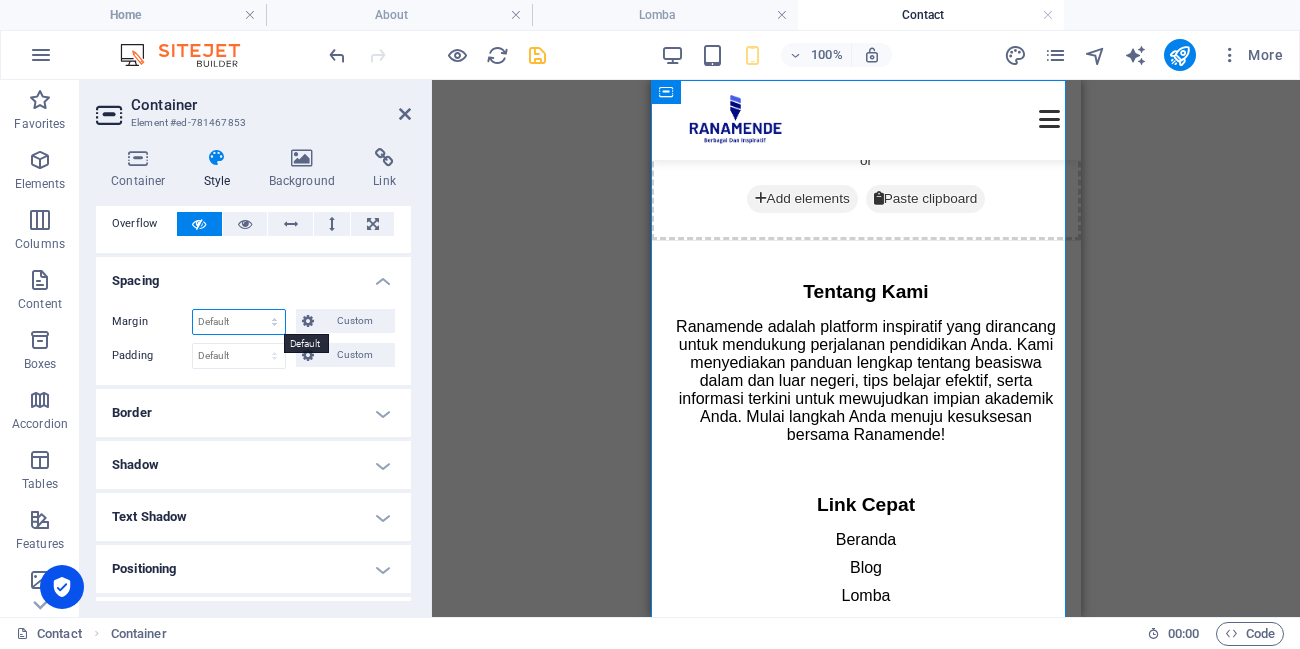 select on "px" 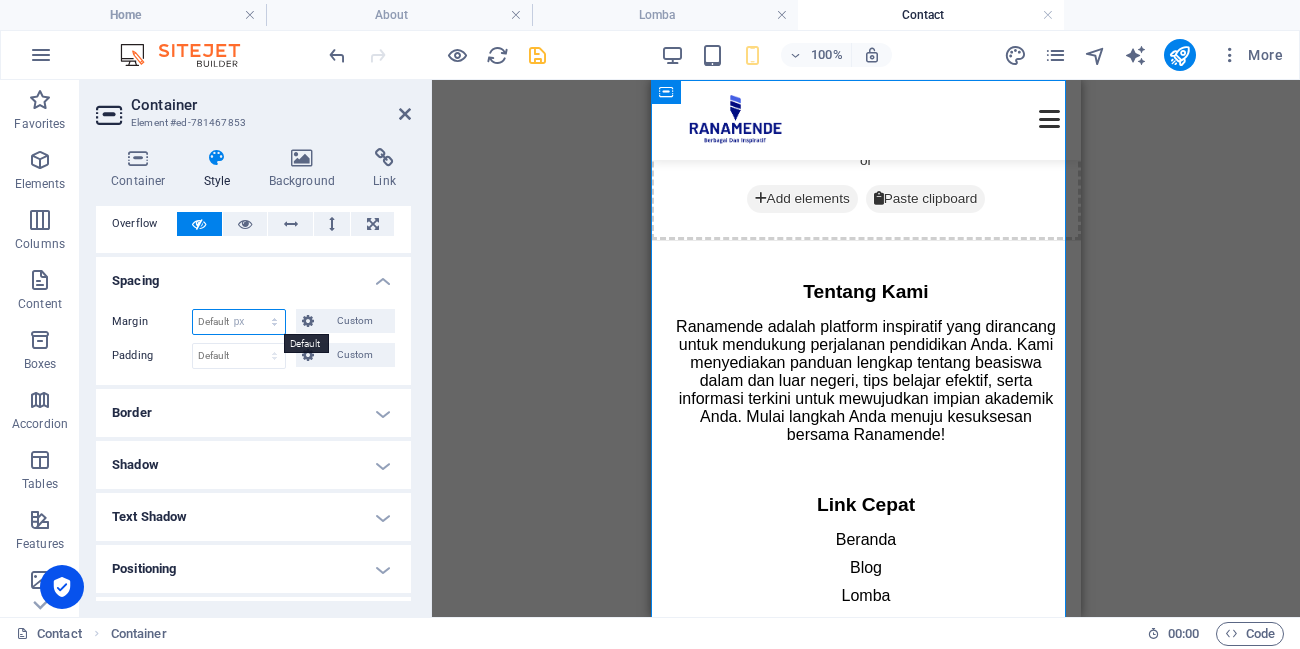 click on "Default auto px % rem vw vh Custom" at bounding box center (239, 322) 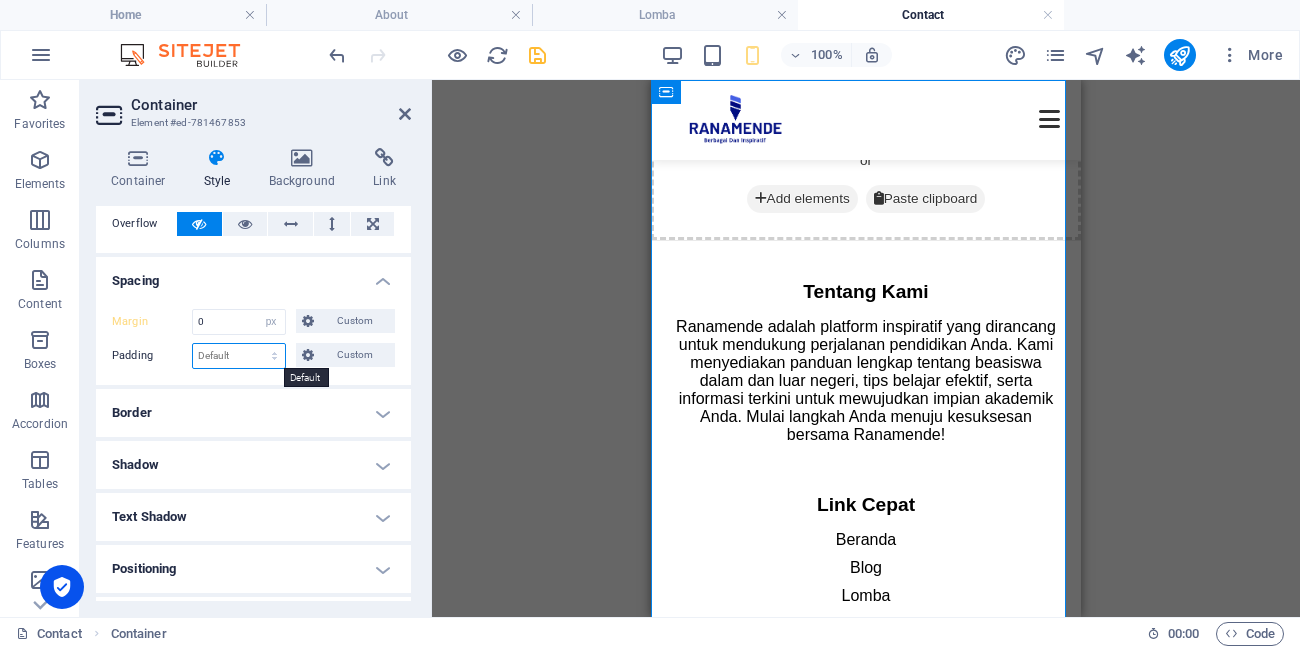 select on "px" 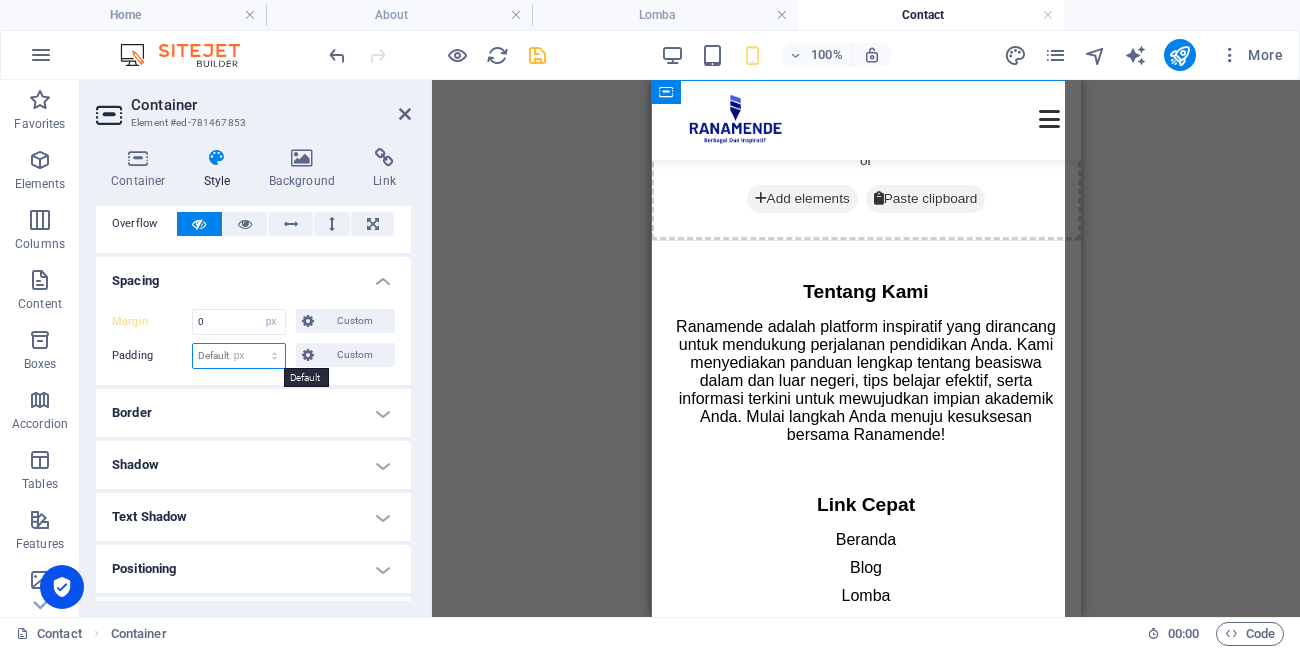click on "Default px rem % vh vw Custom" at bounding box center [239, 356] 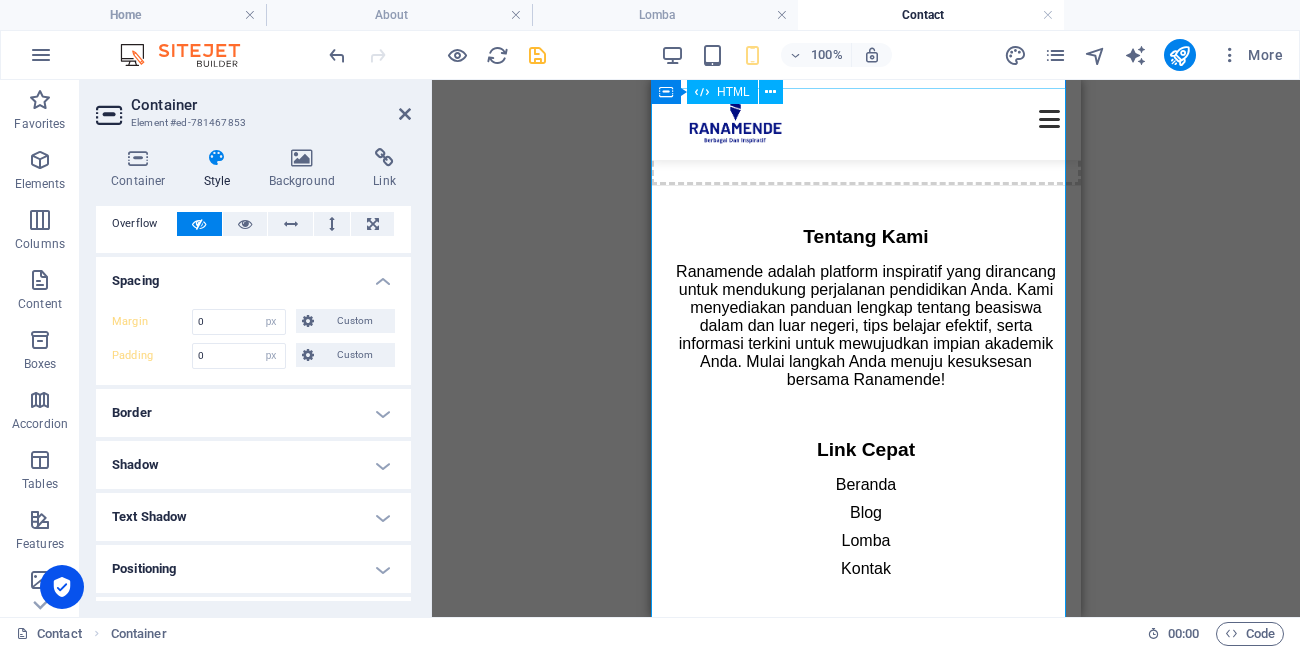 scroll, scrollTop: 0, scrollLeft: 0, axis: both 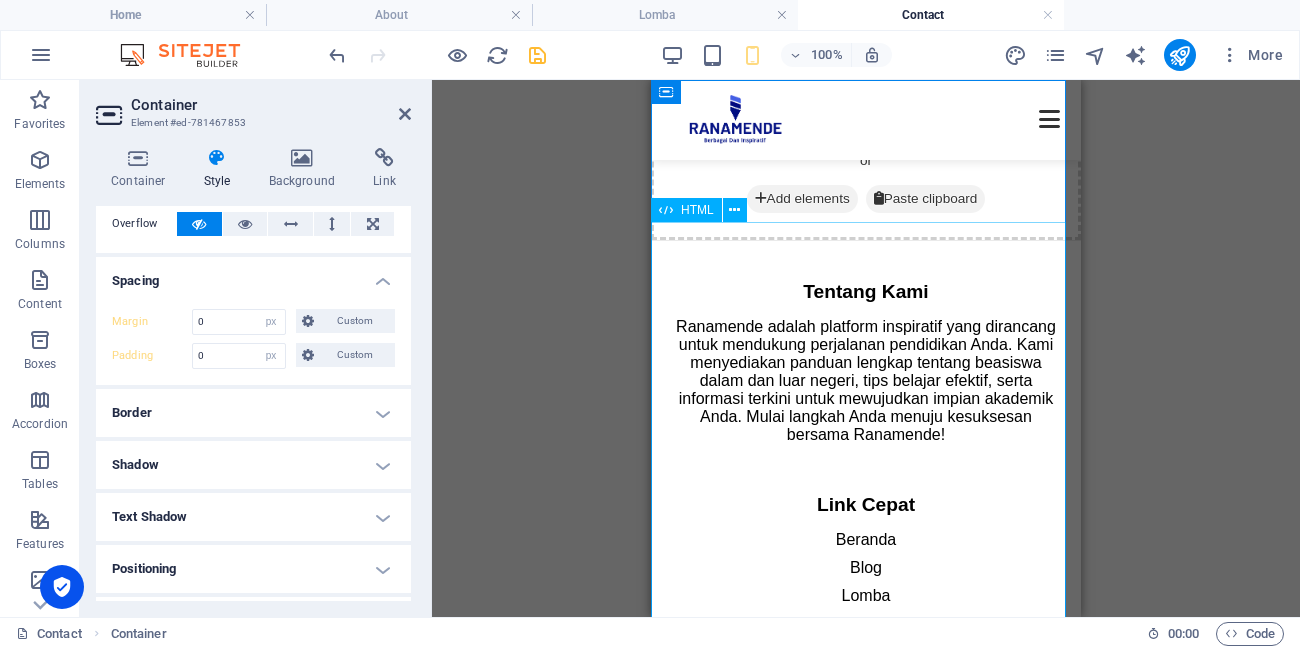 type 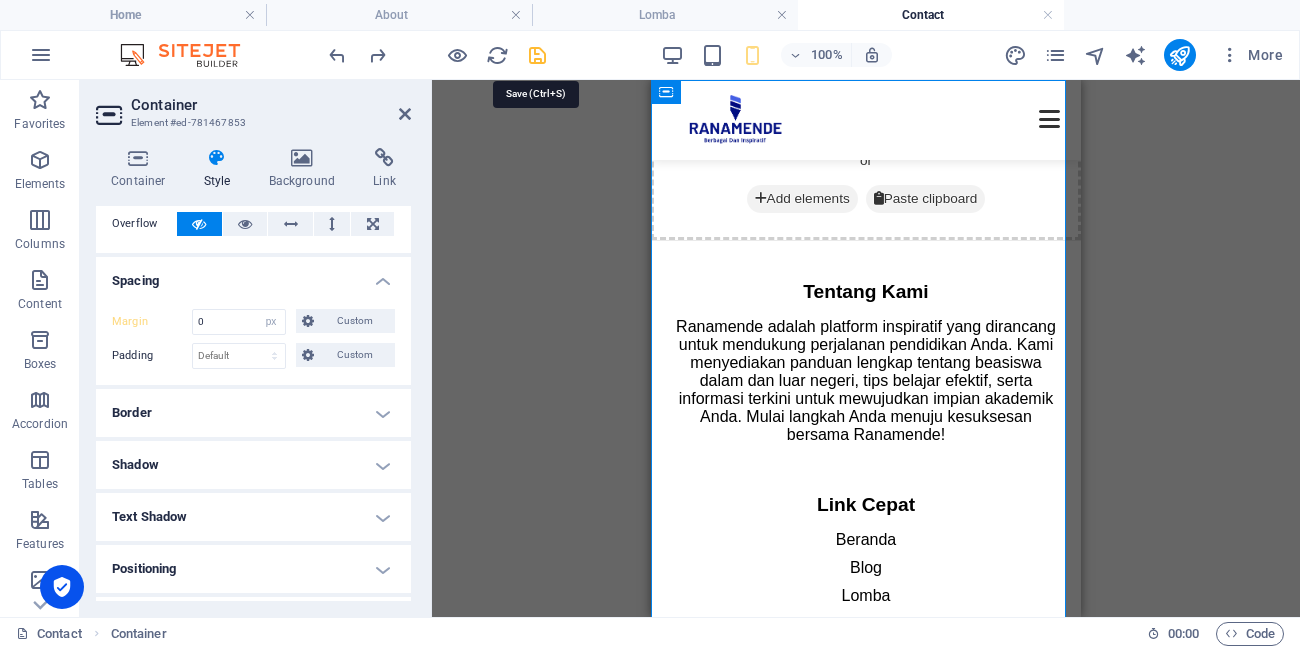 click at bounding box center [537, 55] 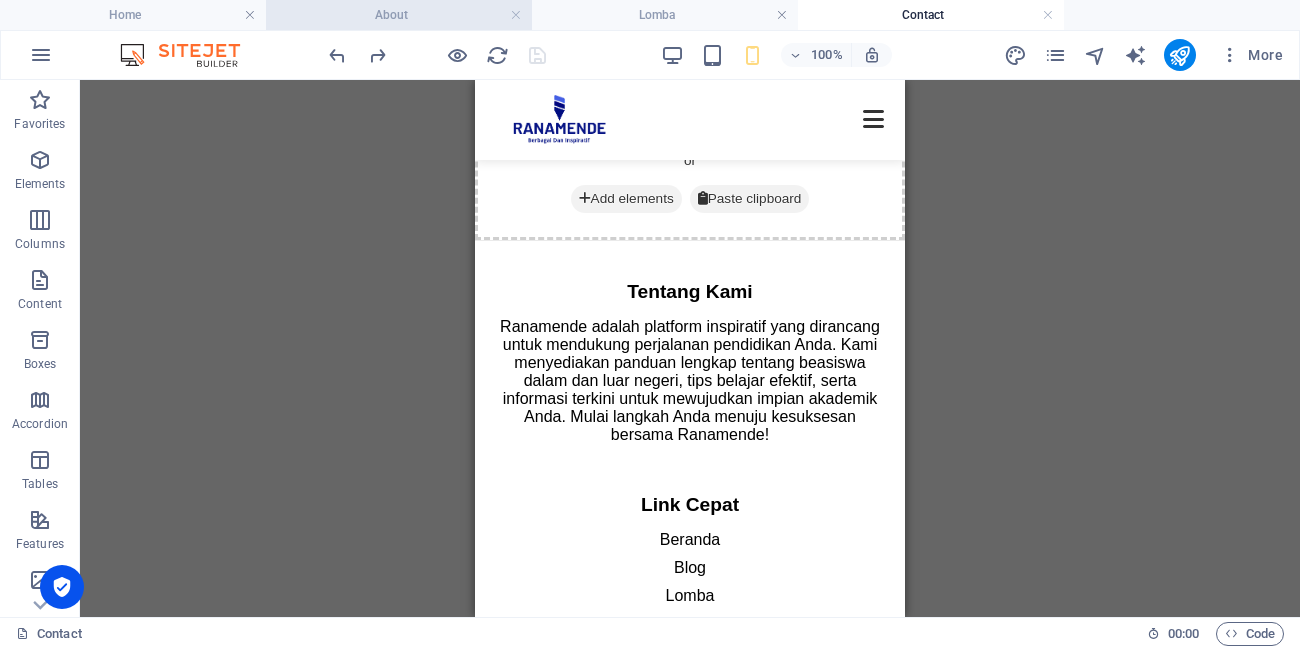 click on "About" at bounding box center [399, 15] 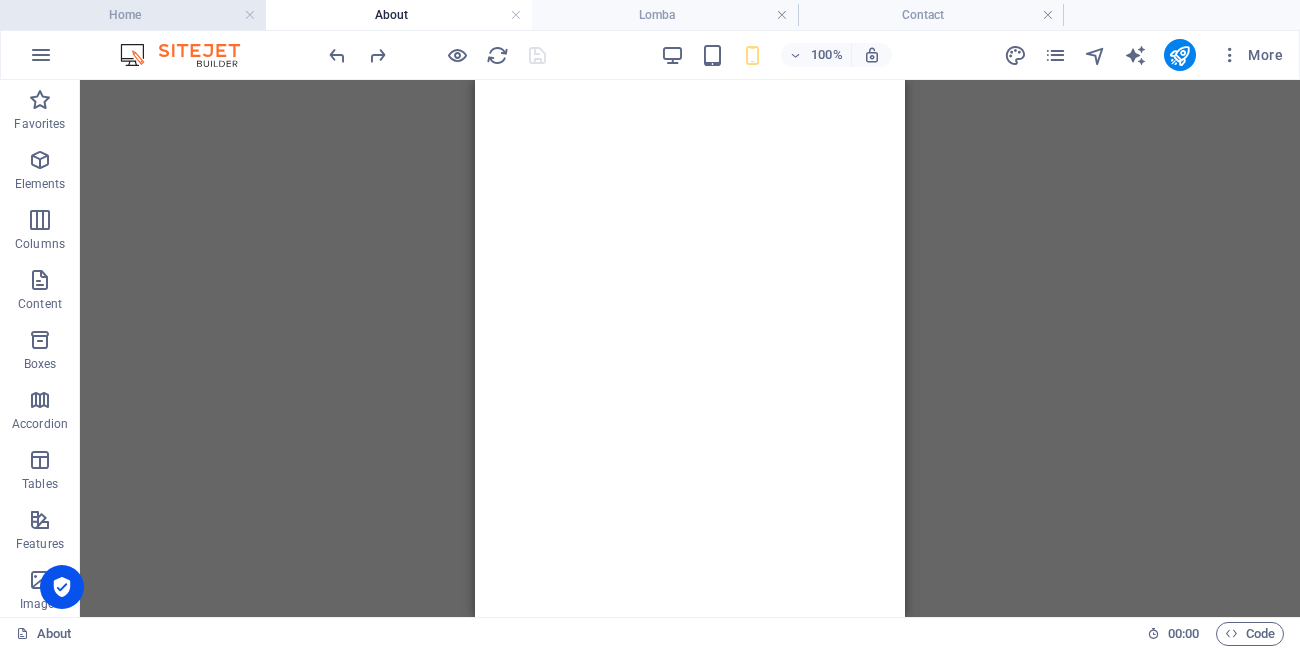 click on "Home" at bounding box center (133, 15) 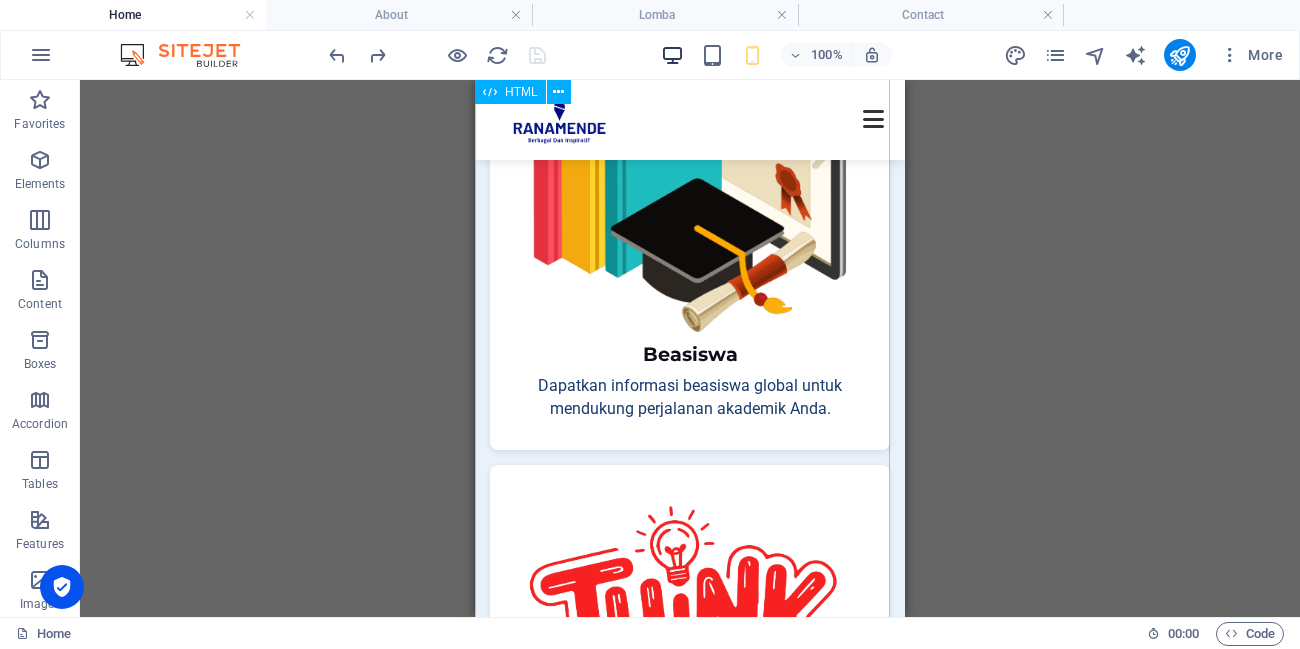 scroll, scrollTop: 2087, scrollLeft: 0, axis: vertical 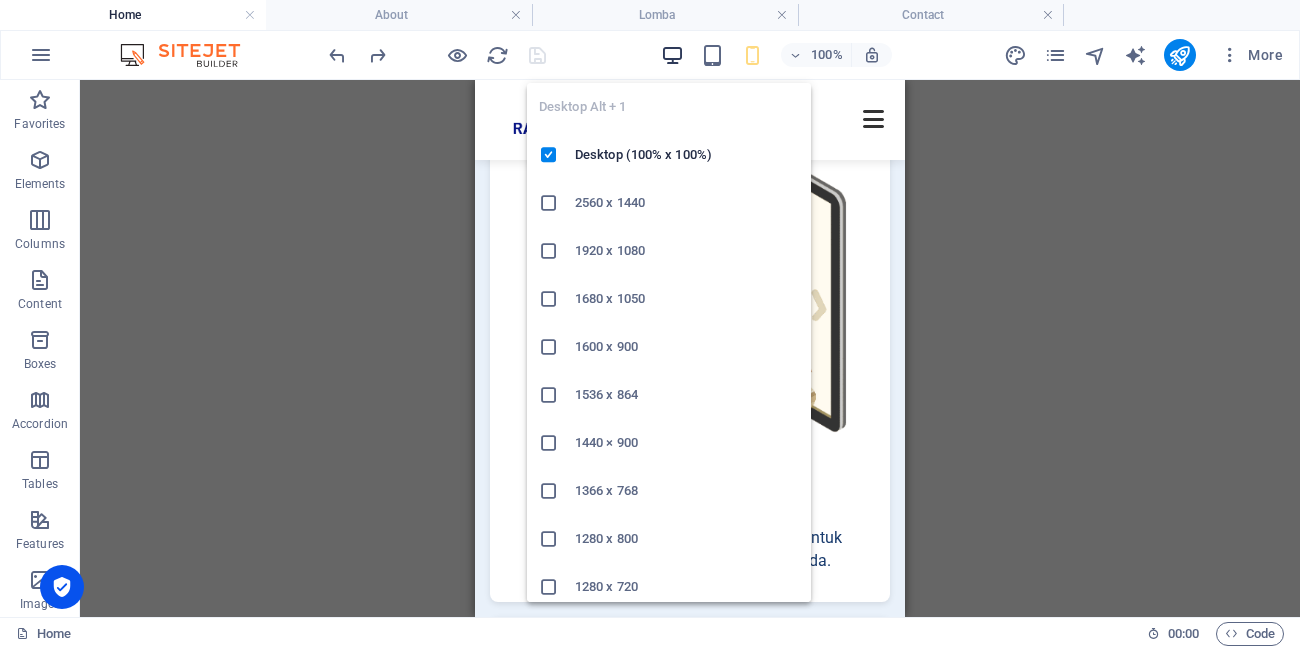 click at bounding box center [672, 55] 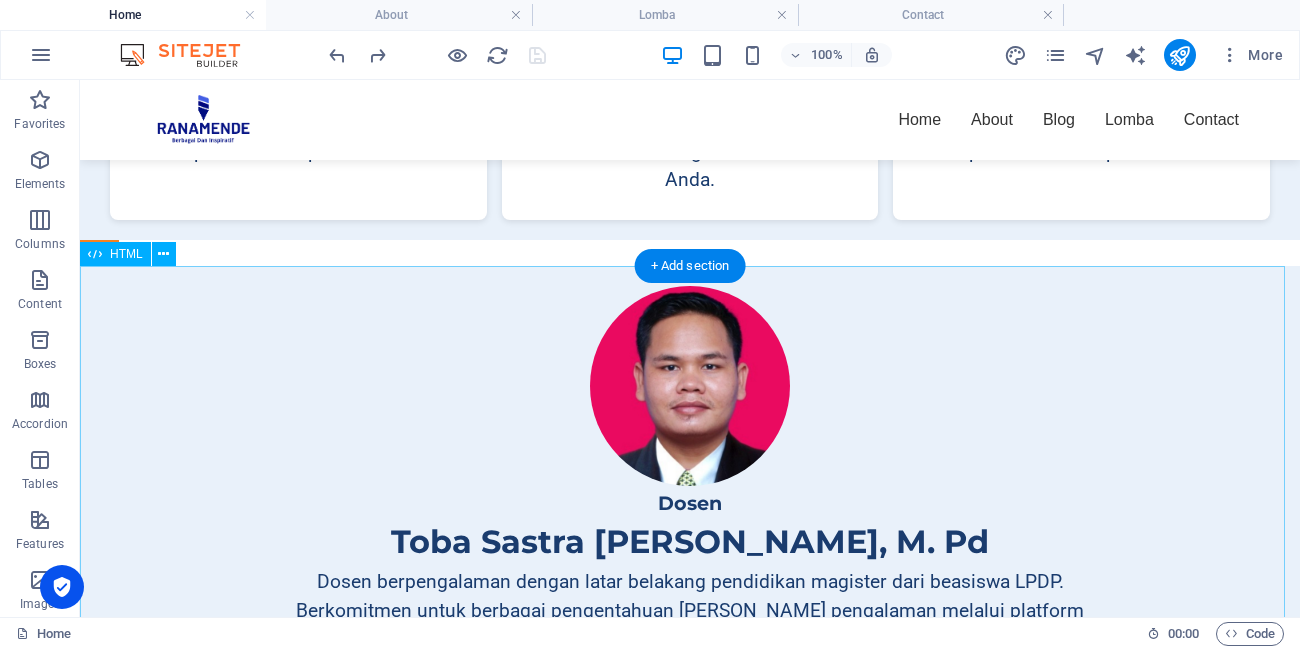 scroll, scrollTop: 360, scrollLeft: 0, axis: vertical 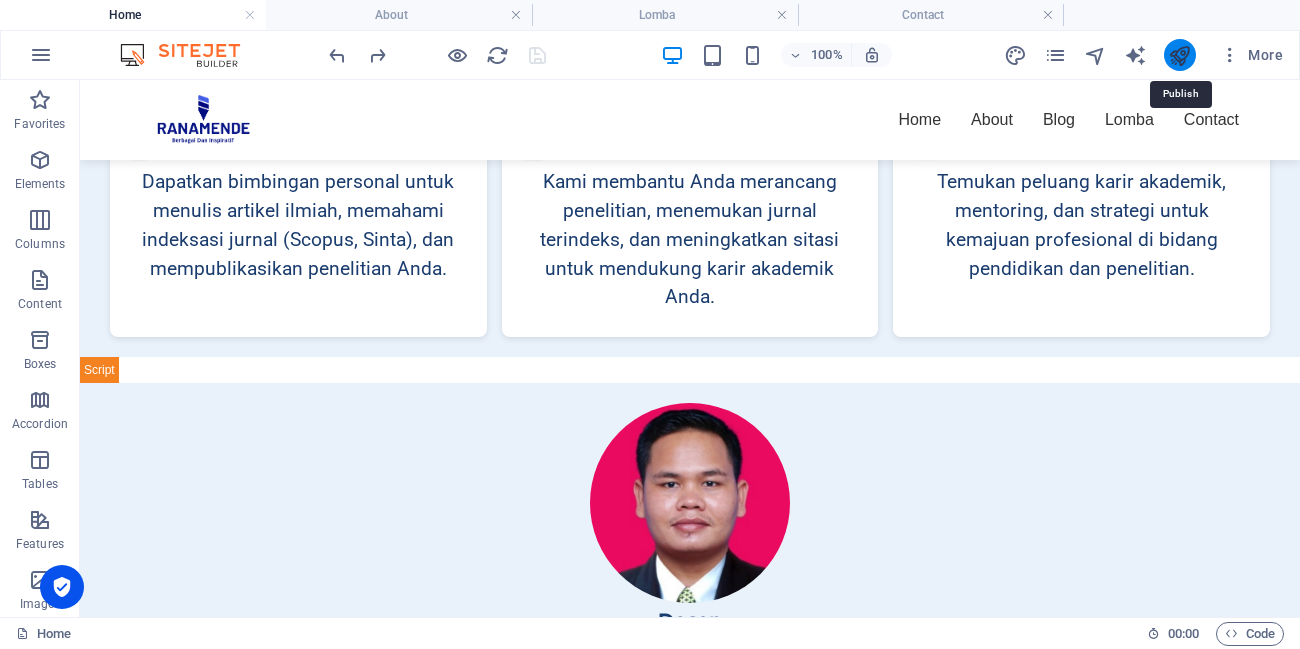 click at bounding box center [1179, 55] 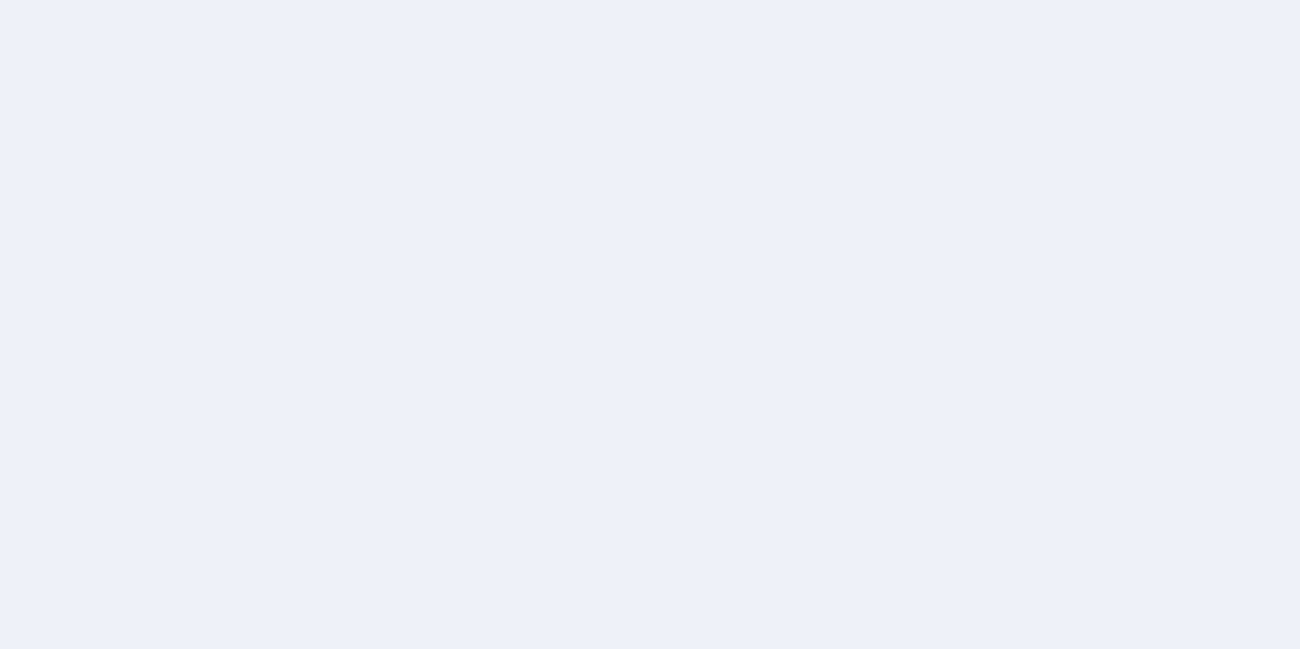 scroll, scrollTop: 0, scrollLeft: 0, axis: both 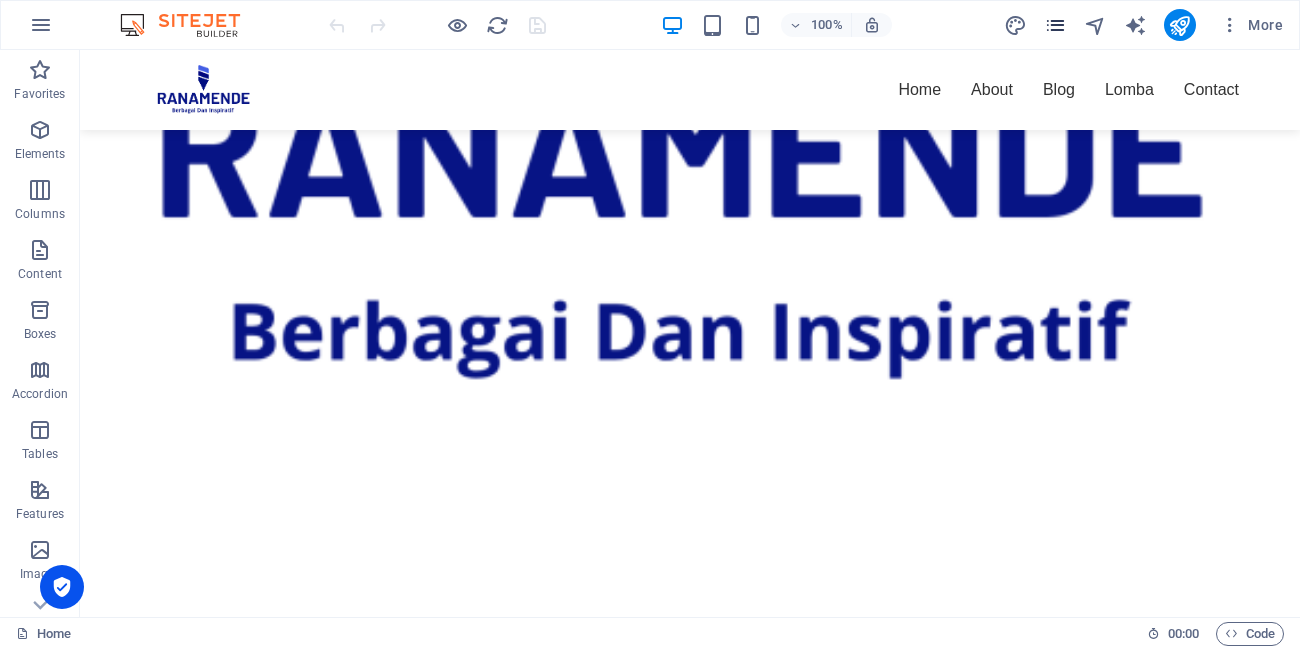 click at bounding box center [1055, 25] 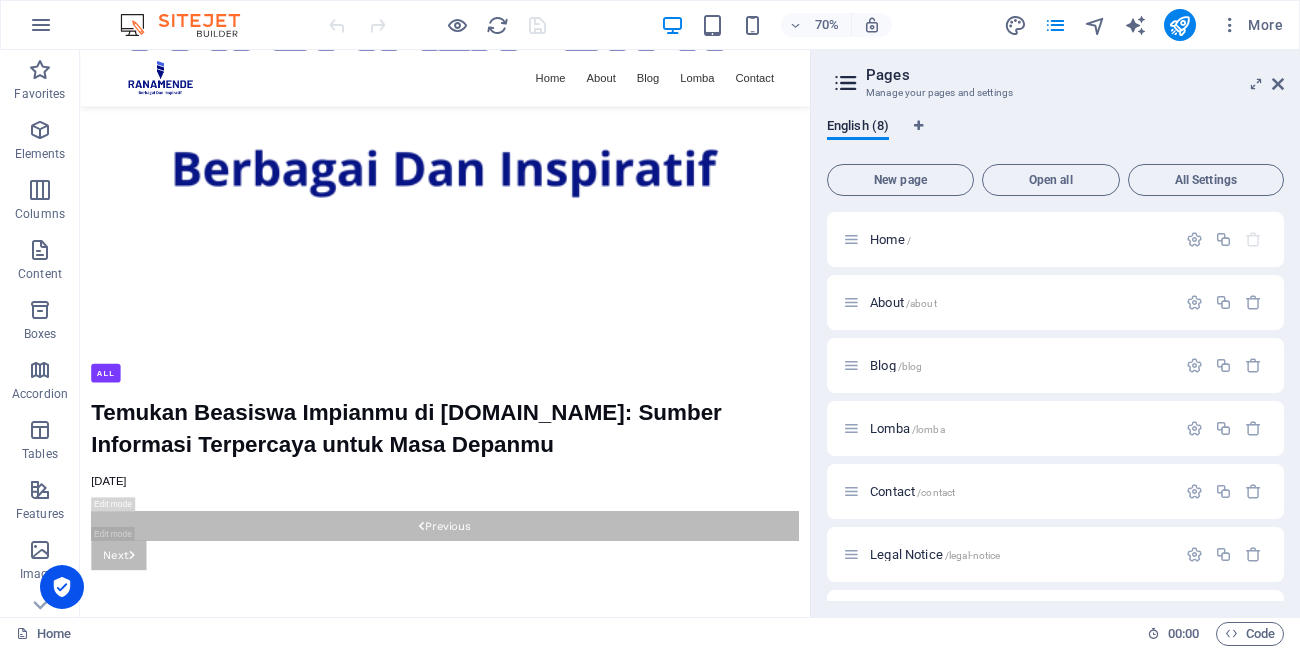 scroll, scrollTop: 2657, scrollLeft: 0, axis: vertical 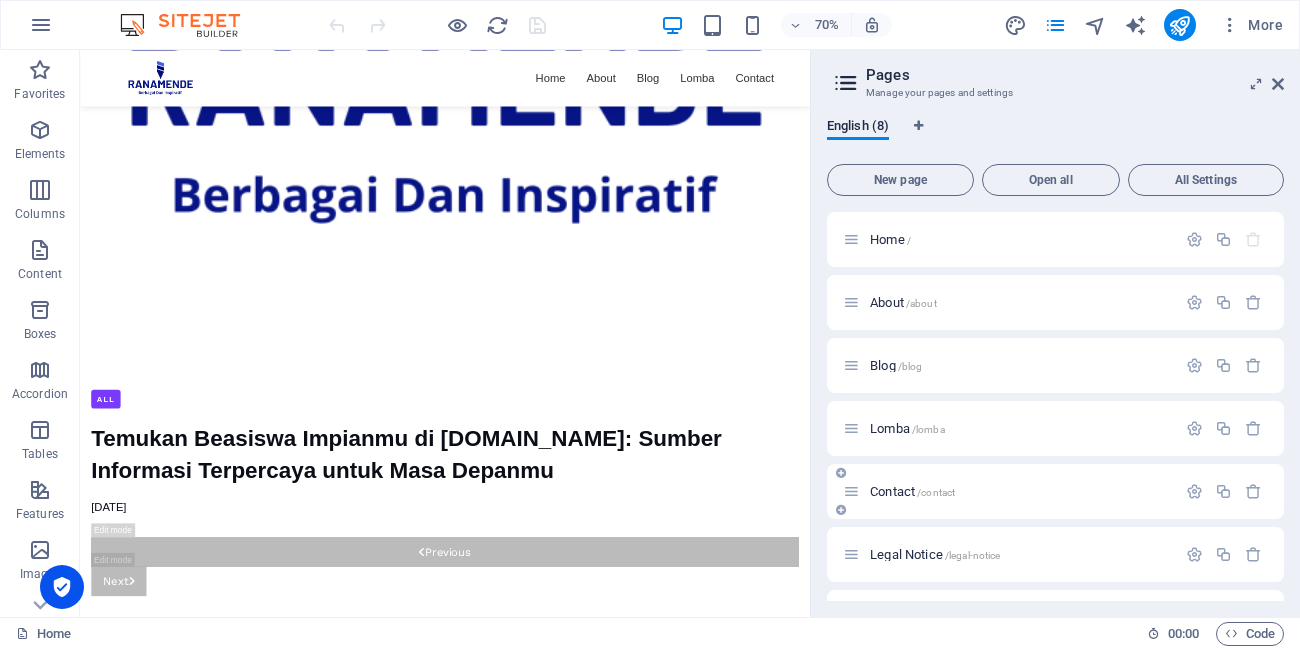 click on "Contact /contact" at bounding box center (912, 491) 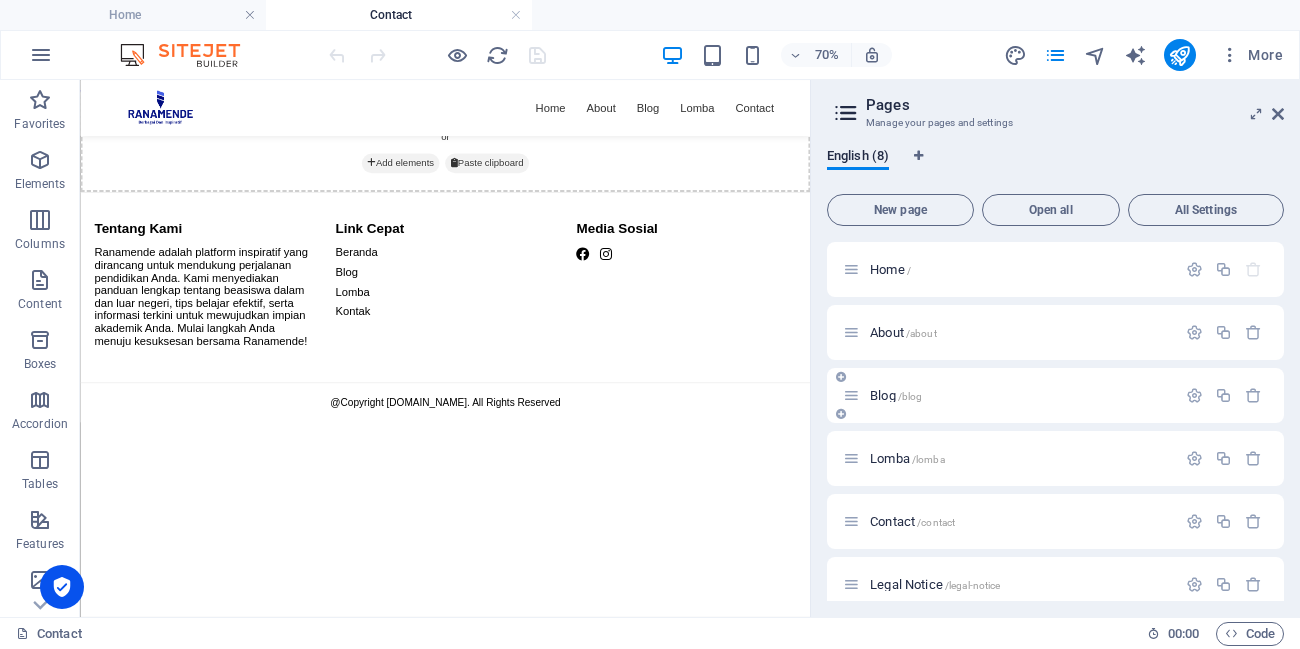 scroll, scrollTop: 0, scrollLeft: 0, axis: both 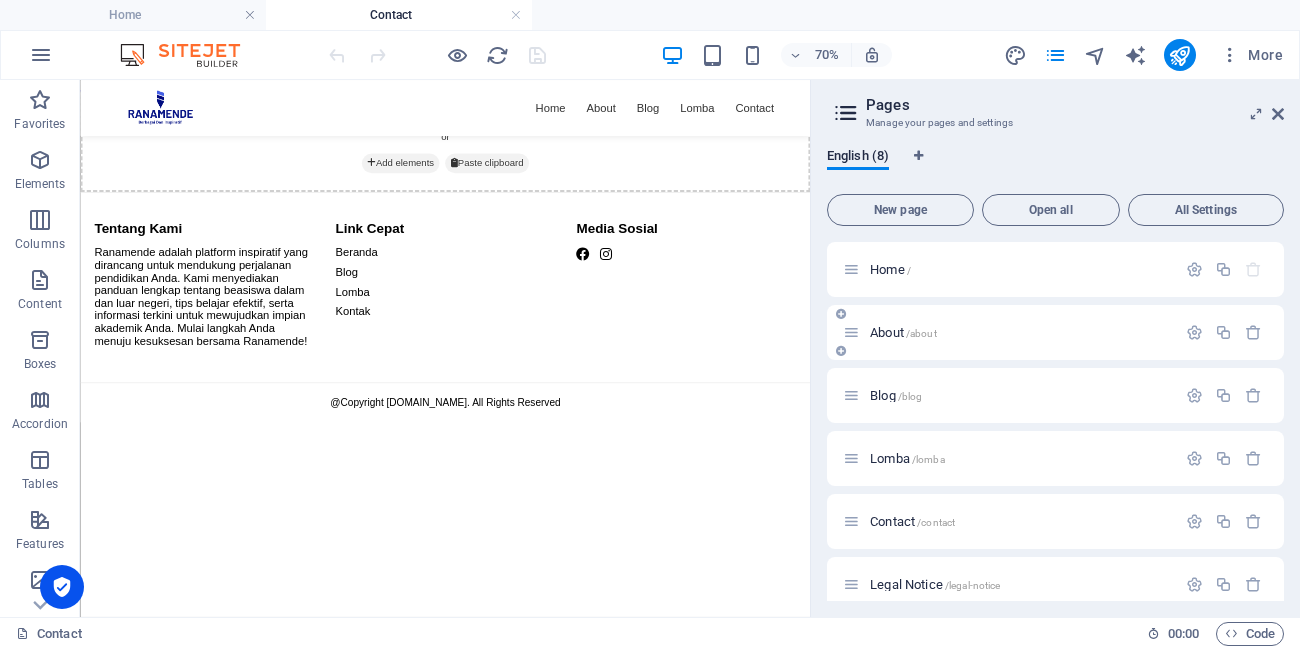 click on "About /about" at bounding box center [1055, 332] 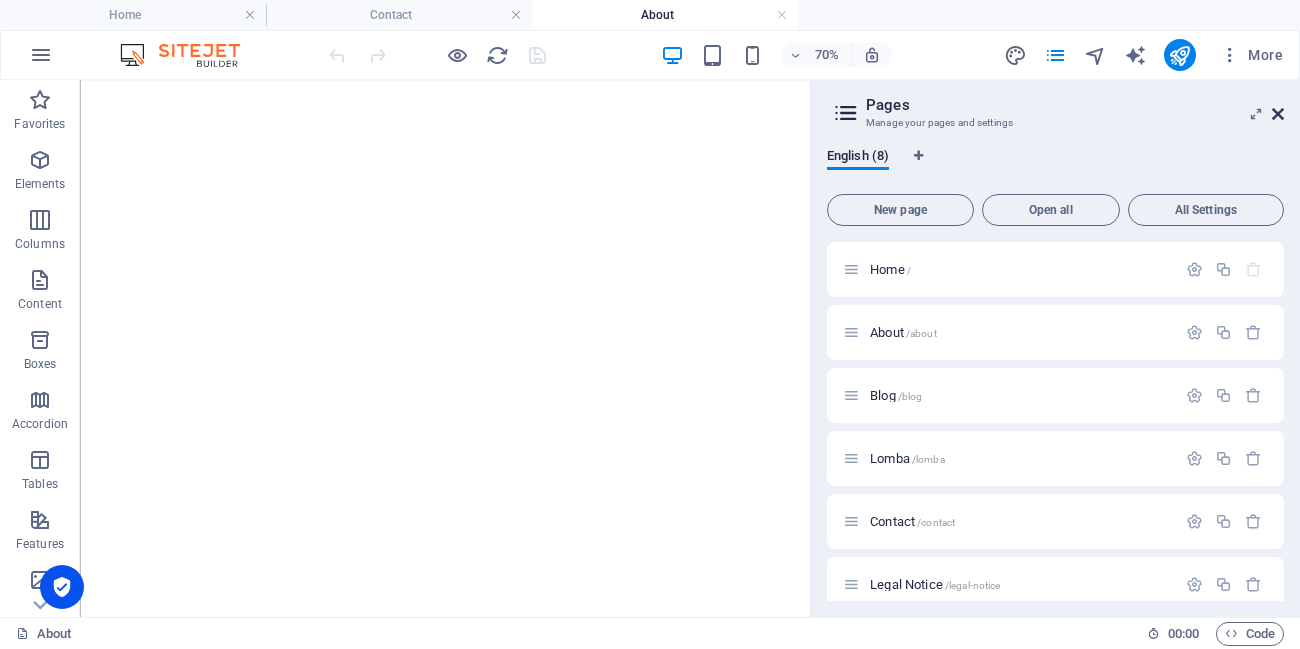 click at bounding box center [1278, 114] 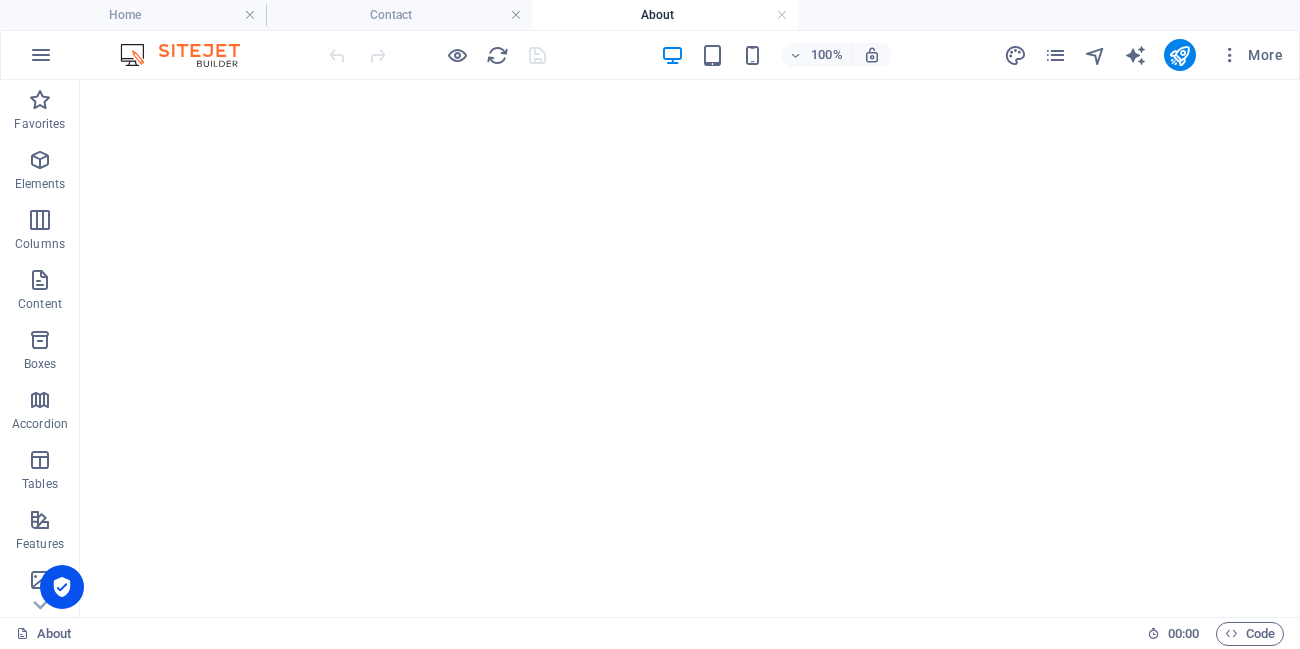 click at bounding box center (437, 55) 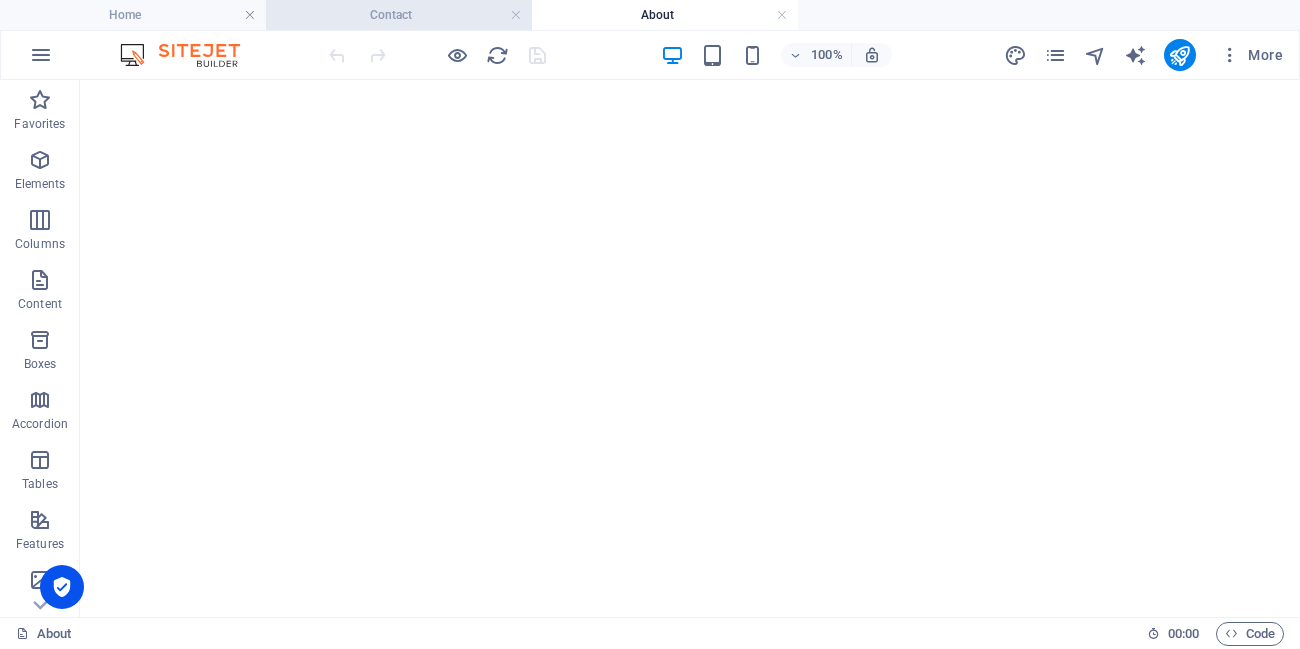 click on "Contact" at bounding box center [399, 15] 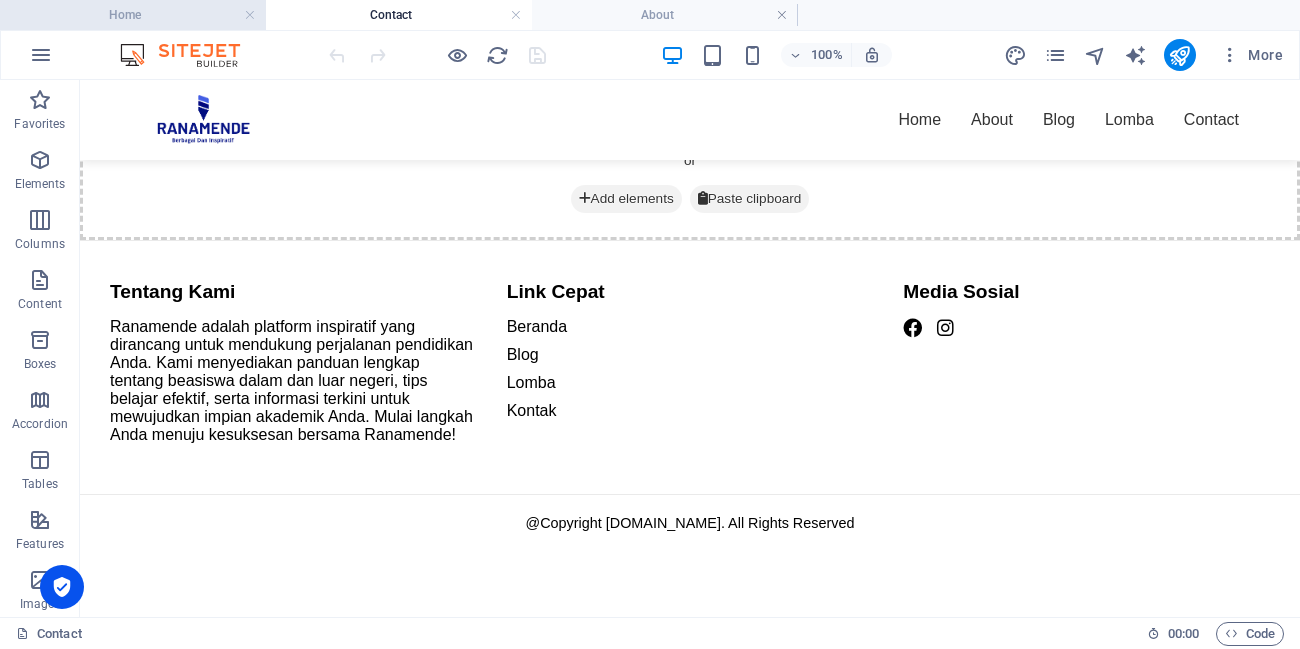 click on "Home" at bounding box center (133, 15) 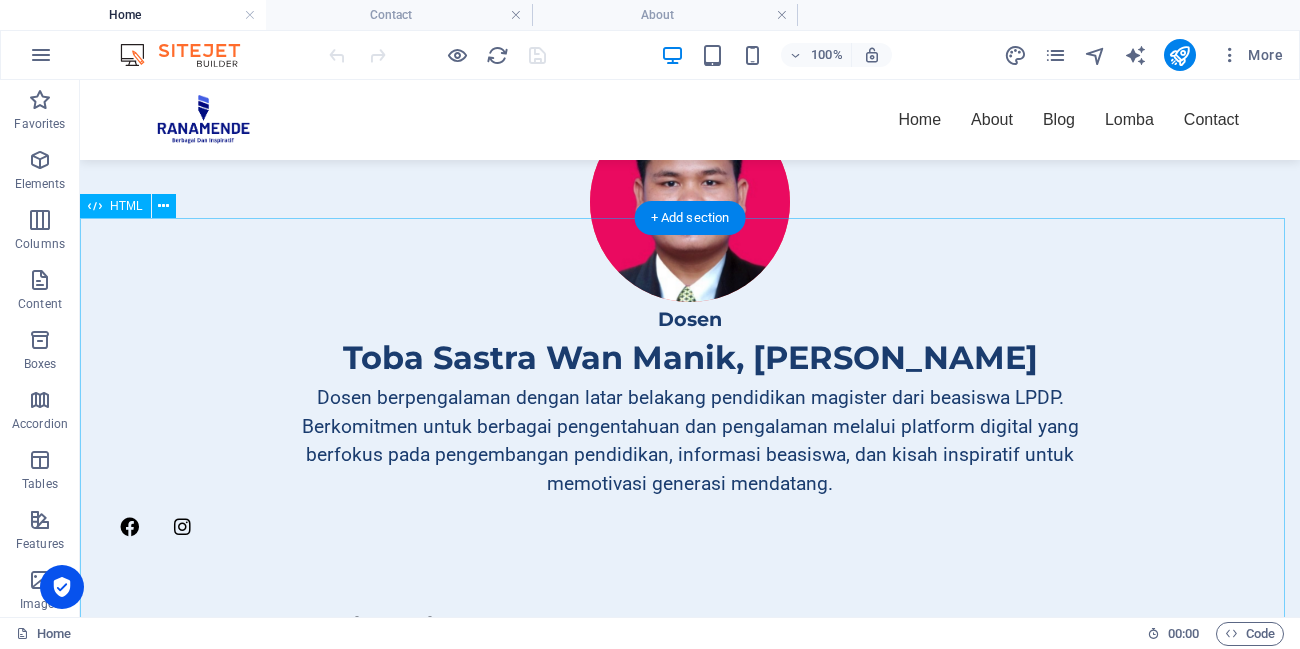 scroll, scrollTop: 720, scrollLeft: 0, axis: vertical 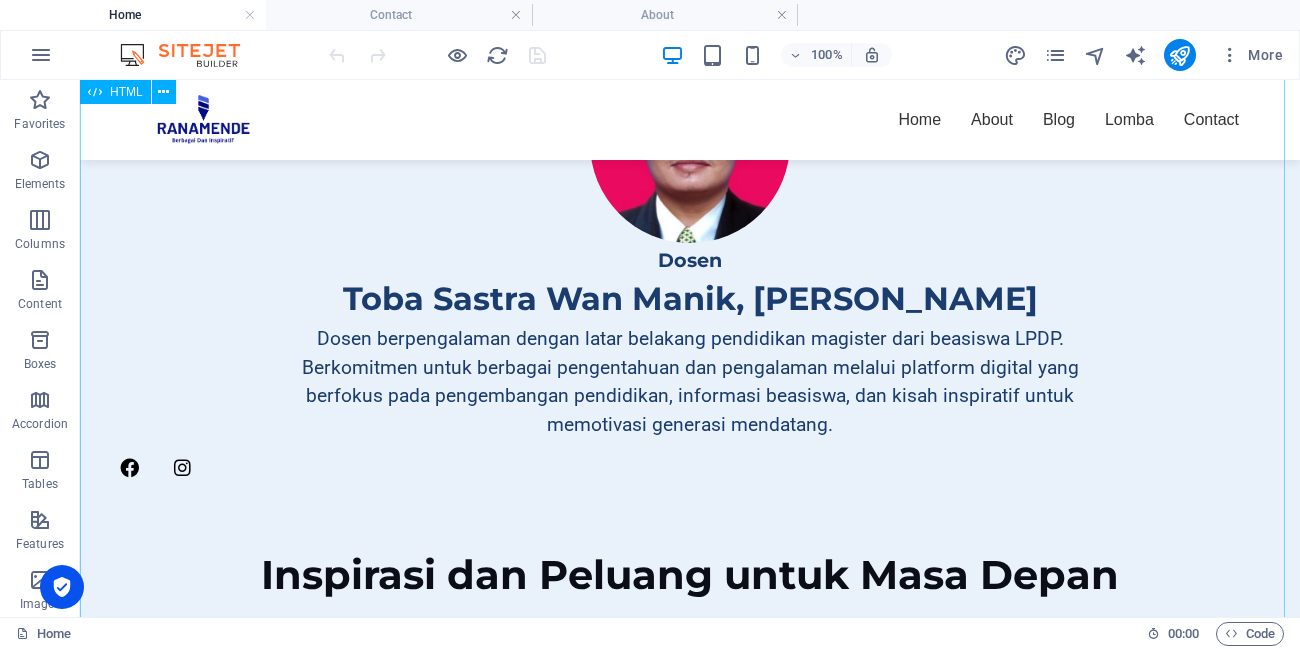 click on "Ranamende: Profil dan Inspirasi
Dosen
Toba Sastra Wan Manik, M. Pd
Dosen berpengalaman dengan latar belakang pendidikan magister dari beasiswa LPDP. Berkomitmen untuk berbagai pengentahuan dan pengalaman melalui platform digital yang berfokus pada pengembangan pendidikan, informasi beasiswa, dan kisah inspiratif untuk memotivasi generasi mendatang.
Inspirasi dan Peluang untuk Masa Depan
Jelajahi dunia pendidikan, peluang beasiswa global, dan kisah inspiratif yang memotivasi. Dapatkan wawasan, tips, dan cerita sukses untuk membangun masa depan cerah bersama kami!
Pendidikan" at bounding box center [690, 652] 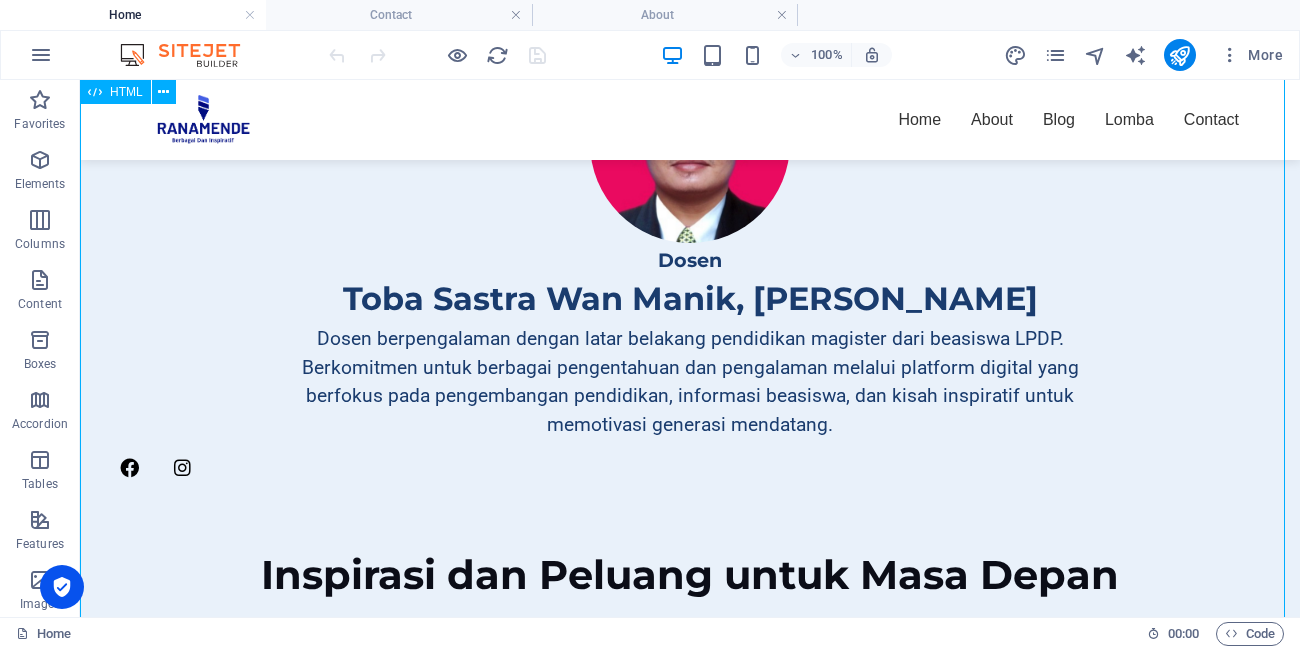 click on "Ranamende: Profil dan Inspirasi
Dosen
Toba Sastra Wan Manik, M. Pd
Dosen berpengalaman dengan latar belakang pendidikan magister dari beasiswa LPDP. Berkomitmen untuk berbagai pengentahuan dan pengalaman melalui platform digital yang berfokus pada pengembangan pendidikan, informasi beasiswa, dan kisah inspiratif untuk memotivasi generasi mendatang.
Inspirasi dan Peluang untuk Masa Depan
Jelajahi dunia pendidikan, peluang beasiswa global, dan kisah inspiratif yang memotivasi. Dapatkan wawasan, tips, dan cerita sukses untuk membangun masa depan cerah bersama kami!
Pendidikan" at bounding box center [690, 652] 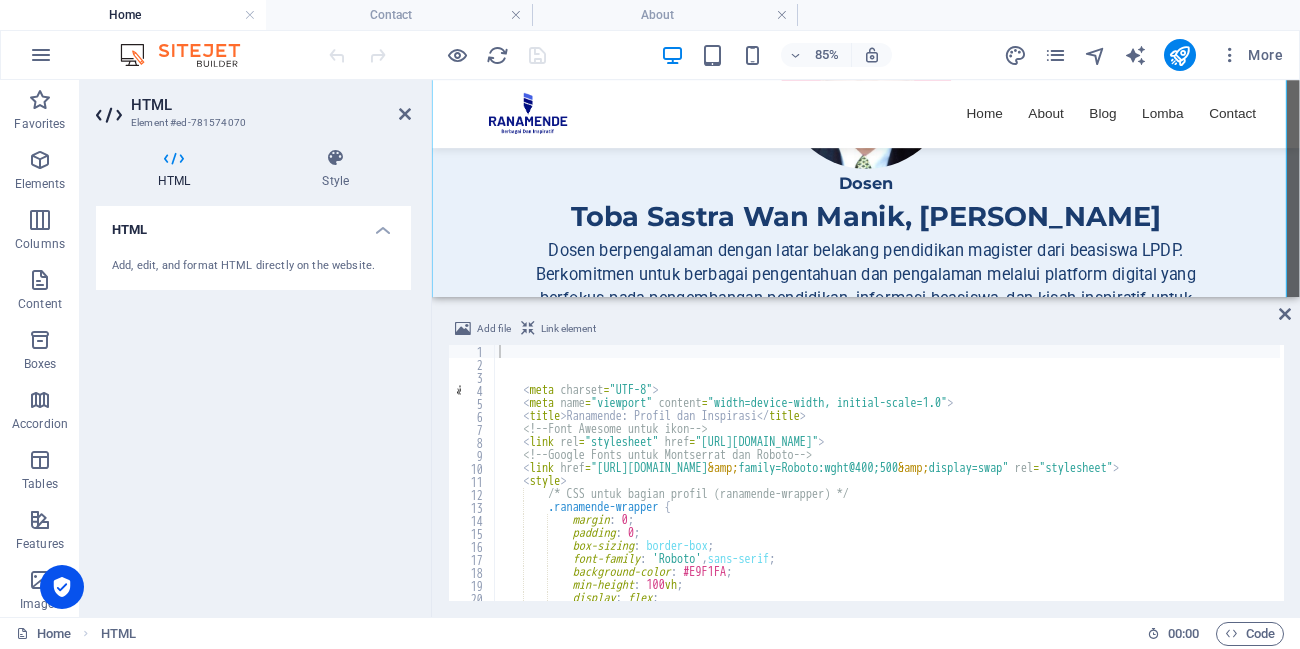 scroll, scrollTop: 960, scrollLeft: 0, axis: vertical 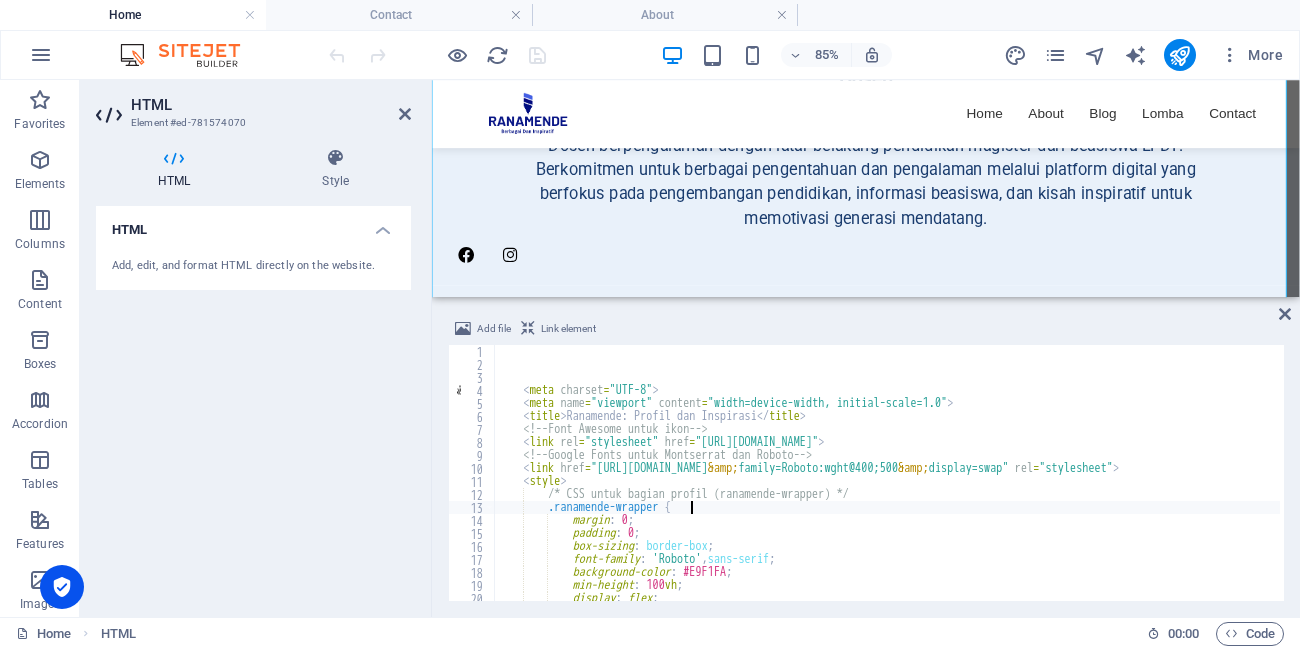 click on "< meta   charset = "UTF-8" >      < meta   name = "viewport"   content = "width=device-width, initial-scale=1.0" >      < title > Ranamende: Profil dan Inspirasi </ title >      <!--  Font Awesome untuk ikon  -->      < link   rel = "stylesheet"   href = "[URL][DOMAIN_NAME]" >      <!--  Google Fonts untuk Montserrat dan Roboto  -->      < link   href = "[URL][DOMAIN_NAME] &amp; family=Roboto:wght@400;500 &amp; display=swap"   rel = "stylesheet" >      < style >           /* CSS untuk bagian profil (ranamende-wrapper) */           .ranamende-wrapper   {                margin :   0 ;                padding :   0 ;                box-sizing :   border-box ;                font-family :   ' Roboto ' ,  sans-serif ;                background-color :   #E9F1FA ;                min-height :   100 vh ;                display :   flex ;                justify-content :   center ;" at bounding box center [1548, 484] 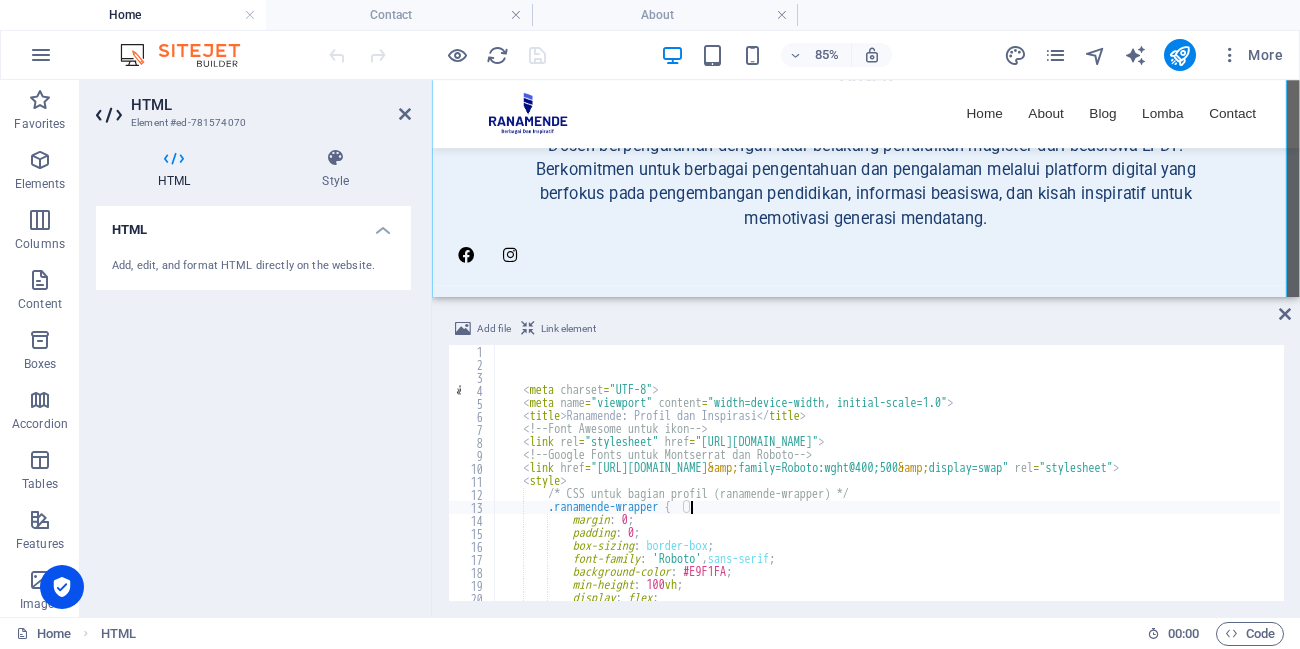 click on "< meta   charset = "UTF-8" >      < meta   name = "viewport"   content = "width=device-width, initial-scale=1.0" >      < title > Ranamende: Profil dan Inspirasi </ title >      <!--  Font Awesome untuk ikon  -->      < link   rel = "stylesheet"   href = "[URL][DOMAIN_NAME]" >      <!--  Google Fonts untuk Montserrat dan Roboto  -->      < link   href = "[URL][DOMAIN_NAME] &amp; family=Roboto:wght@400;500 &amp; display=swap"   rel = "stylesheet" >      < style >           /* CSS untuk bagian profil (ranamende-wrapper) */           .ranamende-wrapper   {                margin :   0 ;                padding :   0 ;                box-sizing :   border-box ;                font-family :   ' Roboto ' ,  sans-serif ;                background-color :   #E9F1FA ;                min-height :   100 vh ;                display :   flex ;                justify-content :   center ;" at bounding box center [1548, 484] 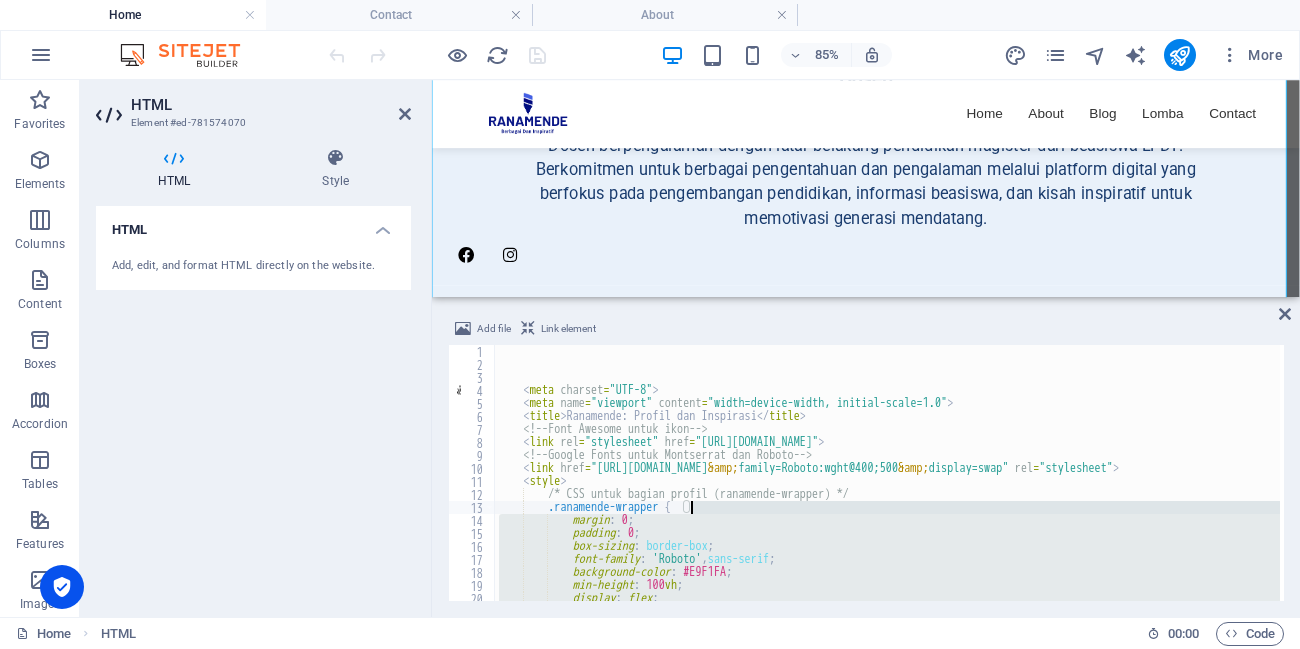 click on "< meta   charset = "UTF-8" >      < meta   name = "viewport"   content = "width=device-width, initial-scale=1.0" >      < title > Ranamende: Profil dan Inspirasi </ title >      <!--  Font Awesome untuk ikon  -->      < link   rel = "stylesheet"   href = "[URL][DOMAIN_NAME]" >      <!--  Google Fonts untuk Montserrat dan Roboto  -->      < link   href = "[URL][DOMAIN_NAME] &amp; family=Roboto:wght@400;500 &amp; display=swap"   rel = "stylesheet" >      < style >           /* CSS untuk bagian profil (ranamende-wrapper) */           .ranamende-wrapper   {                margin :   0 ;                padding :   0 ;                box-sizing :   border-box ;                font-family :   ' Roboto ' ,  sans-serif ;                background-color :   #E9F1FA ;                min-height :   100 vh ;                display :   flex ;                justify-content :   center ;" at bounding box center (887, 473) 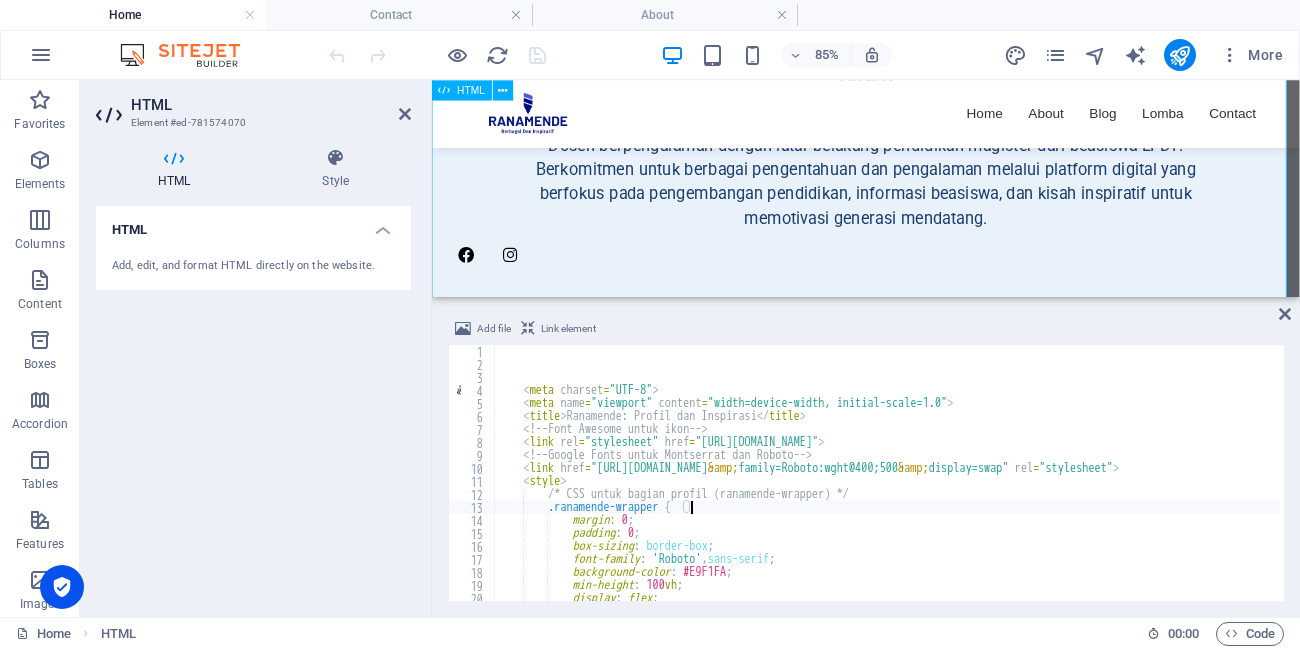 scroll, scrollTop: 840, scrollLeft: 0, axis: vertical 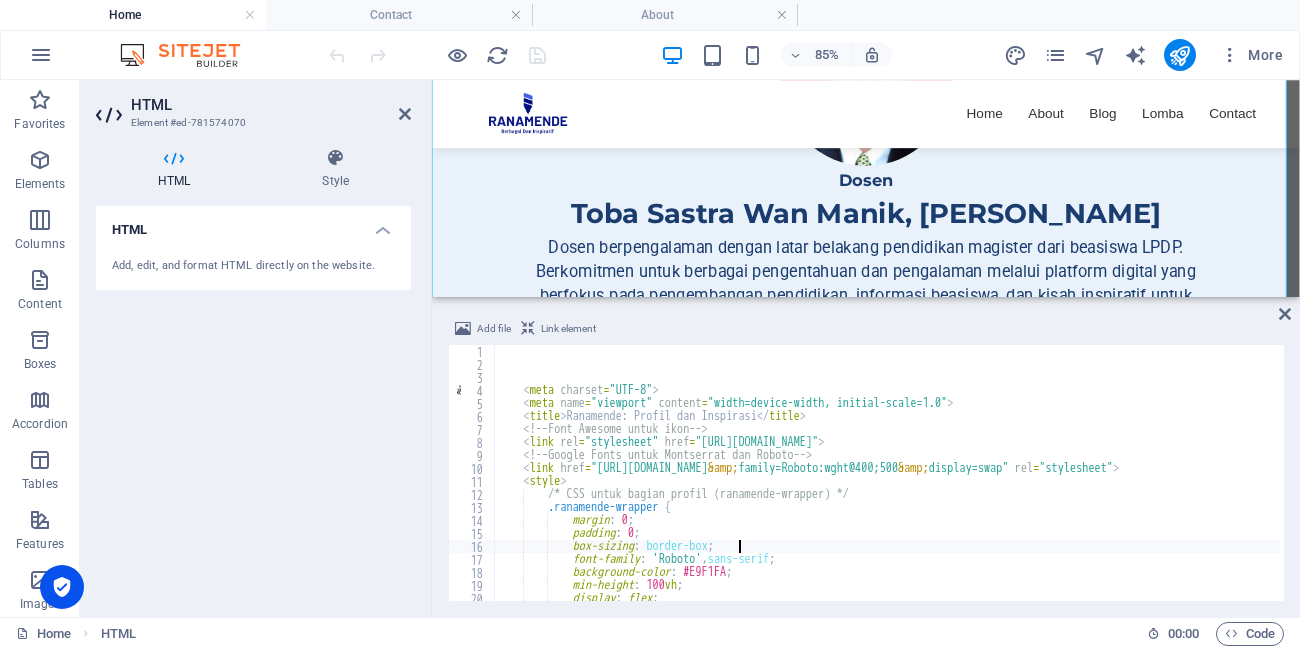 click on "< meta   charset = "UTF-8" >      < meta   name = "viewport"   content = "width=device-width, initial-scale=1.0" >      < title > Ranamende: Profil dan Inspirasi </ title >      <!--  Font Awesome untuk ikon  -->      < link   rel = "stylesheet"   href = "[URL][DOMAIN_NAME]" >      <!--  Google Fonts untuk Montserrat dan Roboto  -->      < link   href = "[URL][DOMAIN_NAME] &amp; family=Roboto:wght@400;500 &amp; display=swap"   rel = "stylesheet" >      < style >           /* CSS untuk bagian profil (ranamende-wrapper) */           .ranamende-wrapper   {                margin :   0 ;                padding :   0 ;                box-sizing :   border-box ;                font-family :   ' Roboto ' ,  sans-serif ;                background-color :   #E9F1FA ;                min-height :   100 vh ;                display :   flex ;                justify-content :   center ;" at bounding box center [1548, 484] 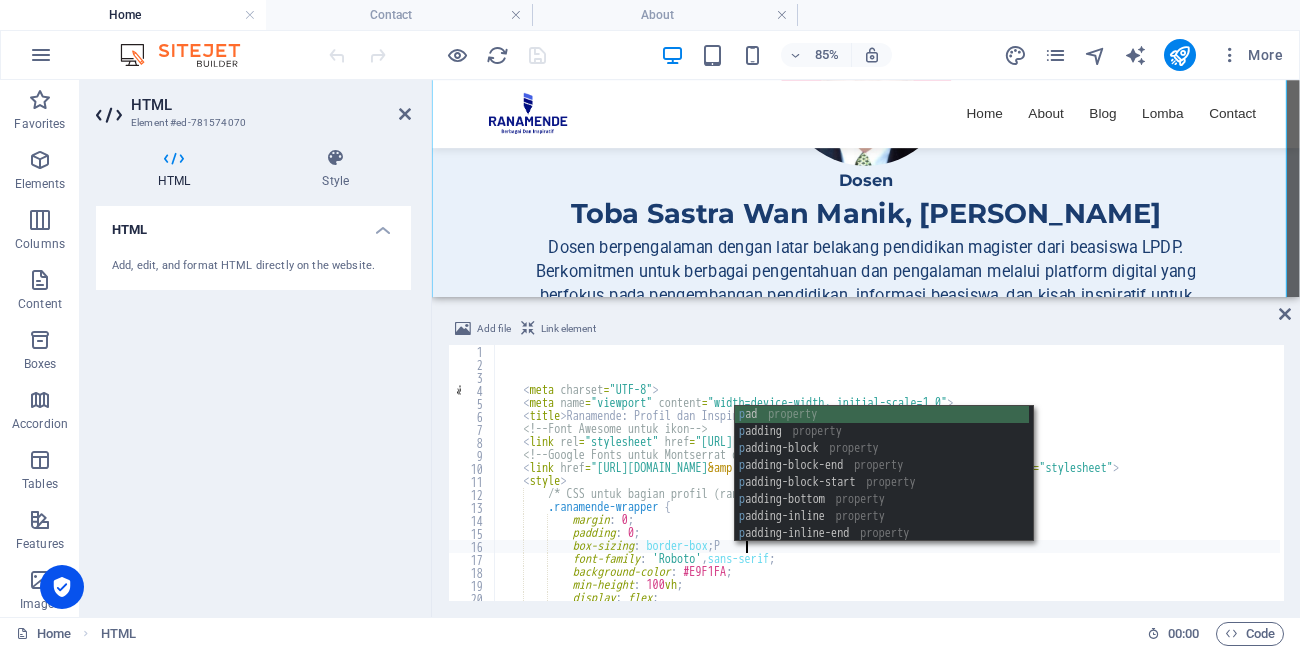 scroll, scrollTop: 0, scrollLeft: 19, axis: horizontal 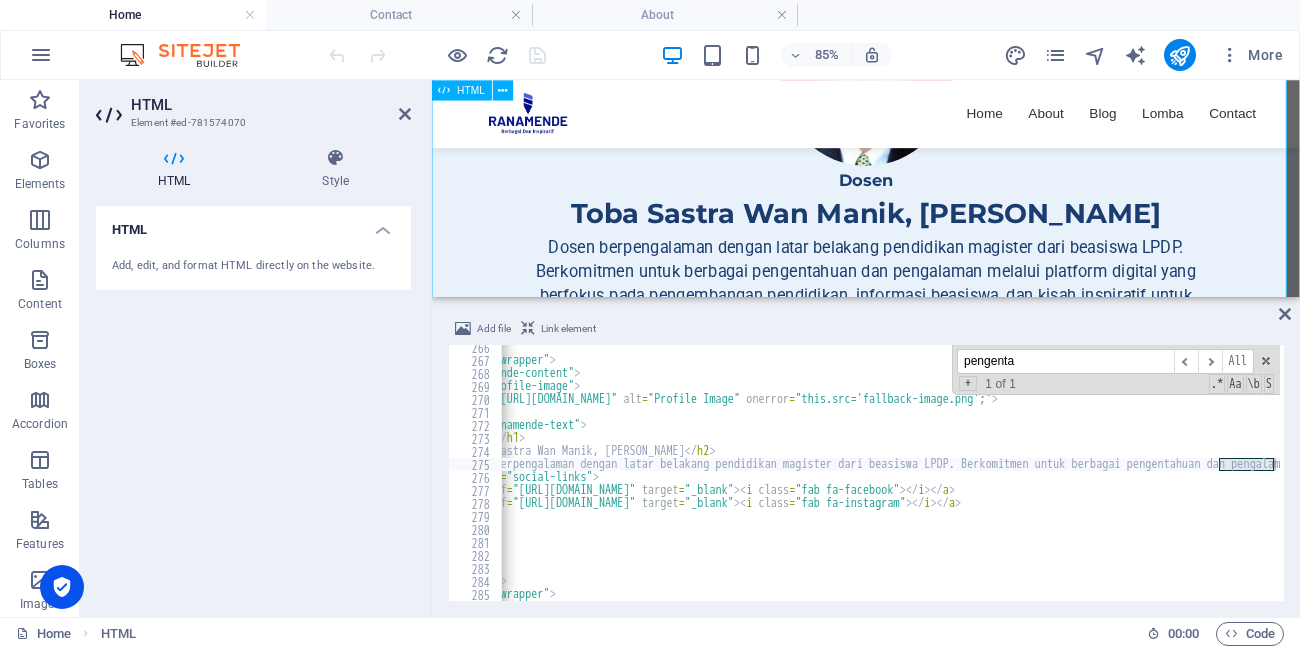 type on "pengenta" 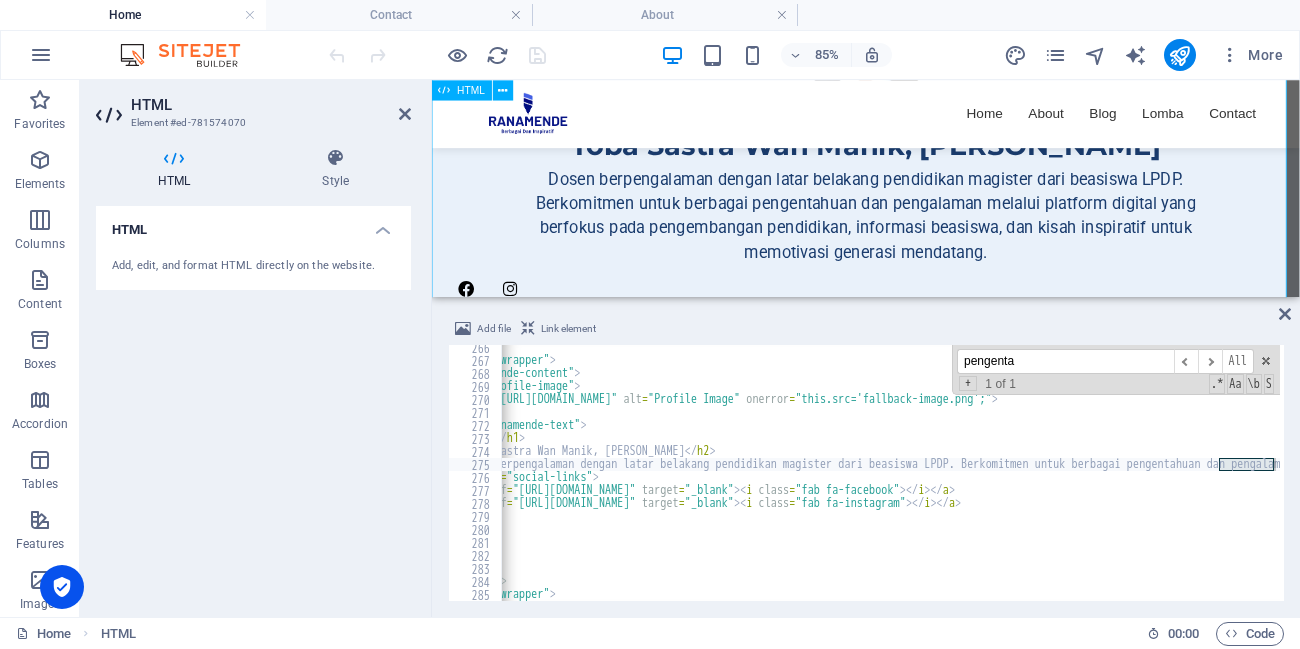 scroll, scrollTop: 960, scrollLeft: 0, axis: vertical 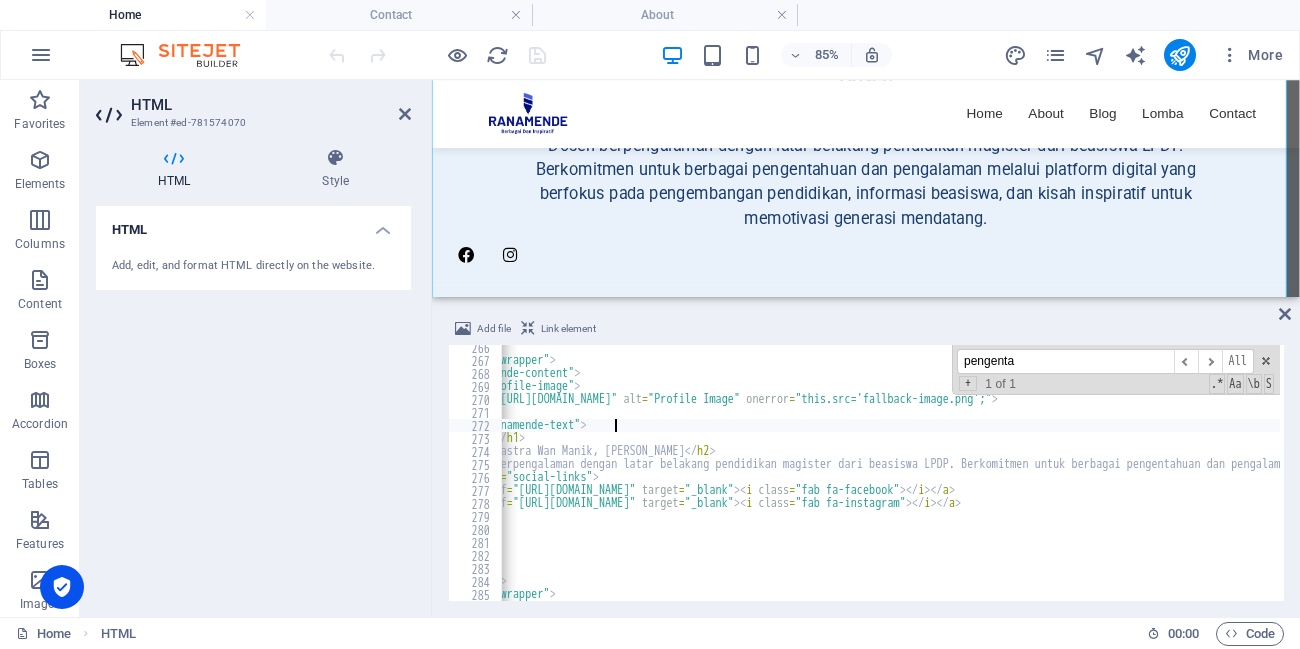 click on "<!--  Bagian Profil  -->      < div   class = "ranamende-wrapper" >           < div   class = "ranamende-content" >                < div   class = "profile-image" >                     < img   src = "[URL][DOMAIN_NAME]"   alt = "Profile Image"   onerror = "this.src='fallback-image.png';" >                </ div >                < div   class = "ranamende-text" >                     < h1 > Dosen </ h1 >                     < h2 > Toba Sastra Wan Manik, M. Pd </ h2 >                     < p > Dosen berpengalaman dengan latar belakang pendidikan magister dari beasiswa LPDP. Berkomitmen untuk berbagai pengentahuan dan pengalaman melalui platform digital yang berfokus pada pengembangan pendidikan, informasi beasiswa, dan kisah inspiratif untuk memotivasi generasi mendatang. </ p >                     < div   class = "social-links" >                          < a   href = "[URL][DOMAIN_NAME]"   target = "_blank" > < i   class = "fab fa-facebook" > </ i" at bounding box center [1390, 480] 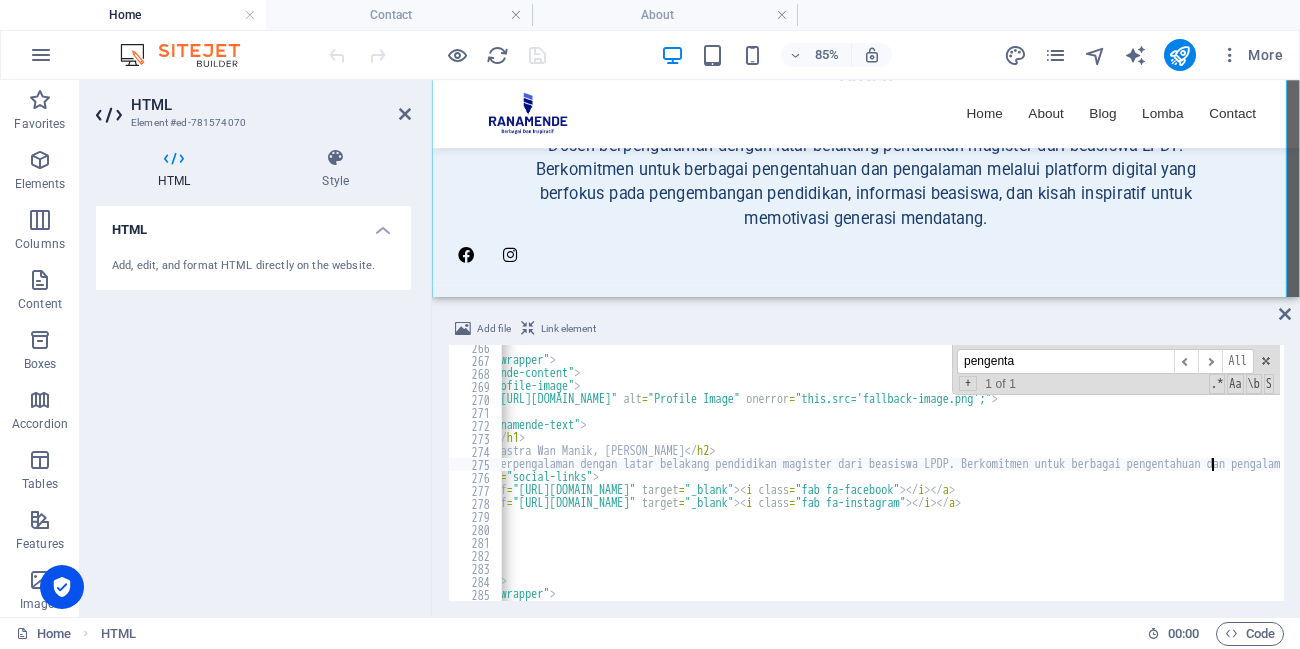 click on "<!--  Bagian Profil  -->      < div   class = "ranamende-wrapper" >           < div   class = "ranamende-content" >                < div   class = "profile-image" >                     < img   src = "[URL][DOMAIN_NAME]"   alt = "Profile Image"   onerror = "this.src='fallback-image.png';" >                </ div >                < div   class = "ranamende-text" >                     < h1 > Dosen </ h1 >                     < h2 > Toba Sastra Wan Manik, M. Pd </ h2 >                     < p > Dosen berpengalaman dengan latar belakang pendidikan magister dari beasiswa LPDP. Berkomitmen untuk berbagai pengentahuan dan pengalaman melalui platform digital yang berfokus pada pengembangan pendidikan, informasi beasiswa, dan kisah inspiratif untuk memotivasi generasi mendatang. </ p >                     < div   class = "social-links" >                          < a   href = "[URL][DOMAIN_NAME]"   target = "_blank" > < i   class = "fab fa-facebook" > </ i" at bounding box center (1390, 480) 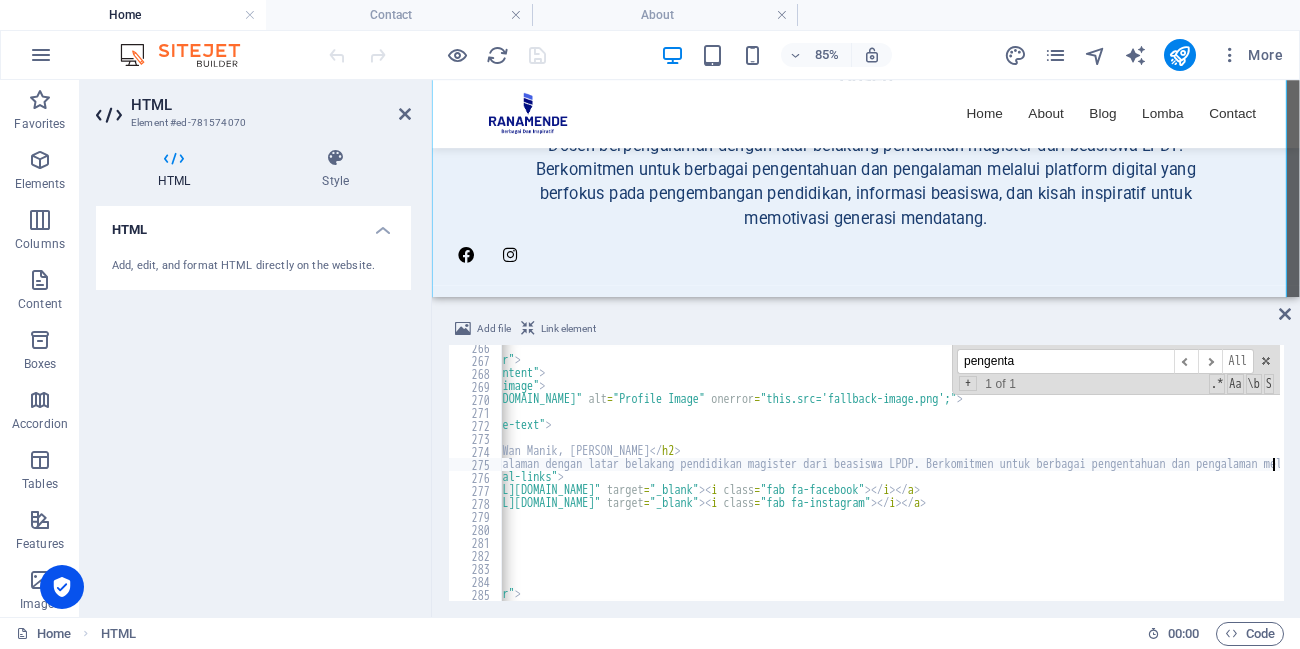 scroll, scrollTop: 0, scrollLeft: 200, axis: horizontal 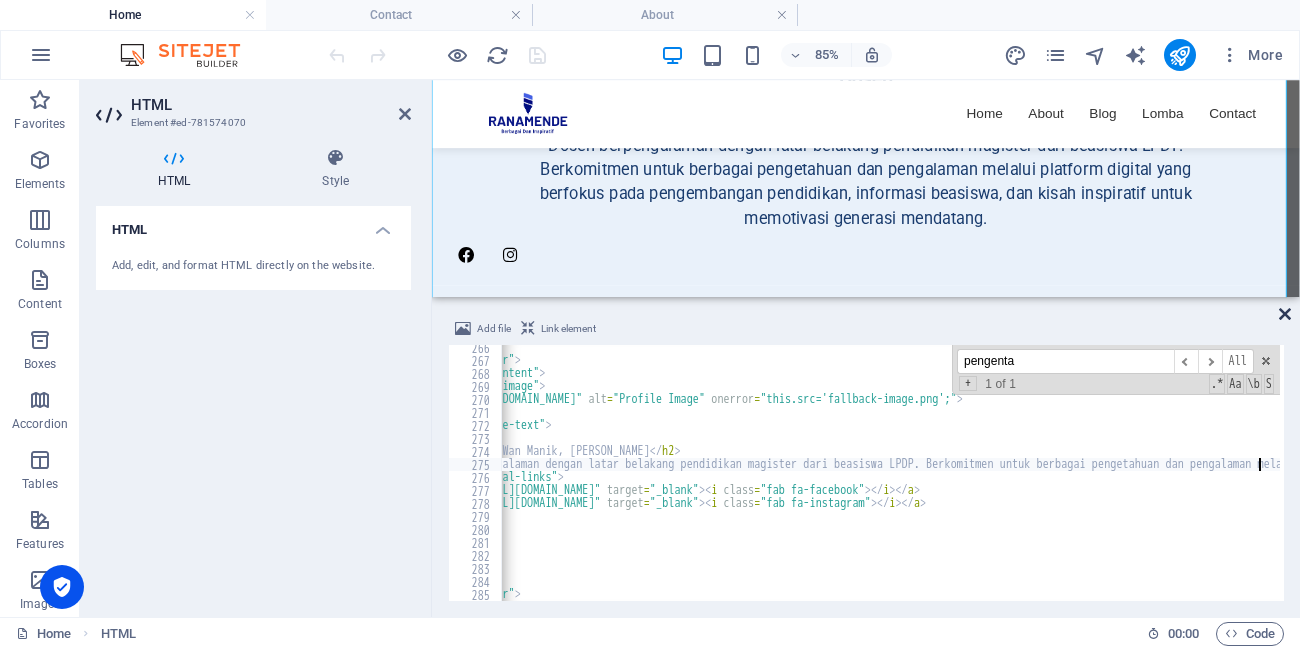 type on "<p>Dosen berpengalaman dengan latar belakang pendidikan magister dari beasiswa LPDP. Berkomitmen untuk berbagai pengetahuan dan pengalaman melalui platform digital yang berfokus pada pengembangan pendidikan, informasi beasiswa, dan kisah inspiratif untuk memotivasi generasi mendatang.</p>" 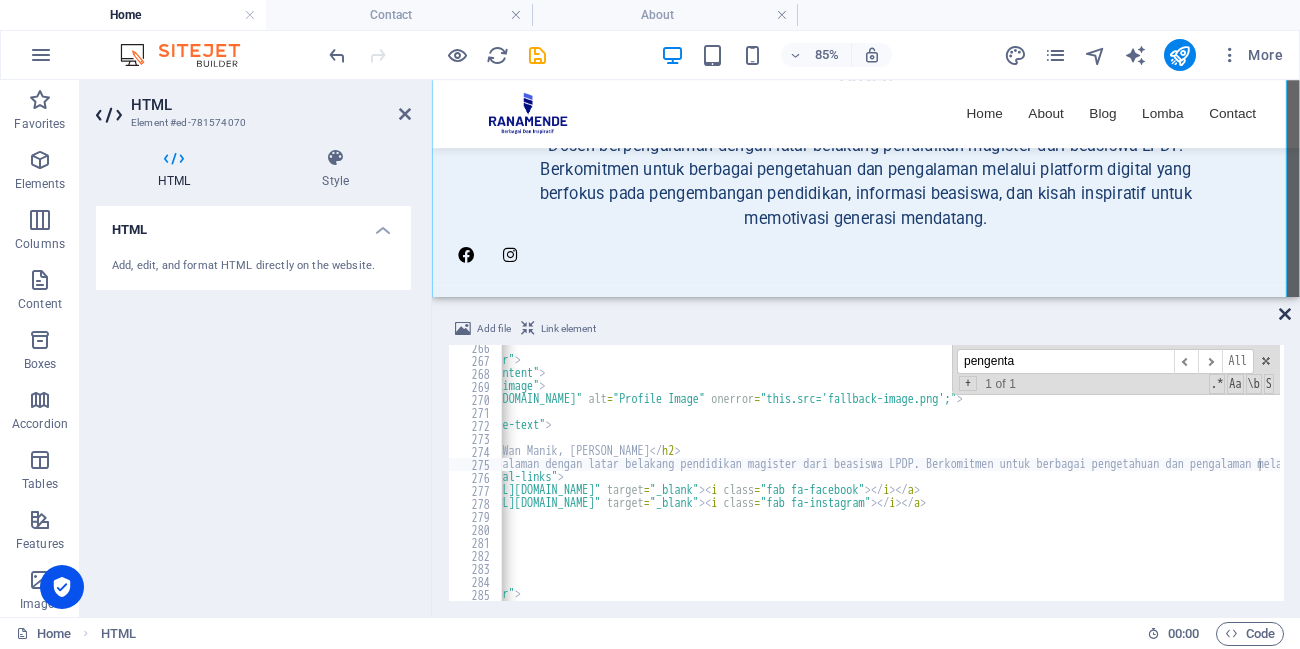 drag, startPoint x: 1289, startPoint y: 314, endPoint x: 1208, endPoint y: 234, distance: 113.84639 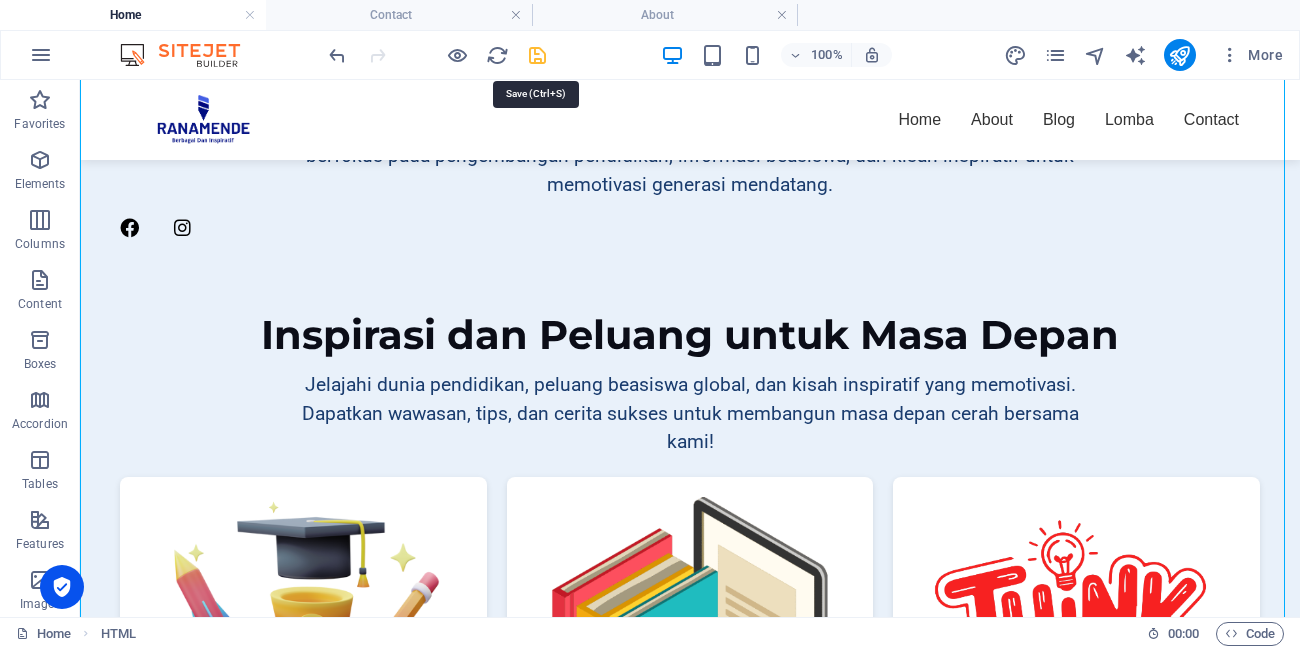 click at bounding box center (537, 55) 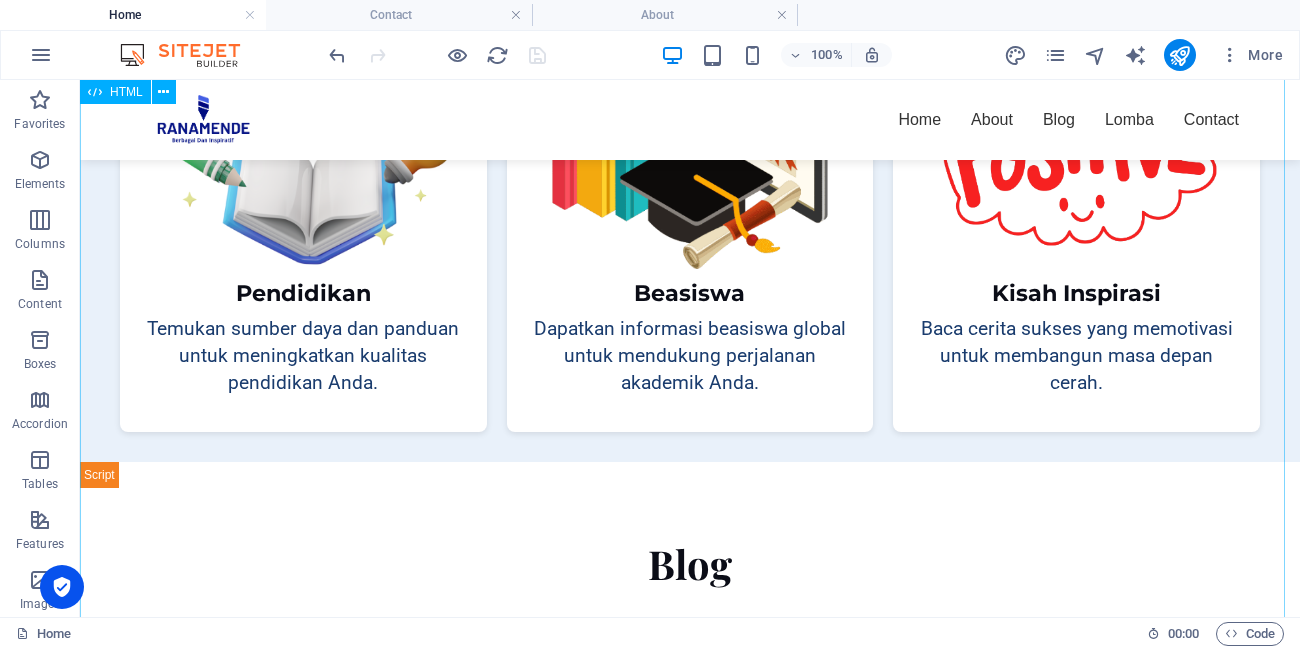 scroll, scrollTop: 1680, scrollLeft: 0, axis: vertical 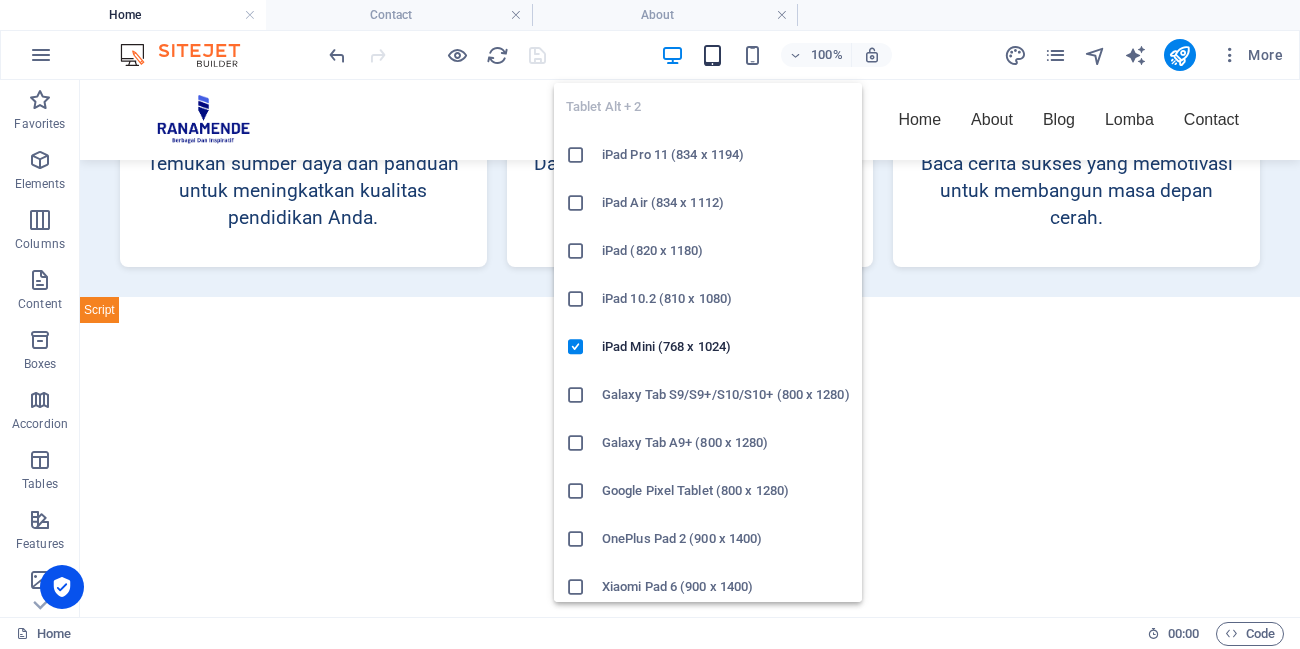 click at bounding box center [712, 55] 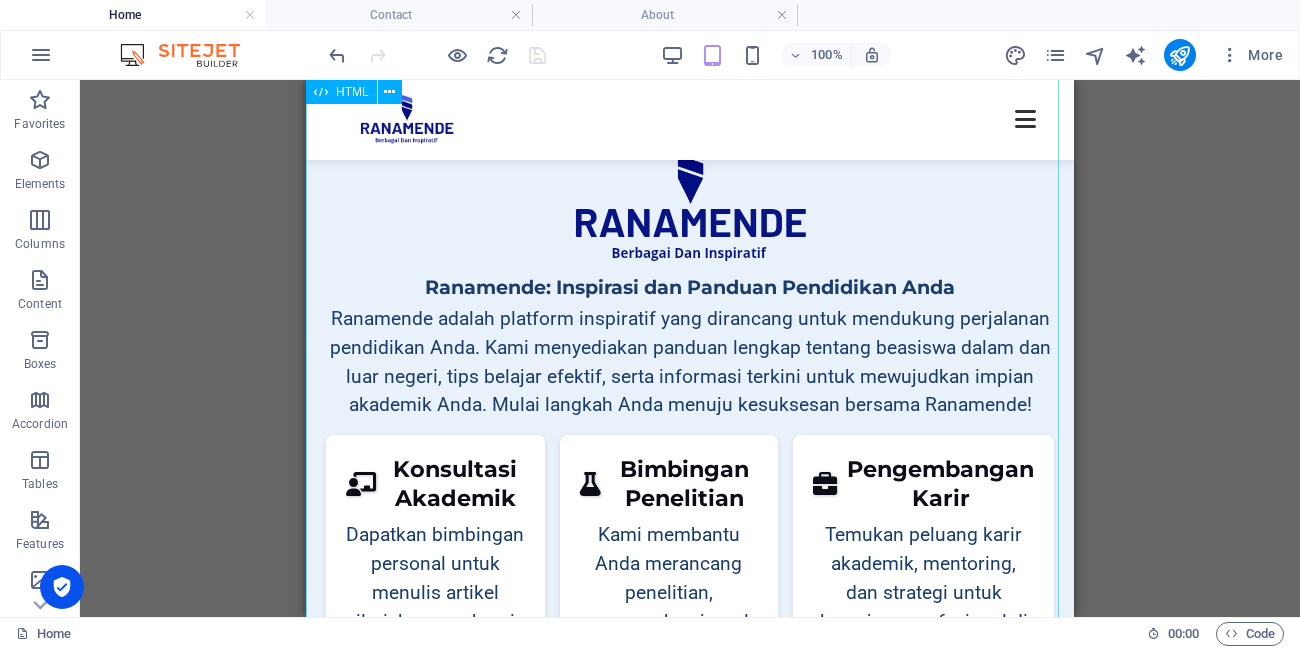 scroll, scrollTop: 0, scrollLeft: 0, axis: both 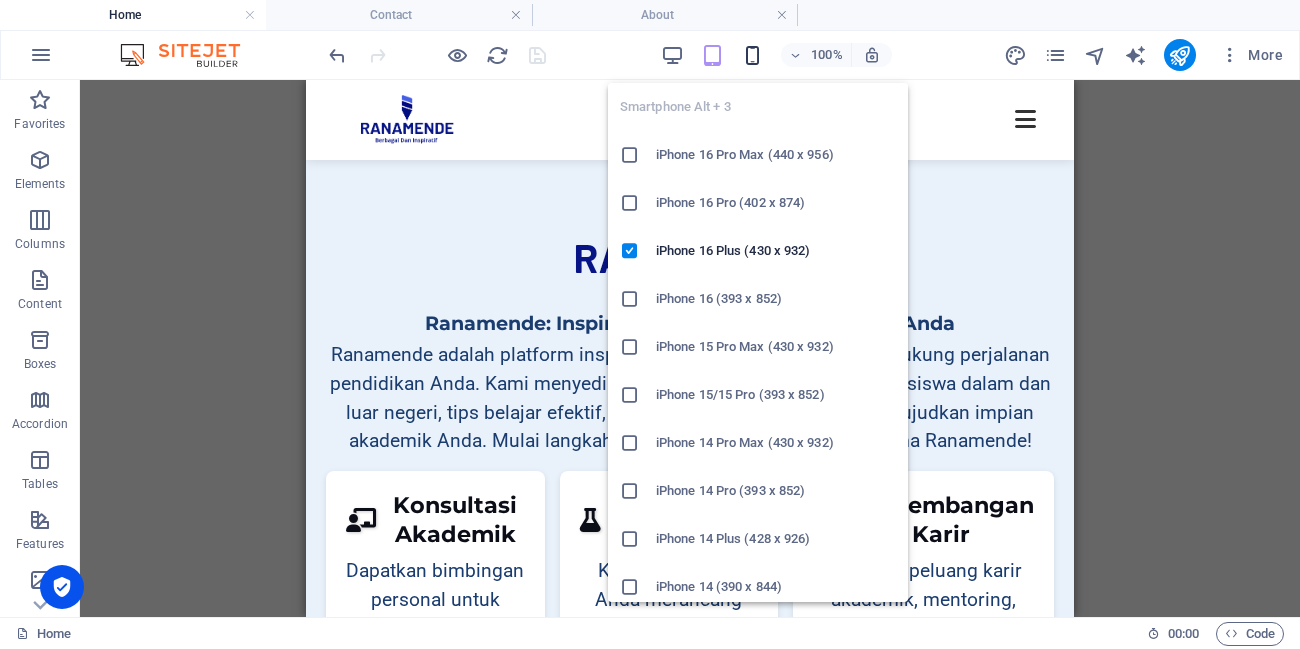 click at bounding box center (752, 55) 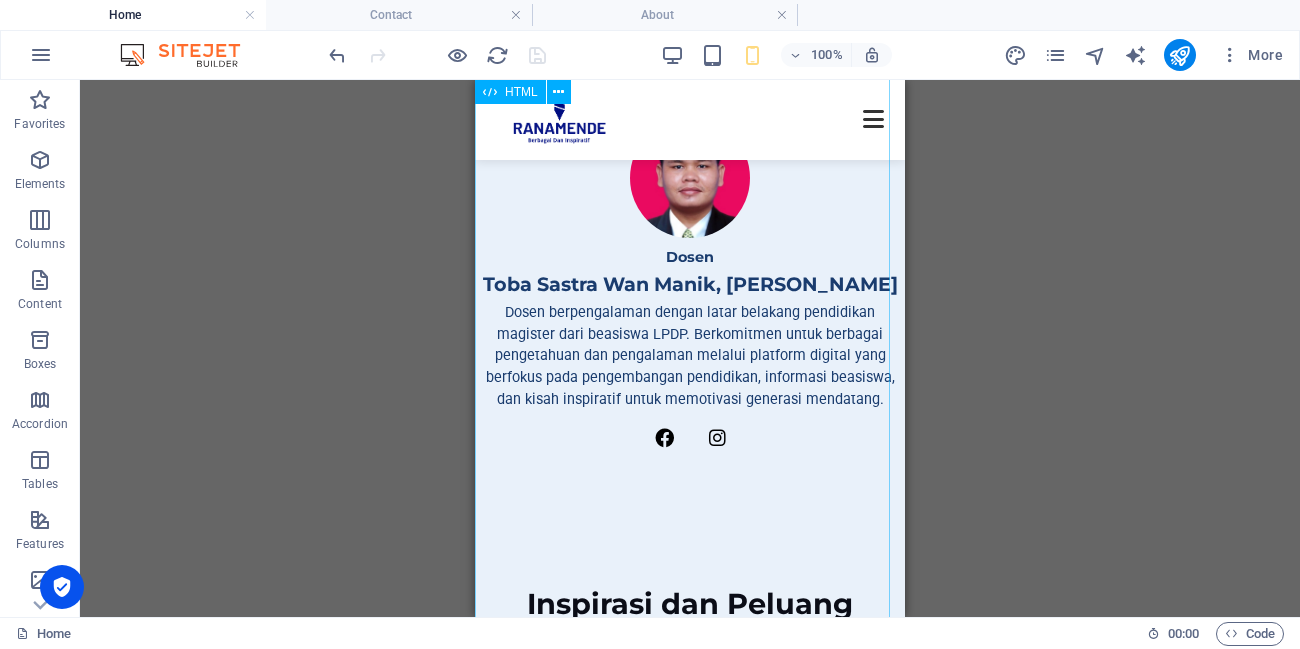 scroll, scrollTop: 720, scrollLeft: 0, axis: vertical 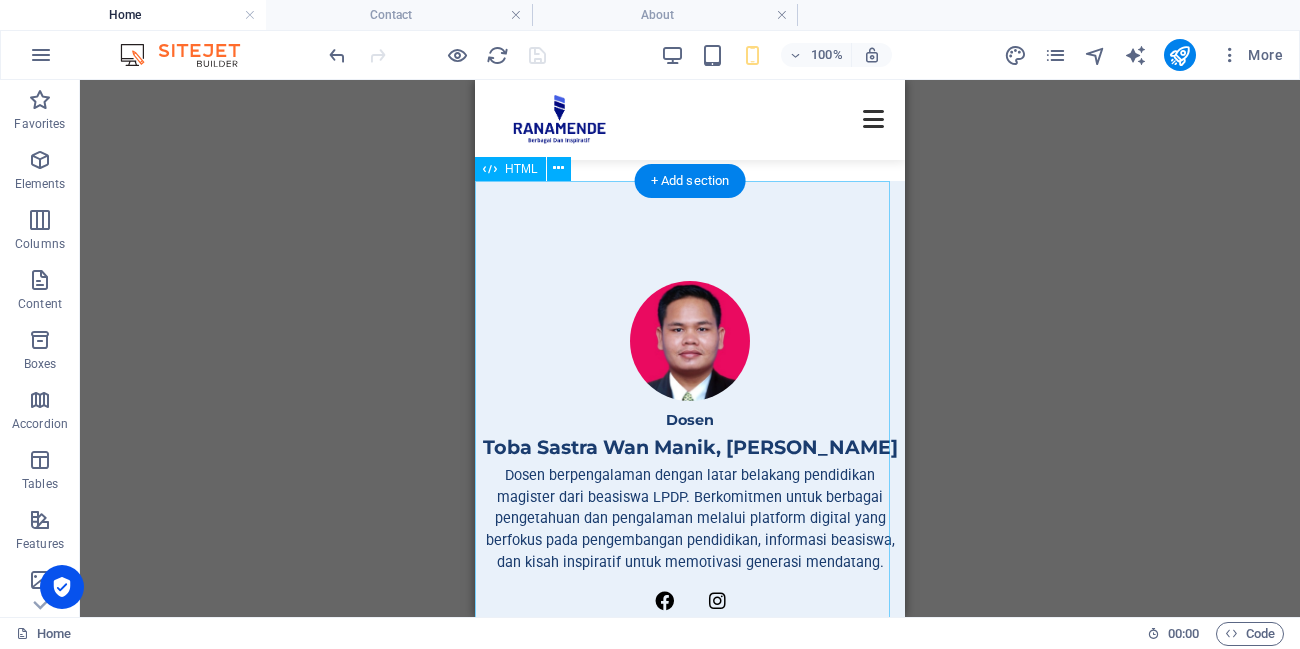click on "Ranamende: Profil dan Inspirasi
Dosen
Toba Sastra Wan Manik, [PERSON_NAME] berpengalaman dengan latar belakang pendidikan magister dari beasiswa LPDP. Berkomitmen untuk berbagai pengetahuan dan pengalaman melalui platform digital yang berfokus pada pengembangan pendidikan, informasi beasiswa, dan kisah inspiratif untuk memotivasi generasi mendatang.
Inspirasi dan Peluang untuk Masa Depan
Jelajahi dunia pendidikan, peluang beasiswa global, dan kisah inspiratif yang memotivasi. Dapatkan wawasan, tips, dan cerita sukses untuk membangun masa depan cerah bersama kami!
Pendidikan Beasiswa" at bounding box center (690, 1357) 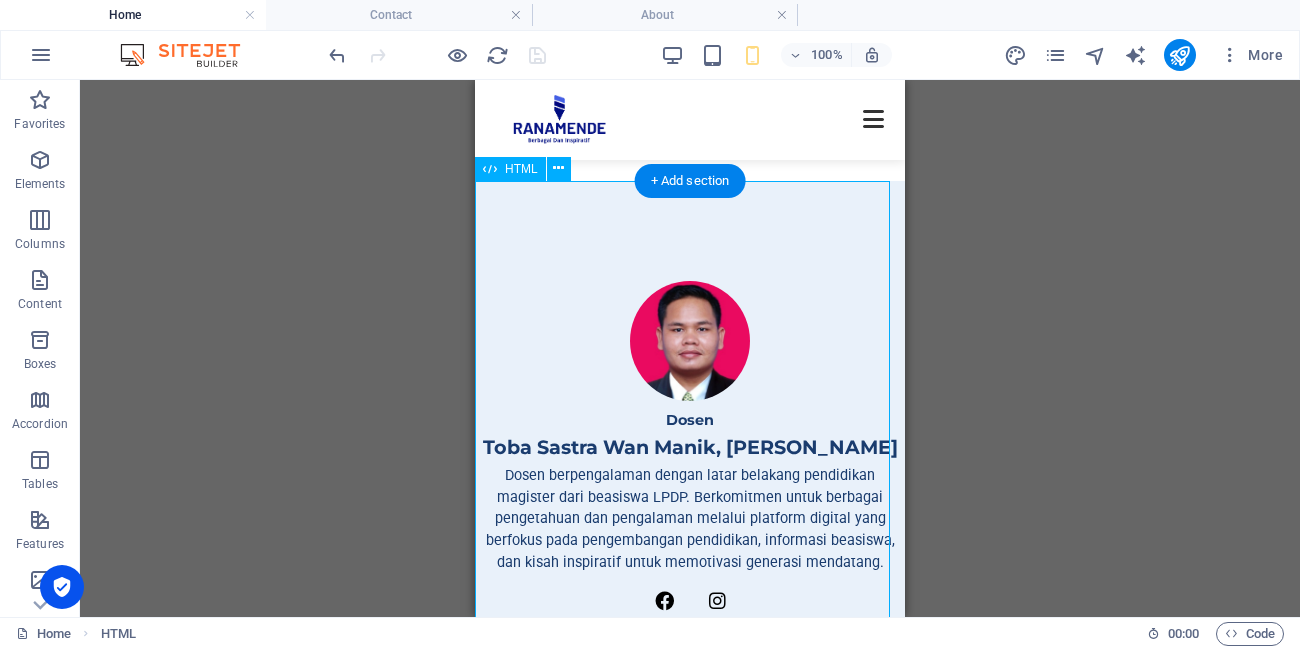 click on "Ranamende: Profil dan Inspirasi
Dosen
Toba Sastra Wan Manik, [PERSON_NAME] berpengalaman dengan latar belakang pendidikan magister dari beasiswa LPDP. Berkomitmen untuk berbagai pengetahuan dan pengalaman melalui platform digital yang berfokus pada pengembangan pendidikan, informasi beasiswa, dan kisah inspiratif untuk memotivasi generasi mendatang.
Inspirasi dan Peluang untuk Masa Depan
Jelajahi dunia pendidikan, peluang beasiswa global, dan kisah inspiratif yang memotivasi. Dapatkan wawasan, tips, dan cerita sukses untuk membangun masa depan cerah bersama kami!
Pendidikan Beasiswa" at bounding box center (690, 1357) 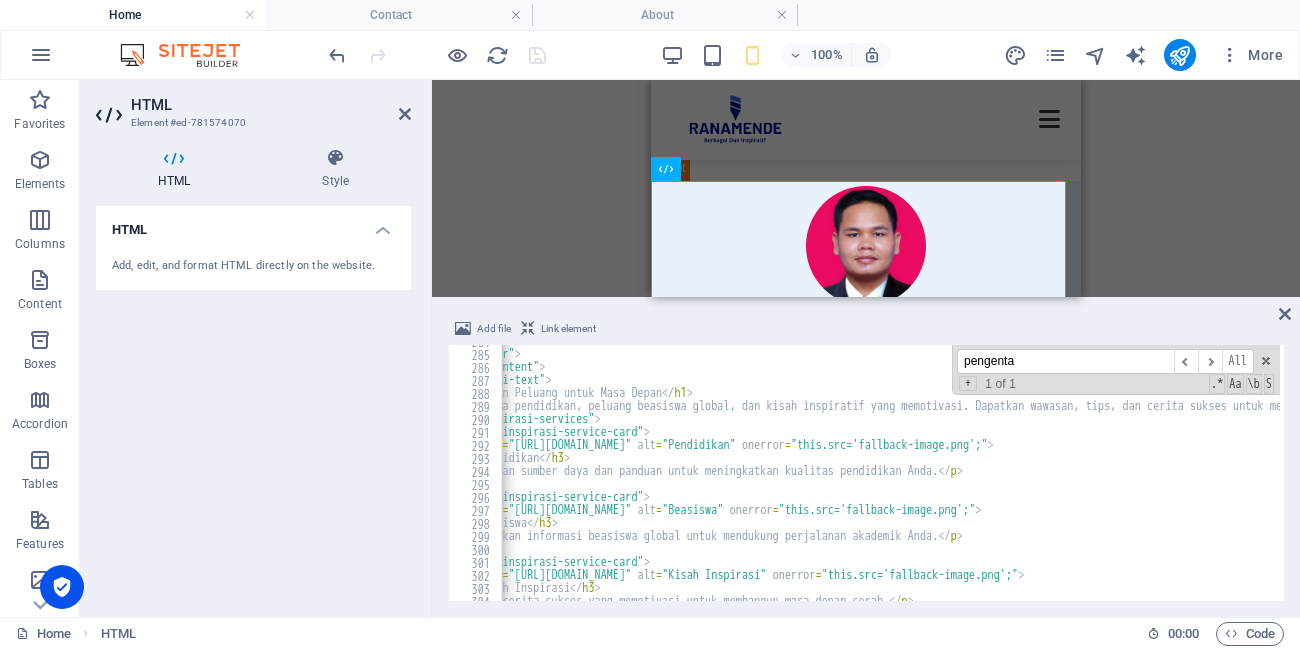 scroll, scrollTop: 3689, scrollLeft: 0, axis: vertical 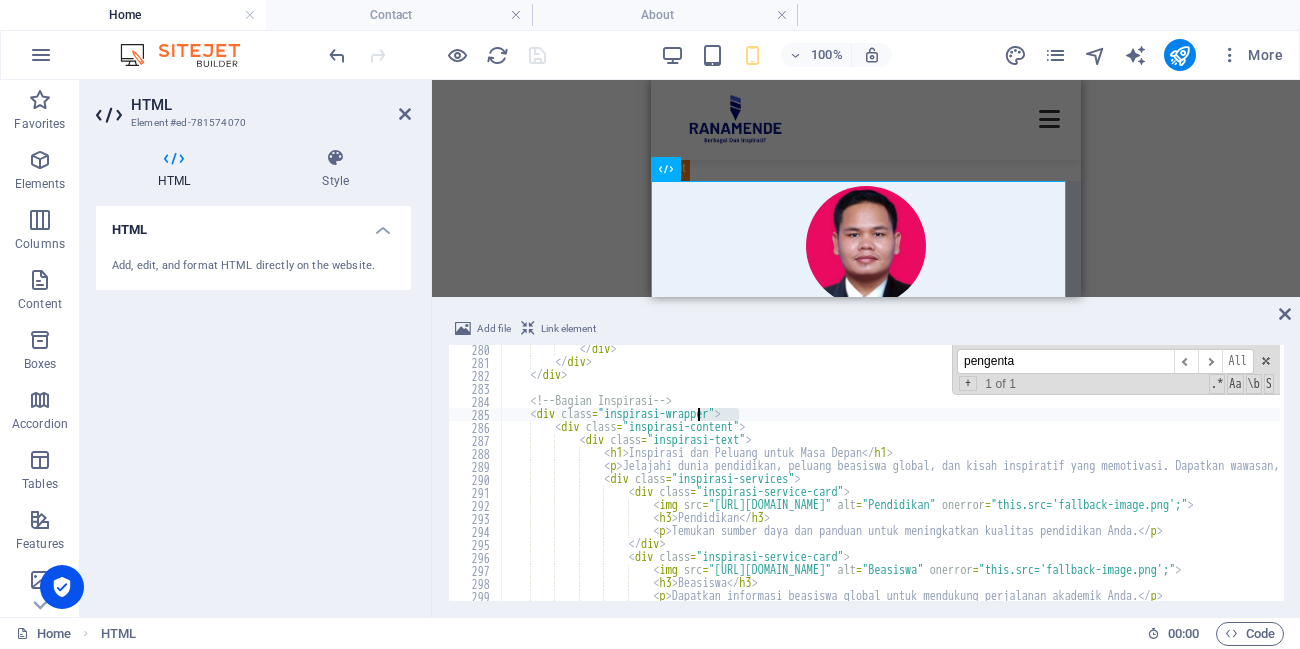 drag, startPoint x: 740, startPoint y: 413, endPoint x: 696, endPoint y: 411, distance: 44.04543 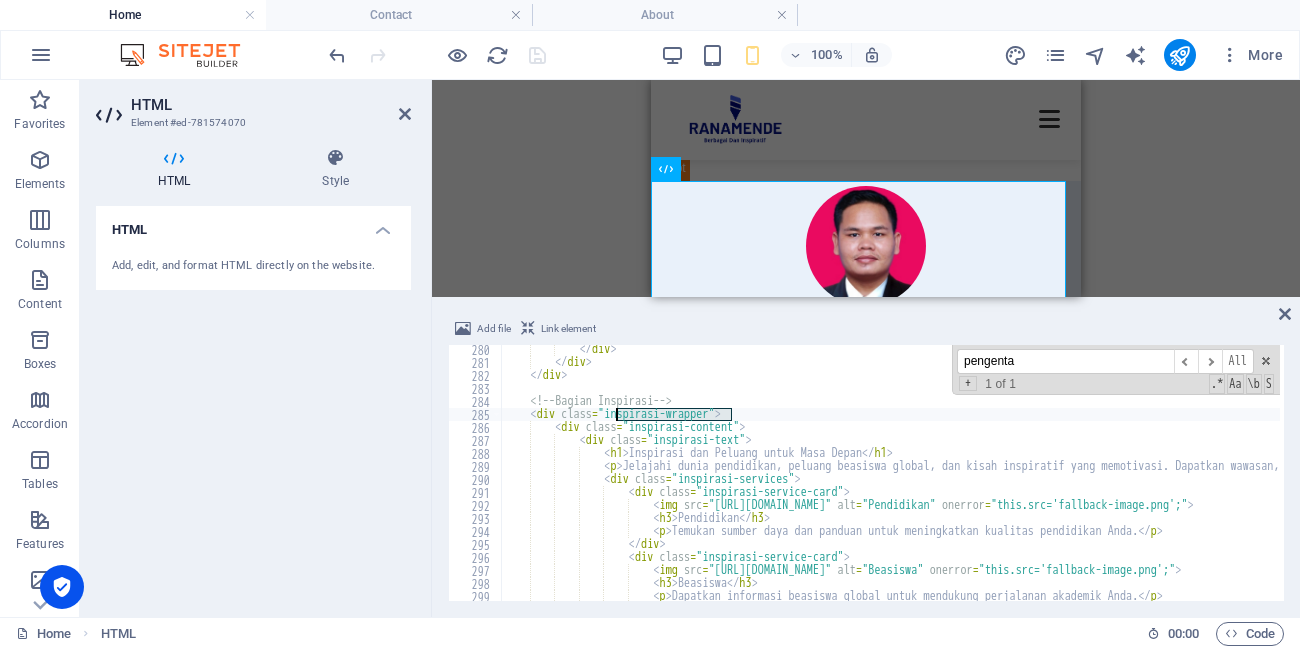 drag, startPoint x: 734, startPoint y: 417, endPoint x: 615, endPoint y: 409, distance: 119.26861 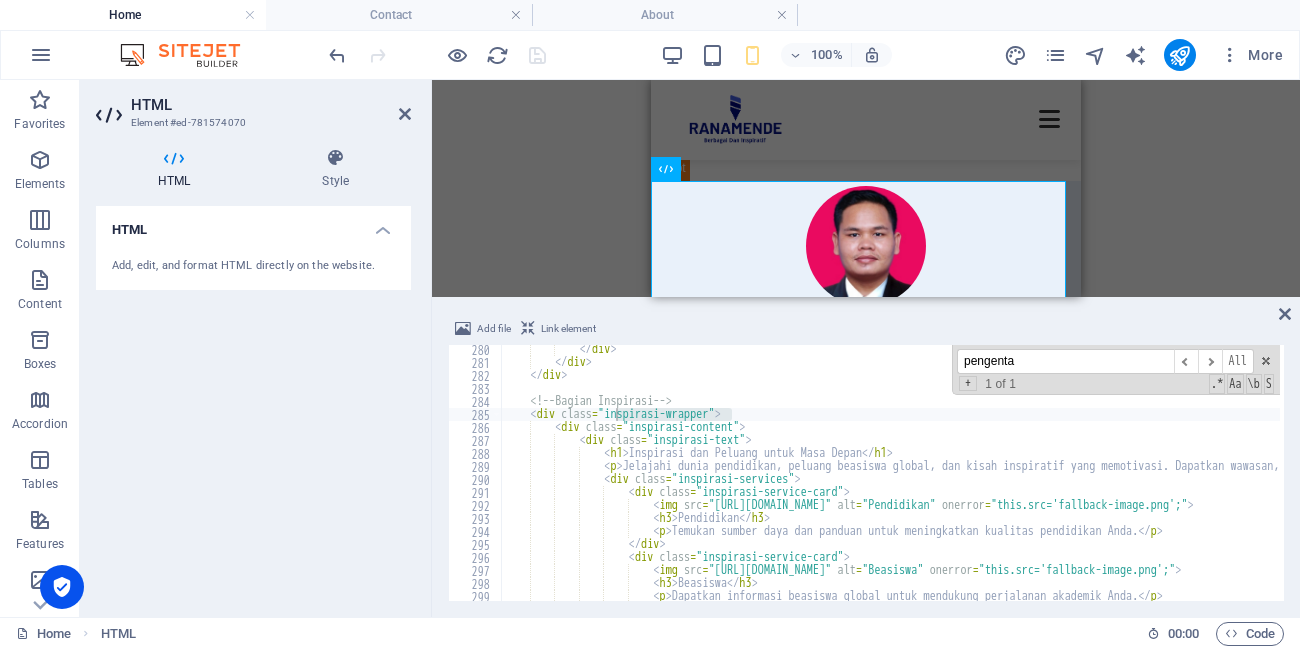click on "pengenta" at bounding box center (1065, 361) 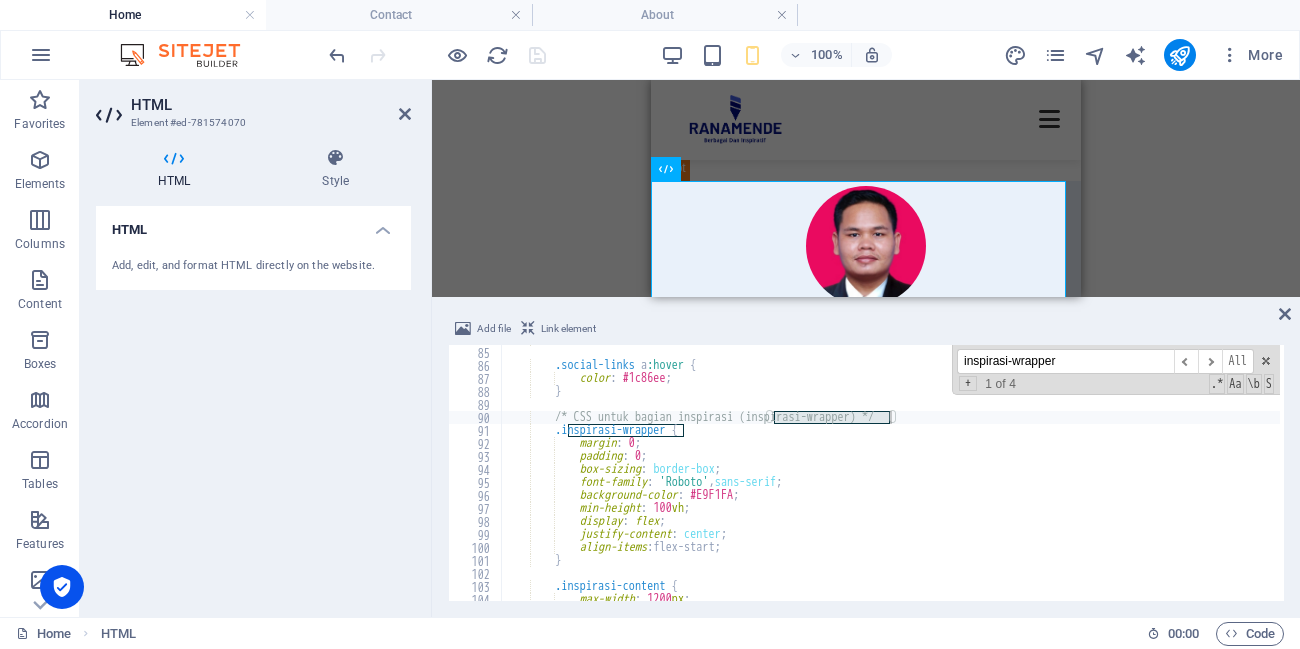 scroll, scrollTop: 1091, scrollLeft: 0, axis: vertical 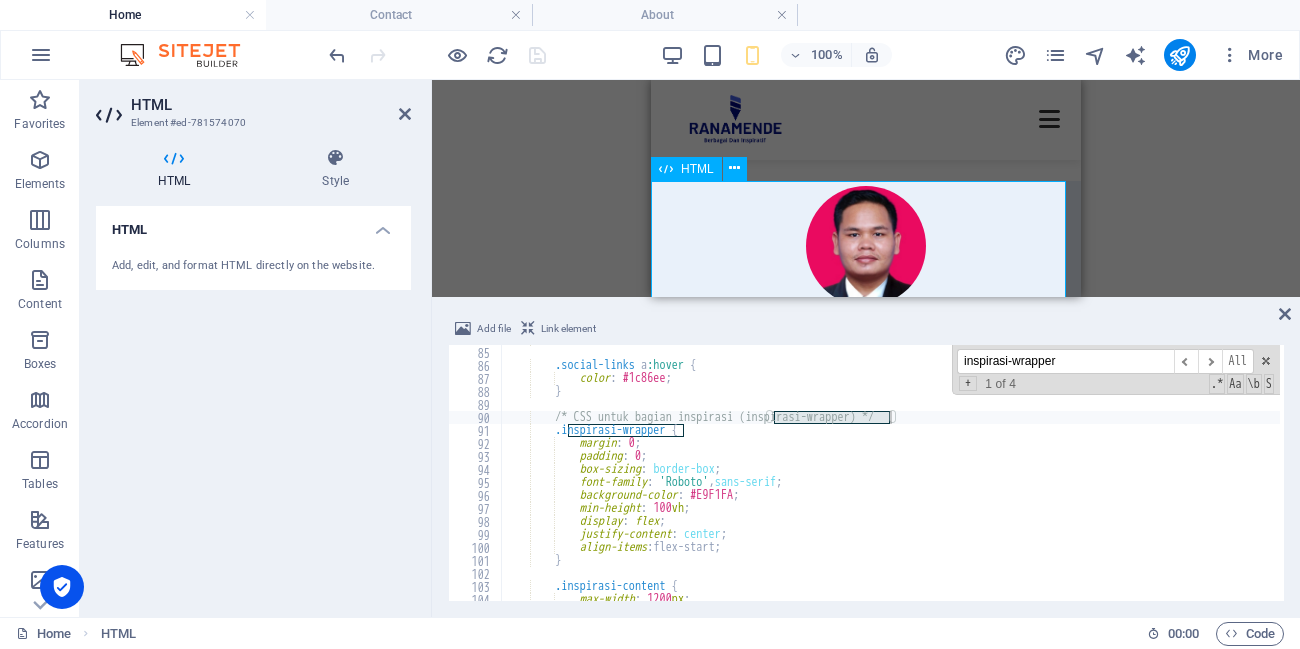 type on "inspirasi-wrapper" 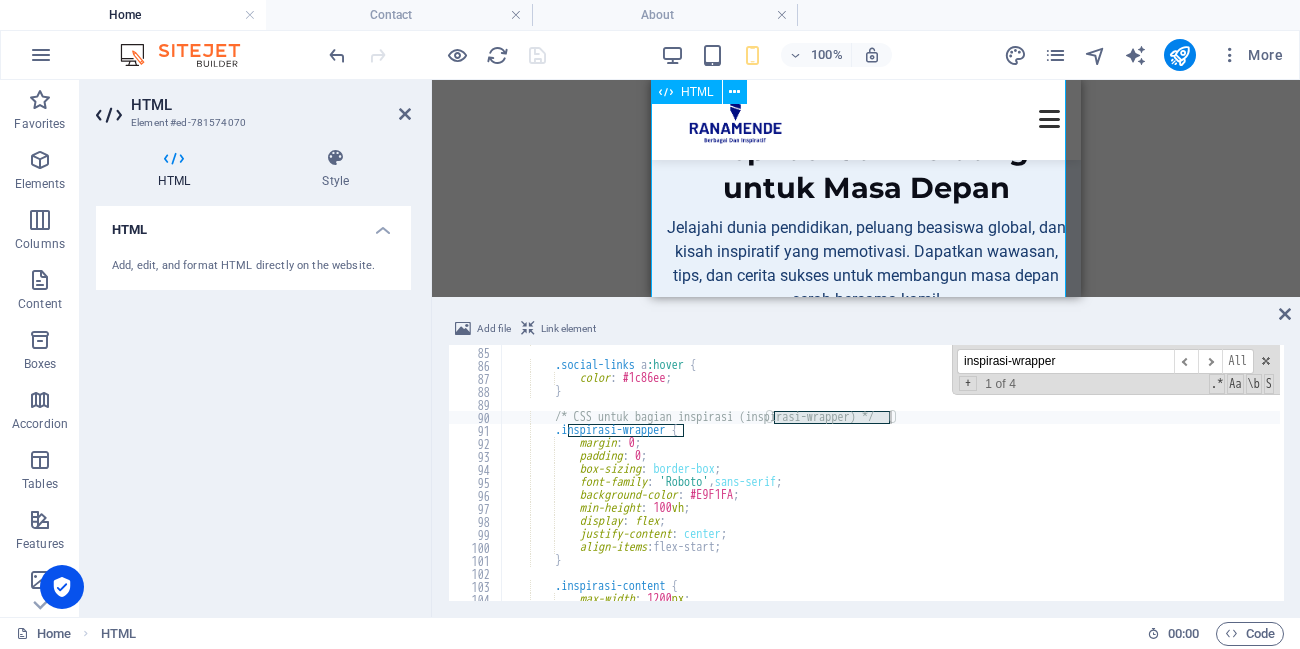 scroll, scrollTop: 1080, scrollLeft: 0, axis: vertical 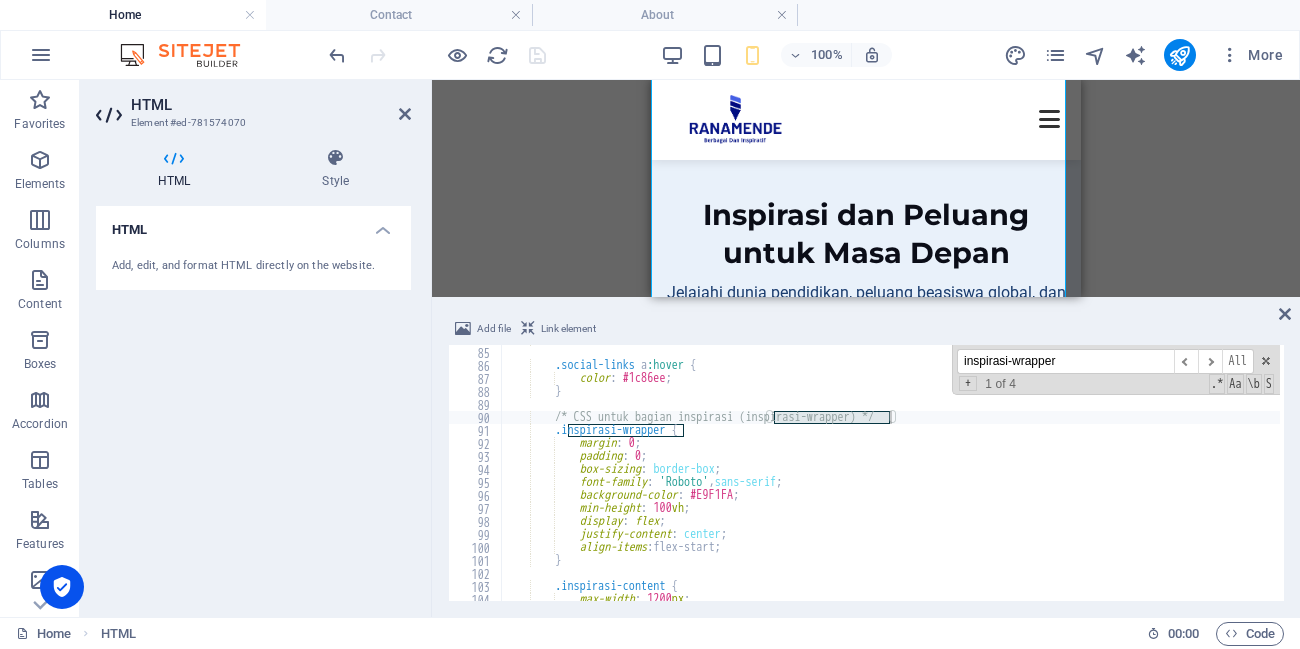 click on "inspirasi-wrapper" at bounding box center [1065, 361] 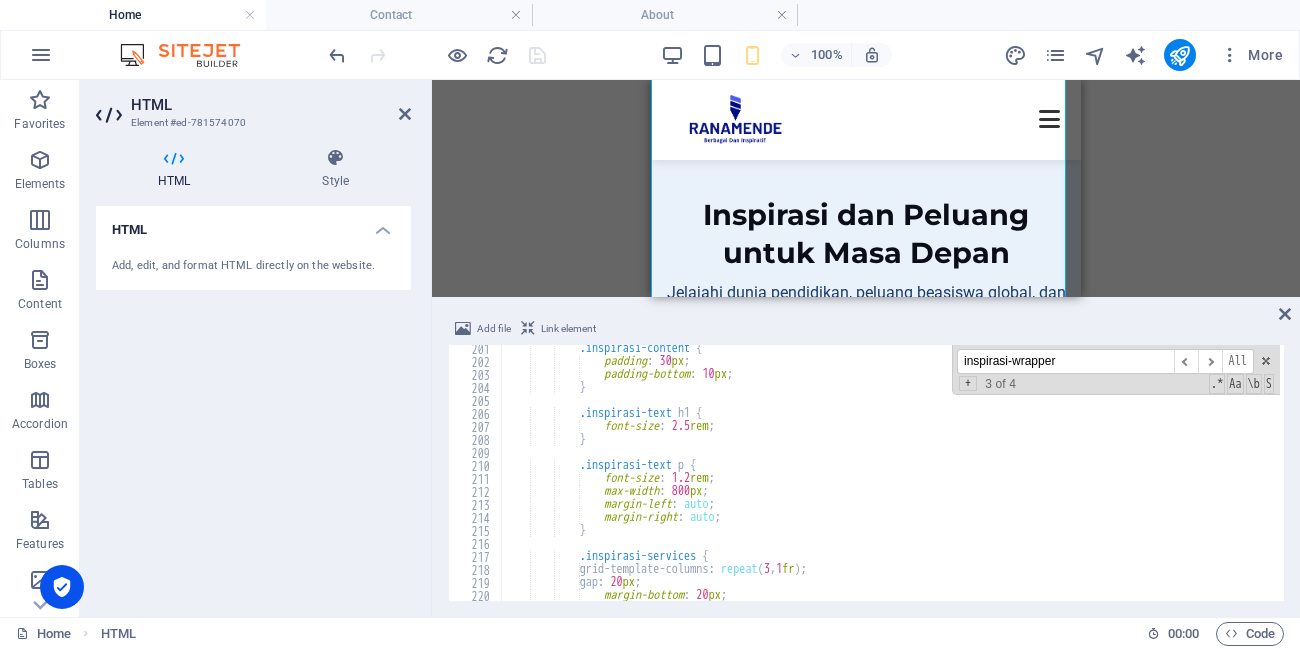 scroll, scrollTop: 2843, scrollLeft: 0, axis: vertical 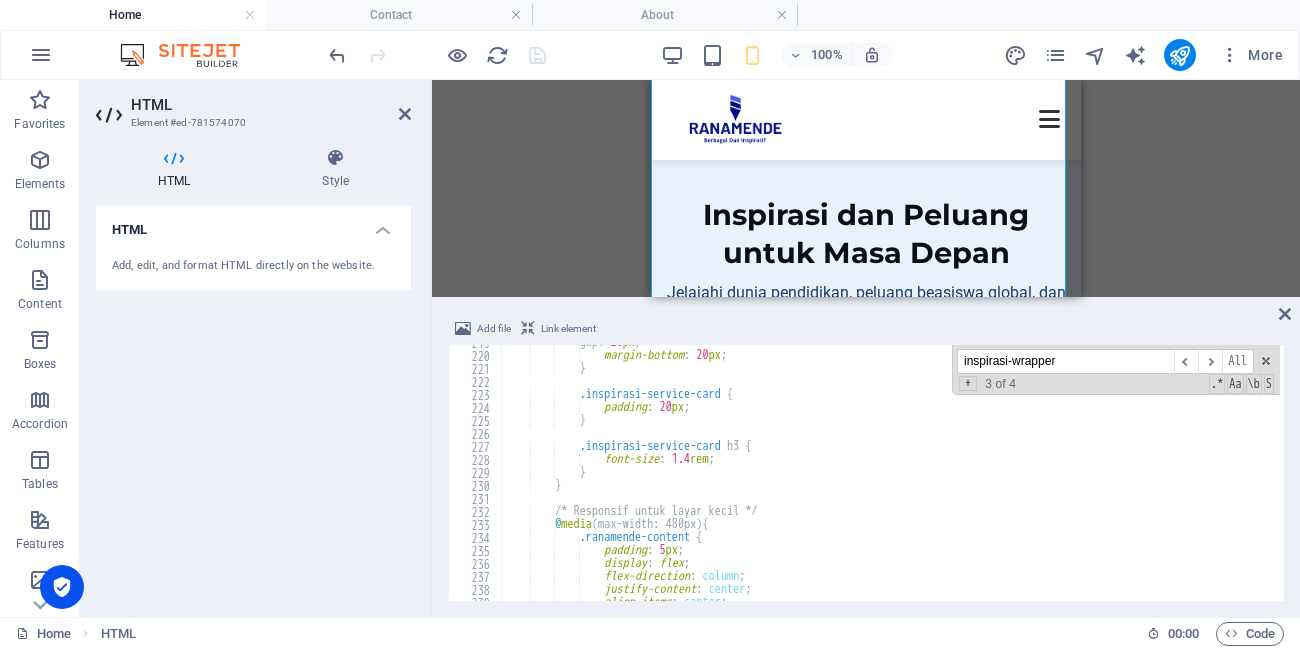 click on "inspirasi-wrapper" at bounding box center (1065, 361) 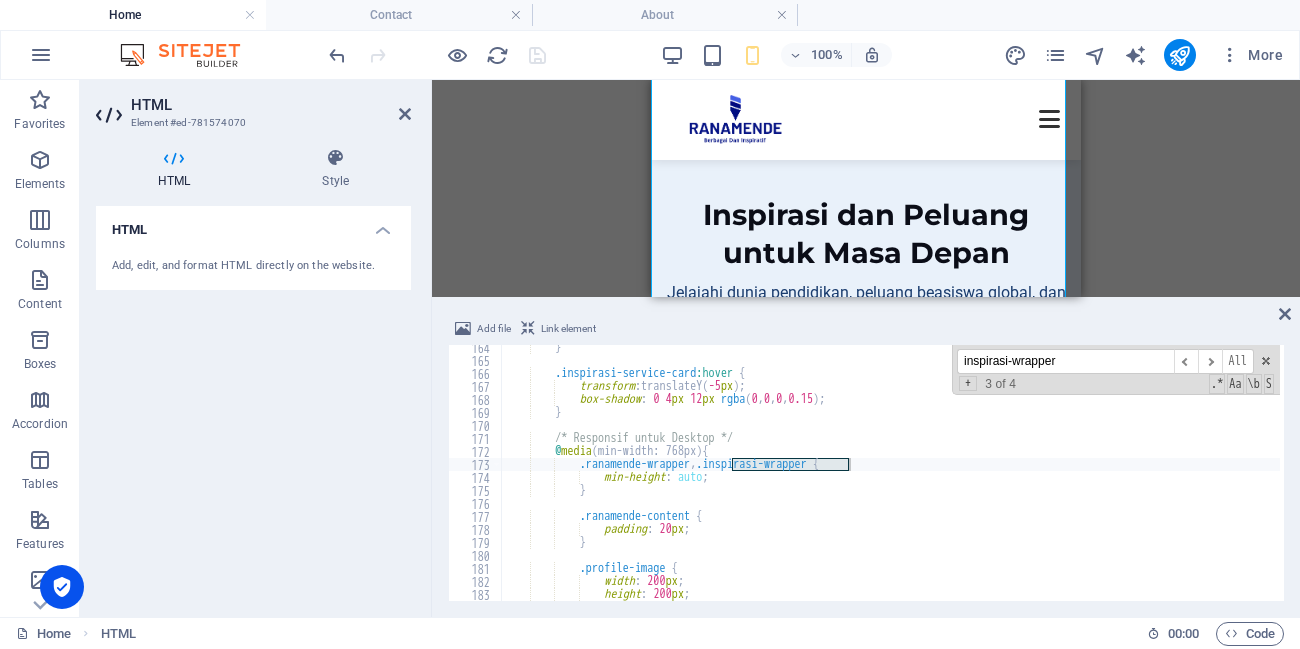 scroll, scrollTop: 2123, scrollLeft: 0, axis: vertical 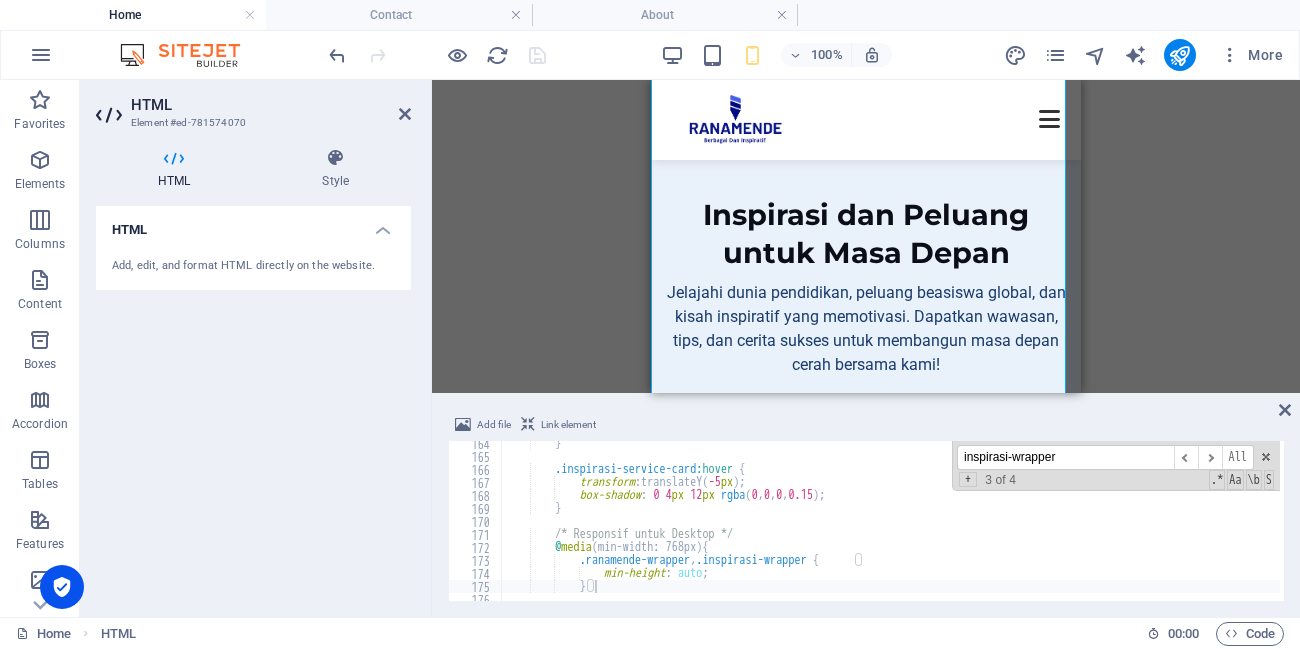 drag, startPoint x: 888, startPoint y: 298, endPoint x: 216, endPoint y: 216, distance: 676.9845 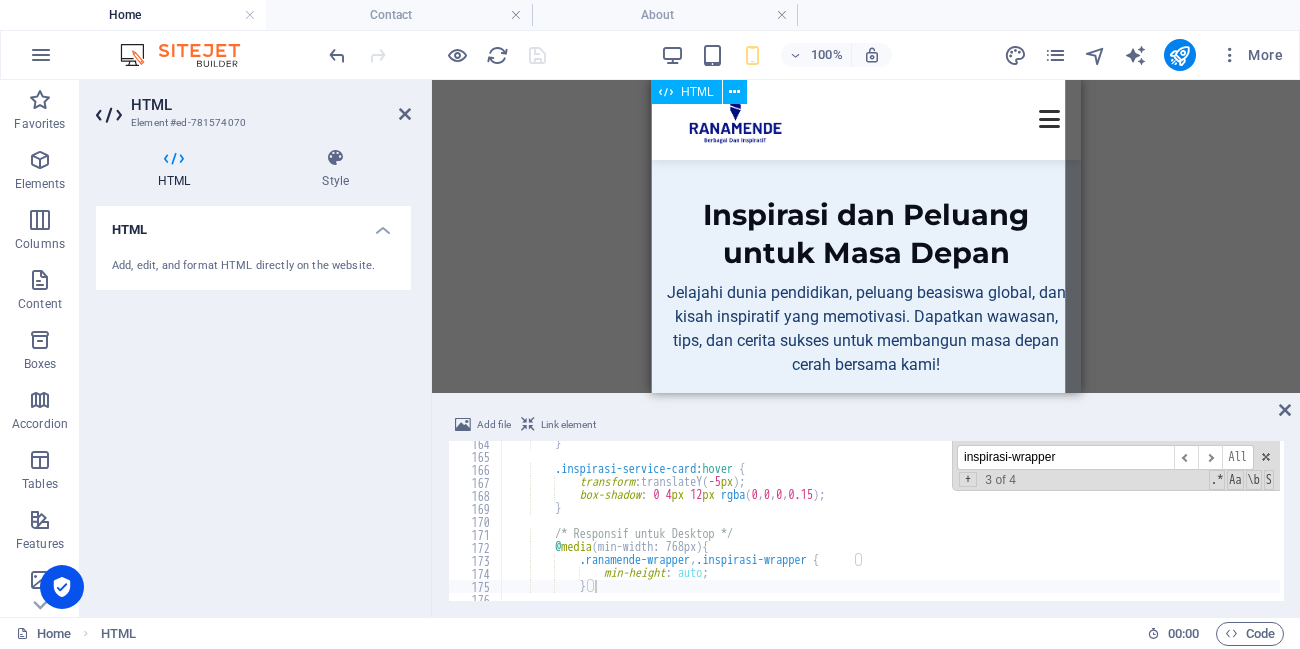 scroll, scrollTop: 960, scrollLeft: 0, axis: vertical 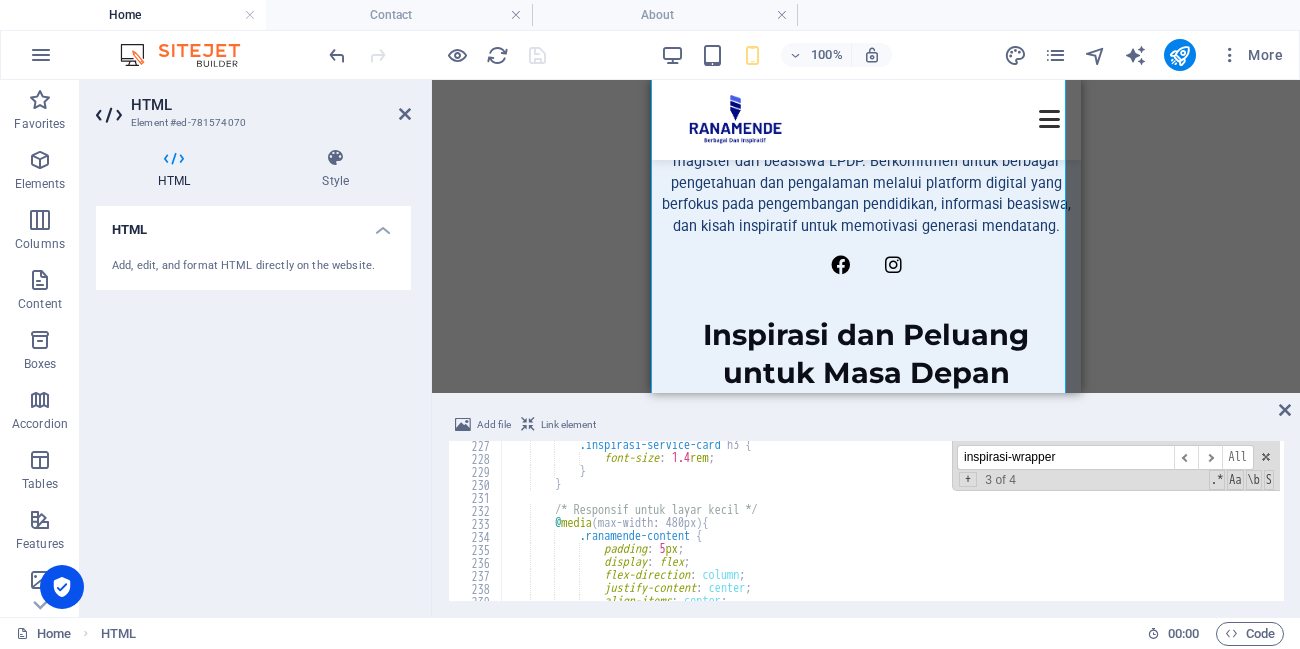 click on "inspirasi-wrapper" at bounding box center [1065, 457] 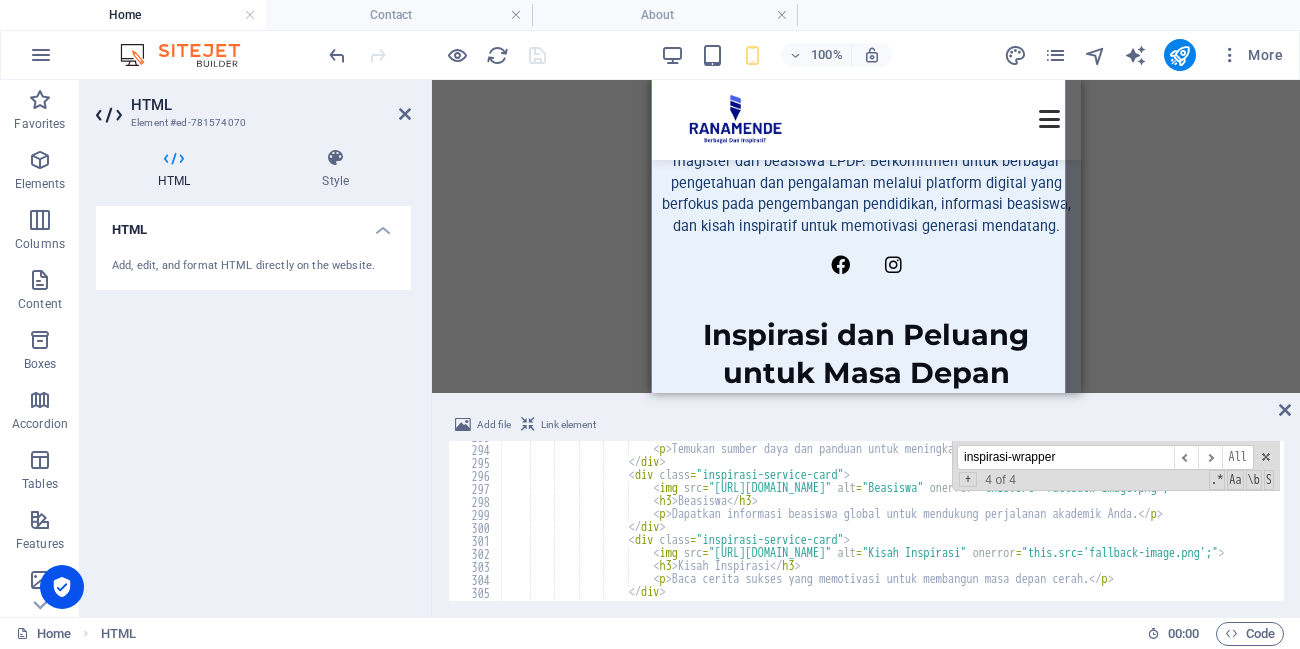 scroll, scrollTop: 3867, scrollLeft: 0, axis: vertical 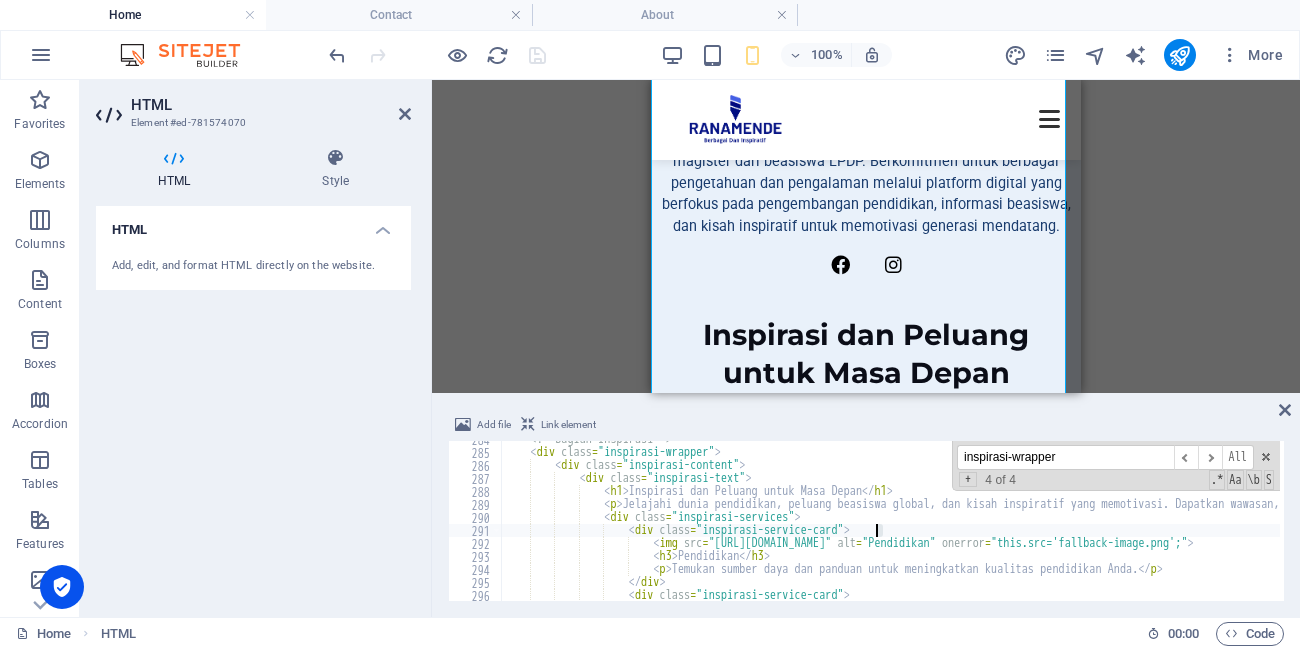 click on "<!--  Bagian Inspirasi  -->      < div   class = "inspirasi-wrapper" >           < div   class = "inspirasi-content" >                < div   class = "inspirasi-text" >                     < h1 > Inspirasi dan Peluang untuk Masa Depan </ h1 >                     < p > Jelajahi dunia pendidikan, peluang beasiswa global, dan kisah inspiratif yang memotivasi. Dapatkan wawasan, tips, dan cerita sukses untuk membangun masa depan cerah bersama kami! </ p >                     < div   class = "inspirasi-services" >                          < div   class = "inspirasi-service-card" >                               < img   src = "https://www.ranamende.com/img/1.png"   alt = "Pendidikan"   onerror = "this.src='fallback-image.png';" >                               < h3 > Pendidikan </ h3 >                               < p > Temukan sumber daya dan panduan untuk meningkatkan kualitas pendidikan Anda. </ p >                          </ div >                          < div   class = "inspirasi-service-card" >" at bounding box center (1552, 524) 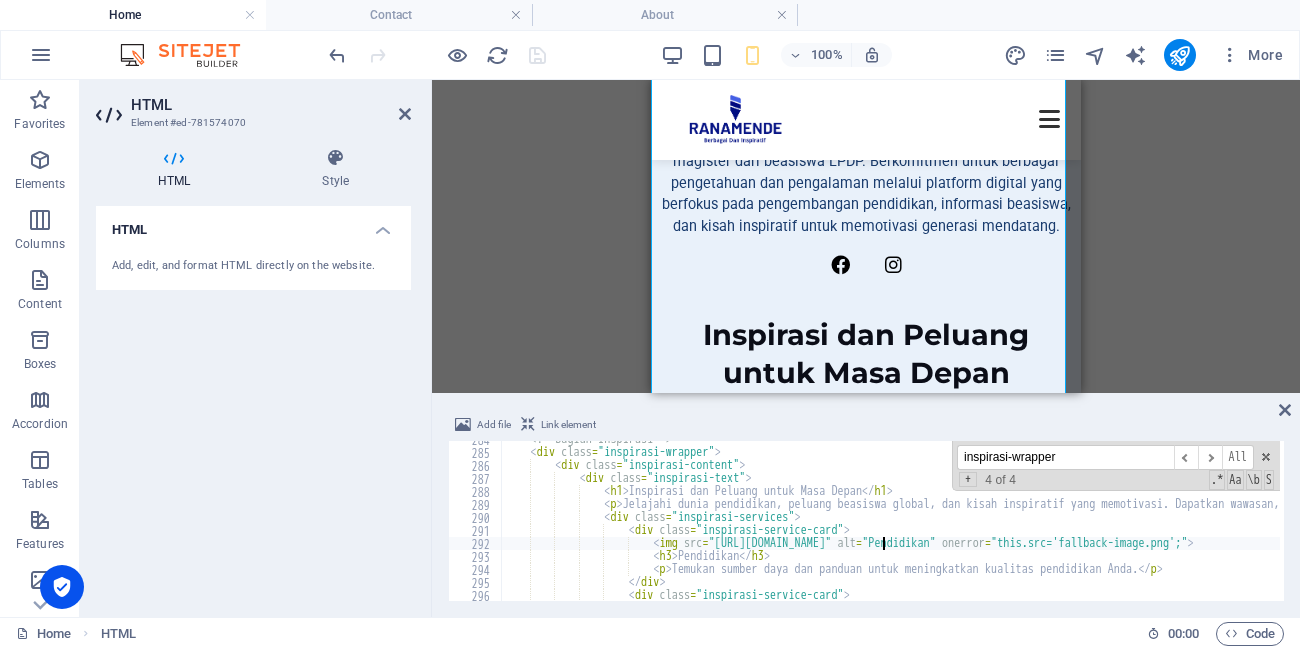 click on "<!--  Bagian Inspirasi  -->      < div   class = "inspirasi-wrapper" >           < div   class = "inspirasi-content" >                < div   class = "inspirasi-text" >                     < h1 > Inspirasi dan Peluang untuk Masa Depan </ h1 >                     < p > Jelajahi dunia pendidikan, peluang beasiswa global, dan kisah inspiratif yang memotivasi. Dapatkan wawasan, tips, dan cerita sukses untuk membangun masa depan cerah bersama kami! </ p >                     < div   class = "inspirasi-services" >                          < div   class = "inspirasi-service-card" >                               < img   src = "https://www.ranamende.com/img/1.png"   alt = "Pendidikan"   onerror = "this.src='fallback-image.png';" >                               < h3 > Pendidikan </ h3 >                               < p > Temukan sumber daya dan panduan untuk meningkatkan kualitas pendidikan Anda. </ p >                          </ div >                          < div   class = "inspirasi-service-card" >" at bounding box center (1552, 524) 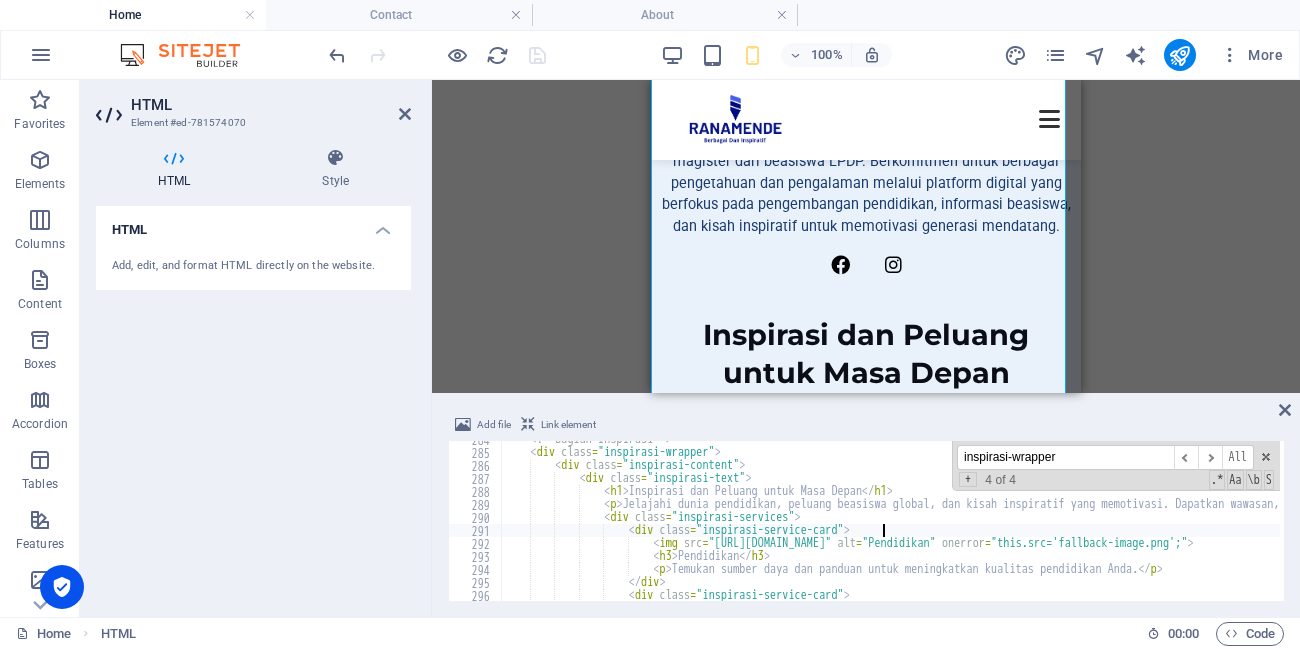 click on "<!--  Bagian Inspirasi  -->      < div   class = "inspirasi-wrapper" >           < div   class = "inspirasi-content" >                < div   class = "inspirasi-text" >                     < h1 > Inspirasi dan Peluang untuk Masa Depan </ h1 >                     < p > Jelajahi dunia pendidikan, peluang beasiswa global, dan kisah inspiratif yang memotivasi. Dapatkan wawasan, tips, dan cerita sukses untuk membangun masa depan cerah bersama kami! </ p >                     < div   class = "inspirasi-services" >                          < div   class = "inspirasi-service-card" >                               < img   src = "https://www.ranamende.com/img/1.png"   alt = "Pendidikan"   onerror = "this.src='fallback-image.png';" >                               < h3 > Pendidikan </ h3 >                               < p > Temukan sumber daya dan panduan untuk meningkatkan kualitas pendidikan Anda. </ p >                          </ div >                          < div   class = "inspirasi-service-card" >" at bounding box center (1552, 524) 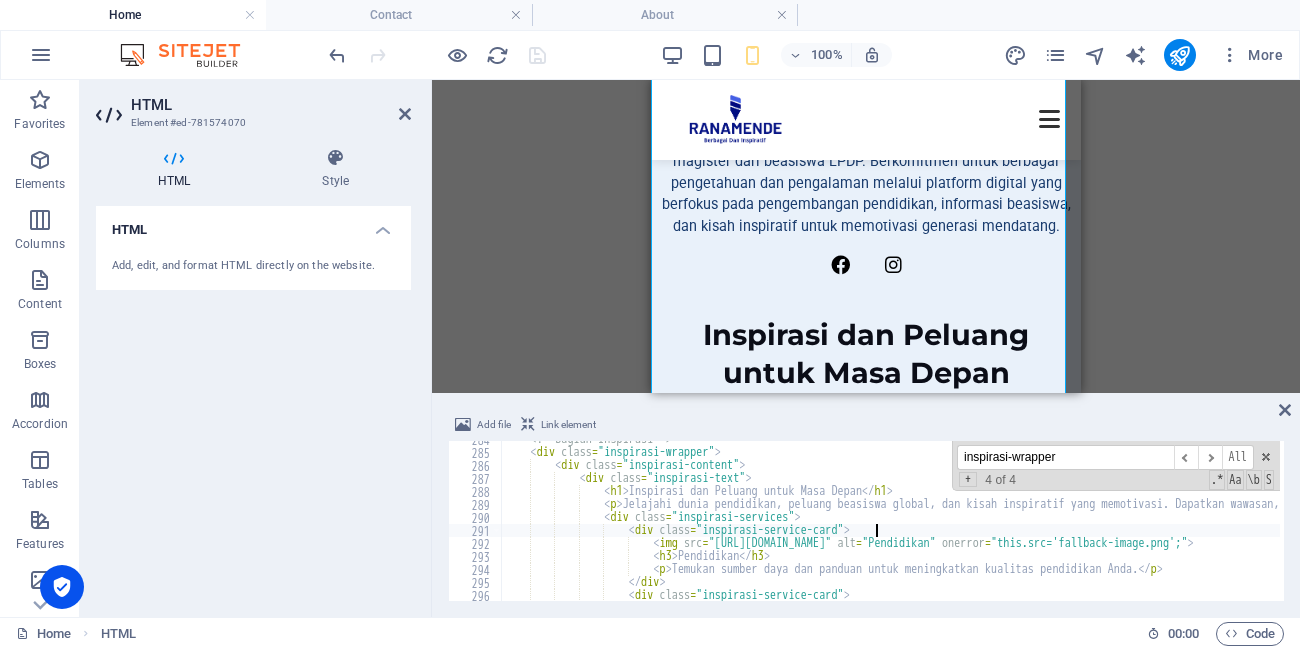 click on "<!--  Bagian Inspirasi  -->      < div   class = "inspirasi-wrapper" >           < div   class = "inspirasi-content" >                < div   class = "inspirasi-text" >                     < h1 > Inspirasi dan Peluang untuk Masa Depan </ h1 >                     < p > Jelajahi dunia pendidikan, peluang beasiswa global, dan kisah inspiratif yang memotivasi. Dapatkan wawasan, tips, dan cerita sukses untuk membangun masa depan cerah bersama kami! </ p >                     < div   class = "inspirasi-services" >                          < div   class = "inspirasi-service-card" >                               < img   src = "https://www.ranamende.com/img/1.png"   alt = "Pendidikan"   onerror = "this.src='fallback-image.png';" >                               < h3 > Pendidikan </ h3 >                               < p > Temukan sumber daya dan panduan untuk meningkatkan kualitas pendidikan Anda. </ p >                          </ div >                          < div   class = "inspirasi-service-card" >" at bounding box center [1552, 524] 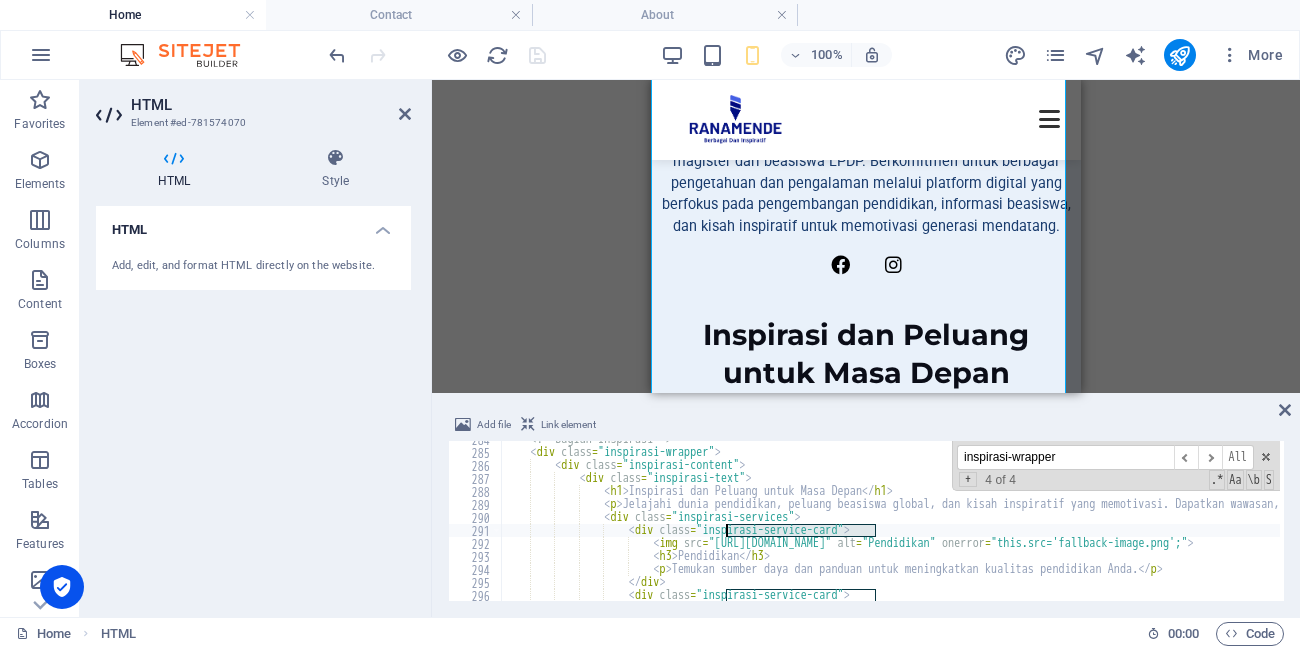 drag, startPoint x: 879, startPoint y: 532, endPoint x: 727, endPoint y: 531, distance: 152.0033 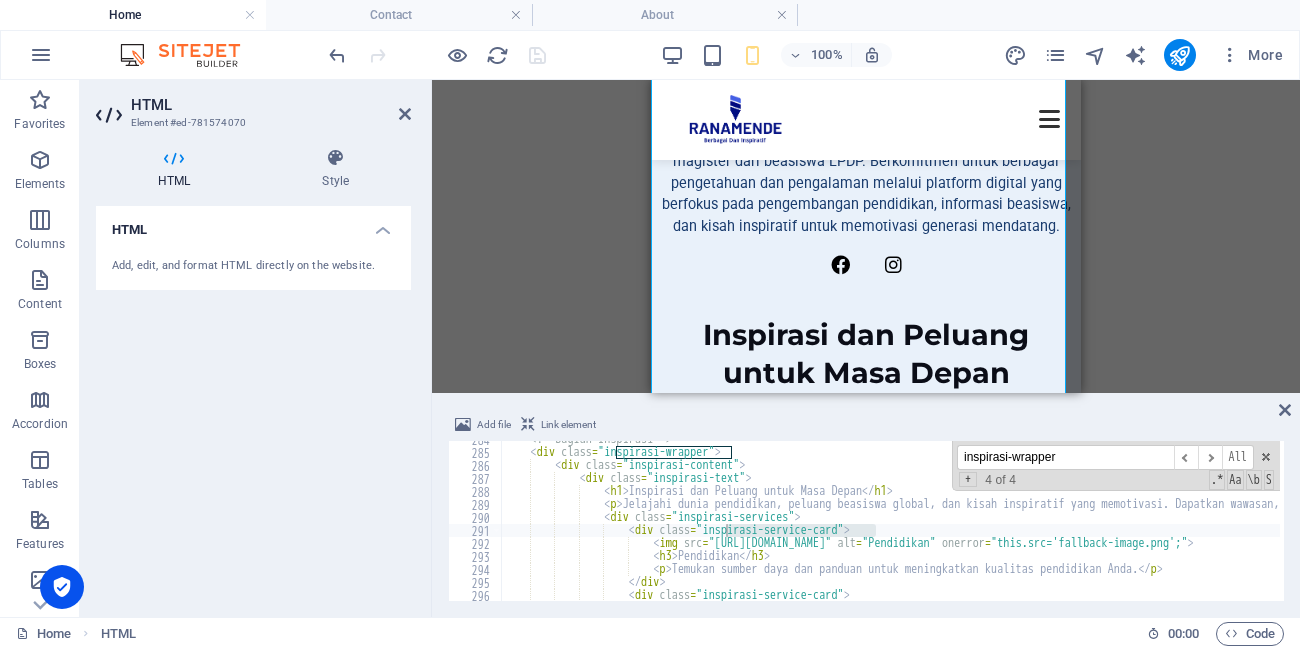 click on "inspirasi-wrapper" at bounding box center (1065, 457) 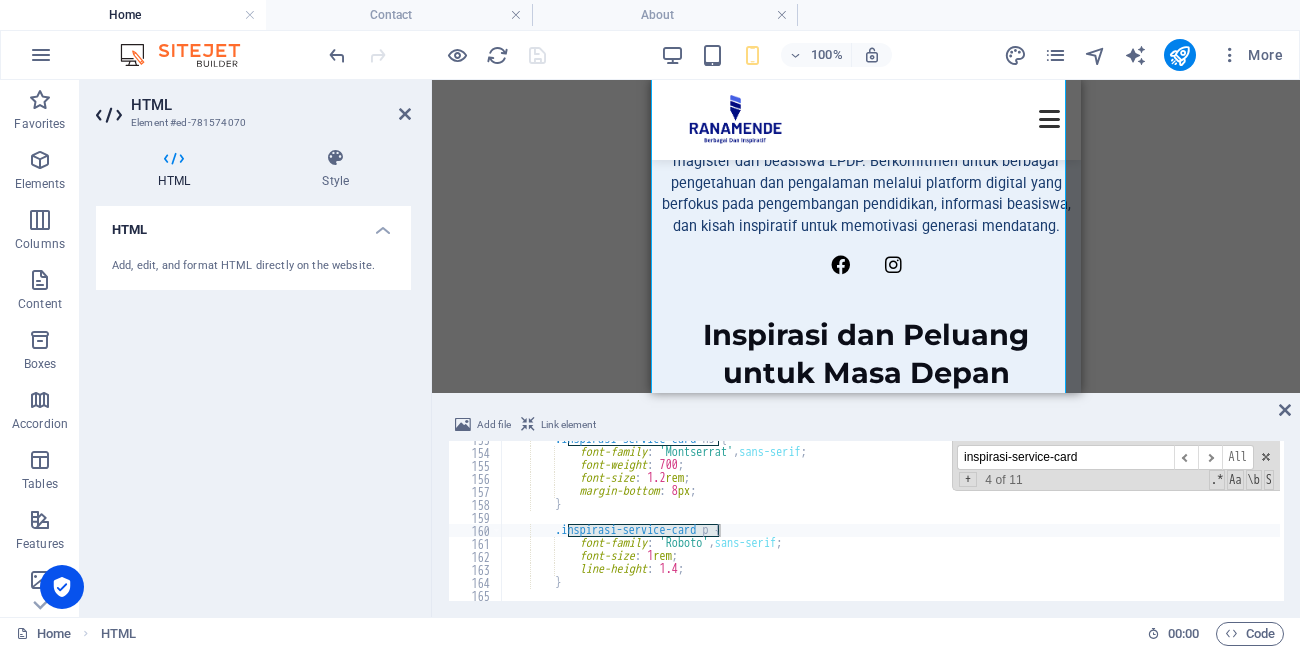 scroll, scrollTop: 1984, scrollLeft: 0, axis: vertical 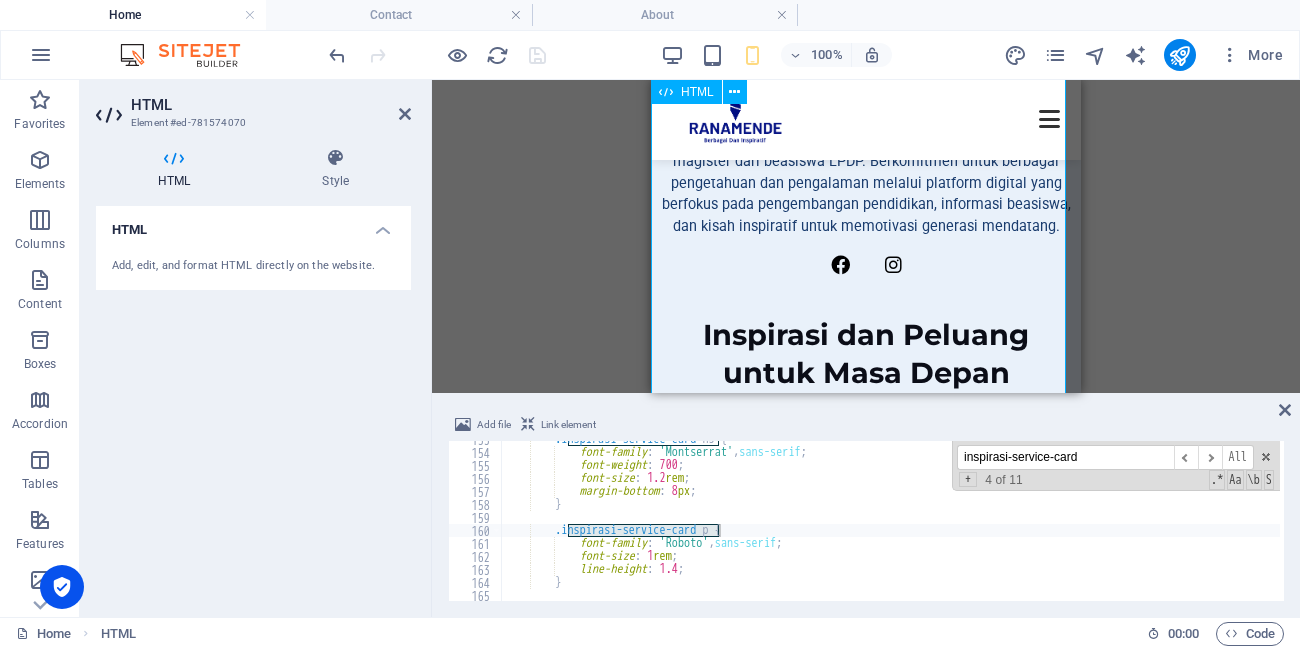 type on "inspirasi-service-card" 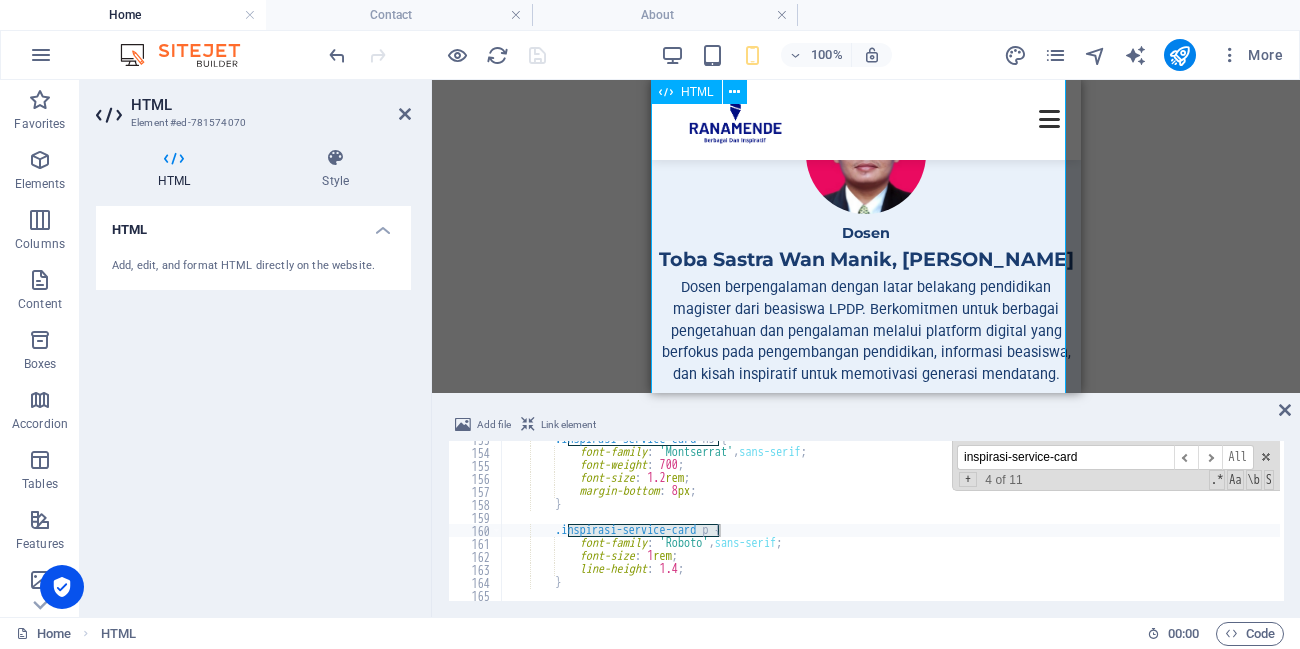 scroll, scrollTop: 720, scrollLeft: 0, axis: vertical 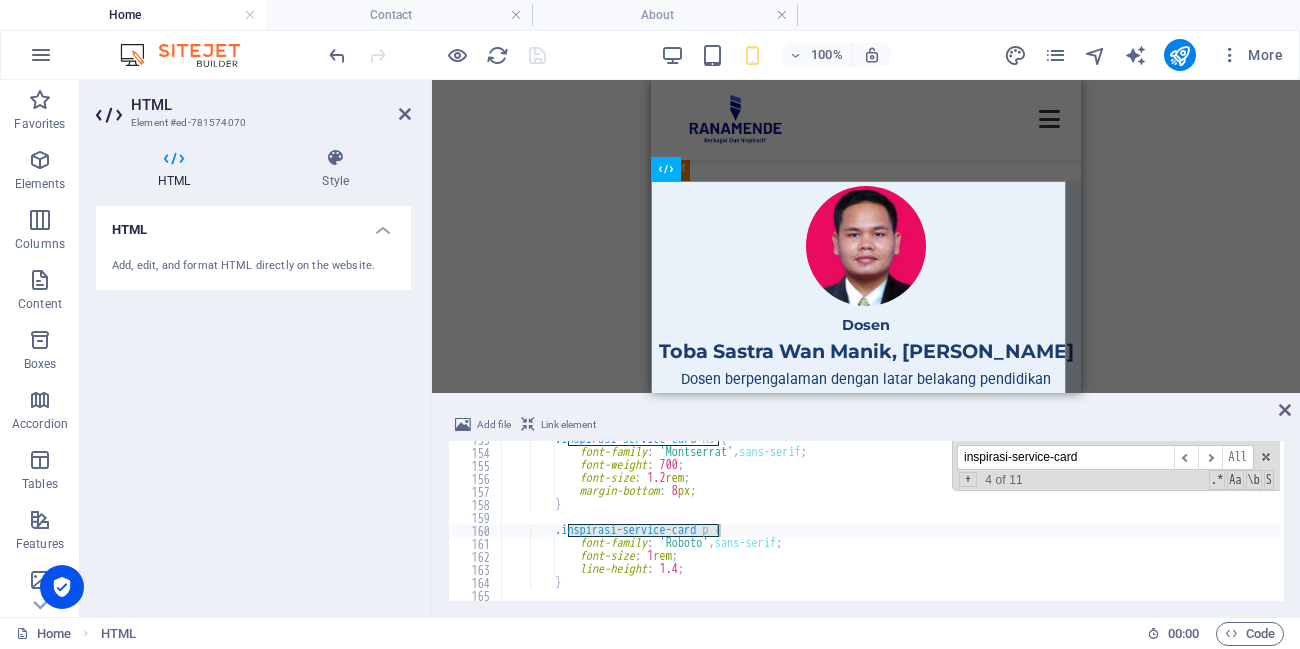 click on "inspirasi-service-card" at bounding box center (1065, 457) 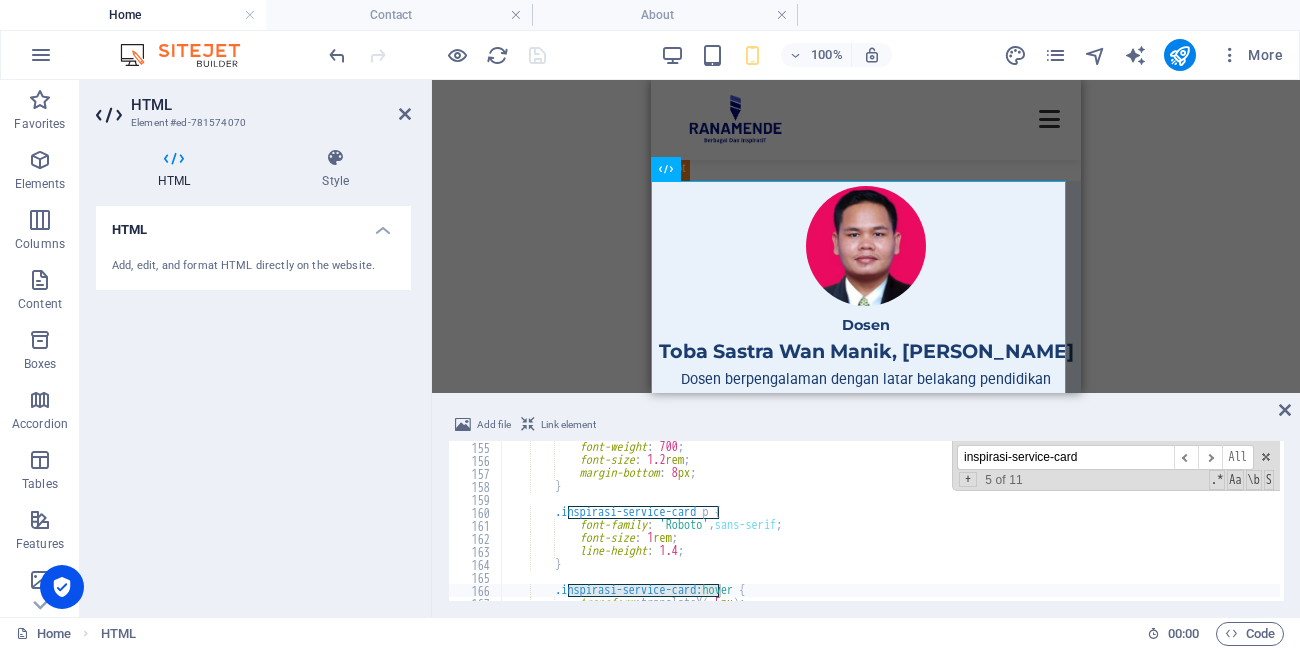 scroll, scrollTop: 2122, scrollLeft: 0, axis: vertical 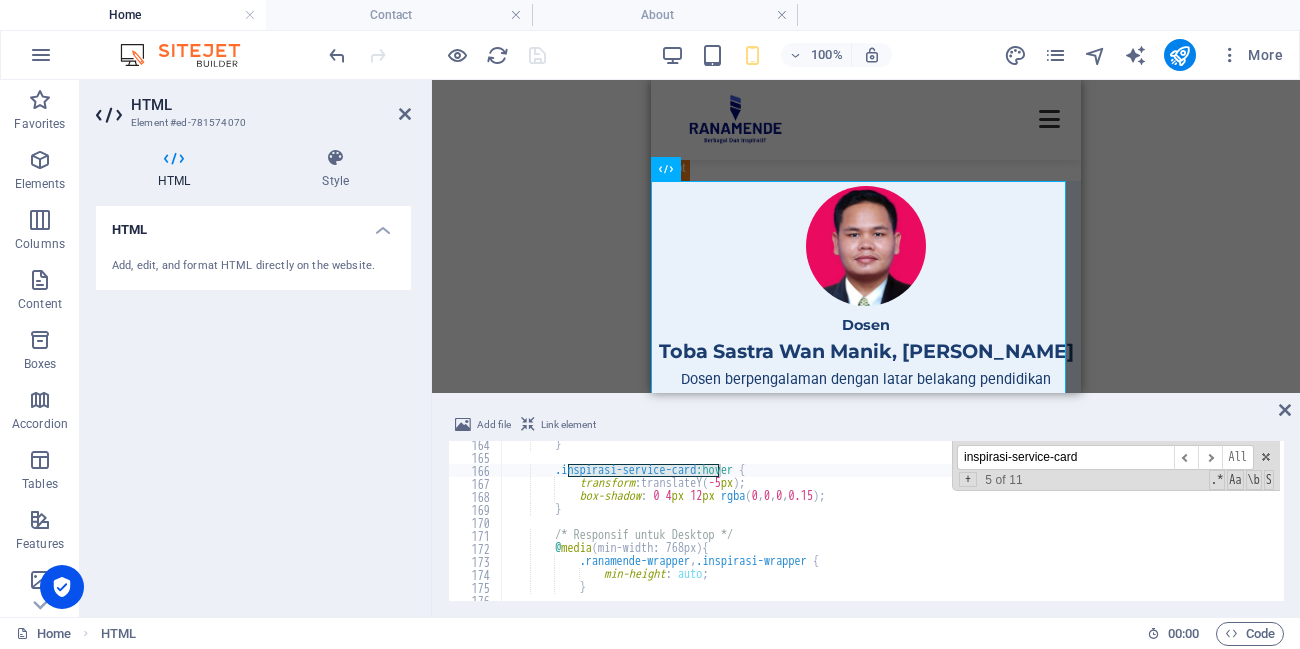 click on "inspirasi-service-card" at bounding box center (1065, 457) 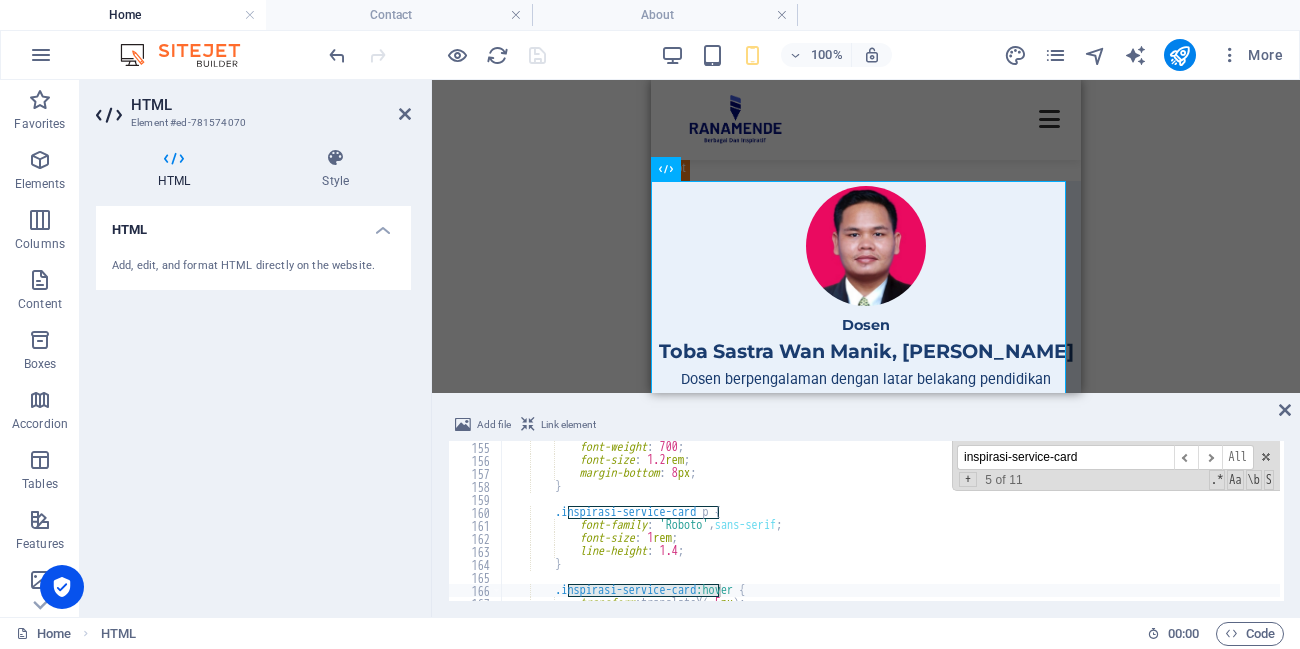 scroll, scrollTop: 2821, scrollLeft: 0, axis: vertical 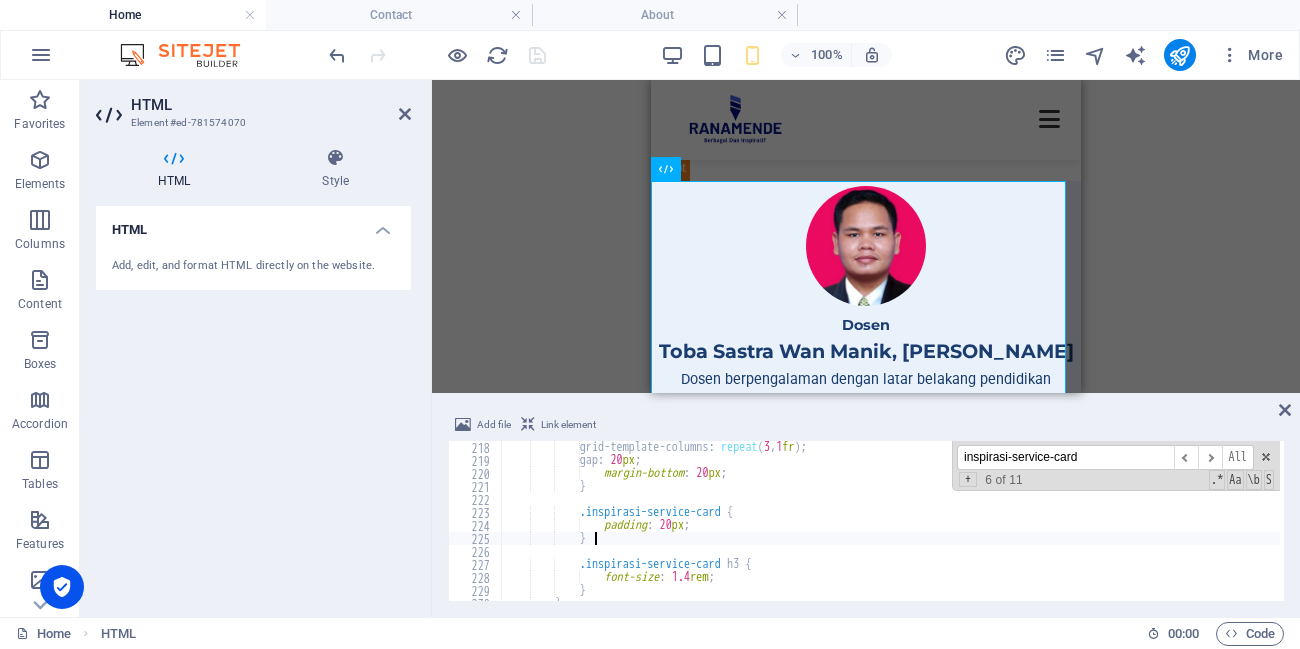 click on "grid-template-columns :   repeat ( 3 ,  1 fr ) ;                    gap :   20 px ;                     margin-bottom :   20 px ;                }                .inspirasi-service-card   {                     padding :   20 px ;                }                .inspirasi-service-card   h3   {                     font-size :   1.4 rem ;                }           }" at bounding box center [1552, 532] 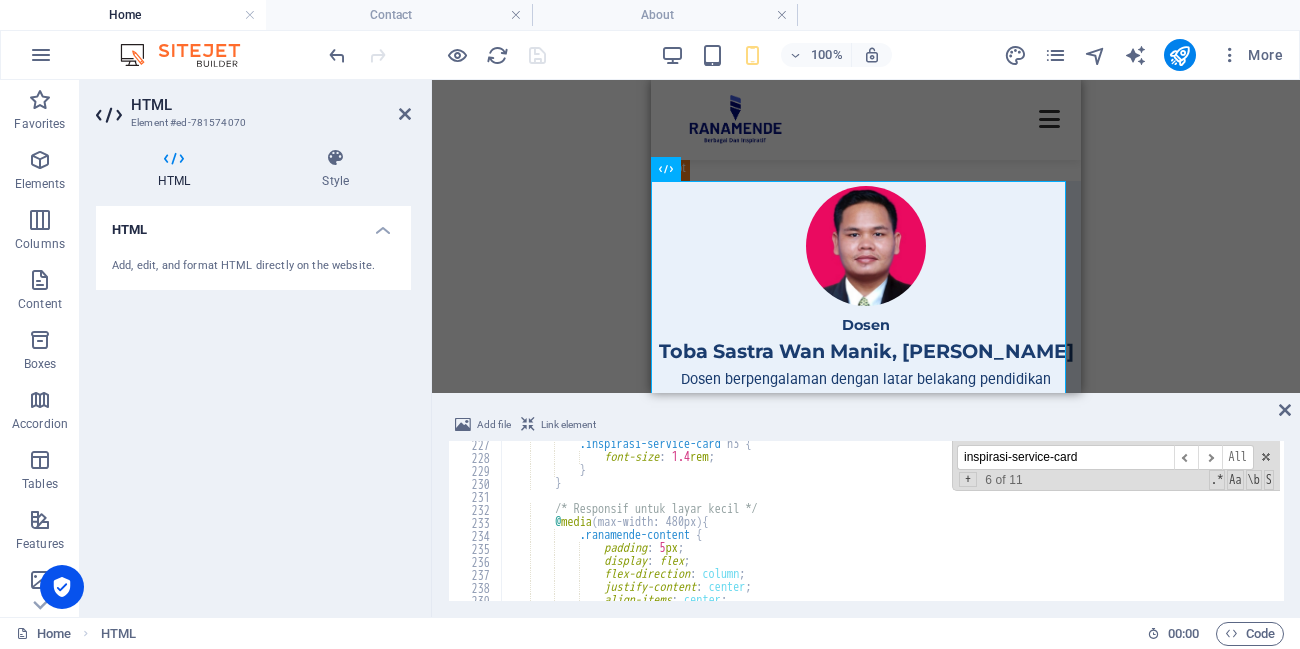 scroll, scrollTop: 2821, scrollLeft: 0, axis: vertical 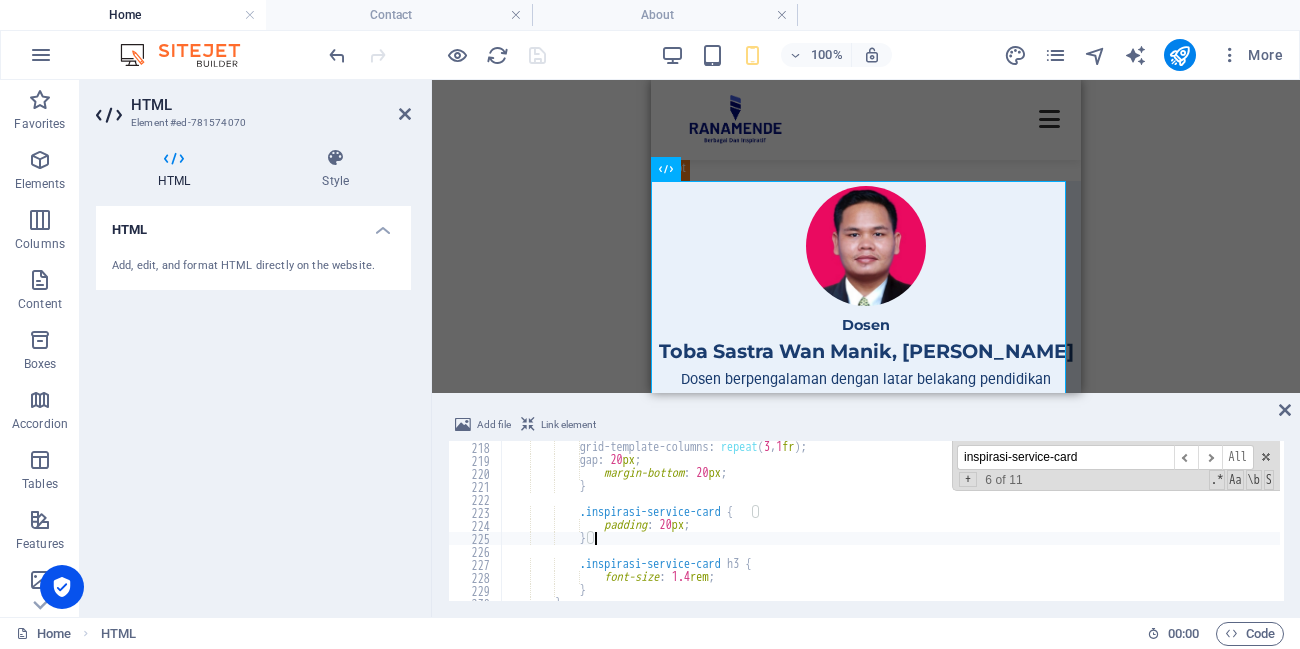 click on "grid-template-columns :   repeat ( 3 ,  1 fr ) ;                    gap :   20 px ;                     margin-bottom :   20 px ;                }                .inspirasi-service-card   {                     padding :   20 px ;                }                .inspirasi-service-card   h3   {                     font-size :   1.4 rem ;                }           }" at bounding box center [1552, 532] 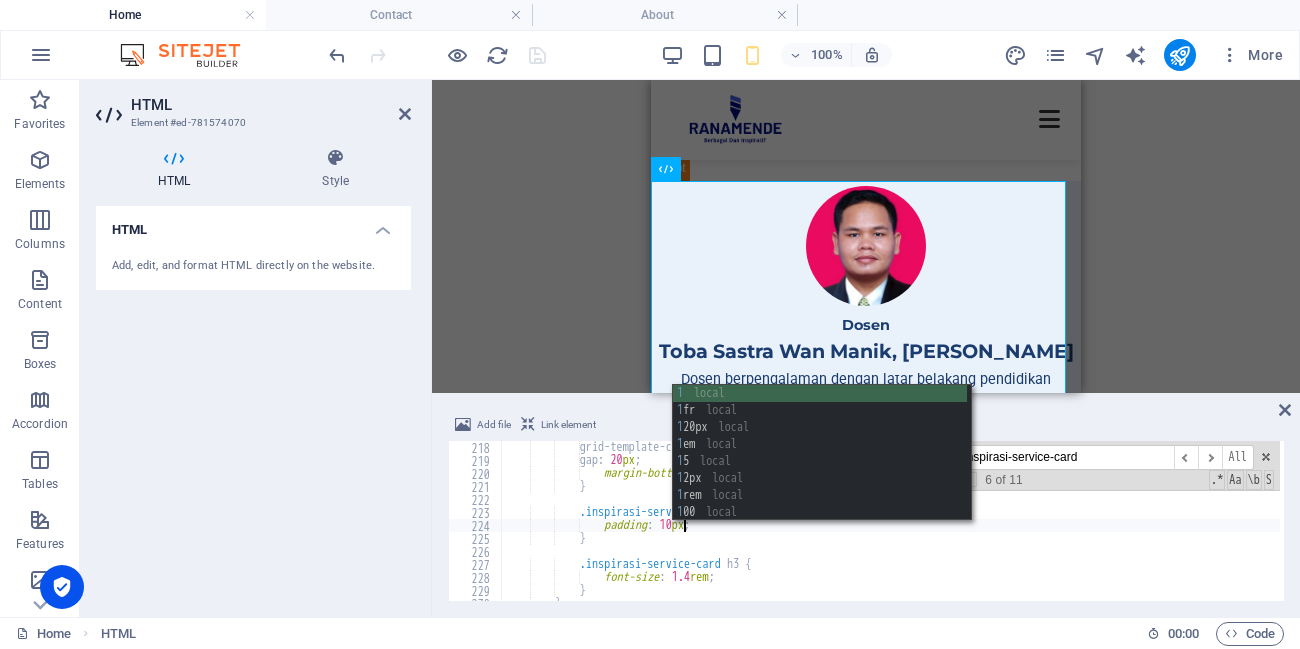 scroll, scrollTop: 0, scrollLeft: 14, axis: horizontal 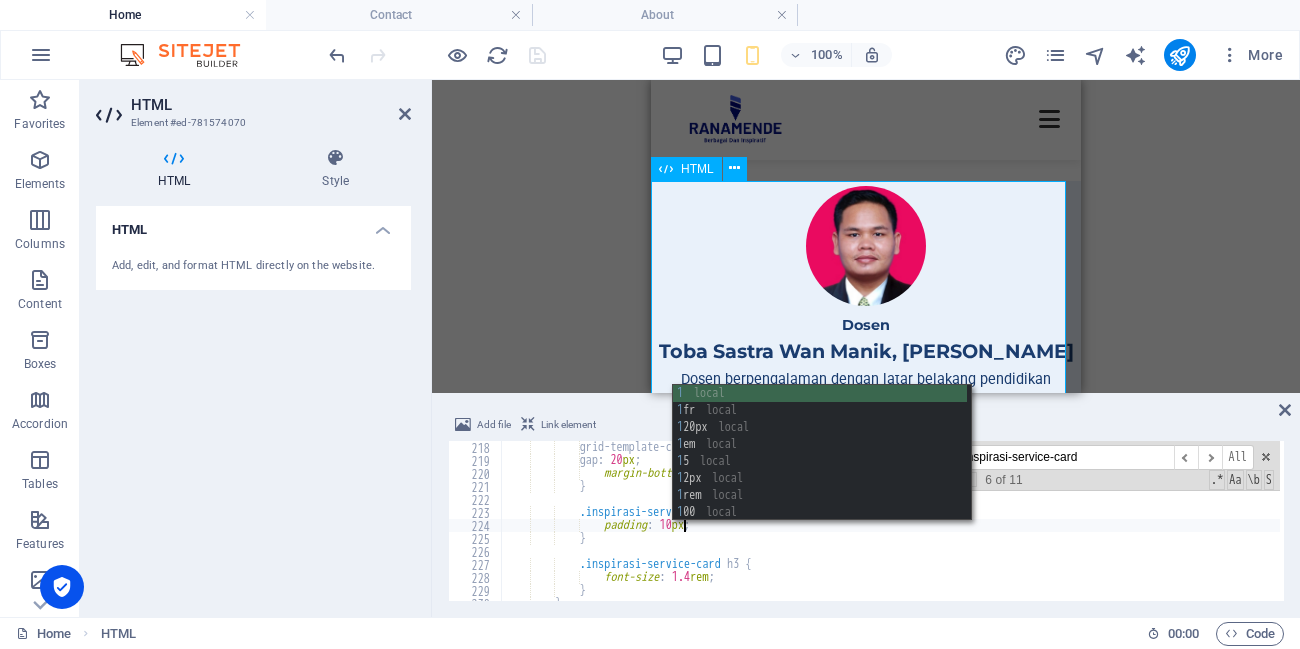 type on "padding: 10px;" 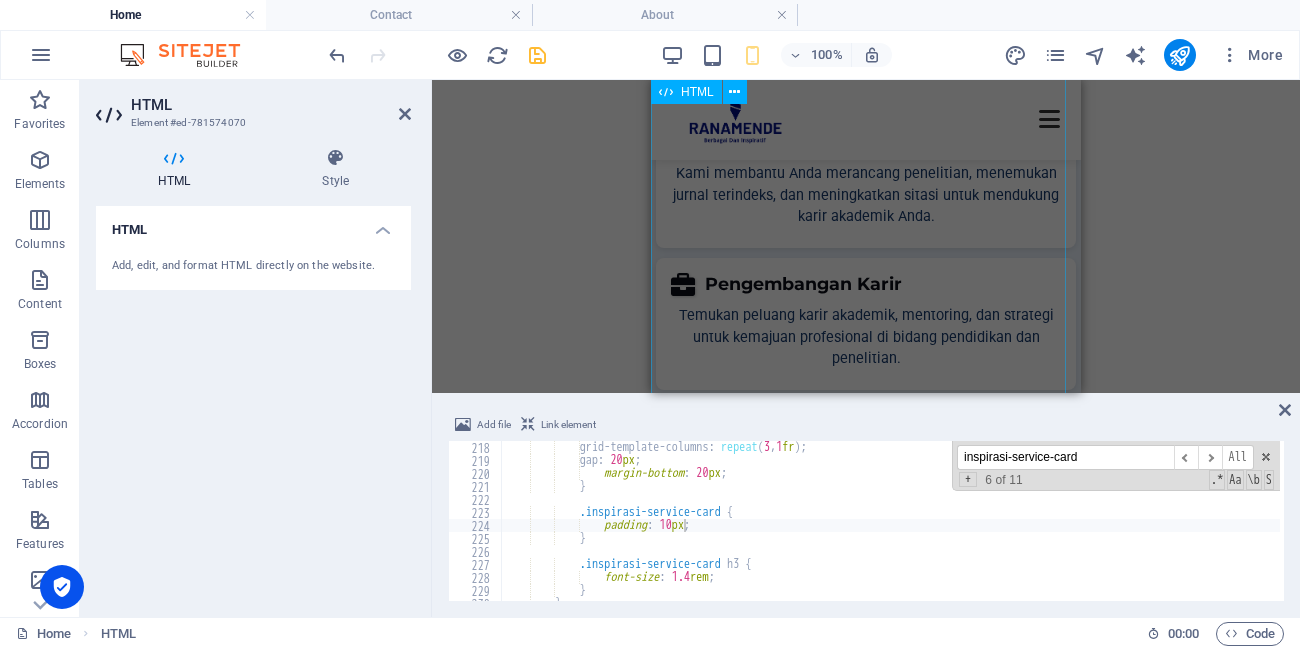 scroll, scrollTop: 600, scrollLeft: 0, axis: vertical 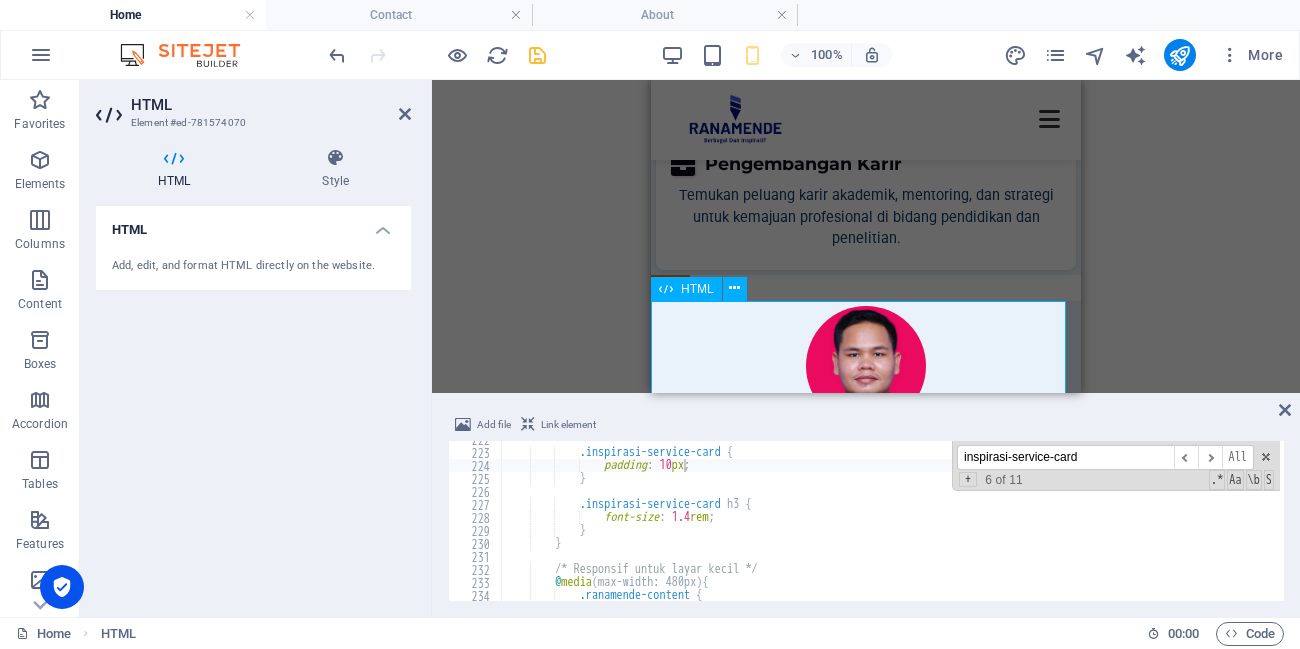 click on "Ranamende: Profil dan Inspirasi
Dosen
Toba Sastra Wan Manik, [PERSON_NAME] berpengalaman dengan latar belakang pendidikan magister dari beasiswa LPDP. Berkomitmen untuk berbagai pengetahuan dan pengalaman melalui platform digital yang berfokus pada pengembangan pendidikan, informasi beasiswa, dan kisah inspiratif untuk memotivasi generasi mendatang.
Inspirasi dan Peluang untuk Masa Depan
Jelajahi dunia pendidikan, peluang beasiswa global, dan kisah inspiratif yang memotivasi. Dapatkan wawasan, tips, dan cerita sukses untuk membangun masa depan cerah bersama kami!
Pendidikan Beasiswa" at bounding box center (866, 1381) 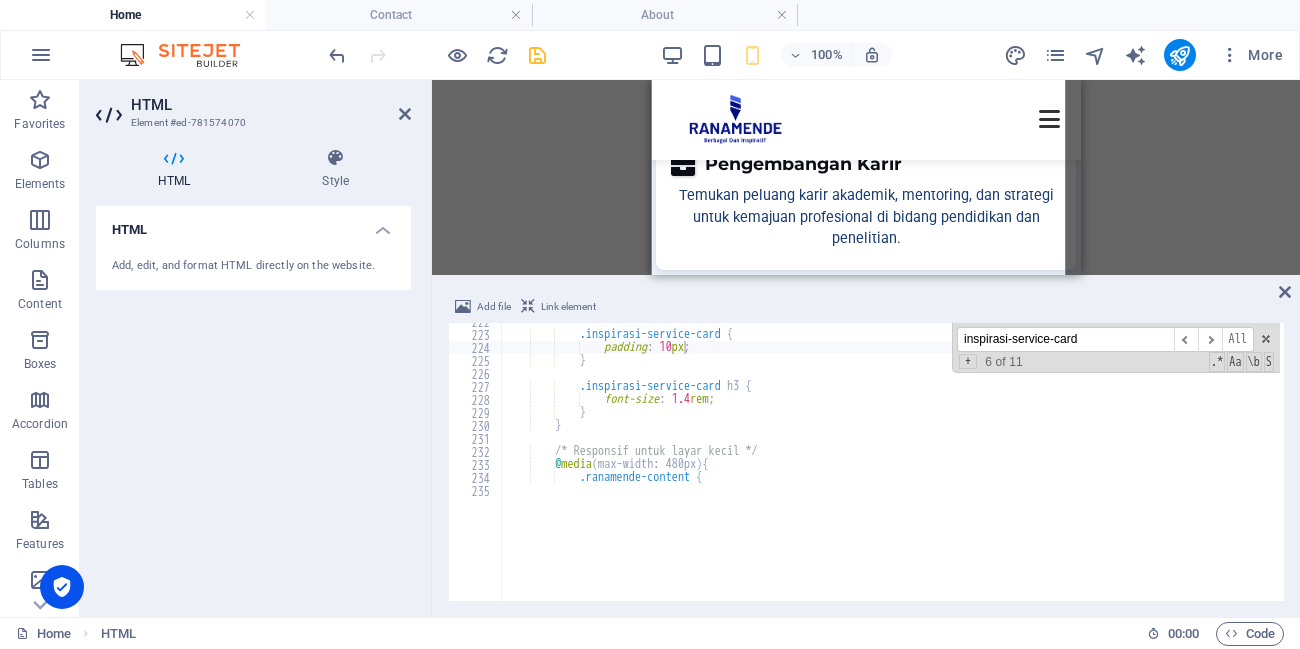 scroll, scrollTop: 1769, scrollLeft: 0, axis: vertical 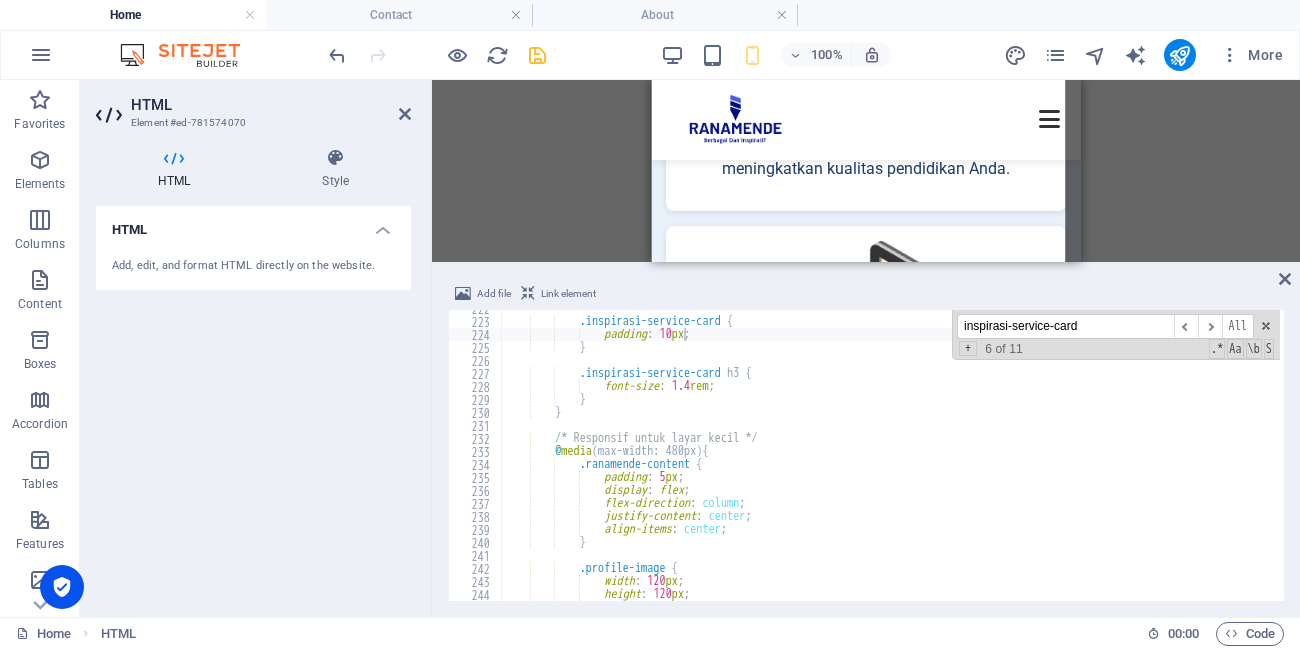 drag, startPoint x: 844, startPoint y: 395, endPoint x: 834, endPoint y: 260, distance: 135.36986 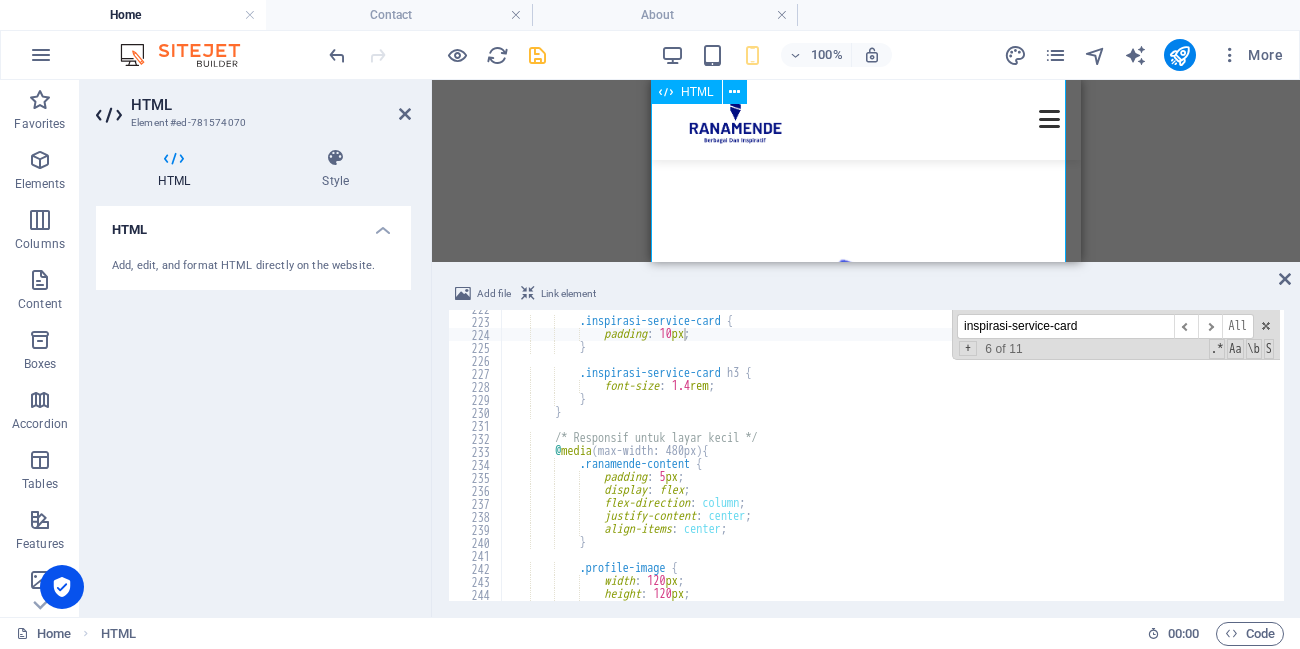 scroll, scrollTop: 2969, scrollLeft: 0, axis: vertical 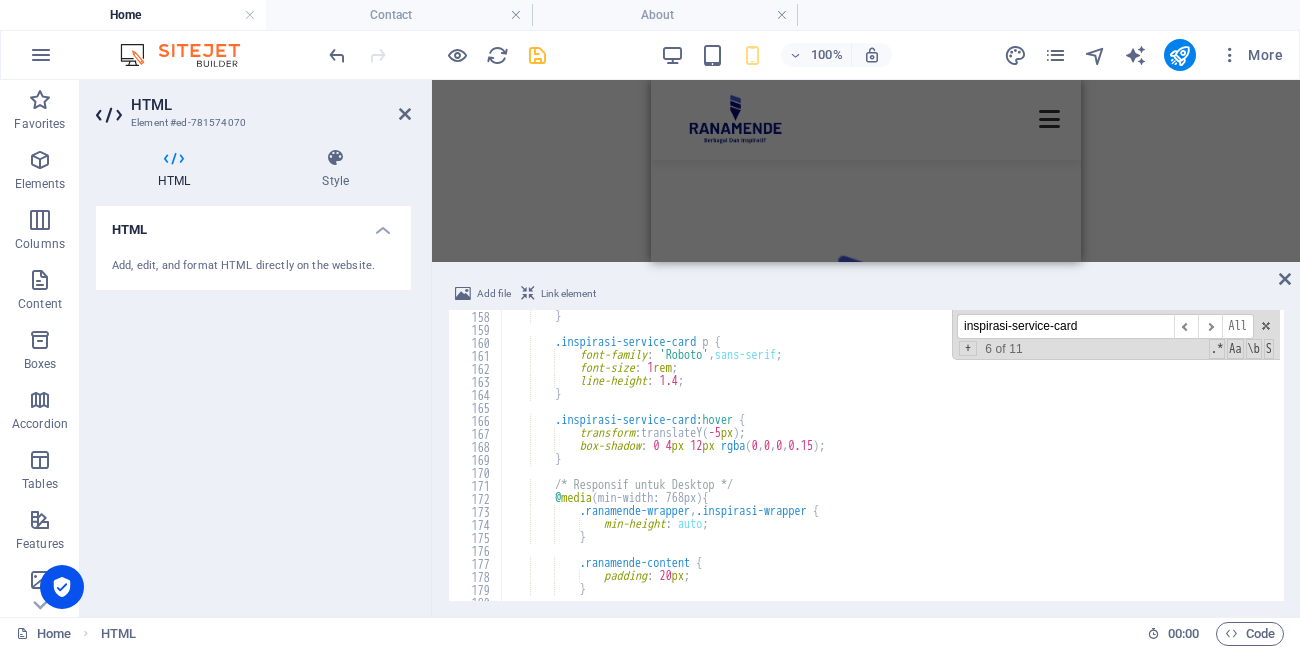 click on "inspirasi-service-card" at bounding box center (1065, 326) 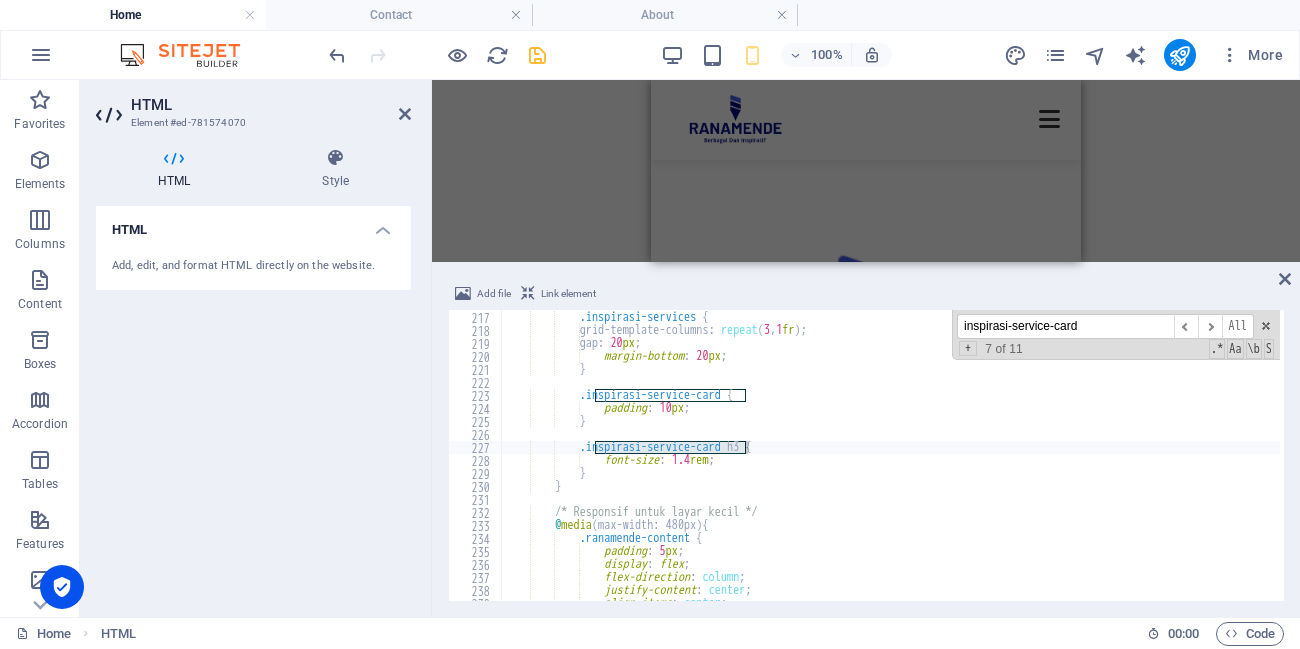 scroll, scrollTop: 3640, scrollLeft: 0, axis: vertical 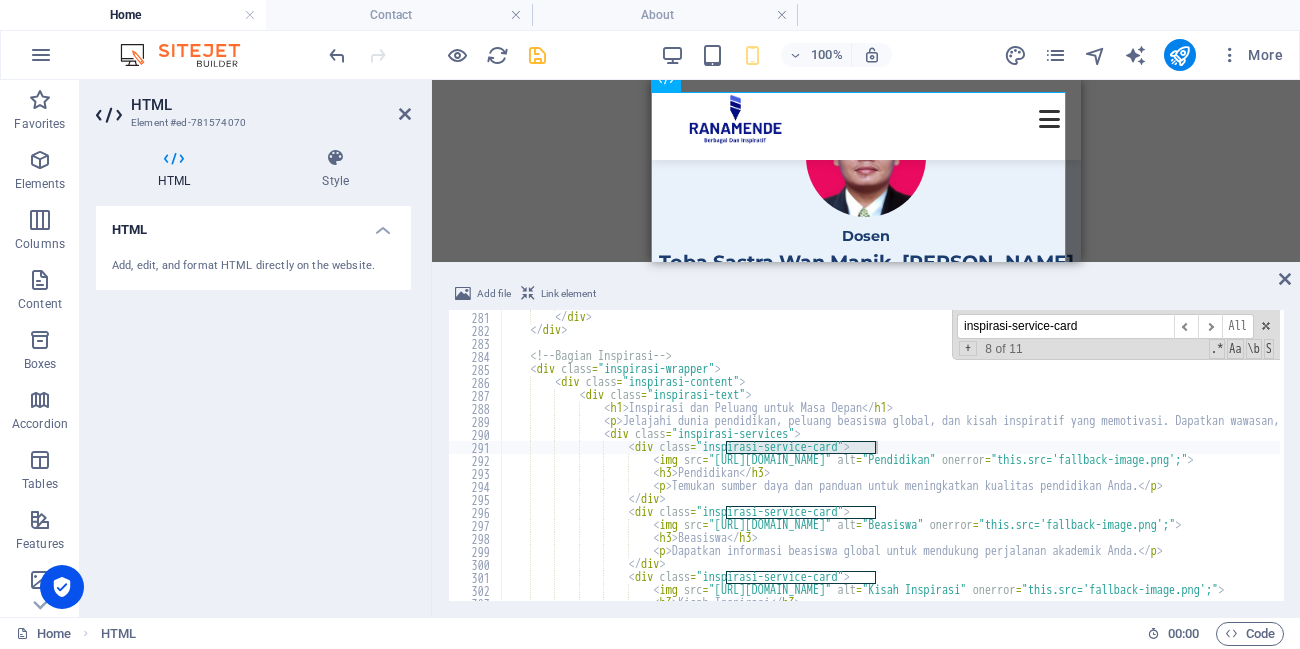 click on "inspirasi-service-card" at bounding box center [1065, 326] 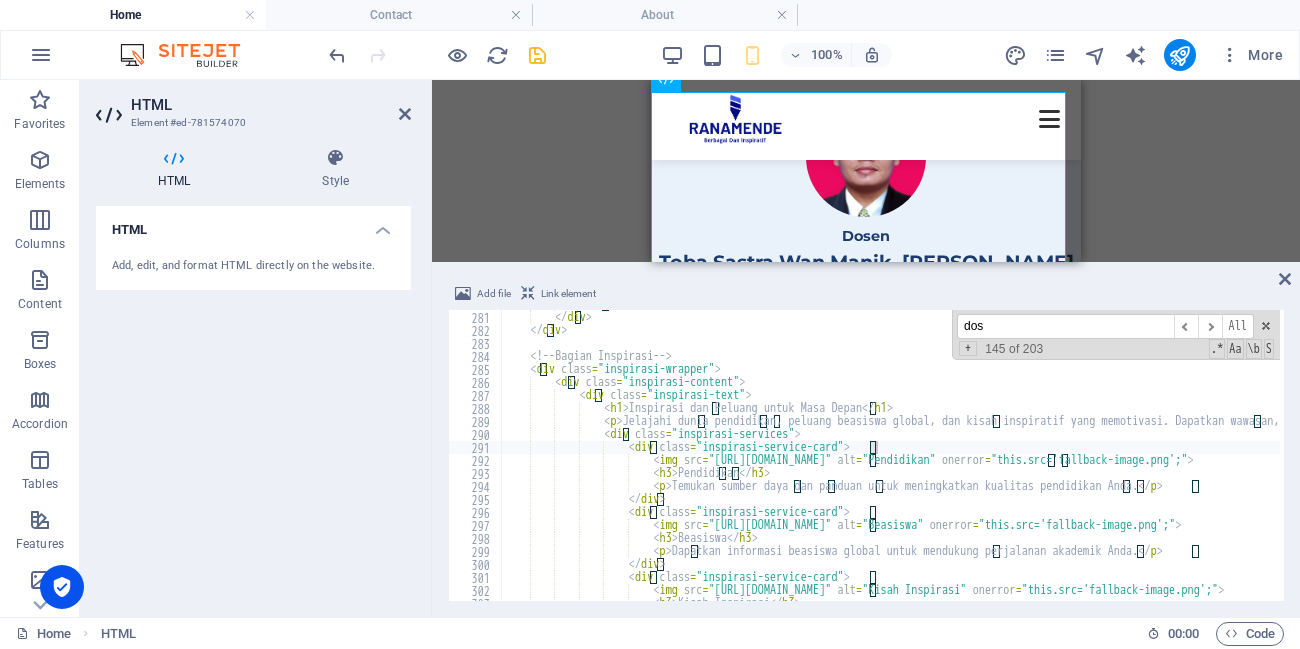 scroll, scrollTop: 3393, scrollLeft: 0, axis: vertical 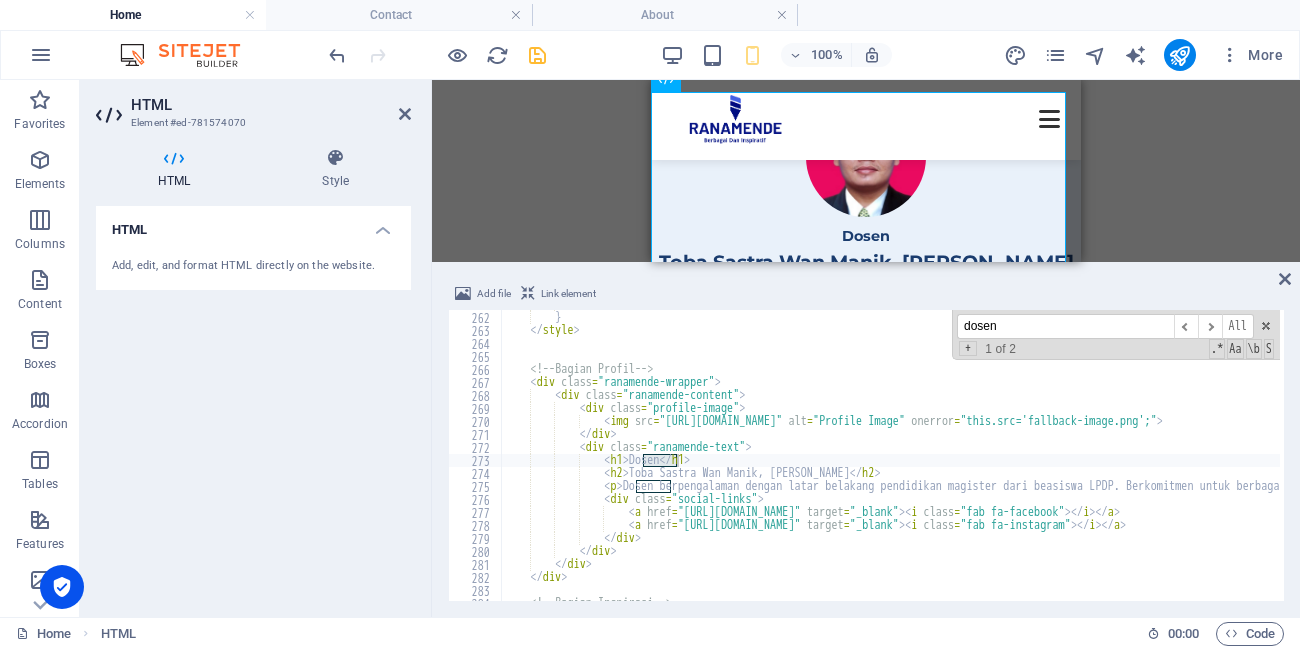 type on "dosen" 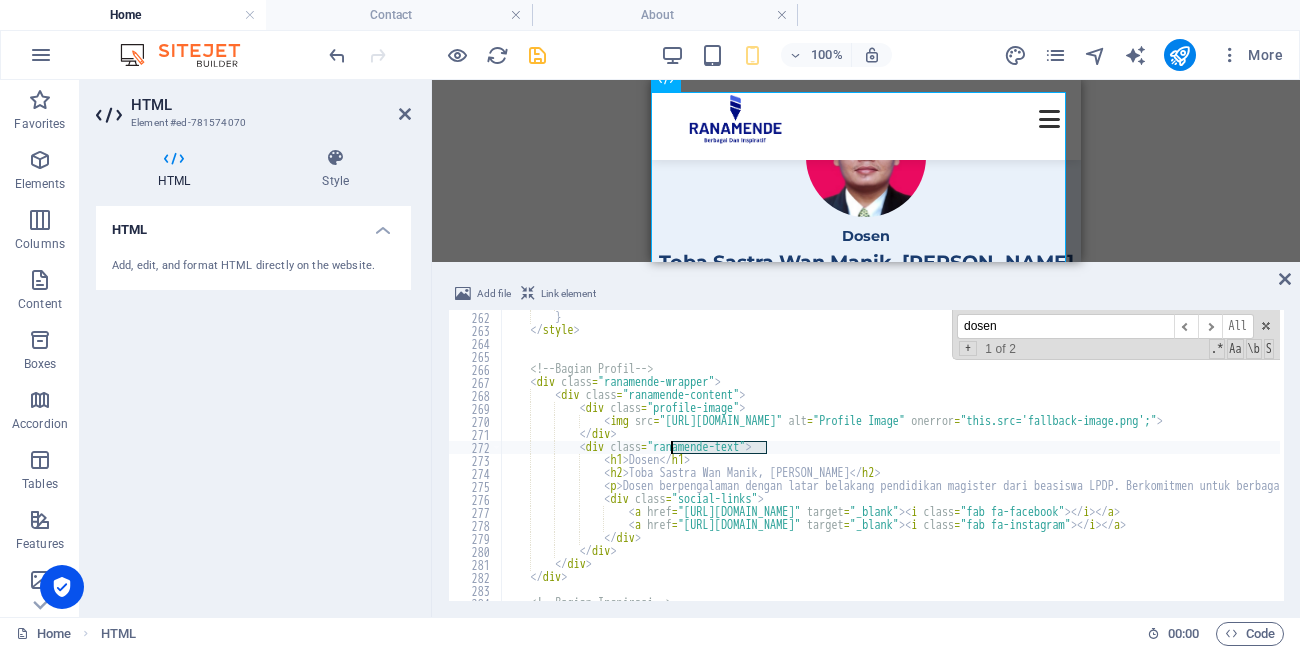 drag, startPoint x: 766, startPoint y: 448, endPoint x: 672, endPoint y: 442, distance: 94.19129 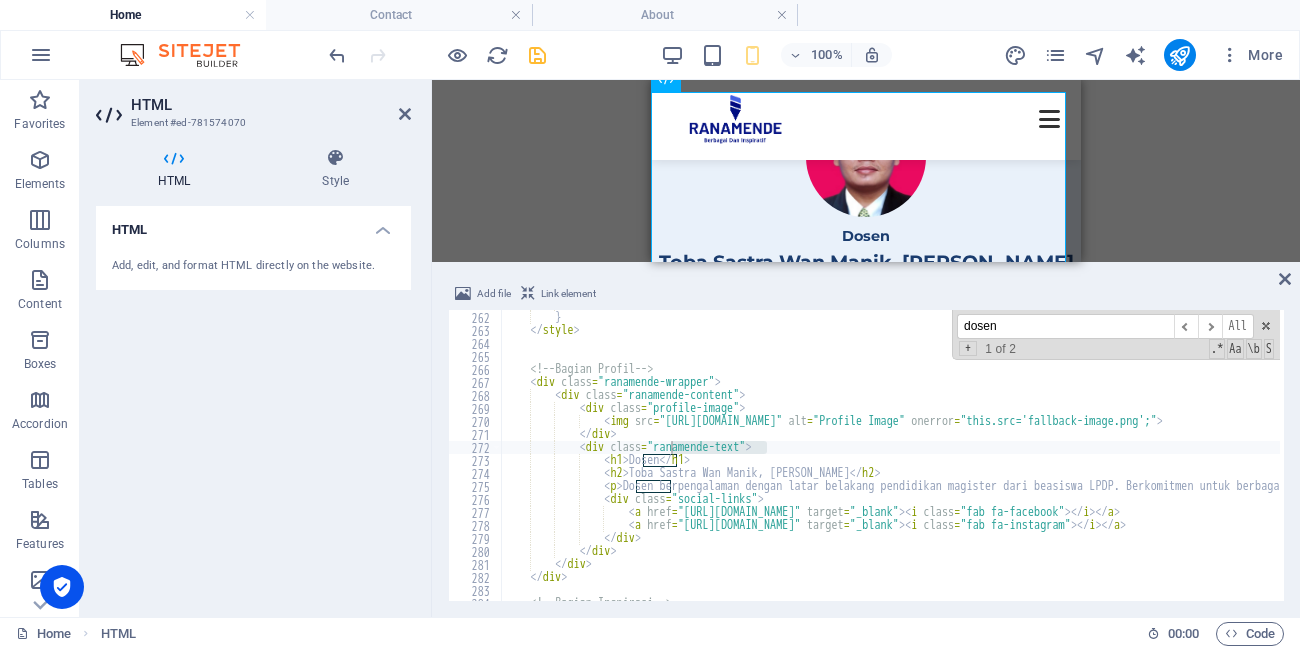 click on "dosen" at bounding box center (1065, 326) 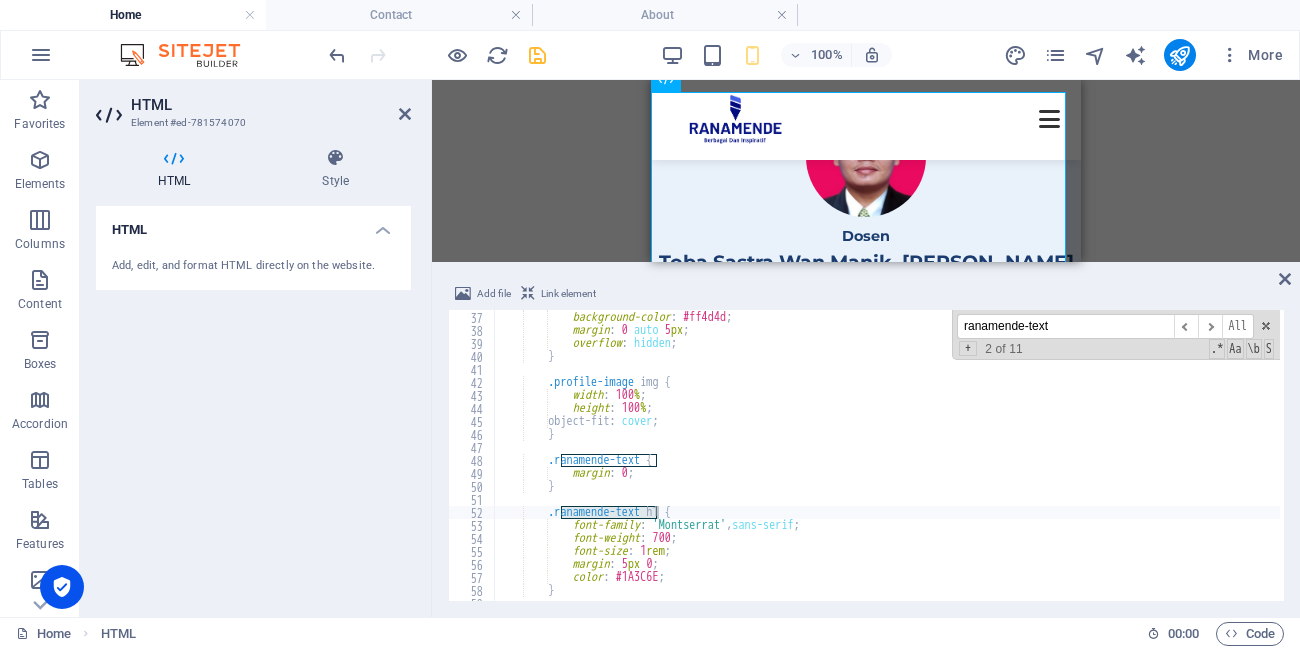 scroll, scrollTop: 528, scrollLeft: 0, axis: vertical 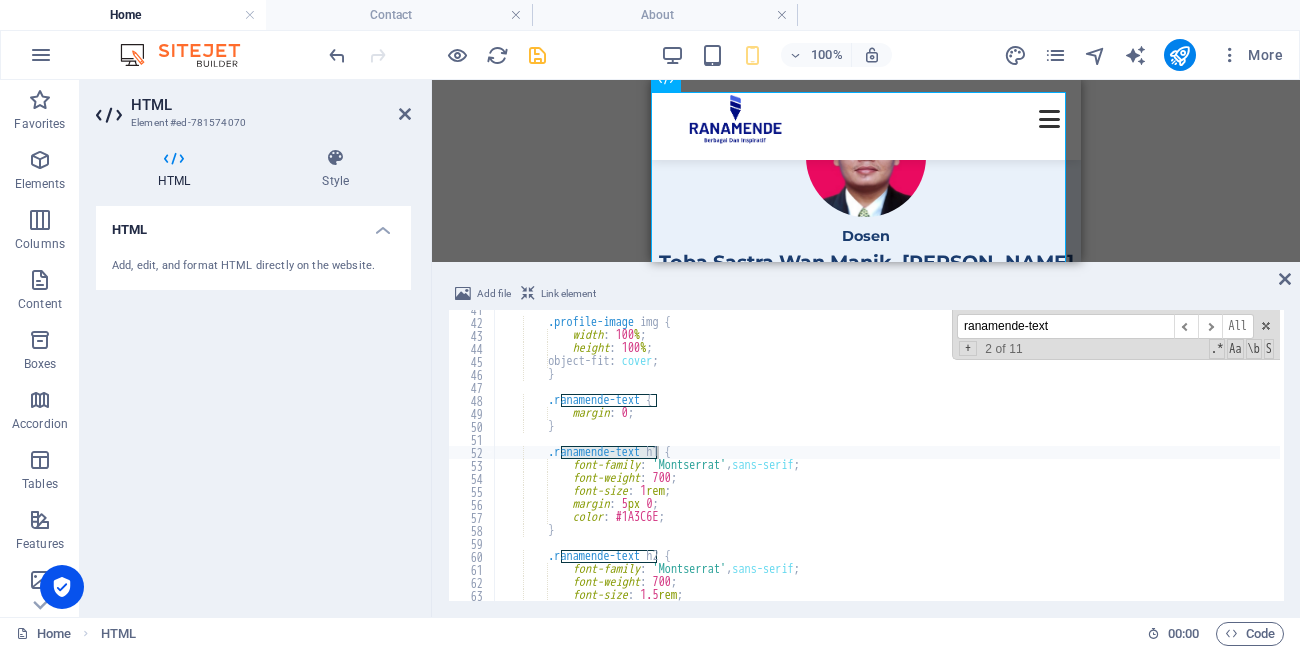 click on "ranamende-text" at bounding box center [1065, 326] 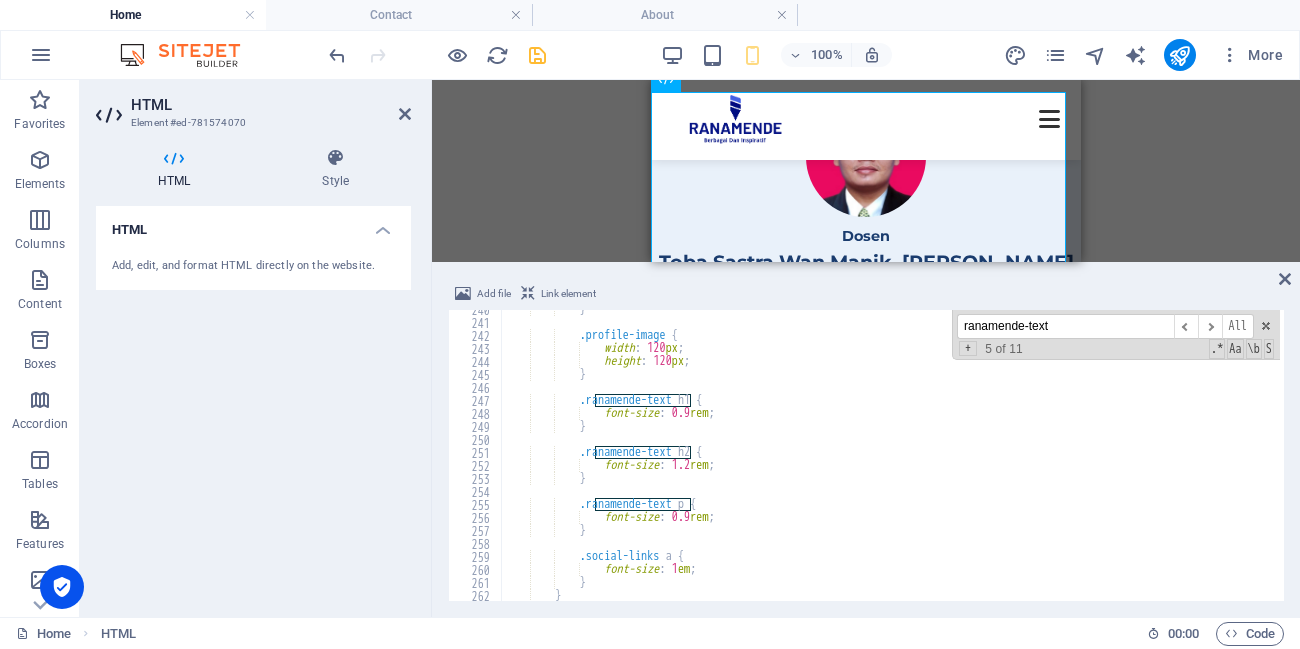 scroll, scrollTop: 3115, scrollLeft: 0, axis: vertical 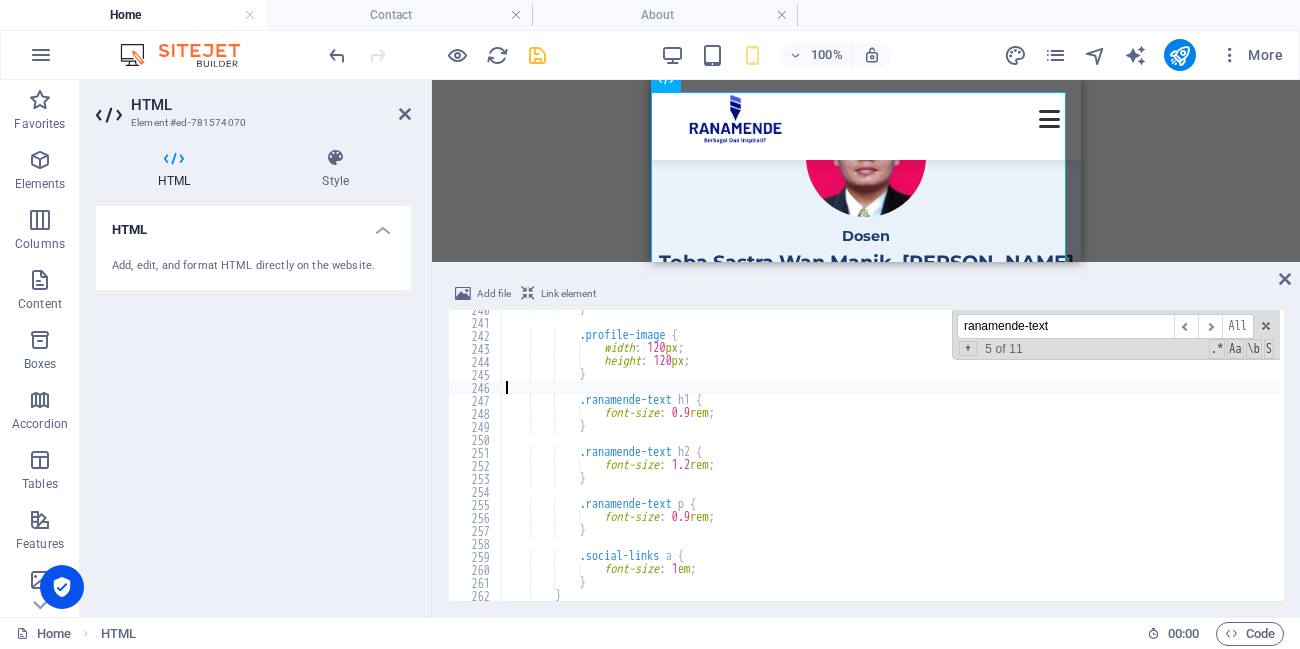 click on "}                .profile-image   {                     width :   120 px ;                     height :   120 px ;                }                .ranamende-text   h1   {                     font-size :   0.9 rem ;                }                .ranamende-text   h2   {                     font-size :   1.2 rem ;                }                .ranamende-text   p   {                     font-size :   0.9 rem ;                }                .social-links   a   {                     font-size :   1 em ;                }           }      </ style >" at bounding box center [1552, 459] 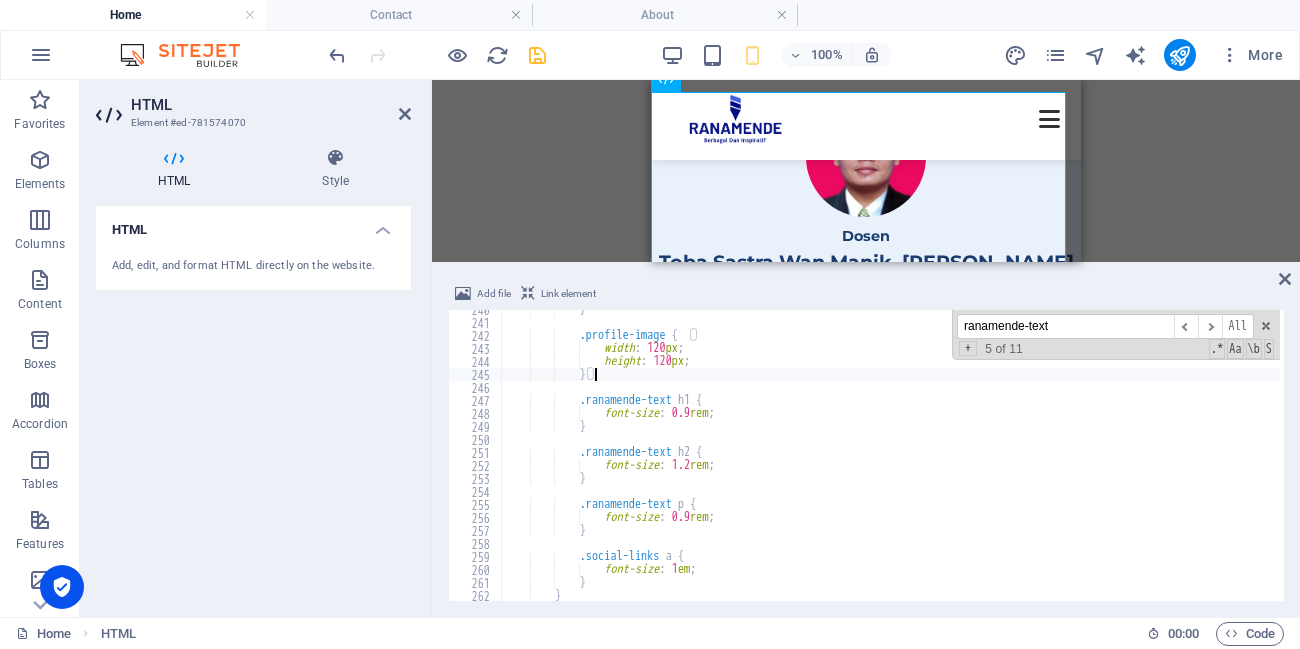click on "}                .profile-image   {                     width :   120 px ;                     height :   120 px ;                }                .ranamende-text   h1   {                     font-size :   0.9 rem ;                }                .ranamende-text   h2   {                     font-size :   1.2 rem ;                }                .ranamende-text   p   {                     font-size :   0.9 rem ;                }                .social-links   a   {                     font-size :   1 em ;                }           }      </ style >" at bounding box center (1552, 459) 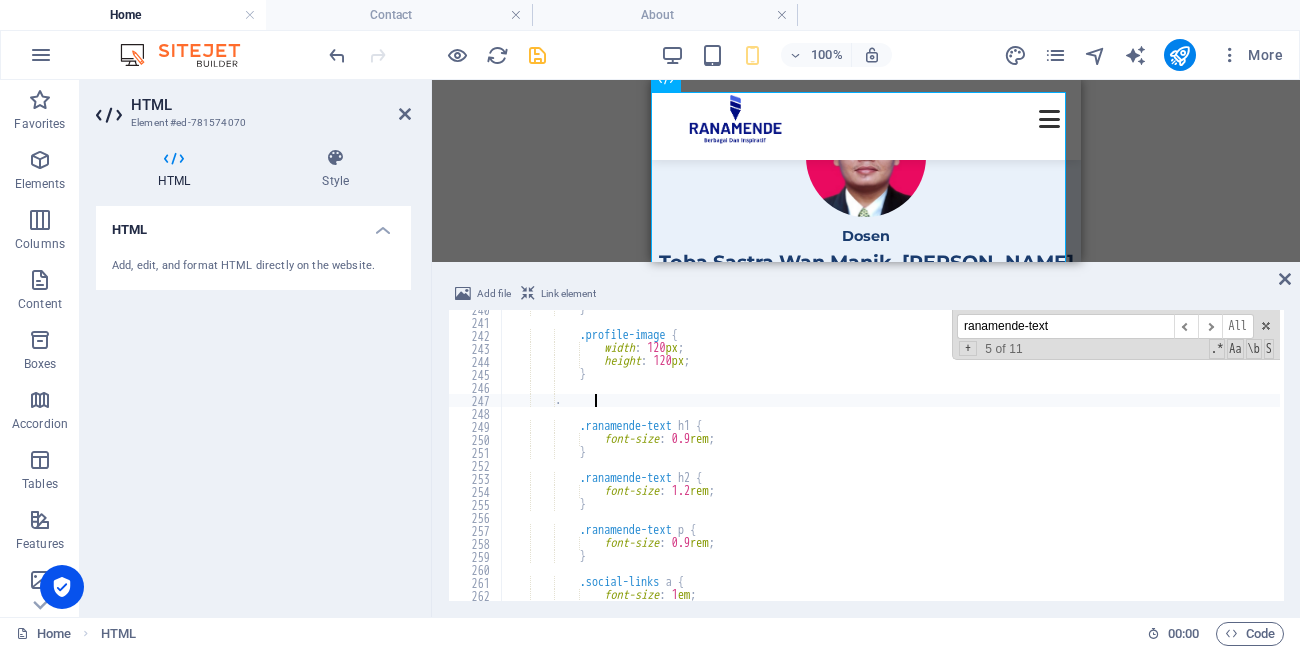 scroll, scrollTop: 0, scrollLeft: 6, axis: horizontal 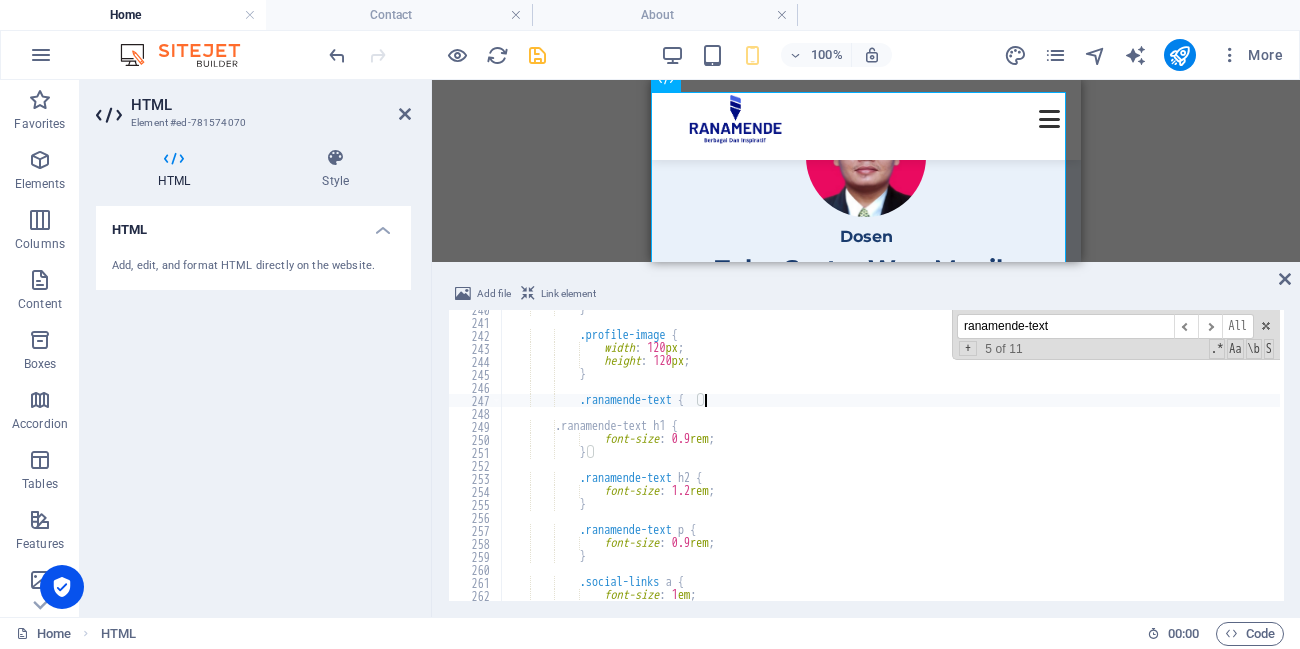 type on ".ranamende-text {}" 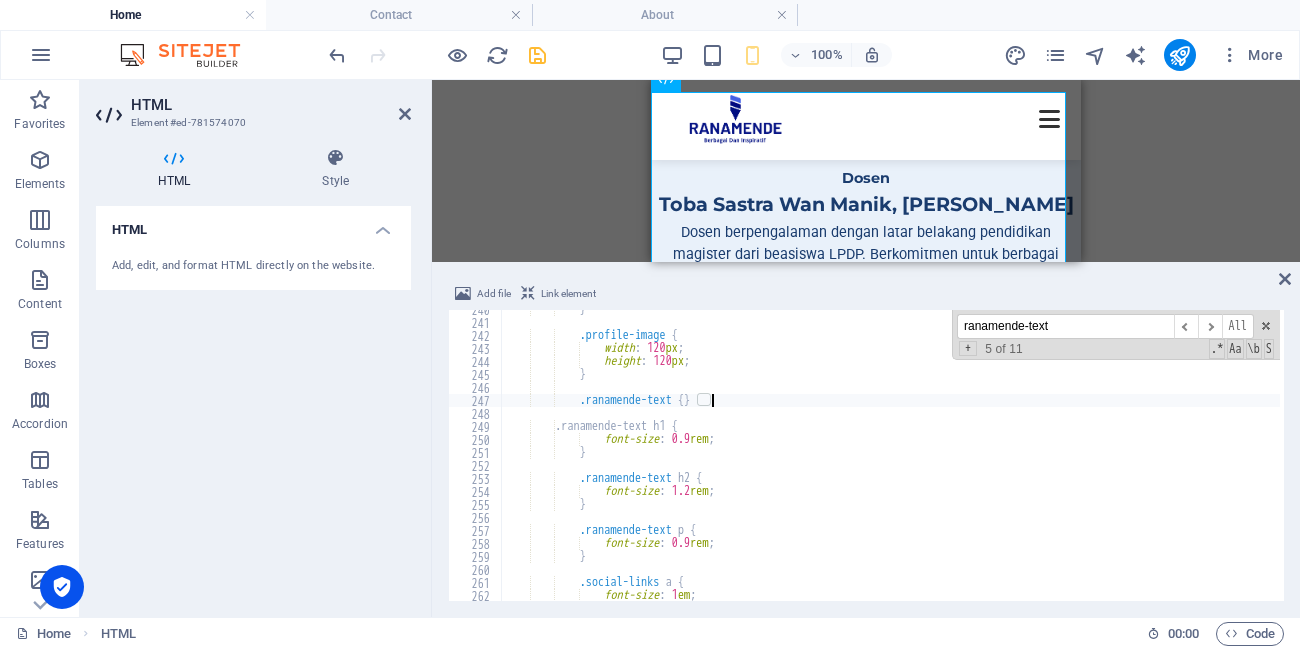 scroll, scrollTop: 809, scrollLeft: 0, axis: vertical 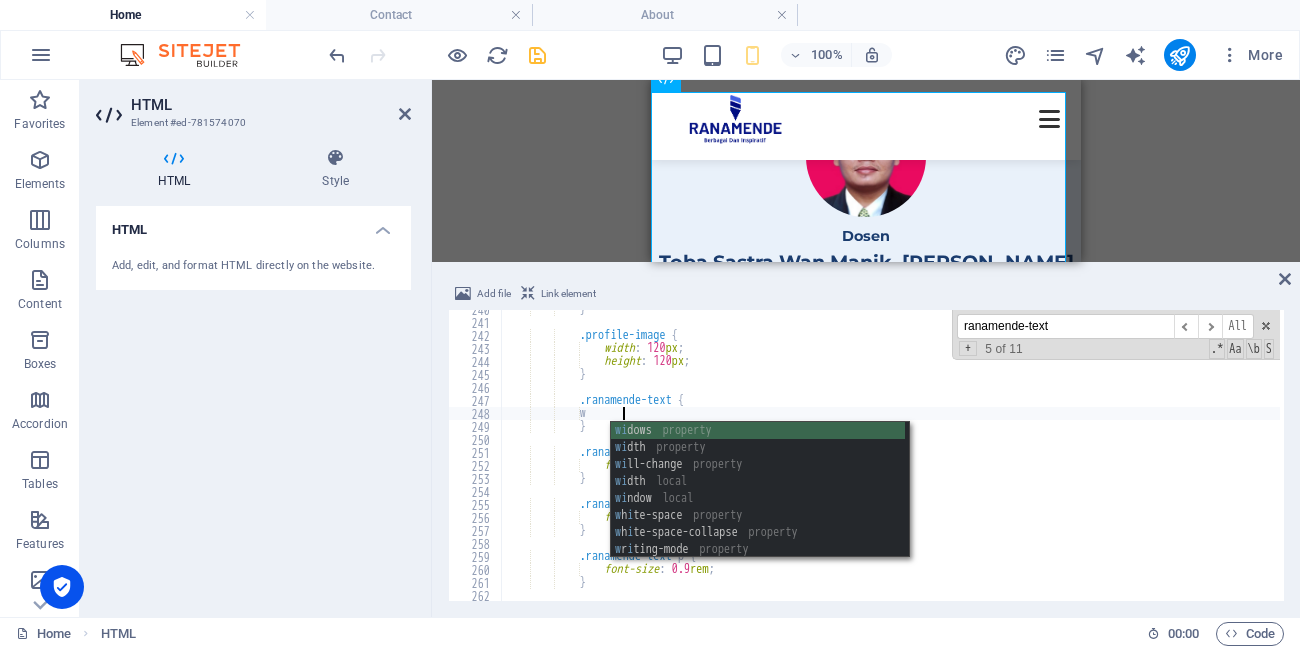 type on "w" 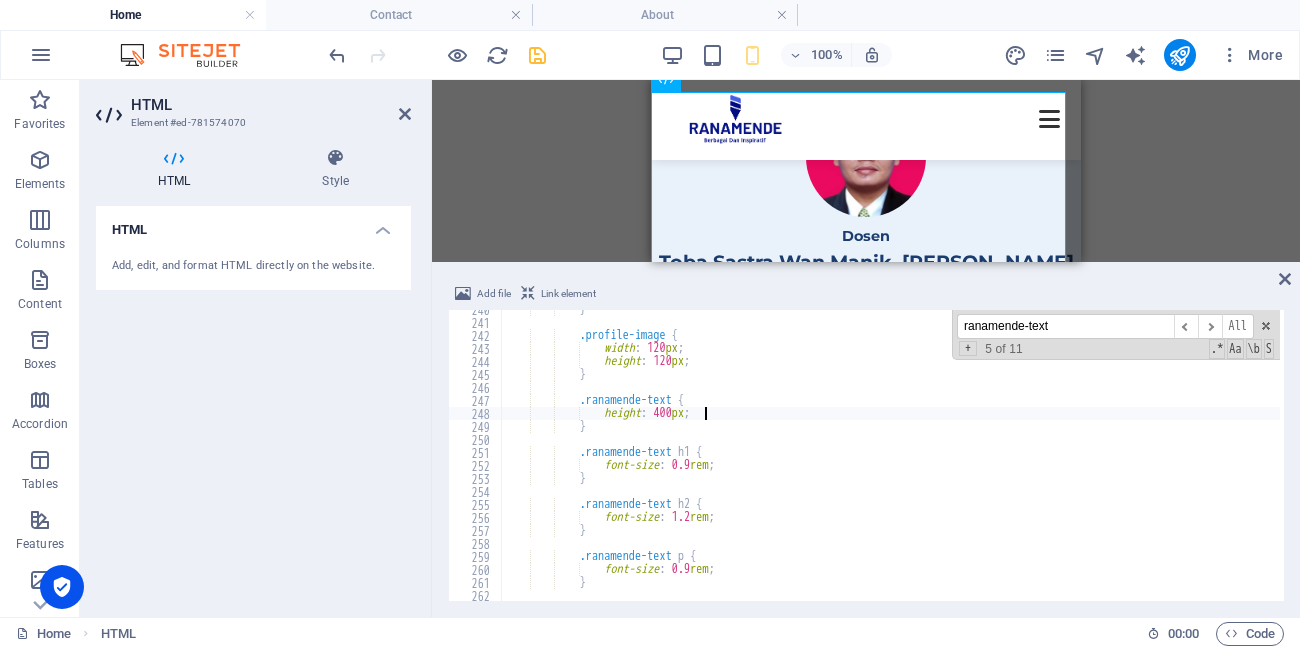 scroll, scrollTop: 0, scrollLeft: 15, axis: horizontal 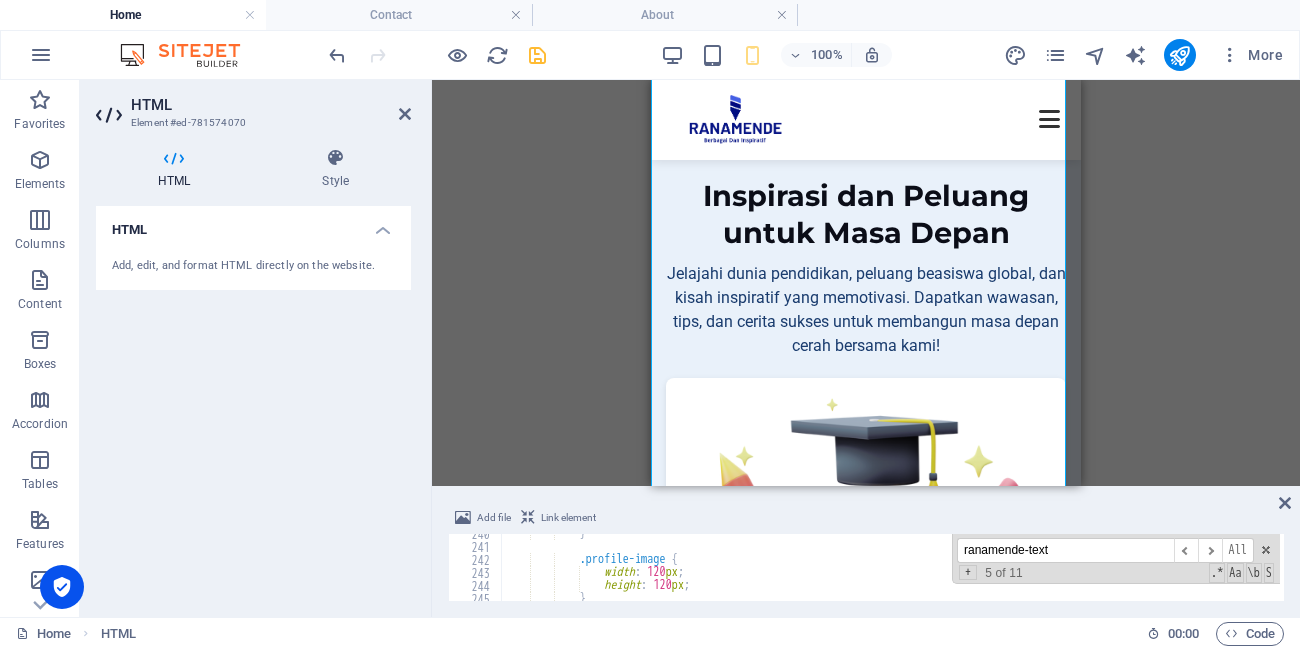 drag, startPoint x: 1038, startPoint y: 262, endPoint x: 323, endPoint y: 293, distance: 715.6717 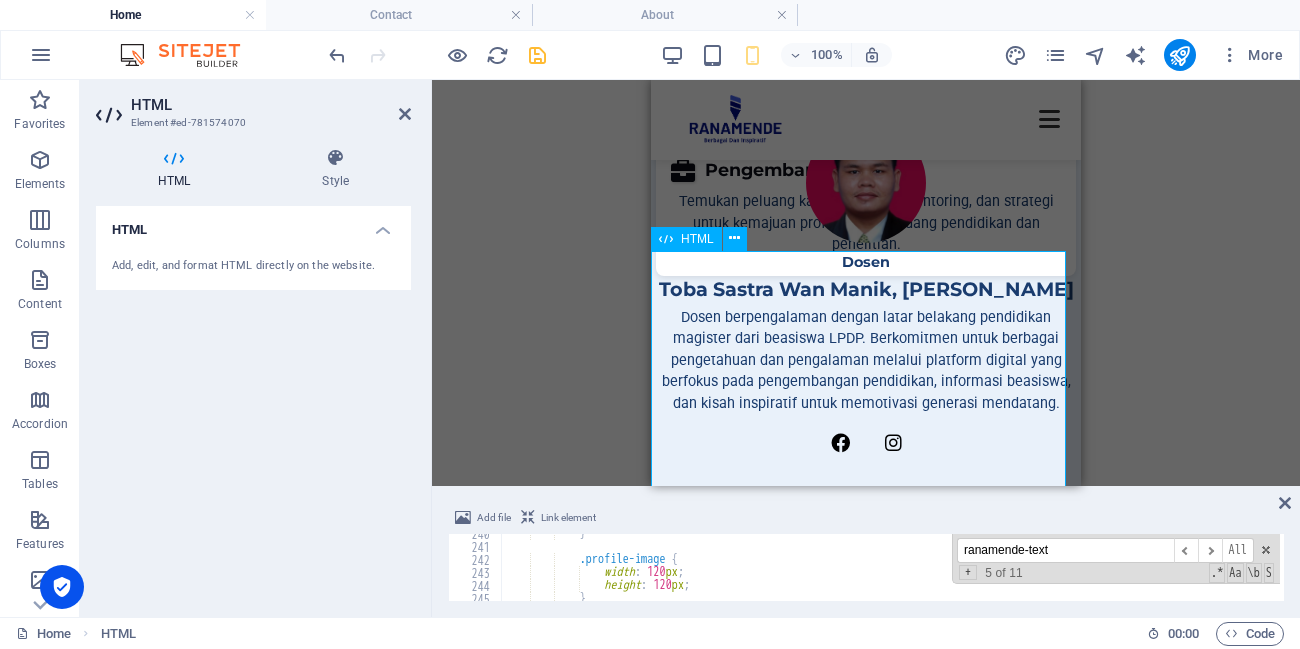scroll, scrollTop: 620, scrollLeft: 0, axis: vertical 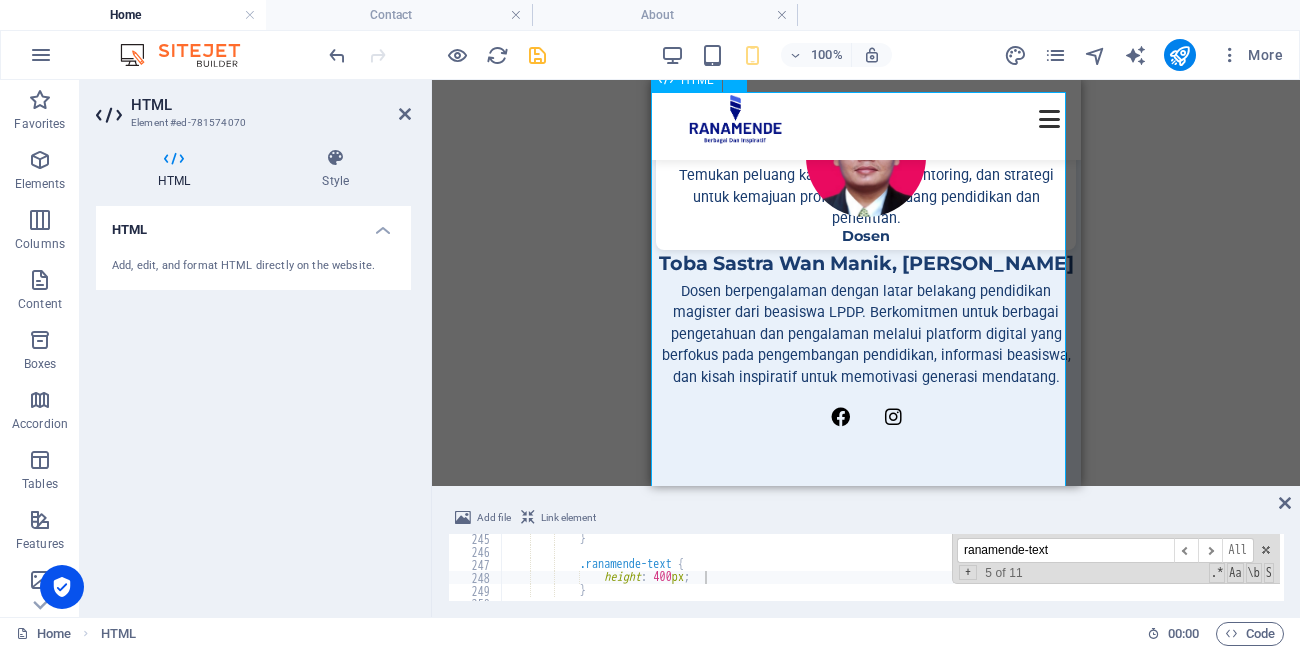 drag, startPoint x: 864, startPoint y: 473, endPoint x: 902, endPoint y: 339, distance: 139.28389 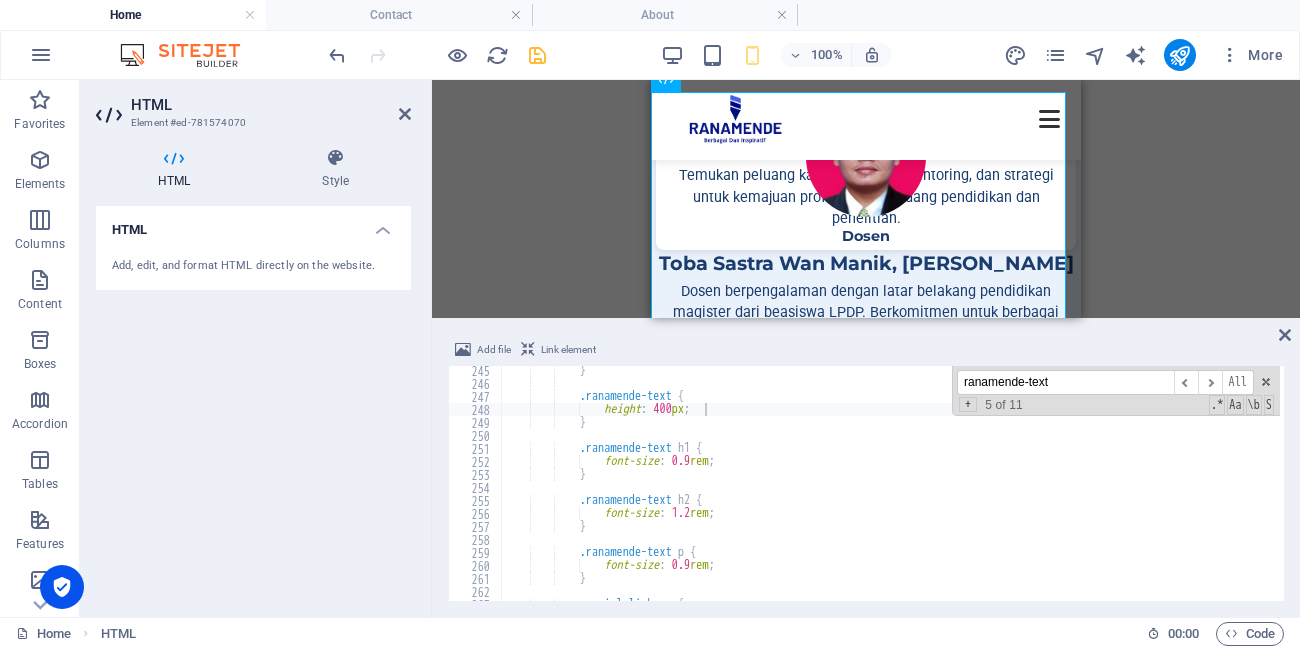 click on "H2   HTML   Spacer   Collection   Container   HTML   Container   Spacer   HTML   Spacer   HTML   Container   Spacer   Collection   Collection item   H3   Button   Collection item   Image   Spacer   Spacer" at bounding box center (866, 199) 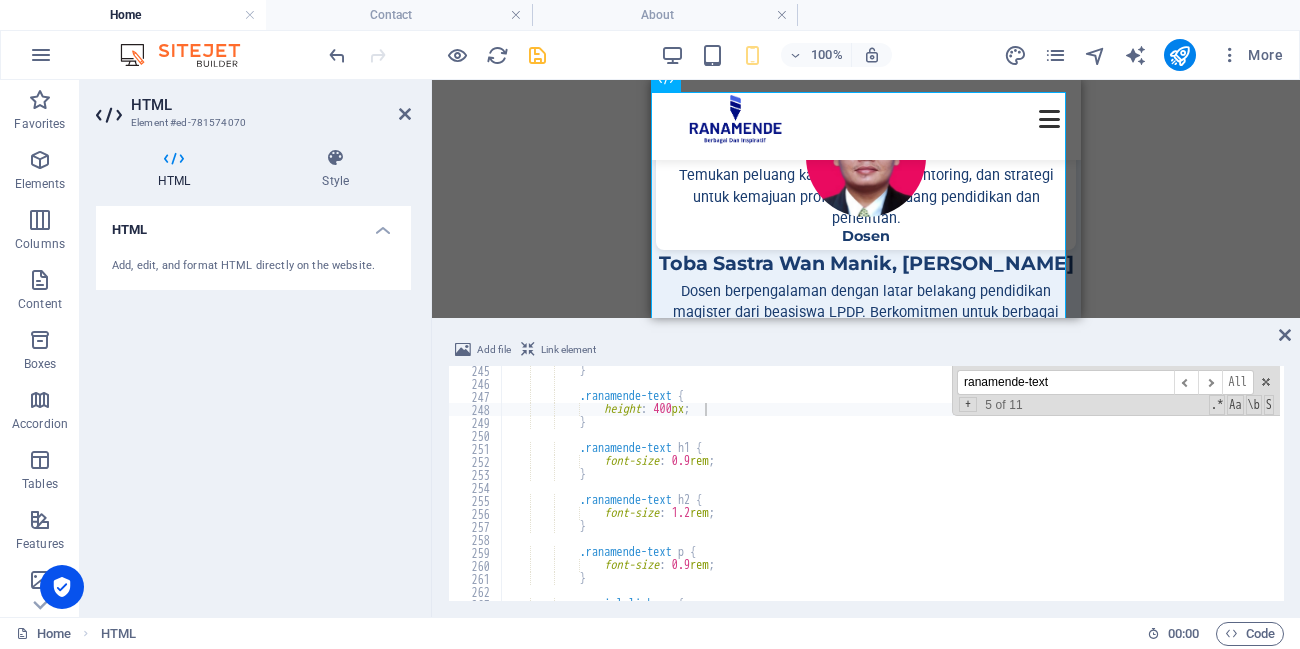 click on "}                               .ranamende-text   {                     height :   400 px ;                }                .ranamende-text   h1   {                     font-size :   0.9 rem ;                }                .ranamende-text   h2   {                     font-size :   1.2 rem ;                }                .ranamende-text   p   {                     font-size :   0.9 rem ;                }                .social-links   a   {" at bounding box center [1552, 492] 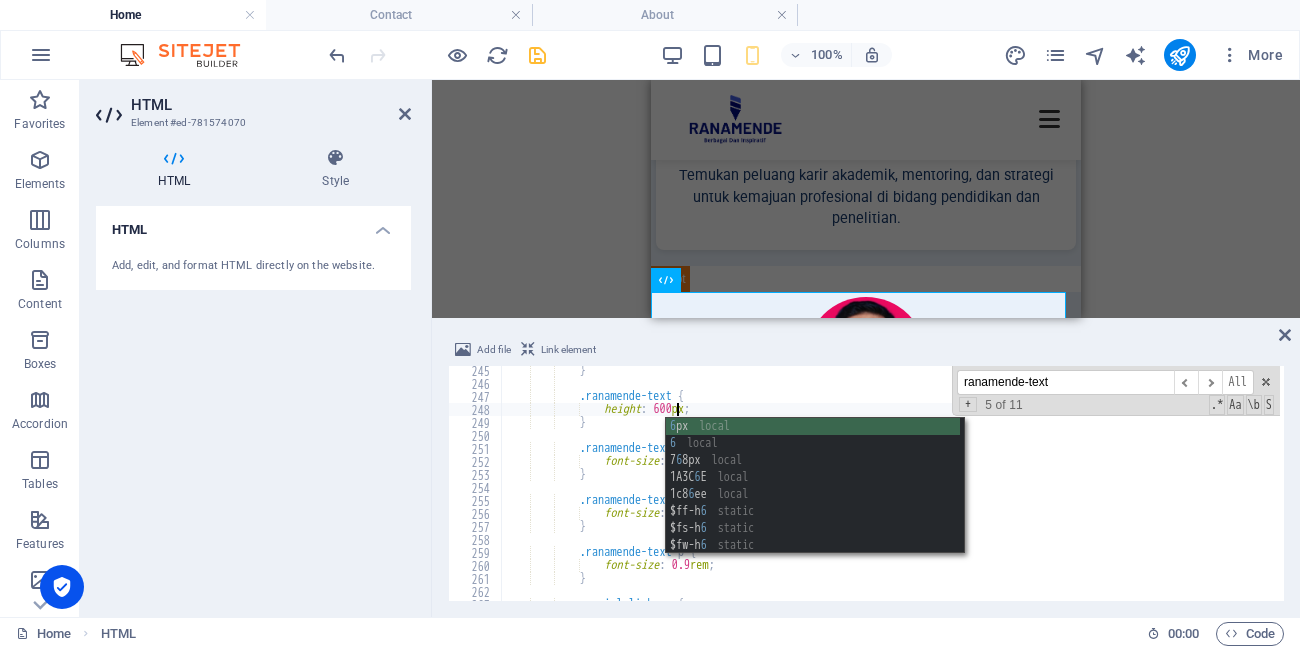 type on "height: 600px;" 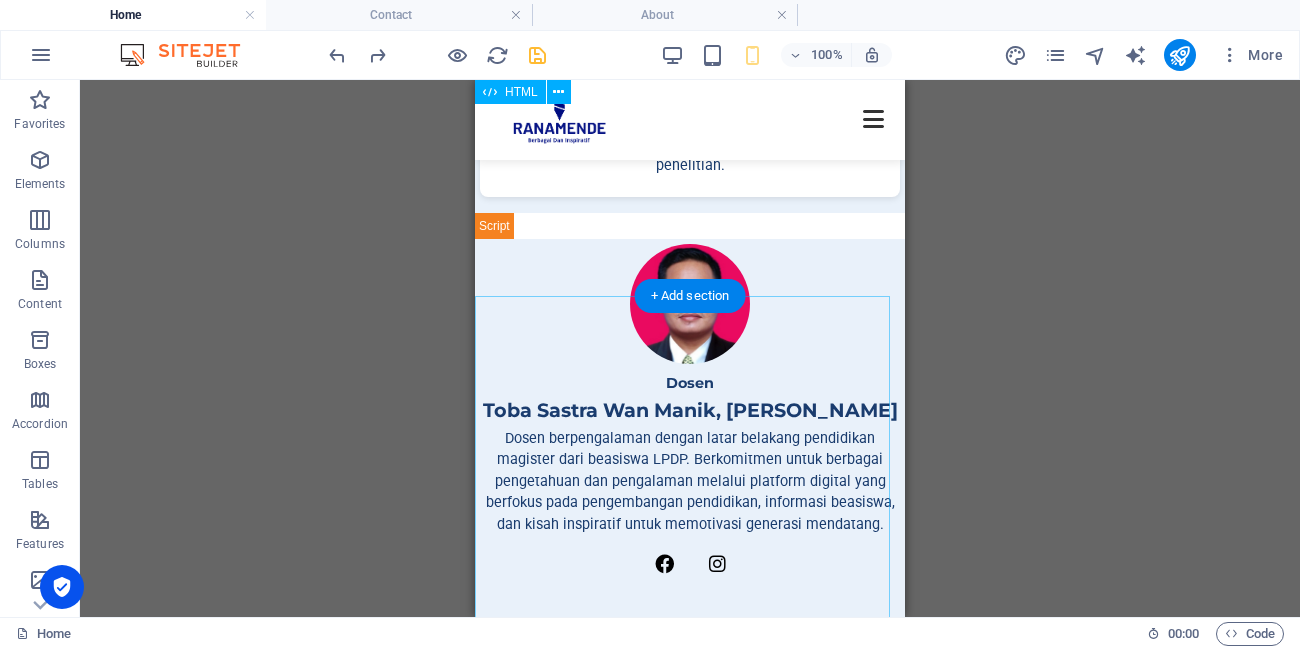 scroll, scrollTop: 616, scrollLeft: 0, axis: vertical 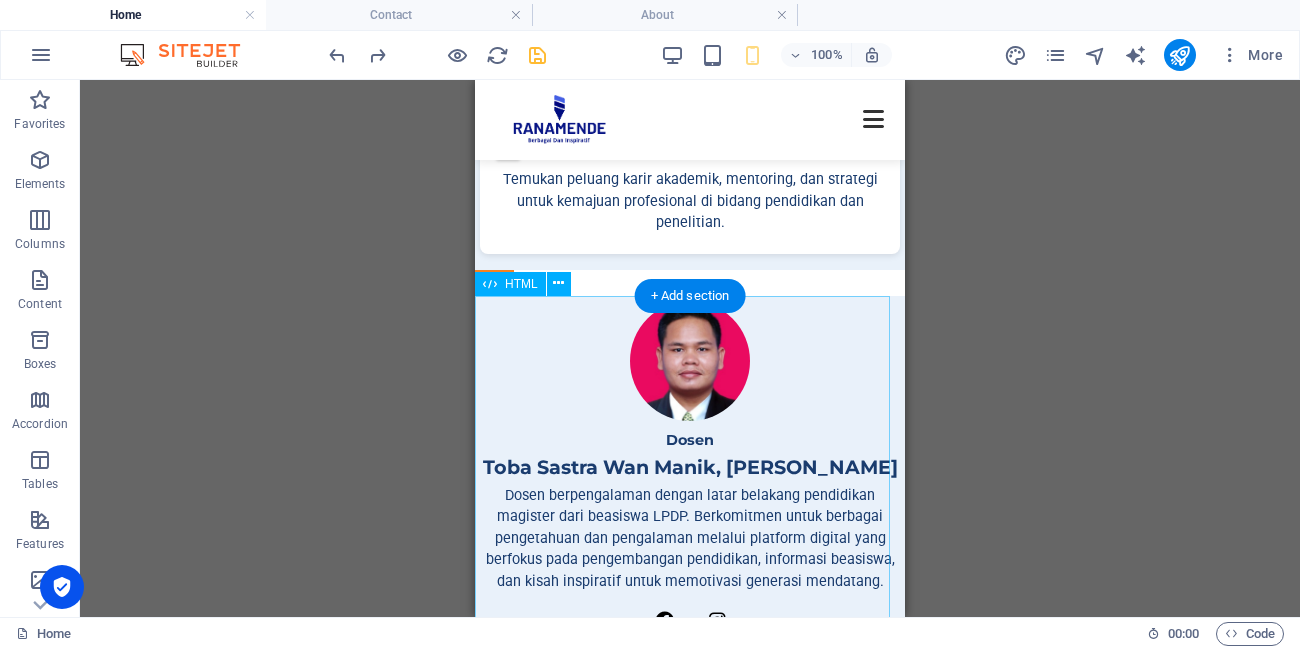 click on "Ranamende: Profil dan Inspirasi
Dosen
Toba Sastra Wan Manik, [PERSON_NAME] berpengalaman dengan latar belakang pendidikan magister dari beasiswa LPDP. Berkomitmen untuk berbagai pengetahuan dan pengalaman melalui platform digital yang berfokus pada pengembangan pendidikan, informasi beasiswa, dan kisah inspiratif untuk memotivasi generasi mendatang.
Inspirasi dan Peluang untuk Masa Depan
Jelajahi dunia pendidikan, peluang beasiswa global, dan kisah inspiratif yang memotivasi. Dapatkan wawasan, tips, dan cerita sukses untuk membangun masa depan cerah bersama kami!
Pendidikan Beasiswa" at bounding box center (690, 1571) 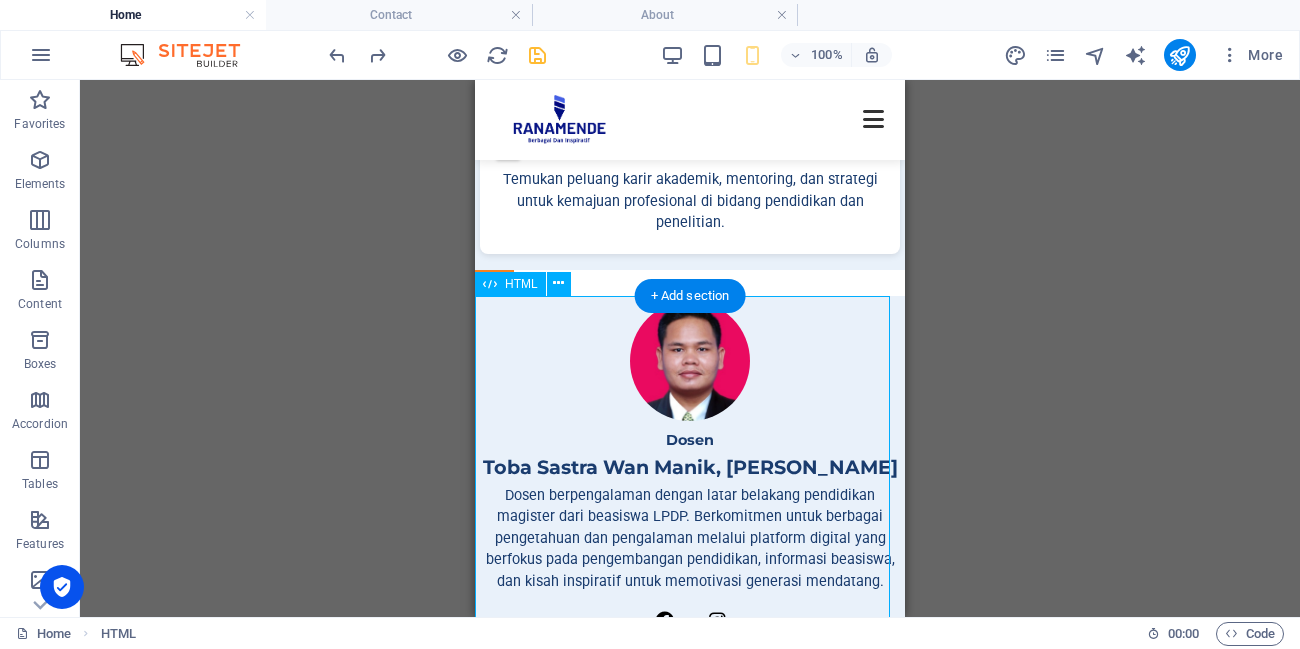 click on "Ranamende: Profil dan Inspirasi
Dosen
Toba Sastra Wan Manik, [PERSON_NAME] berpengalaman dengan latar belakang pendidikan magister dari beasiswa LPDP. Berkomitmen untuk berbagai pengetahuan dan pengalaman melalui platform digital yang berfokus pada pengembangan pendidikan, informasi beasiswa, dan kisah inspiratif untuk memotivasi generasi mendatang.
Inspirasi dan Peluang untuk Masa Depan
Jelajahi dunia pendidikan, peluang beasiswa global, dan kisah inspiratif yang memotivasi. Dapatkan wawasan, tips, dan cerita sukses untuk membangun masa depan cerah bersama kami!
Pendidikan Beasiswa" at bounding box center [690, 1571] 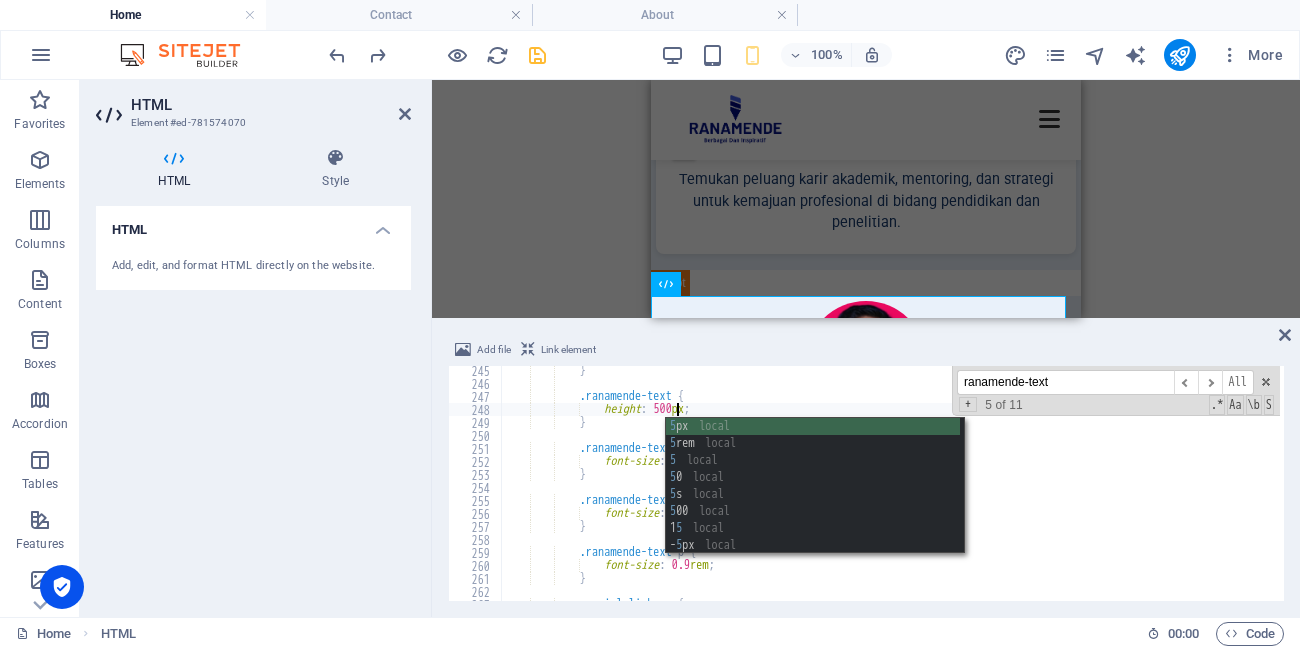 scroll, scrollTop: 3175, scrollLeft: 0, axis: vertical 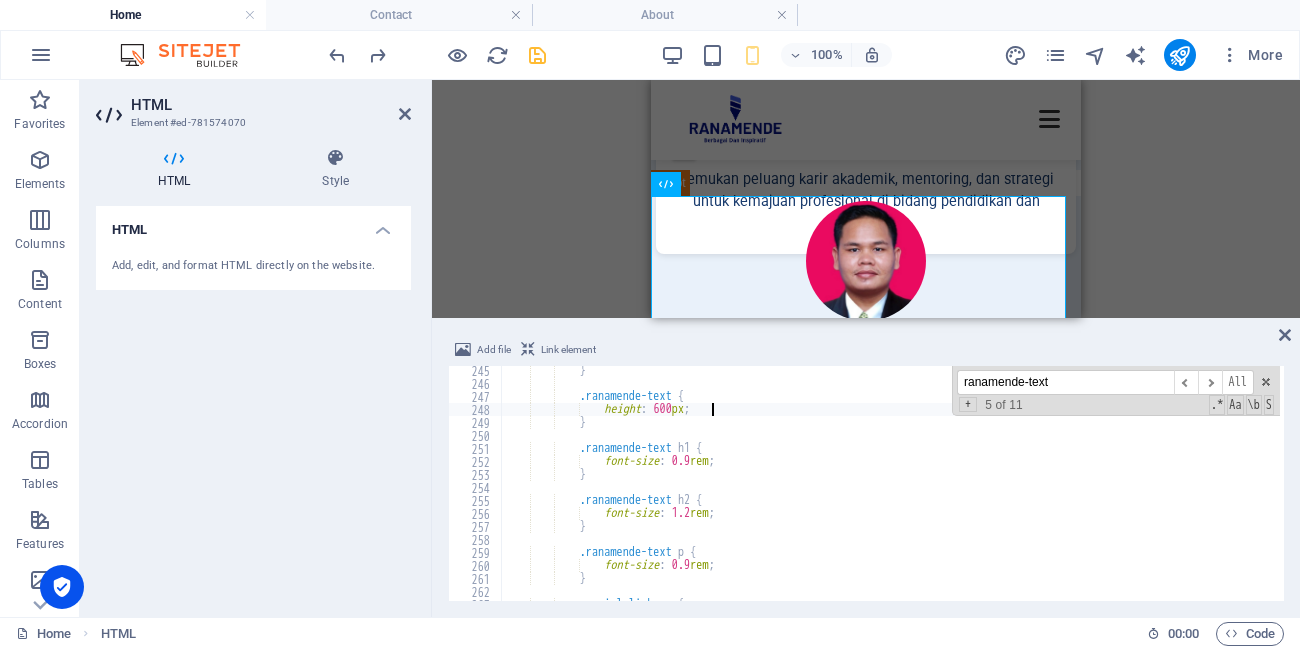 click on "}                               .ranamende-text   {                     height :   600 px ;                }                .ranamende-text   h1   {                     font-size :   0.9 rem ;                }                .ranamende-text   h2   {                     font-size :   1.2 rem ;                }                .ranamende-text   p   {                     font-size :   0.9 rem ;                }                .social-links   a   {" at bounding box center [1552, 492] 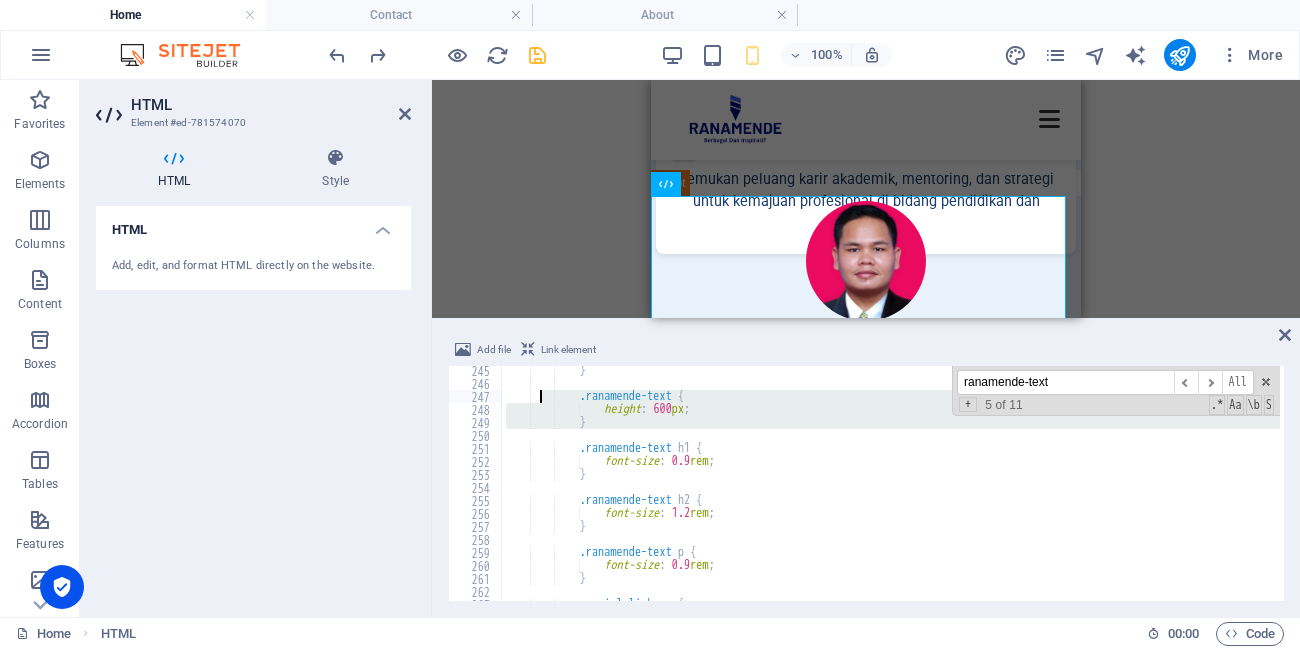 drag, startPoint x: 639, startPoint y: 431, endPoint x: 537, endPoint y: 390, distance: 109.9318 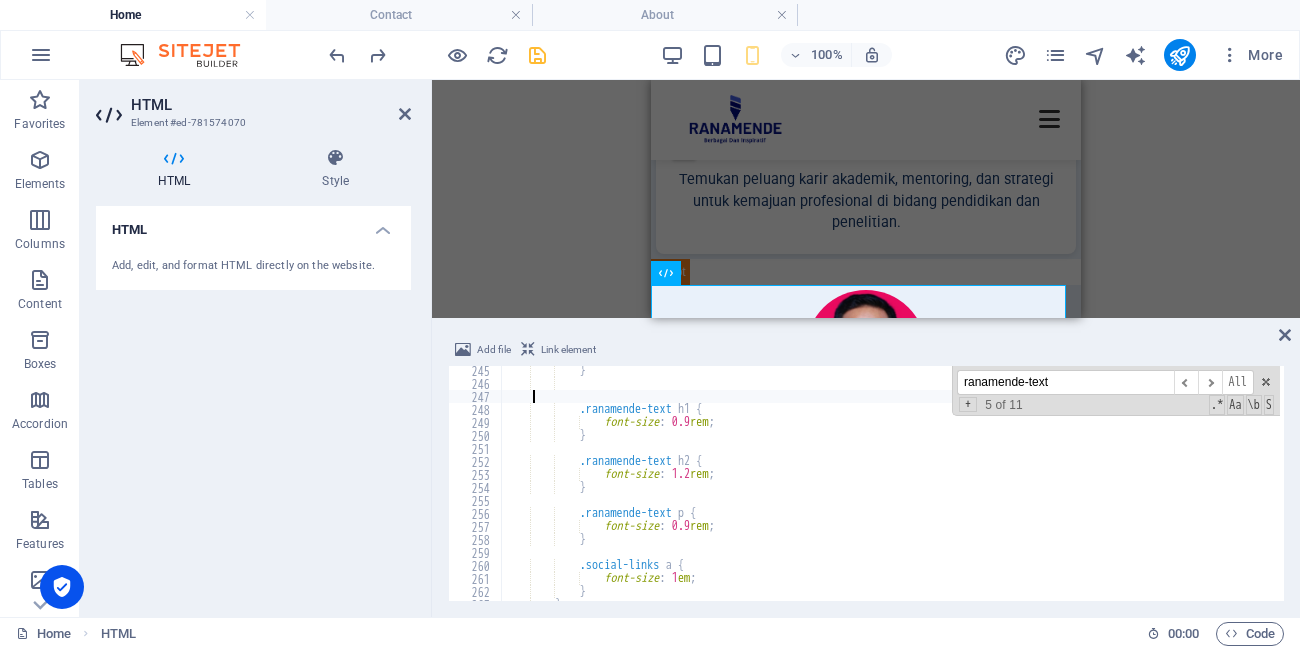 scroll, scrollTop: 0, scrollLeft: 0, axis: both 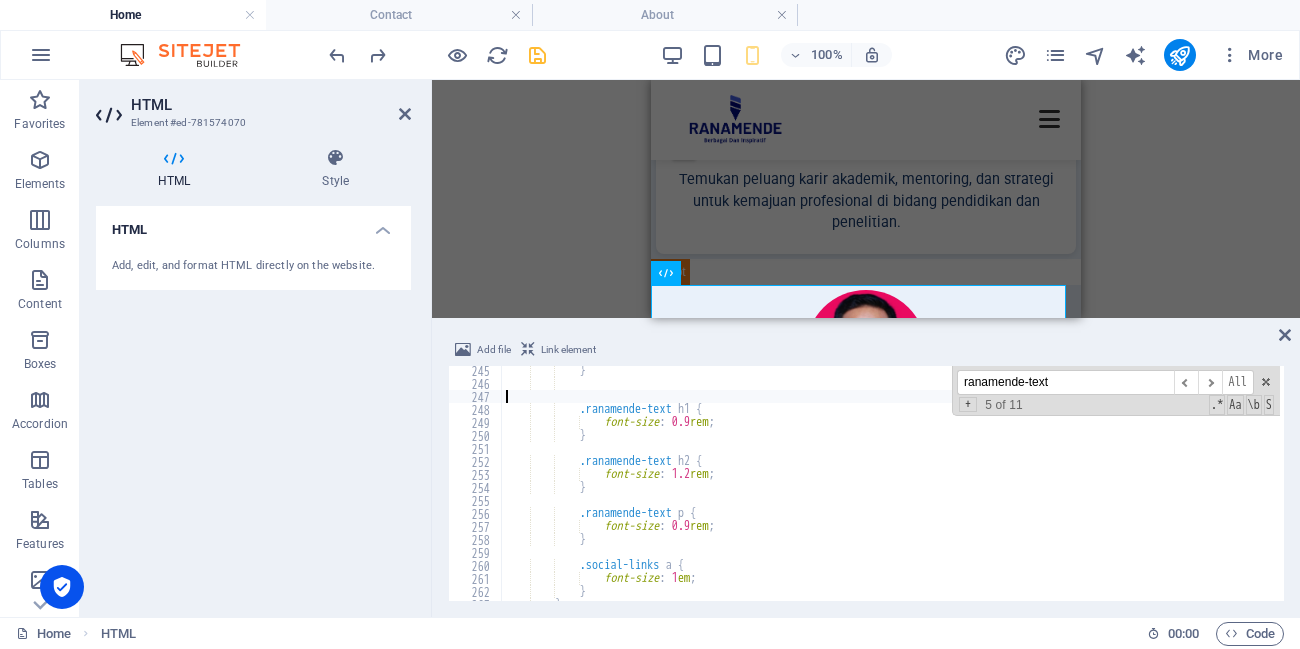 type 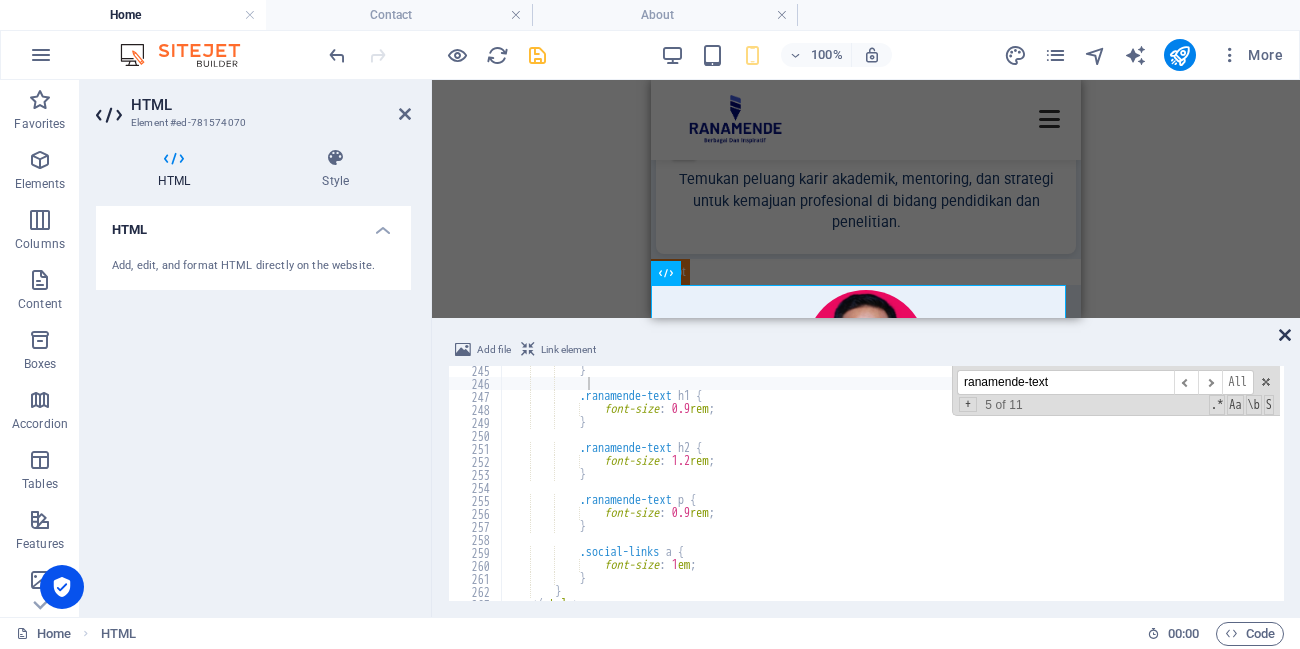 click at bounding box center [1285, 335] 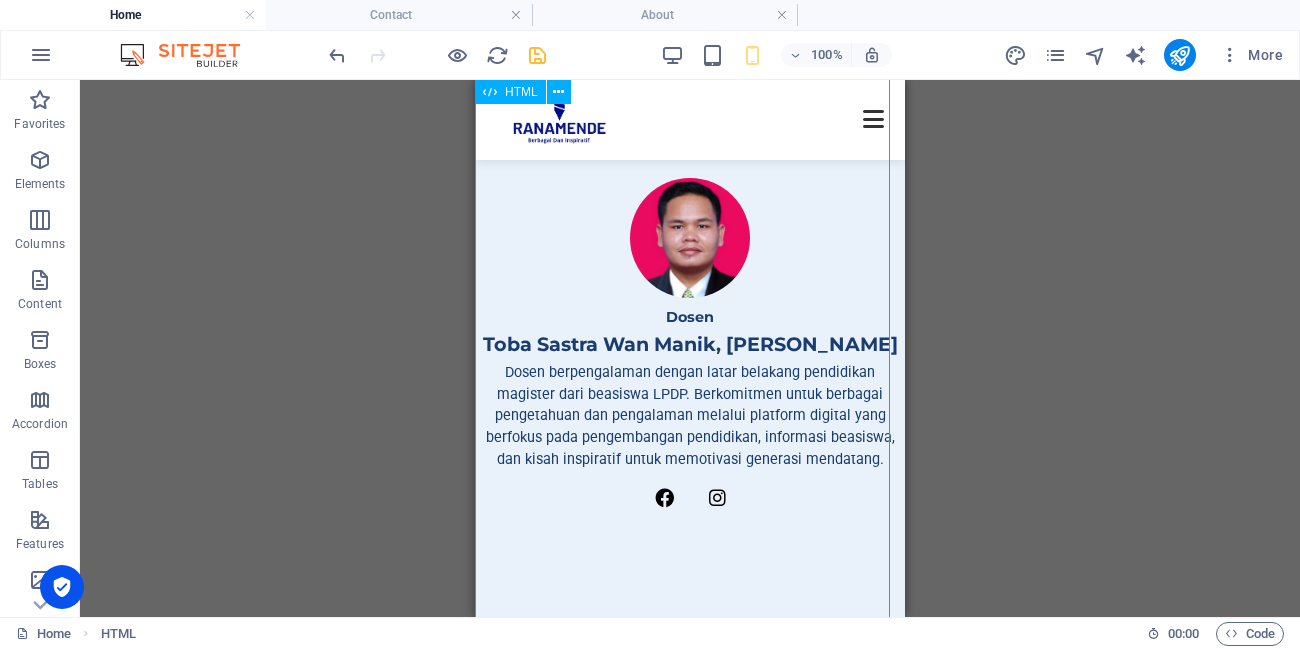 scroll, scrollTop: 616, scrollLeft: 0, axis: vertical 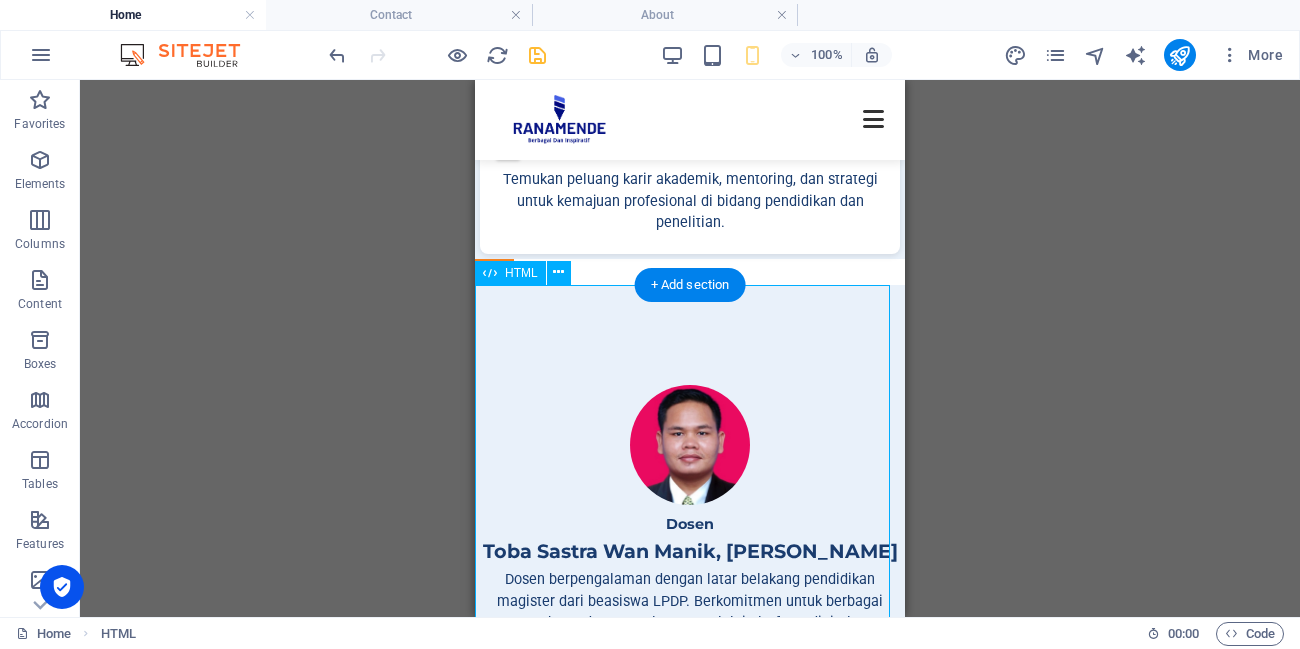 click on "Ranamende: Profil dan Inspirasi
Dosen
Toba Sastra Wan Manik, [PERSON_NAME] berpengalaman dengan latar belakang pendidikan magister dari beasiswa LPDP. Berkomitmen untuk berbagai pengetahuan dan pengalaman melalui platform digital yang berfokus pada pengembangan pendidikan, informasi beasiswa, dan kisah inspiratif untuk memotivasi generasi mendatang.
Inspirasi dan Peluang untuk Masa Depan
Jelajahi dunia pendidikan, peluang beasiswa global, dan kisah inspiratif yang memotivasi. Dapatkan wawasan, tips, dan cerita sukses untuk membangun masa depan cerah bersama kami!
Pendidikan Beasiswa" at bounding box center (690, 1461) 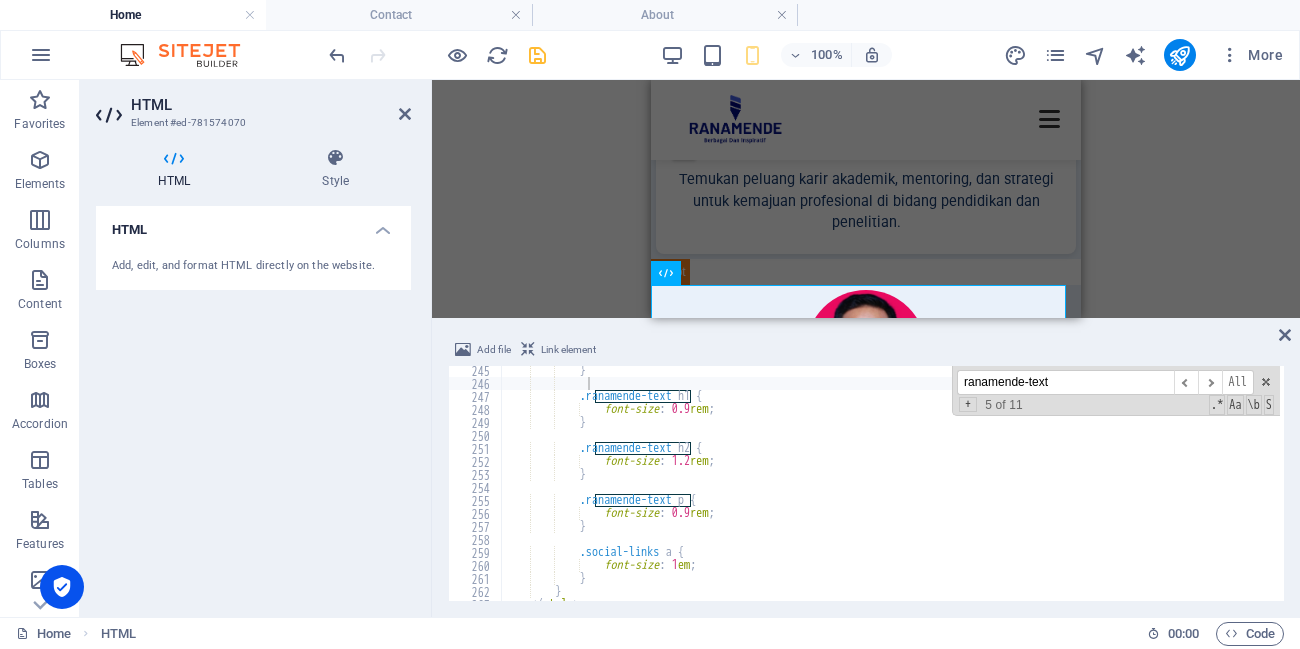 click on "ranamende-text" at bounding box center [1065, 382] 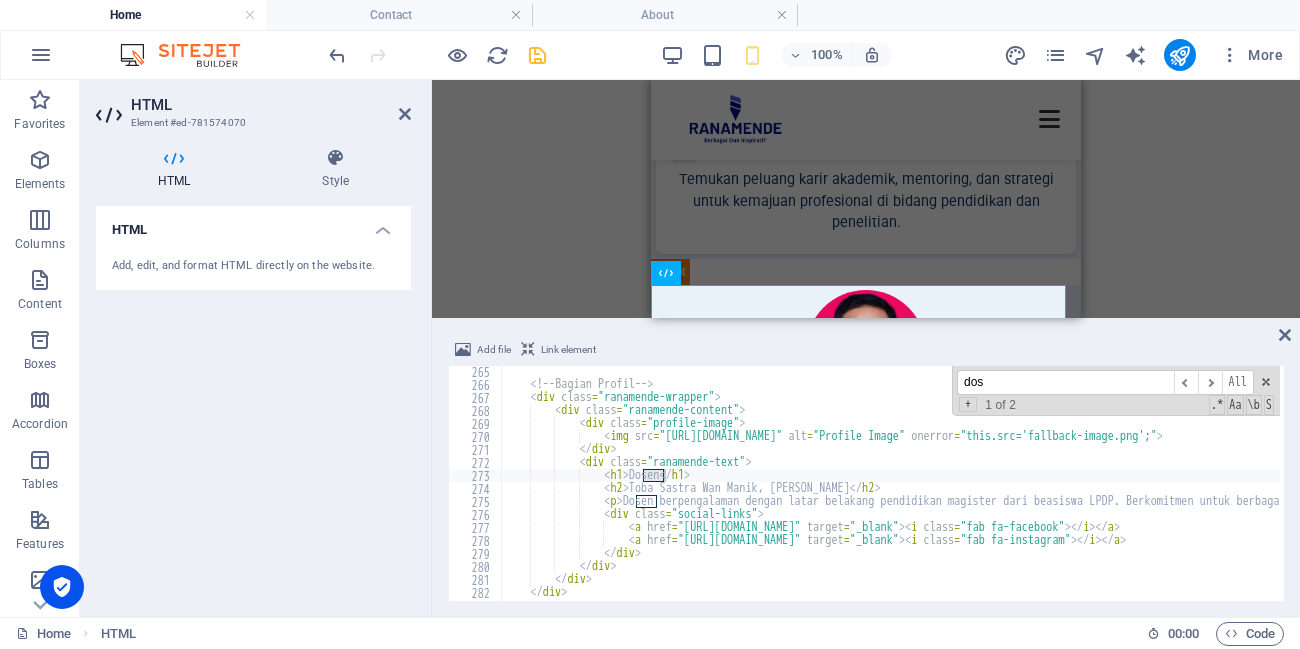scroll, scrollTop: 3434, scrollLeft: 0, axis: vertical 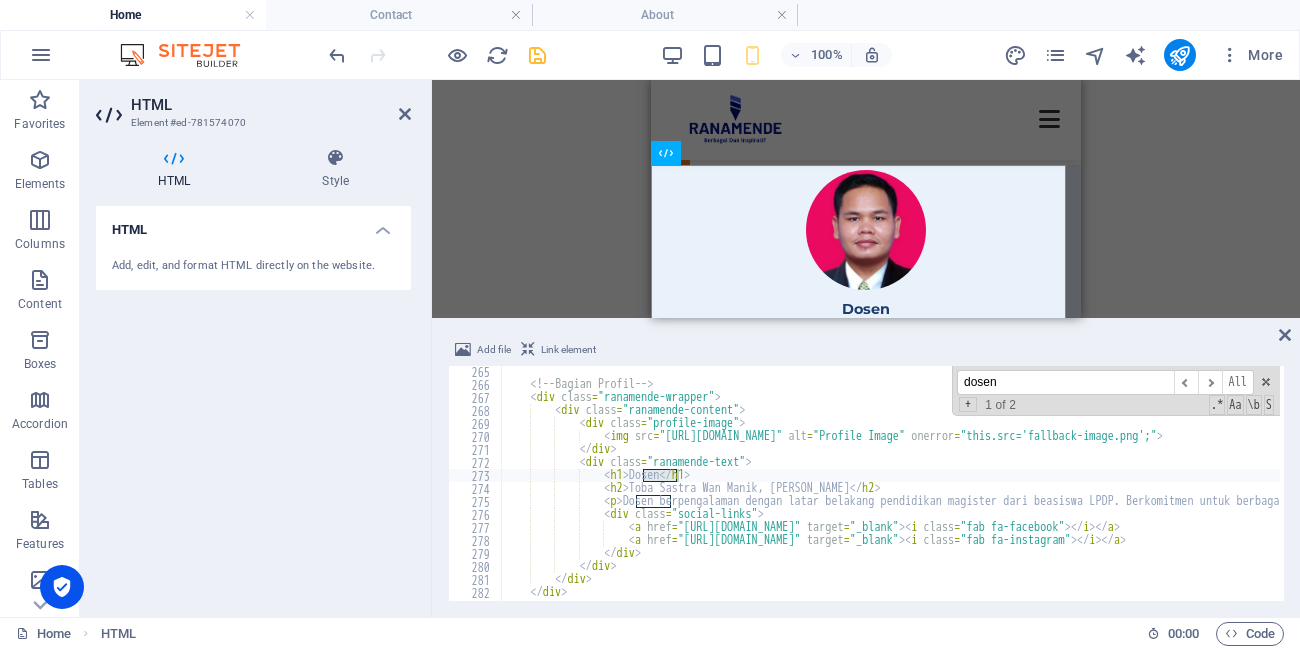 type on "dosen" 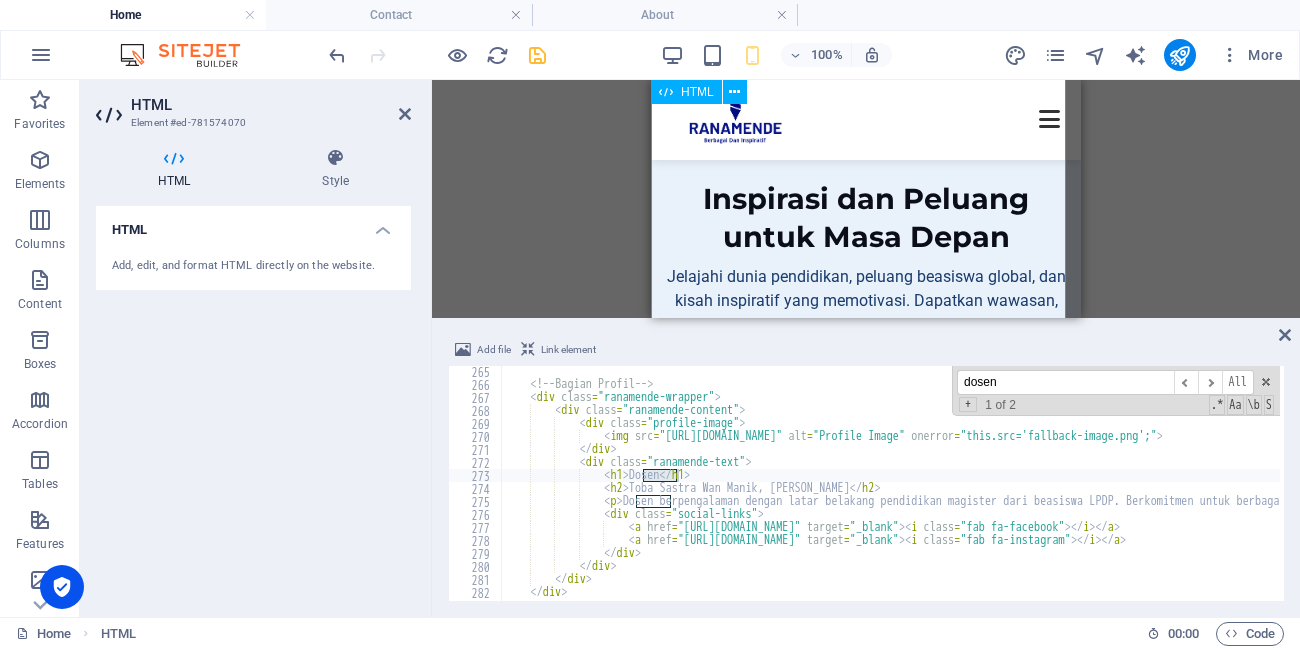 scroll, scrollTop: 1456, scrollLeft: 0, axis: vertical 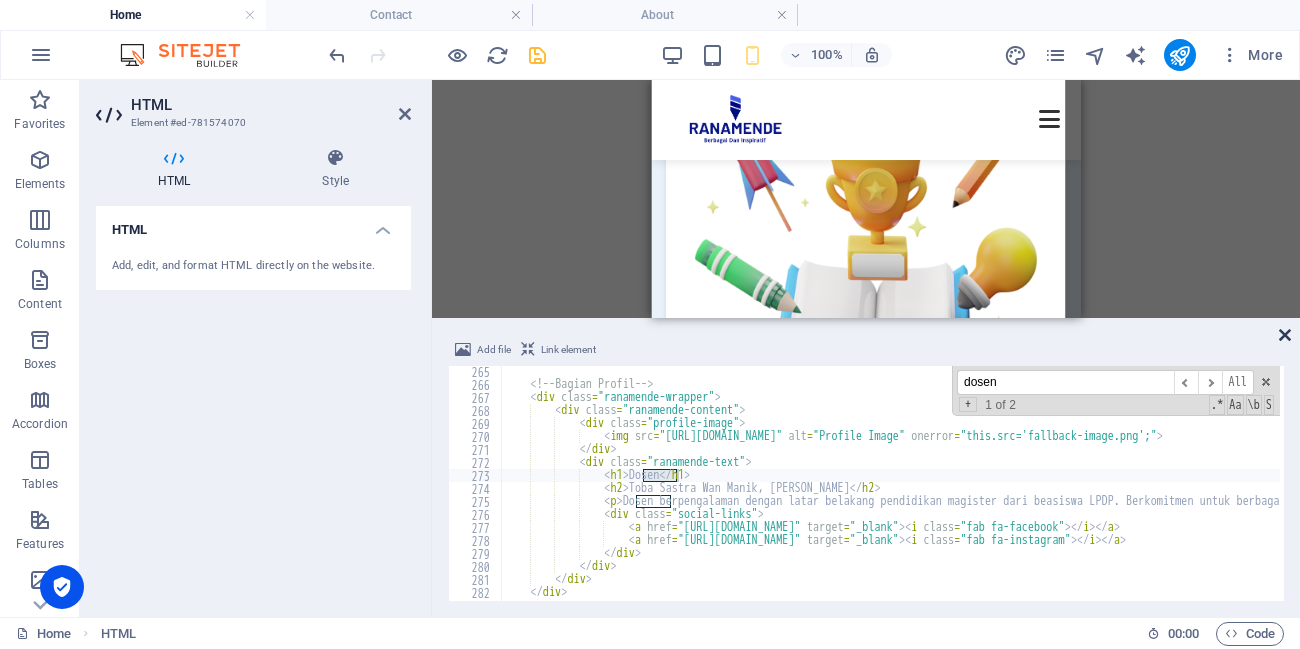 click at bounding box center (1285, 335) 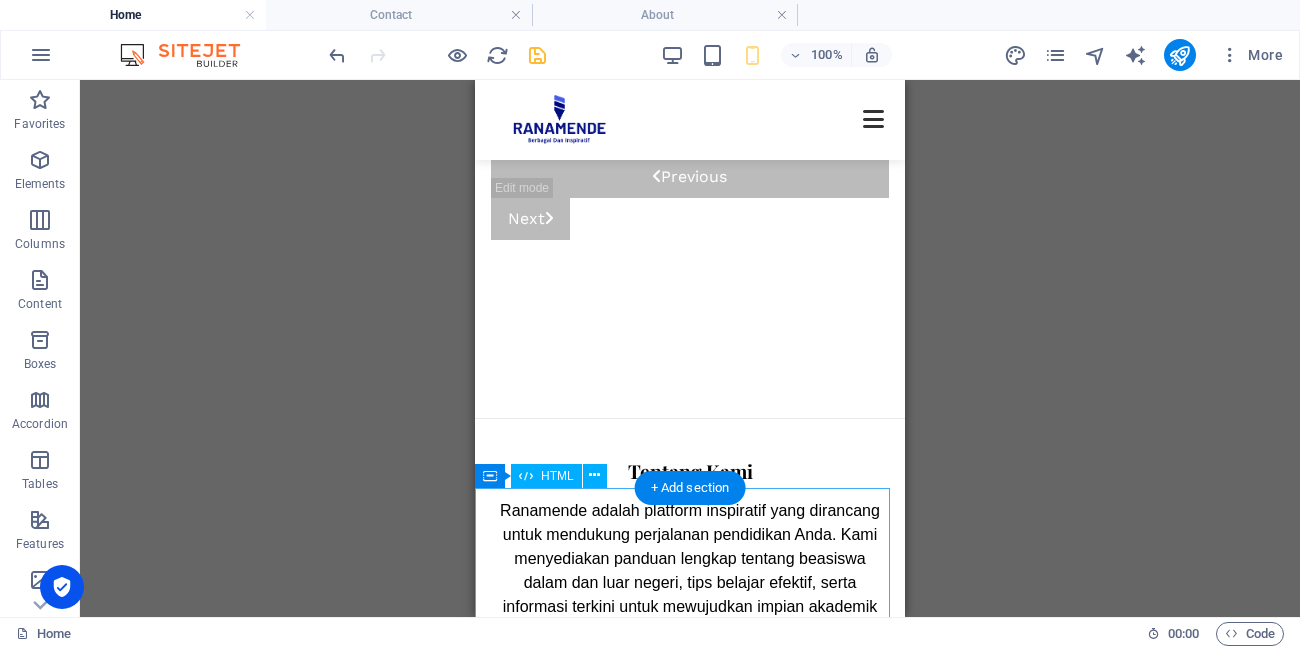 scroll, scrollTop: 3856, scrollLeft: 0, axis: vertical 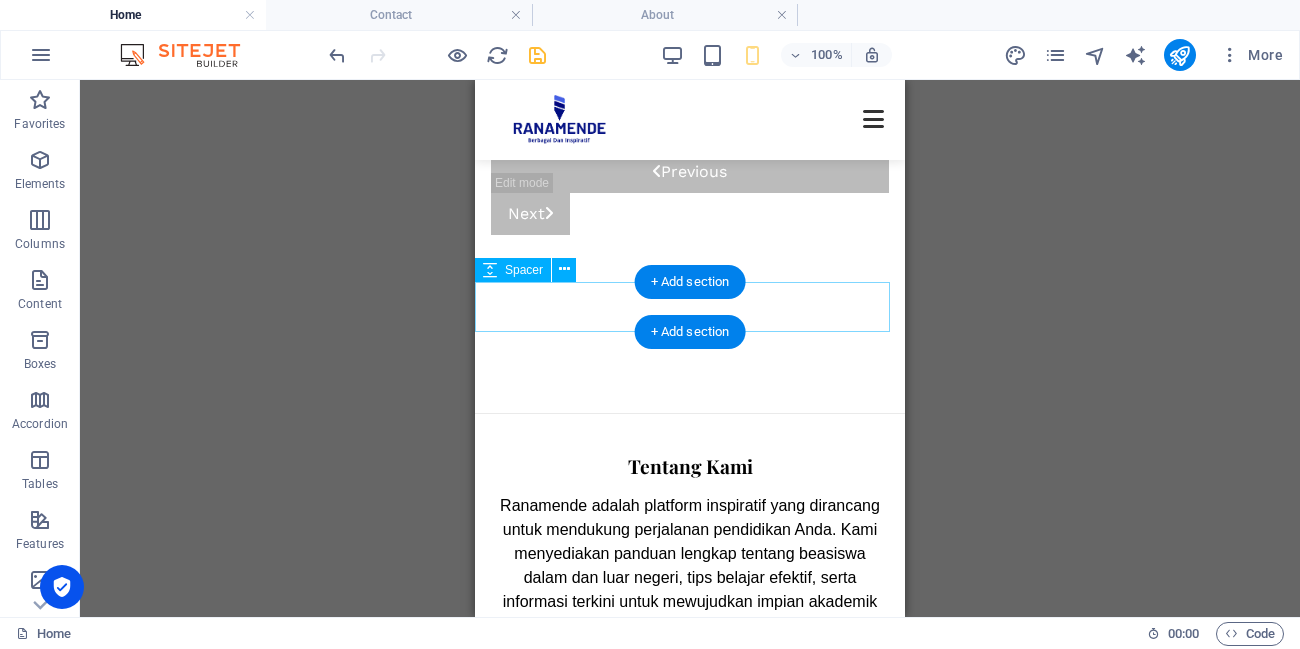 click at bounding box center (690, 388) 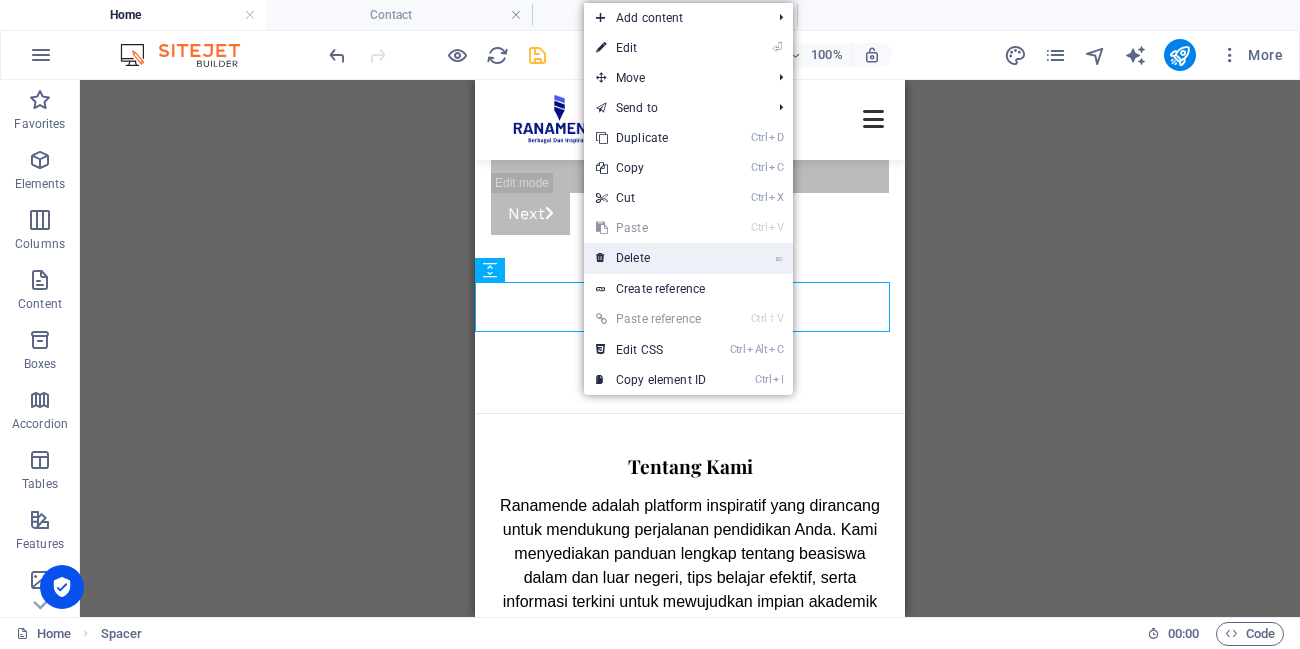 click on "⌦  Delete" at bounding box center (651, 258) 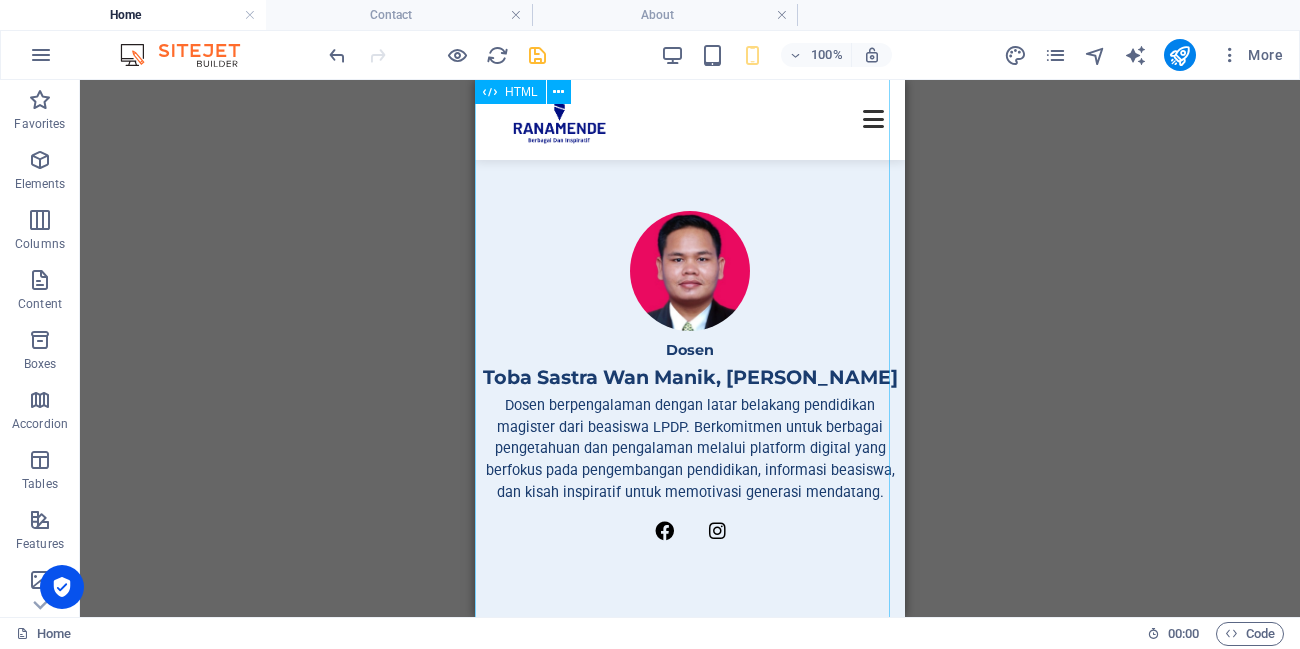 scroll, scrollTop: 736, scrollLeft: 0, axis: vertical 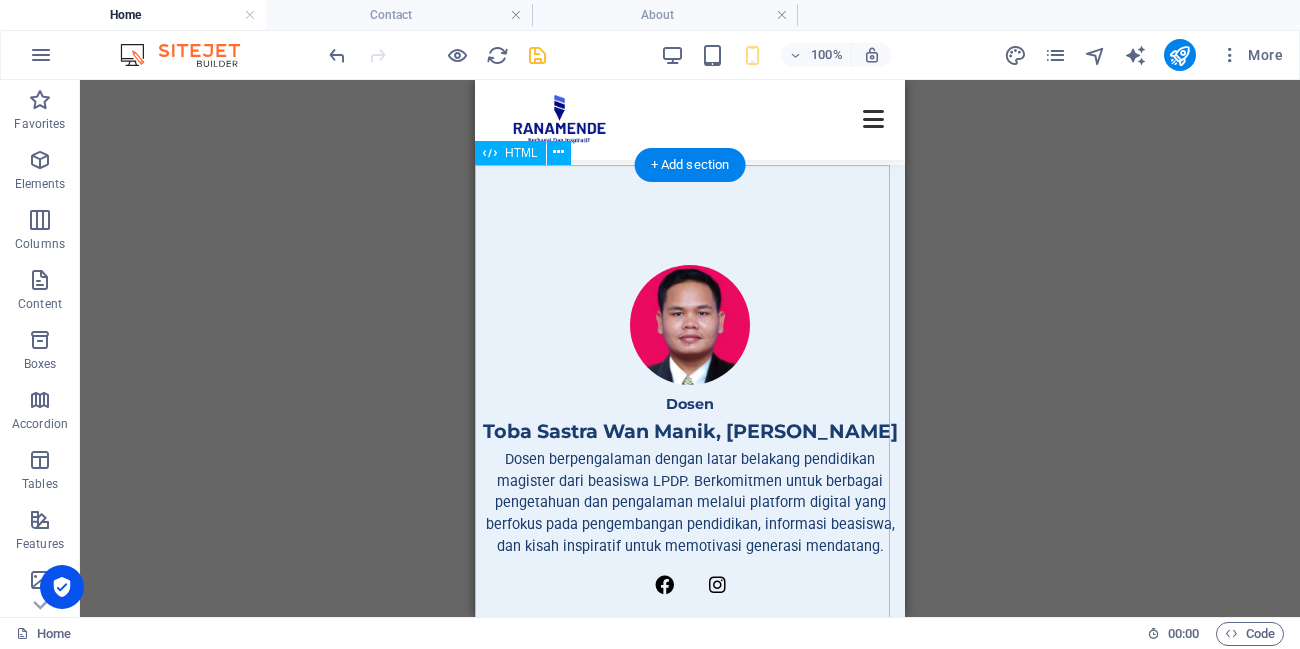 click on "Ranamende: Profil dan Inspirasi
Dosen
Toba Sastra Wan Manik, [PERSON_NAME] berpengalaman dengan latar belakang pendidikan magister dari beasiswa LPDP. Berkomitmen untuk berbagai pengetahuan dan pengalaman melalui platform digital yang berfokus pada pengembangan pendidikan, informasi beasiswa, dan kisah inspiratif untuk memotivasi generasi mendatang.
Inspirasi dan Peluang untuk Masa Depan
Jelajahi dunia pendidikan, peluang beasiswa global, dan kisah inspiratif yang memotivasi. Dapatkan wawasan, tips, dan cerita sukses untuk membangun masa depan cerah bersama kami!
Pendidikan Beasiswa" at bounding box center [690, 1341] 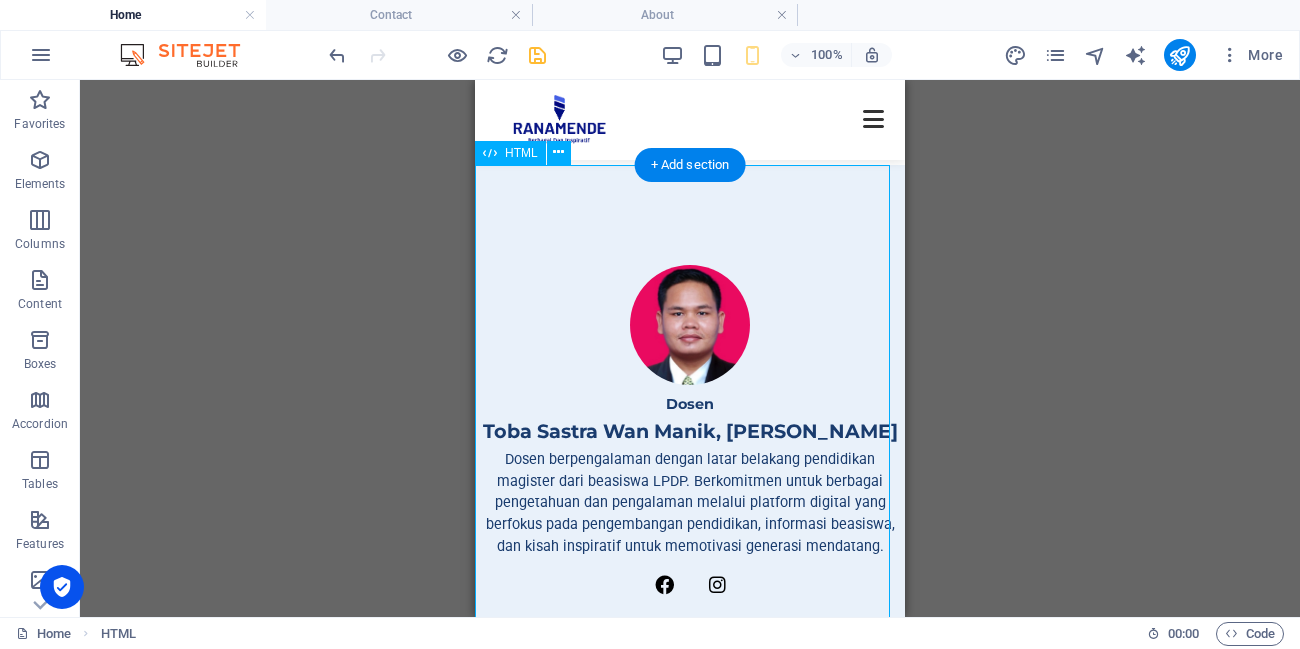 click on "Ranamende: Profil dan Inspirasi
Dosen
Toba Sastra Wan Manik, [PERSON_NAME] berpengalaman dengan latar belakang pendidikan magister dari beasiswa LPDP. Berkomitmen untuk berbagai pengetahuan dan pengalaman melalui platform digital yang berfokus pada pengembangan pendidikan, informasi beasiswa, dan kisah inspiratif untuk memotivasi generasi mendatang.
Inspirasi dan Peluang untuk Masa Depan
Jelajahi dunia pendidikan, peluang beasiswa global, dan kisah inspiratif yang memotivasi. Dapatkan wawasan, tips, dan cerita sukses untuk membangun masa depan cerah bersama kami!
Pendidikan Beasiswa" at bounding box center [690, 1341] 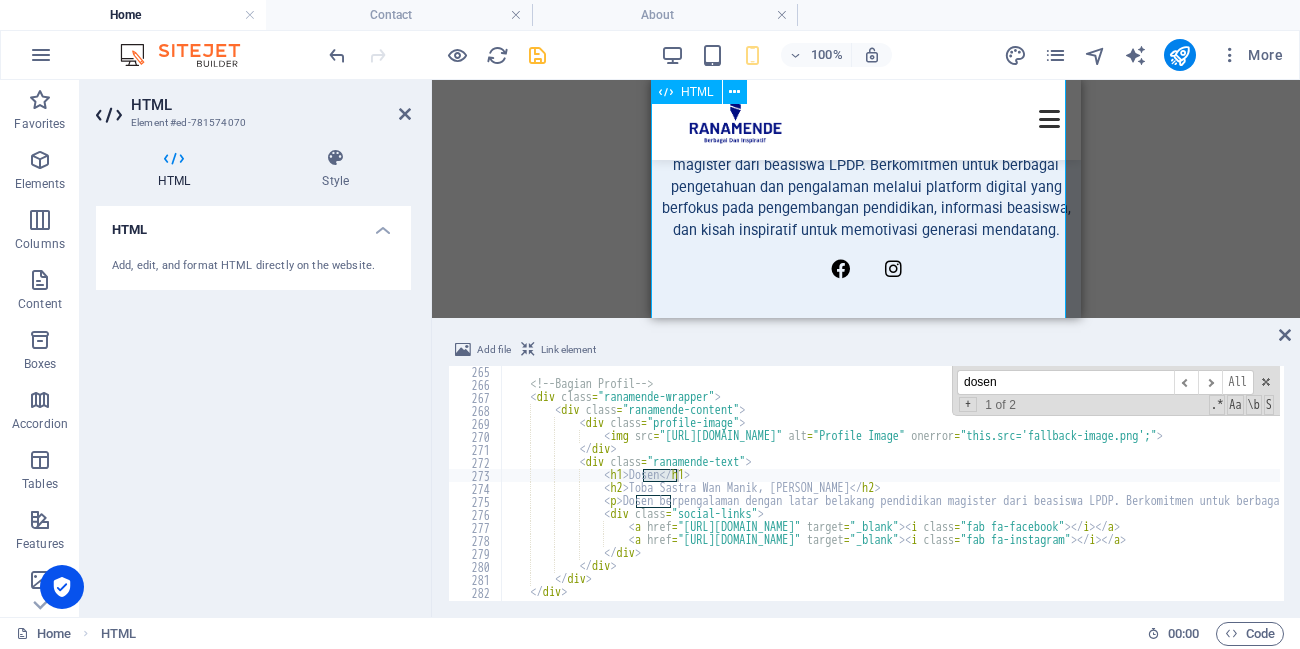 scroll, scrollTop: 976, scrollLeft: 0, axis: vertical 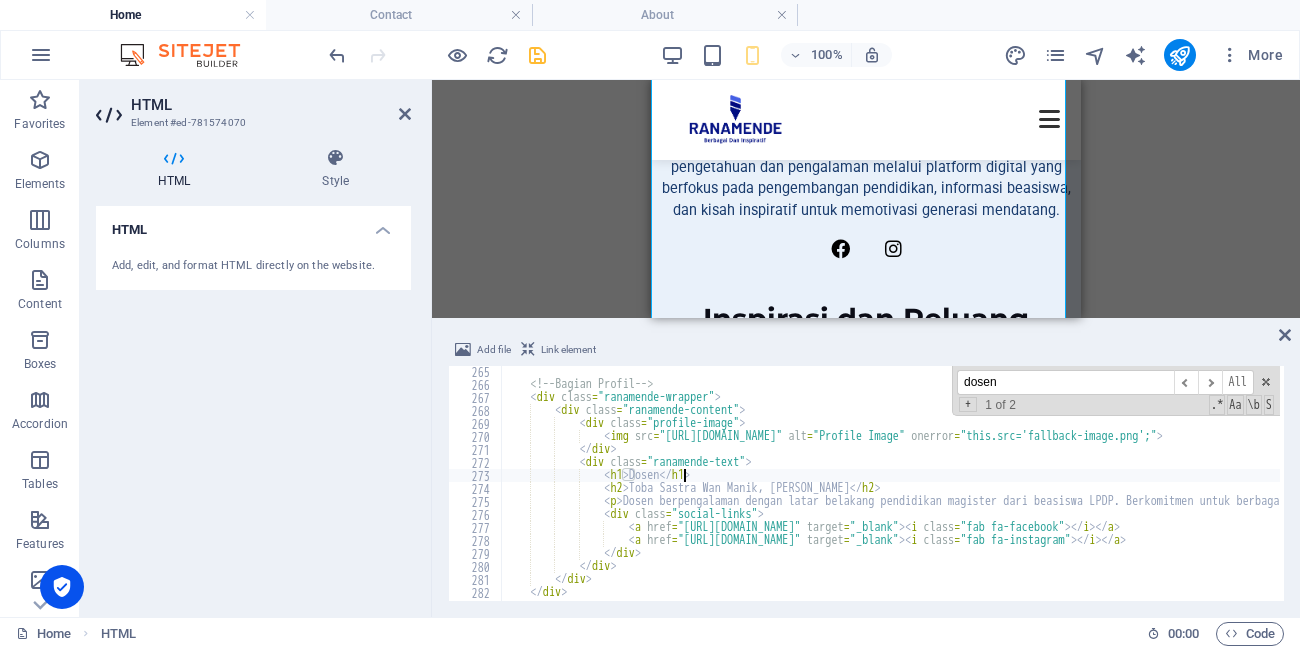 click on "<!--  Bagian Profil  -->      < div   class = "ranamende-wrapper" >           < div   class = "ranamende-content" >                < div   class = "profile-image" >                     < img   src = "[URL][DOMAIN_NAME]"   alt = "Profile Image"   onerror = "this.src='fallback-image.png';" >                </ div >                < div   class = "ranamende-text" >                     < h1 > Dosen </ h1 >                     < h2 > Toba Sastra Wan Manik, M. Pd </ h2 >                     < p > Dosen berpengalaman dengan latar belakang pendidikan magister dari beasiswa LPDP. Berkomitmen untuk berbagai pengetahuan dan pengalaman melalui platform digital yang berfokus pada pengembangan pendidikan, informasi beasiswa, dan kisah inspiratif untuk memotivasi generasi mendatang. </ p >                     < div   class = "social-links" >                          < a   href = "[URL][DOMAIN_NAME]"   target = "_blank" > < i   class = "fab fa-facebook" > </ i" at bounding box center (1552, 493) 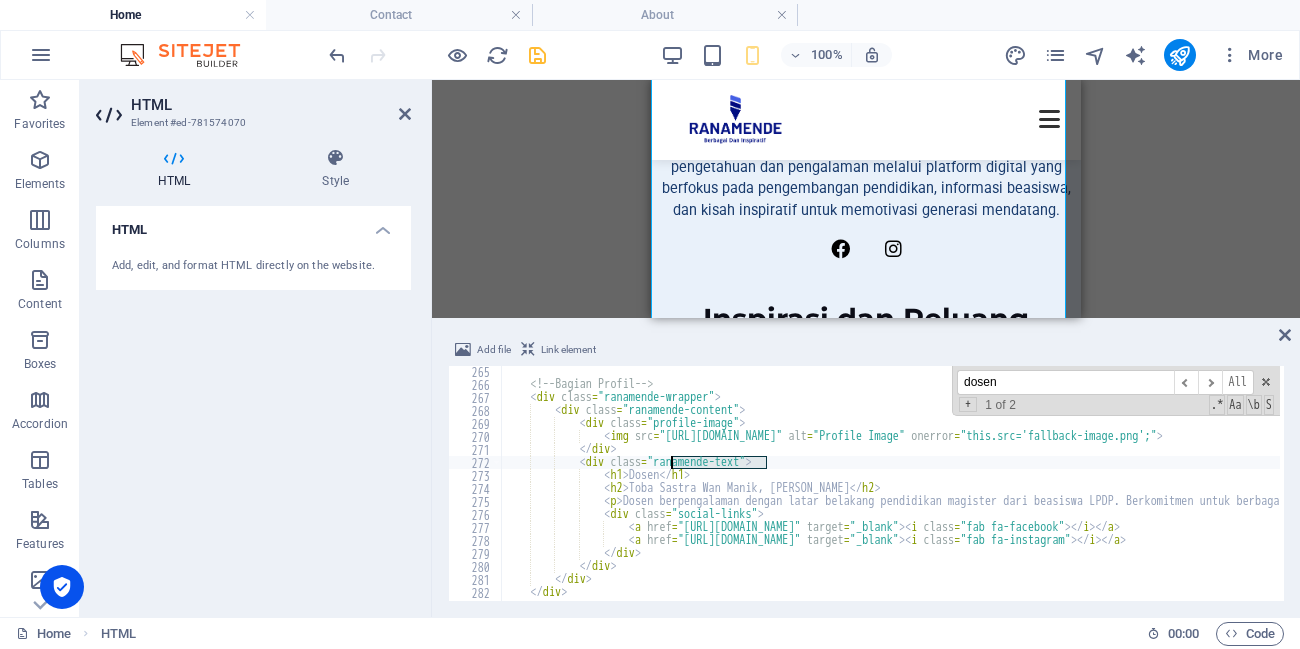 drag, startPoint x: 769, startPoint y: 467, endPoint x: 674, endPoint y: 462, distance: 95.131485 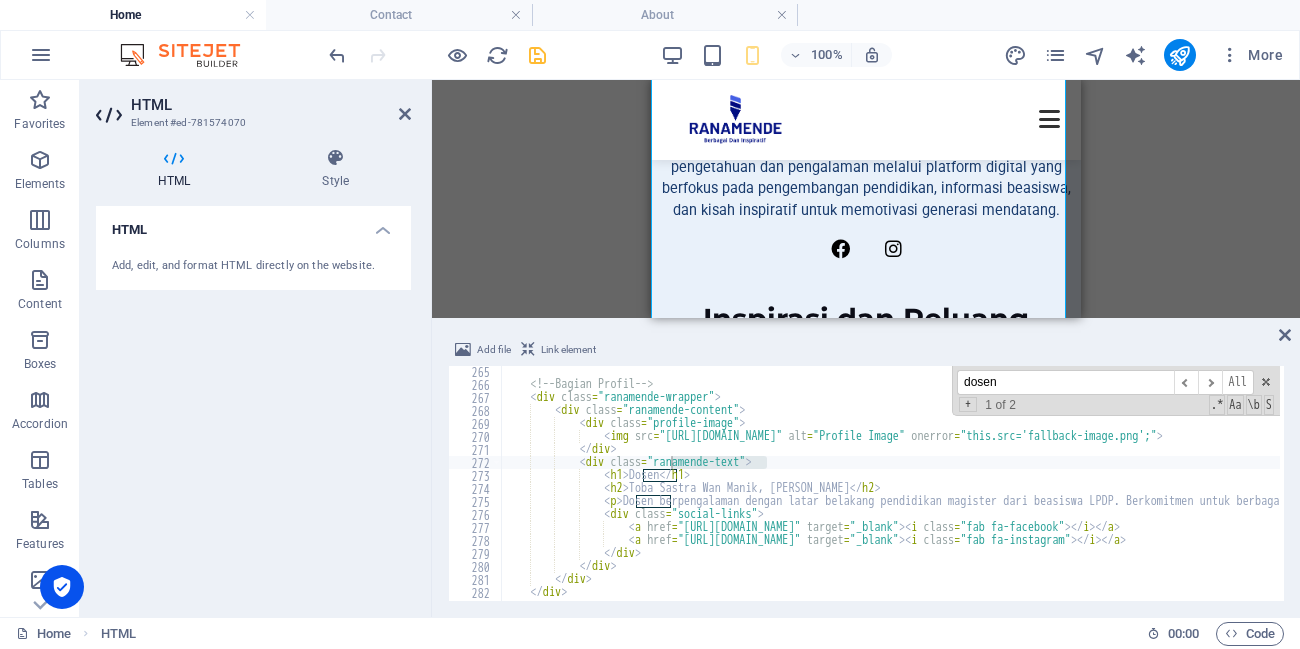 click on "dosen ​ ​ All Replace All + 1 of 2 .* Aa \b S" at bounding box center [1116, 391] 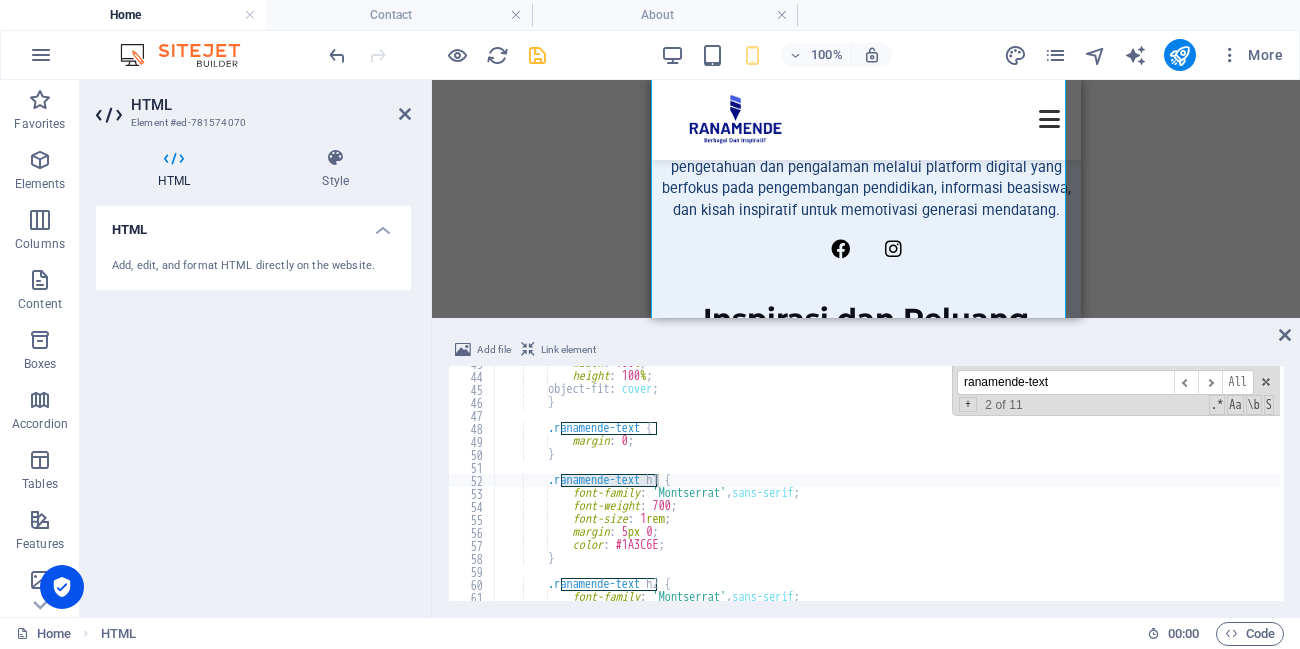 scroll, scrollTop: 616, scrollLeft: 0, axis: vertical 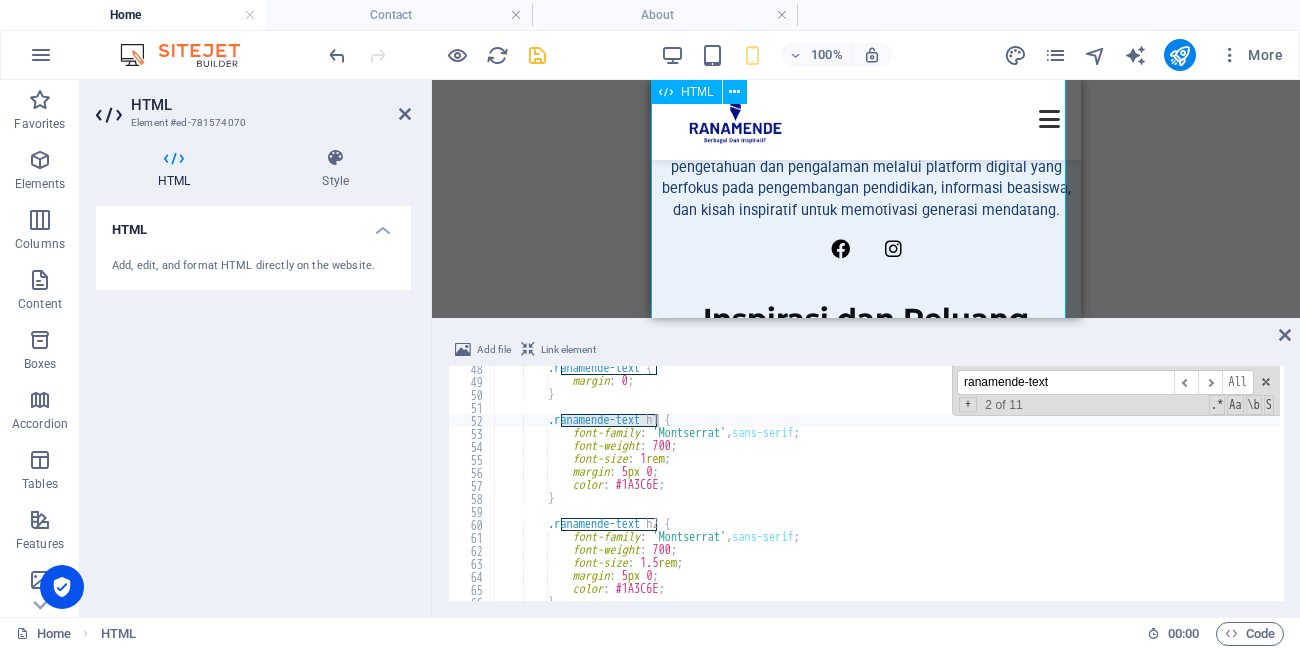 type on "ranamende-text" 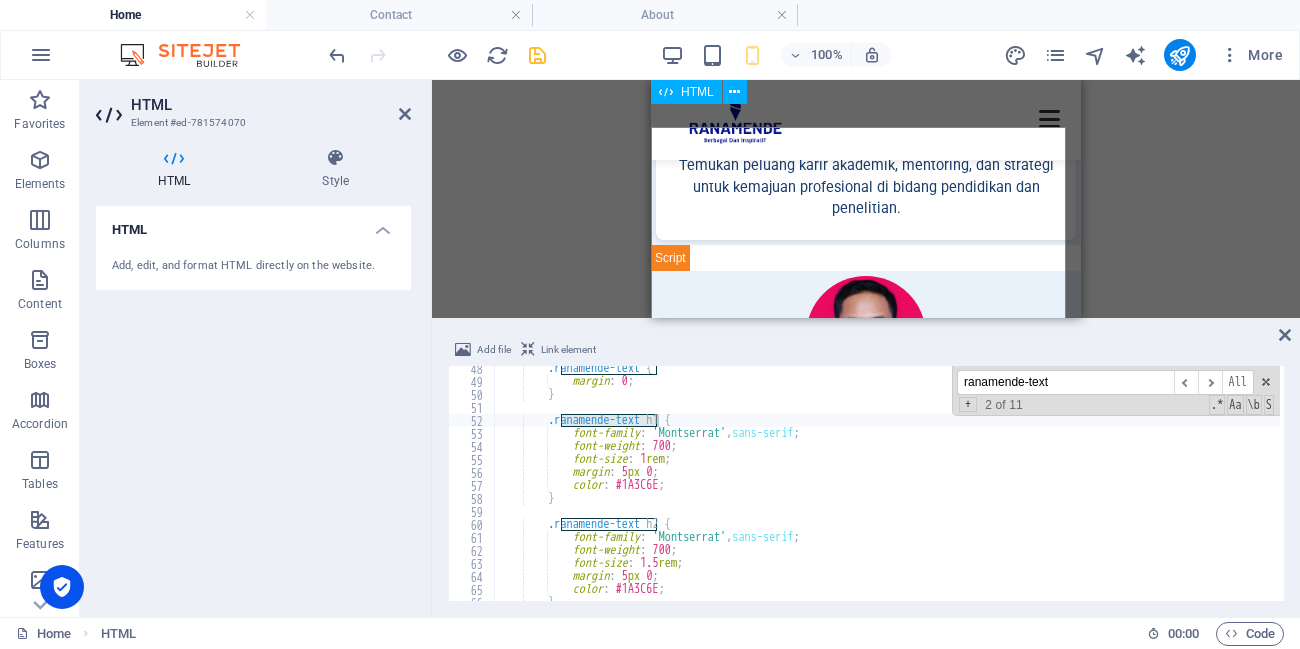 scroll, scrollTop: 600, scrollLeft: 0, axis: vertical 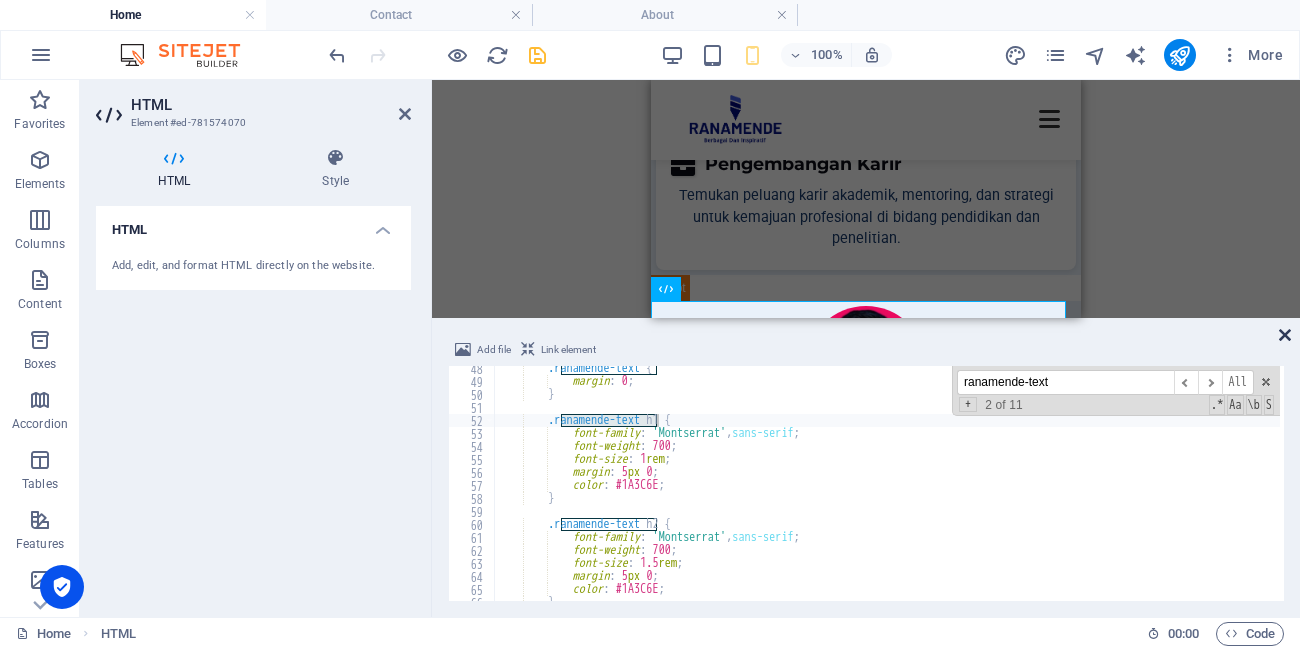 click at bounding box center [1285, 335] 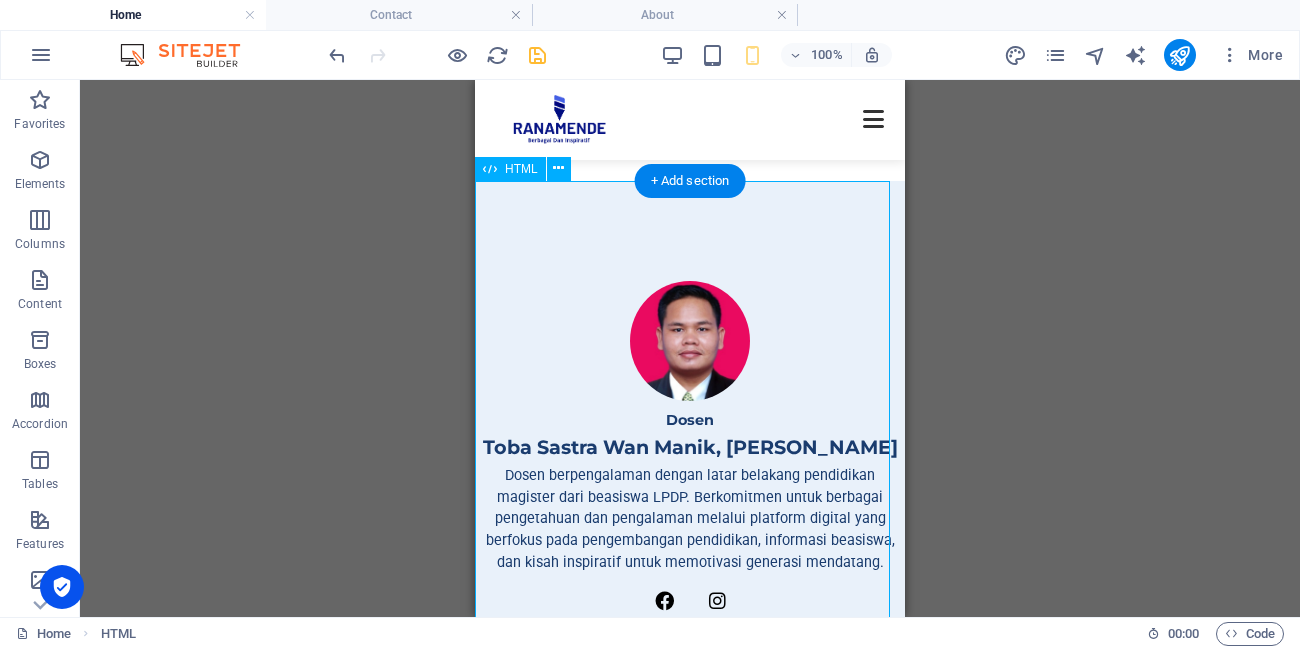 scroll, scrollTop: 840, scrollLeft: 0, axis: vertical 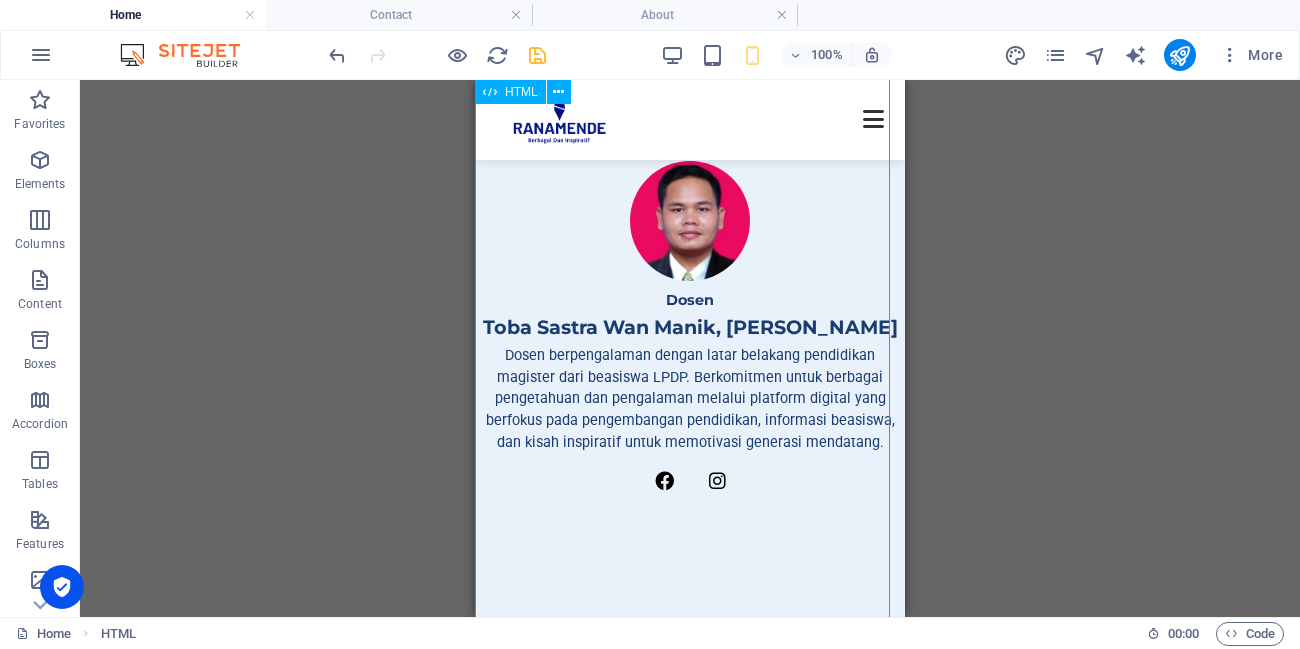 click on "Ranamende: Profil dan Inspirasi
Dosen
Toba Sastra Wan Manik, [PERSON_NAME] berpengalaman dengan latar belakang pendidikan magister dari beasiswa LPDP. Berkomitmen untuk berbagai pengetahuan dan pengalaman melalui platform digital yang berfokus pada pengembangan pendidikan, informasi beasiswa, dan kisah inspiratif untuk memotivasi generasi mendatang.
Inspirasi dan Peluang untuk Masa Depan
Jelajahi dunia pendidikan, peluang beasiswa global, dan kisah inspiratif yang memotivasi. Dapatkan wawasan, tips, dan cerita sukses untuk membangun masa depan cerah bersama kami!
Pendidikan Beasiswa" at bounding box center [690, 1237] 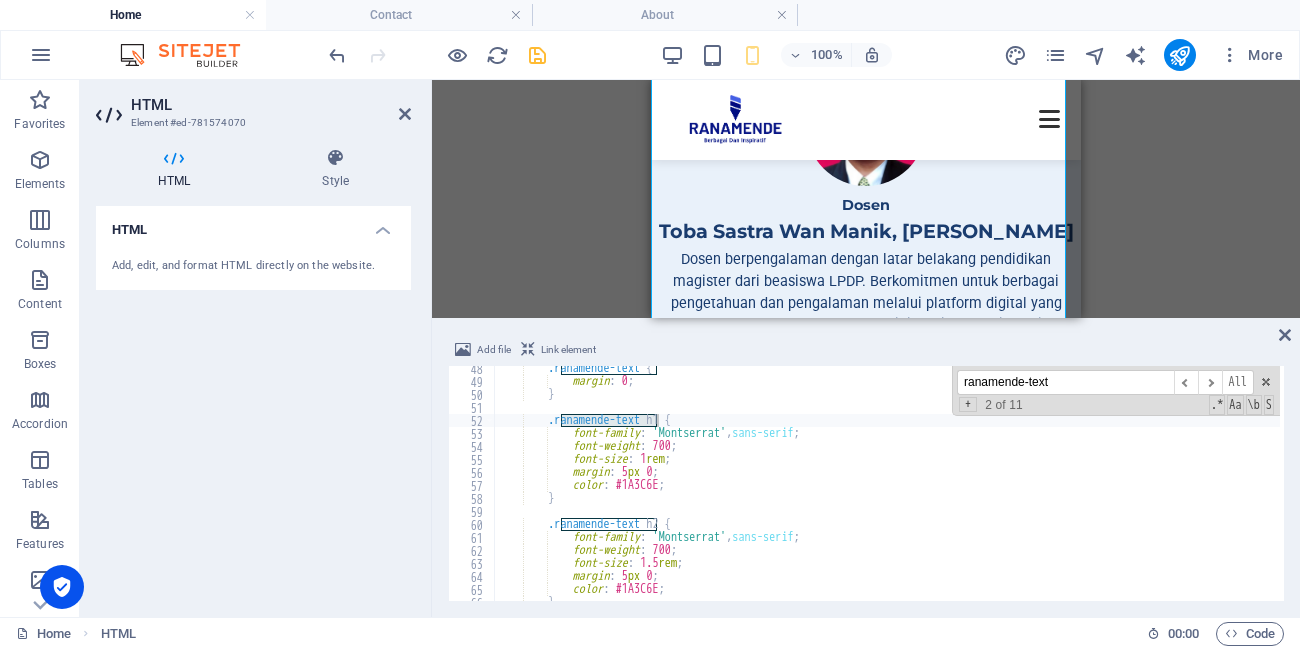drag, startPoint x: 1072, startPoint y: 383, endPoint x: 949, endPoint y: 383, distance: 123 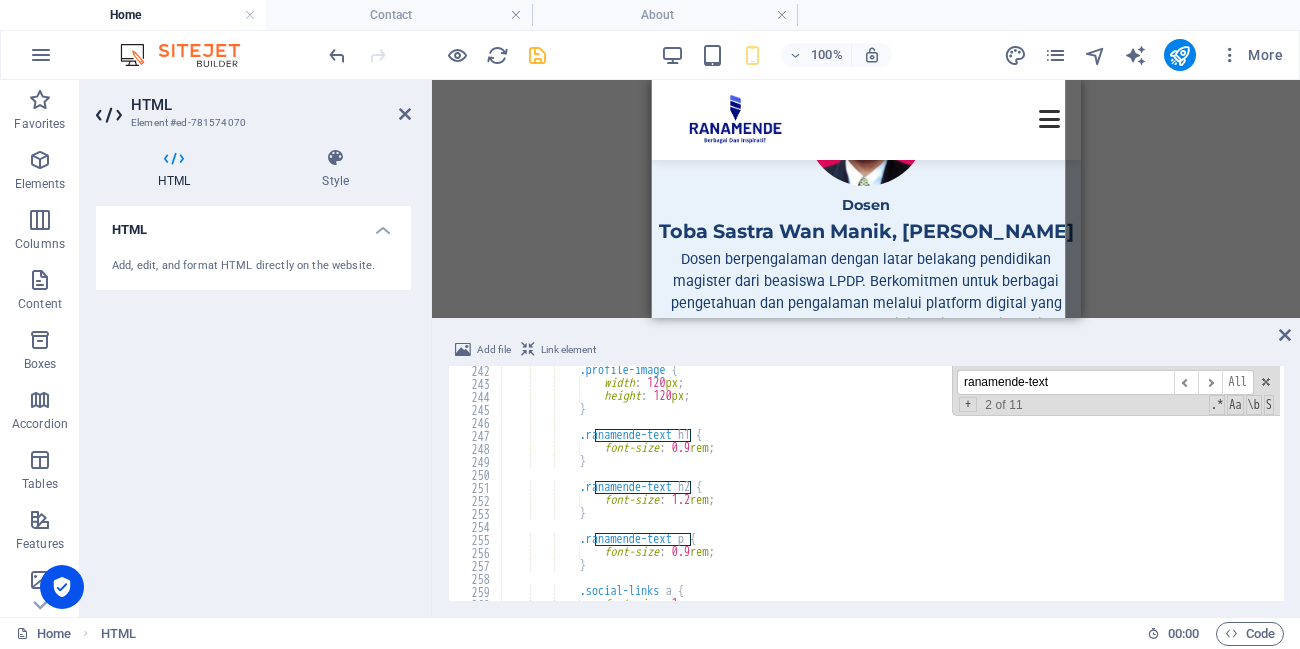 scroll, scrollTop: 2956, scrollLeft: 0, axis: vertical 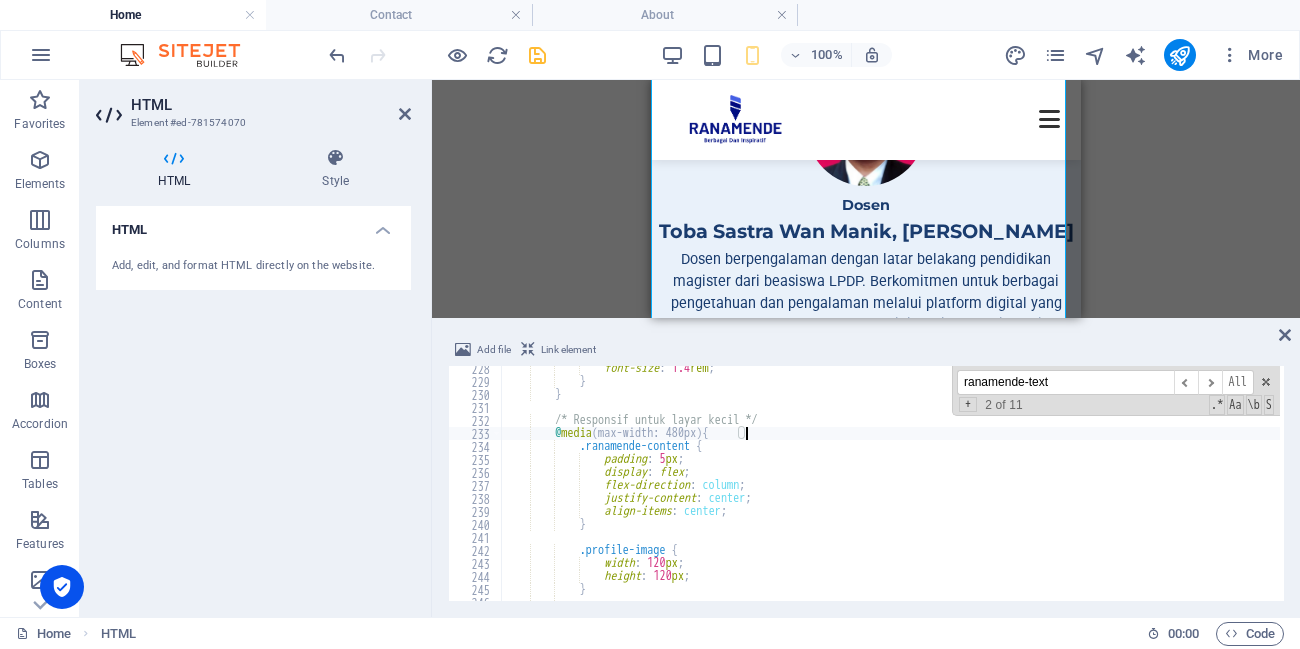 click on "font-size :   1.4 rem ;                }           }           /* Responsif untuk layar kecil */           @ media  (max-width: 480px)  {                .ranamende-content   {                     padding :   5 px ;                     display :   flex ;                     flex-direction :   column ;                     justify-content :   center ;                     align-items :   center ;                }                .profile-image   {                     width :   120 px ;                     height :   120 px ;                }" at bounding box center [1552, 490] 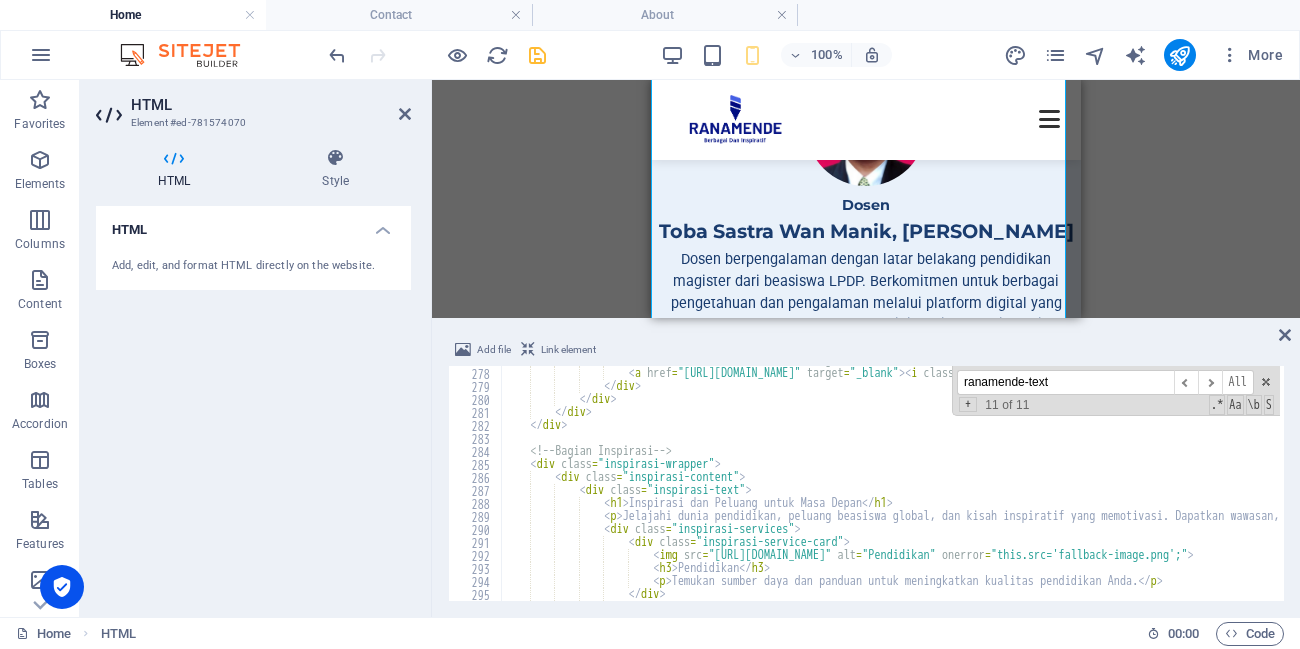 scroll, scrollTop: 3601, scrollLeft: 0, axis: vertical 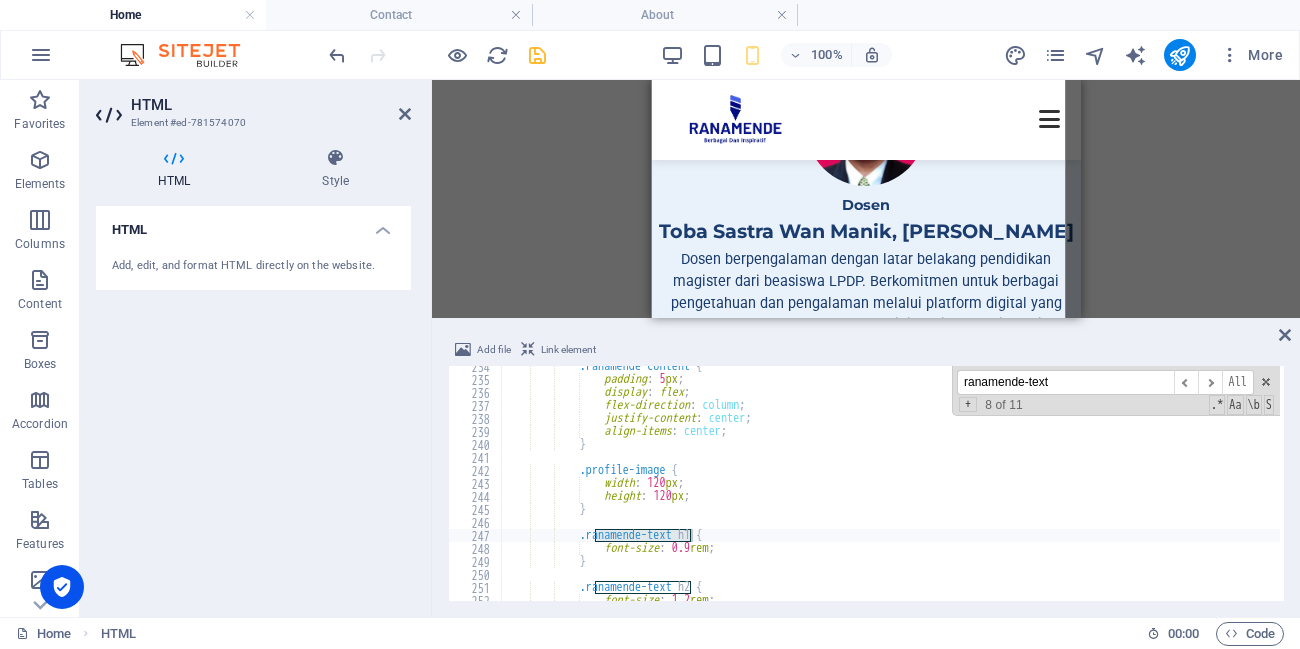 type on "}" 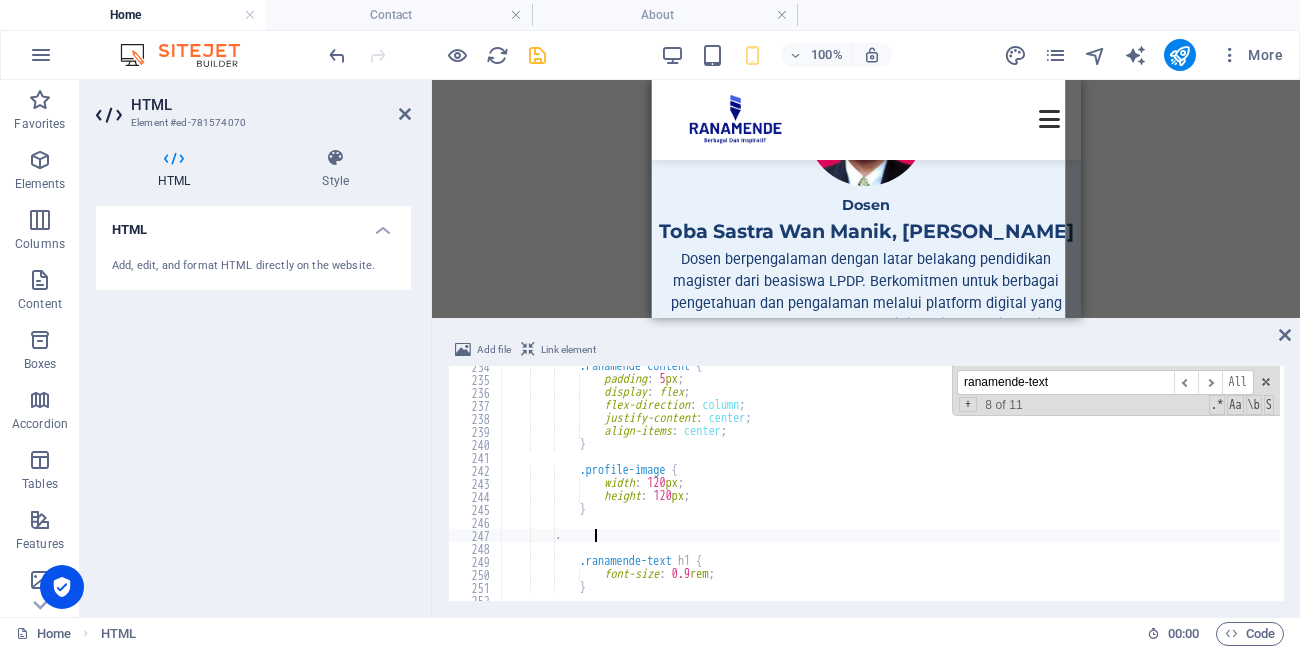 scroll, scrollTop: 0, scrollLeft: 6, axis: horizontal 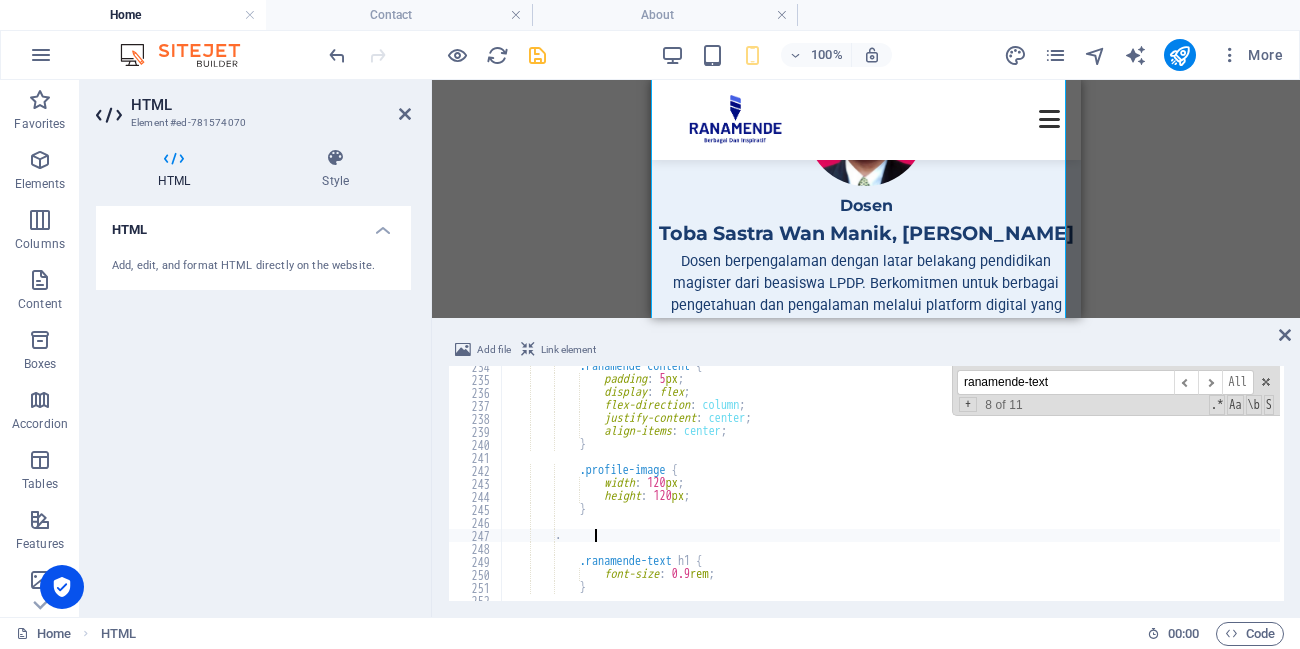 paste on "ranamende-text" 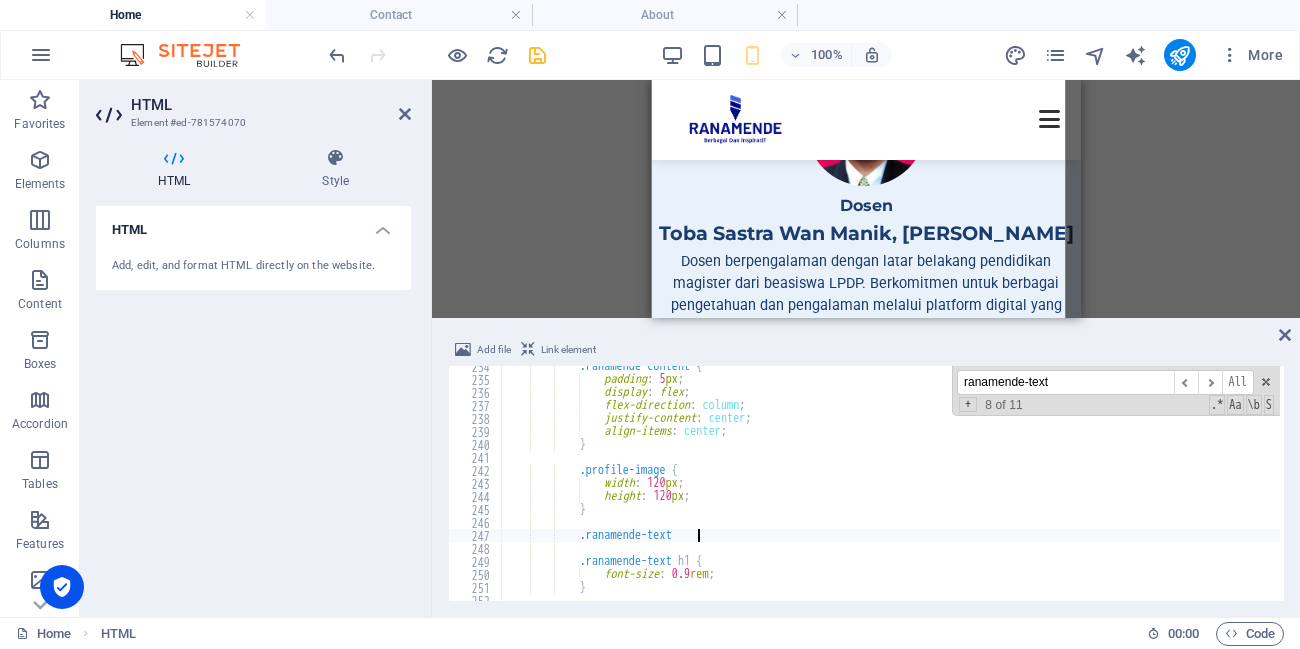 scroll, scrollTop: 0, scrollLeft: 15, axis: horizontal 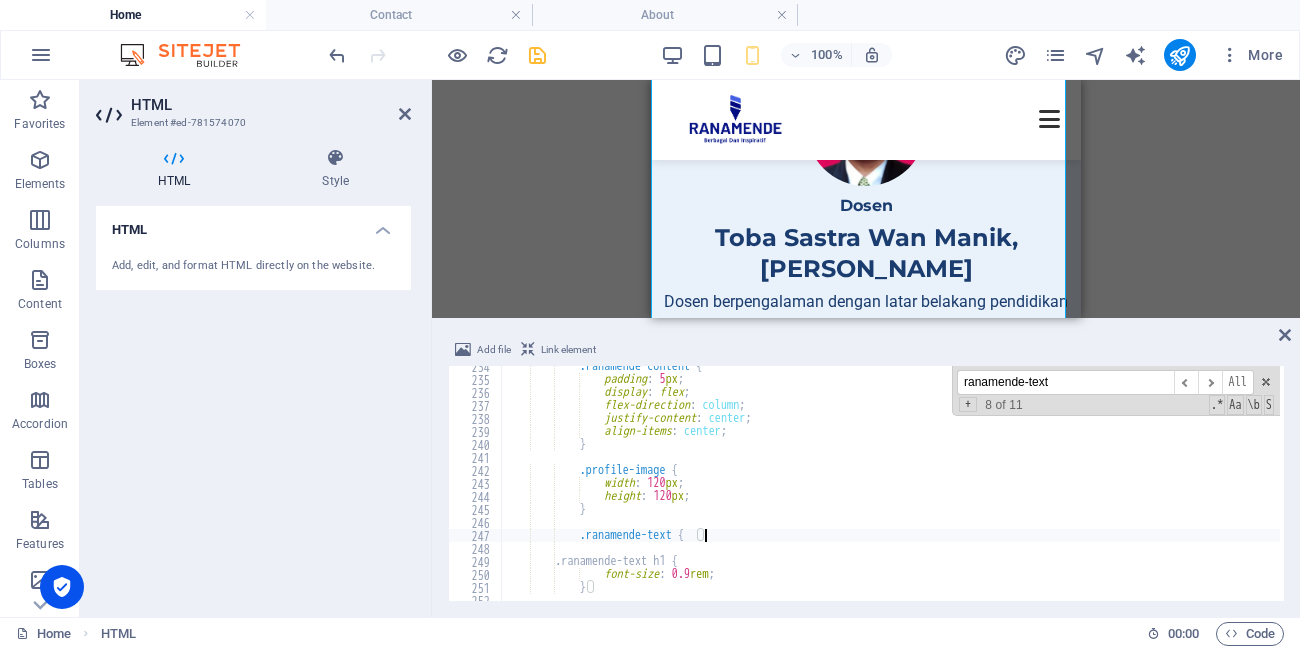 type on ".ranamende-text {}" 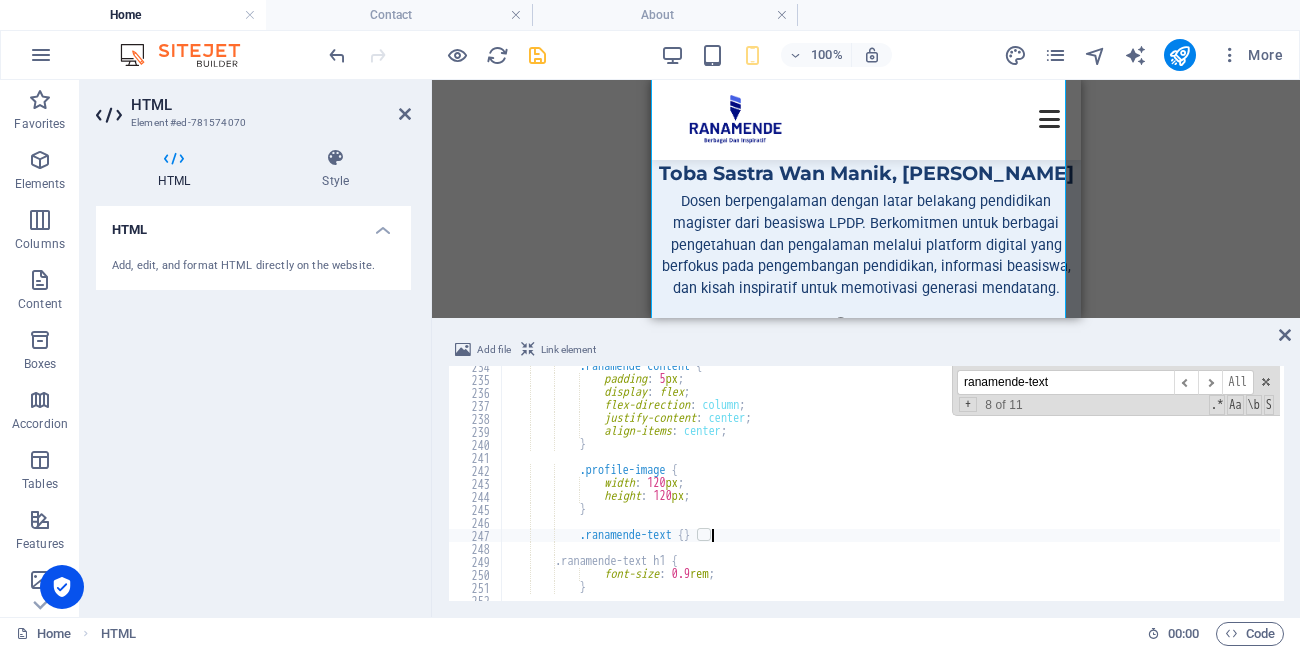 scroll, scrollTop: 840, scrollLeft: 0, axis: vertical 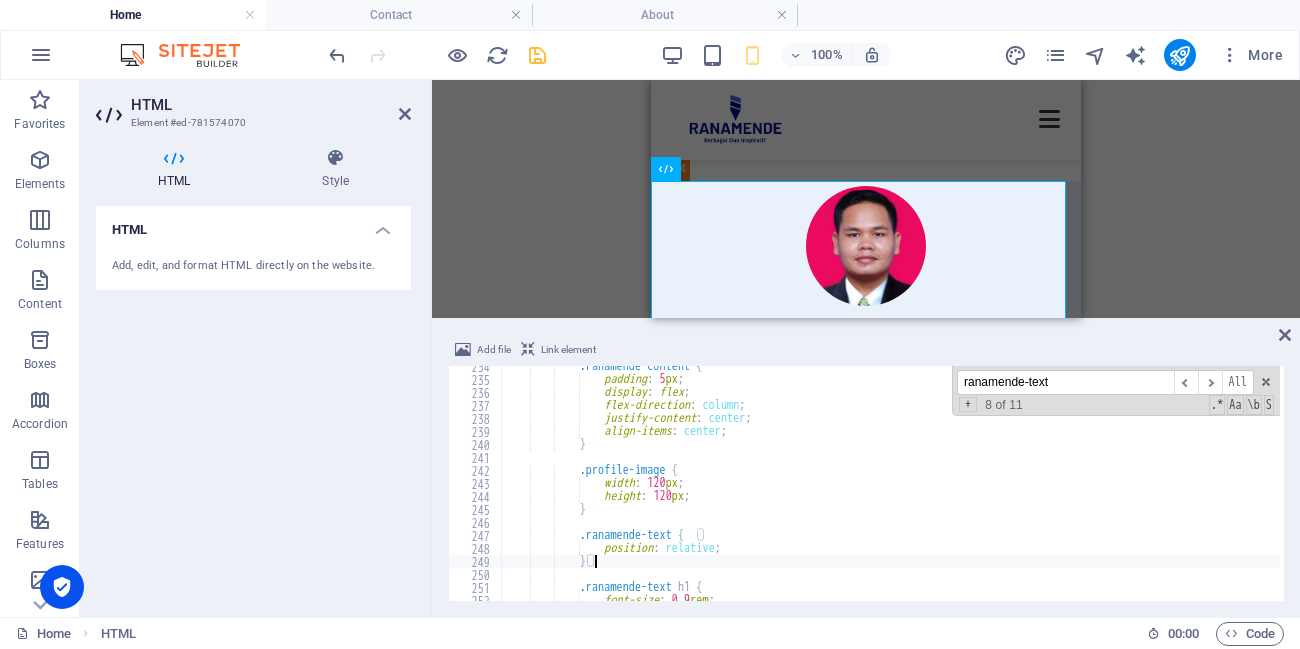 click on ".ranamende-content   {                     padding :   5 px ;                     display :   flex ;                     flex-direction :   column ;                     justify-content :   center ;                     align-items :   center ;                }                .profile-image   {                     width :   120 px ;                     height :   120 px ;                }                               .ranamende-text   {                     position :   relative ;                }                               .ranamende-text   h1   {                     font-size :   0.9 rem ;" at bounding box center [1552, 488] 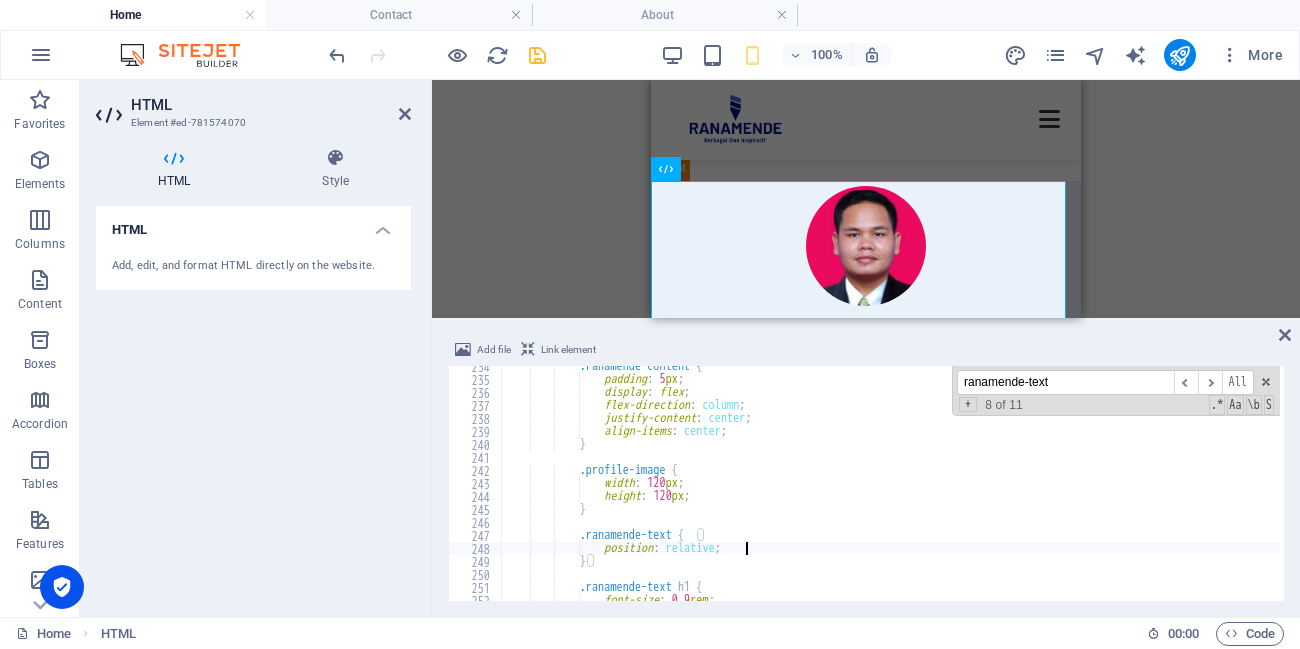 click on ".ranamende-content   {                     padding :   5 px ;                     display :   flex ;                     flex-direction :   column ;                     justify-content :   center ;                     align-items :   center ;                }                .profile-image   {                     width :   120 px ;                     height :   120 px ;                }                               .ranamende-text   {                     position :   relative ;                }                               .ranamende-text   h1   {                     font-size :   0.9 rem ;" at bounding box center (1552, 488) 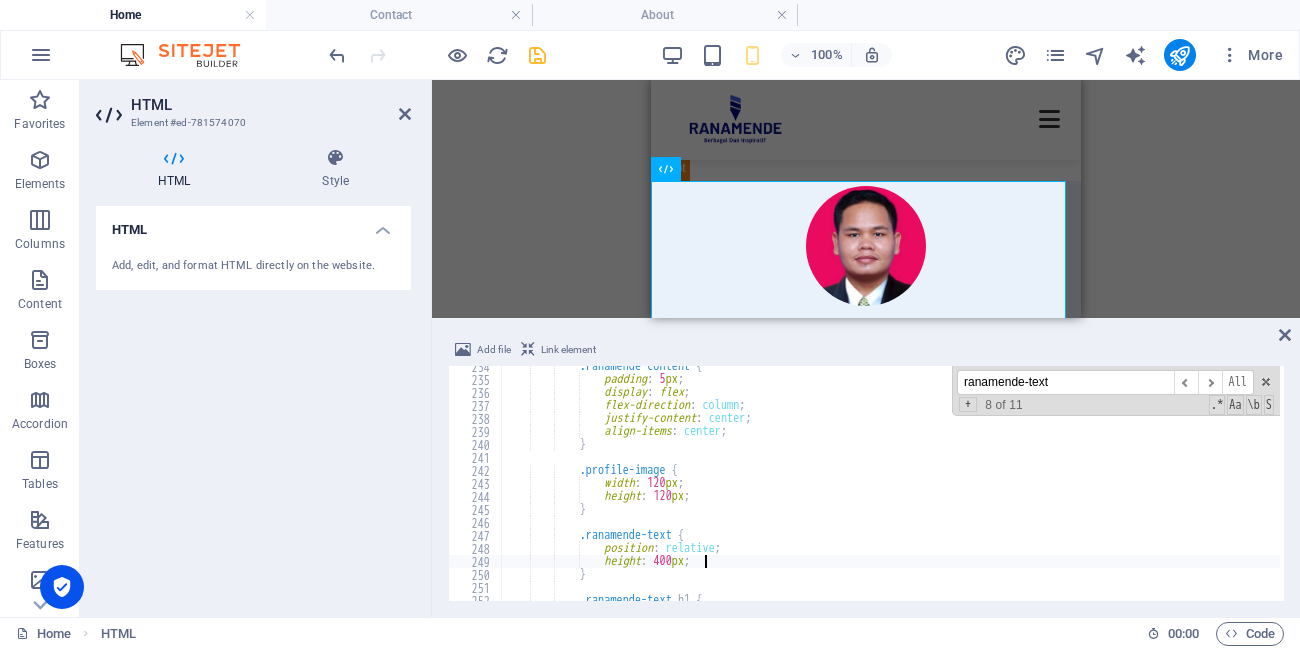 scroll, scrollTop: 0, scrollLeft: 15, axis: horizontal 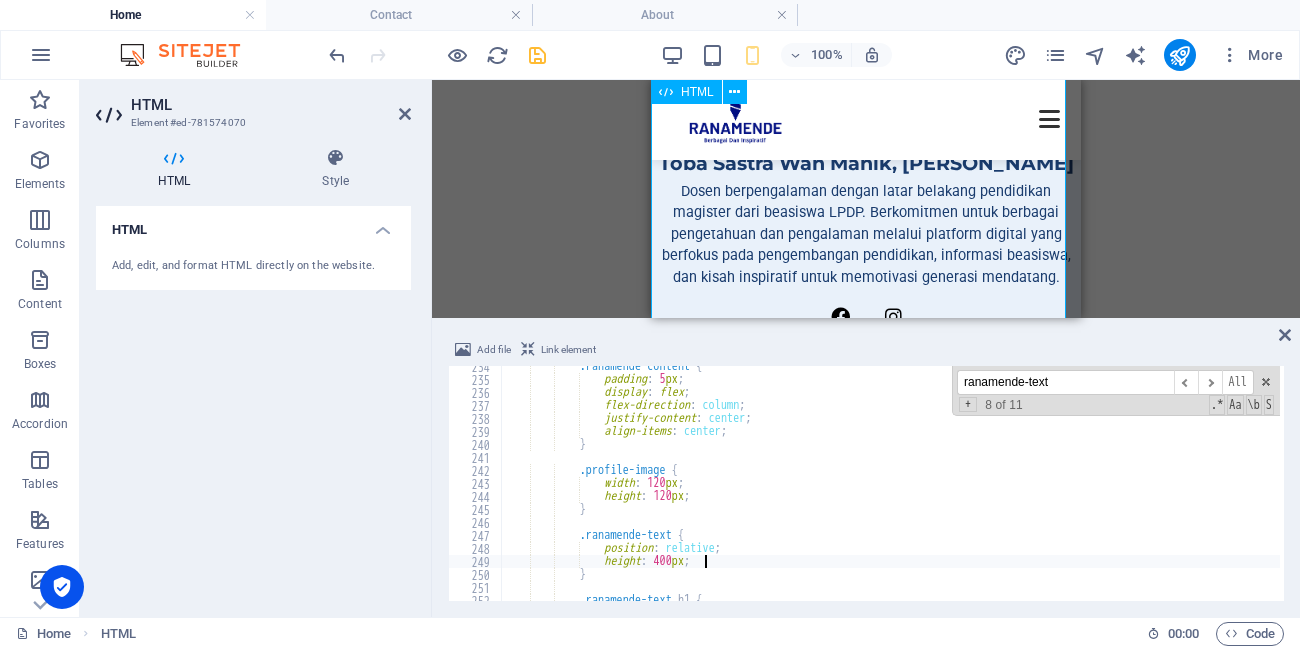 type on "height: 400px;" 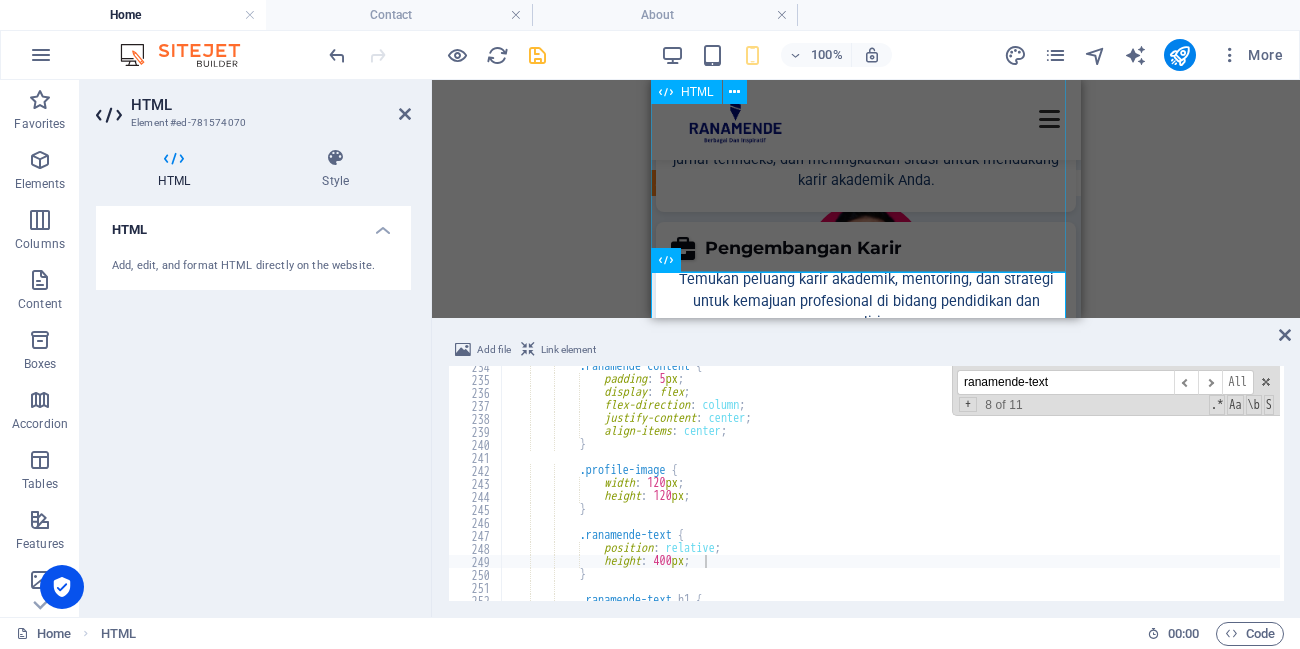scroll, scrollTop: 600, scrollLeft: 0, axis: vertical 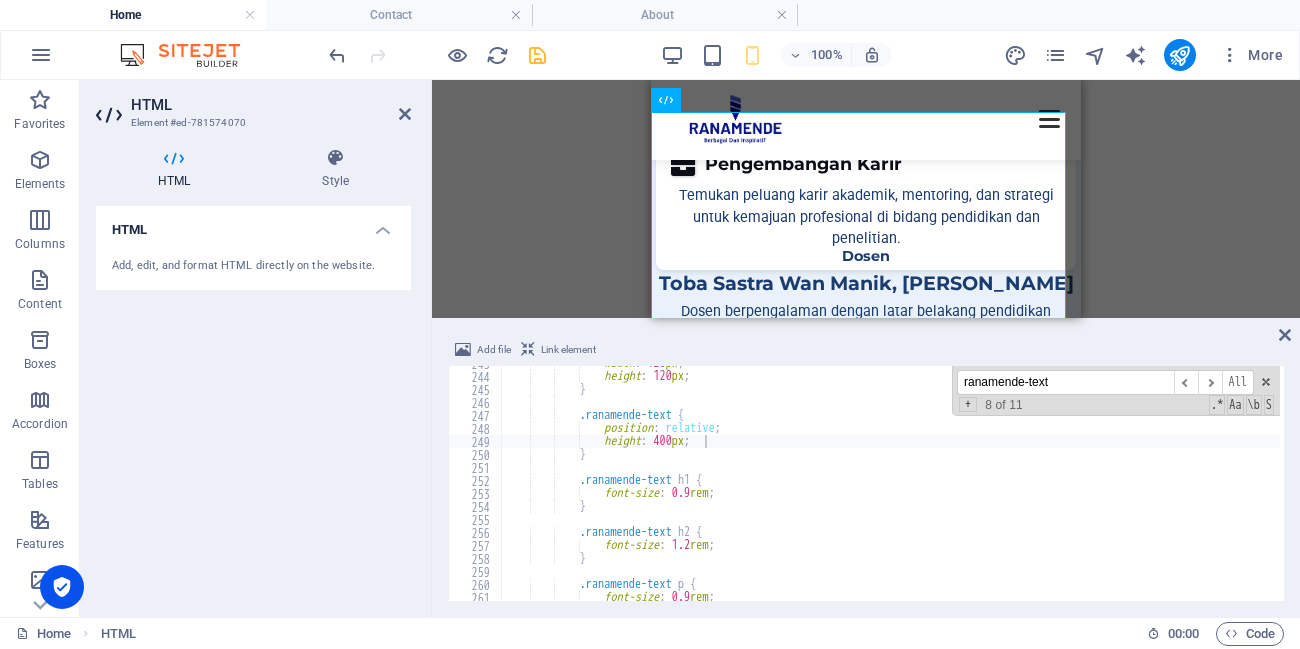 click on "width :   120 px ;                     height :   120 px ;                }                               .ranamende-text   {                     position :   relative ;                     height :   400 px ;                }                               .ranamende-text   h1   {                     font-size :   0.9 rem ;                }                .ranamende-text   h2   {                     font-size :   1.2 rem ;                }                .ranamende-text   p   {                     font-size :   0.9 rem ;" at bounding box center (1552, 485) 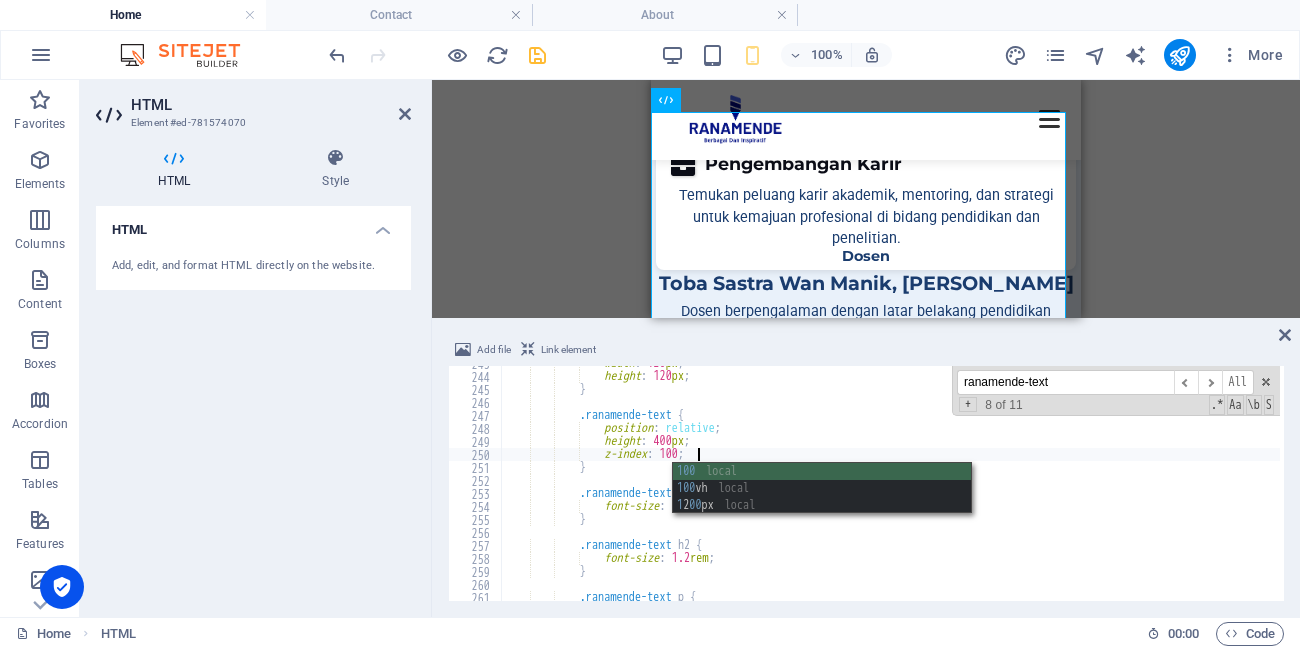 scroll, scrollTop: 0, scrollLeft: 15, axis: horizontal 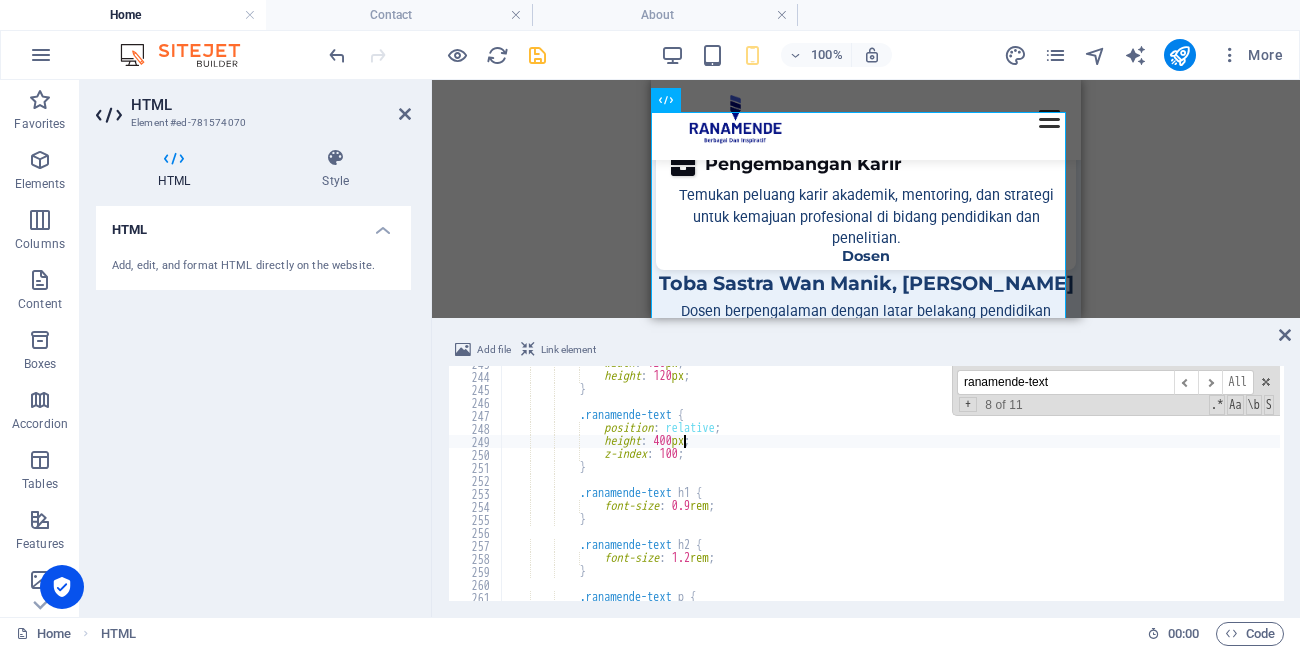 click on "width :   120 px ;                     height :   120 px ;                }                               .ranamende-text   {                     position :   relative ;                     height :   400 px ;                     z-index :   100 ;                }                               .ranamende-text   h1   {                     font-size :   0.9 rem ;                }                .ranamende-text   h2   {                     font-size :   1.2 rem ;                }                .ranamende-text   p   {" at bounding box center [1552, 485] 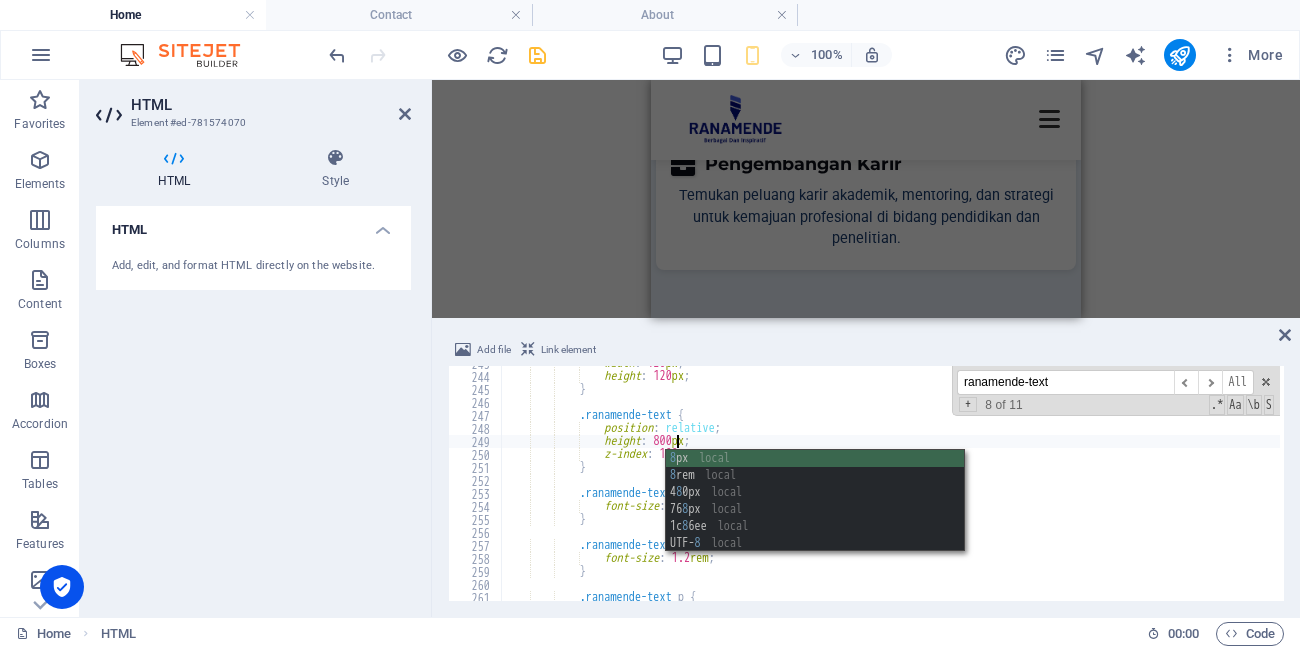 type on "height: 800px;" 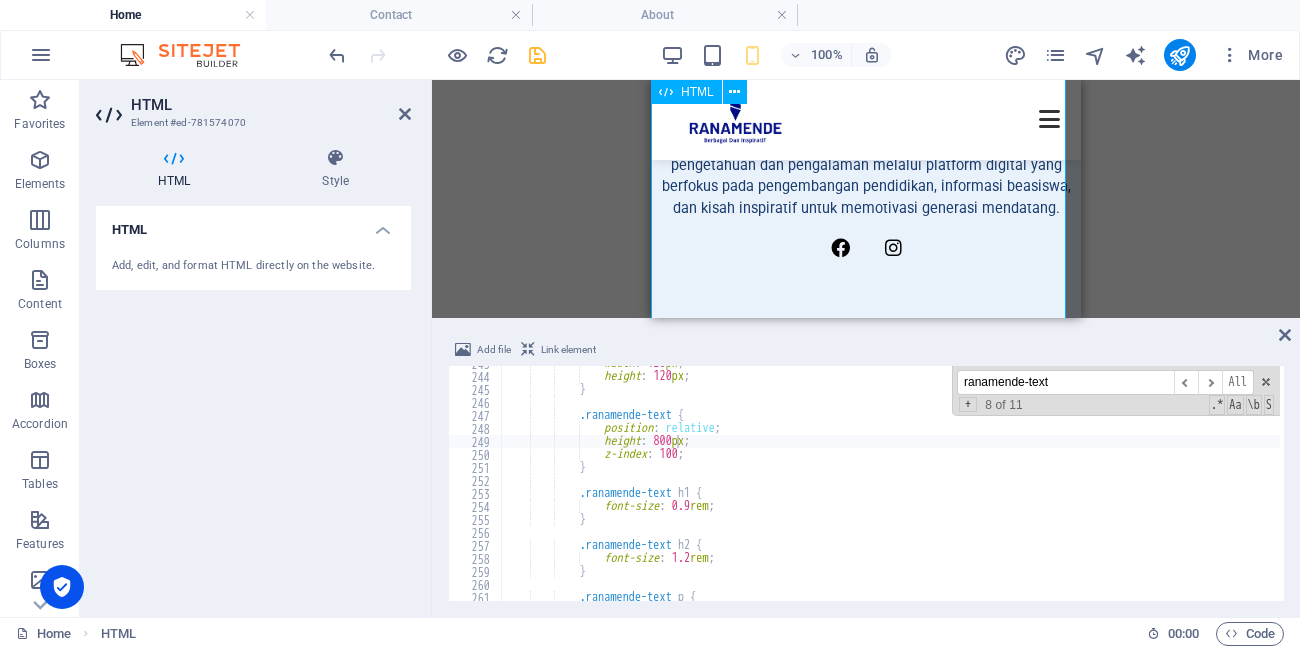 scroll, scrollTop: 1065, scrollLeft: 0, axis: vertical 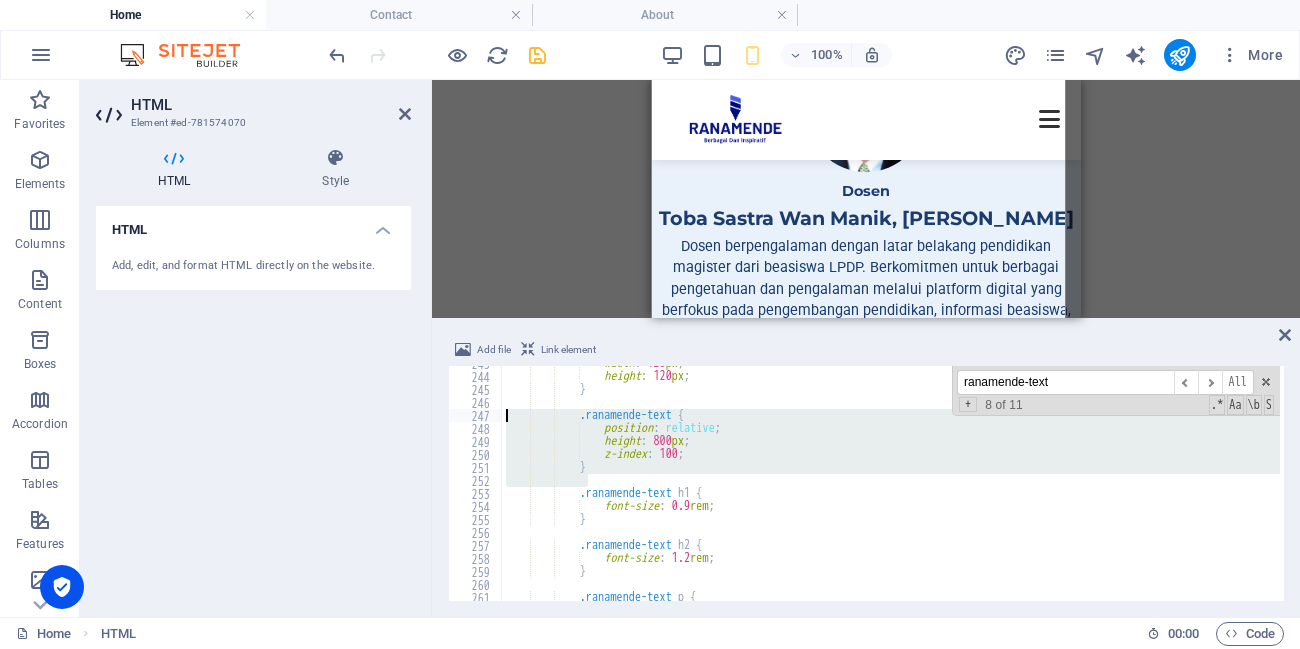 drag, startPoint x: 624, startPoint y: 479, endPoint x: 421, endPoint y: 419, distance: 211.68137 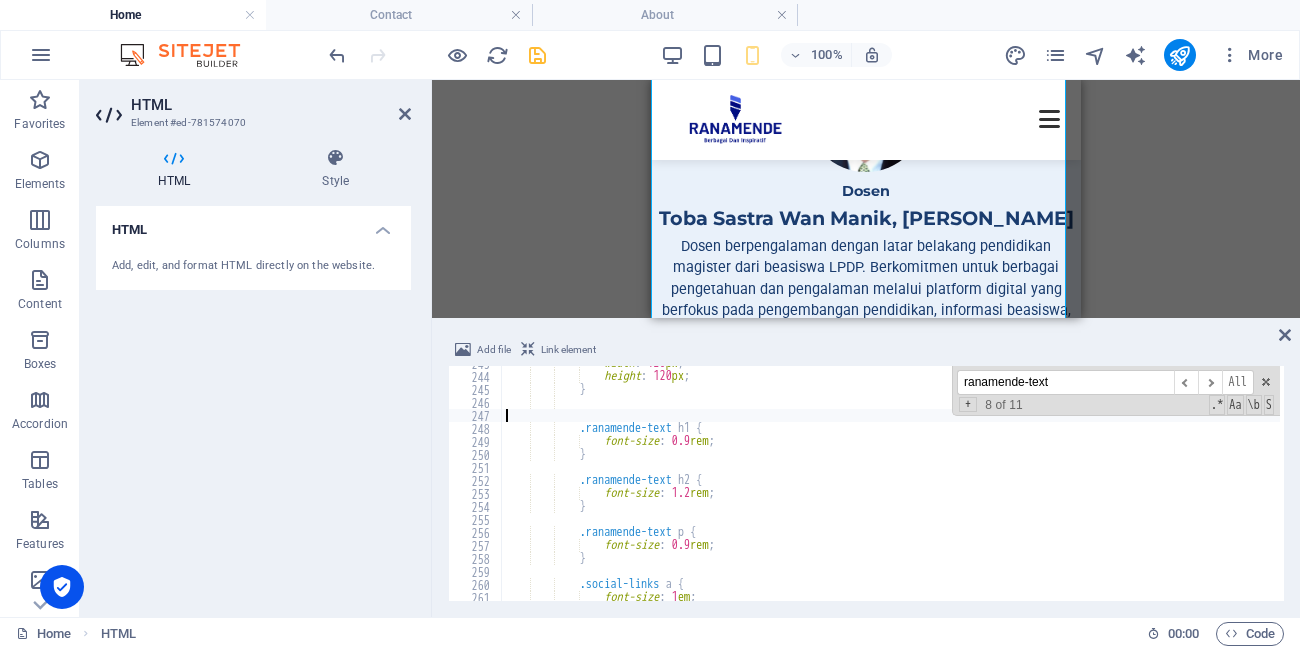 type 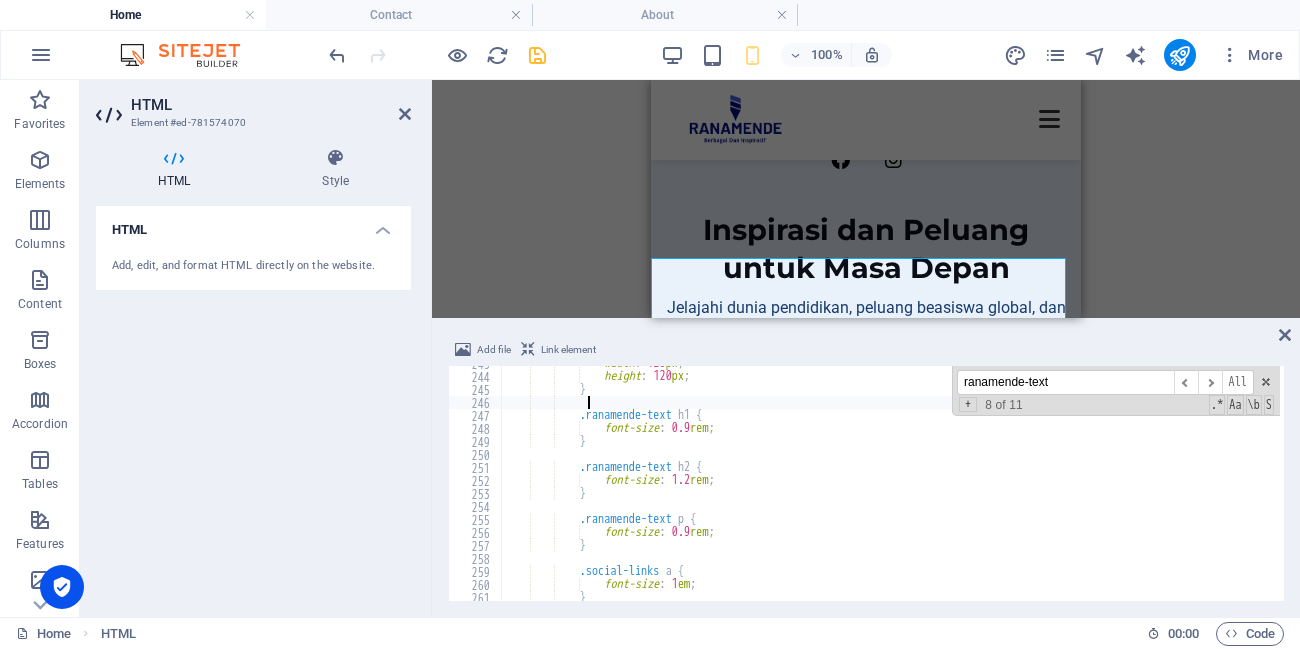 scroll, scrollTop: 854, scrollLeft: 0, axis: vertical 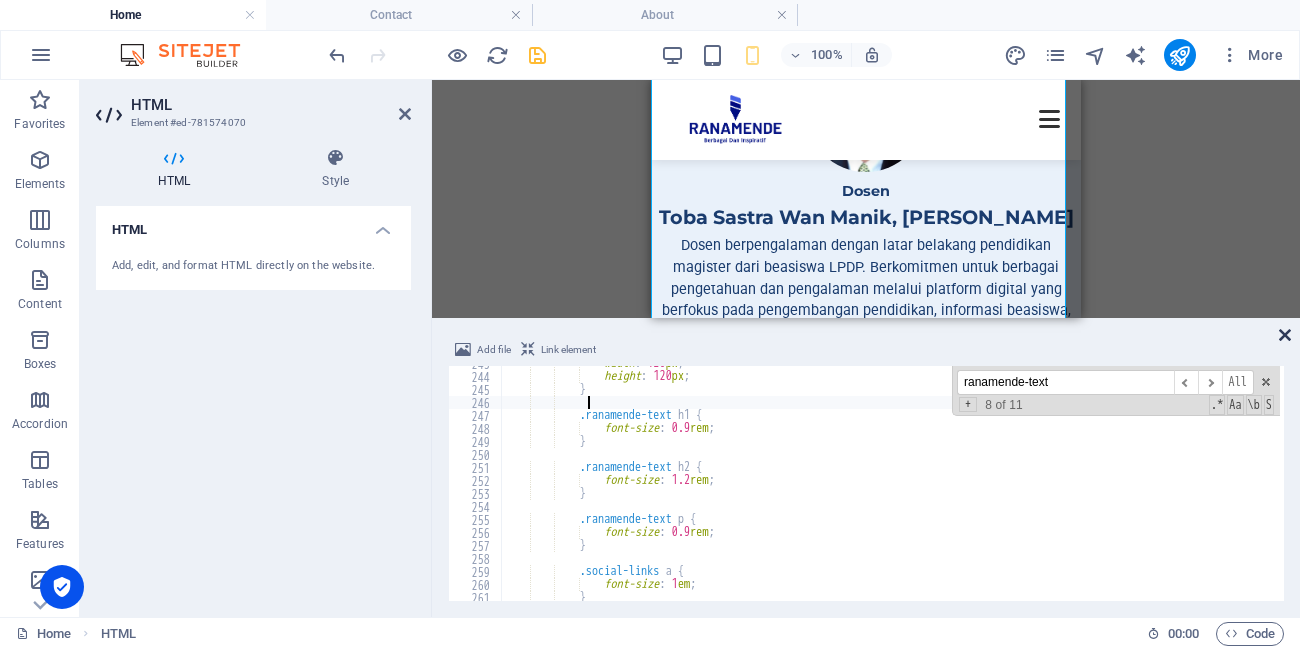 click at bounding box center (1285, 335) 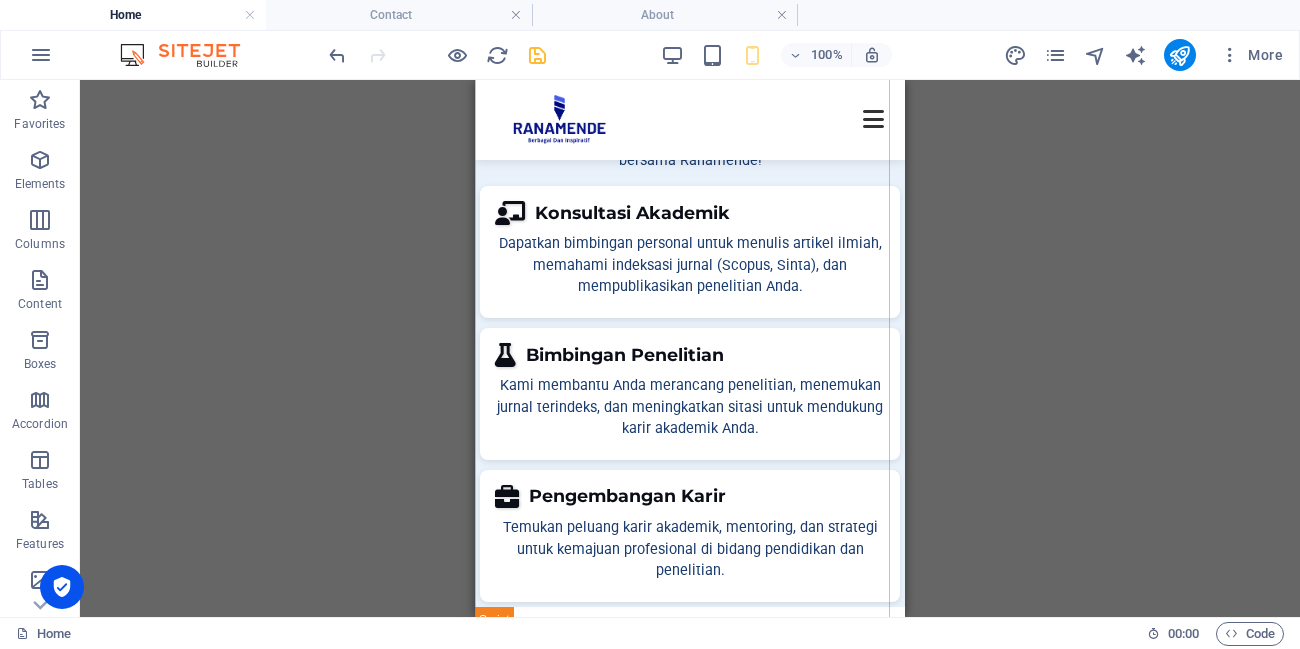 scroll, scrollTop: 480, scrollLeft: 0, axis: vertical 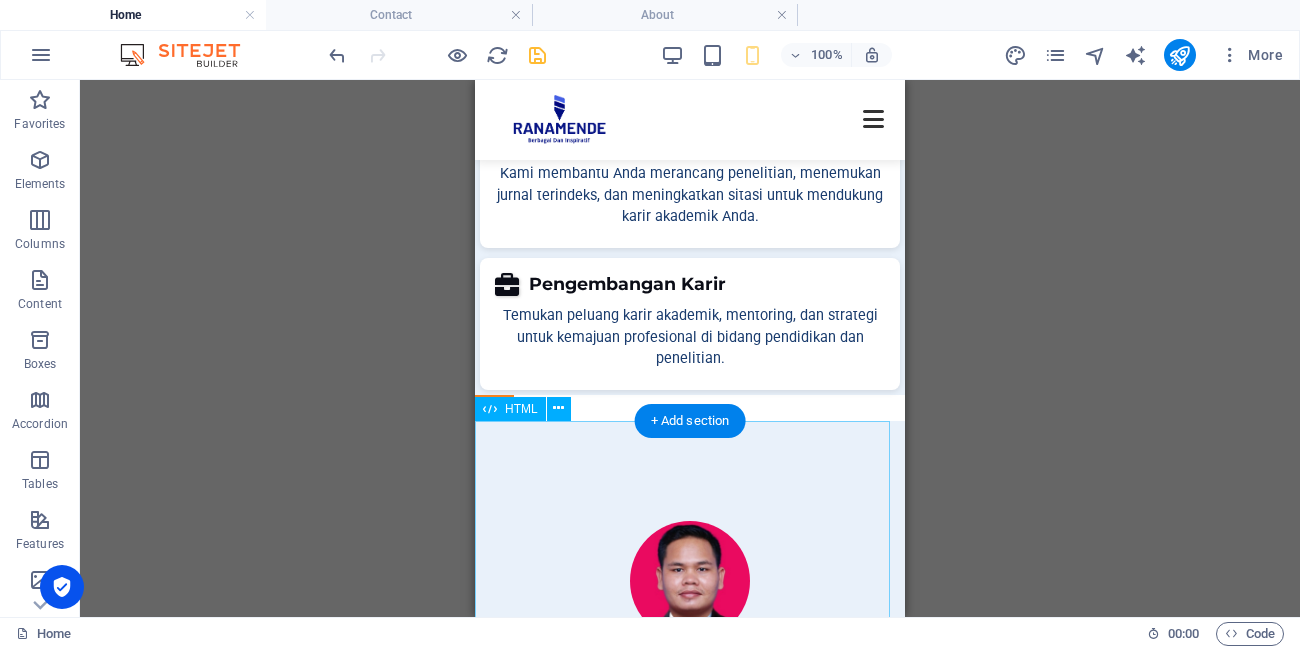 click on "Ranamende: Profil dan Inspirasi
Dosen
Toba Sastra Wan Manik, [PERSON_NAME] berpengalaman dengan latar belakang pendidikan magister dari beasiswa LPDP. Berkomitmen untuk berbagai pengetahuan dan pengalaman melalui platform digital yang berfokus pada pengembangan pendidikan, informasi beasiswa, dan kisah inspiratif untuk memotivasi generasi mendatang.
Inspirasi dan Peluang untuk Masa Depan
Jelajahi dunia pendidikan, peluang beasiswa global, dan kisah inspiratif yang memotivasi. Dapatkan wawasan, tips, dan cerita sukses untuk membangun masa depan cerah bersama kami!
Pendidikan Beasiswa" at bounding box center [690, 1597] 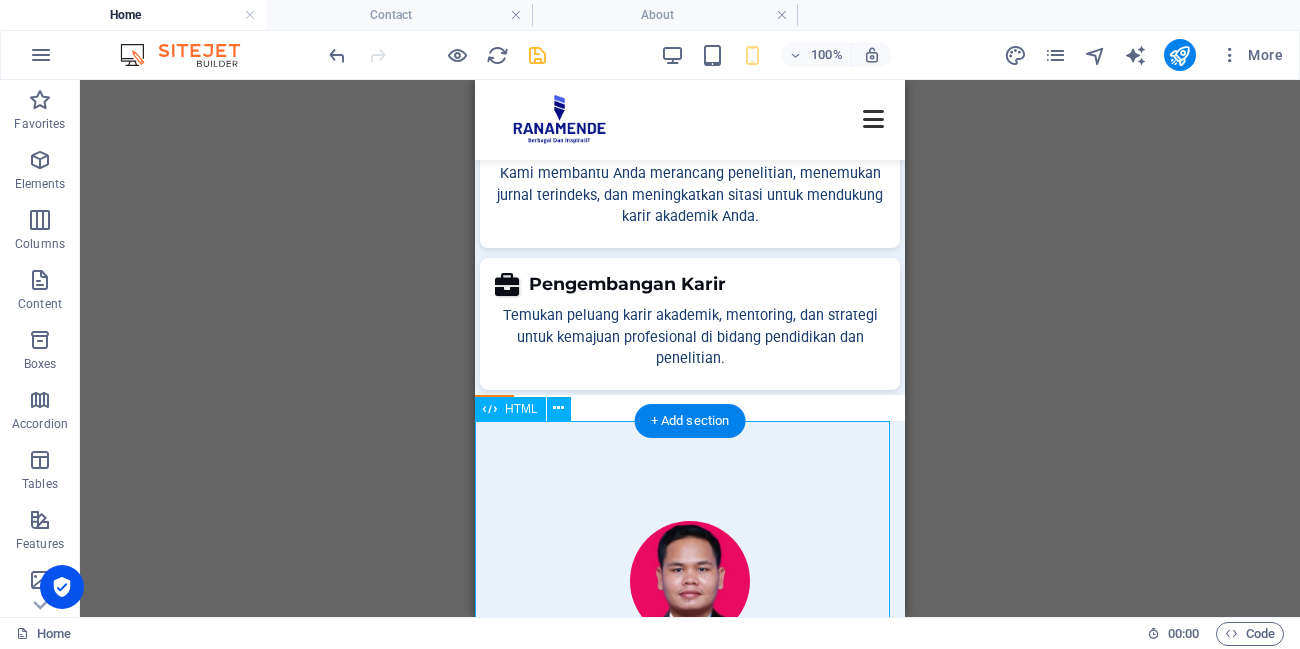 click on "Ranamende: Profil dan Inspirasi
Dosen
Toba Sastra Wan Manik, [PERSON_NAME] berpengalaman dengan latar belakang pendidikan magister dari beasiswa LPDP. Berkomitmen untuk berbagai pengetahuan dan pengalaman melalui platform digital yang berfokus pada pengembangan pendidikan, informasi beasiswa, dan kisah inspiratif untuk memotivasi generasi mendatang.
Inspirasi dan Peluang untuk Masa Depan
Jelajahi dunia pendidikan, peluang beasiswa global, dan kisah inspiratif yang memotivasi. Dapatkan wawasan, tips, dan cerita sukses untuk membangun masa depan cerah bersama kami!
Pendidikan Beasiswa" at bounding box center [690, 1597] 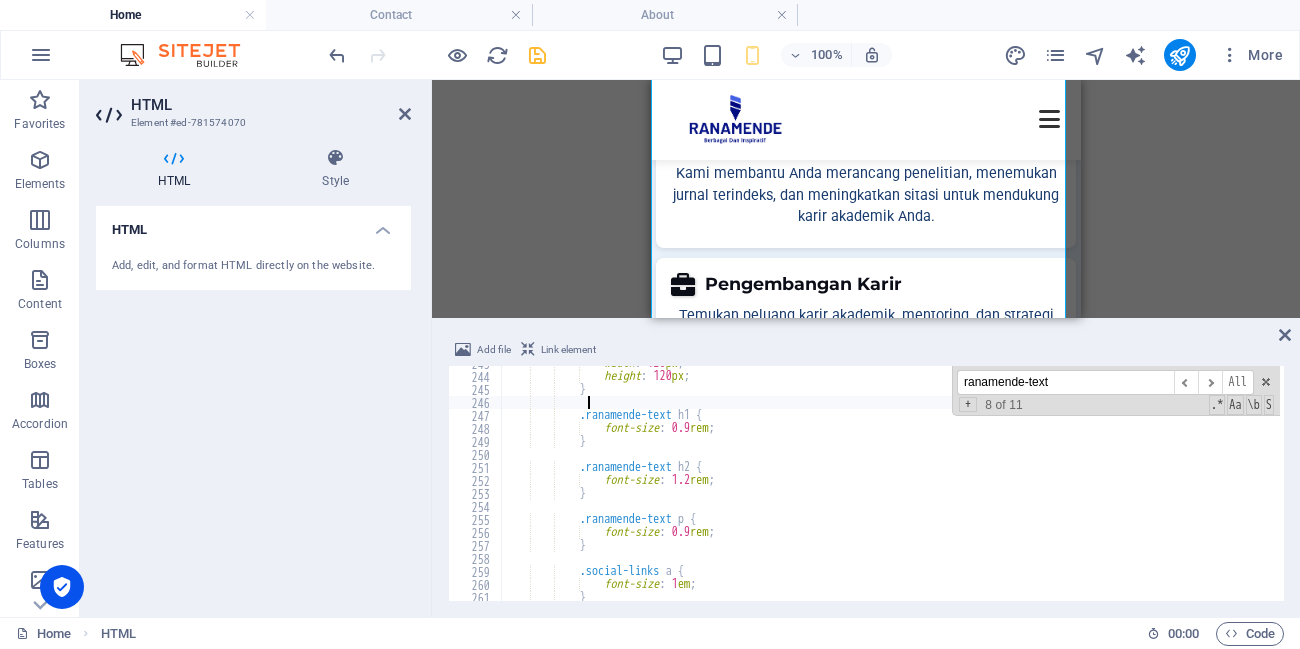 scroll, scrollTop: 1759, scrollLeft: 0, axis: vertical 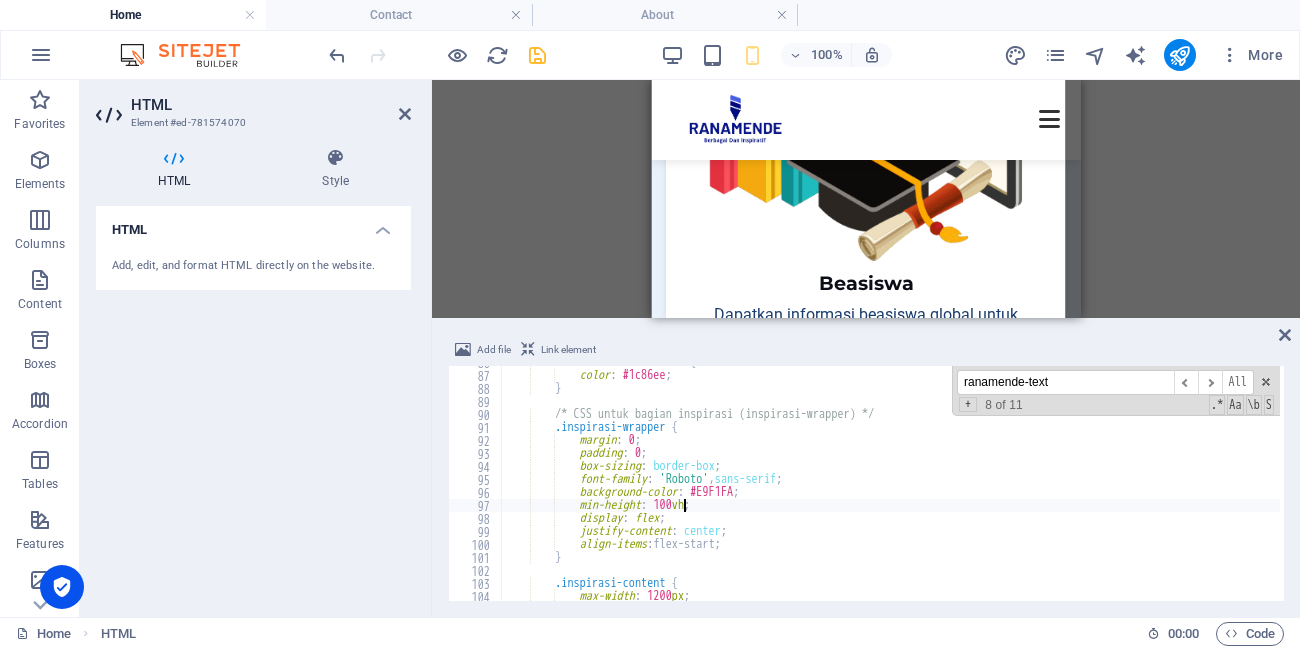 click on ".social-links   a :hover   {                color :   #1c86ee ;           }           /* CSS untuk bagian inspirasi (inspirasi-wrapper) */           .inspirasi-wrapper   {                margin :   0 ;                padding :   0 ;                box-sizing :   border-box ;                font-family :   ' Roboto ' ,  sans-serif ;                background-color :   #E9F1FA ;                min-height :   100 vh ;                display :   flex ;                justify-content :   center ;                align-items :  flex-start ;           }           .inspirasi-content   {                max-width :   1200 px ;" at bounding box center [1552, 484] 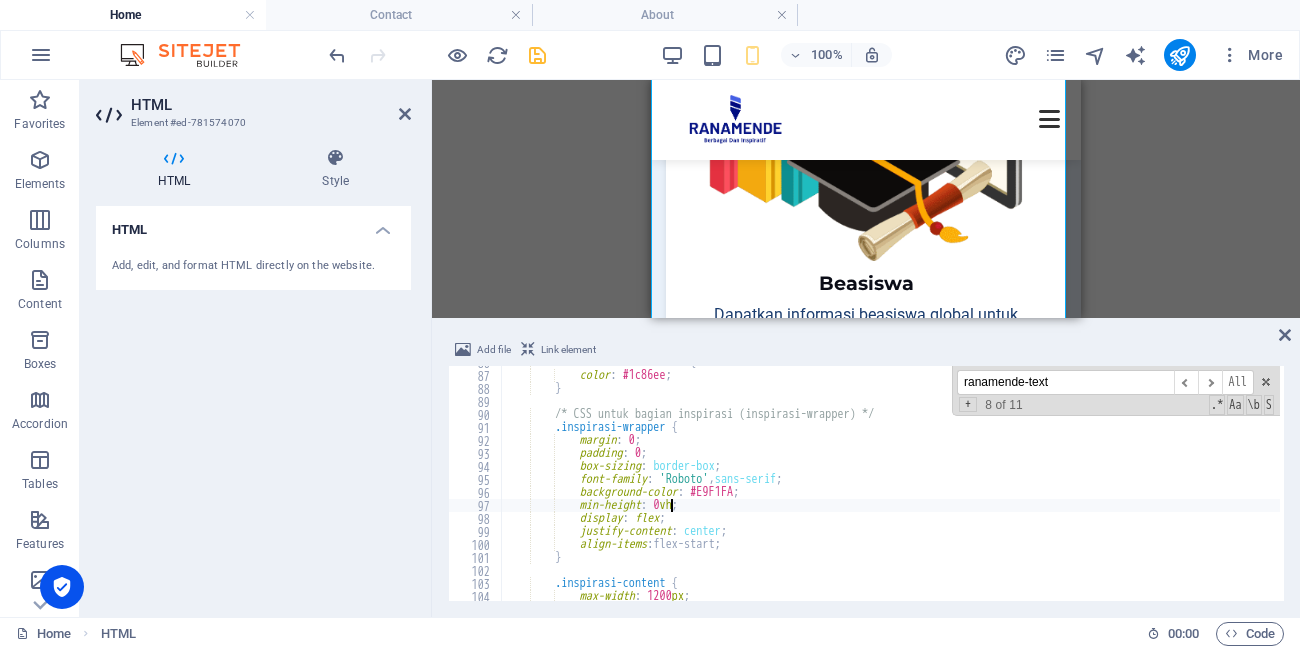 scroll, scrollTop: 0, scrollLeft: 14, axis: horizontal 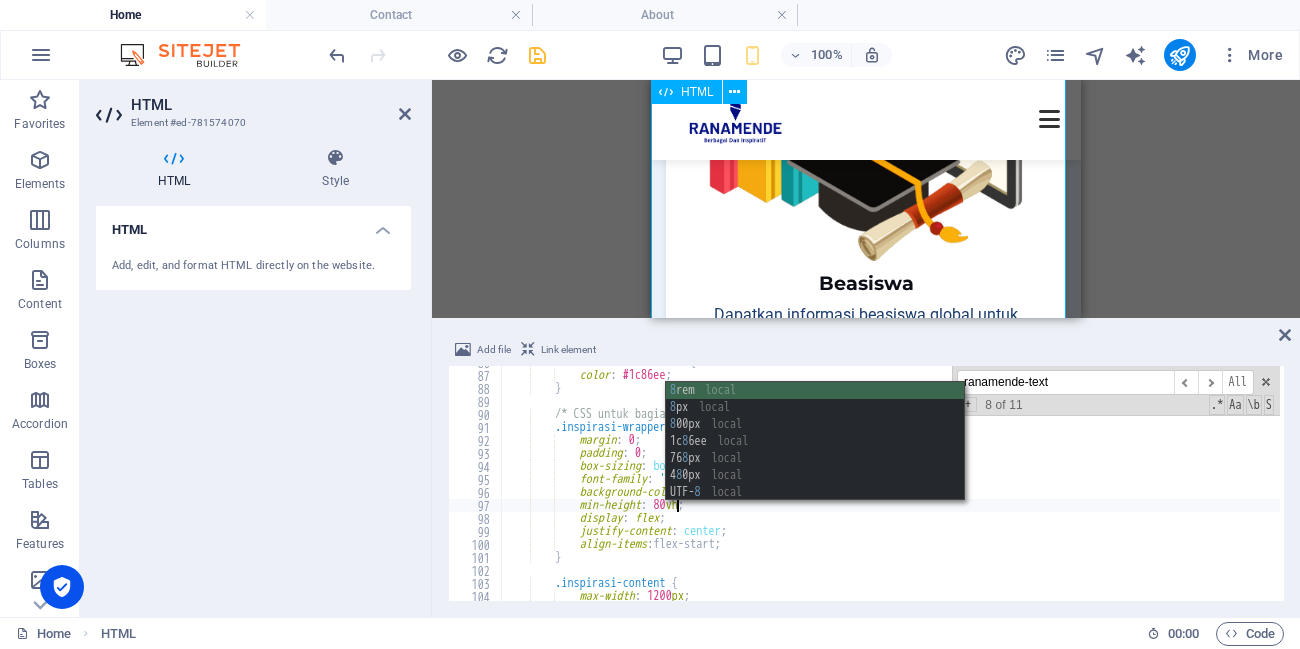 type on "min-height: 80vh;" 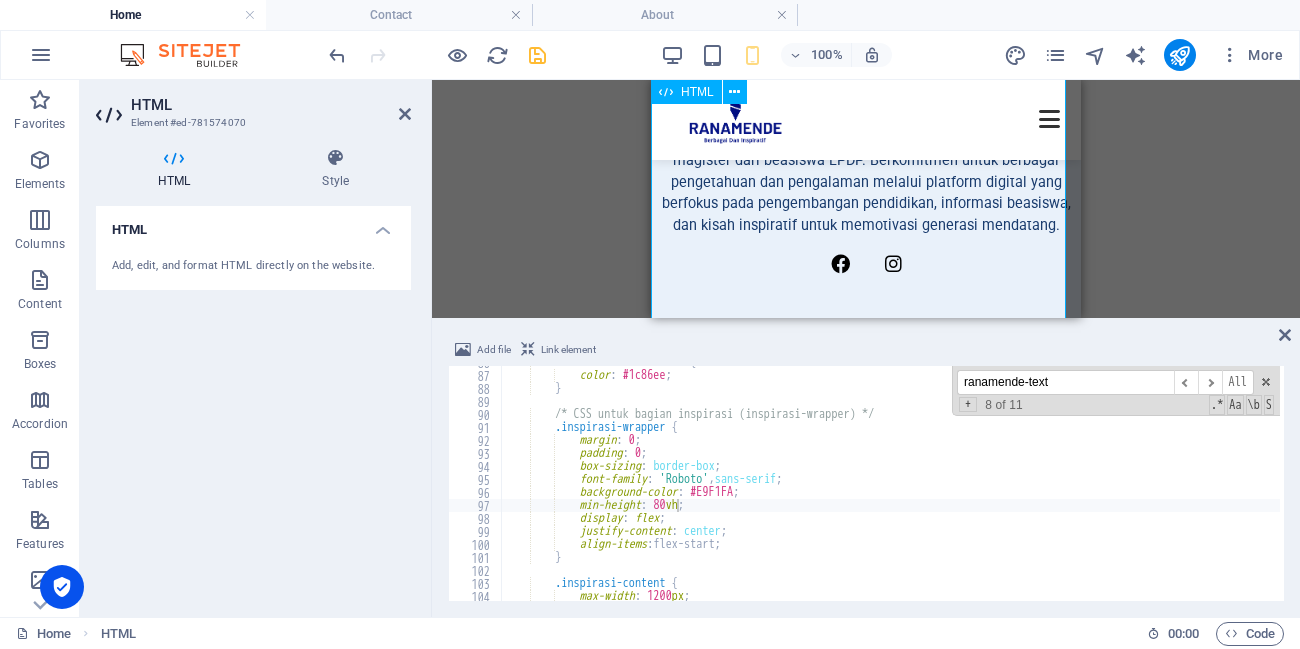 scroll, scrollTop: 919, scrollLeft: 0, axis: vertical 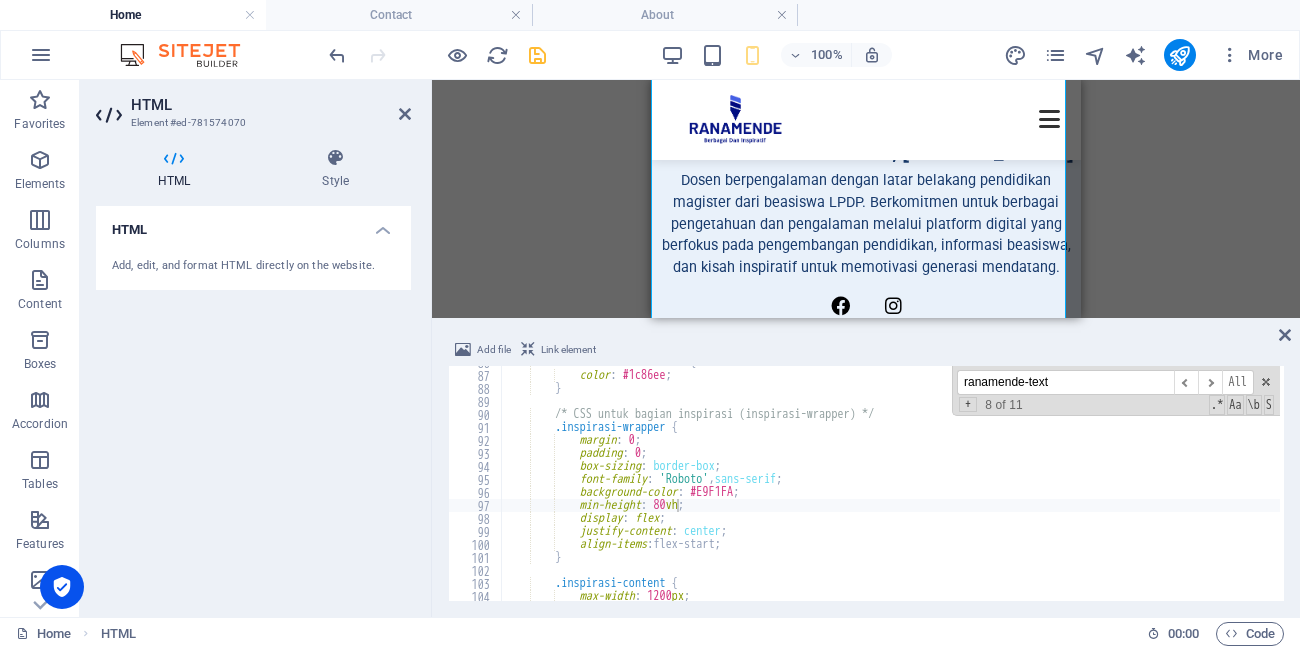 click on "Add file Link element min-height: 80vh; 86 87 88 89 90 91 92 93 94 95 96 97 98 99 100 101 102 103 104 105 106           .social-links   a :hover   {                color :   #1c86ee ;           }           /* CSS untuk bagian inspirasi (inspirasi-wrapper) */           .inspirasi-wrapper   {                margin :   0 ;                padding :   0 ;                box-sizing :   border-box ;                font-family :   ' Roboto ' ,  sans-serif ;                background-color :   #E9F1FA ;                min-height :   80 vh ;                display :   flex ;                justify-content :   center ;                align-items :  flex-start ;           }           .inspirasi-content   {                max-width :   1200 px ; ranamende-text ​ ​ All Replace All + 8 of 11 .* Aa \b S" at bounding box center [866, 469] 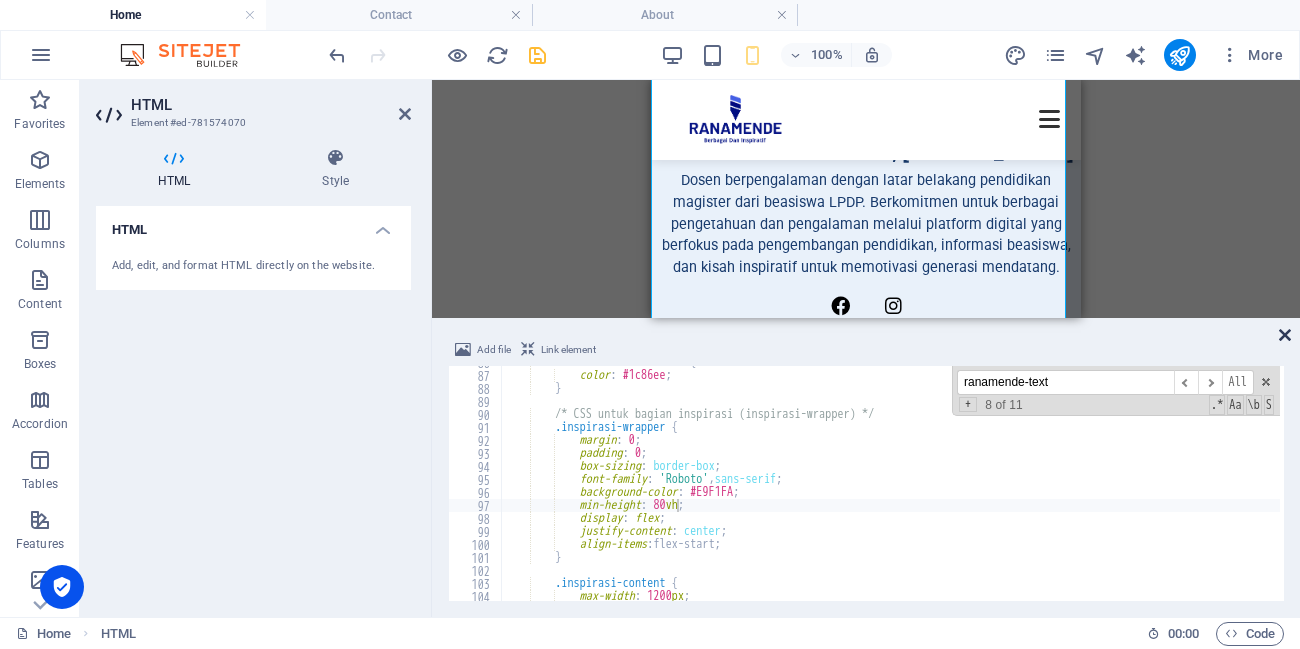 click at bounding box center (1285, 335) 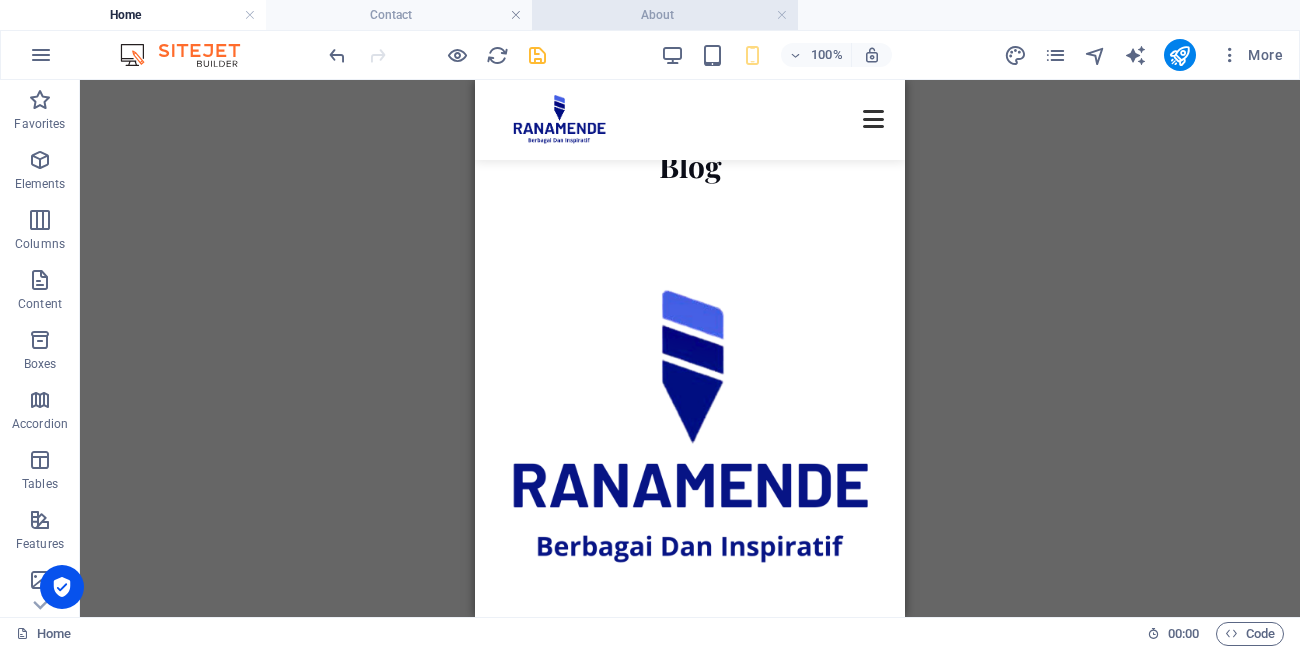 scroll, scrollTop: 3117, scrollLeft: 0, axis: vertical 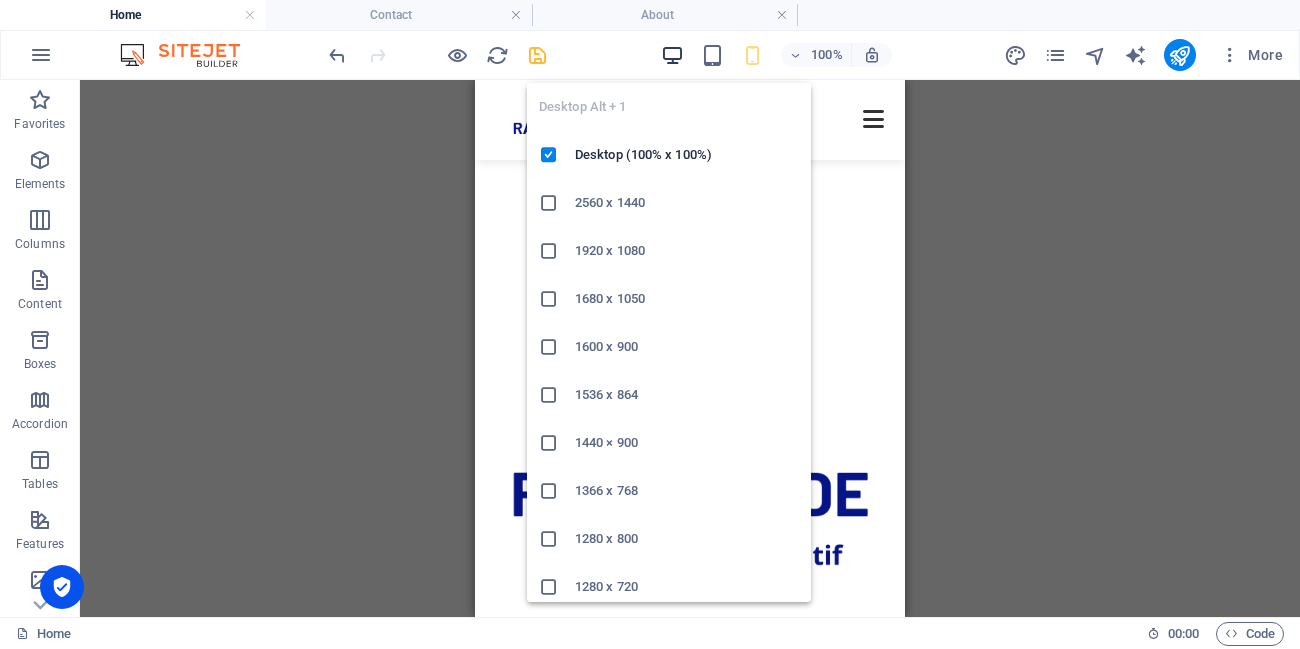 click at bounding box center [672, 55] 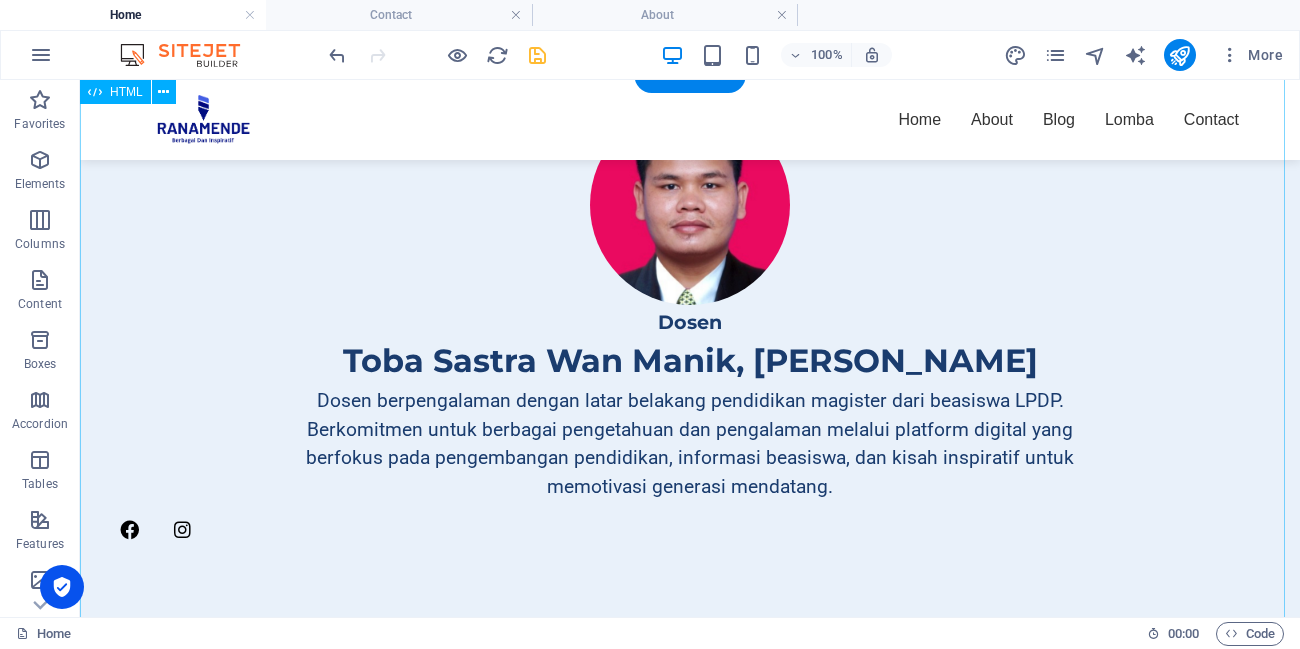 scroll, scrollTop: 633, scrollLeft: 0, axis: vertical 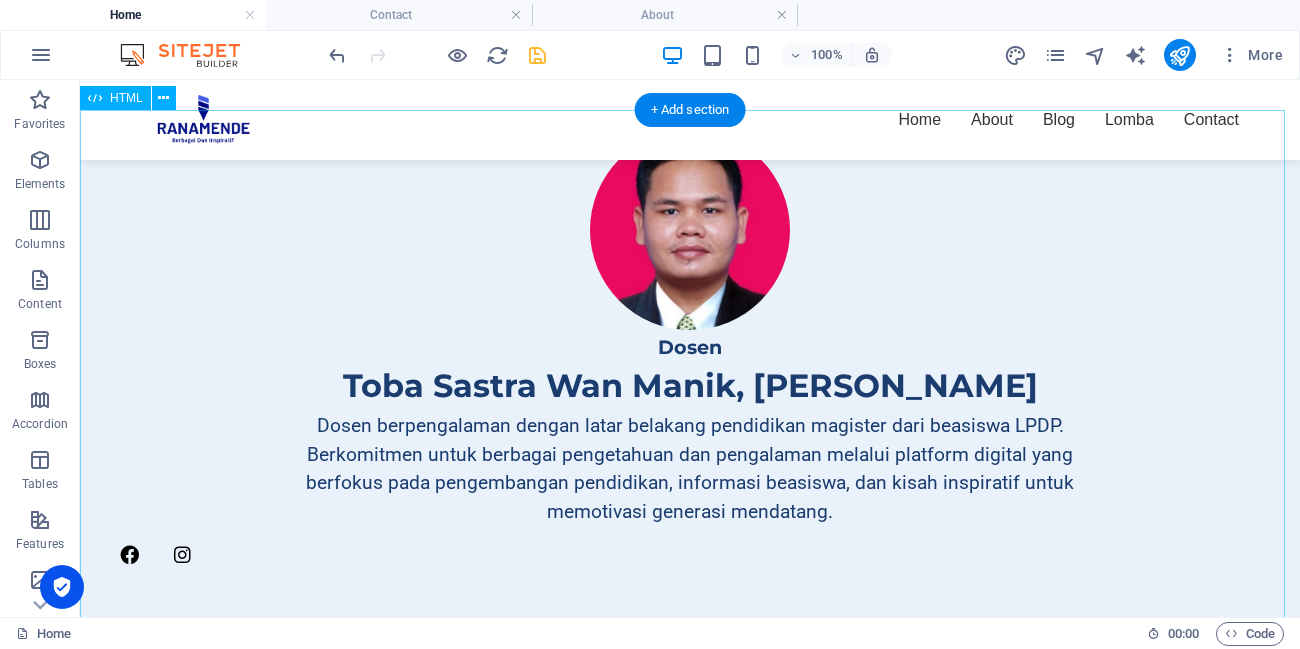 click on "Ranamende: Profil dan Inspirasi
Dosen
Toba Sastra Wan Manik, [PERSON_NAME] berpengalaman dengan latar belakang pendidikan magister dari beasiswa LPDP. Berkomitmen untuk berbagai pengetahuan dan pengalaman melalui platform digital yang berfokus pada pengembangan pendidikan, informasi beasiswa, dan kisah inspiratif untuk memotivasi generasi mendatang.
Inspirasi dan Peluang untuk Masa Depan
Jelajahi dunia pendidikan, peluang beasiswa global, dan kisah inspiratif yang memotivasi. Dapatkan wawasan, tips, dan cerita sukses untuk membangun masa depan cerah bersama kami!
Pendidikan Beasiswa" at bounding box center (690, 739) 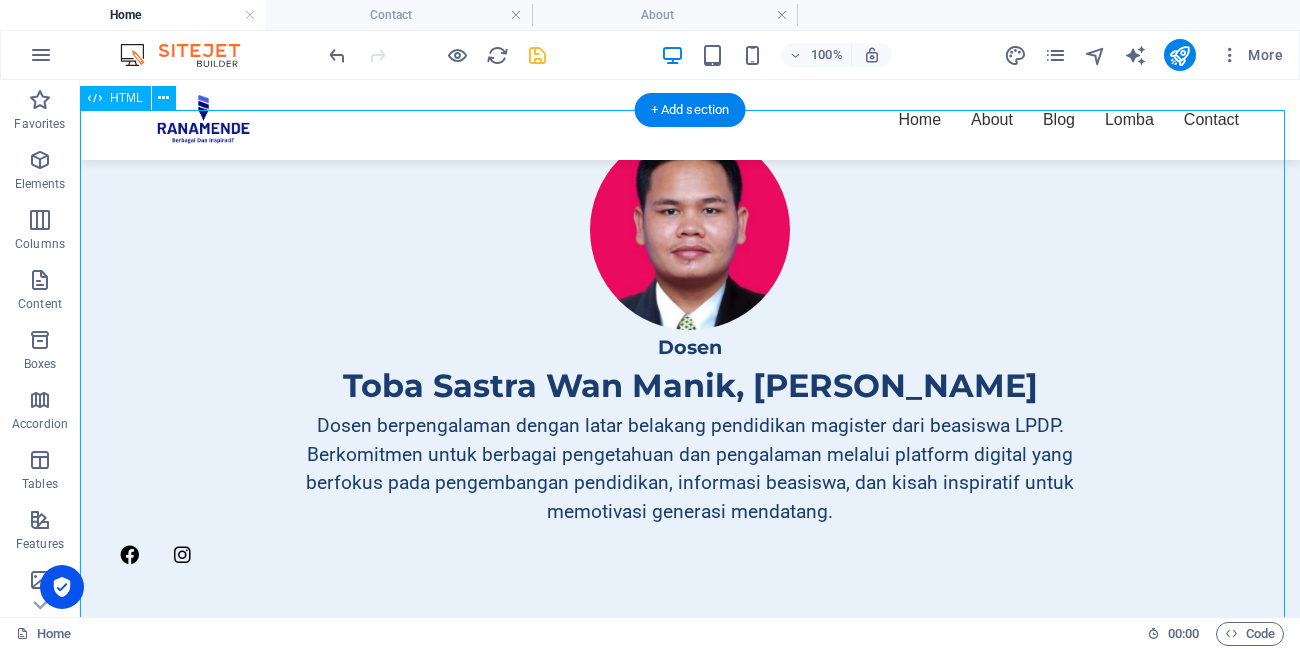 click on "Ranamende: Profil dan Inspirasi
Dosen
Toba Sastra Wan Manik, [PERSON_NAME] berpengalaman dengan latar belakang pendidikan magister dari beasiswa LPDP. Berkomitmen untuk berbagai pengetahuan dan pengalaman melalui platform digital yang berfokus pada pengembangan pendidikan, informasi beasiswa, dan kisah inspiratif untuk memotivasi generasi mendatang.
Inspirasi dan Peluang untuk Masa Depan
Jelajahi dunia pendidikan, peluang beasiswa global, dan kisah inspiratif yang memotivasi. Dapatkan wawasan, tips, dan cerita sukses untuk membangun masa depan cerah bersama kami!
Pendidikan Beasiswa" at bounding box center (690, 739) 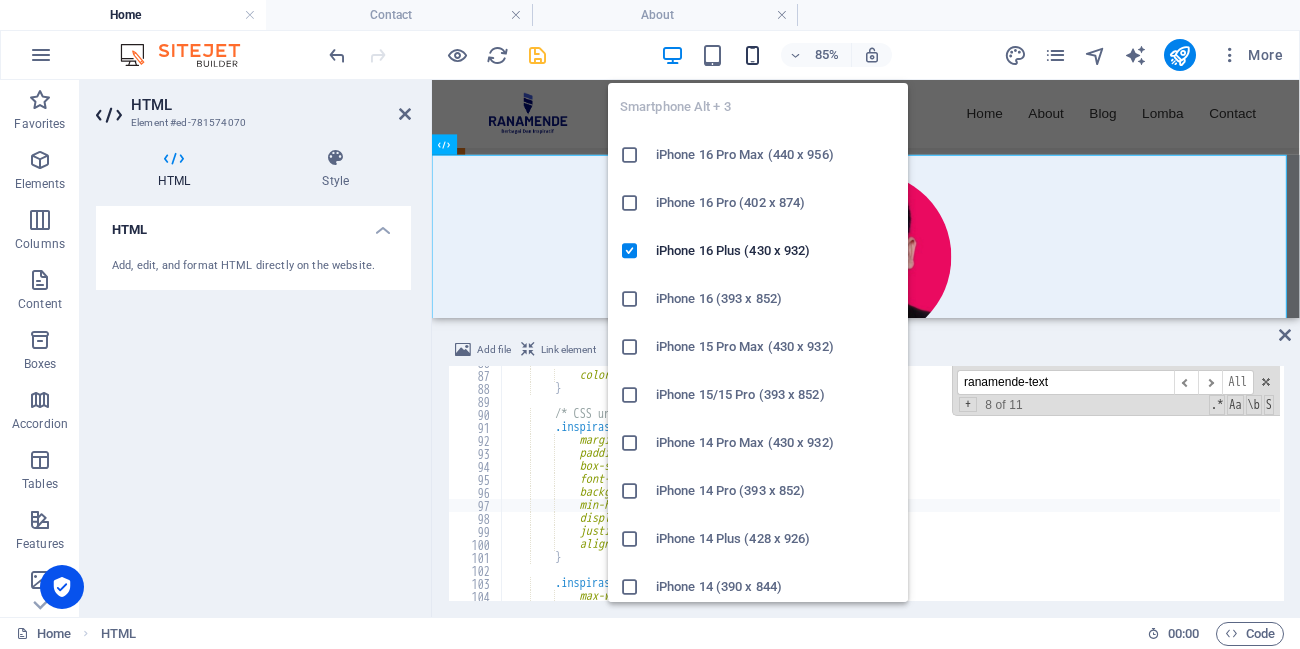 click at bounding box center [752, 55] 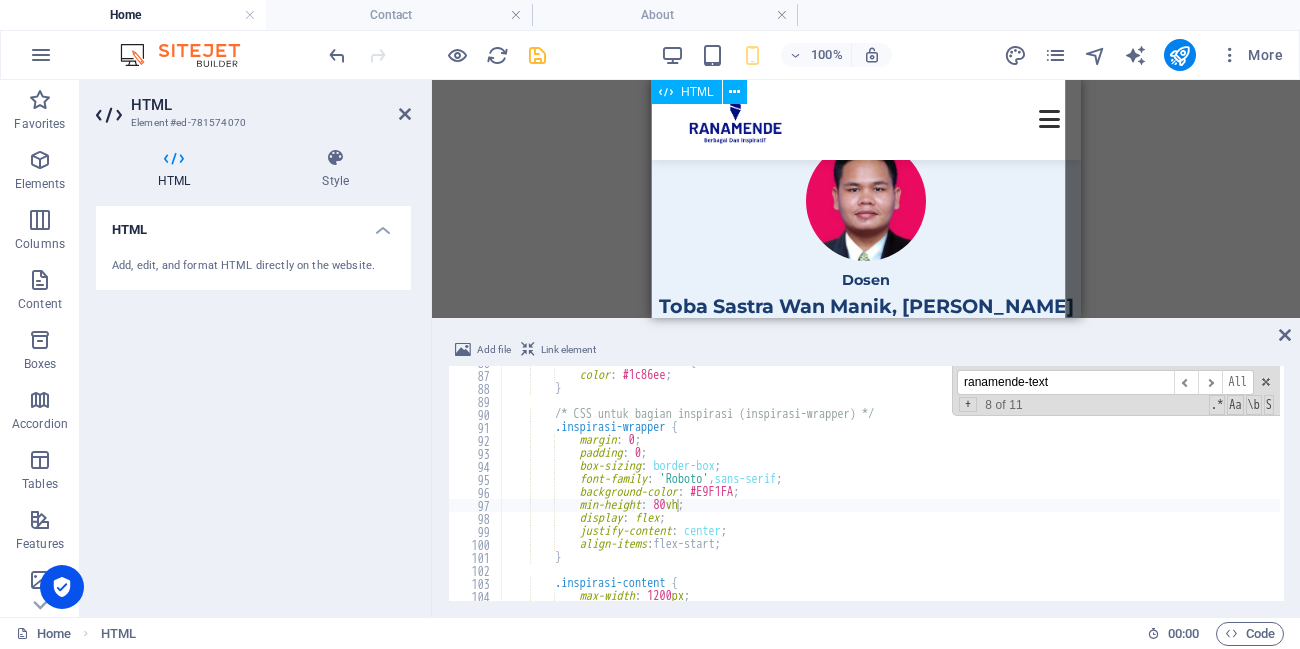scroll, scrollTop: 753, scrollLeft: 0, axis: vertical 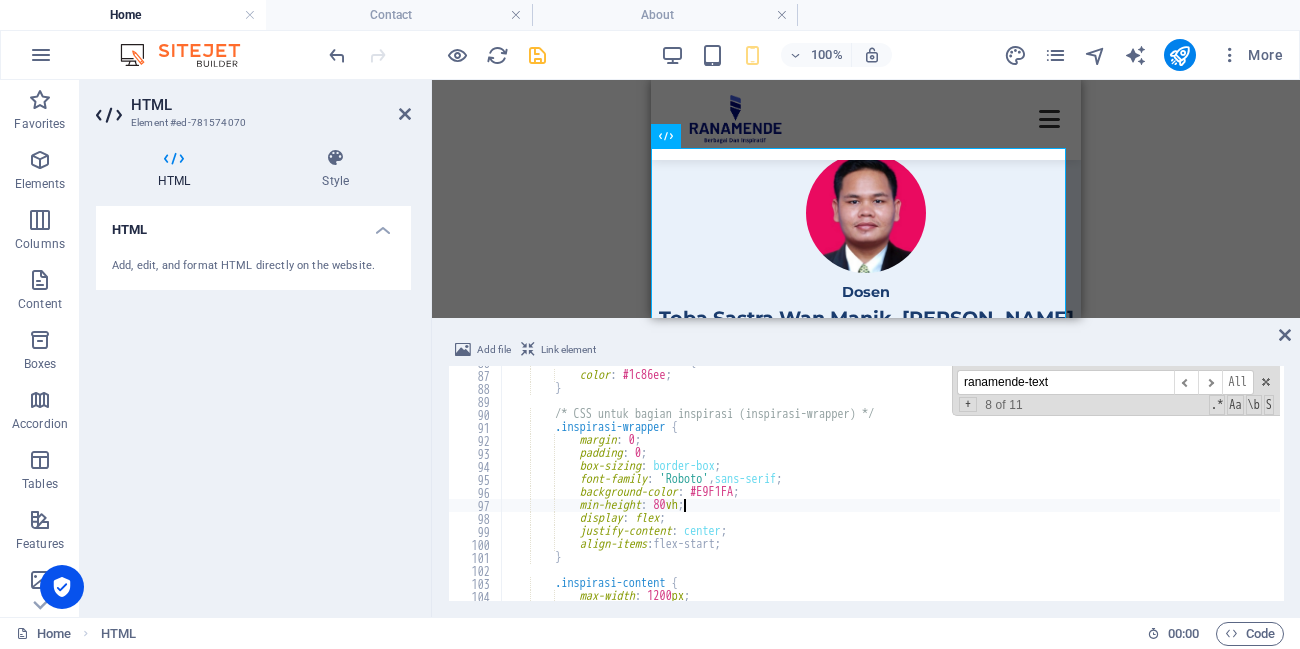 click on ".social-links   a :hover   {                color :   #1c86ee ;           }           /* CSS untuk bagian inspirasi (inspirasi-wrapper) */           .inspirasi-wrapper   {                margin :   0 ;                padding :   0 ;                box-sizing :   border-box ;                font-family :   ' Roboto ' ,  sans-serif ;                background-color :   #E9F1FA ;                min-height :   80 vh ;                display :   flex ;                justify-content :   center ;                align-items :  flex-start ;           }           .inspirasi-content   {                max-width :   1200 px ;" at bounding box center (1552, 484) 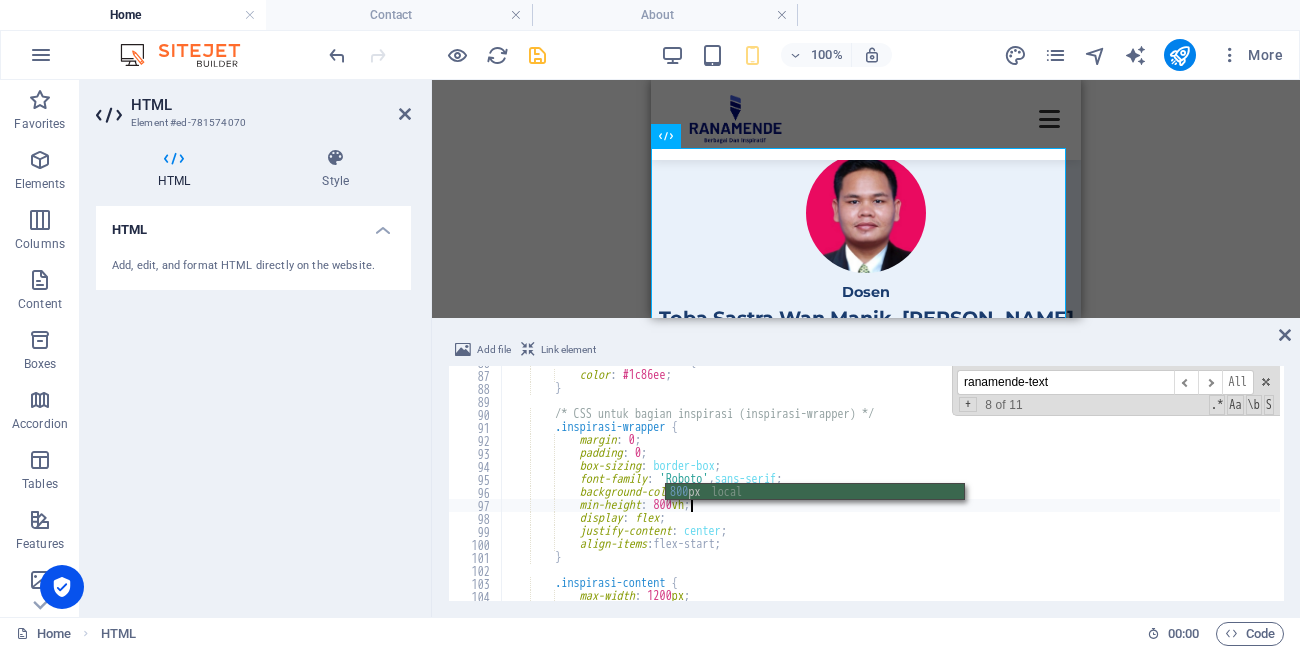 scroll, scrollTop: 1116, scrollLeft: 0, axis: vertical 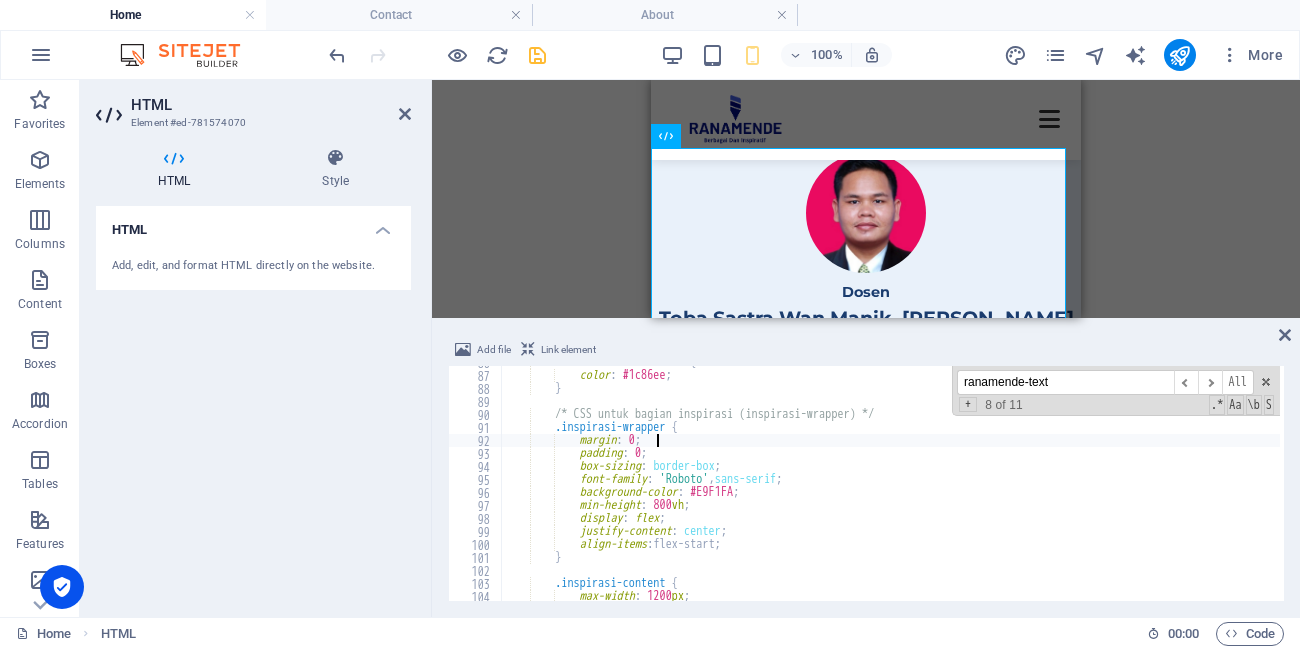 click on ".social-links   a :hover   {                color :   #1c86ee ;           }           /* CSS untuk bagian inspirasi (inspirasi-wrapper) */           .inspirasi-wrapper   {                margin :   0 ;                padding :   0 ;                box-sizing :   border-box ;                font-family :   ' Roboto ' ,  sans-serif ;                background-color :   #E9F1FA ;                min-height :   800 vh ;                display :   flex ;                justify-content :   center ;                align-items :  flex-start ;           }           .inspirasi-content   {                max-width :   1200 px ;" at bounding box center [1552, 484] 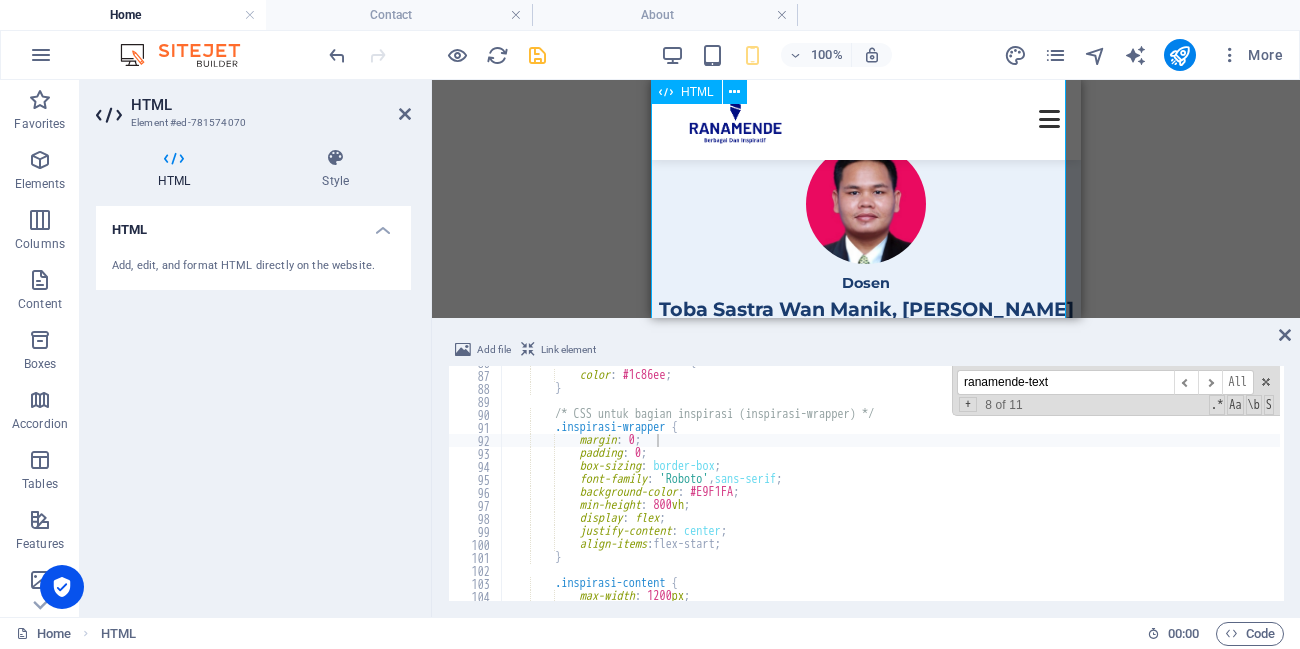 scroll, scrollTop: 753, scrollLeft: 0, axis: vertical 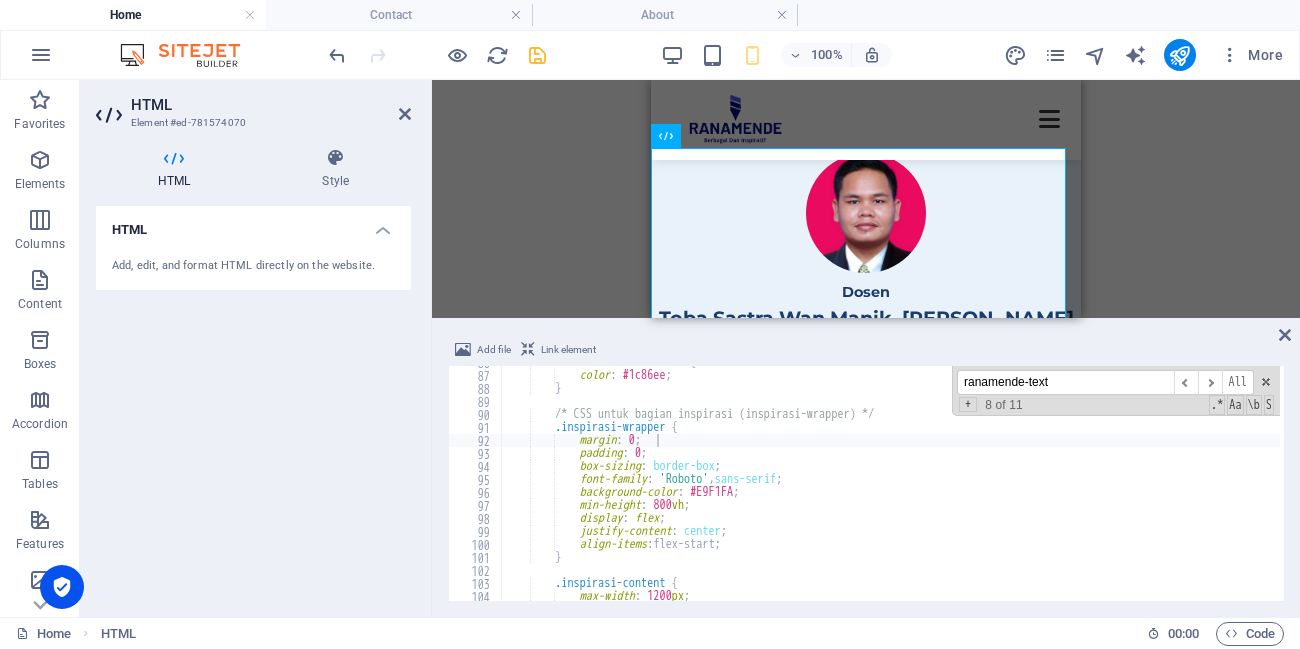 click on ".social-links   a :hover   {                color :   #1c86ee ;           }           /* CSS untuk bagian inspirasi (inspirasi-wrapper) */           .inspirasi-wrapper   {                margin :   0 ;                padding :   0 ;                box-sizing :   border-box ;                font-family :   ' Roboto ' ,  sans-serif ;                background-color :   #E9F1FA ;                min-height :   800 vh ;                display :   flex ;                justify-content :   center ;                align-items :  flex-start ;           }           .inspirasi-content   {                max-width :   1200 px ;" at bounding box center [1552, 484] 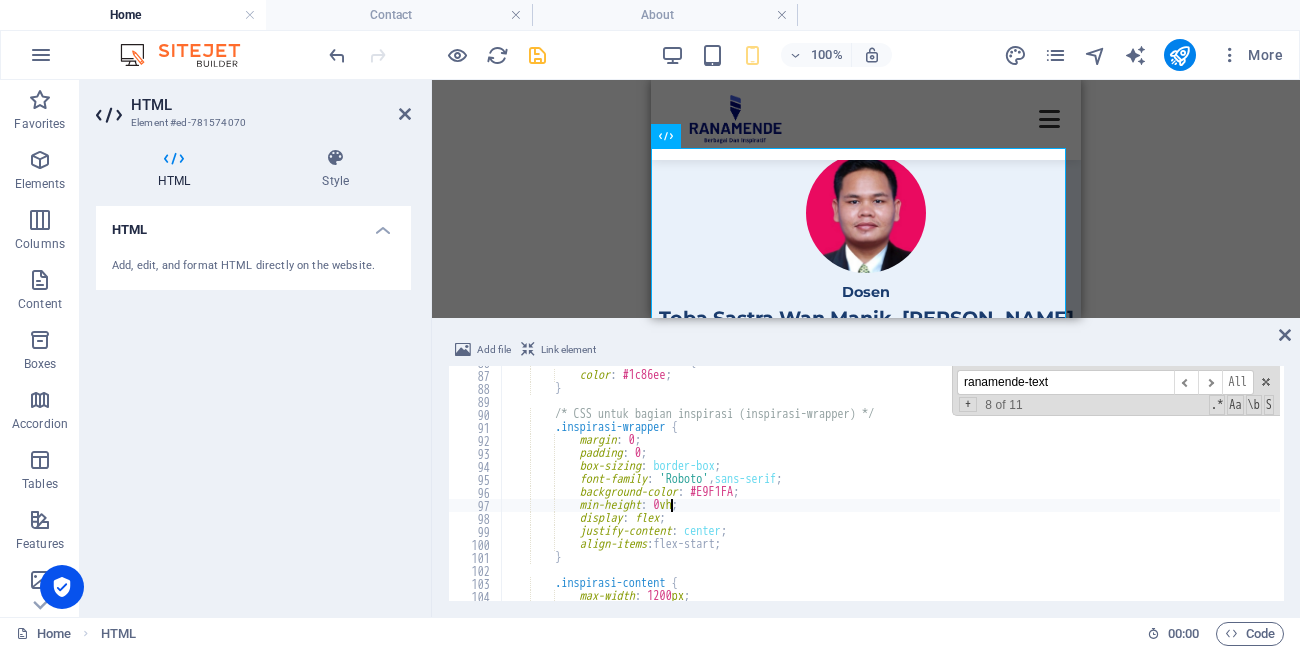 type on "min-height: 100vh;" 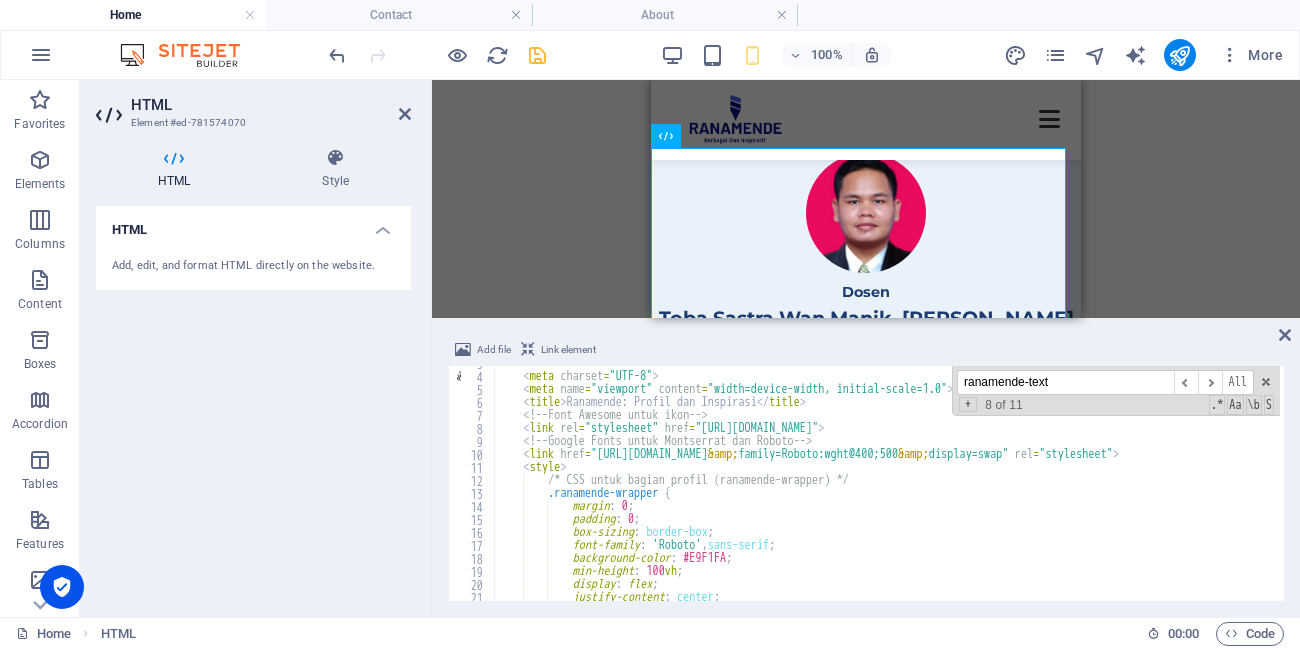 scroll, scrollTop: 0, scrollLeft: 0, axis: both 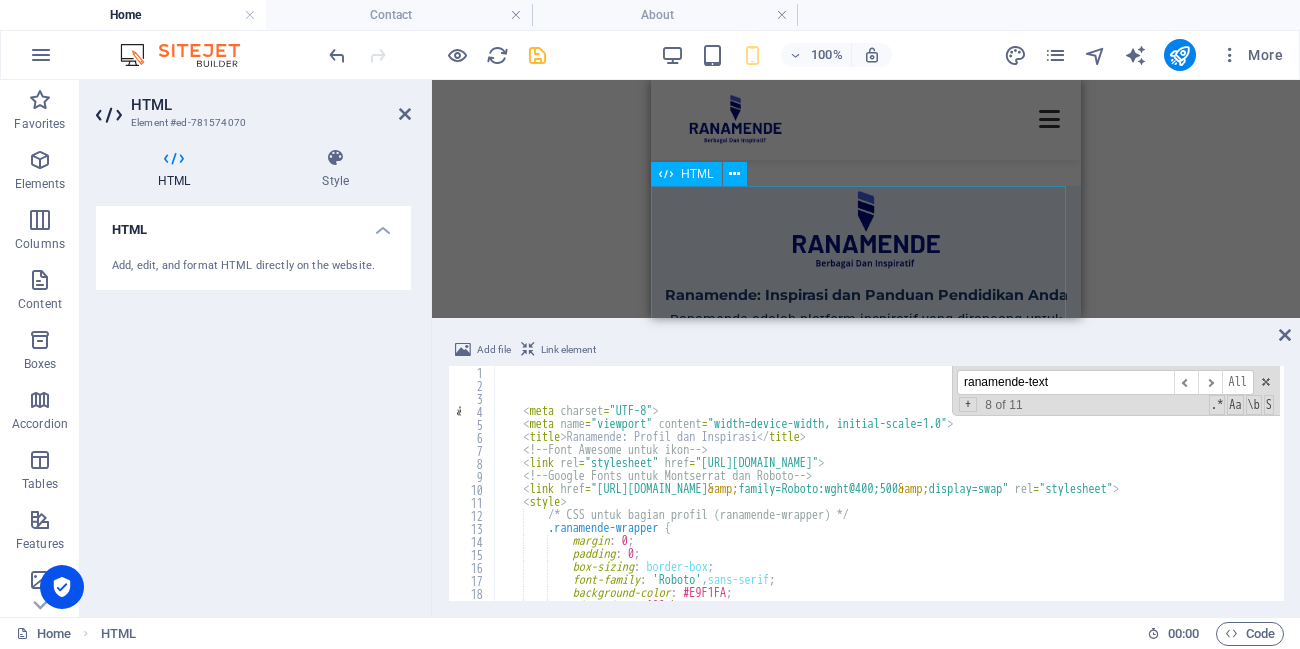 click on "Ranamende: Inspirasi dan Panduan Pendidikan Anda
Ranamende: Inspirasi dan Panduan Pendidikan Anda
Ranamende adalah platform inspiratif yang dirancang untuk mendukung perjalanan pendidikan Anda. Kami menyediakan panduan lengkap tentang beasiswa dalam dan luar negeri, tips belajar efektif, serta informasi terkini untuk mewujudkan impian akademik Anda. Mulai langkah Anda menuju kesuksesan bersama Ranamende!
Konsultasi Akademik
Dapatkan bimbingan personal untuk menulis artikel ilmiah, memahami indeksasi jurnal (Scopus, Sinta), dan mempublikasikan penelitian Anda.
Bimbingan Penelitian" at bounding box center [866, 543] 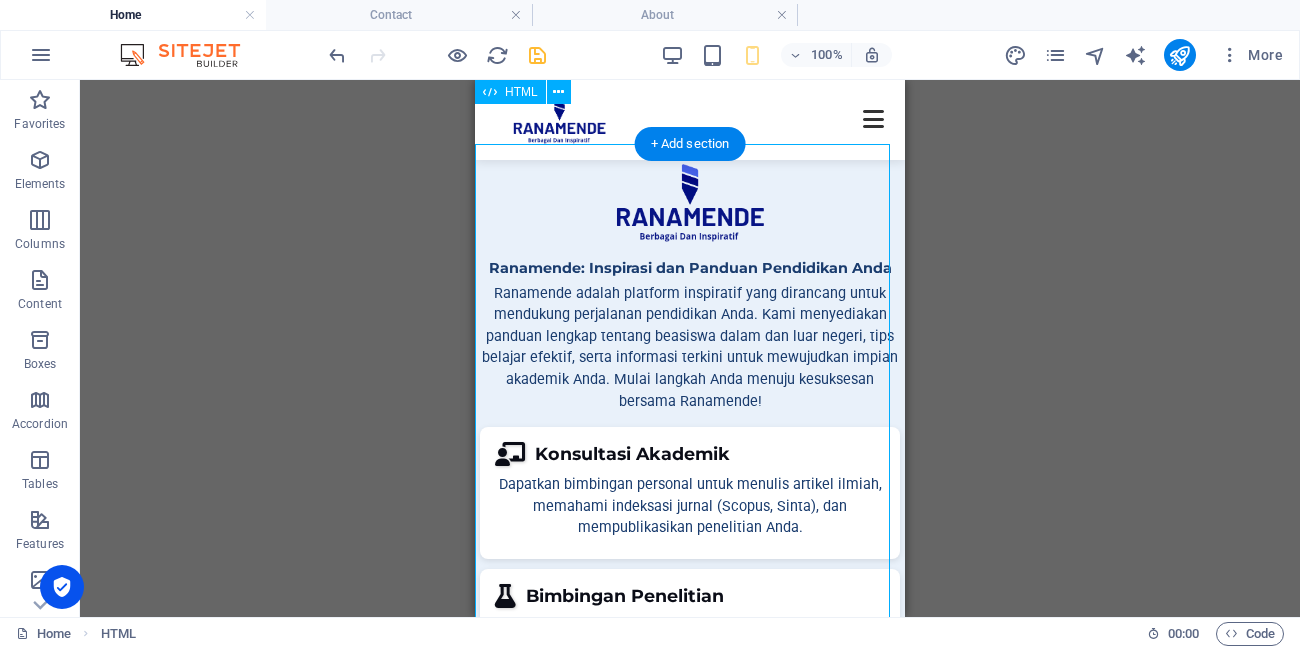 scroll, scrollTop: 0, scrollLeft: 0, axis: both 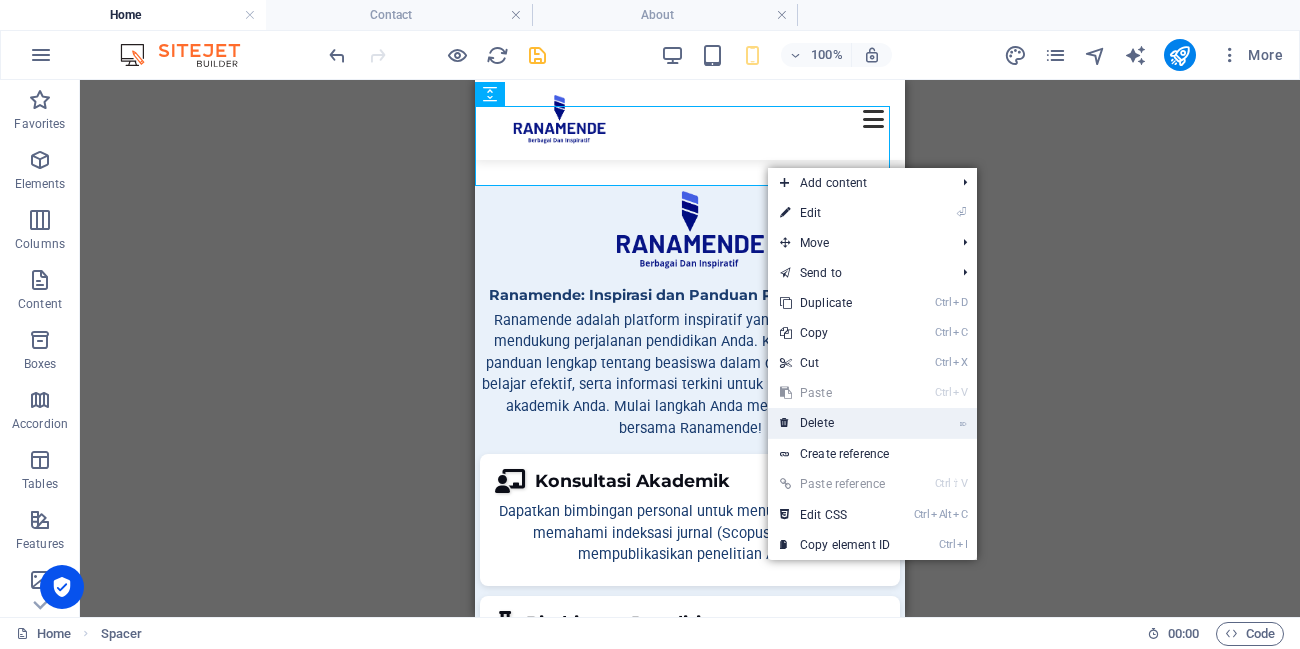 click on "⌦  Delete" at bounding box center [835, 423] 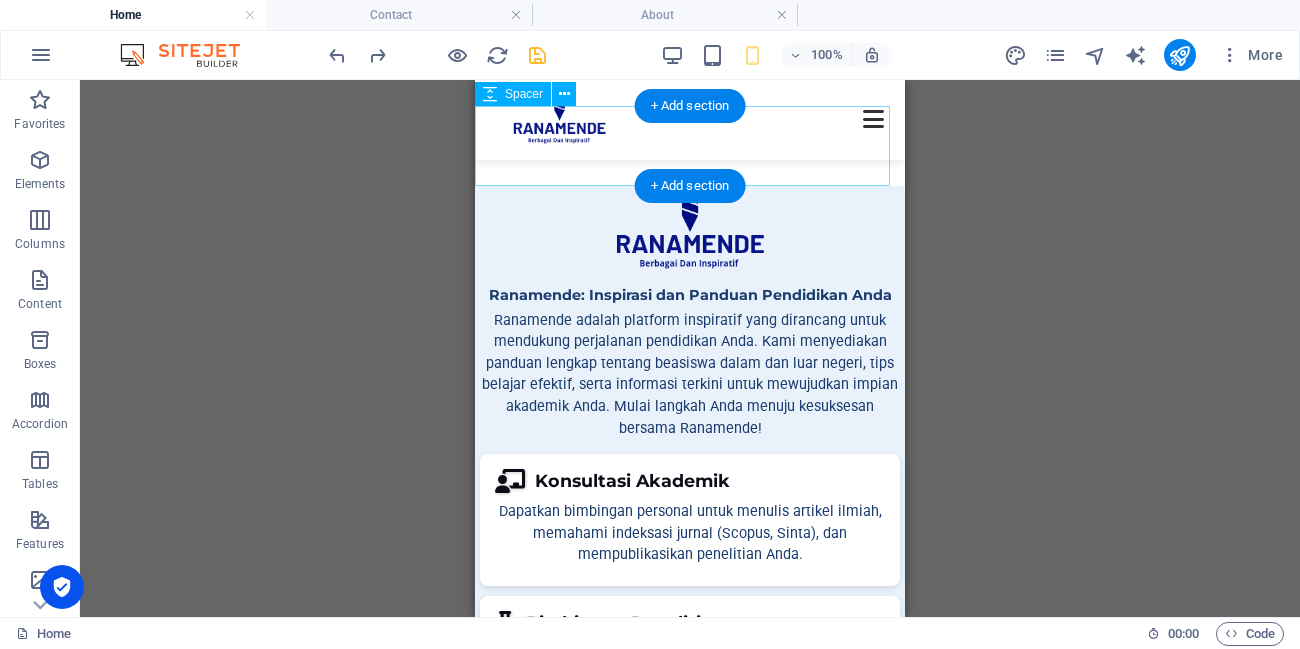 click at bounding box center [690, 146] 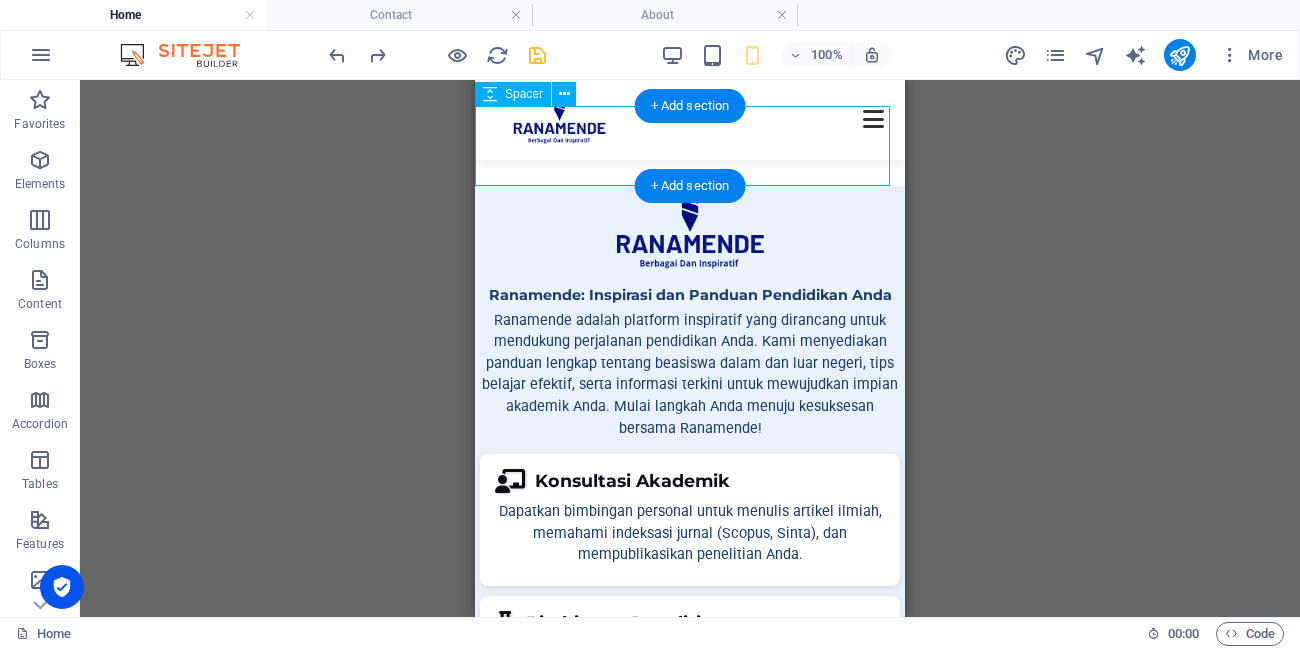 click at bounding box center [690, 146] 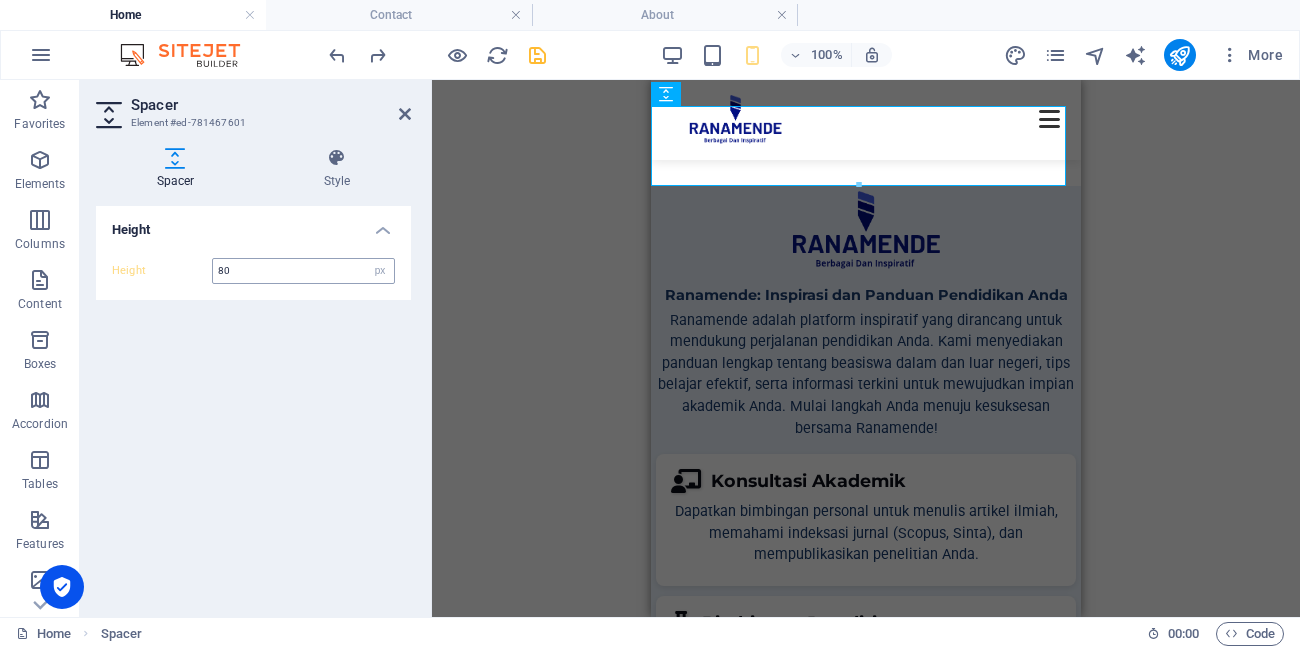 click on "80" at bounding box center [303, 271] 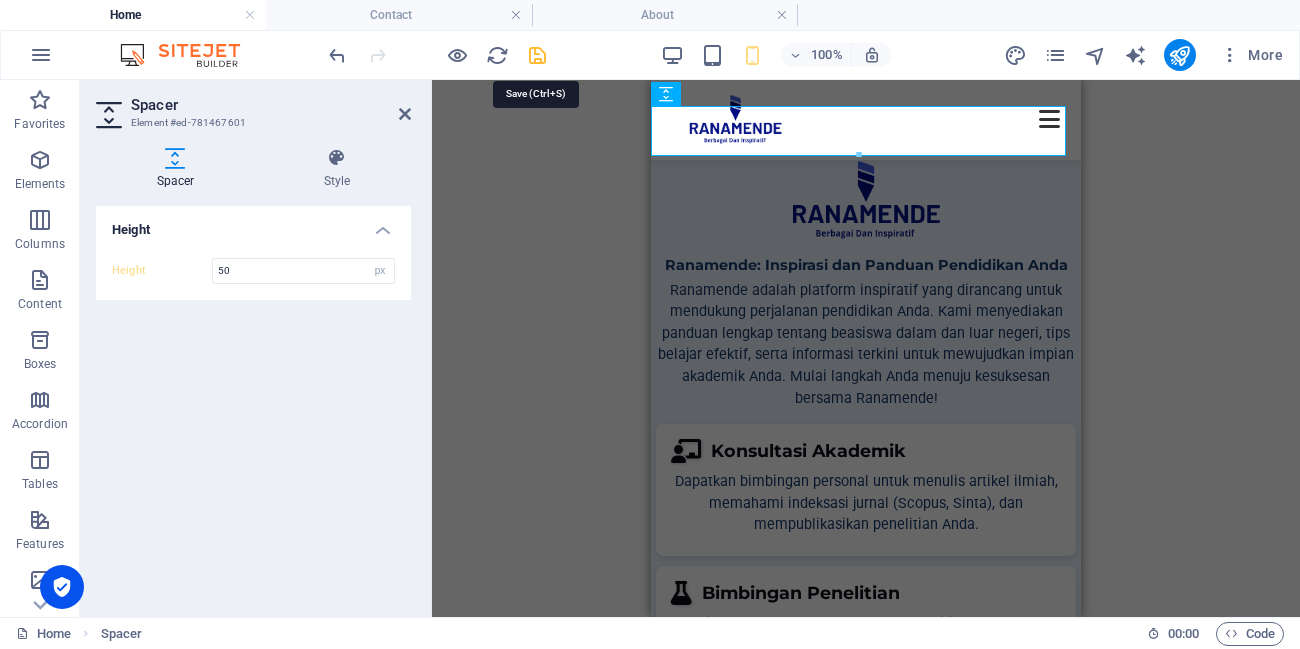 type on "50" 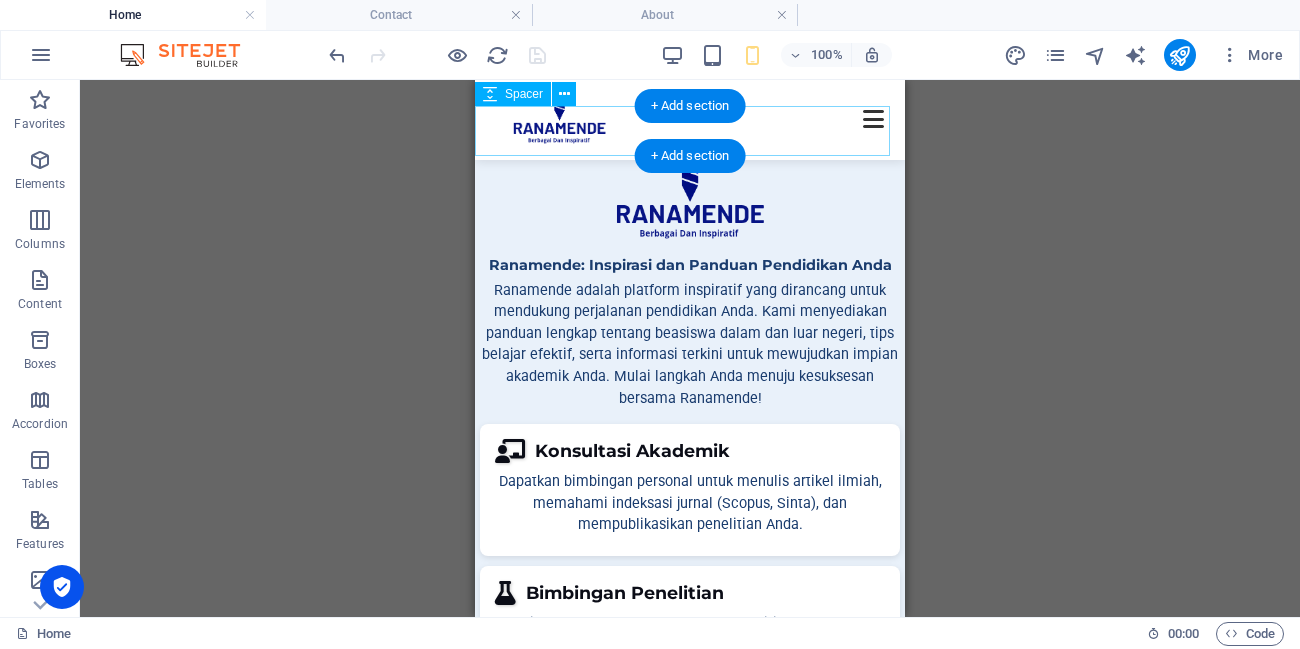 click at bounding box center (690, 131) 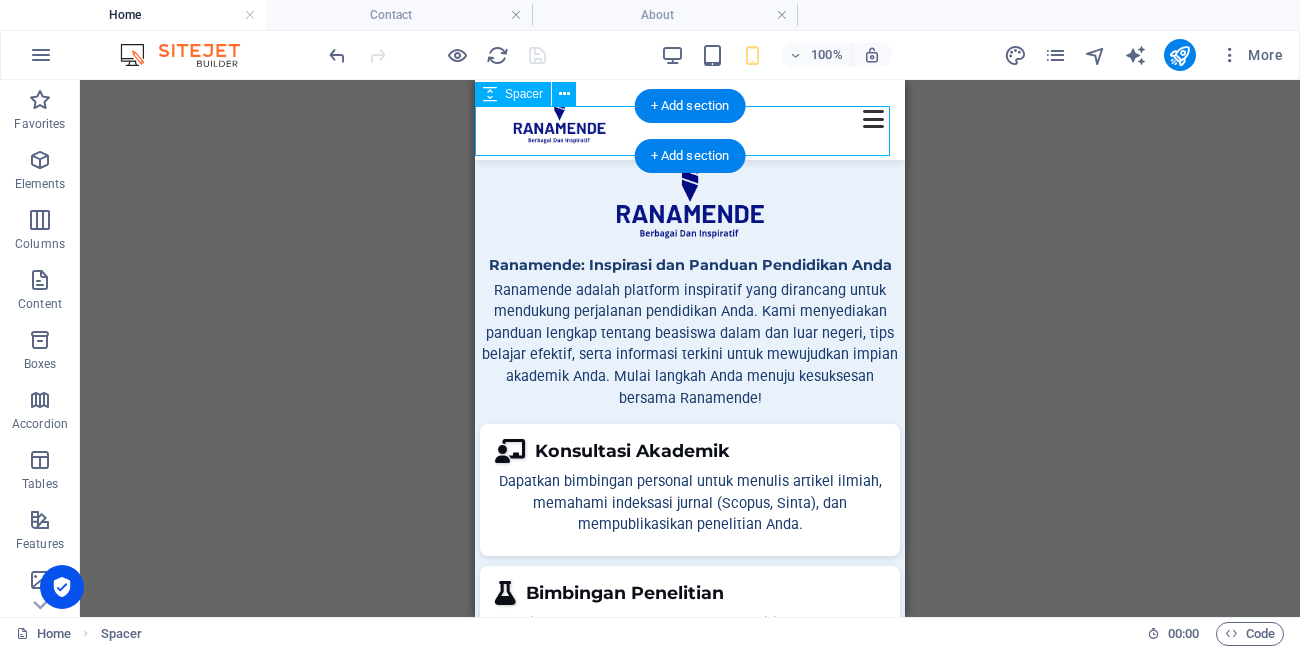 click at bounding box center [690, 131] 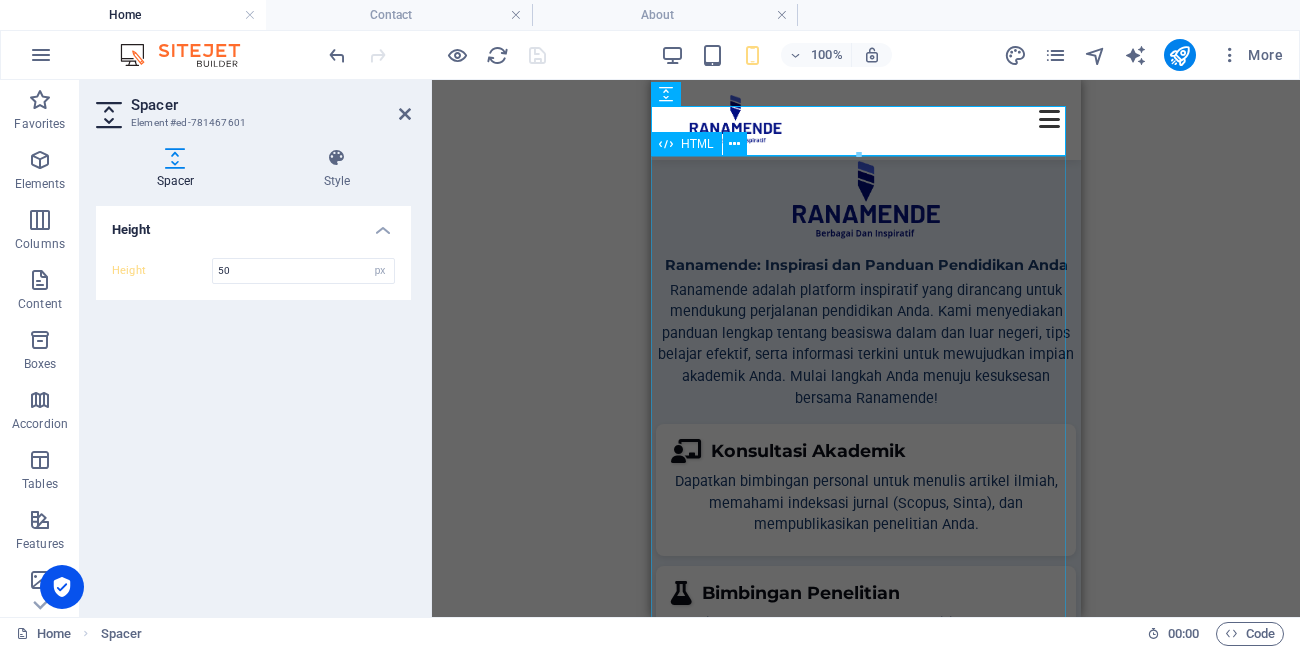 click on "Ranamende: Inspirasi dan Panduan Pendidikan Anda
Ranamende: Inspirasi dan Panduan Pendidikan Anda
Ranamende adalah platform inspiratif yang dirancang untuk mendukung perjalanan pendidikan Anda. Kami menyediakan panduan lengkap tentang beasiswa dalam dan luar negeri, tips belajar efektif, serta informasi terkini untuk mewujudkan impian akademik Anda. Mulai langkah Anda menuju kesuksesan bersama Ranamende!
Konsultasi Akademik
Dapatkan bimbingan personal untuk menulis artikel ilmiah, memahami indeksasi jurnal (Scopus, Sinta), dan mempublikasikan penelitian Anda.
Bimbingan Penelitian" at bounding box center [866, 513] 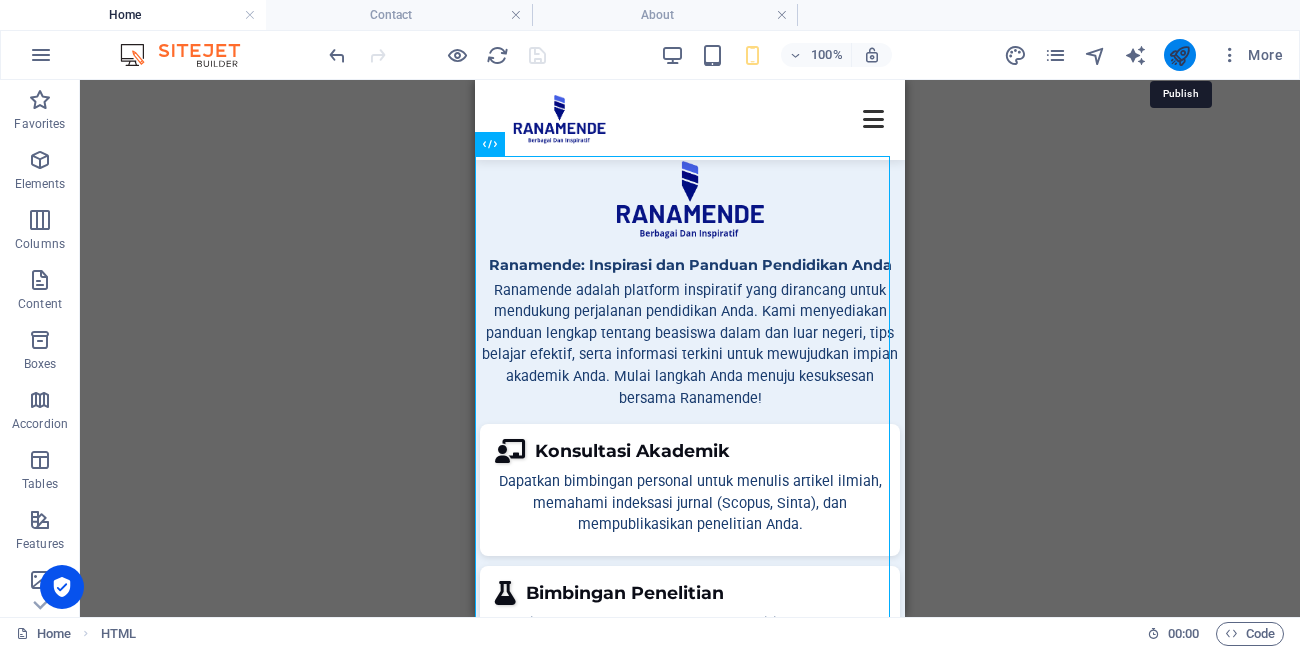 click at bounding box center (1179, 55) 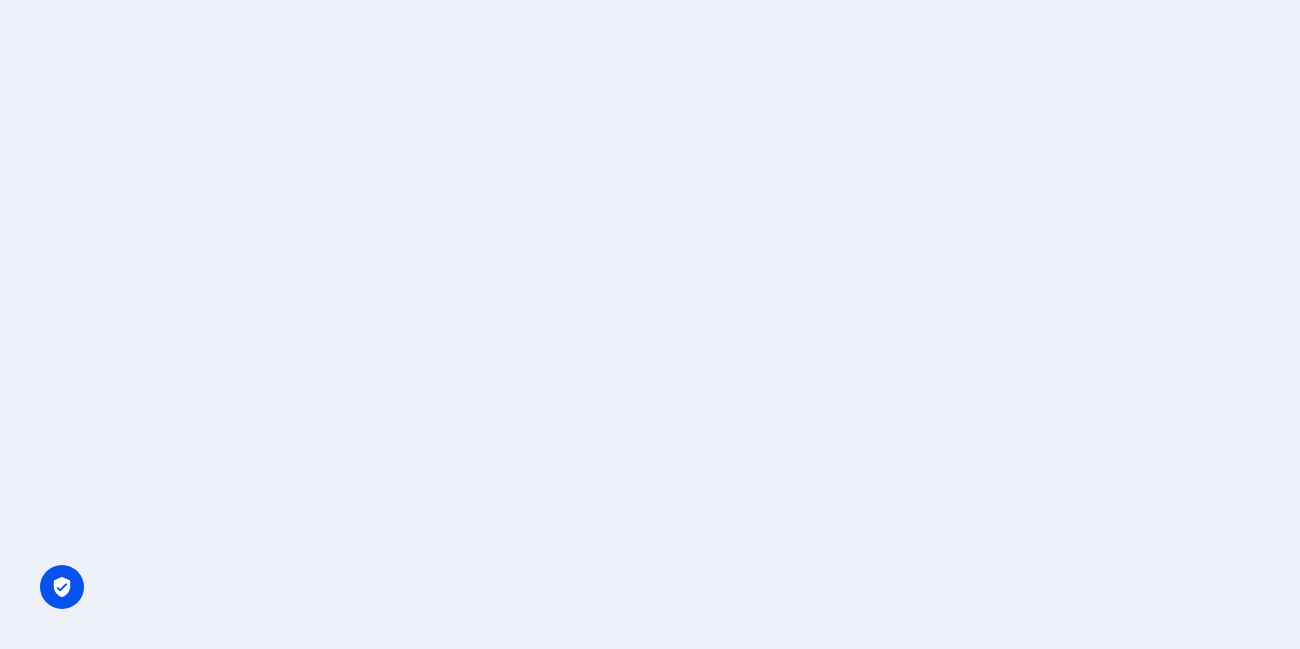 scroll, scrollTop: 0, scrollLeft: 0, axis: both 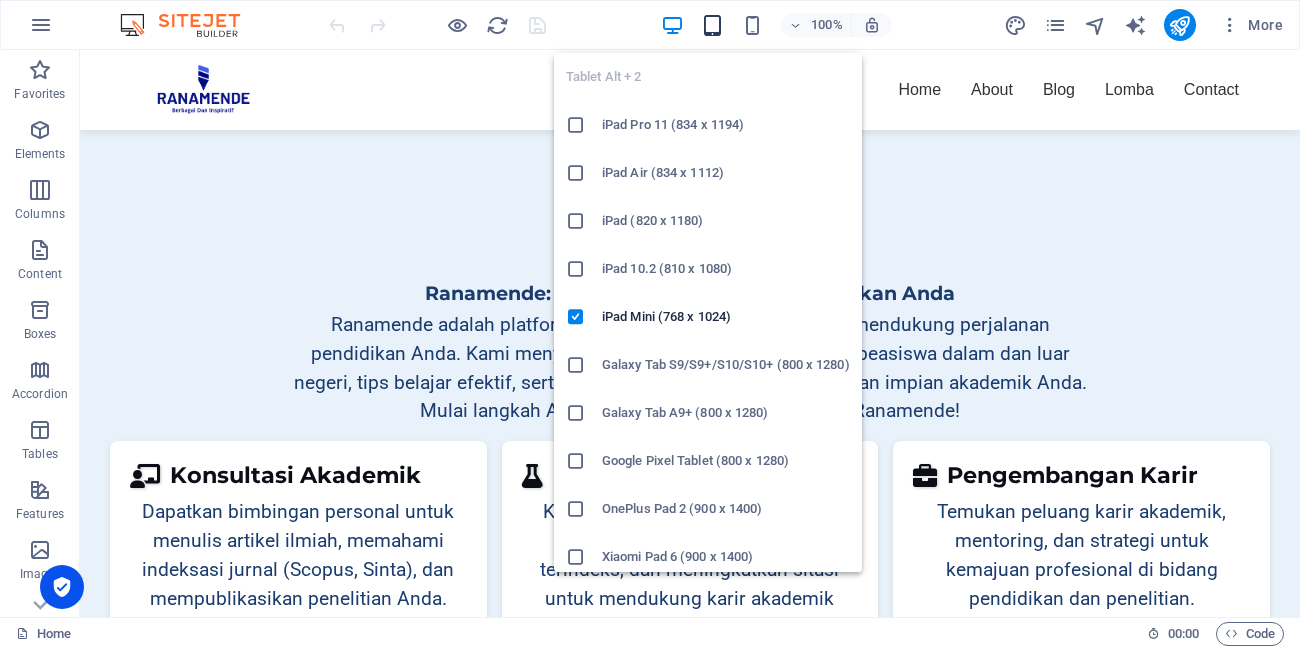 click at bounding box center [712, 25] 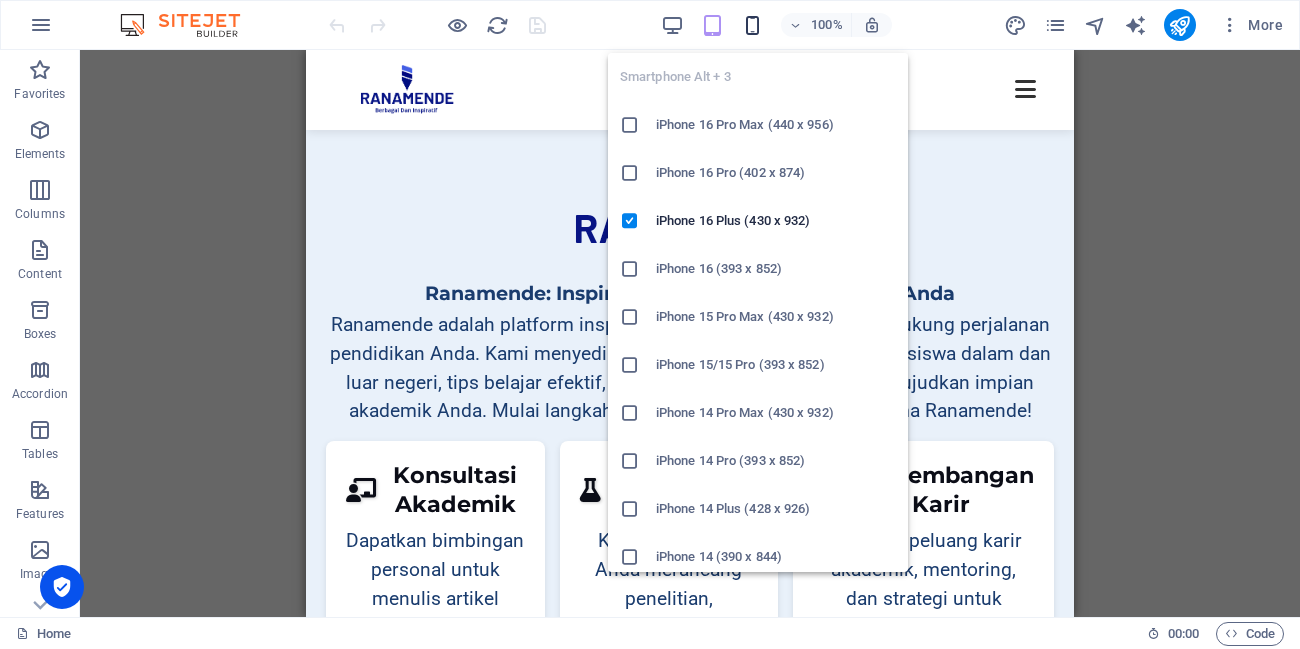 click at bounding box center [752, 25] 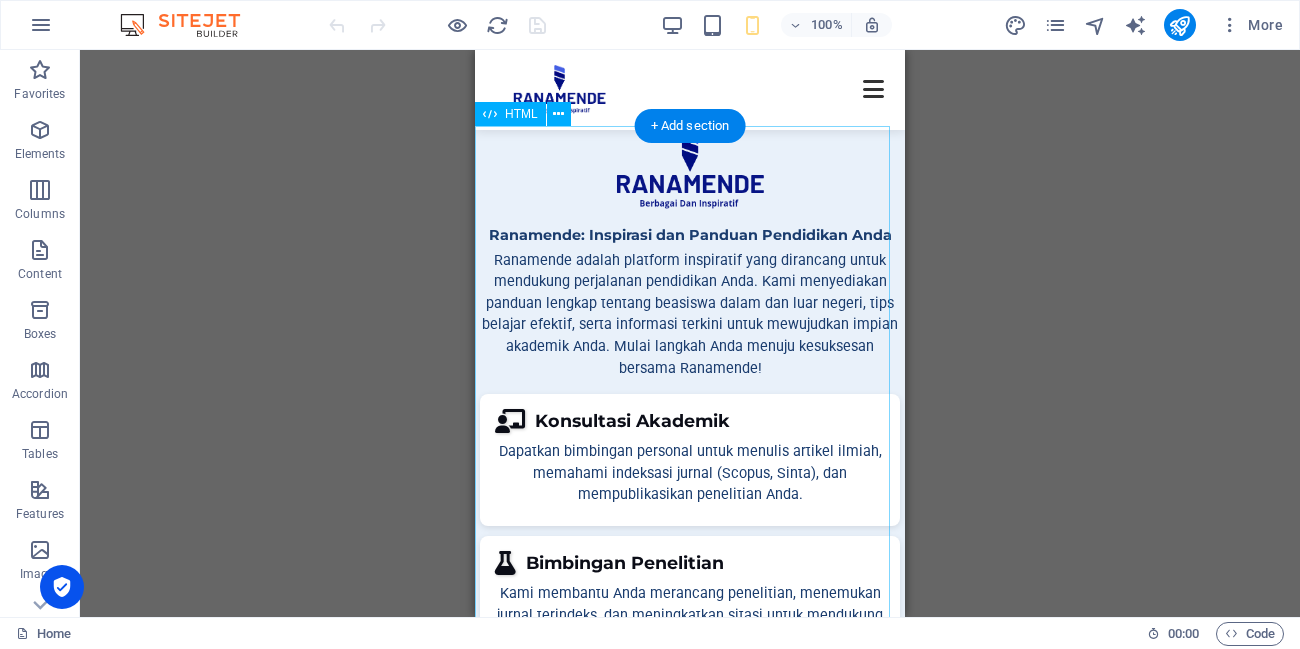 click on "Ranamende: Inspirasi dan Panduan Pendidikan Anda
Ranamende: Inspirasi dan Panduan Pendidikan Anda
Ranamende adalah platform inspiratif yang dirancang untuk mendukung perjalanan pendidikan Anda. Kami menyediakan panduan lengkap tentang beasiswa dalam dan luar negeri, tips belajar efektif, serta informasi terkini untuk mewujudkan impian akademik Anda. Mulai langkah Anda menuju kesuksesan bersama Ranamende!
Konsultasi Akademik
Dapatkan bimbingan personal untuk menulis artikel ilmiah, memahami indeksasi jurnal (Scopus, Sinta), dan mempublikasikan penelitian Anda.
Bimbingan Penelitian" at bounding box center (690, 483) 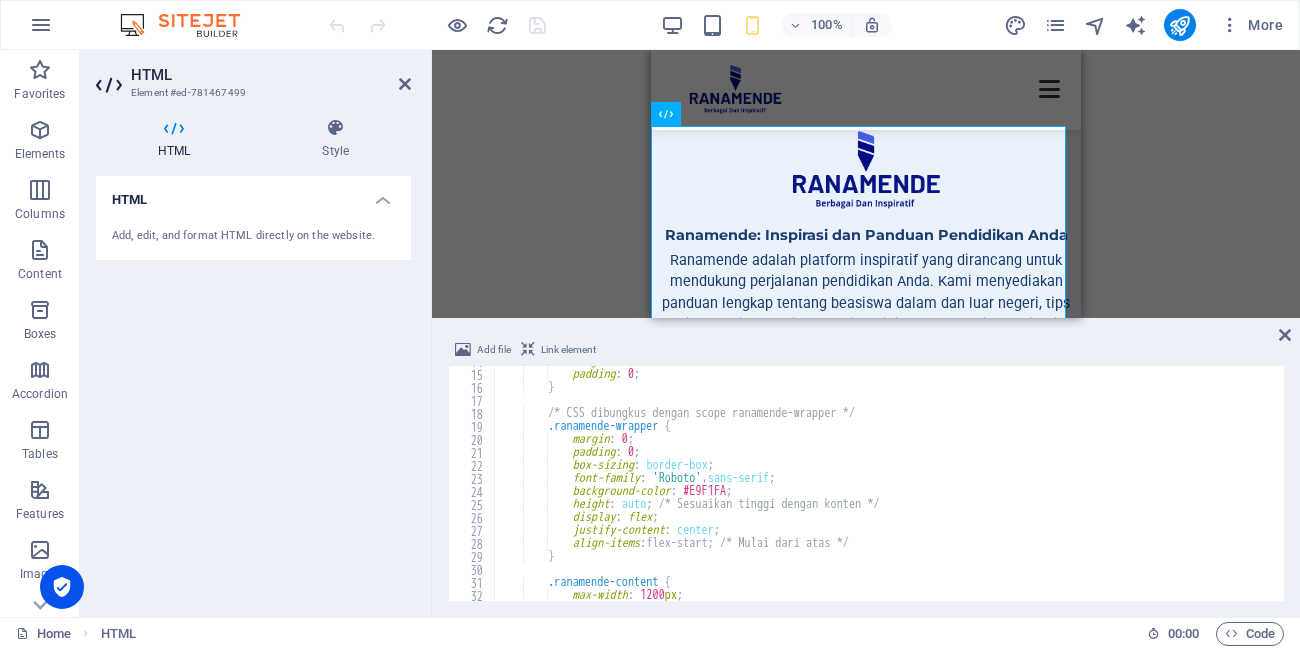 scroll, scrollTop: 120, scrollLeft: 0, axis: vertical 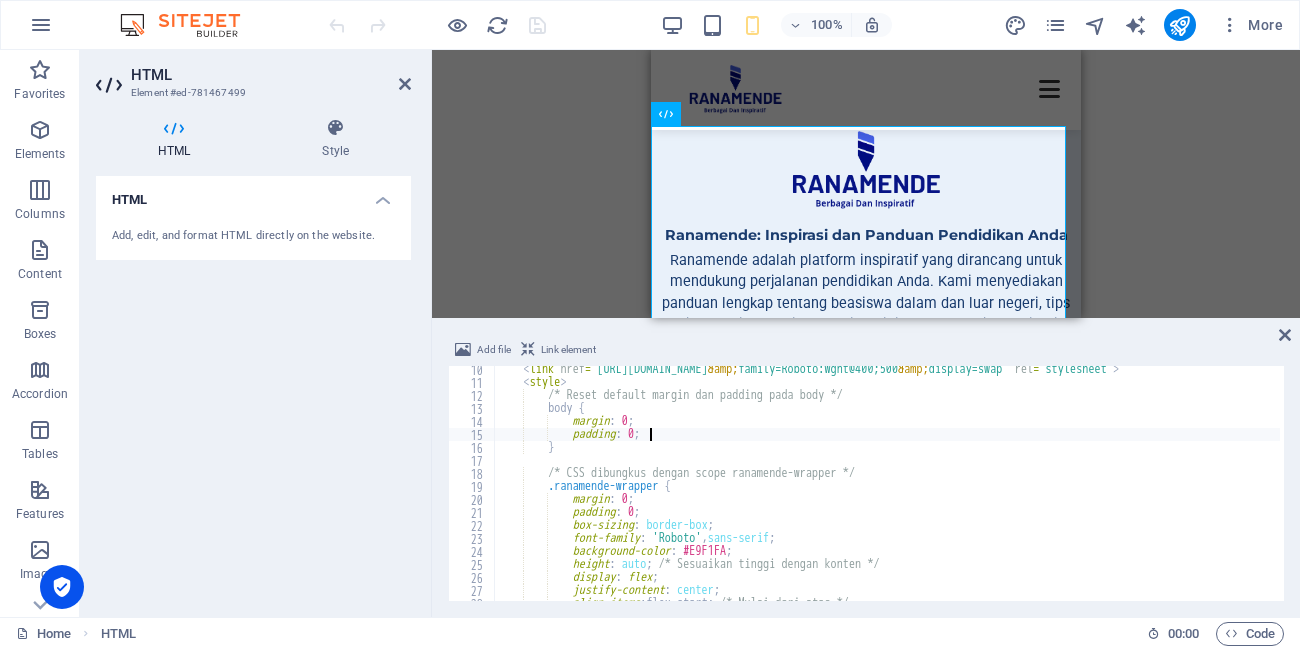 click on "< link   href = "https://fonts.googleapis.com/css2?family=Montserrat:wght@700 &amp; family=Roboto:wght@400;500 &amp; display=swap"   rel = "stylesheet" >      < style >           /* Reset default margin dan padding pada body */           body   {                margin :   0 ;                padding :   0 ;           }           /* CSS dibungkus dengan scope ranamende-wrapper */           .ranamende-wrapper   {                margin :   0 ;                padding :   0 ;                box-sizing :   border-box ;                font-family :   ' Roboto ' ,  sans-serif ;                background-color :   #E9F1FA ;                height :   auto ;   /* Sesuaikan tinggi dengan konten */                display :   flex ;                justify-content :   center ;                align-items :  flex-start ;   /* Mulai dari atas */" at bounding box center (1637, 491) 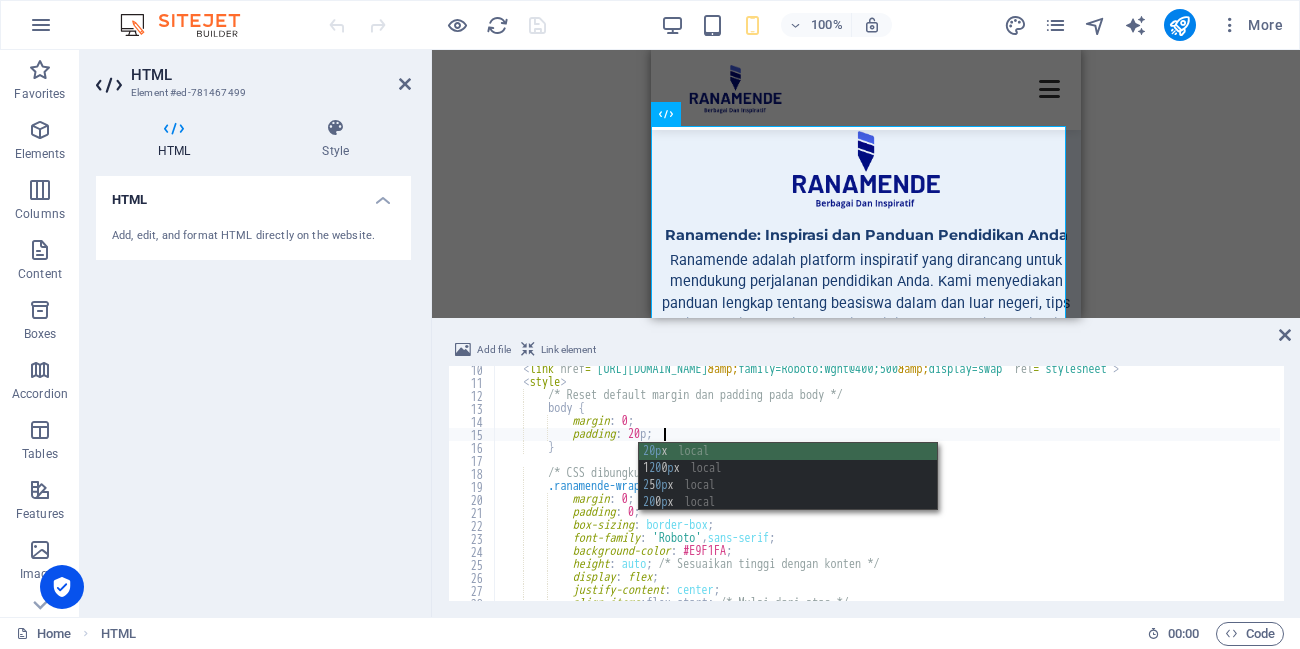 scroll, scrollTop: 0, scrollLeft: 13, axis: horizontal 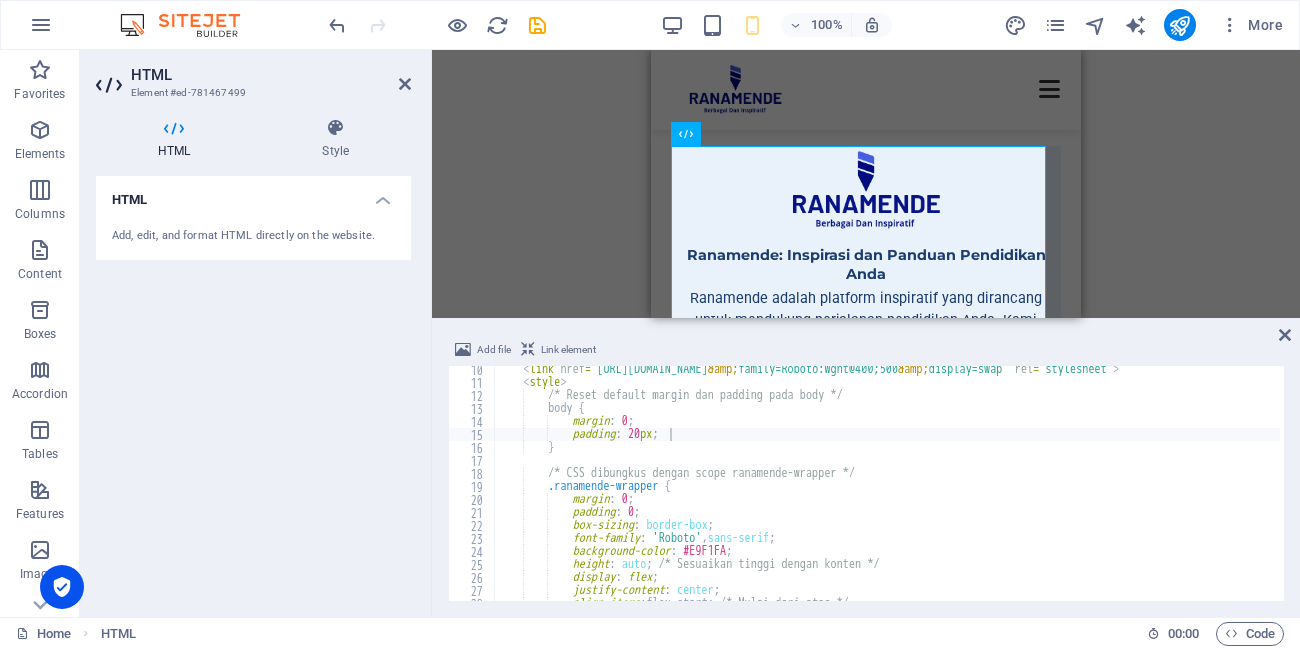 click on "< link   href = "https://fonts.googleapis.com/css2?family=Montserrat:wght@700 &amp; family=Roboto:wght@400;500 &amp; display=swap"   rel = "stylesheet" >      < style >           /* Reset default margin dan padding pada body */           body   {                margin :   0 ;                padding :   20 px ;           }           /* CSS dibungkus dengan scope ranamende-wrapper */           .ranamende-wrapper   {                margin :   0 ;                padding :   0 ;                box-sizing :   border-box ;                font-family :   ' Roboto ' ,  sans-serif ;                background-color :   #E9F1FA ;                height :   auto ;   /* Sesuaikan tinggi dengan konten */                display :   flex ;                justify-content :   center ;                align-items :  flex-start ;   /* Mulai dari atas */" at bounding box center (1637, 491) 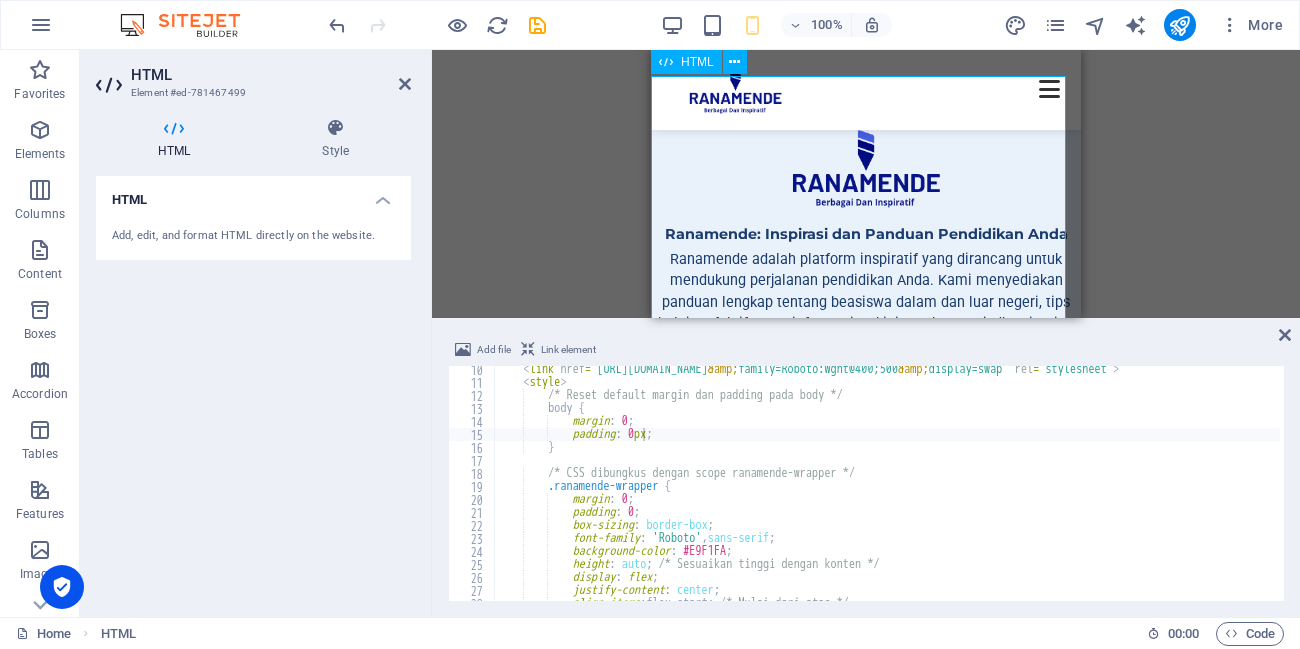 scroll, scrollTop: 0, scrollLeft: 0, axis: both 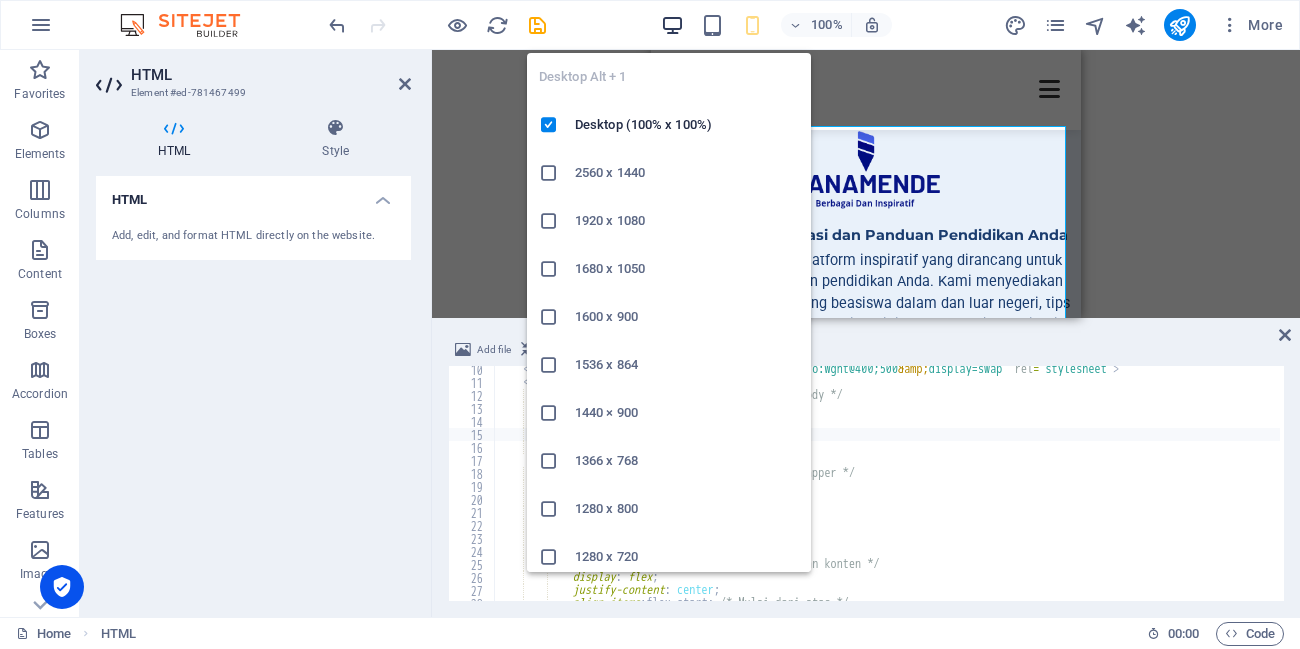 click at bounding box center (672, 25) 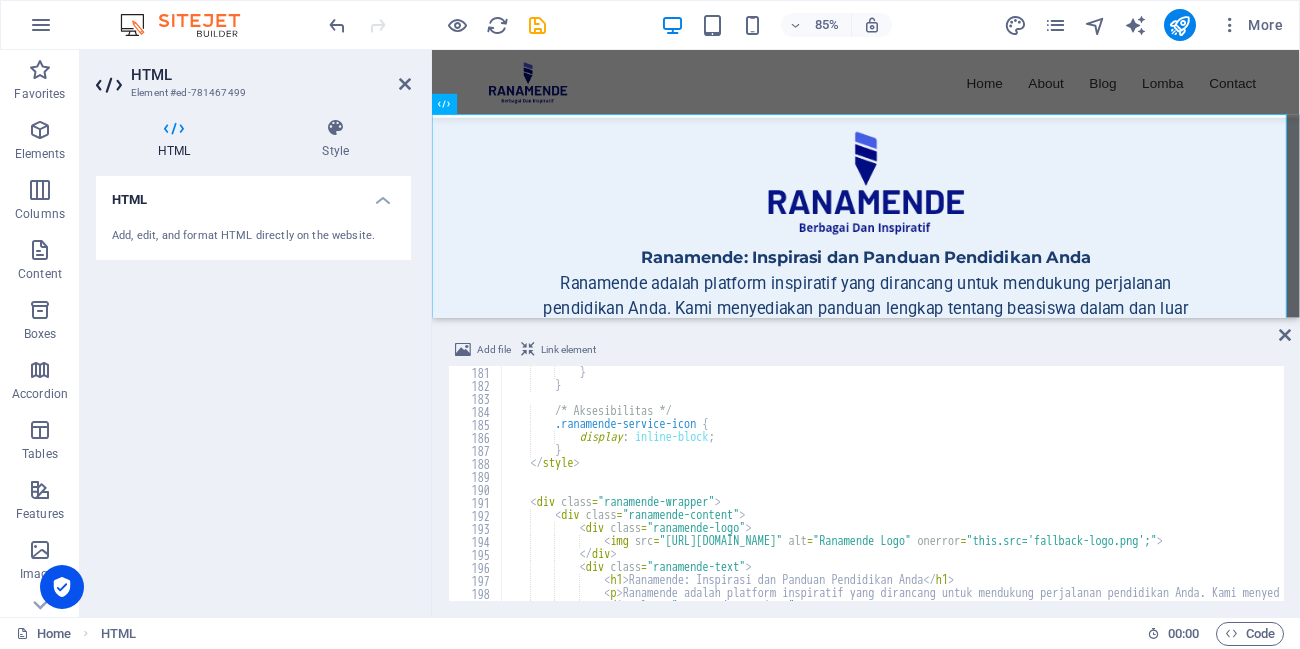 scroll, scrollTop: 2340, scrollLeft: 0, axis: vertical 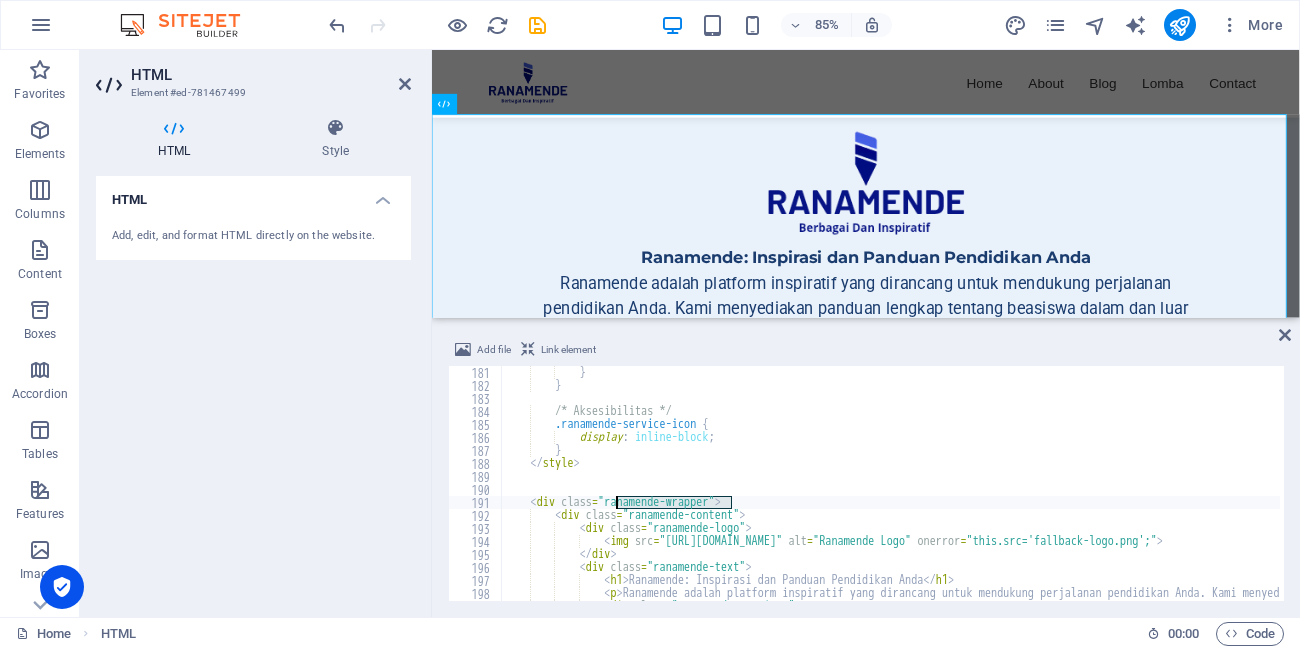 drag, startPoint x: 732, startPoint y: 503, endPoint x: 618, endPoint y: 501, distance: 114.01754 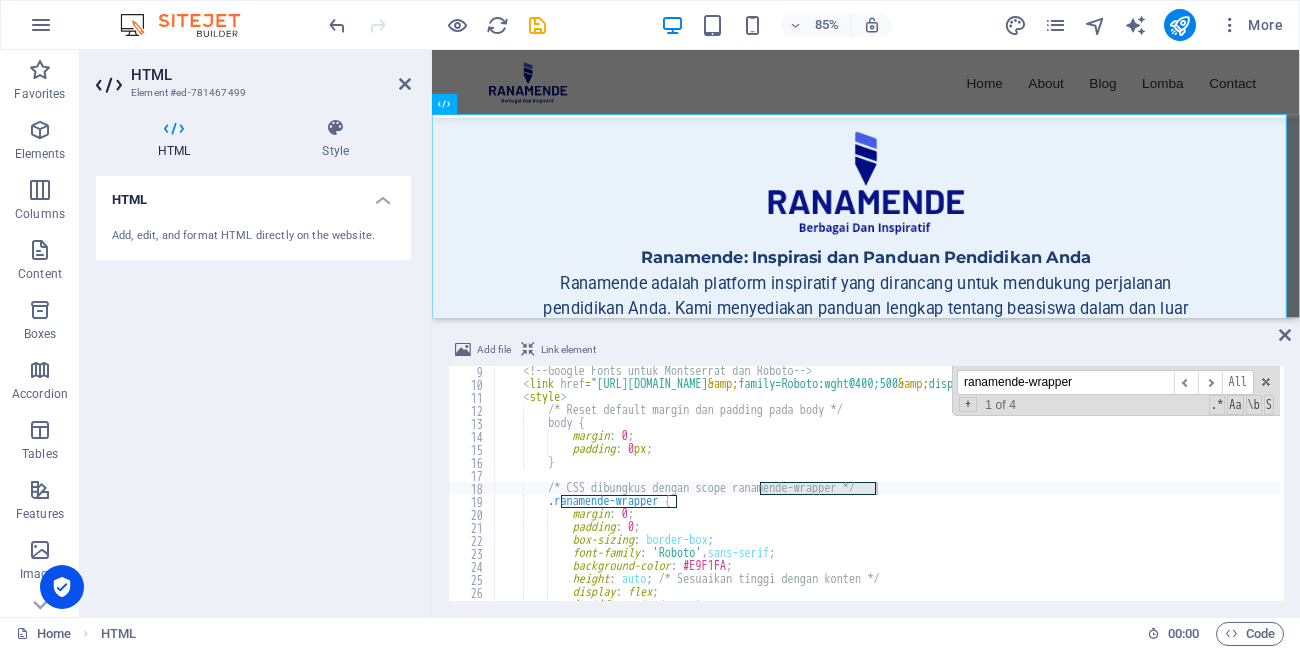 scroll, scrollTop: 106, scrollLeft: 0, axis: vertical 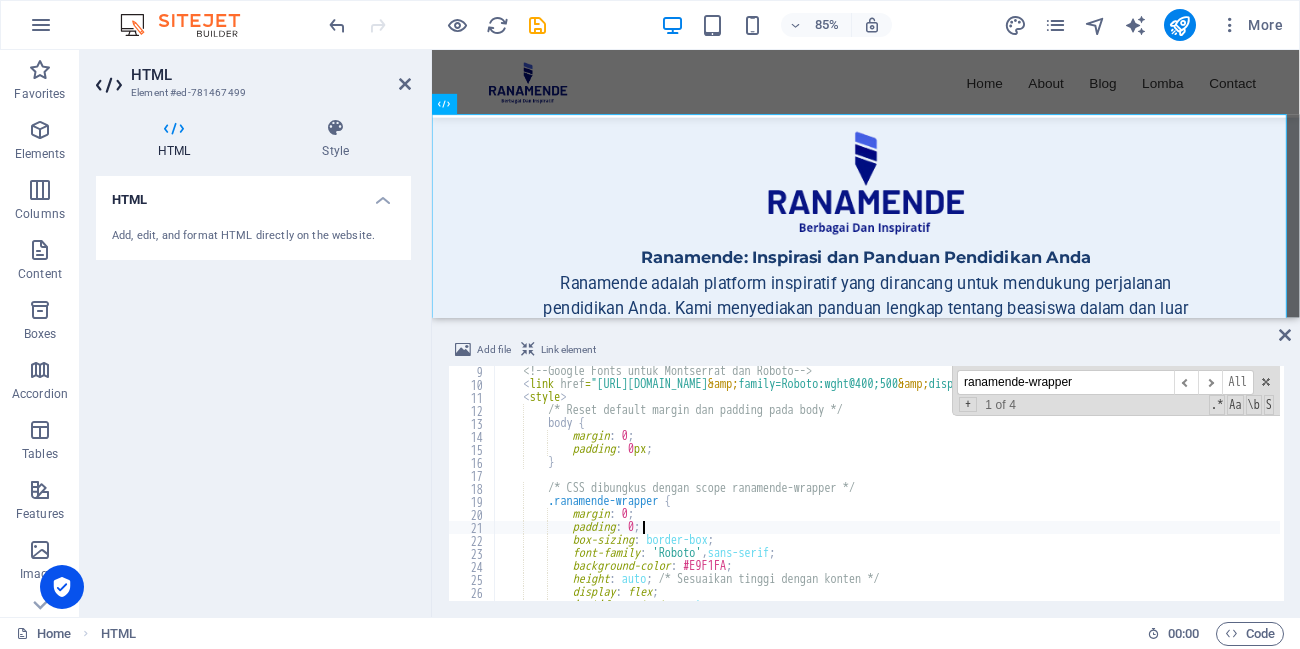 drag, startPoint x: 642, startPoint y: 527, endPoint x: 663, endPoint y: 540, distance: 24.698177 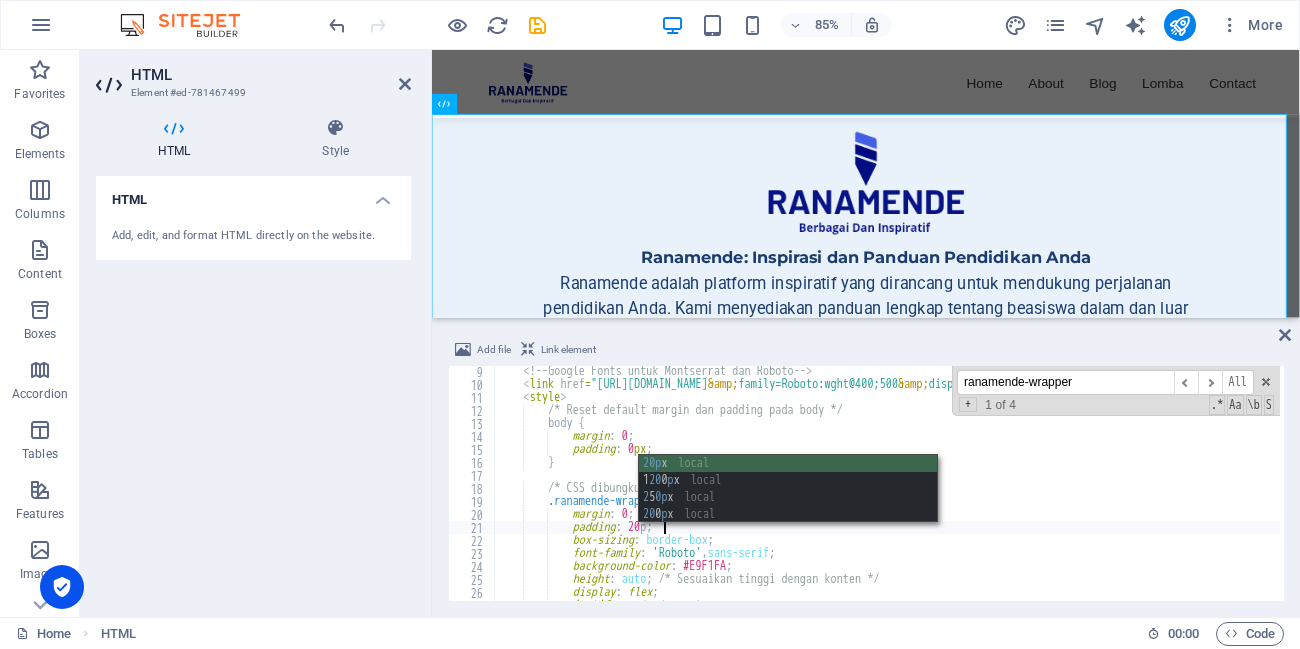 scroll, scrollTop: 0, scrollLeft: 13, axis: horizontal 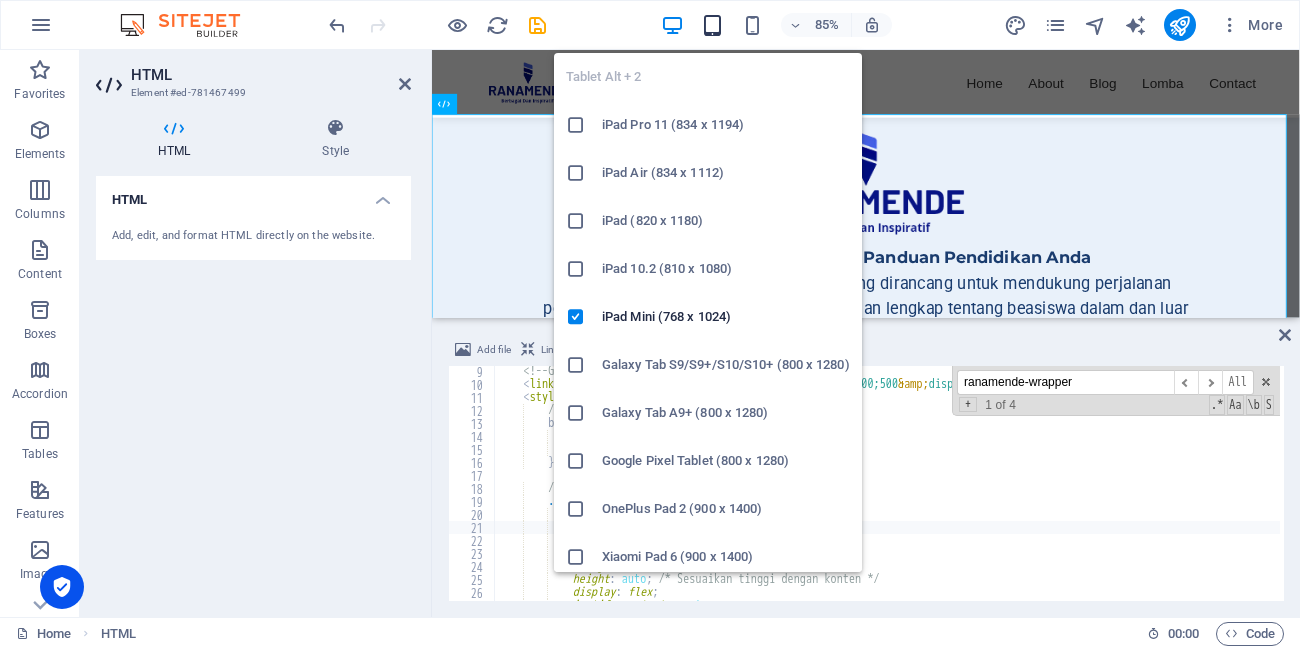 click at bounding box center (712, 25) 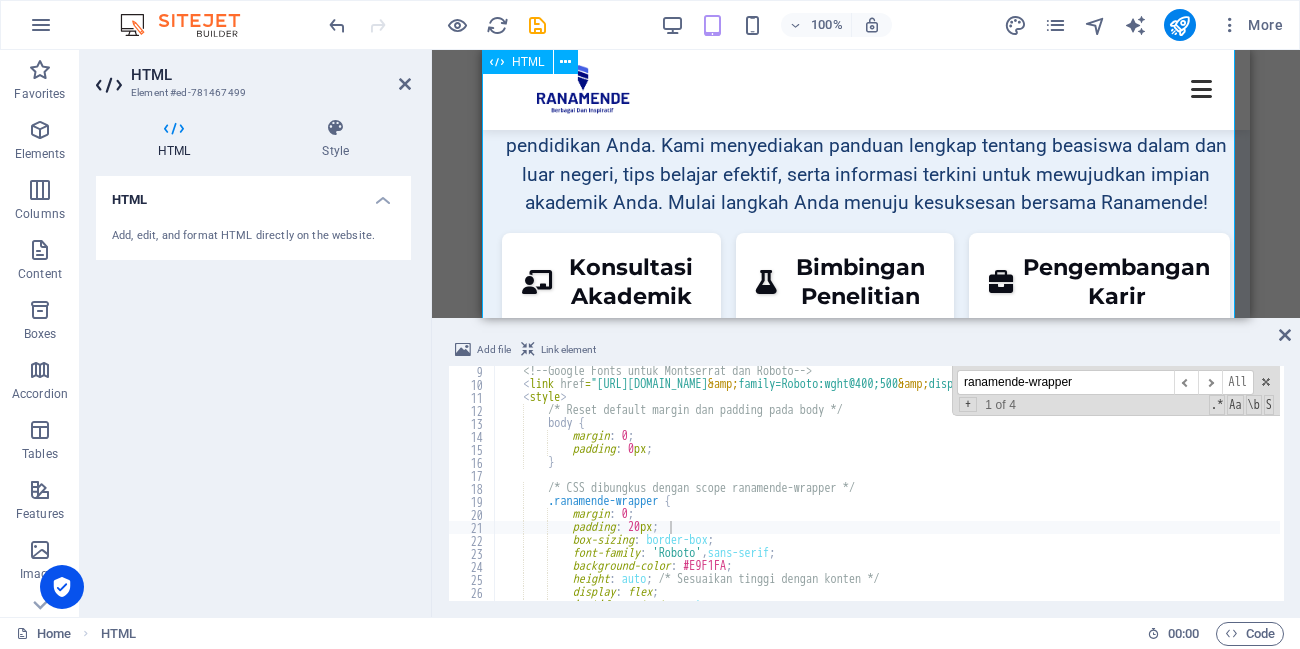 scroll, scrollTop: 240, scrollLeft: 0, axis: vertical 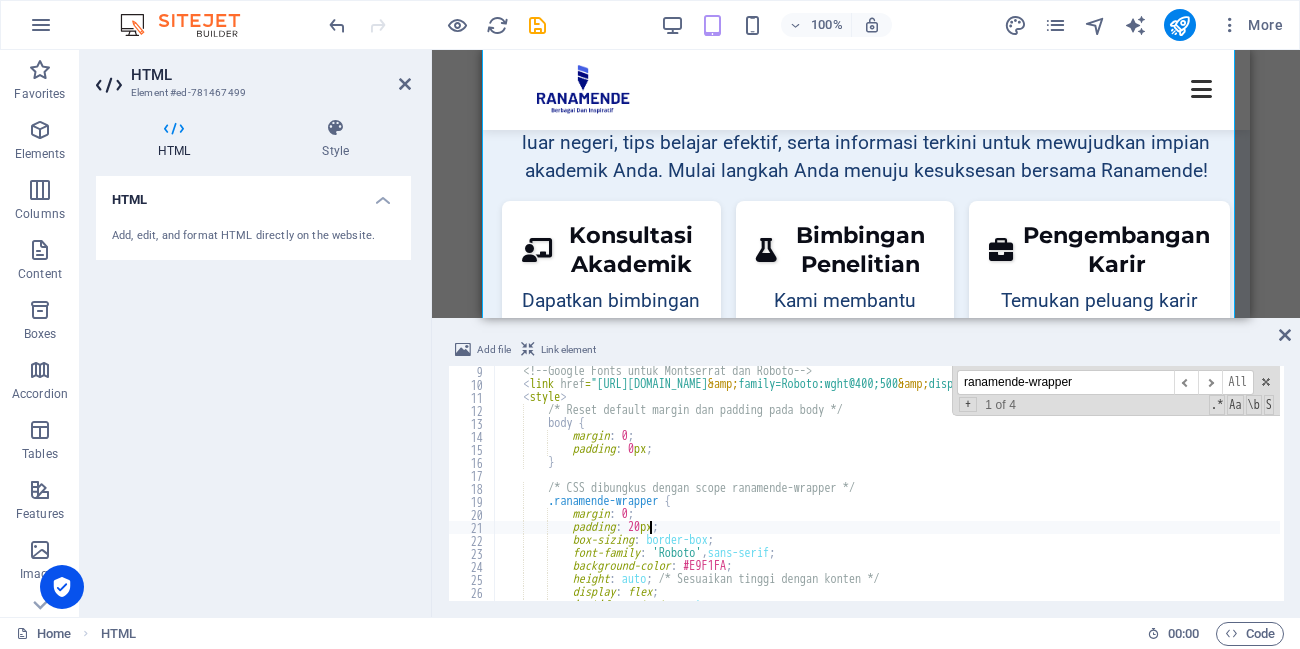 click on "<!--  Google Fonts untuk Montserrat dan Roboto  -->      < link   href = "https://fonts.googleapis.com/css2?family=Montserrat:wght@700 &amp; family=Roboto:wght@400;500 &amp; display=swap"   rel = "stylesheet" >      < style >           /* Reset default margin dan padding pada body */           body   {                margin :   0 ;                padding :   0 px ;           }           /* CSS dibungkus dengan scope ranamende-wrapper */           .ranamende-wrapper   {                margin :   0 ;                padding :   20 px ;                box-sizing :   border-box ;                font-family :   ' Roboto ' ,  sans-serif ;                background-color :   #E9F1FA ;                height :   auto ;   /* Sesuaikan tinggi dengan konten */                display :   flex ;                justify-content :   center ;" at bounding box center [1637, 493] 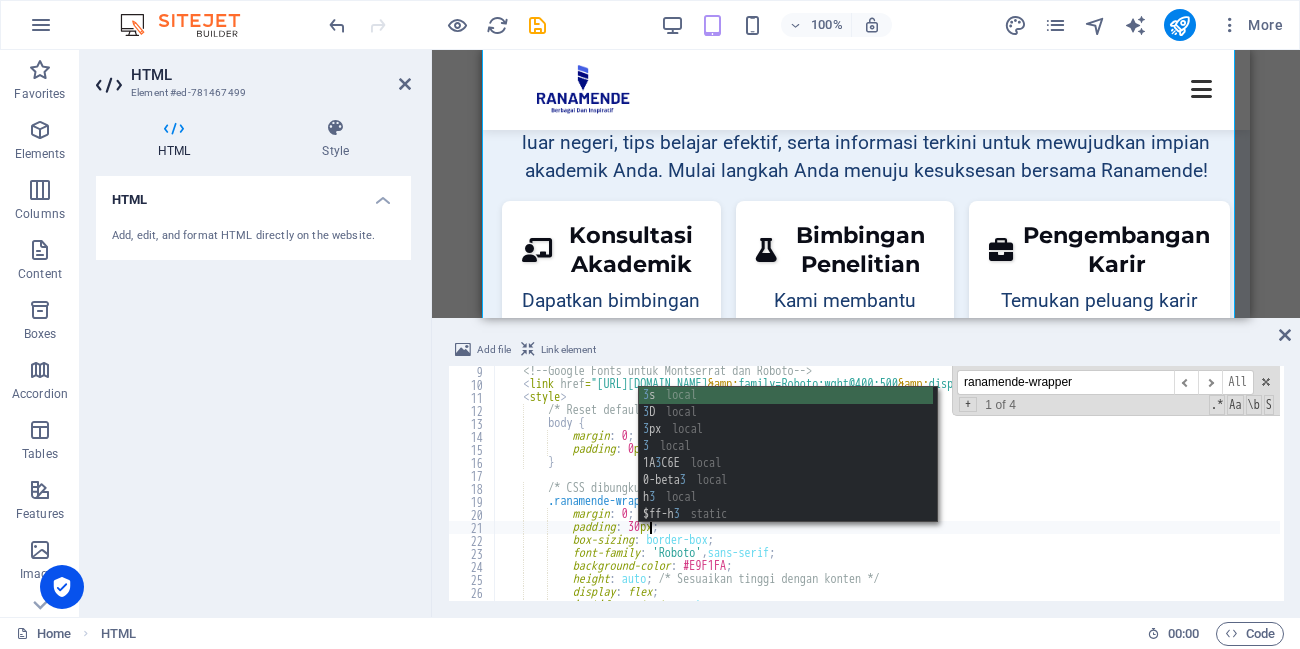 click on "<!--  Google Fonts untuk Montserrat dan Roboto  -->      < link   href = "https://fonts.googleapis.com/css2?family=Montserrat:wght@700 &amp; family=Roboto:wght@400;500 &amp; display=swap"   rel = "stylesheet" >      < style >           /* Reset default margin dan padding pada body */           body   {                margin :   0 ;                padding :   0 px ;           }           /* CSS dibungkus dengan scope ranamende-wrapper */           .ranamende-wrapper   {                margin :   0 ;                padding :   30 px ;                box-sizing :   border-box ;                font-family :   ' Roboto ' ,  sans-serif ;                background-color :   #E9F1FA ;                height :   auto ;   /* Sesuaikan tinggi dengan konten */                display :   flex ;                justify-content :   center ;" at bounding box center (1637, 493) 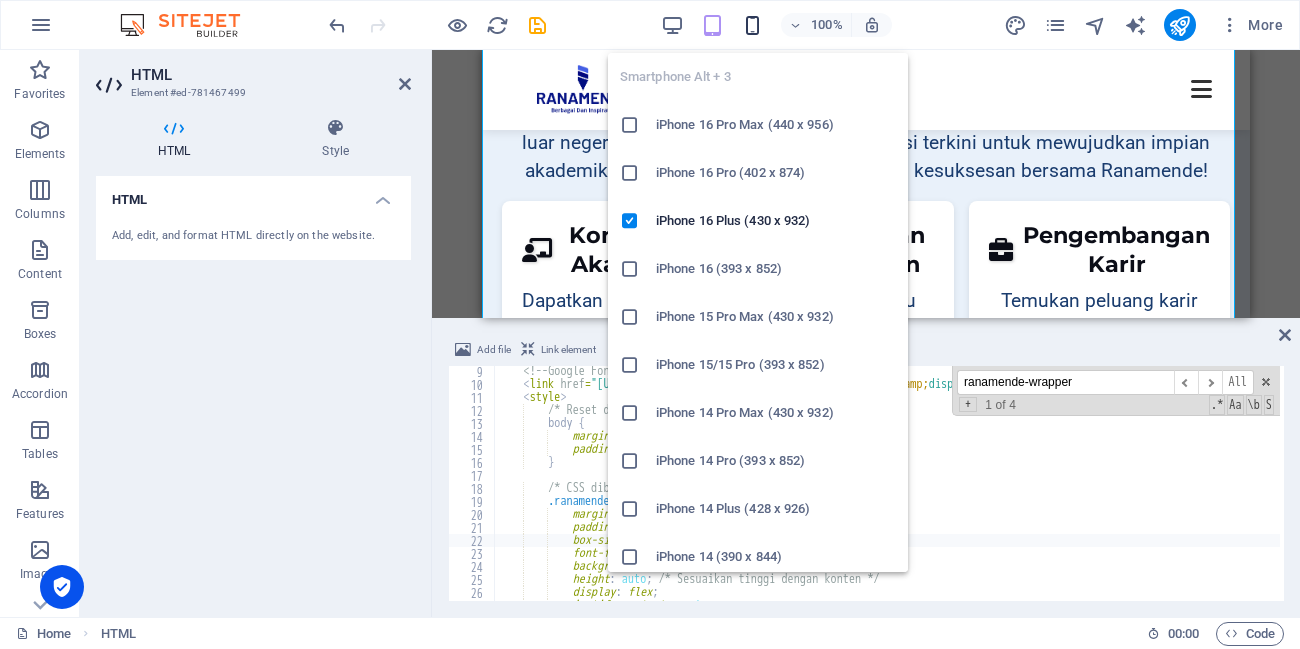click at bounding box center (752, 25) 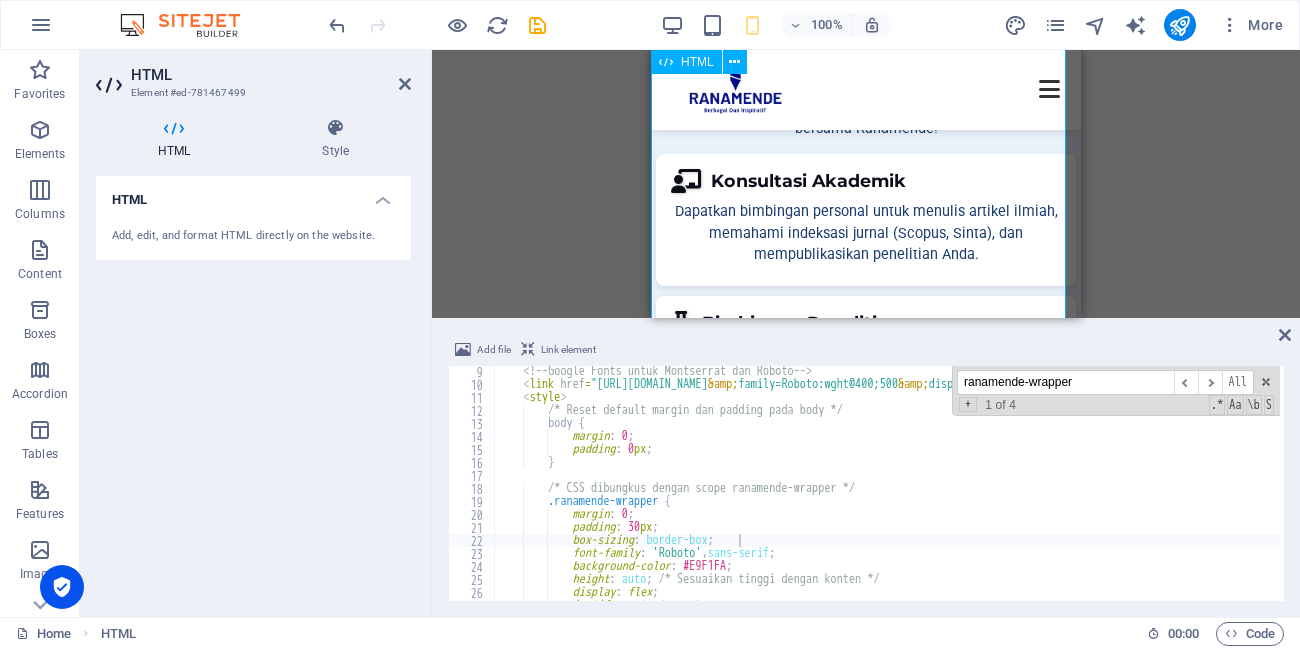 scroll, scrollTop: 480, scrollLeft: 0, axis: vertical 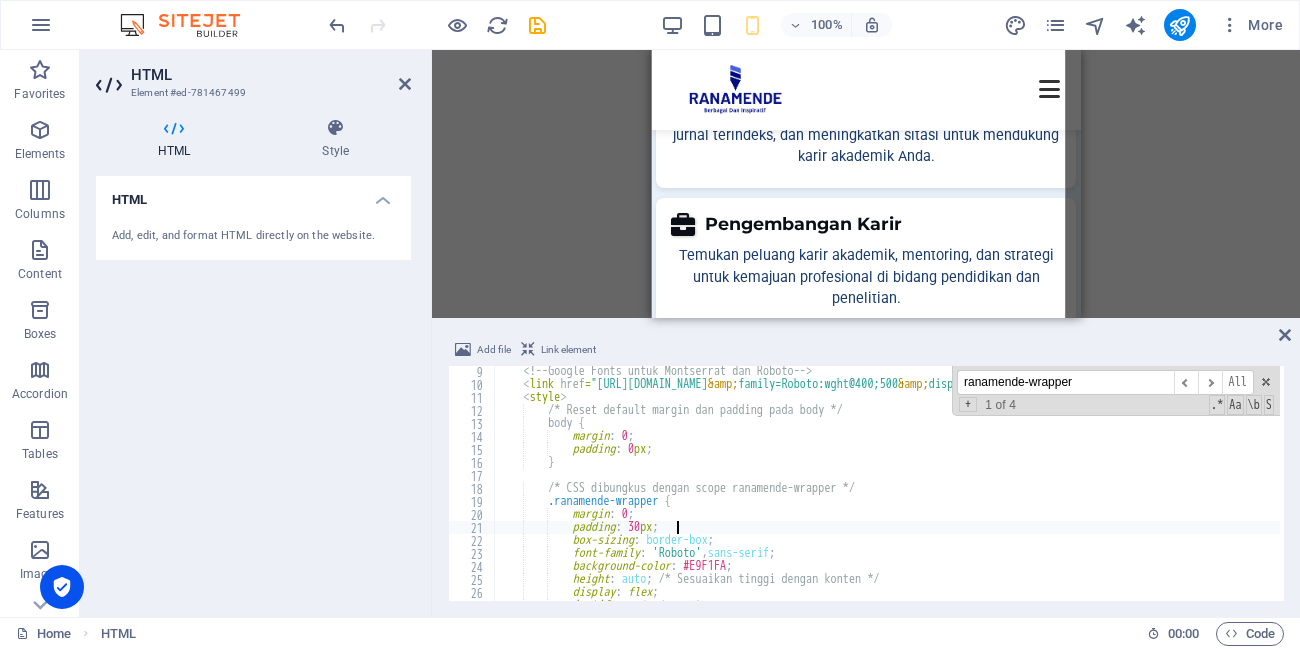 click on "<!--  Google Fonts untuk Montserrat dan Roboto  -->      < link   href = "https://fonts.googleapis.com/css2?family=Montserrat:wght@700 &amp; family=Roboto:wght@400;500 &amp; display=swap"   rel = "stylesheet" >      < style >           /* Reset default margin dan padding pada body */           body   {                margin :   0 ;                padding :   0 px ;           }           /* CSS dibungkus dengan scope ranamende-wrapper */           .ranamende-wrapper   {                margin :   0 ;                padding :   30 px ;                box-sizing :   border-box ;                font-family :   ' Roboto ' ,  sans-serif ;                background-color :   #E9F1FA ;                height :   auto ;   /* Sesuaikan tinggi dengan konten */                display :   flex ;                justify-content :   center ;" at bounding box center (1637, 493) 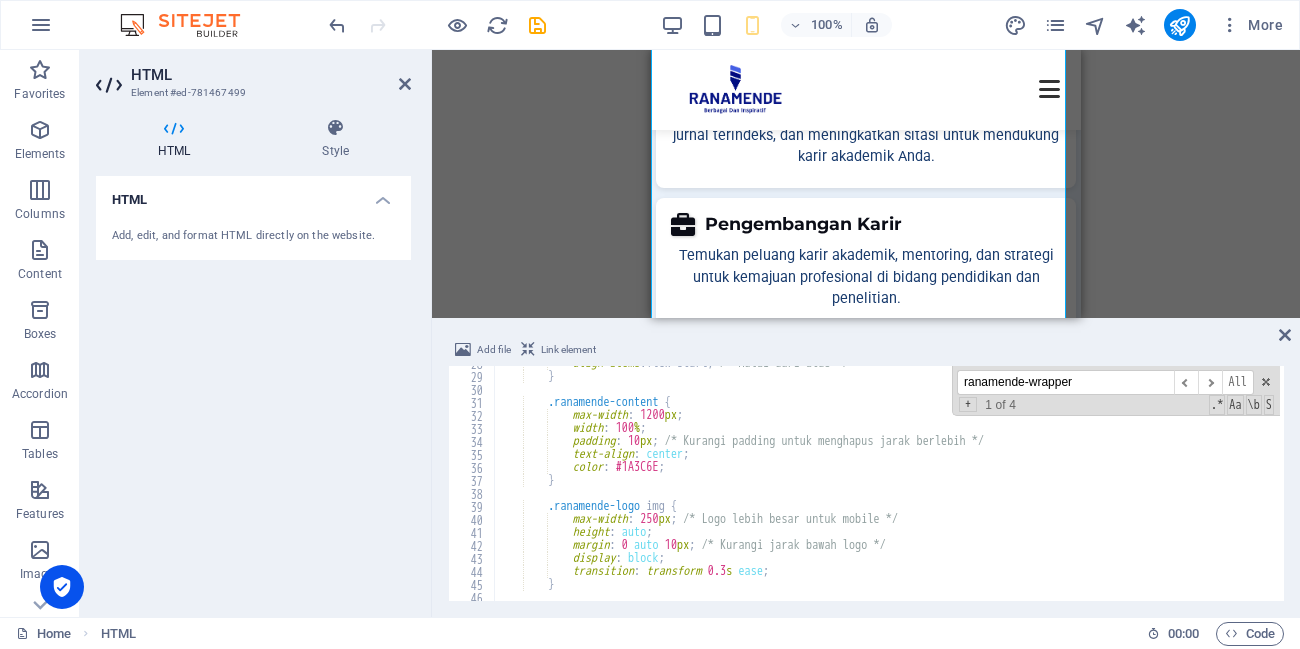 scroll, scrollTop: 300, scrollLeft: 0, axis: vertical 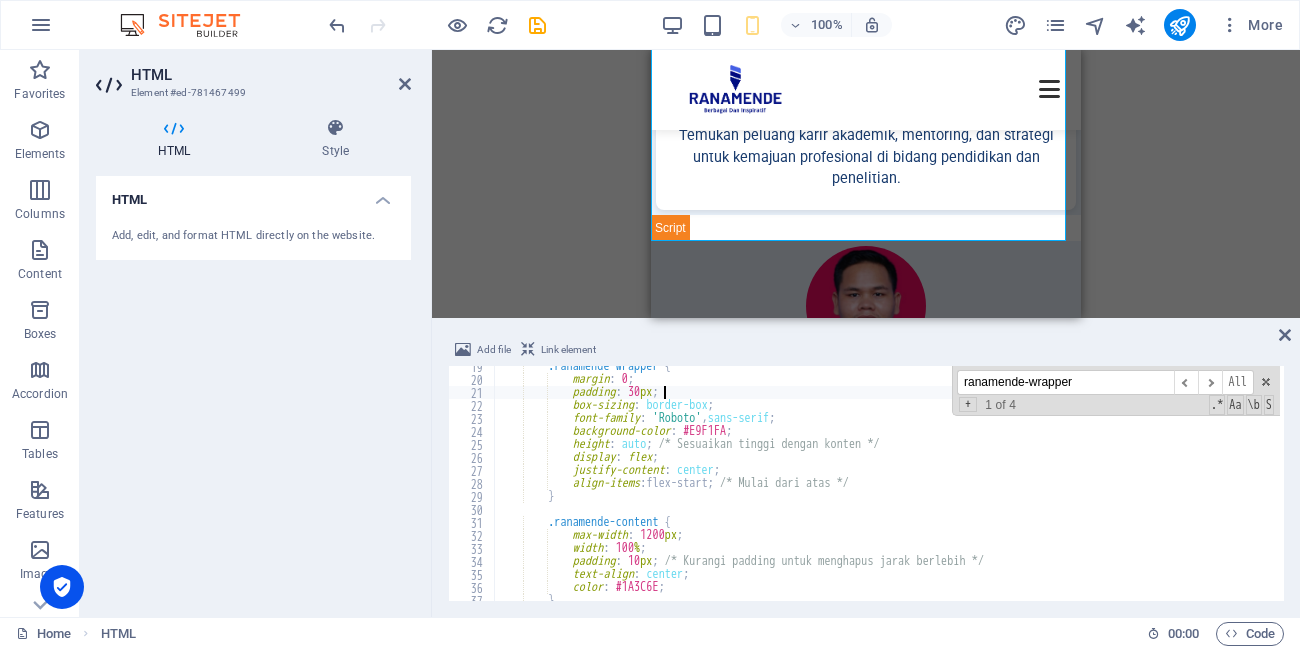 click on ".ranamende-wrapper   {                margin :   0 ;                padding :   30 px ;                box-sizing :   border-box ;                font-family :   ' Roboto ' ,  sans-serif ;                background-color :   #E9F1FA ;                height :   auto ;   /* Sesuaikan tinggi dengan konten */                display :   flex ;                justify-content :   center ;                align-items :  flex-start ;   /* Mulai dari atas */           }           .ranamende-content   {                max-width :   1200 px ;                width :   100 % ;                padding :   10 px ;   /* Kurangi padding untuk menghapus jarak berlebih */                text-align :   center ;                color :   #1A3C6E ;           }" at bounding box center [1637, 488] 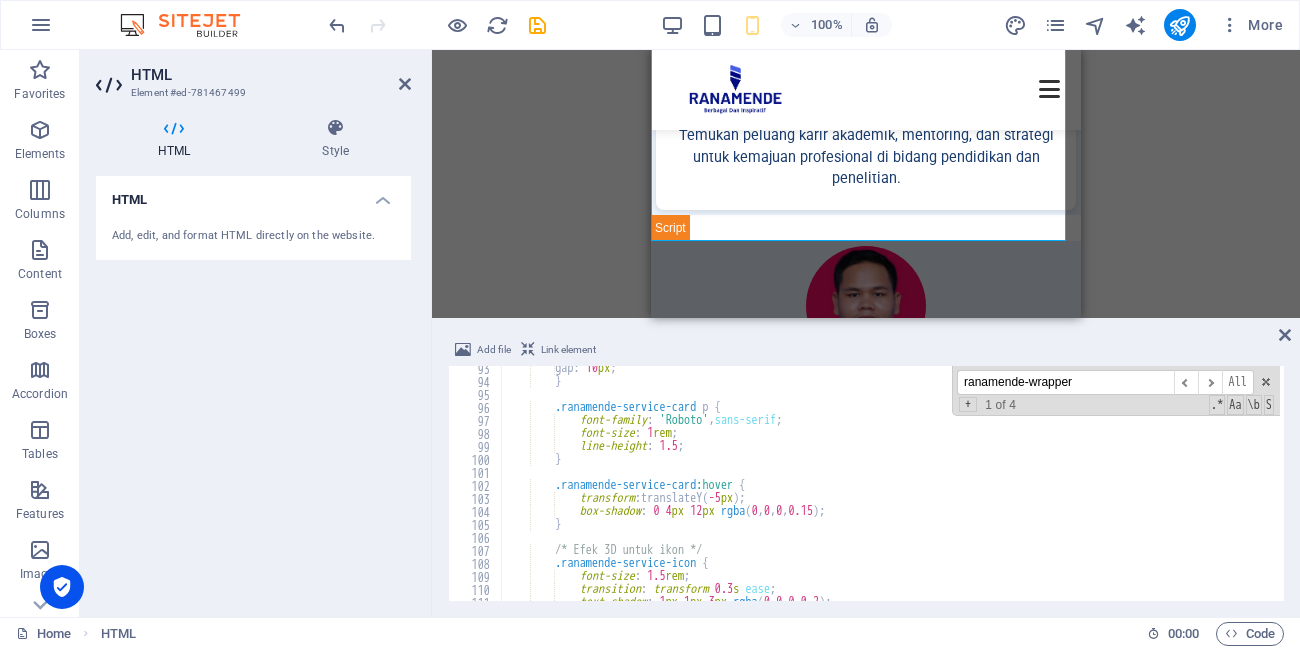 scroll, scrollTop: 1260, scrollLeft: 0, axis: vertical 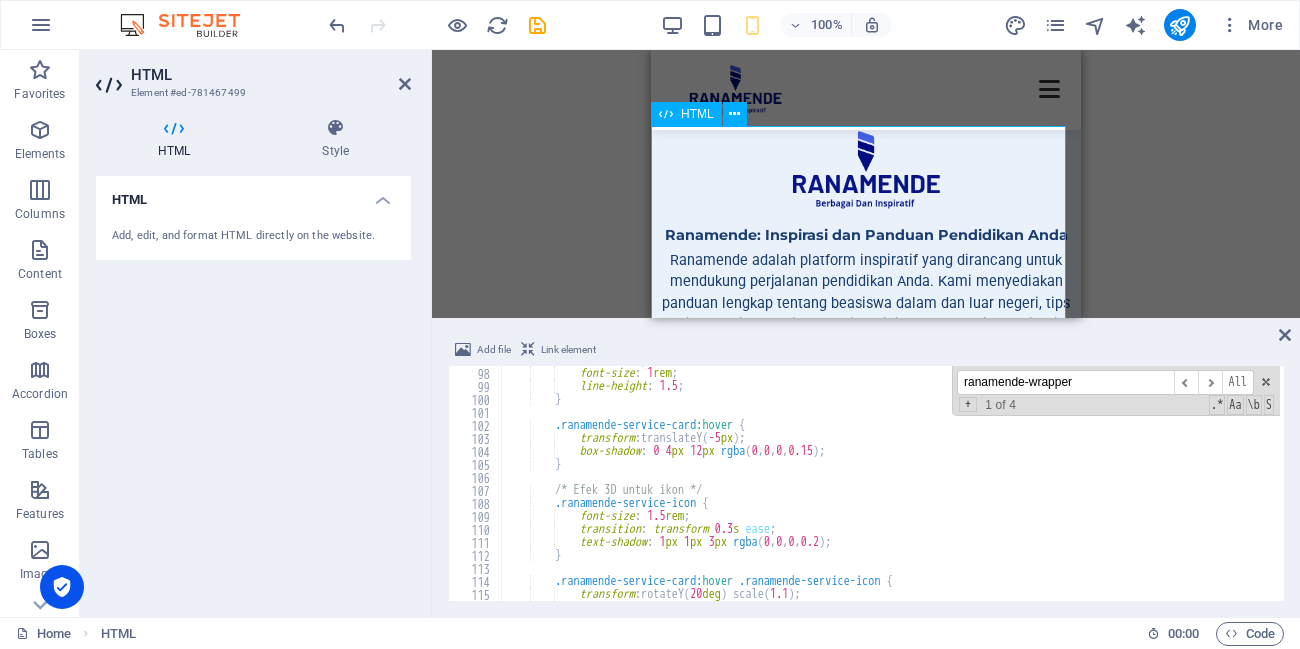 click on "Ranamende: Inspirasi dan Panduan Pendidikan Anda
Ranamende: Inspirasi dan Panduan Pendidikan Anda
Ranamende adalah platform inspiratif yang dirancang untuk mendukung perjalanan pendidikan Anda. Kami menyediakan panduan lengkap tentang beasiswa dalam dan luar negeri, tips belajar efektif, serta informasi terkini untuk mewujudkan impian akademik Anda. Mulai langkah Anda menuju kesuksesan bersama Ranamende!
Konsultasi Akademik
Dapatkan bimbingan personal untuk menulis artikel ilmiah, memahami indeksasi jurnal (Scopus, Sinta), dan mempublikasikan penelitian Anda.
Bimbingan Penelitian" at bounding box center [866, 483] 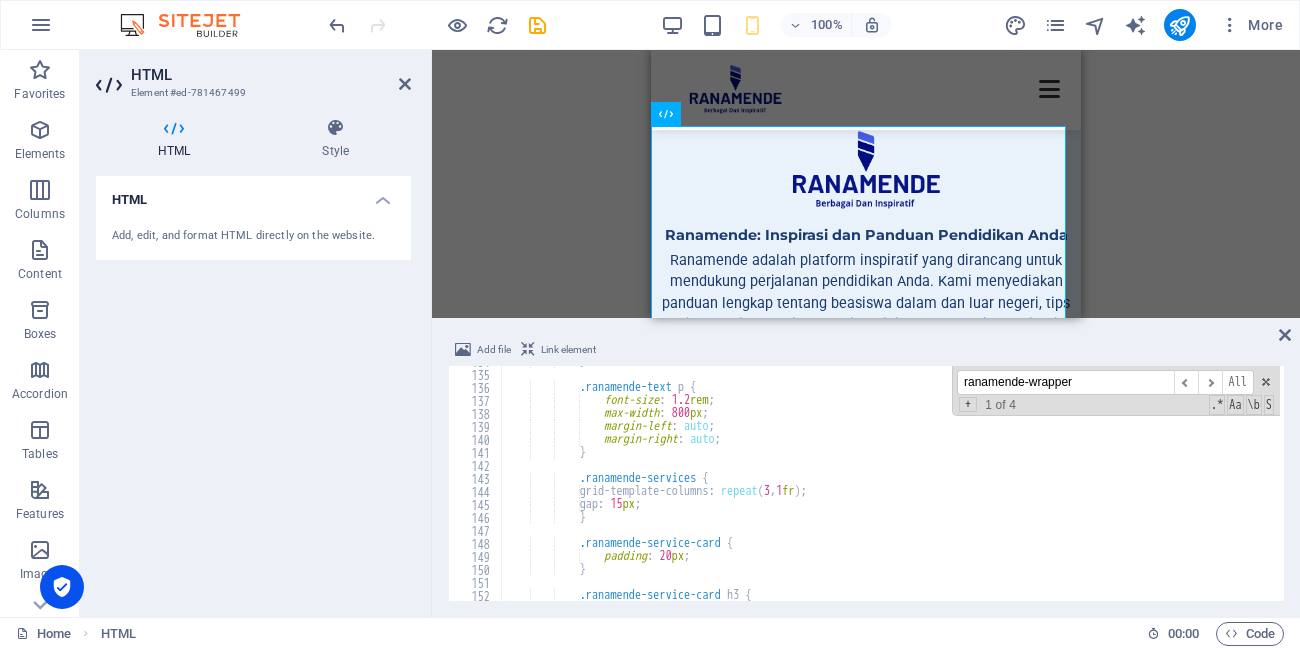 scroll, scrollTop: 1920, scrollLeft: 0, axis: vertical 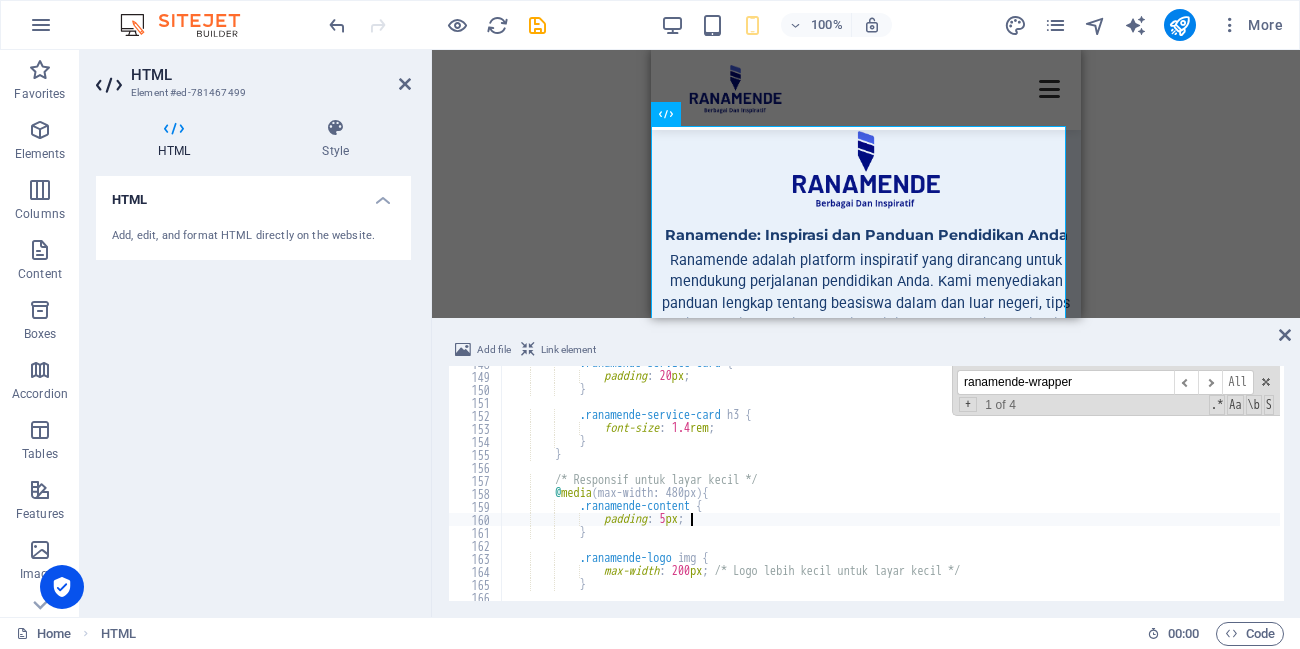 click on ".ranamende-service-card   {                     padding :   20 px ;                }                .ranamende-service-card   h3   {                     font-size :   1.4 rem ;                }           }           /* Responsif untuk layar kecil */           @ media  (max-width: 480px)  {                .ranamende-content   {                     padding :   5 px ;                }                .ranamende-logo   img   {                     max-width :   200 px ;   /* Logo lebih kecil untuk layar kecil */                }" at bounding box center [1644, 485] 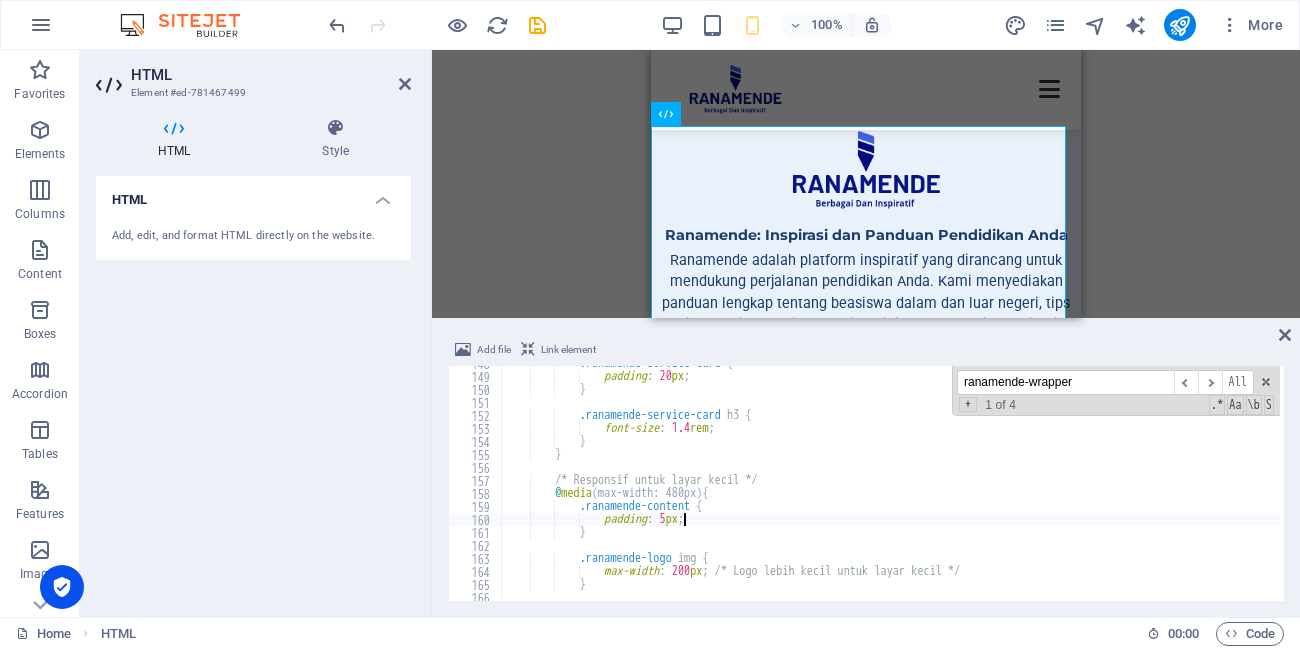 click on ".ranamende-service-card   {                     padding :   20 px ;                }                .ranamende-service-card   h3   {                     font-size :   1.4 rem ;                }           }           /* Responsif untuk layar kecil */           @ media  (max-width: 480px)  {                .ranamende-content   {                     padding :   5 px ;                }                .ranamende-logo   img   {                     max-width :   200 px ;   /* Logo lebih kecil untuk layar kecil */                }" at bounding box center (1644, 485) 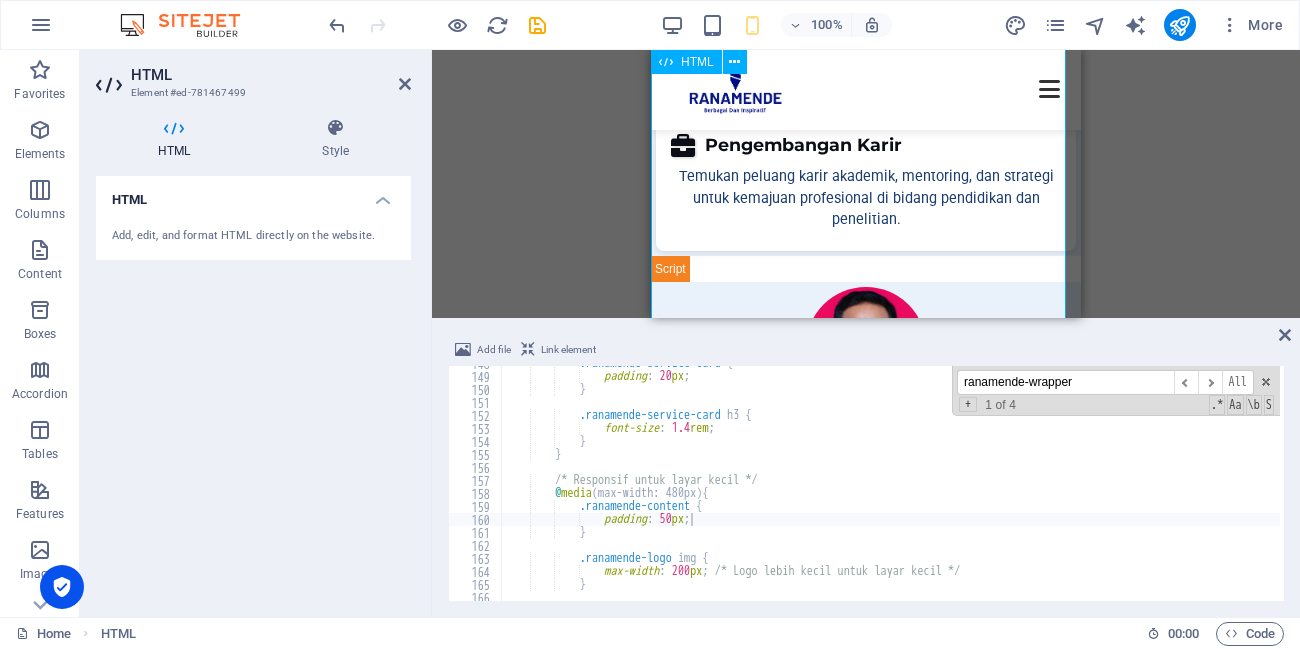 scroll, scrollTop: 360, scrollLeft: 0, axis: vertical 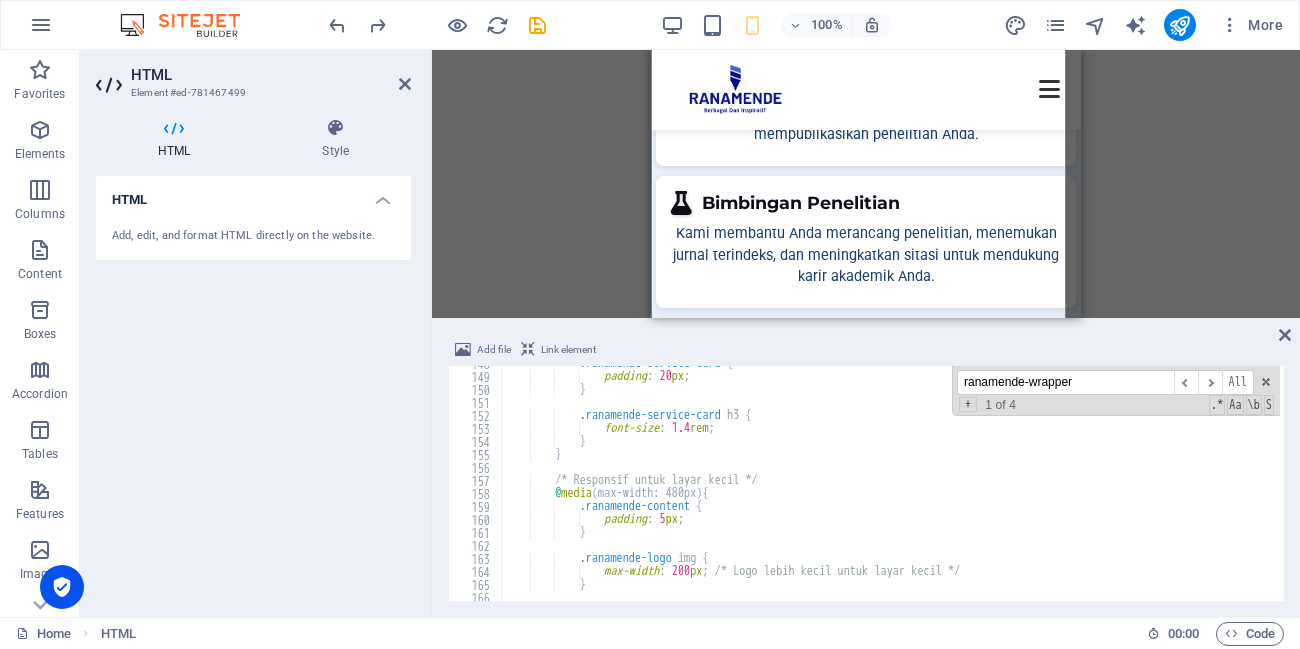 click on ".ranamende-service-card   {                     padding :   20 px ;                }                .ranamende-service-card   h3   {                     font-size :   1.4 rem ;                }           }           /* Responsif untuk layar kecil */           @ media  (max-width: 480px)  {                .ranamende-content   {                     padding :   5 px ;                }                .ranamende-logo   img   {                     max-width :   200 px ;   /* Logo lebih kecil untuk layar kecil */                }" at bounding box center [1644, 485] 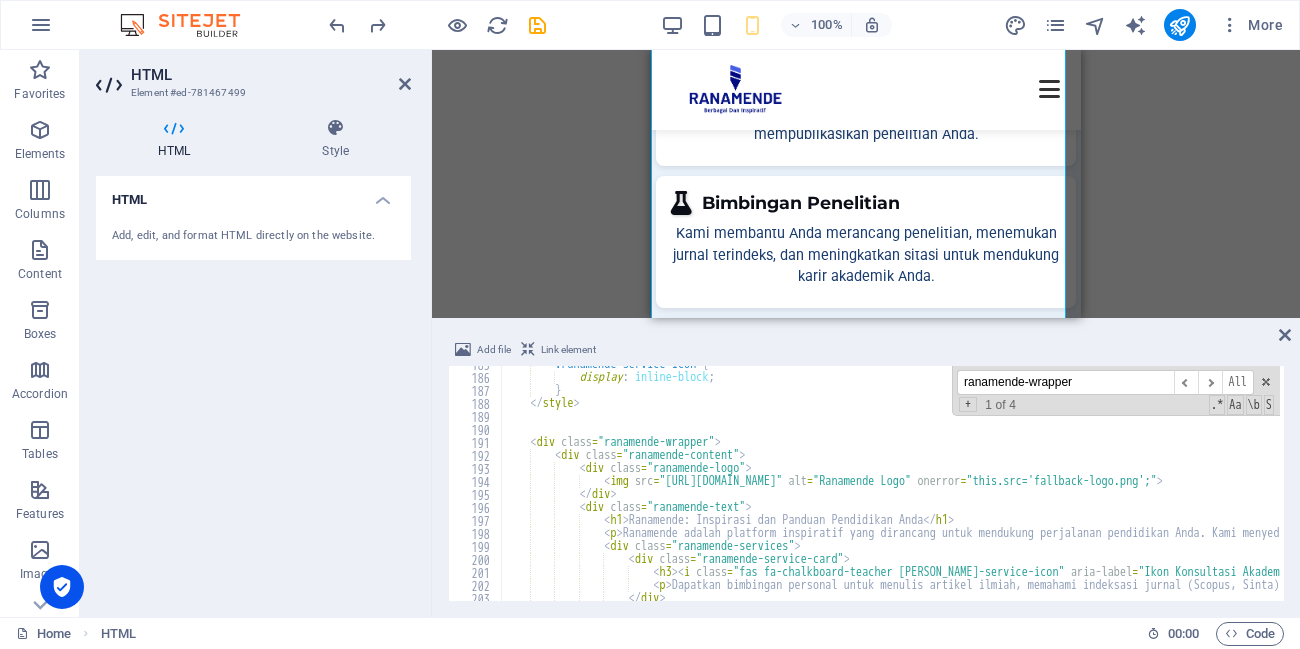 scroll, scrollTop: 2400, scrollLeft: 0, axis: vertical 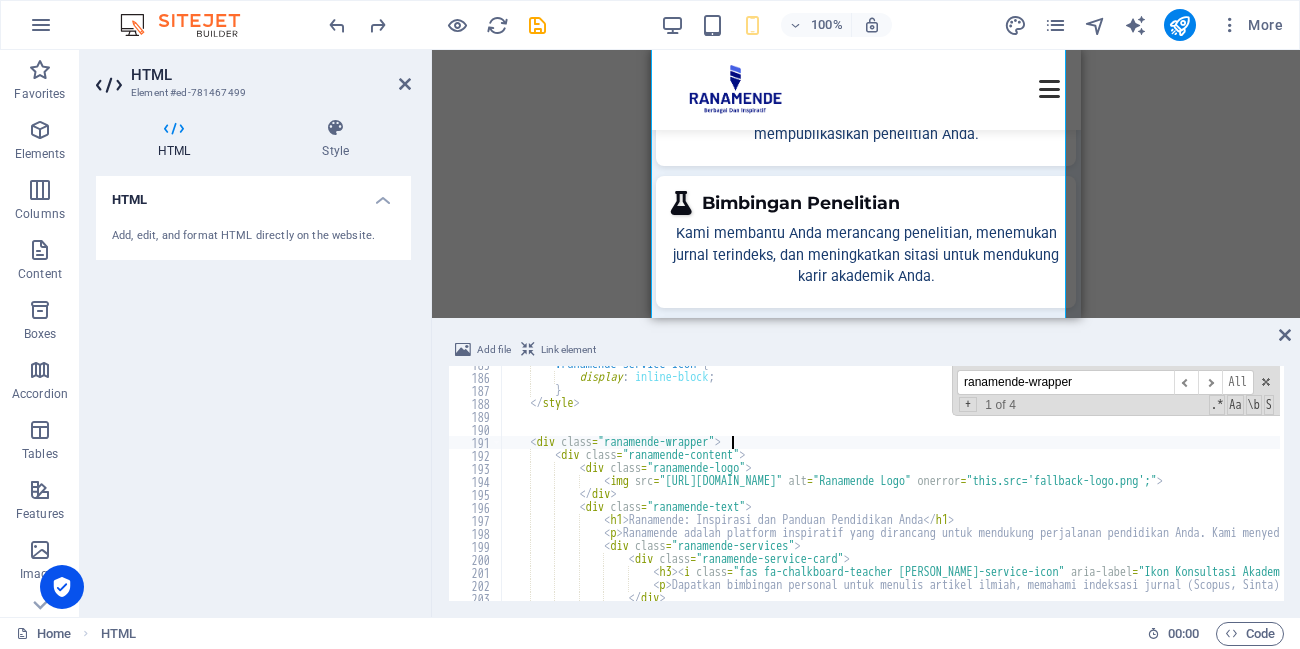 click on ".ranamende-service-icon   {                display :   inline-block ;           }      </ style >      < div   class = "ranamende-wrapper" >           < div   class = "ranamende-content" >                < div   class = "ranamende-logo" >                     < img   src = "https://www.ranamende.com/img/logo.png"   alt = "Ranamende Logo"   onerror = "this.src='fallback-logo.png';" >                </ div >                < div   class = "ranamende-text" >                     < h1 > Ranamende: Inspirasi dan Panduan Pendidikan Anda </ h1 >                     < p > Ranamende adalah platform inspiratif yang dirancang untuk mendukung perjalanan pendidikan Anda. Kami menyediakan panduan lengkap tentang beasiswa dalam dan luar negeri, tips belajar efektif, serta informasi terkini untuk mewujudkan impian akademik Anda. Mulai langkah Anda menuju kesuksesan bersama Ranamende! </ p >                     < div   class = "ranamende-services" >                          < div   class = "ranamende-service-card" > <" at bounding box center (1644, 486) 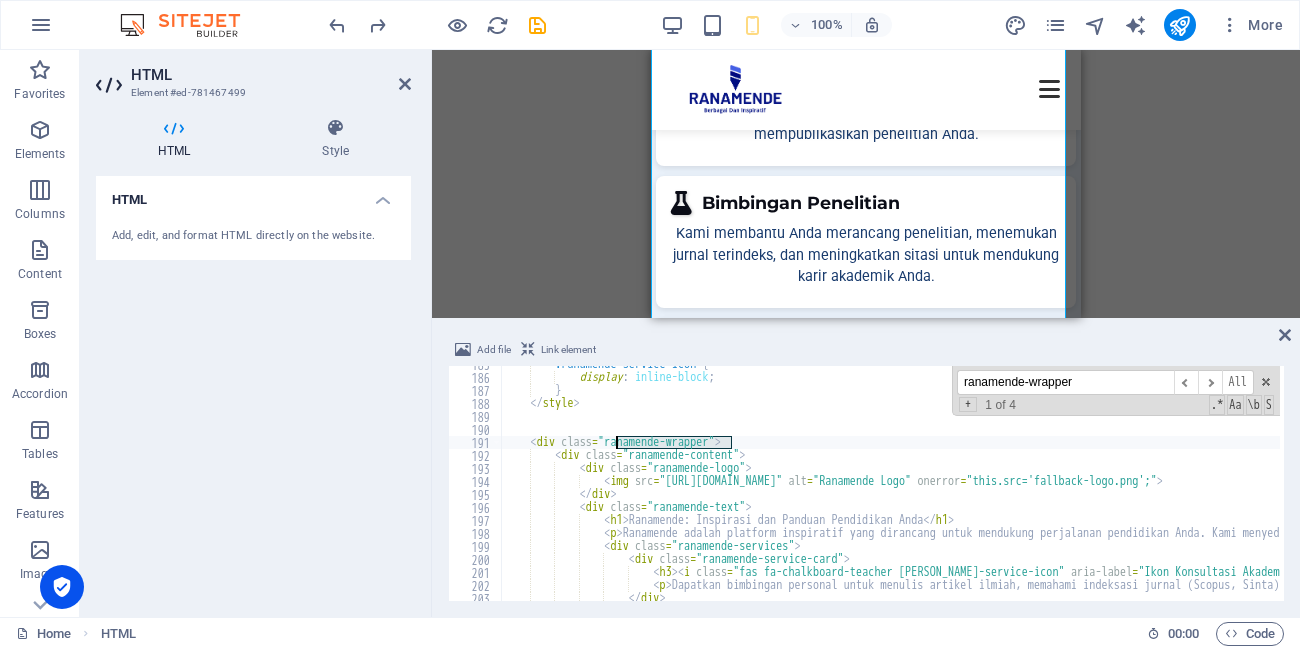 drag, startPoint x: 732, startPoint y: 439, endPoint x: 615, endPoint y: 443, distance: 117.06836 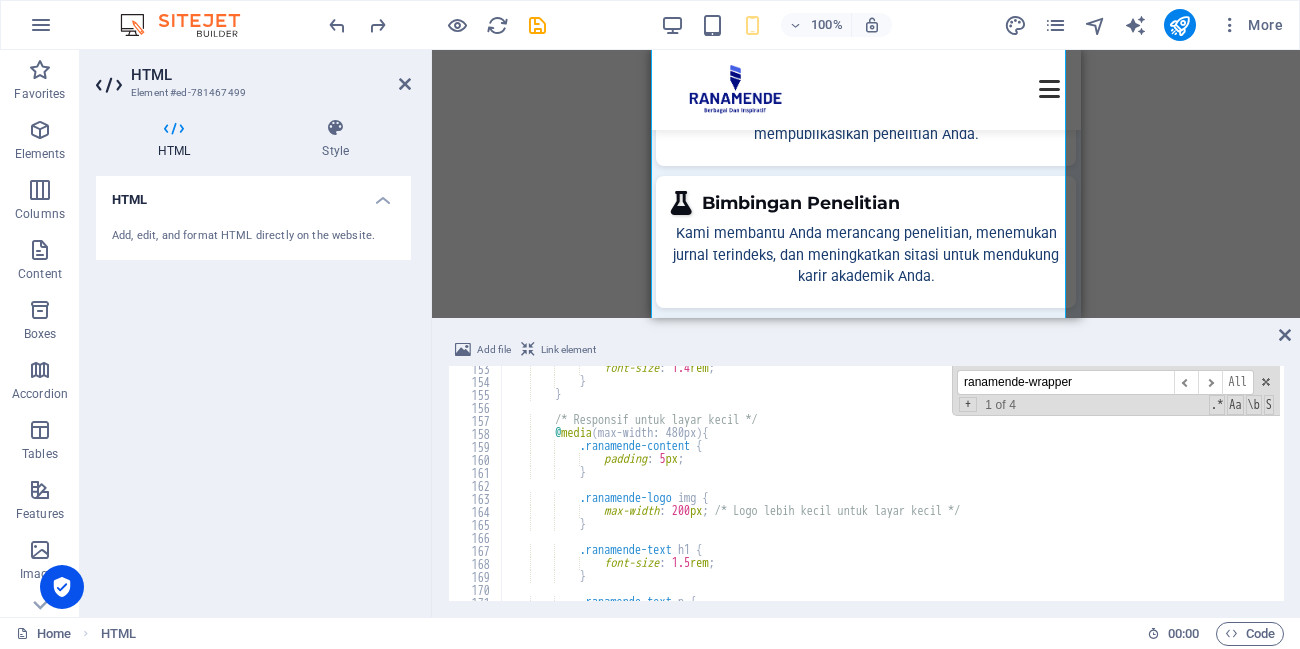 scroll, scrollTop: 1980, scrollLeft: 0, axis: vertical 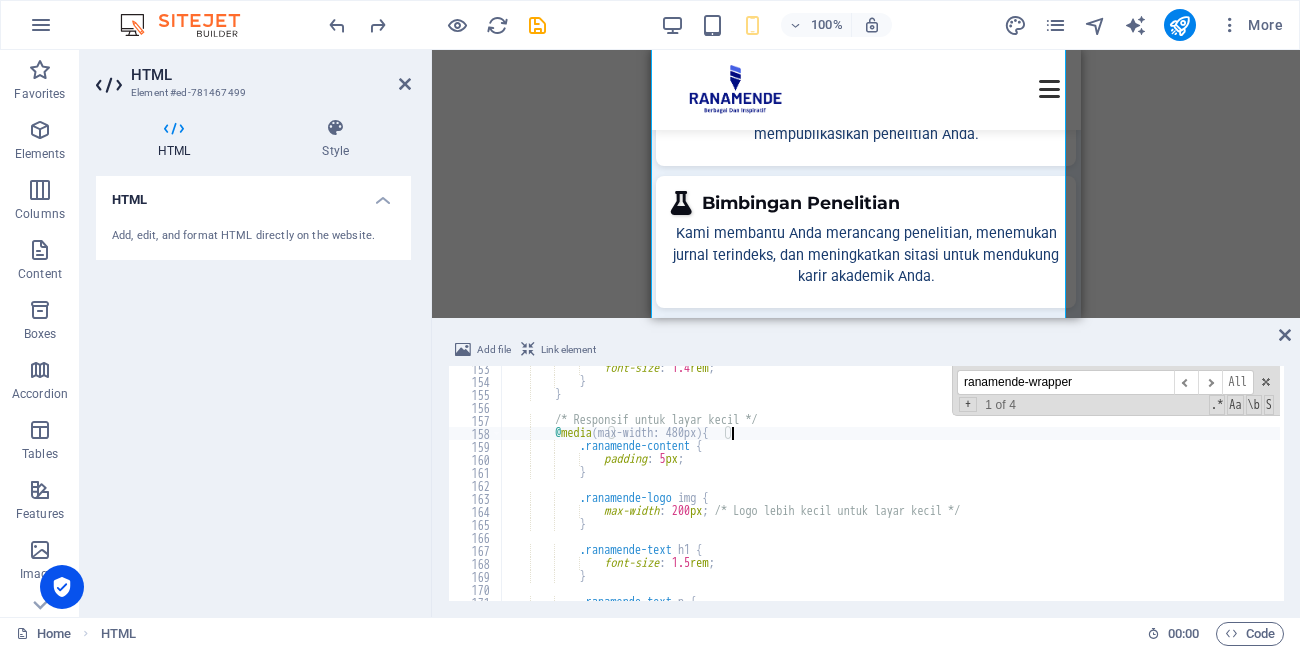 click on "font-size :   1.4 rem ;                }           }           /* Responsif untuk layar kecil */           @ media  (max-width: 480px)  {                .ranamende-content   {                     padding :   5 px ;                }                .ranamende-logo   img   {                     max-width :   200 px ;   /* Logo lebih kecil untuk layar kecil */                }                .ranamende-text   h1   {                     font-size :   1.5 rem ;                }                .ranamende-text   p   {" at bounding box center [1644, 490] 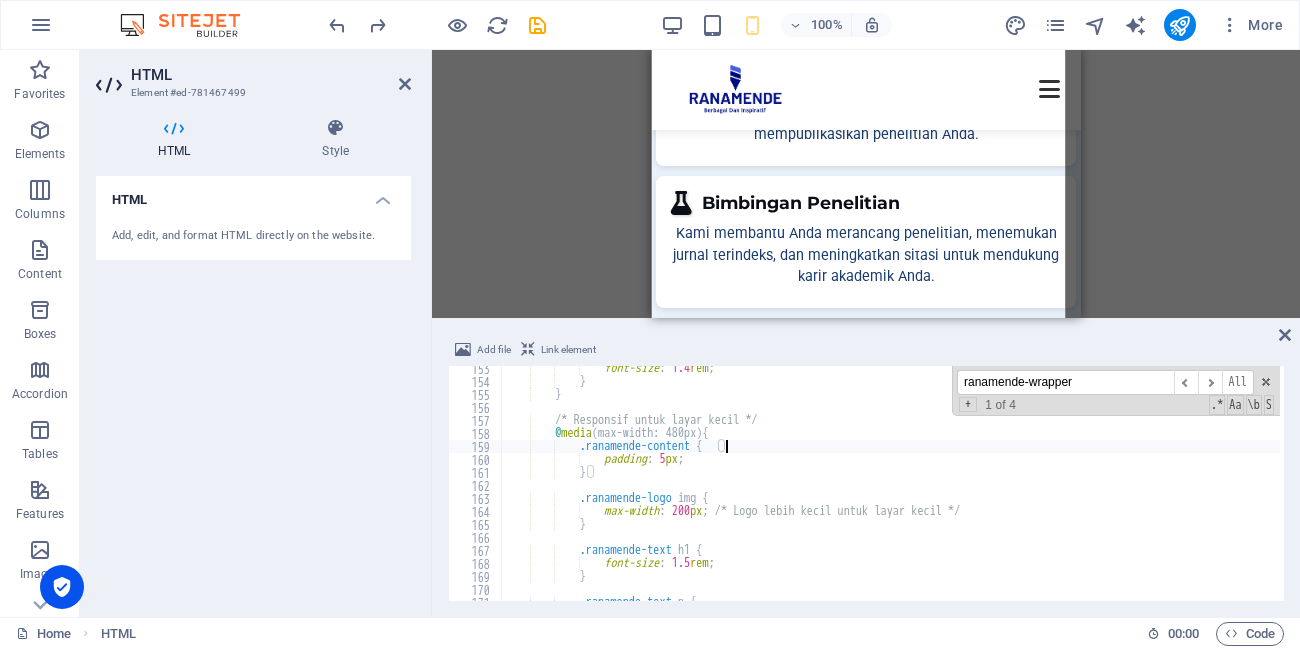 click on "font-size :   1.4 rem ;                }           }           /* Responsif untuk layar kecil */           @ media  (max-width: 480px)  {                .ranamende-content   {                     padding :   5 px ;                }                .ranamende-logo   img   {                     max-width :   200 px ;   /* Logo lebih kecil untuk layar kecil */                }                .ranamende-text   h1   {                     font-size :   1.5 rem ;                }                .ranamende-text   p   {" at bounding box center (1644, 490) 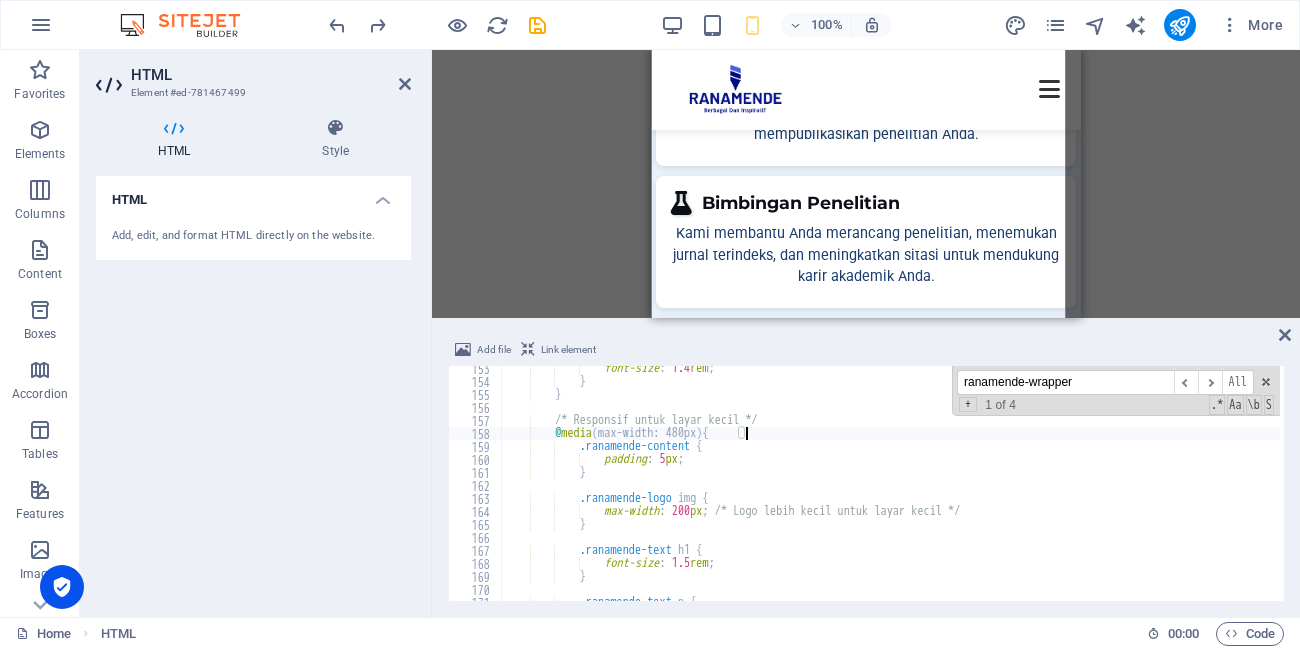 click on "font-size :   1.4 rem ;                }           }           /* Responsif untuk layar kecil */           @ media  (max-width: 480px)  {                .ranamende-content   {                     padding :   5 px ;                }                .ranamende-logo   img   {                     max-width :   200 px ;   /* Logo lebih kecil untuk layar kecil */                }                .ranamende-text   h1   {                     font-size :   1.5 rem ;                }                .ranamende-text   p   {" at bounding box center (1644, 490) 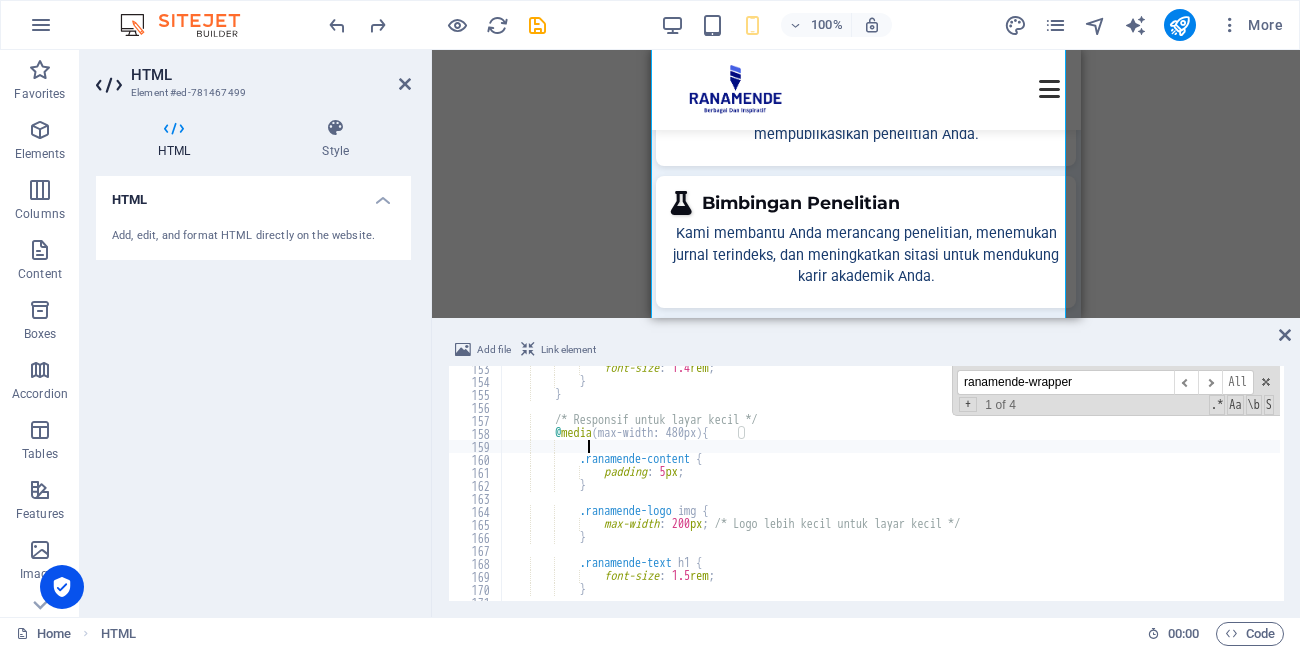 scroll, scrollTop: 0, scrollLeft: 6, axis: horizontal 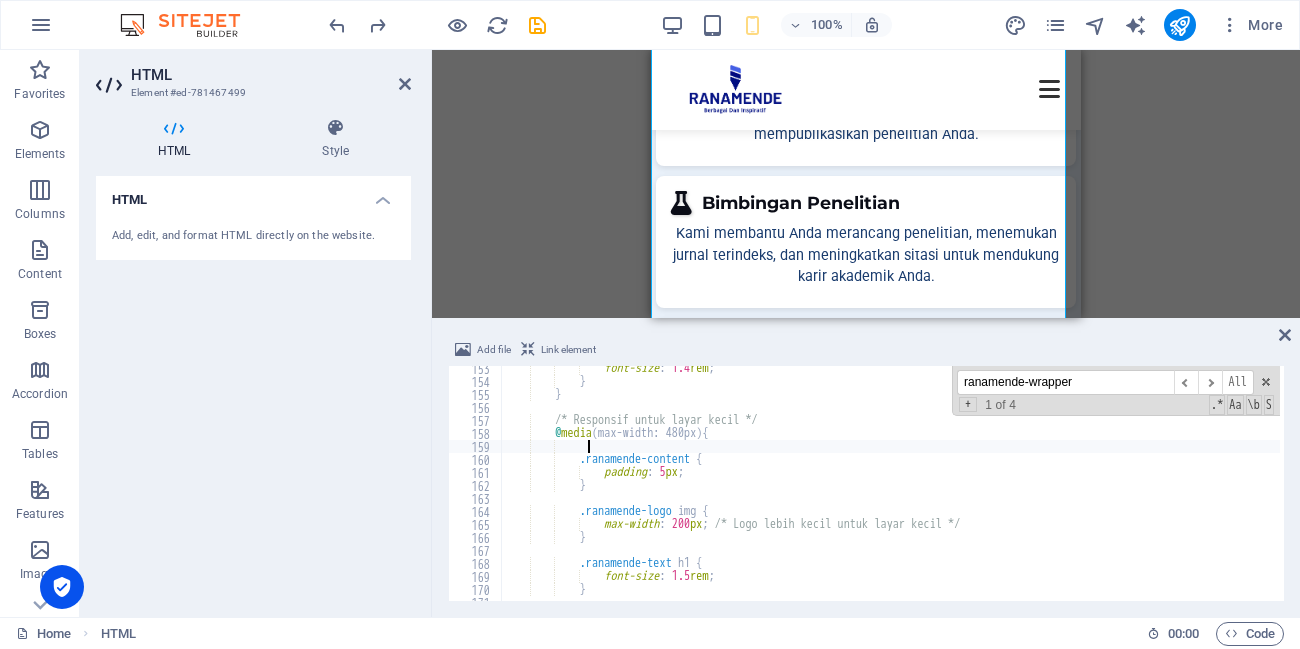 paste on "ranamende-wrapper" 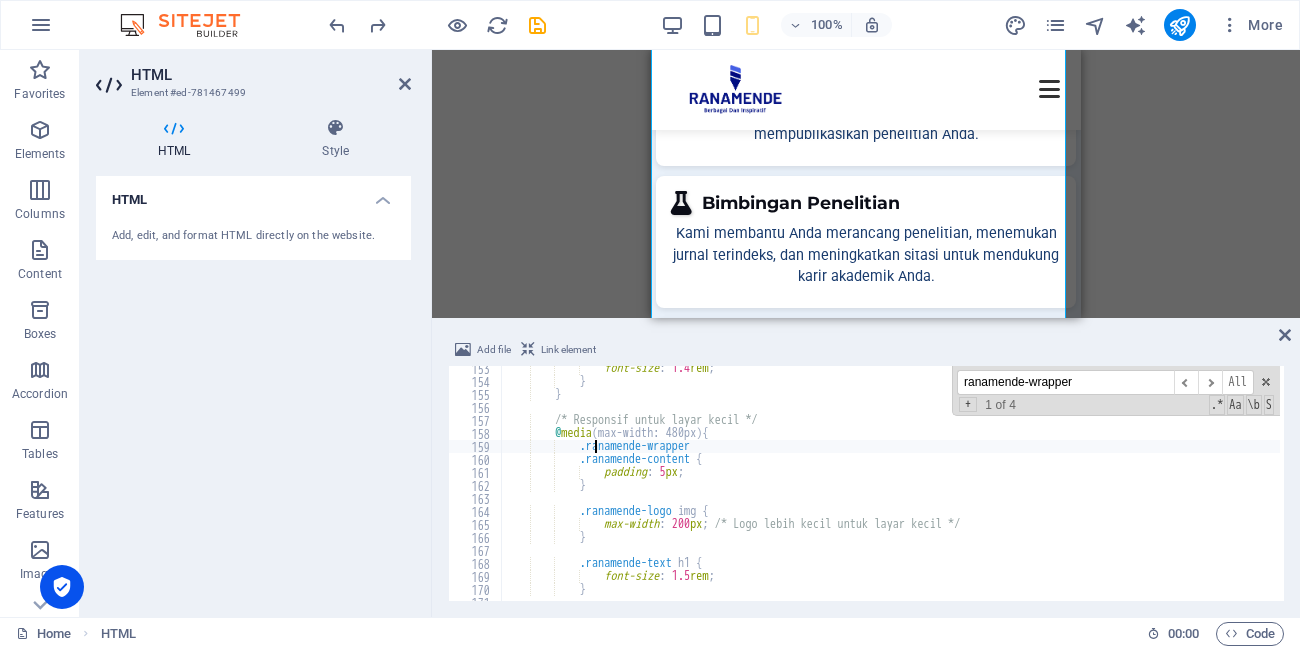 scroll, scrollTop: 0, scrollLeft: 7, axis: horizontal 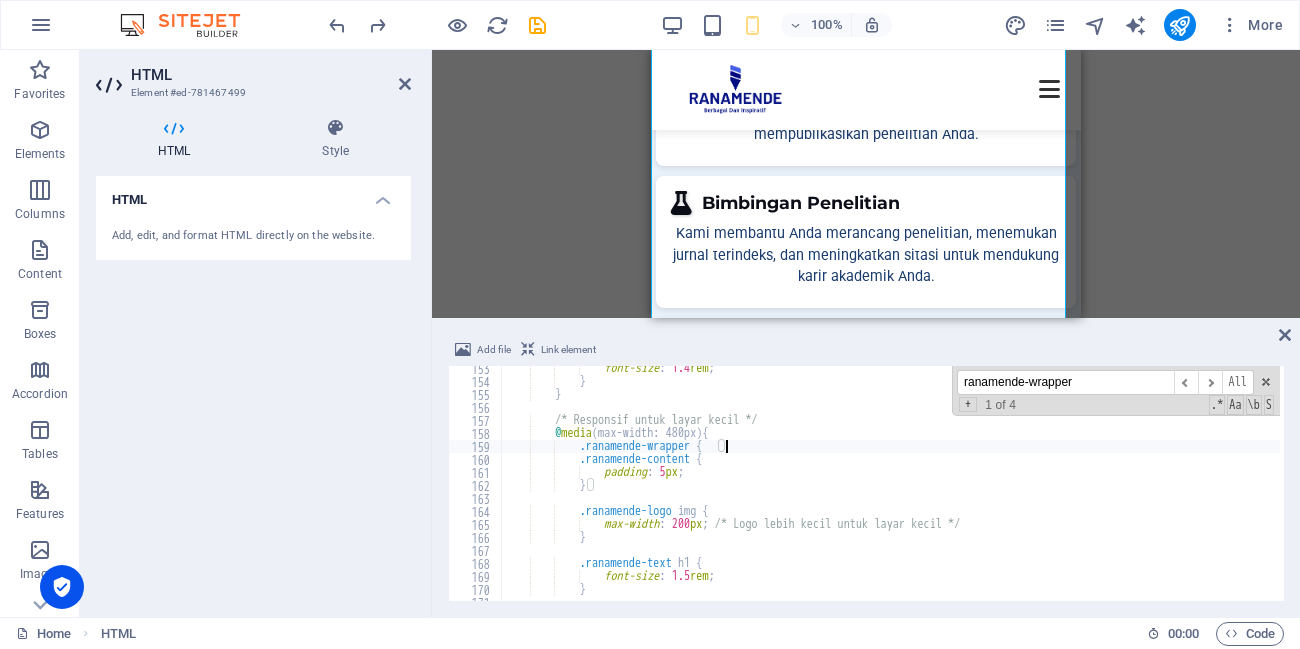 type on ".ranamende-wrapper {}" 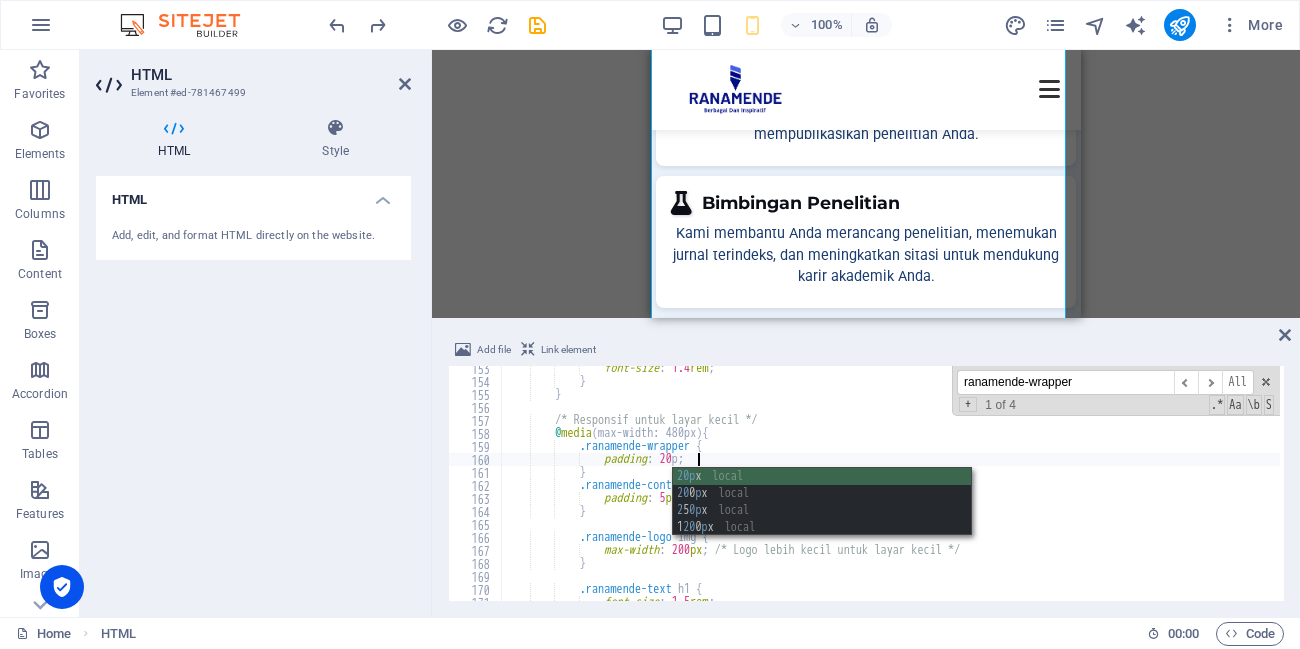 scroll, scrollTop: 0, scrollLeft: 15, axis: horizontal 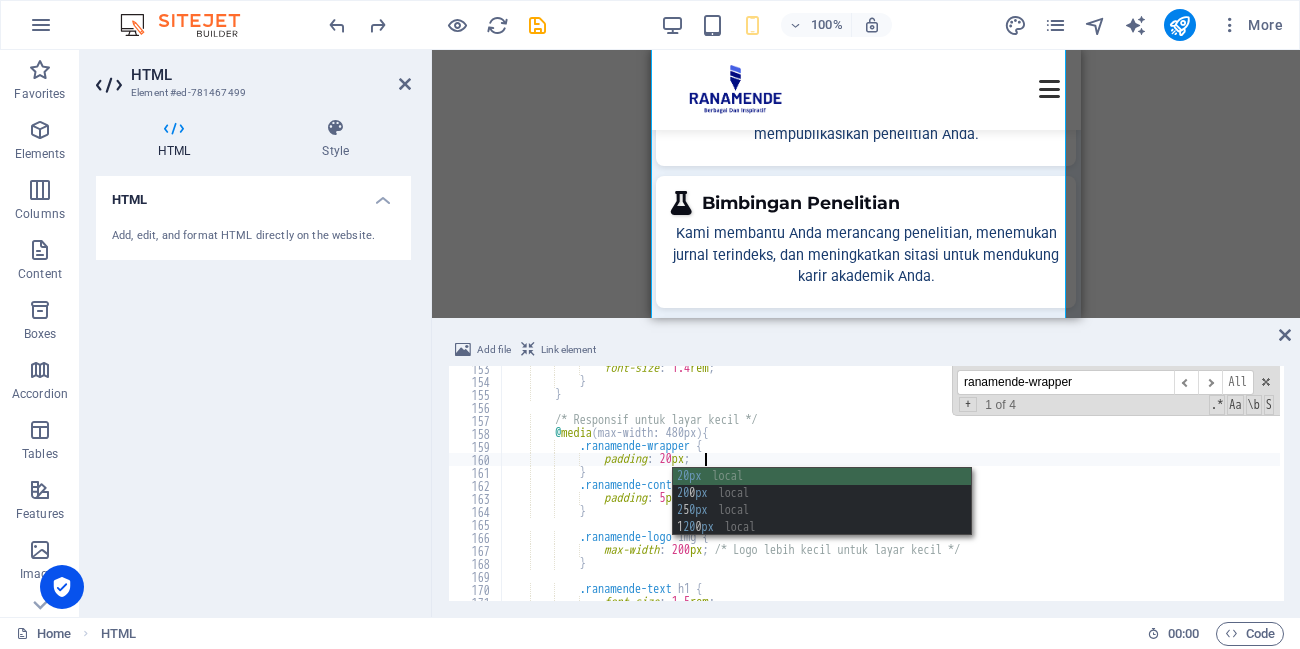 click on "font-size :   1.4 rem ;                }           }           /* Responsif untuk layar kecil */           @ media  (max-width: 480px)  {                .ranamende-wrapper   {                     padding :   20 px ;                }                .ranamende-content   {                     padding :   5 px ;                }                .ranamende-logo   img   {                     max-width :   200 px ;   /* Logo lebih kecil untuk layar kecil */                }                .ranamende-text   h1   {                     font-size :   1.5 rem ;" at bounding box center [1644, 490] 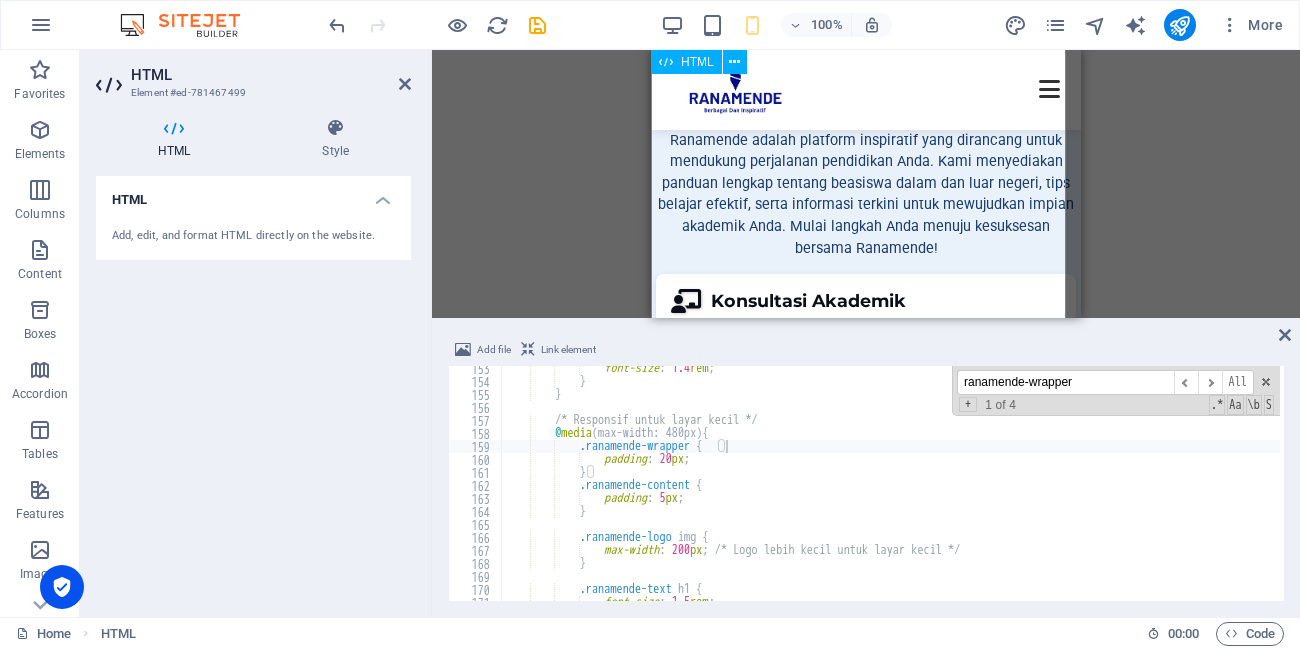 scroll, scrollTop: 0, scrollLeft: 0, axis: both 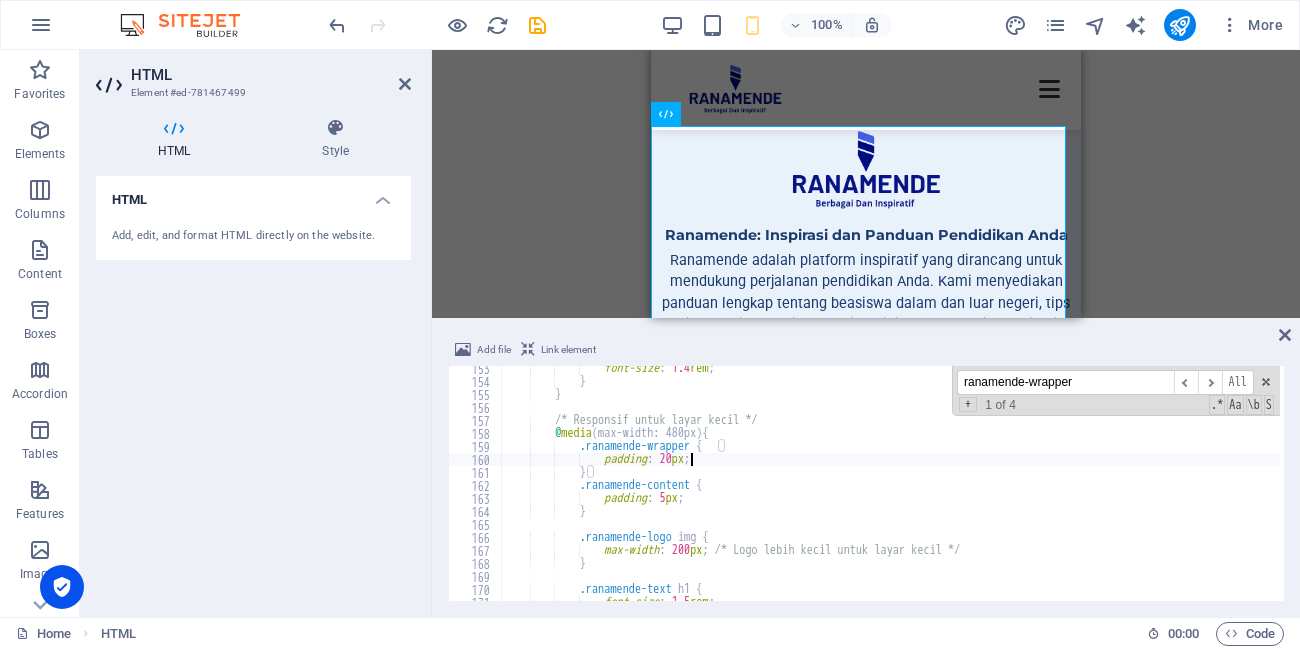 click on "font-size :   1.4 rem ;                }           }           /* Responsif untuk layar kecil */           @ media  (max-width: 480px)  {                .ranamende-wrapper   {                     padding :   20 px ;                }                .ranamende-content   {                     padding :   5 px ;                }                .ranamende-logo   img   {                     max-width :   200 px ;   /* Logo lebih kecil untuk layar kecil */                }                .ranamende-text   h1   {                     font-size :   1.5 rem ;" at bounding box center [1644, 490] 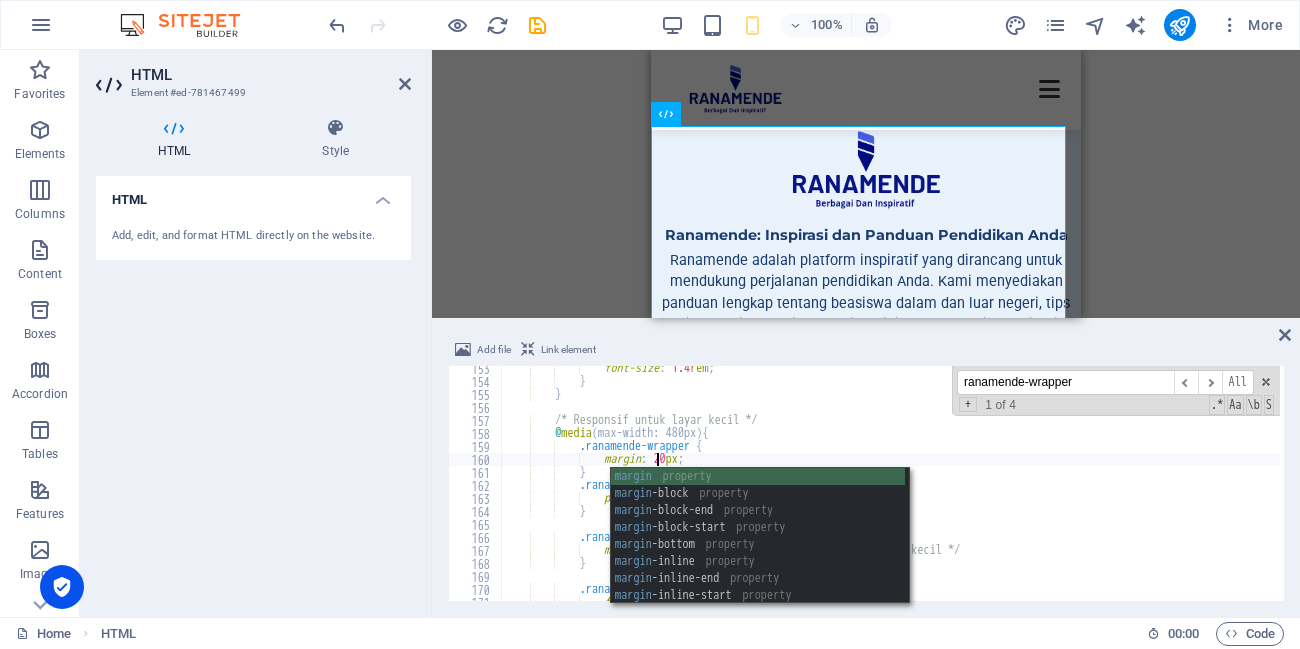 scroll, scrollTop: 0, scrollLeft: 12, axis: horizontal 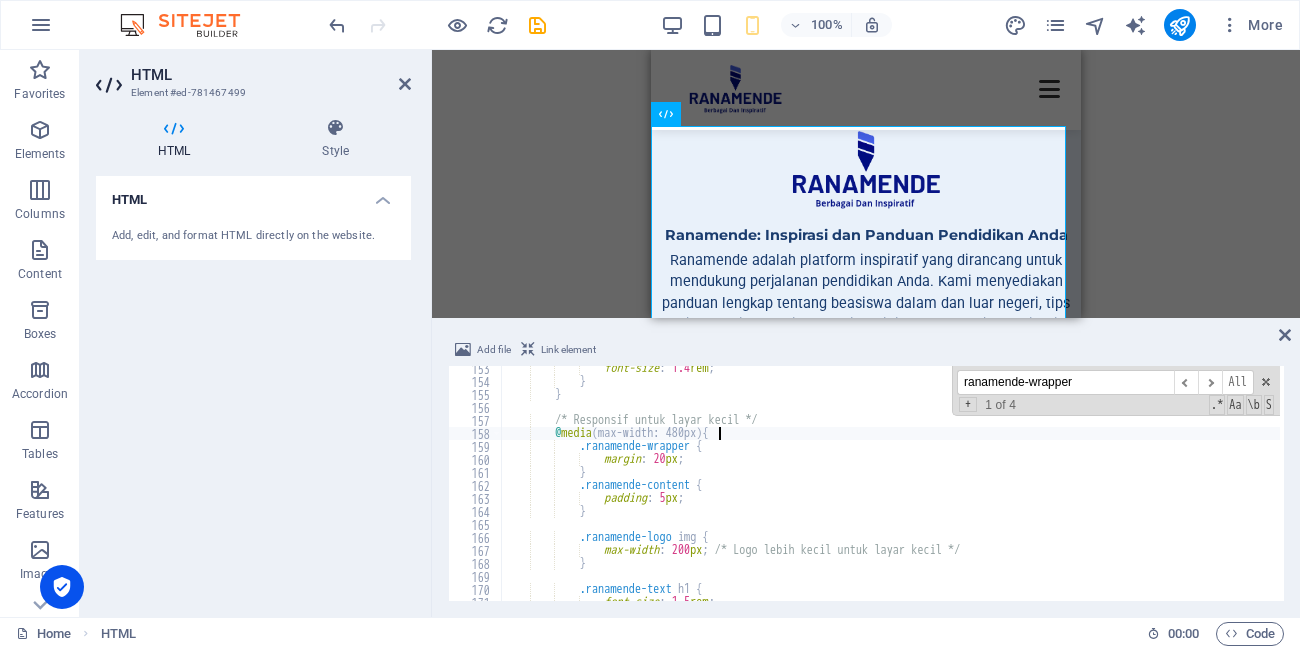 click on "font-size :   1.4 rem ;                }           }           /* Responsif untuk layar kecil */           @ media  (max-width: 480px)  {                .ranamende-wrapper   {                     margin :   20 px ;                }                .ranamende-content   {                     padding :   5 px ;                }                .ranamende-logo   img   {                     max-width :   200 px ;   /* Logo lebih kecil untuk layar kecil */                }                .ranamende-text   h1   {                     font-size :   1.5 rem ;" at bounding box center [1644, 490] 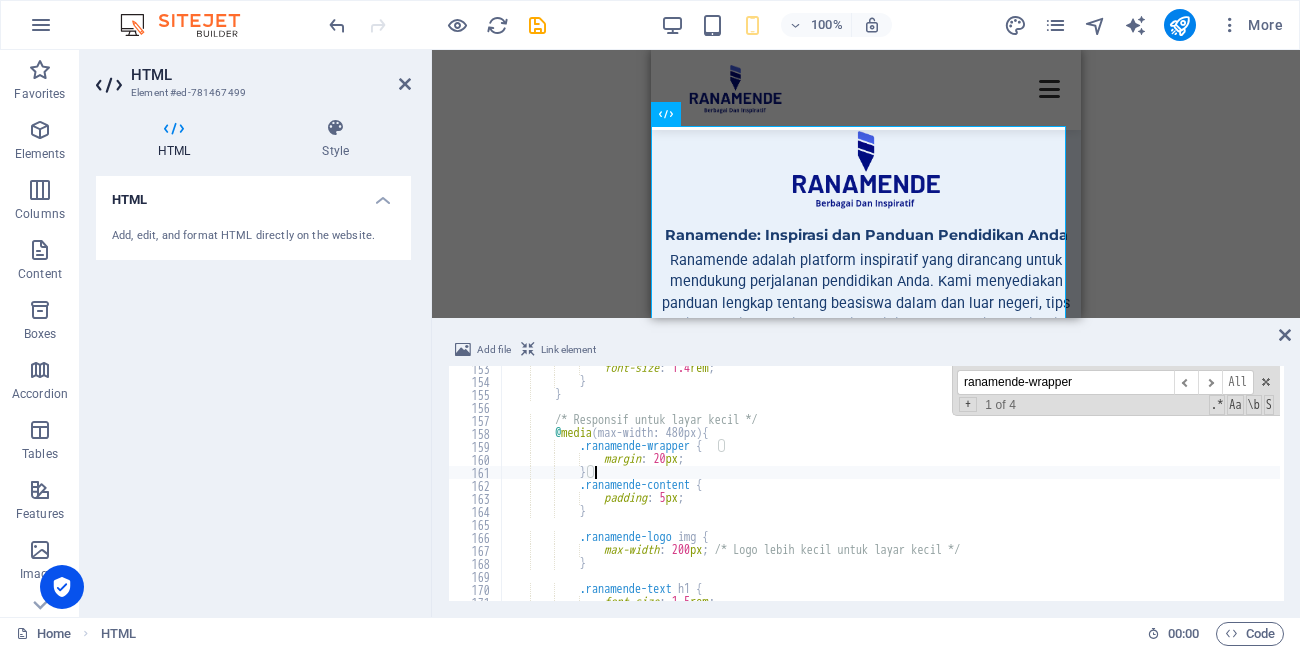 scroll, scrollTop: 0, scrollLeft: 6, axis: horizontal 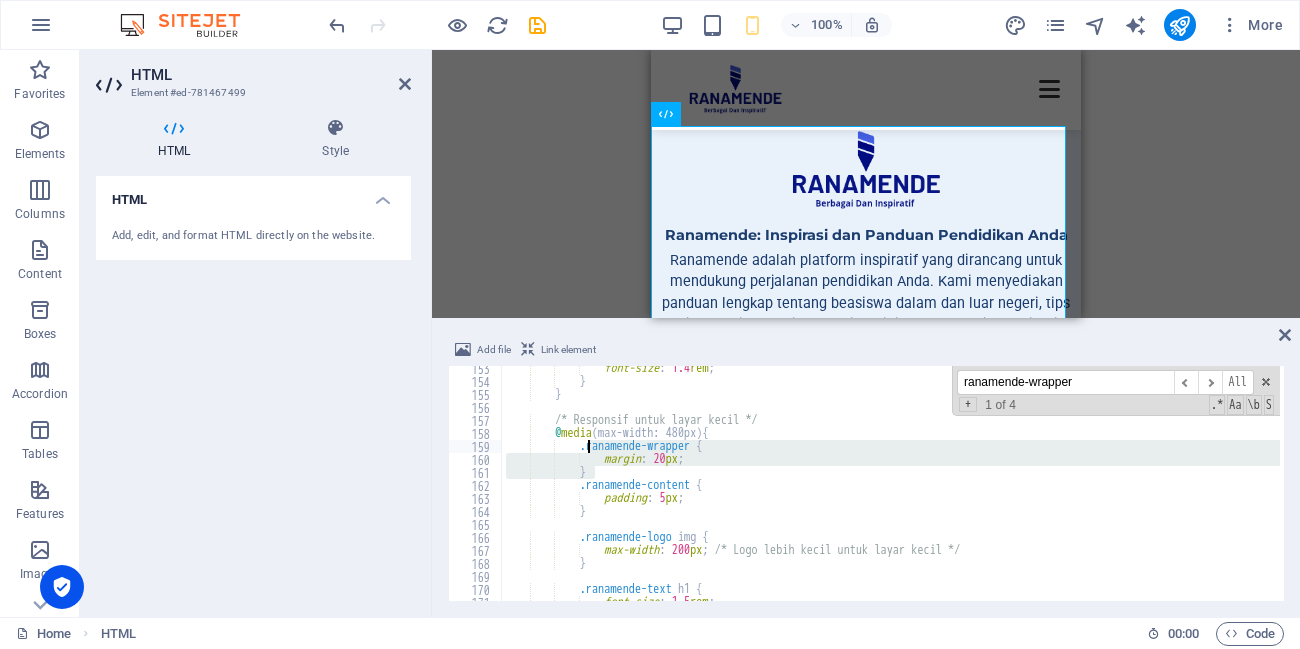 drag, startPoint x: 601, startPoint y: 475, endPoint x: 585, endPoint y: 442, distance: 36.67424 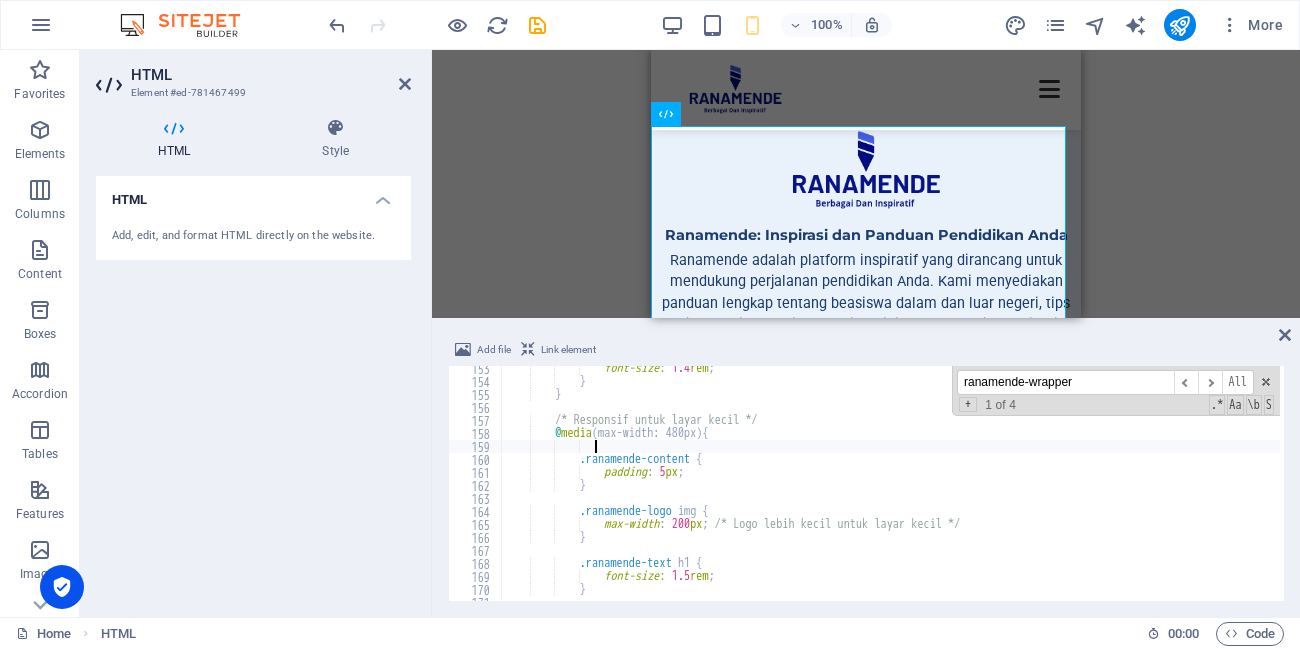 type on "\" 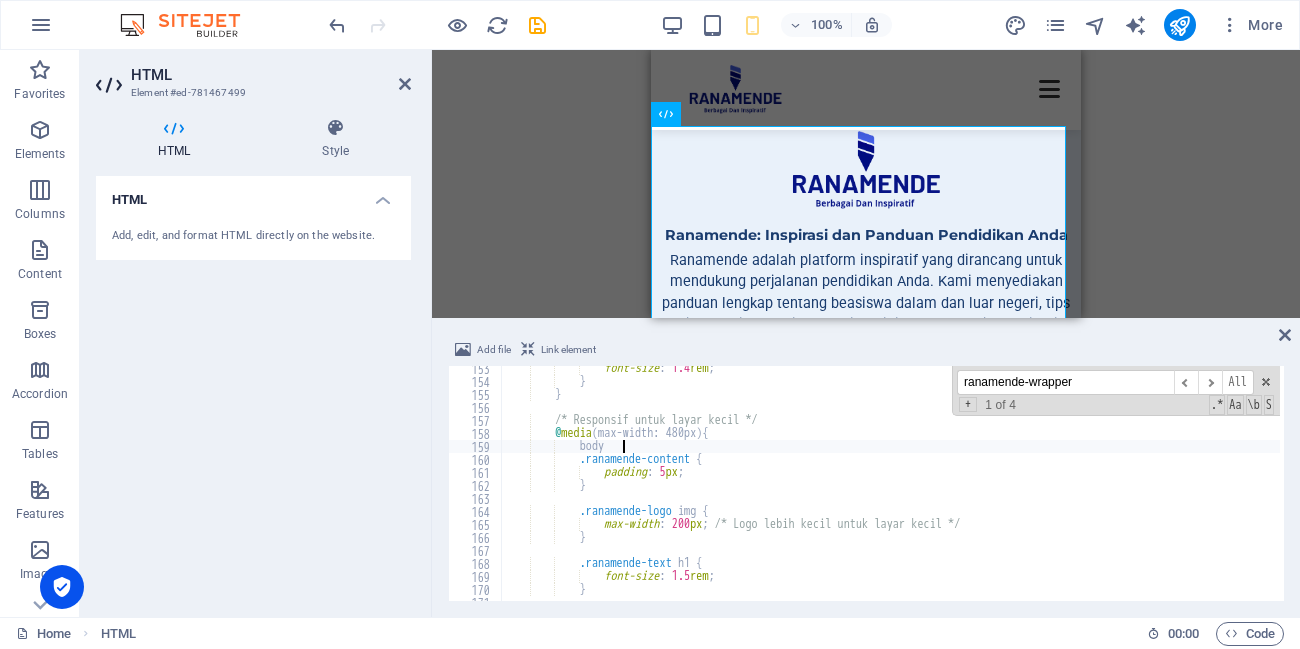 scroll, scrollTop: 0, scrollLeft: 9, axis: horizontal 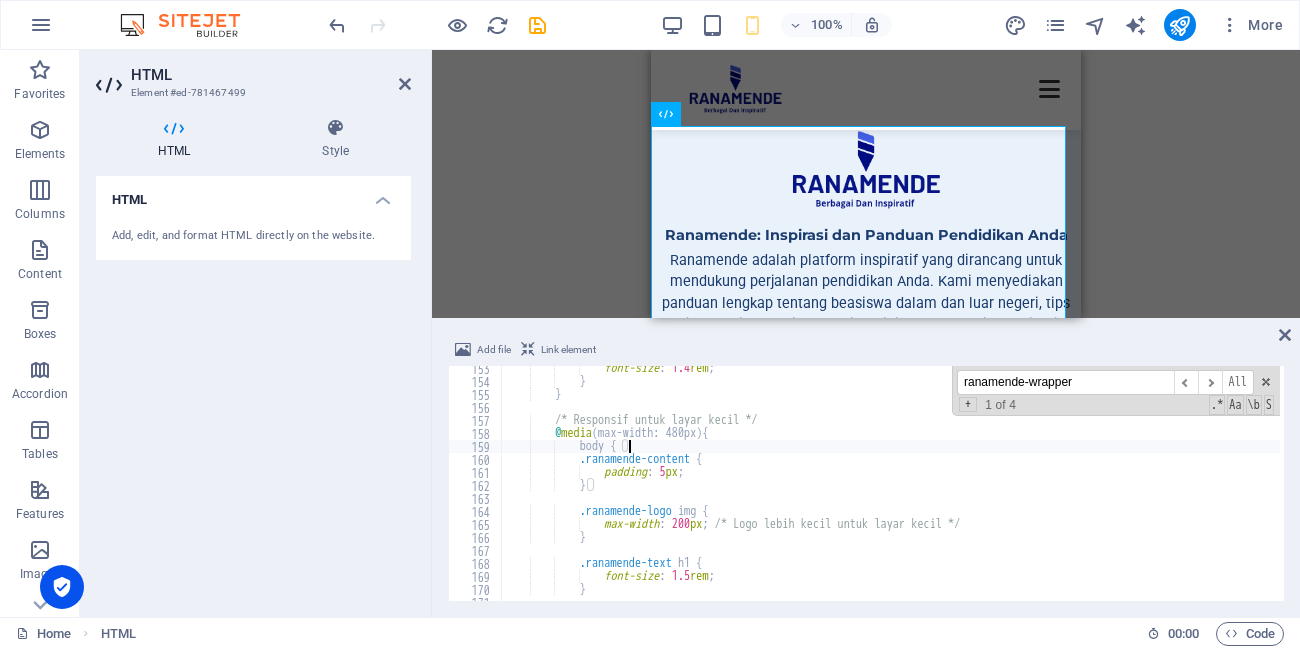 type on "body {}" 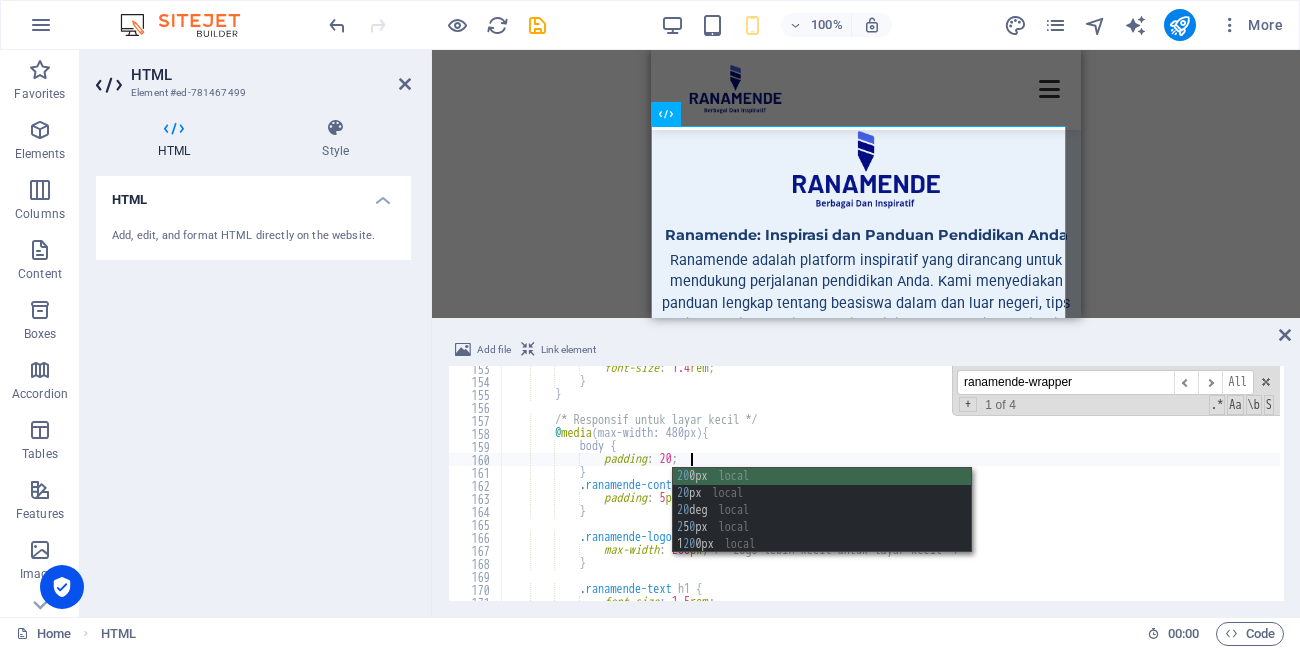 scroll, scrollTop: 0, scrollLeft: 15, axis: horizontal 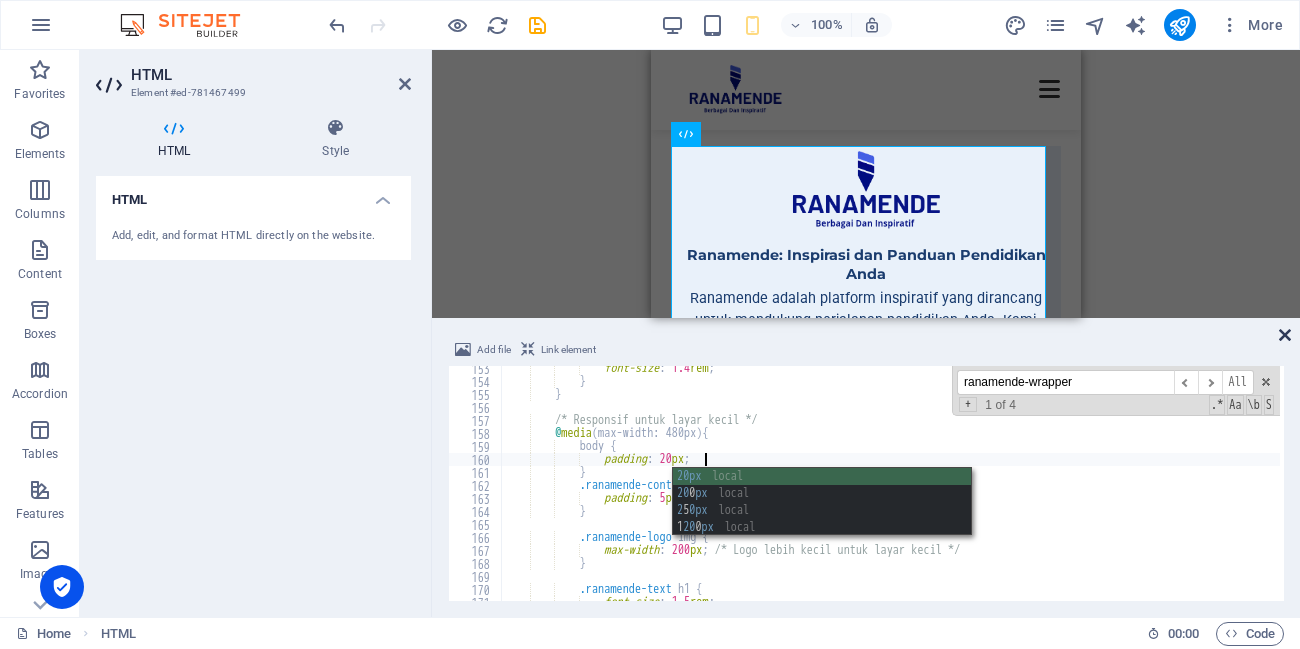 type on "padding: 20px;" 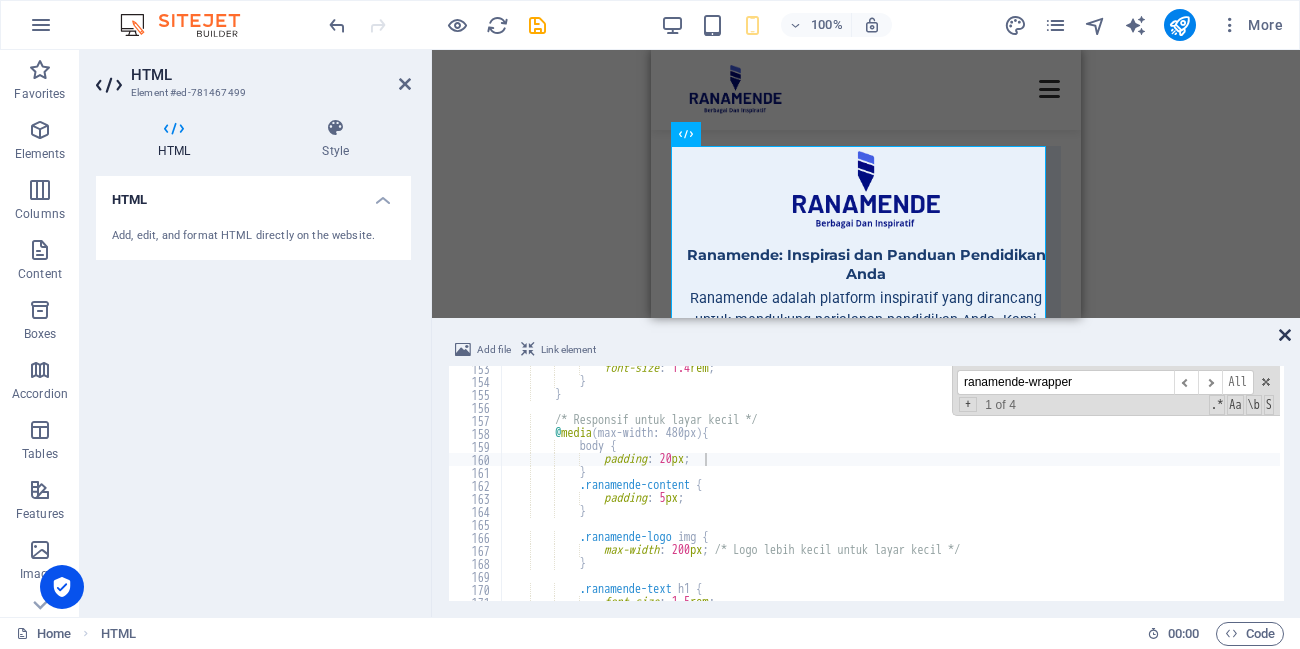 click at bounding box center (1285, 335) 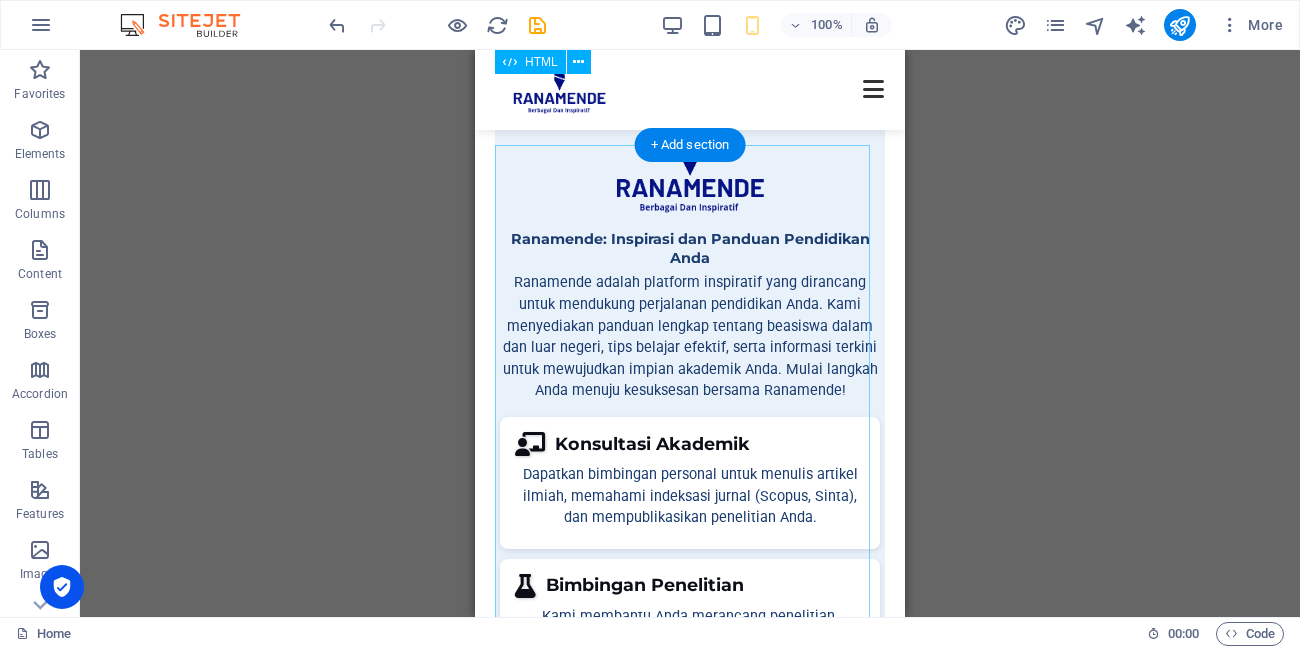 scroll, scrollTop: 0, scrollLeft: 0, axis: both 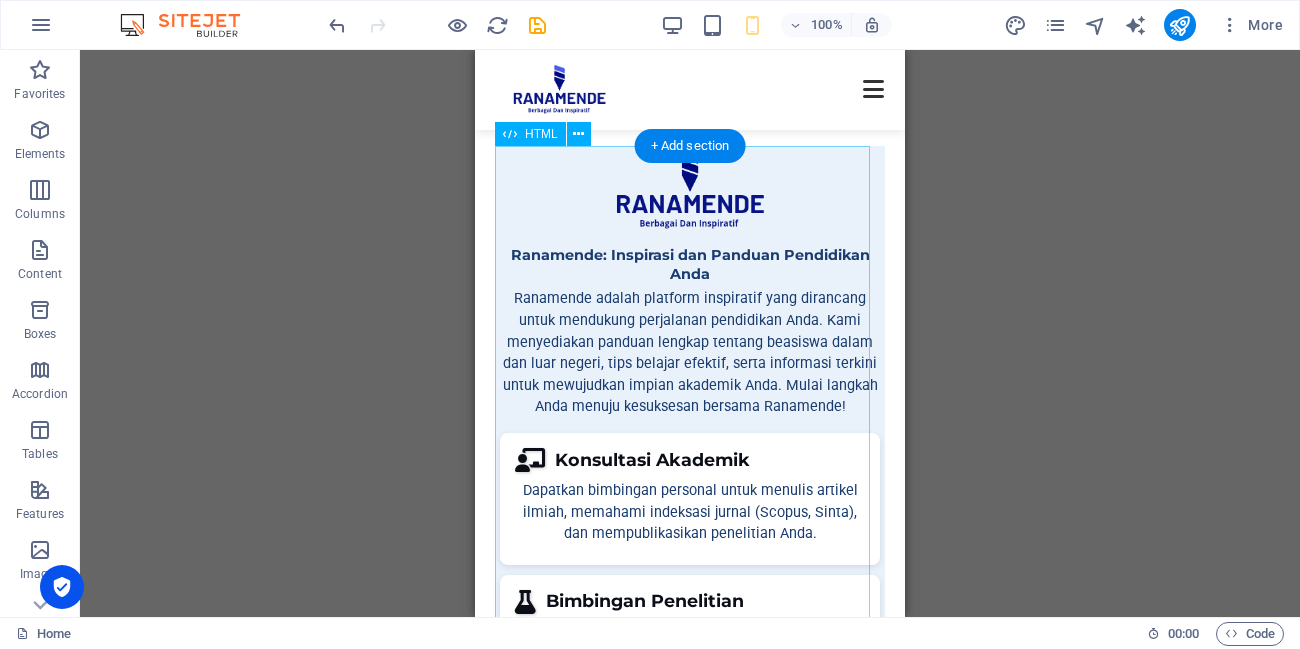 click on "Ranamende: Inspirasi dan Panduan Pendidikan Anda
Ranamende: Inspirasi dan Panduan Pendidikan Anda
Ranamende adalah platform inspiratif yang dirancang untuk mendukung perjalanan pendidikan Anda. Kami menyediakan panduan lengkap tentang beasiswa dalam dan luar negeri, tips belajar efektif, serta informasi terkini untuk mewujudkan impian akademik Anda. Mulai langkah Anda menuju kesuksesan bersama Ranamende!
Konsultasi Akademik
Dapatkan bimbingan personal untuk menulis artikel ilmiah, memahami indeksasi jurnal (Scopus, Sinta), dan mempublikasikan penelitian Anda.
Bimbingan Penelitian" at bounding box center (690, 512) 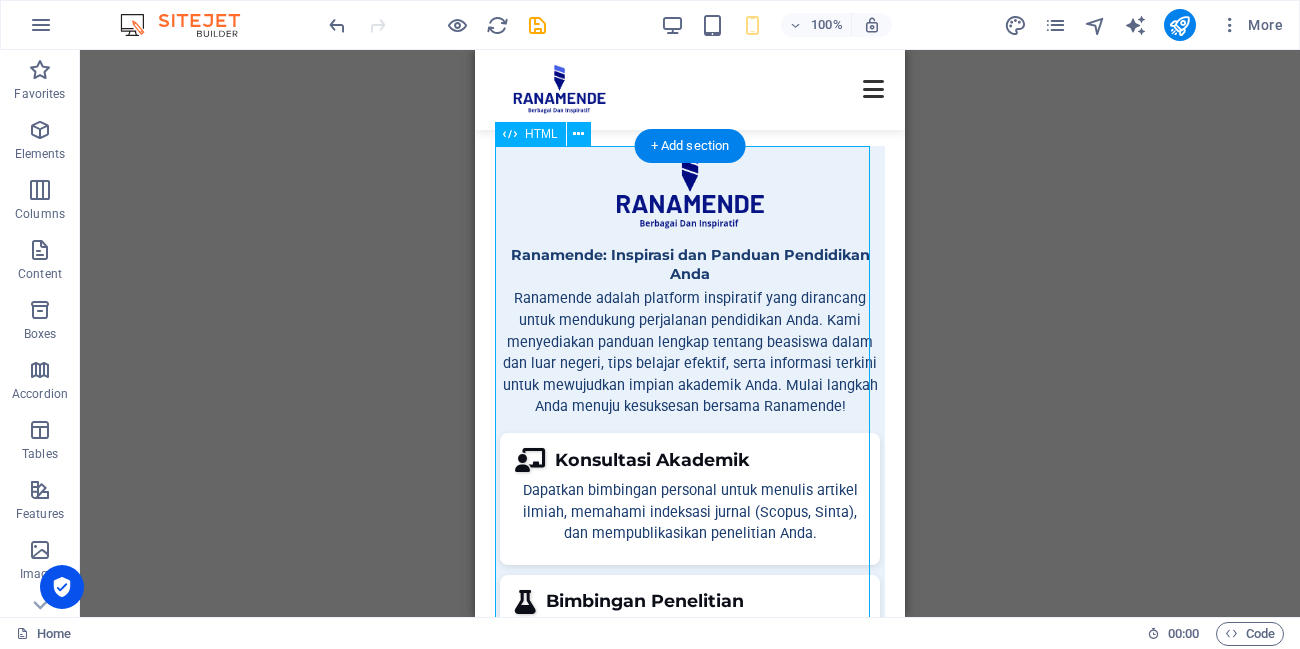 click on "Ranamende: Inspirasi dan Panduan Pendidikan Anda
Ranamende: Inspirasi dan Panduan Pendidikan Anda
Ranamende adalah platform inspiratif yang dirancang untuk mendukung perjalanan pendidikan Anda. Kami menyediakan panduan lengkap tentang beasiswa dalam dan luar negeri, tips belajar efektif, serta informasi terkini untuk mewujudkan impian akademik Anda. Mulai langkah Anda menuju kesuksesan bersama Ranamende!
Konsultasi Akademik
Dapatkan bimbingan personal untuk menulis artikel ilmiah, memahami indeksasi jurnal (Scopus, Sinta), dan mempublikasikan penelitian Anda.
Bimbingan Penelitian" at bounding box center [690, 512] 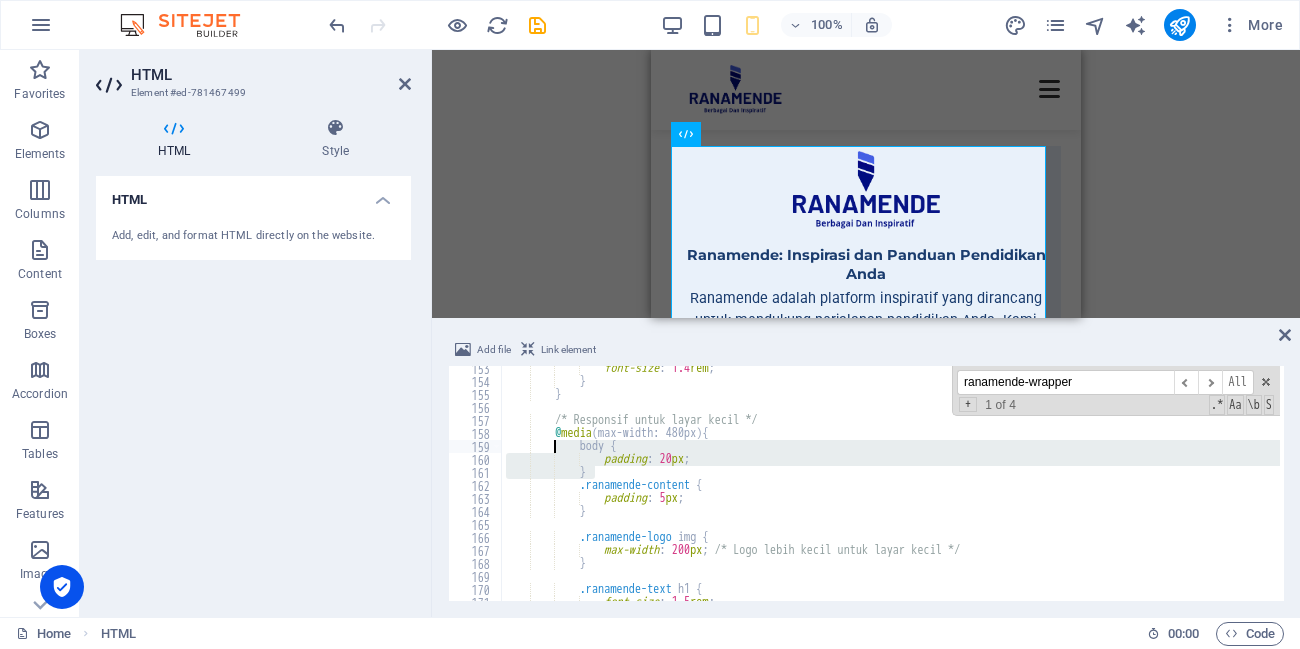 drag, startPoint x: 612, startPoint y: 470, endPoint x: 555, endPoint y: 449, distance: 60.74537 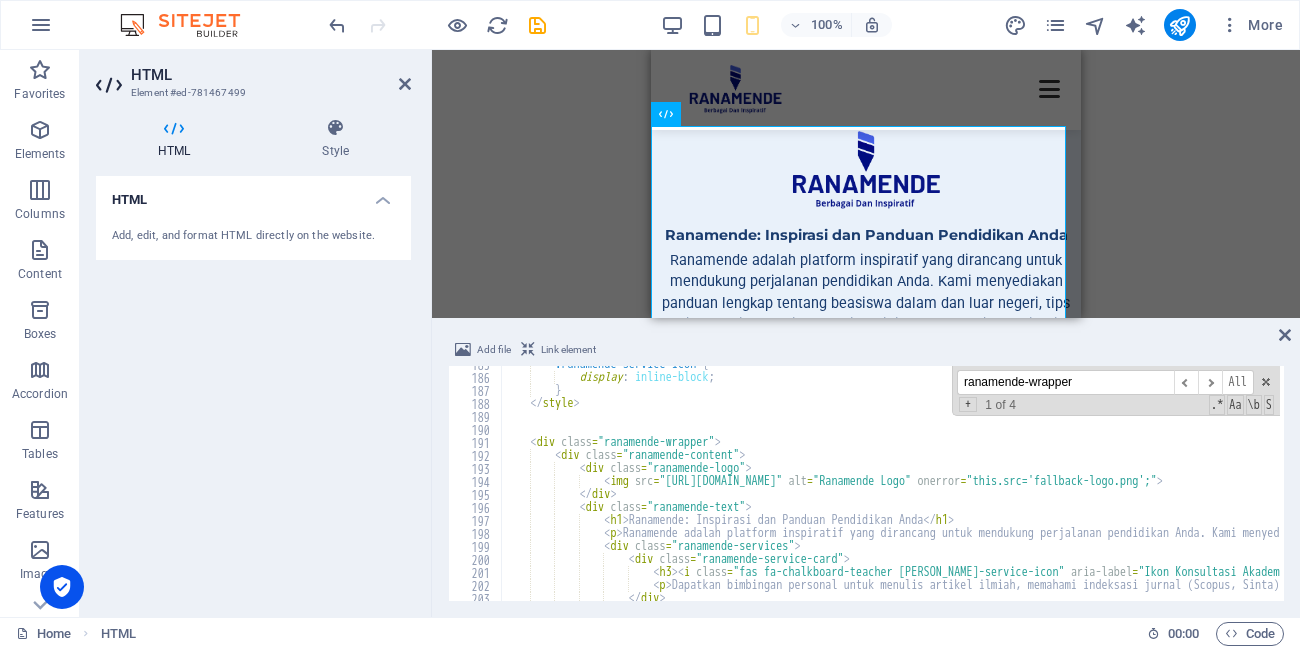 scroll, scrollTop: 2460, scrollLeft: 0, axis: vertical 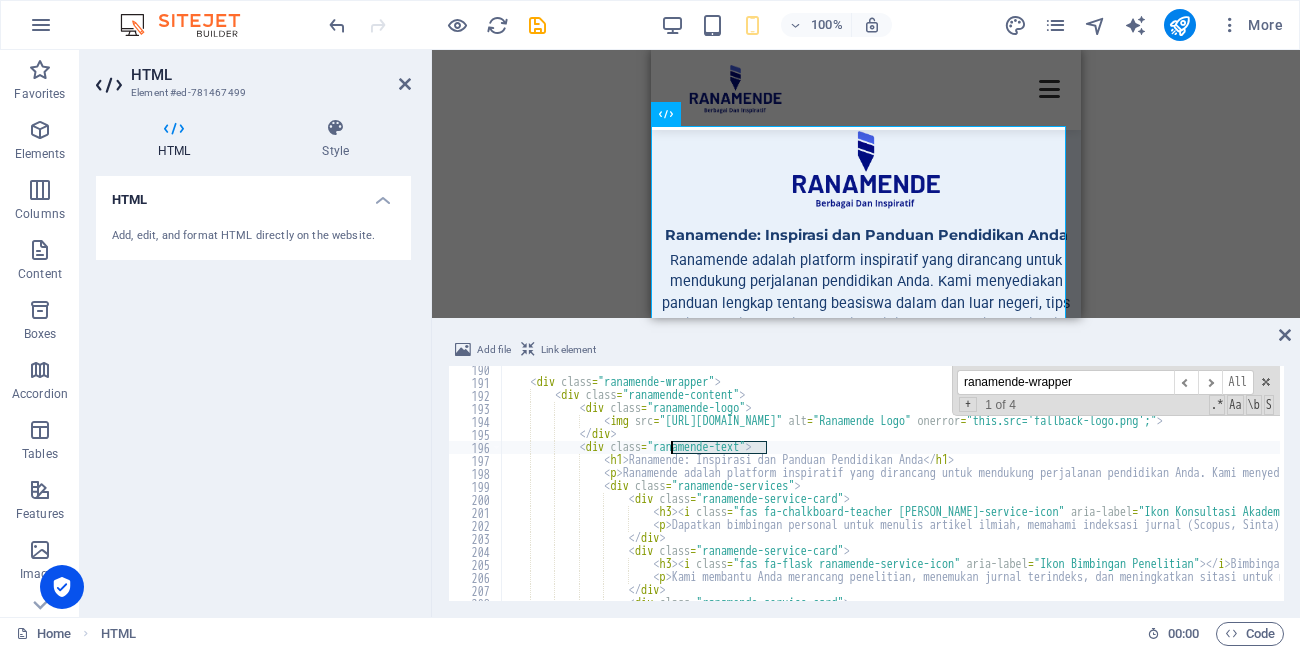 drag, startPoint x: 767, startPoint y: 444, endPoint x: 670, endPoint y: 449, distance: 97.128784 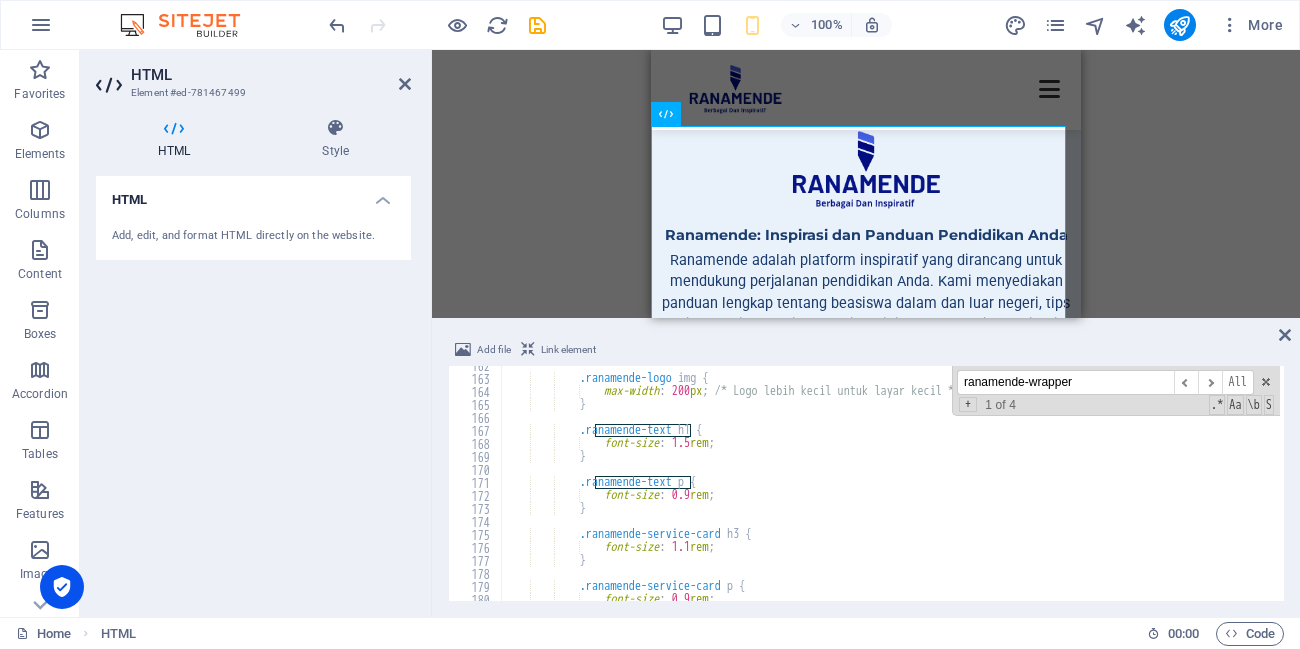 scroll, scrollTop: 2100, scrollLeft: 0, axis: vertical 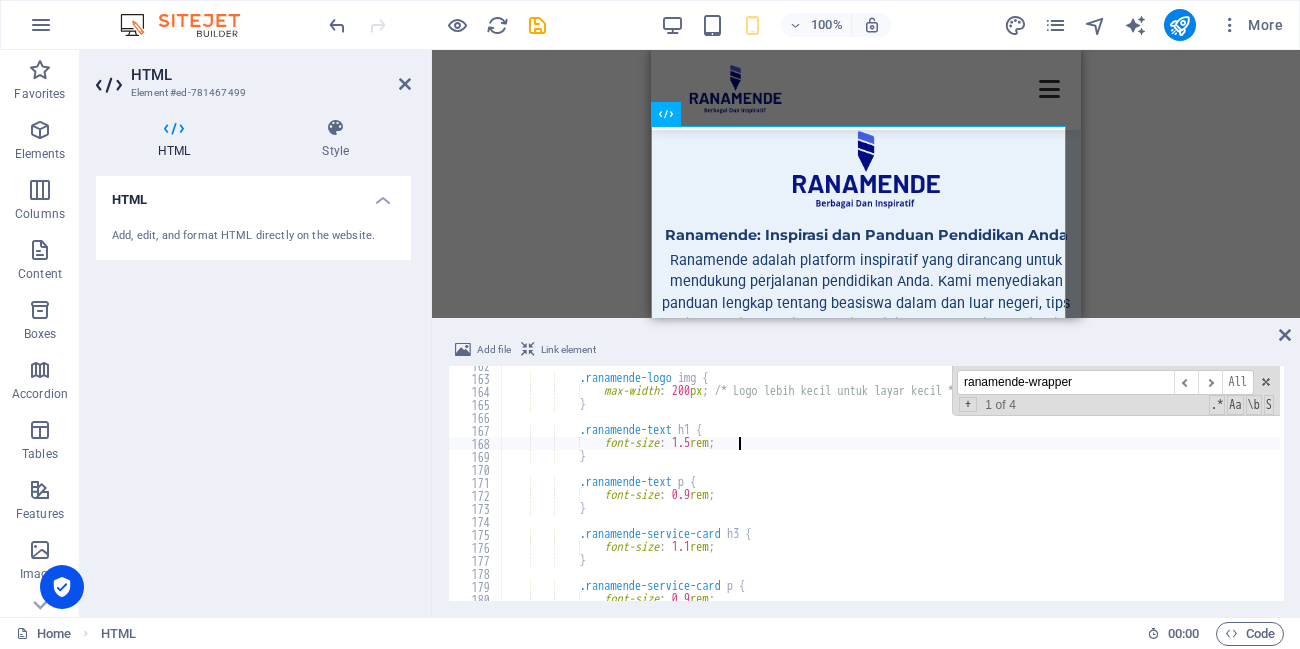 click on ".ranamende-logo   img   {                     max-width :   200 px ;   /* Logo lebih kecil untuk layar kecil */                }                .ranamende-text   h1   {                     font-size :   1.5 rem ;                }                .ranamende-text   p   {                     font-size :   0.9 rem ;                }                .ranamende-service-card   h3   {                     font-size :   1.1 rem ;                }                .ranamende-service-card   p   {                     font-size :   0.9 rem ;" at bounding box center [1644, 487] 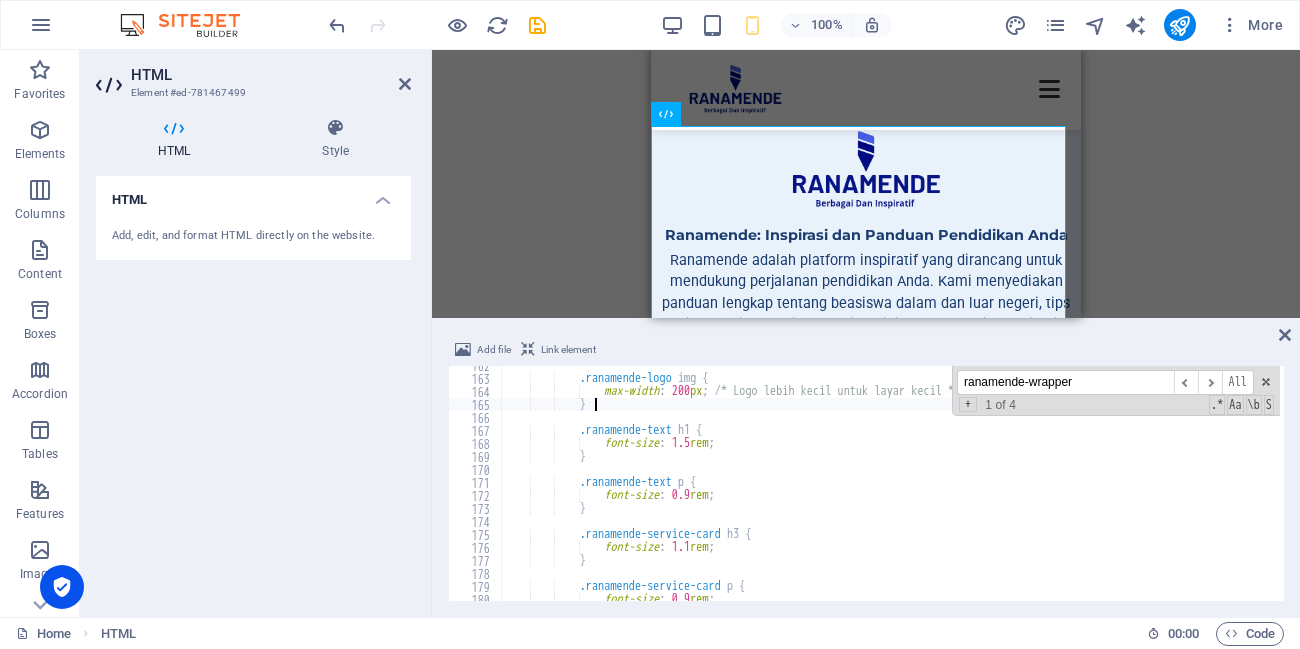 click on ".ranamende-logo   img   {                     max-width :   200 px ;   /* Logo lebih kecil untuk layar kecil */                }                .ranamende-text   h1   {                     font-size :   1.5 rem ;                }                .ranamende-text   p   {                     font-size :   0.9 rem ;                }                .ranamende-service-card   h3   {                     font-size :   1.1 rem ;                }                .ranamende-service-card   p   {                     font-size :   0.9 rem ;" at bounding box center [1644, 487] 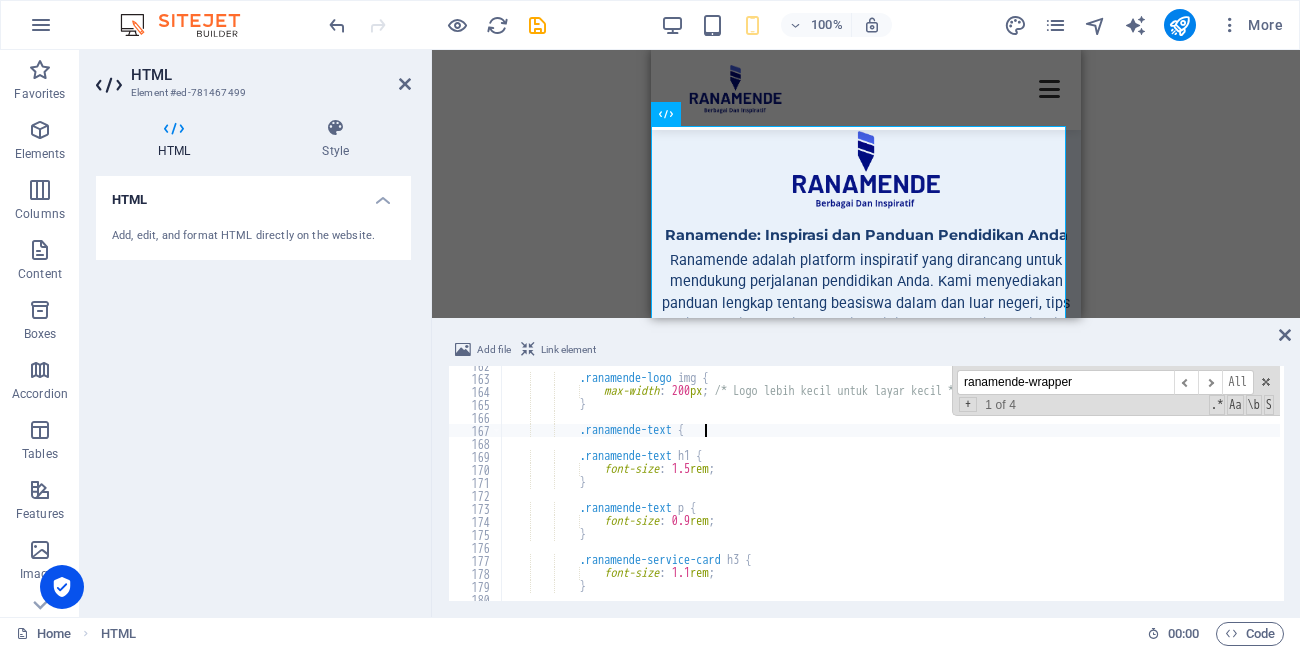 scroll, scrollTop: 0, scrollLeft: 15, axis: horizontal 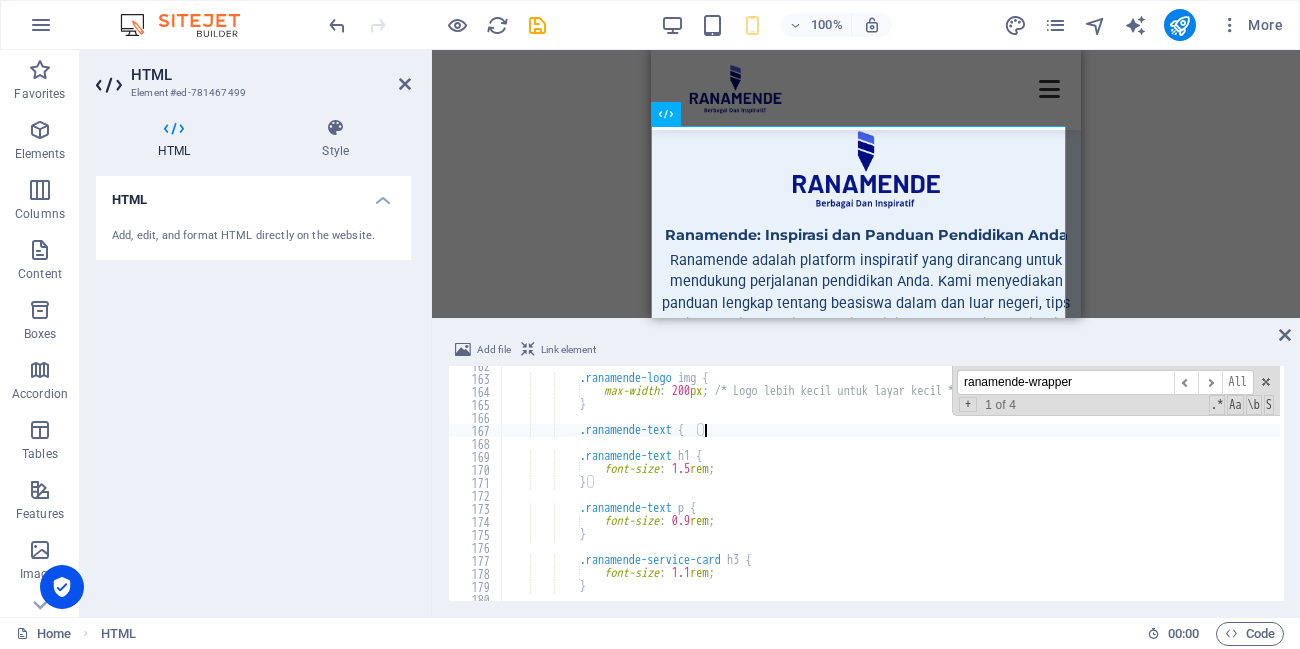 type on ".ranamende-text {}" 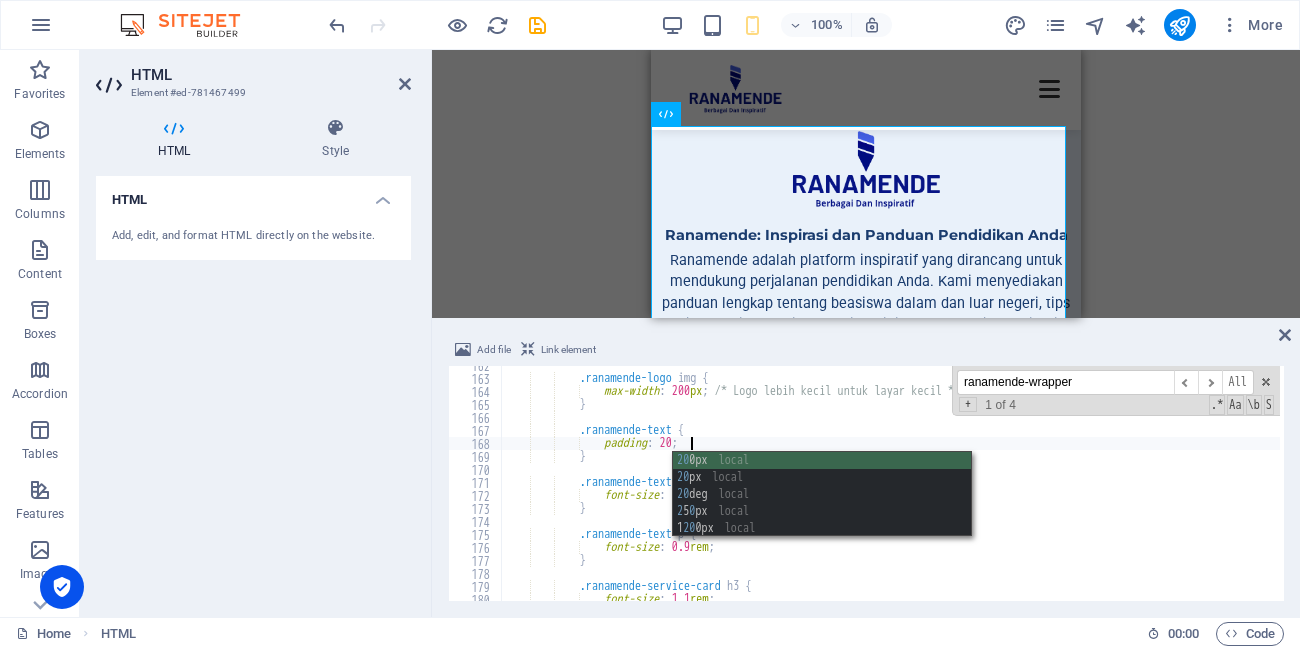 scroll, scrollTop: 0, scrollLeft: 15, axis: horizontal 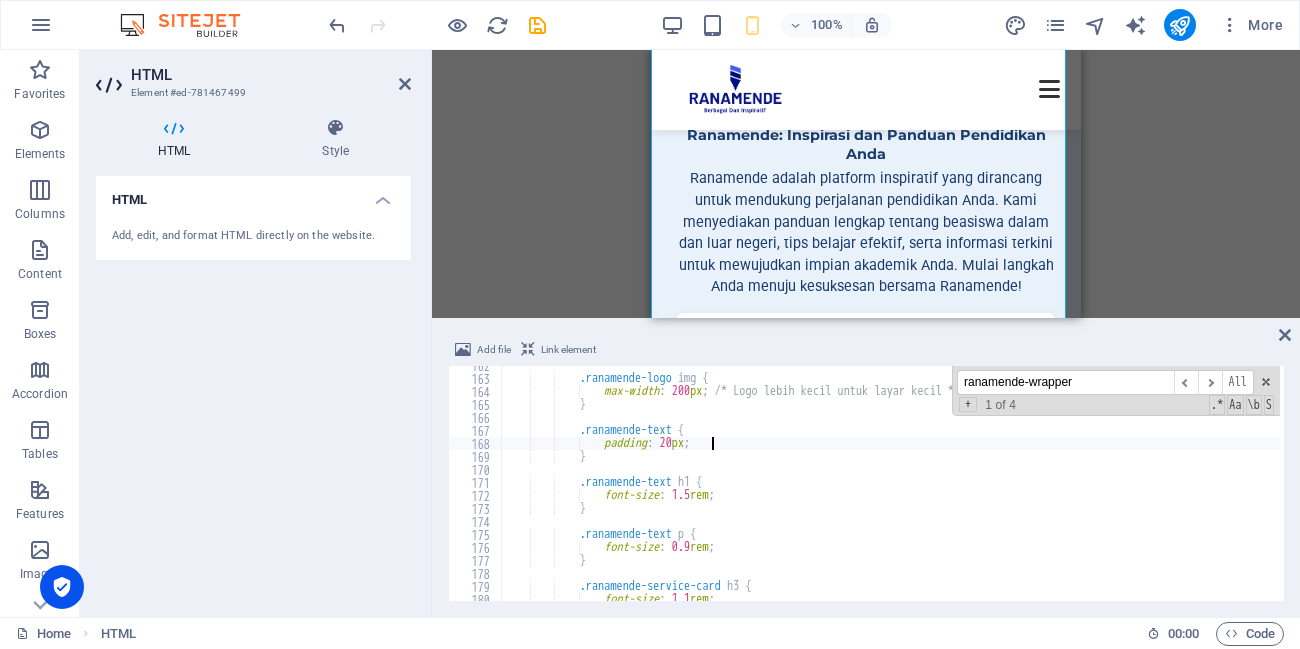 click on ".ranamende-logo   img   {                     max-width :   200 px ;   /* Logo lebih kecil untuk layar kecil */                }                               .ranamende-text   {                     padding :   20 px ;                }                .ranamende-text   h1   {                     font-size :   1.5 rem ;                }                .ranamende-text   p   {                     font-size :   0.9 rem ;                }                .ranamende-service-card   h3   {                     font-size :   1.1 rem ;" at bounding box center [1644, 487] 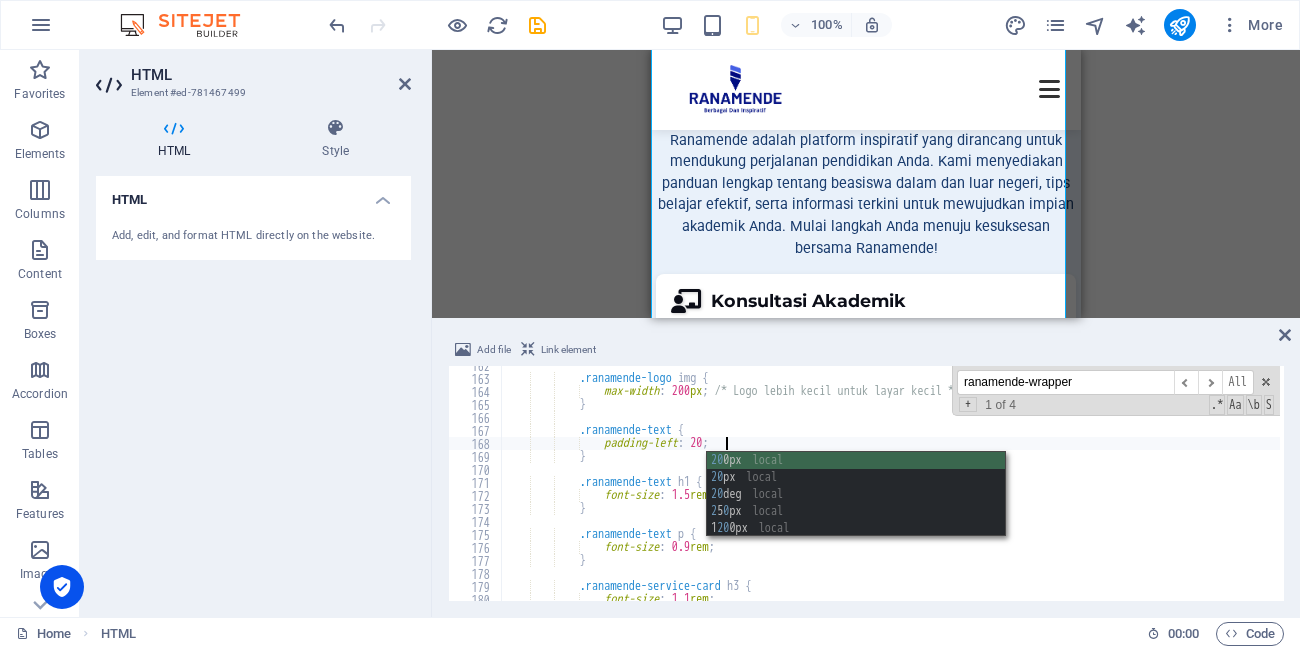 scroll, scrollTop: 0, scrollLeft: 18, axis: horizontal 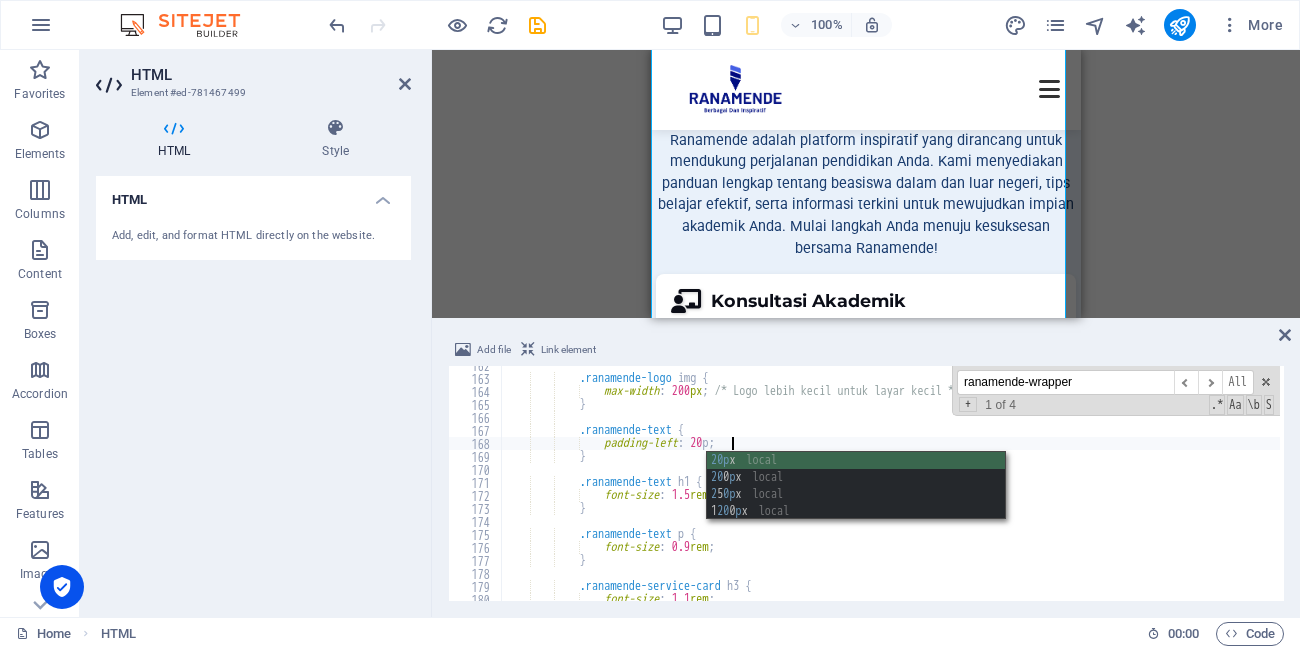 type on "padding-left: 20px;" 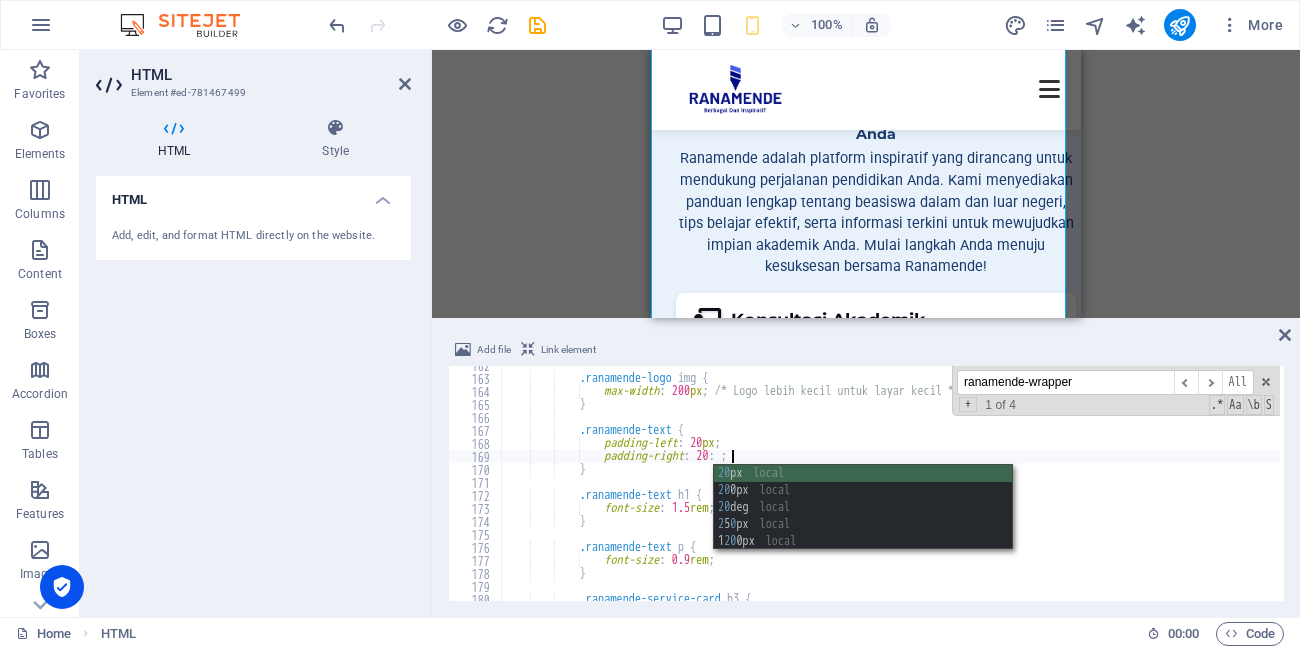 scroll, scrollTop: 0, scrollLeft: 19, axis: horizontal 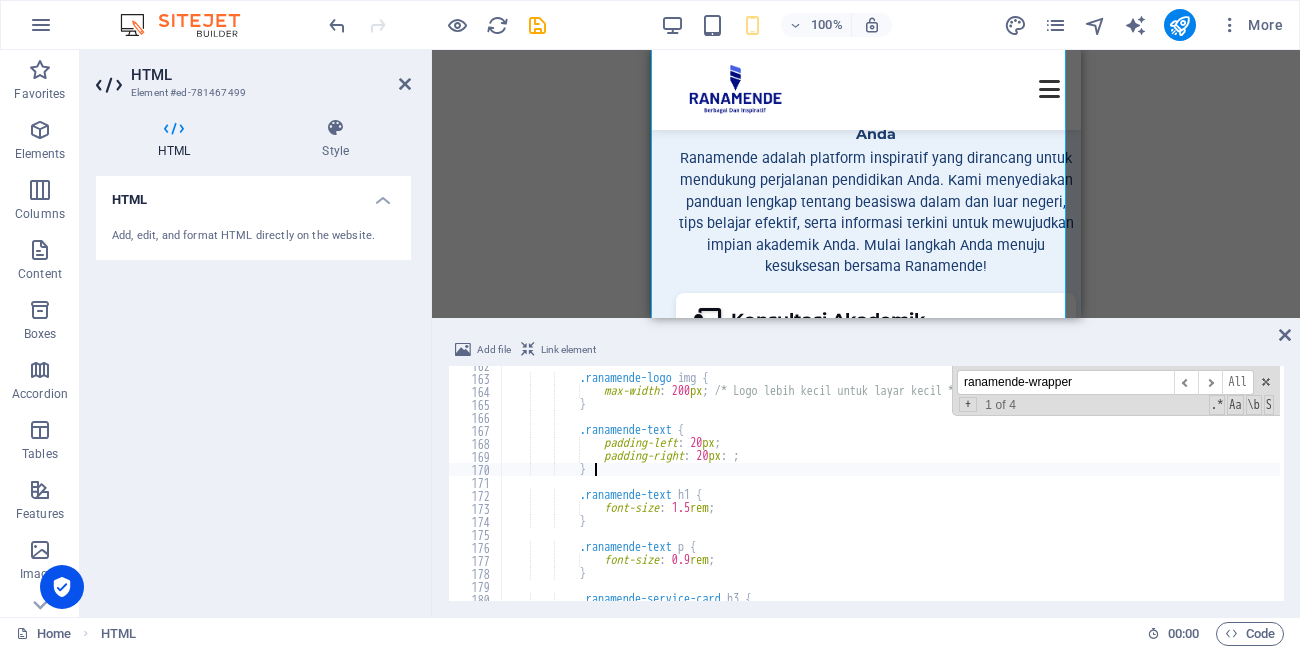 click on ".ranamende-logo   img   {                     max-width :   200 px ;   /* Logo lebih kecil untuk layar kecil */                }                               .ranamende-text   {                     padding-left :   20 px ;                     padding-right :   20 px :   ;                }                .ranamende-text   h1   {                     font-size :   1.5 rem ;                }                .ranamende-text   p   {                     font-size :   0.9 rem ;                }                .ranamende-service-card   h3   {" at bounding box center (1644, 487) 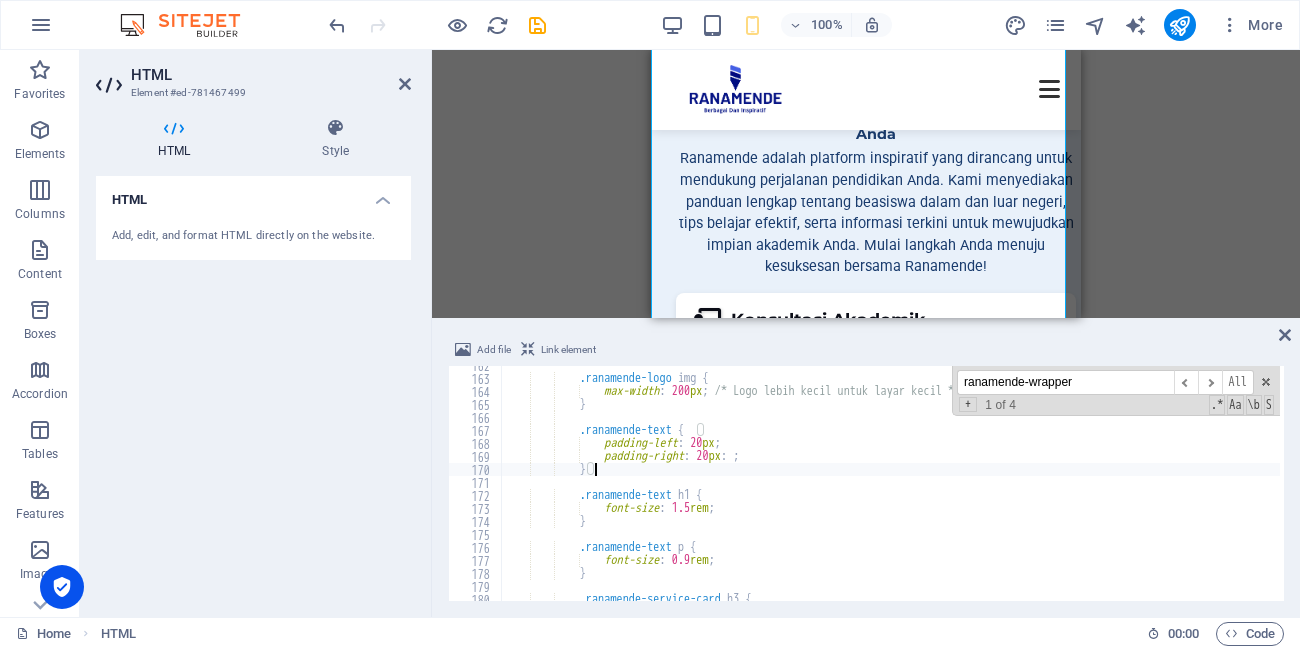 click on ".ranamende-logo   img   {                     max-width :   200 px ;   /* Logo lebih kecil untuk layar kecil */                }                               .ranamende-text   {                     padding-left :   20 px ;                     padding-right :   20 px :   ;                }                .ranamende-text   h1   {                     font-size :   1.5 rem ;                }                .ranamende-text   p   {                     font-size :   0.9 rem ;                }                .ranamende-service-card   h3   {" at bounding box center (1644, 487) 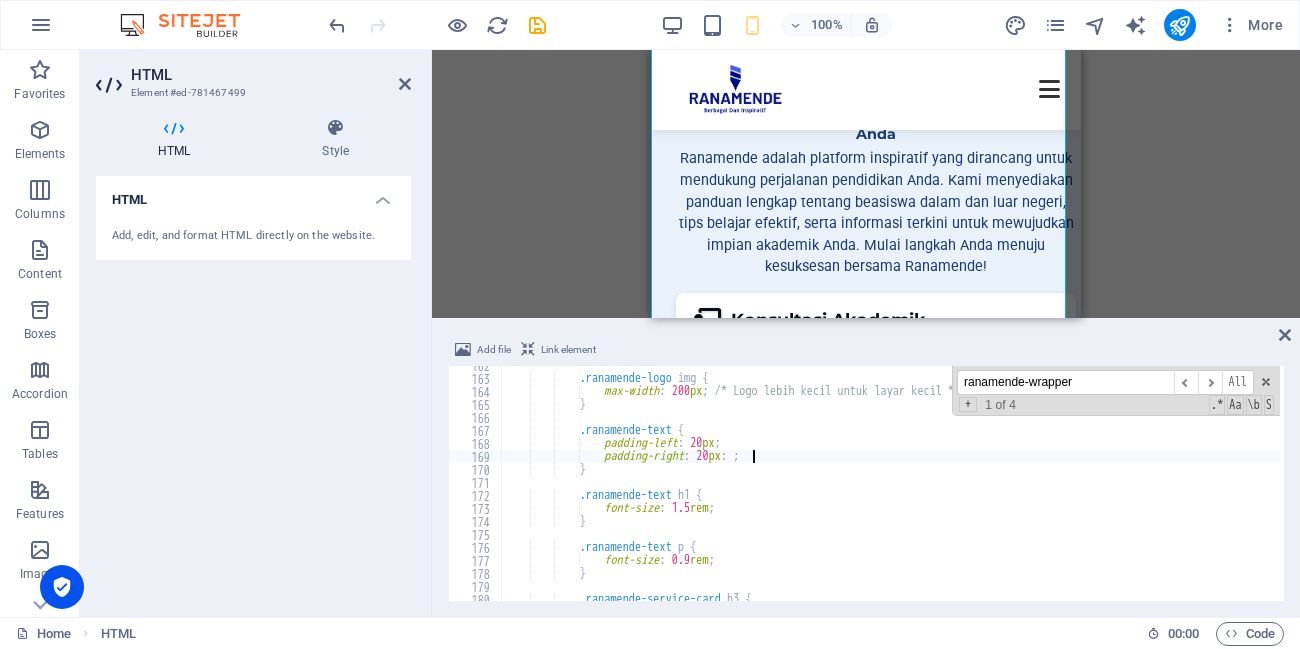 click on ".ranamende-logo   img   {                     max-width :   200 px ;   /* Logo lebih kecil untuk layar kecil */                }                               .ranamende-text   {                     padding-left :   20 px ;                     padding-right :   20 px :   ;                }                .ranamende-text   h1   {                     font-size :   1.5 rem ;                }                .ranamende-text   p   {                     font-size :   0.9 rem ;                }                .ranamende-service-card   h3   {" at bounding box center (1644, 487) 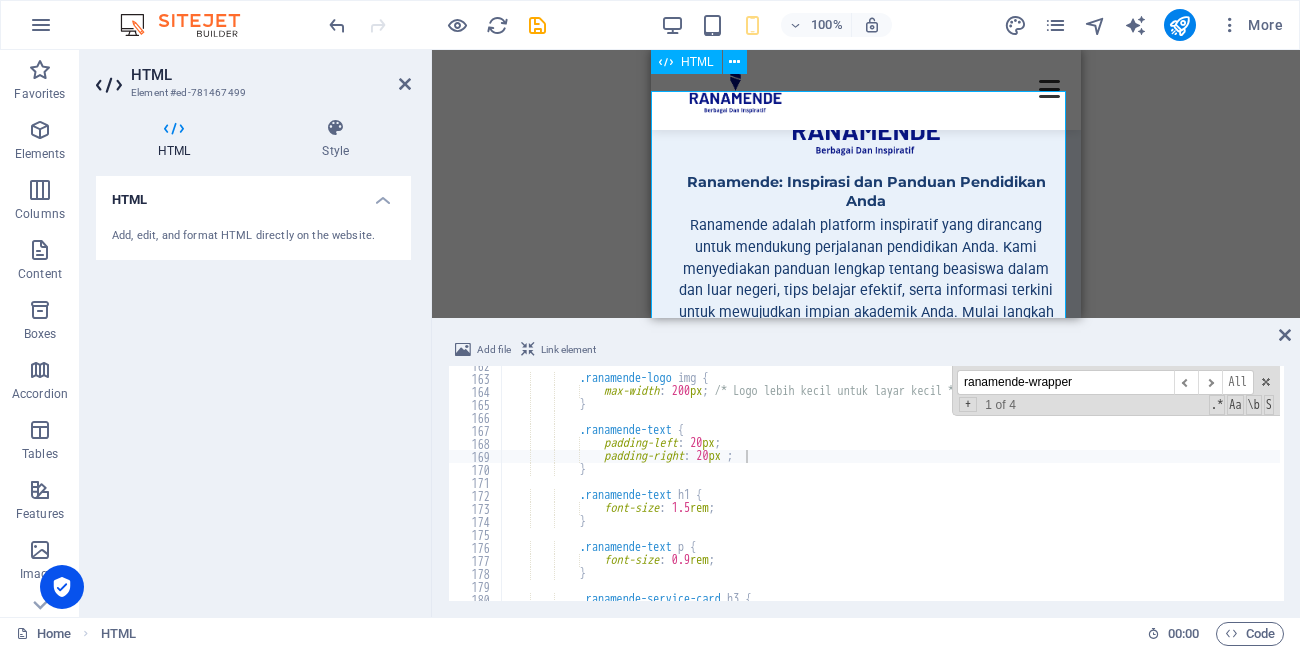 scroll, scrollTop: 0, scrollLeft: 0, axis: both 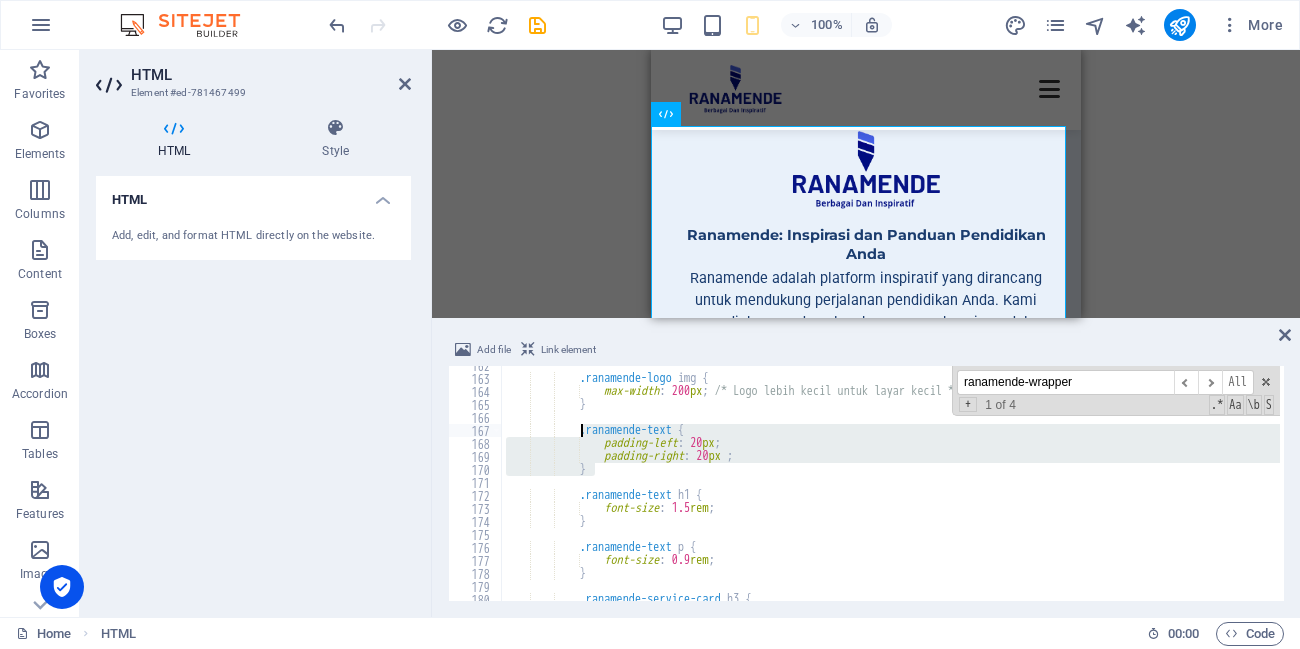 drag, startPoint x: 606, startPoint y: 469, endPoint x: 582, endPoint y: 425, distance: 50.119858 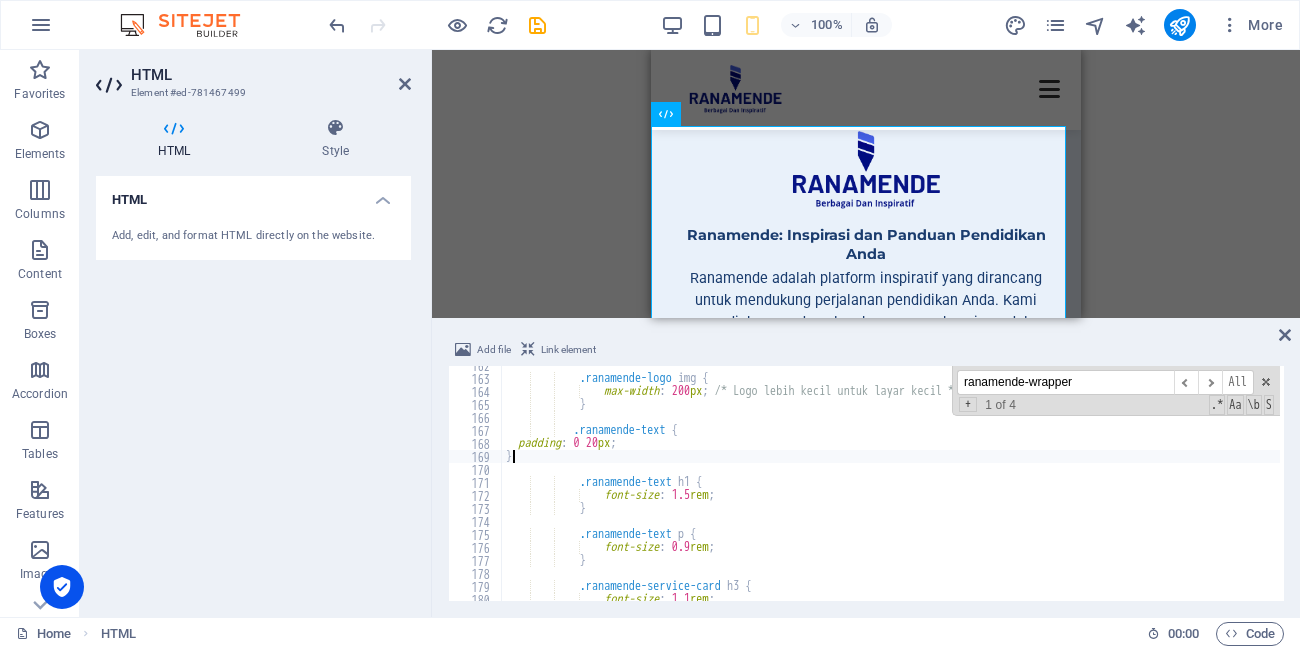 scroll, scrollTop: 0, scrollLeft: 0, axis: both 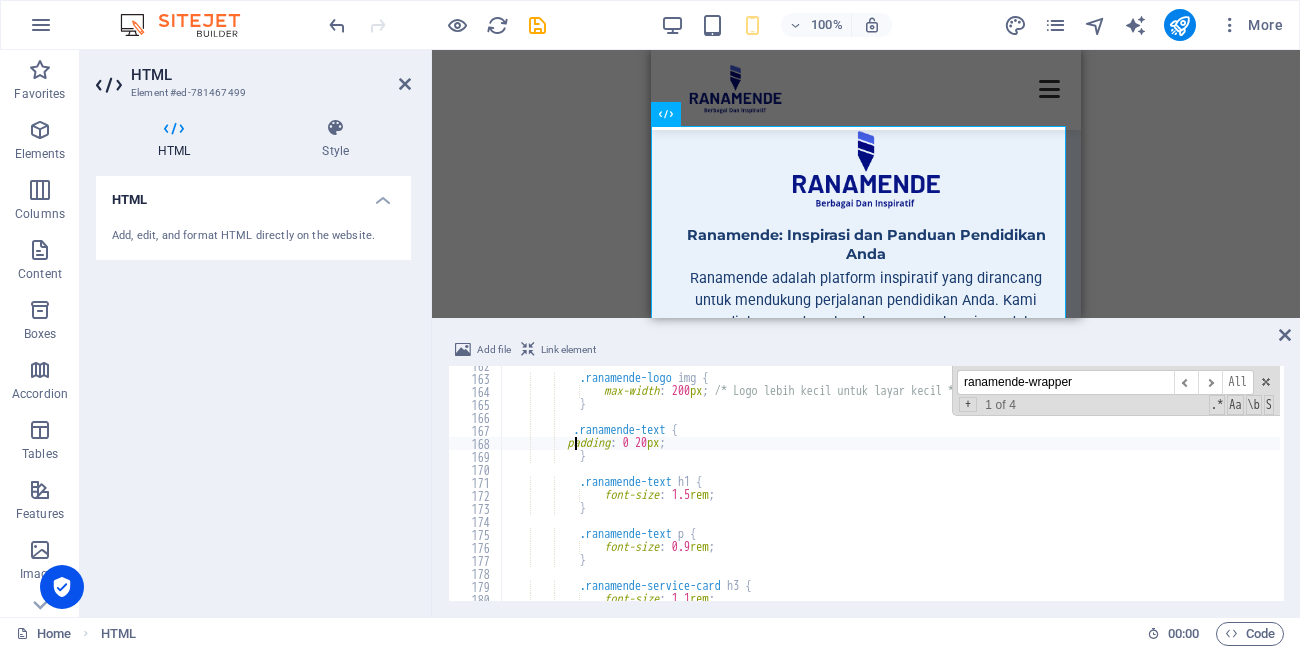 type on "padding: 0 20px;" 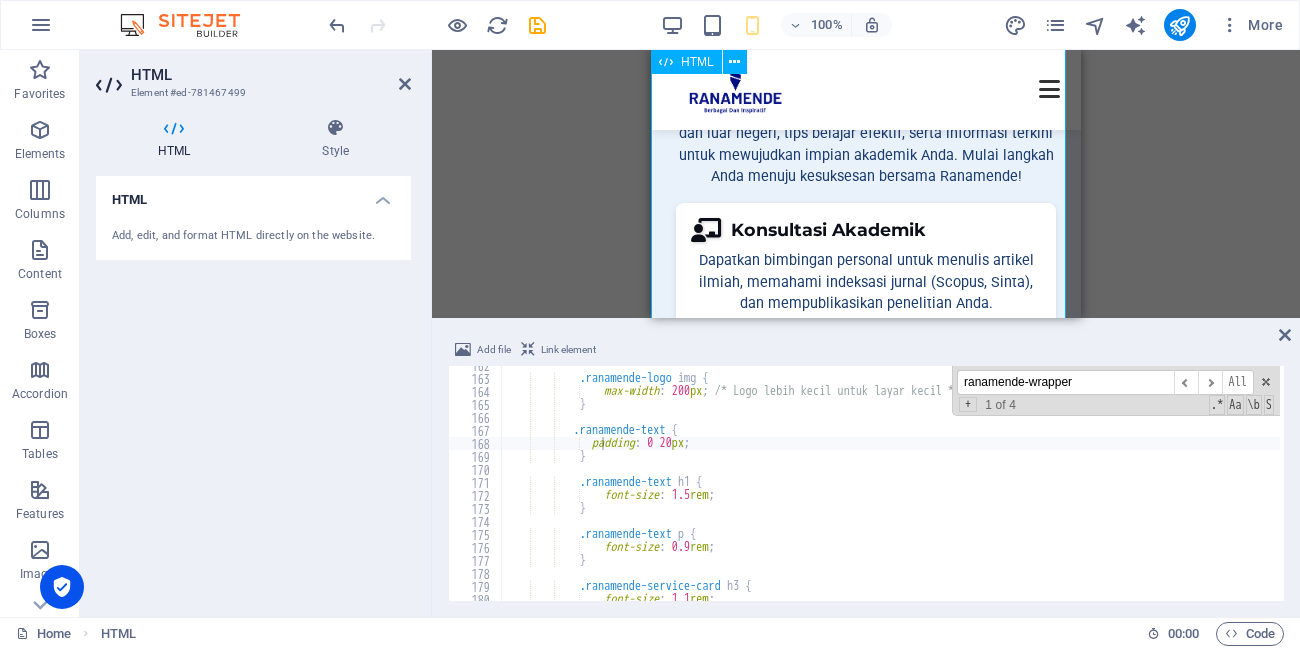 scroll, scrollTop: 240, scrollLeft: 0, axis: vertical 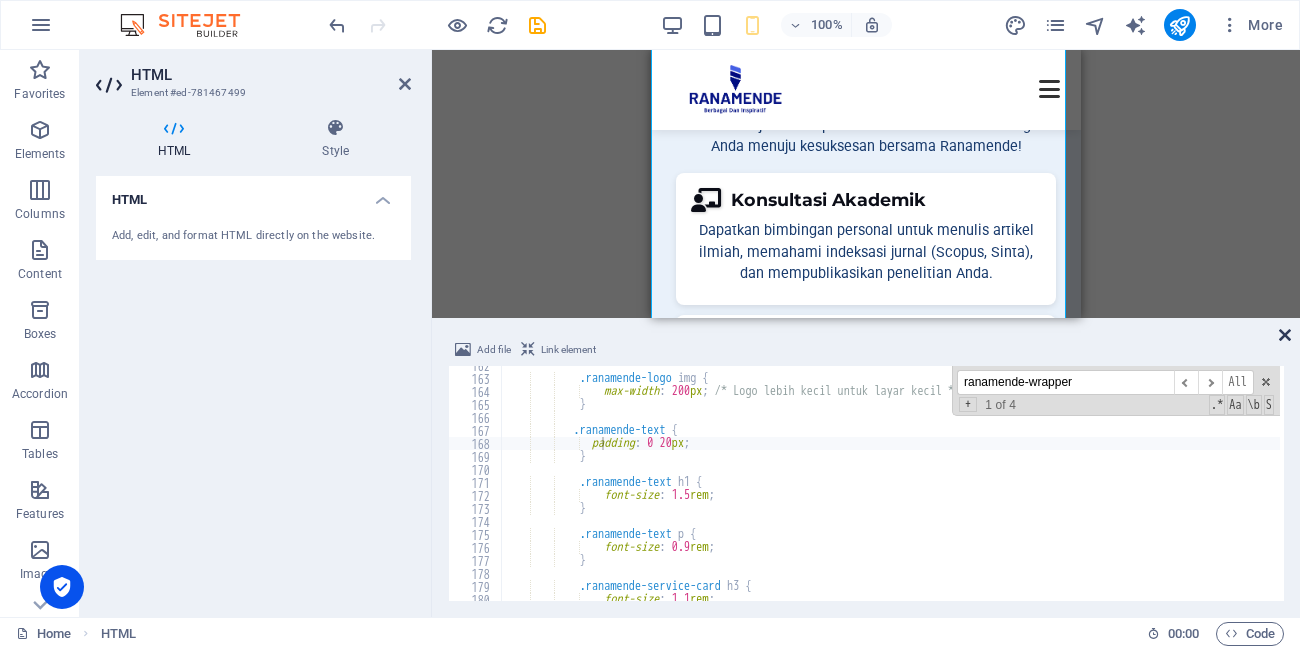 click at bounding box center (1285, 335) 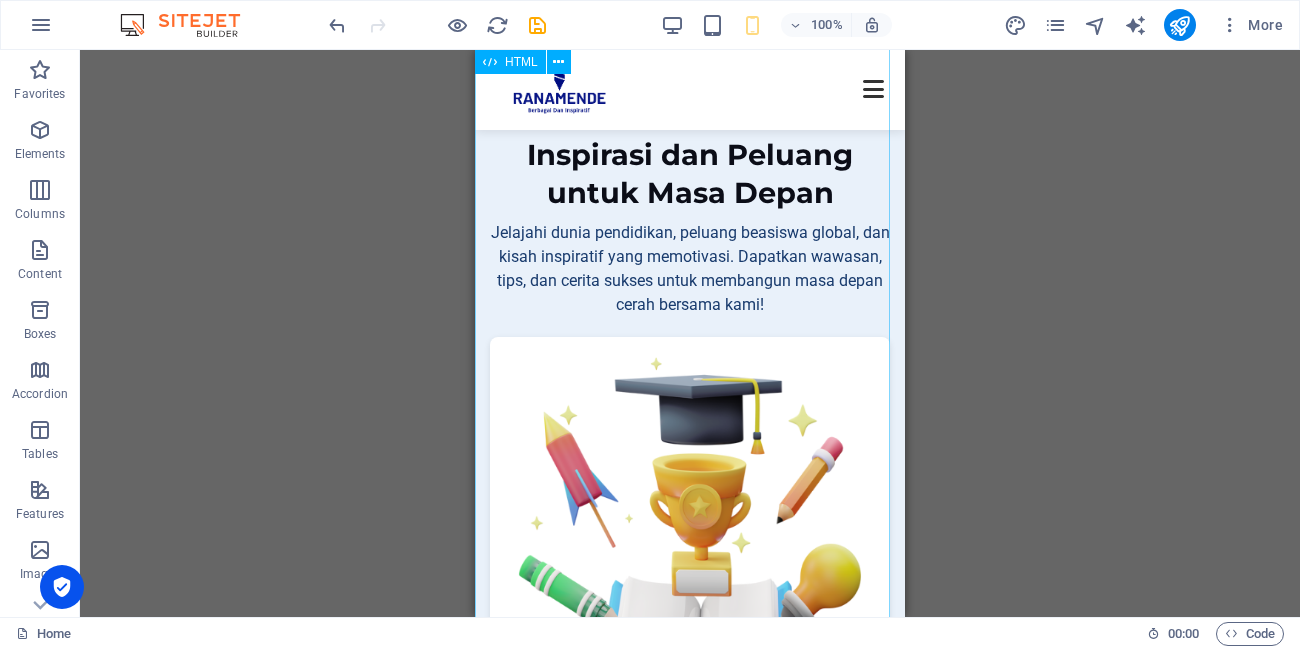 scroll, scrollTop: 960, scrollLeft: 0, axis: vertical 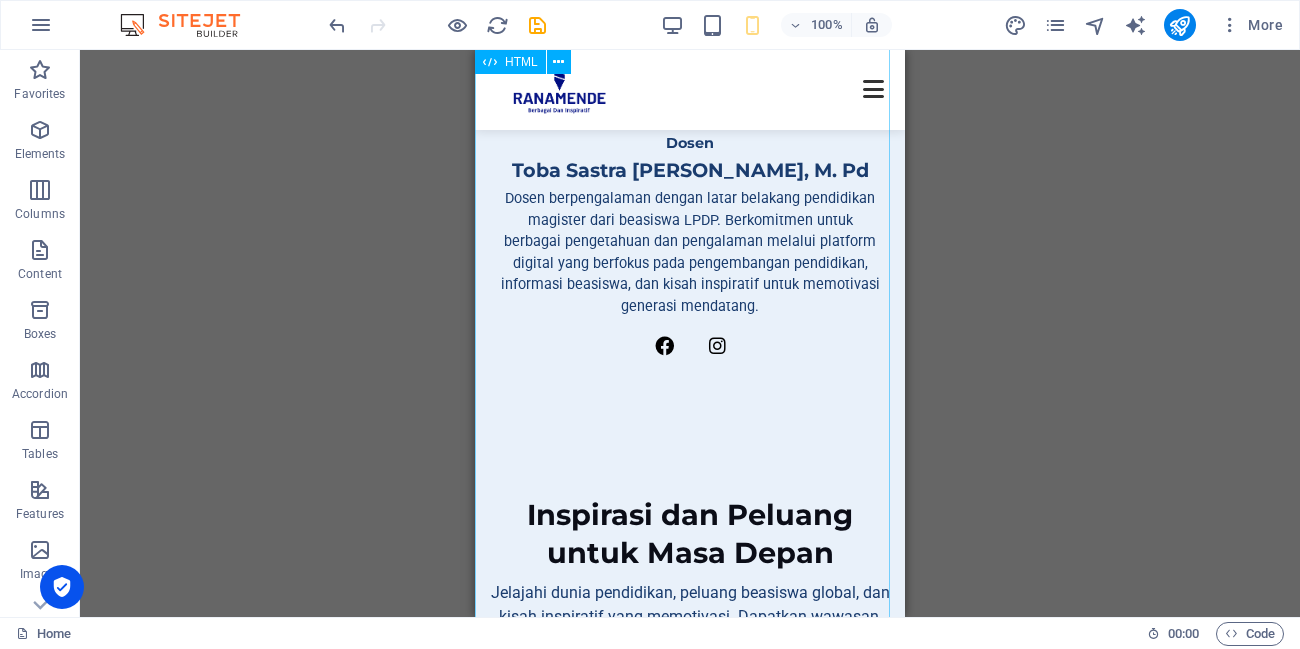 click on "Ranamende: Profil dan Inspirasi
Dosen
Toba Sastra Wan Manik, [PERSON_NAME] berpengalaman dengan latar belakang pendidikan magister dari beasiswa LPDP. Berkomitmen untuk berbagai pengetahuan dan pengalaman melalui platform digital yang berfokus pada pengembangan pendidikan, informasi beasiswa, dan kisah inspiratif untuk memotivasi generasi mendatang.
Inspirasi dan Peluang untuk Masa Depan
Jelajahi dunia pendidikan, peluang beasiswa global, dan kisah inspiratif yang memotivasi. Dapatkan wawasan, tips, dan cerita sukses untuk membangun masa depan cerah bersama kami!
Pendidikan Beasiswa" at bounding box center (690, 1090) 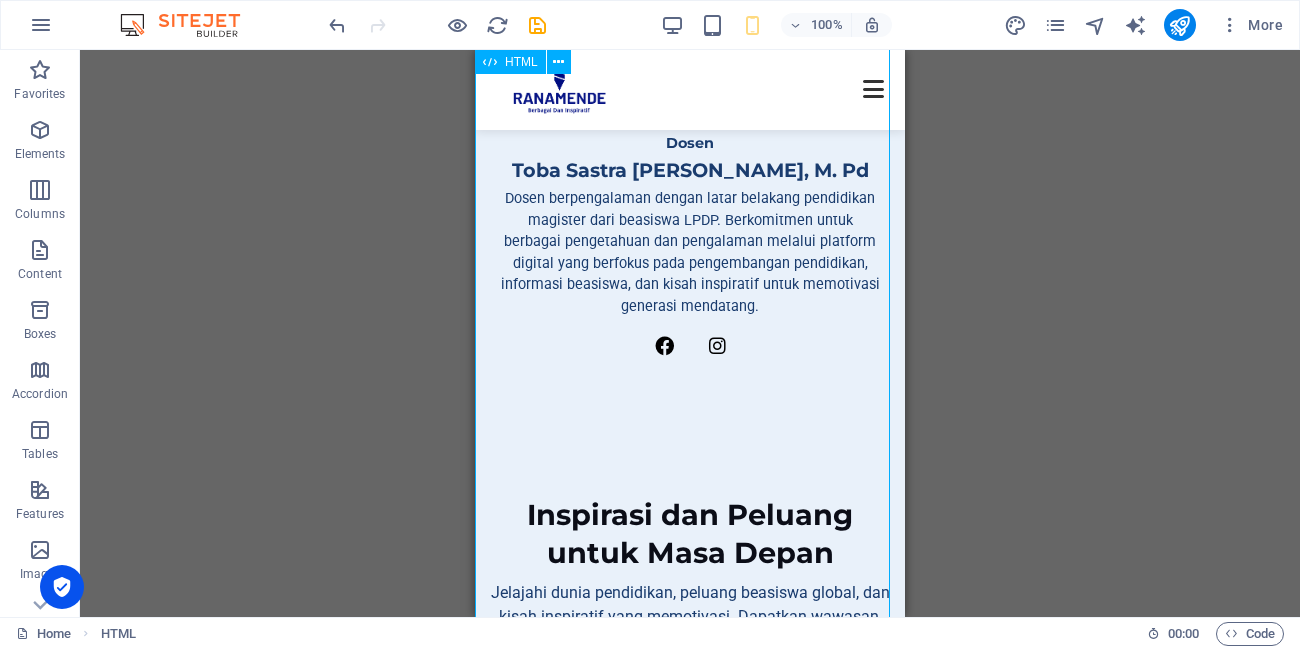 click on "Ranamende: Profil dan Inspirasi
Dosen
Toba Sastra Wan Manik, [PERSON_NAME] berpengalaman dengan latar belakang pendidikan magister dari beasiswa LPDP. Berkomitmen untuk berbagai pengetahuan dan pengalaman melalui platform digital yang berfokus pada pengembangan pendidikan, informasi beasiswa, dan kisah inspiratif untuk memotivasi generasi mendatang.
Inspirasi dan Peluang untuk Masa Depan
Jelajahi dunia pendidikan, peluang beasiswa global, dan kisah inspiratif yang memotivasi. Dapatkan wawasan, tips, dan cerita sukses untuk membangun masa depan cerah bersama kami!
Pendidikan Beasiswa" at bounding box center [690, 1090] 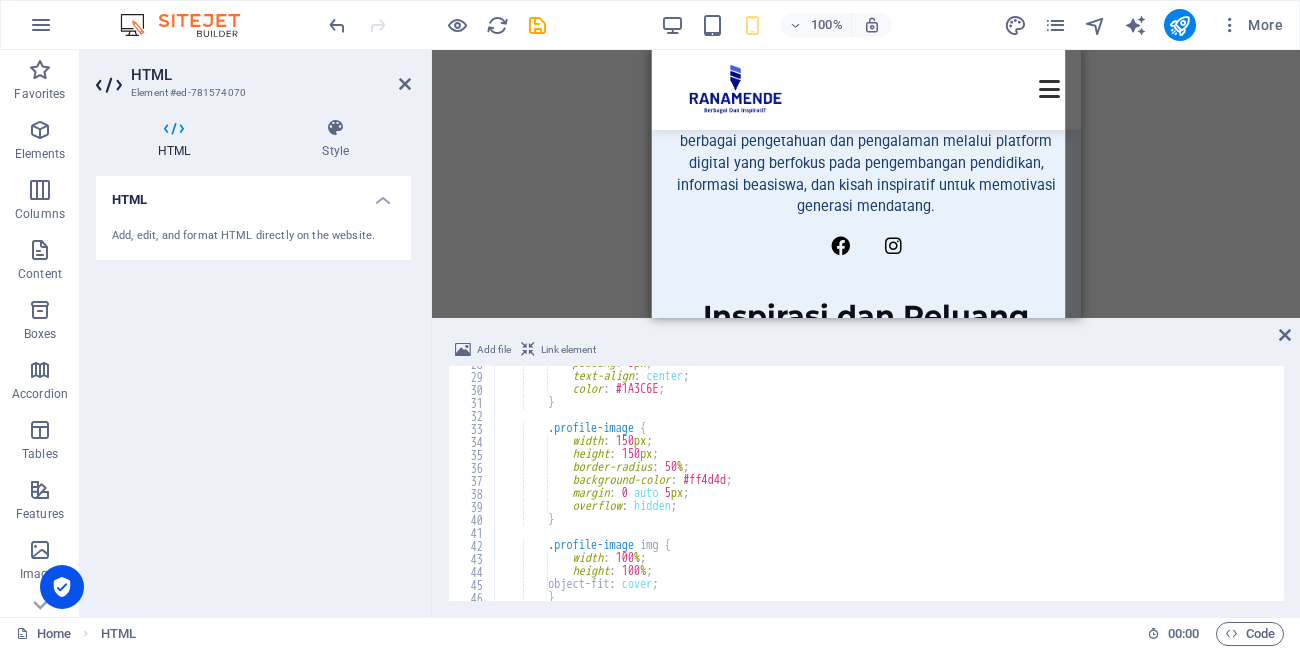 scroll, scrollTop: 540, scrollLeft: 0, axis: vertical 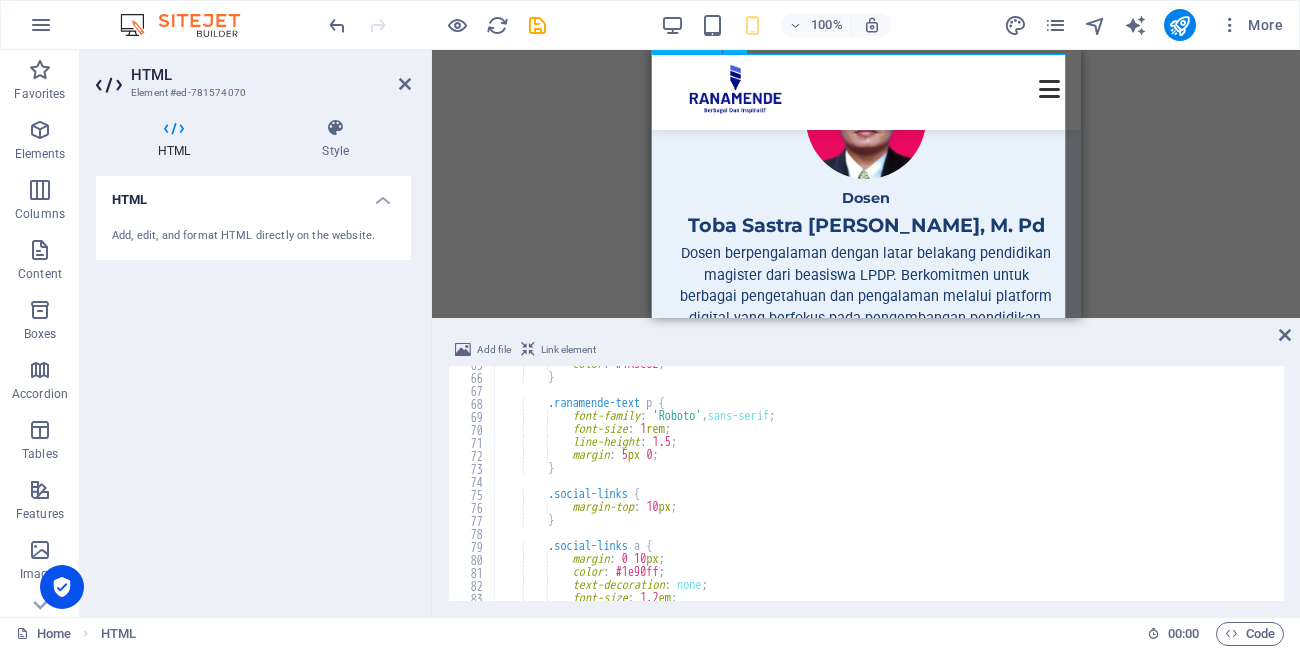 click on "Ranamende: Profil dan Inspirasi
Dosen
Toba Sastra Wan Manik, [PERSON_NAME] berpengalaman dengan latar belakang pendidikan magister dari beasiswa LPDP. Berkomitmen untuk berbagai pengetahuan dan pengalaman melalui platform digital yang berfokus pada pengembangan pendidikan, informasi beasiswa, dan kisah inspiratif untuk memotivasi generasi mendatang.
Inspirasi dan Peluang untuk Masa Depan
Jelajahi dunia pendidikan, peluang beasiswa global, dan kisah inspiratif yang memotivasi. Dapatkan wawasan, tips, dan cerita sukses untuk membangun masa depan cerah bersama kami!
Pendidikan Beasiswa" at bounding box center (866, 1145) 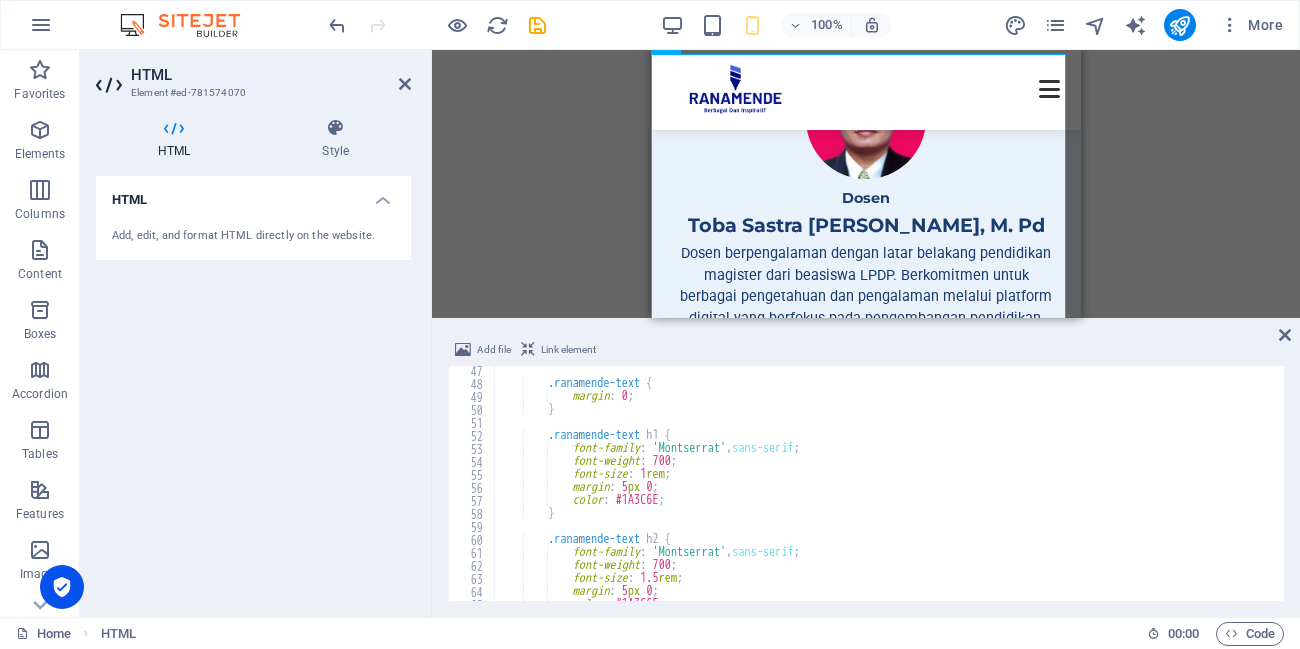 scroll, scrollTop: 600, scrollLeft: 0, axis: vertical 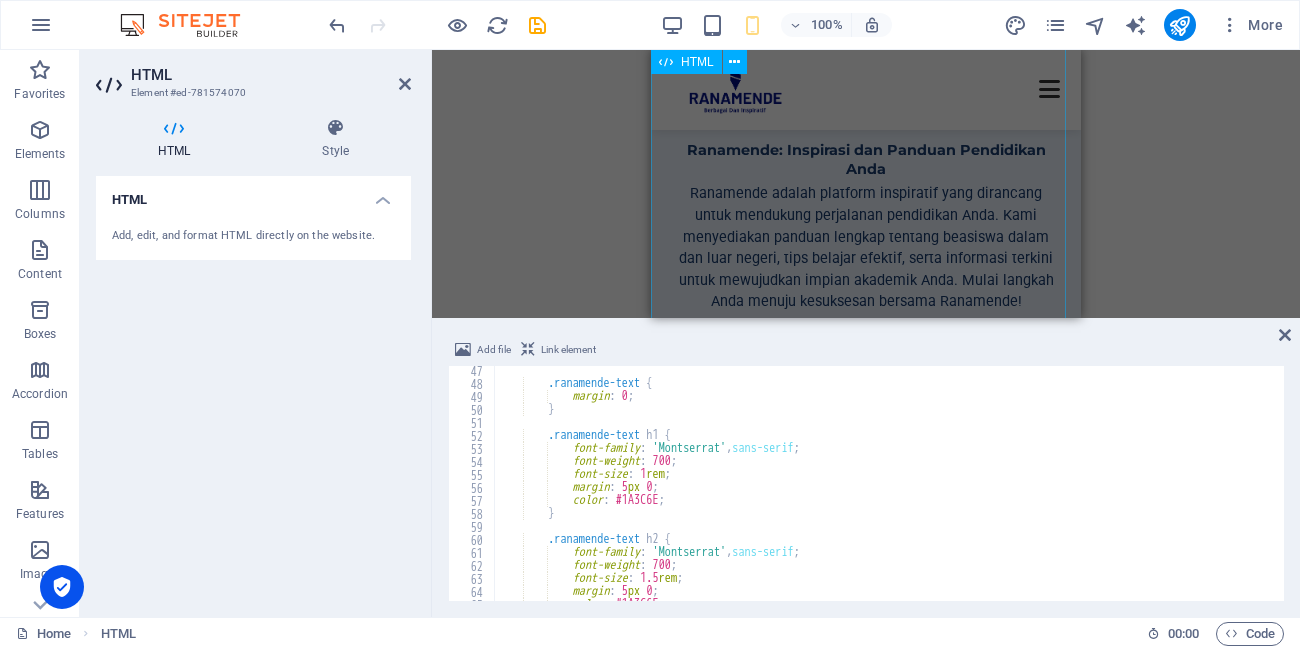 click on "Ranamende: Inspirasi dan Panduan Pendidikan Anda
Ranamende: Inspirasi dan Panduan Pendidikan Anda
Ranamende adalah platform inspiratif yang dirancang untuk mendukung perjalanan pendidikan Anda. Kami menyediakan panduan lengkap tentang beasiswa dalam dan luar negeri, tips belajar efektif, serta informasi terkini untuk mewujudkan impian akademik Anda. Mulai langkah Anda menuju kesuksesan bersama Ranamende!
Konsultasi Akademik
Dapatkan bimbingan personal untuk menulis artikel ilmiah, memahami indeksasi jurnal (Scopus, Sinta), dan mempublikasikan penelitian Anda.
Bimbingan Penelitian" at bounding box center [866, 407] 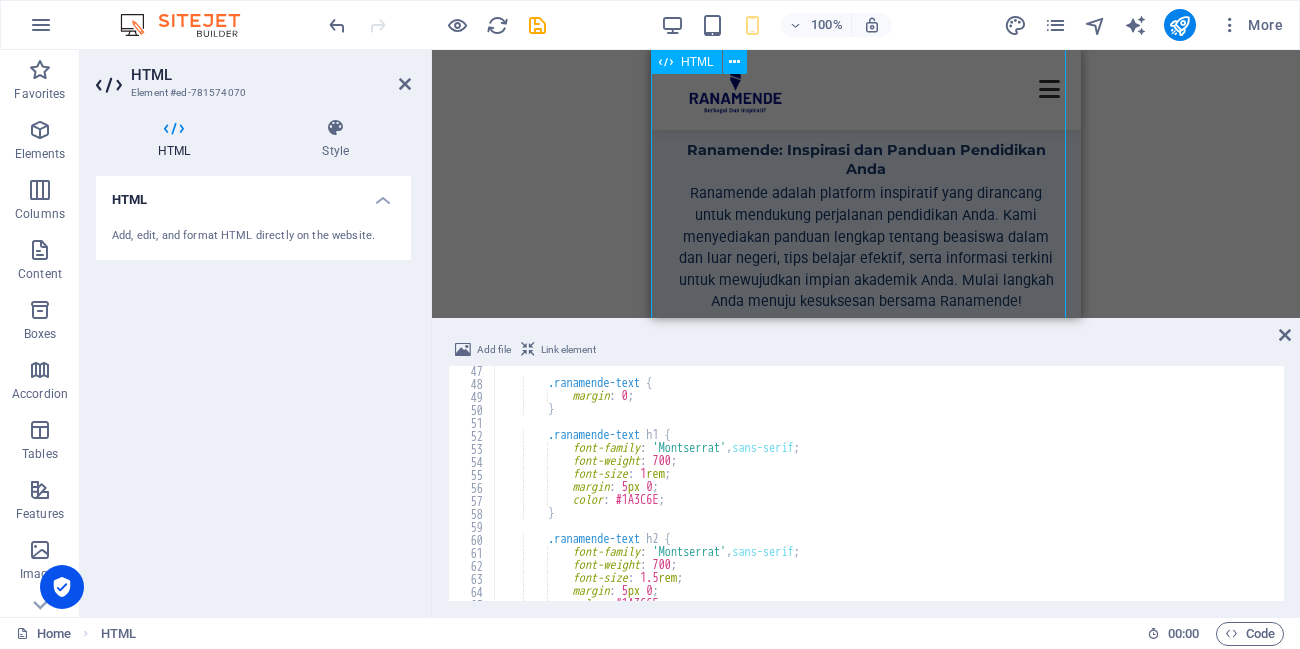 click on "Ranamende: Inspirasi dan Panduan Pendidikan Anda
Ranamende: Inspirasi dan Panduan Pendidikan Anda
Ranamende adalah platform inspiratif yang dirancang untuk mendukung perjalanan pendidikan Anda. Kami menyediakan panduan lengkap tentang beasiswa dalam dan luar negeri, tips belajar efektif, serta informasi terkini untuk mewujudkan impian akademik Anda. Mulai langkah Anda menuju kesuksesan bersama Ranamende!
Konsultasi Akademik
Dapatkan bimbingan personal untuk menulis artikel ilmiah, memahami indeksasi jurnal (Scopus, Sinta), dan mempublikasikan penelitian Anda.
Bimbingan Penelitian" at bounding box center [866, 407] 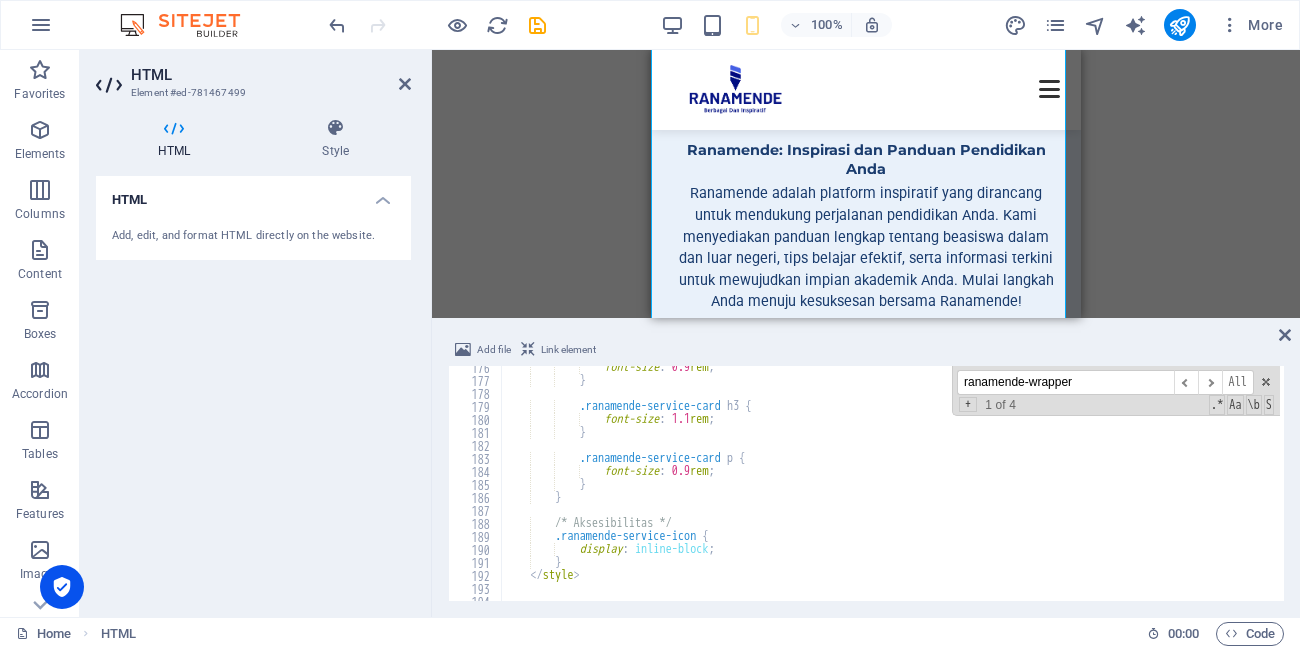 scroll, scrollTop: 2340, scrollLeft: 0, axis: vertical 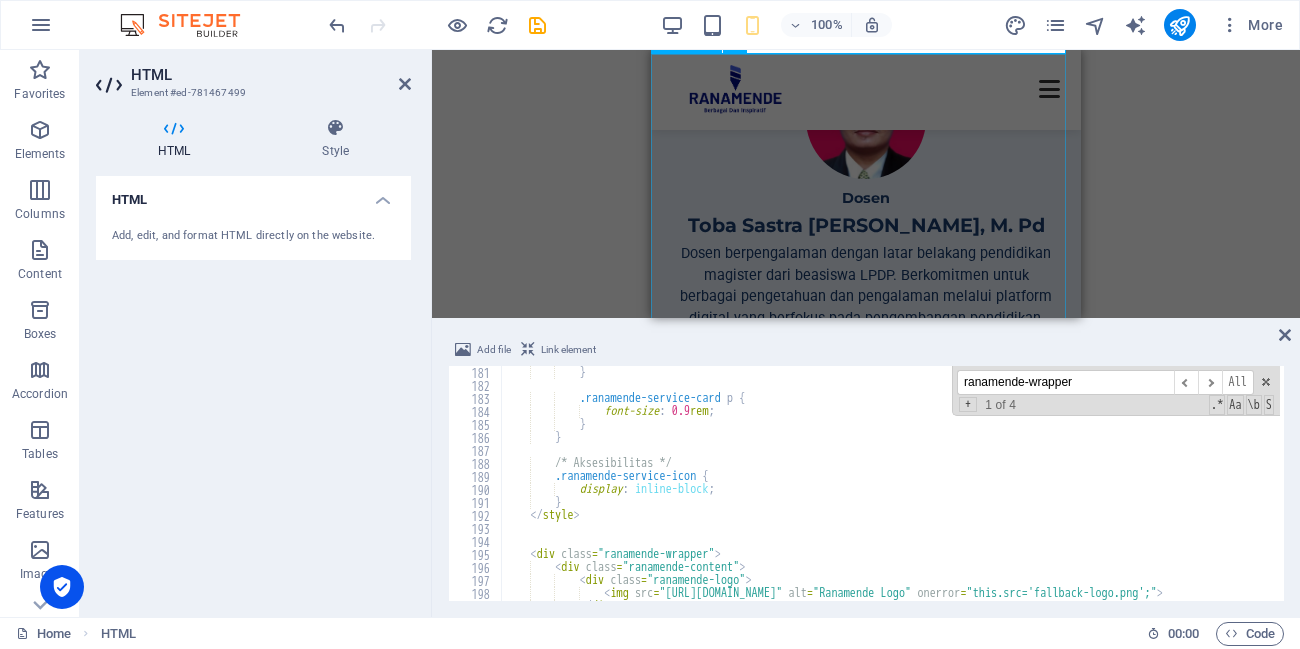 click on "Ranamende: Profil dan Inspirasi
Dosen
Toba Sastra Wan Manik, [PERSON_NAME] berpengalaman dengan latar belakang pendidikan magister dari beasiswa LPDP. Berkomitmen untuk berbagai pengetahuan dan pengalaman melalui platform digital yang berfokus pada pengembangan pendidikan, informasi beasiswa, dan kisah inspiratif untuk memotivasi generasi mendatang.
Inspirasi dan Peluang untuk Masa Depan
Jelajahi dunia pendidikan, peluang beasiswa global, dan kisah inspiratif yang memotivasi. Dapatkan wawasan, tips, dan cerita sukses untuk membangun masa depan cerah bersama kami!
Pendidikan Beasiswa" at bounding box center [866, 1145] 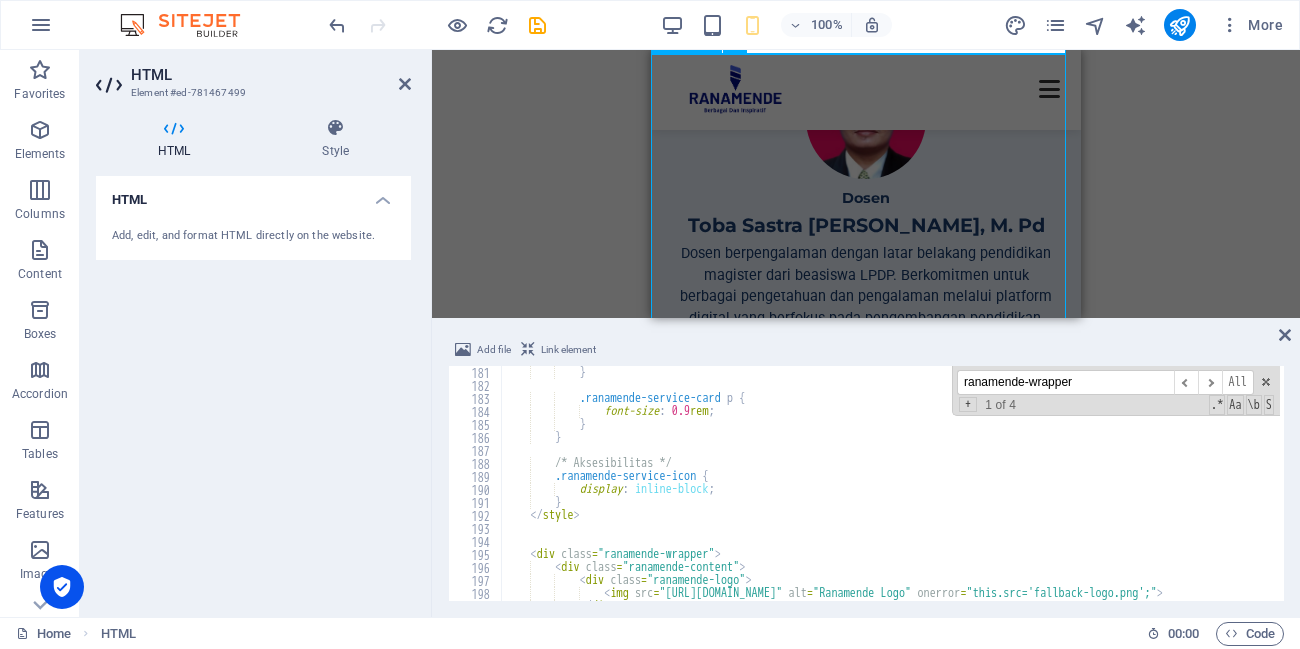 click on "Ranamende: Profil dan Inspirasi
Dosen
Toba Sastra Wan Manik, [PERSON_NAME] berpengalaman dengan latar belakang pendidikan magister dari beasiswa LPDP. Berkomitmen untuk berbagai pengetahuan dan pengalaman melalui platform digital yang berfokus pada pengembangan pendidikan, informasi beasiswa, dan kisah inspiratif untuk memotivasi generasi mendatang.
Inspirasi dan Peluang untuk Masa Depan
Jelajahi dunia pendidikan, peluang beasiswa global, dan kisah inspiratif yang memotivasi. Dapatkan wawasan, tips, dan cerita sukses untuk membangun masa depan cerah bersama kami!
Pendidikan Beasiswa" at bounding box center [866, 1145] 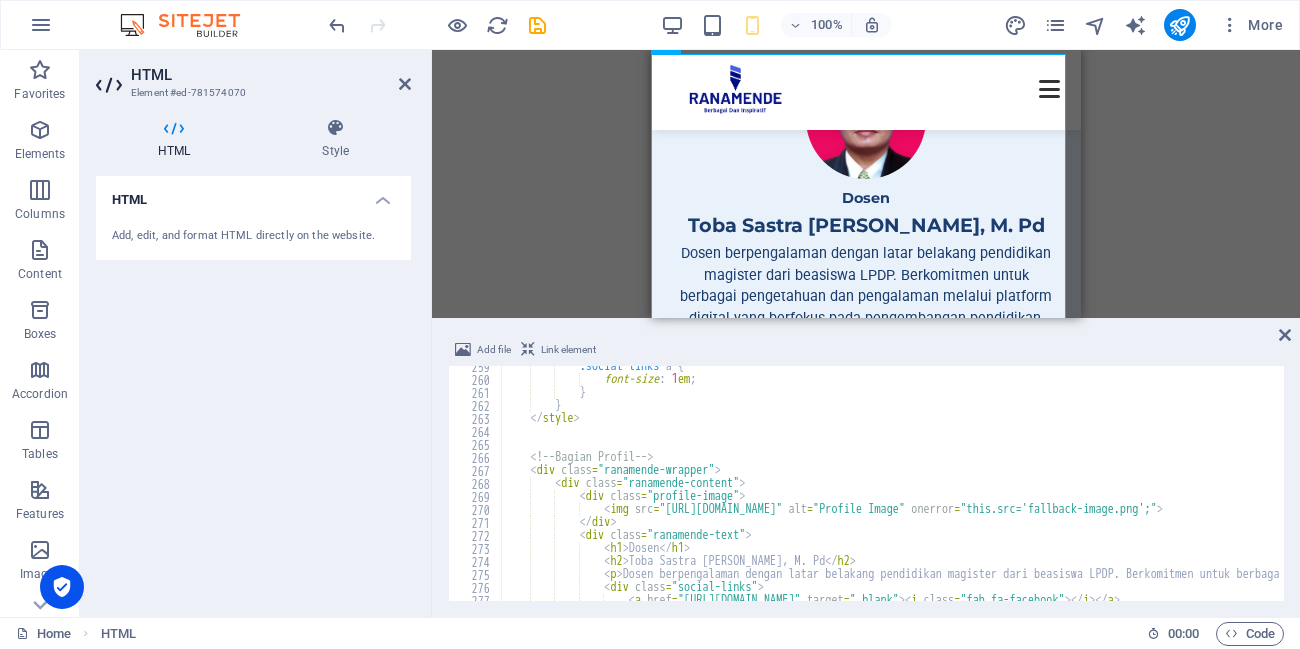 scroll, scrollTop: 3480, scrollLeft: 0, axis: vertical 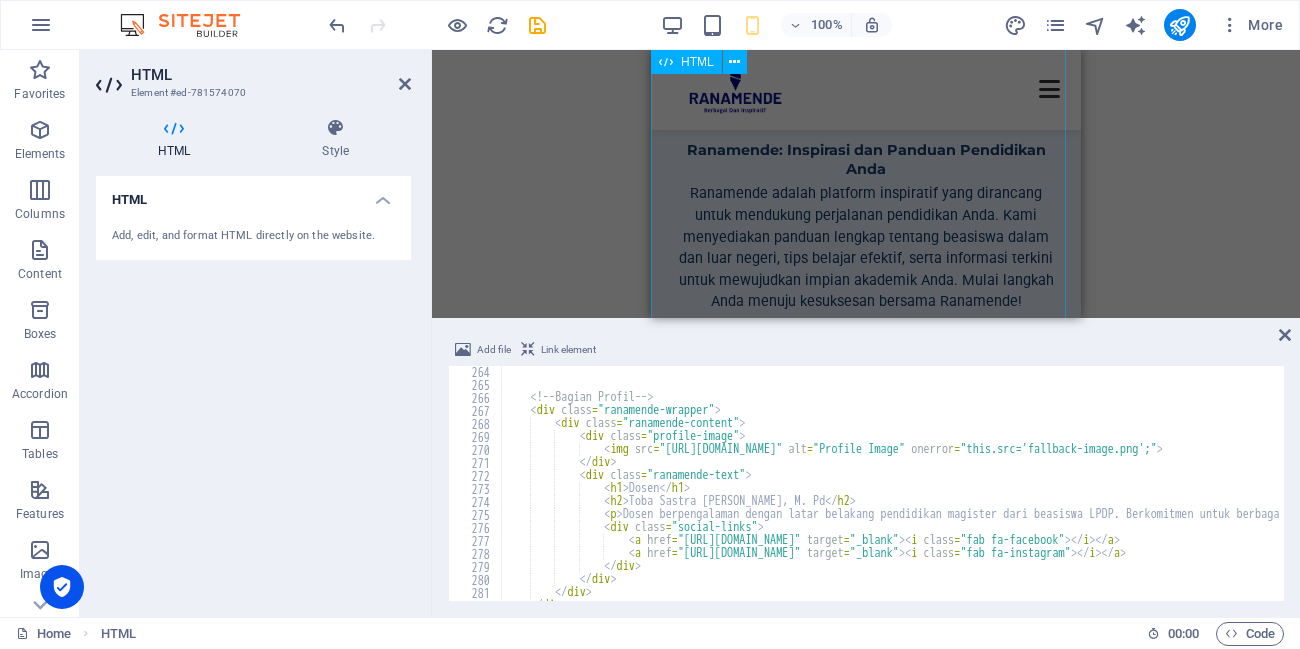 click on "Ranamende: Inspirasi dan Panduan Pendidikan Anda
Ranamende: Inspirasi dan Panduan Pendidikan Anda
Ranamende adalah platform inspiratif yang dirancang untuk mendukung perjalanan pendidikan Anda. Kami menyediakan panduan lengkap tentang beasiswa dalam dan luar negeri, tips belajar efektif, serta informasi terkini untuk mewujudkan impian akademik Anda. Mulai langkah Anda menuju kesuksesan bersama Ranamende!
Konsultasi Akademik
Dapatkan bimbingan personal untuk menulis artikel ilmiah, memahami indeksasi jurnal (Scopus, Sinta), dan mempublikasikan penelitian Anda.
Bimbingan Penelitian" at bounding box center (866, 407) 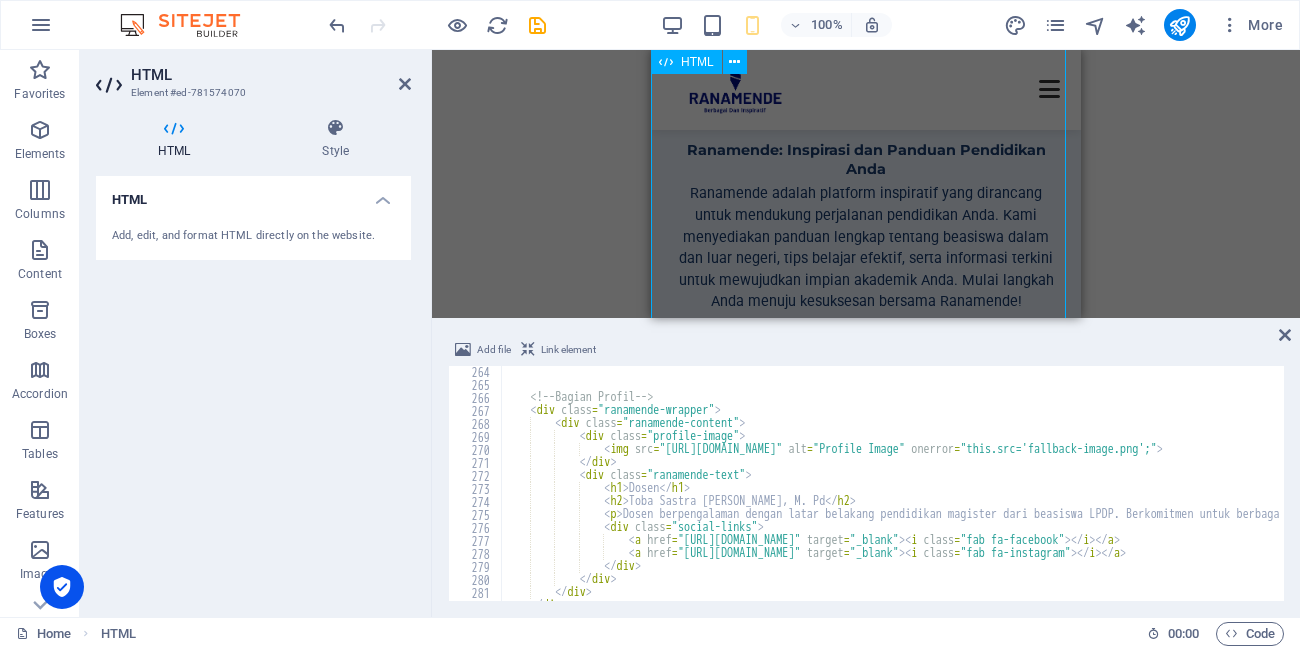 click on "Ranamende: Inspirasi dan Panduan Pendidikan Anda
Ranamende: Inspirasi dan Panduan Pendidikan Anda
Ranamende adalah platform inspiratif yang dirancang untuk mendukung perjalanan pendidikan Anda. Kami menyediakan panduan lengkap tentang beasiswa dalam dan luar negeri, tips belajar efektif, serta informasi terkini untuk mewujudkan impian akademik Anda. Mulai langkah Anda menuju kesuksesan bersama Ranamende!
Konsultasi Akademik
Dapatkan bimbingan personal untuk menulis artikel ilmiah, memahami indeksasi jurnal (Scopus, Sinta), dan mempublikasikan penelitian Anda.
Bimbingan Penelitian" at bounding box center [866, 407] 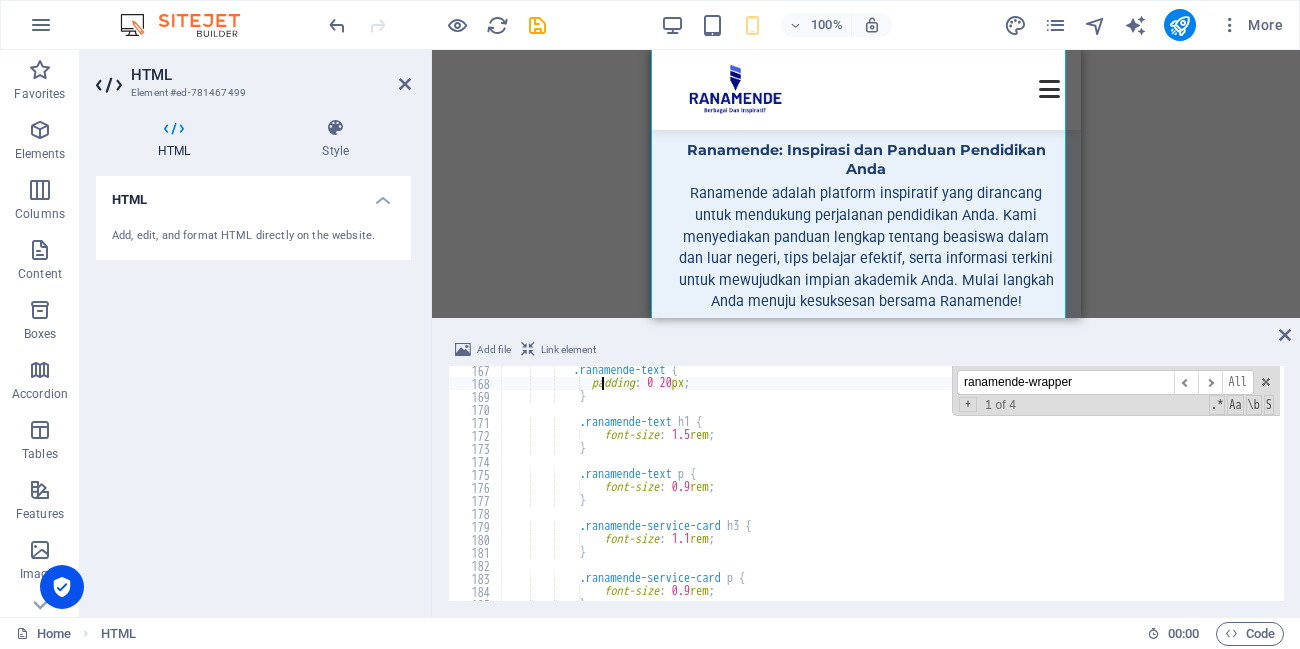 scroll, scrollTop: 2100, scrollLeft: 0, axis: vertical 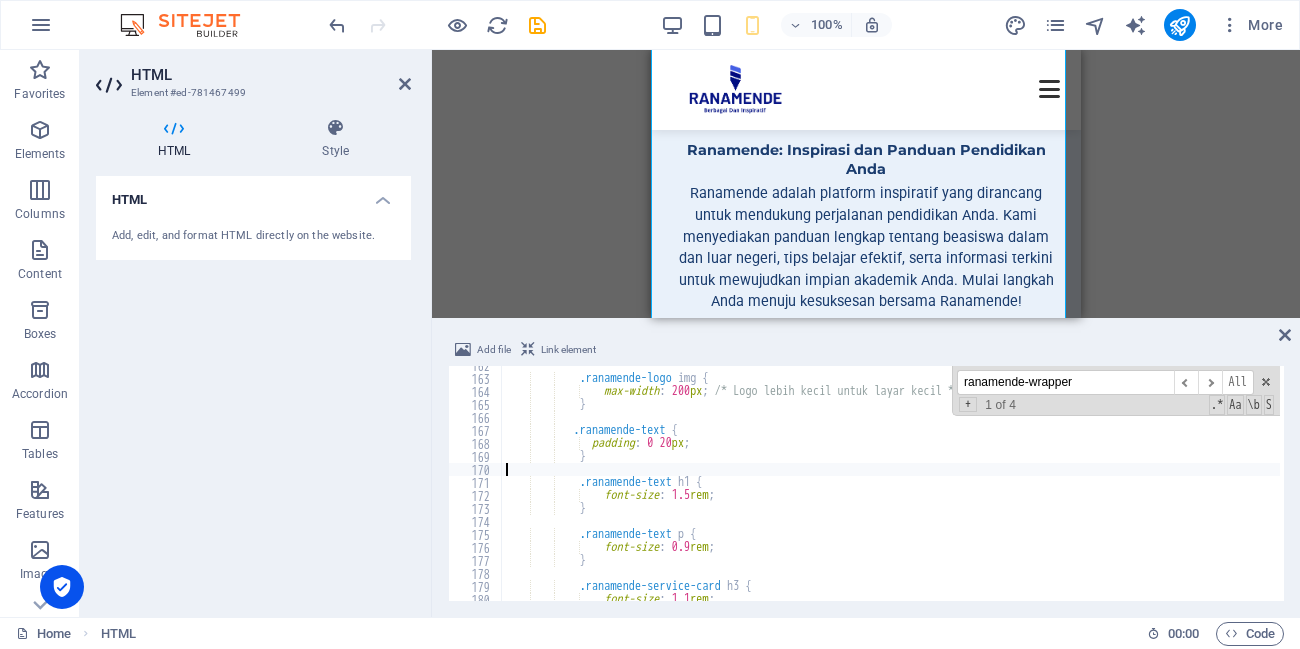 click on ".ranamende-logo   img   {                     max-width :   200 px ;   /* Logo lebih kecil untuk layar kecil */                }                              .ranamende-text   {                   padding :   0   20 px ;                }                .ranamende-text   h1   {                     font-size :   1.5 rem ;                }                .ranamende-text   p   {                     font-size :   0.9 rem ;                }                .ranamende-service-card   h3   {                     font-size :   1.1 rem ;" at bounding box center [1644, 487] 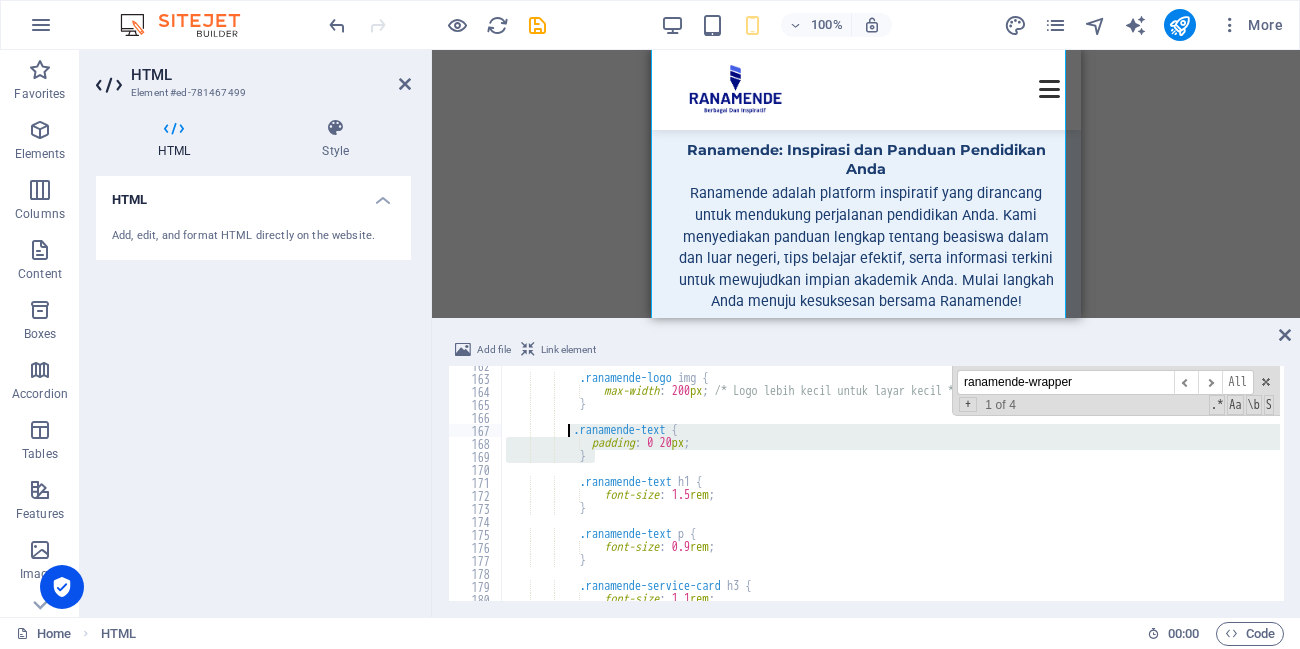 drag, startPoint x: 620, startPoint y: 459, endPoint x: 569, endPoint y: 433, distance: 57.245087 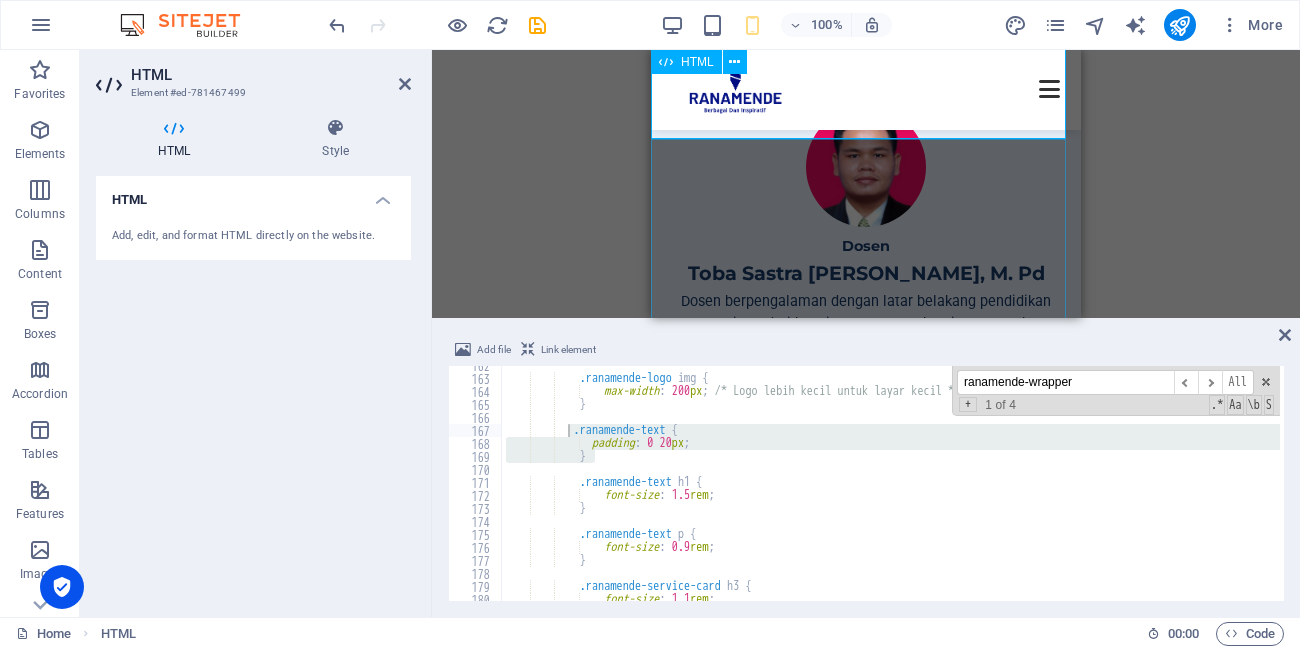 scroll, scrollTop: 685, scrollLeft: 0, axis: vertical 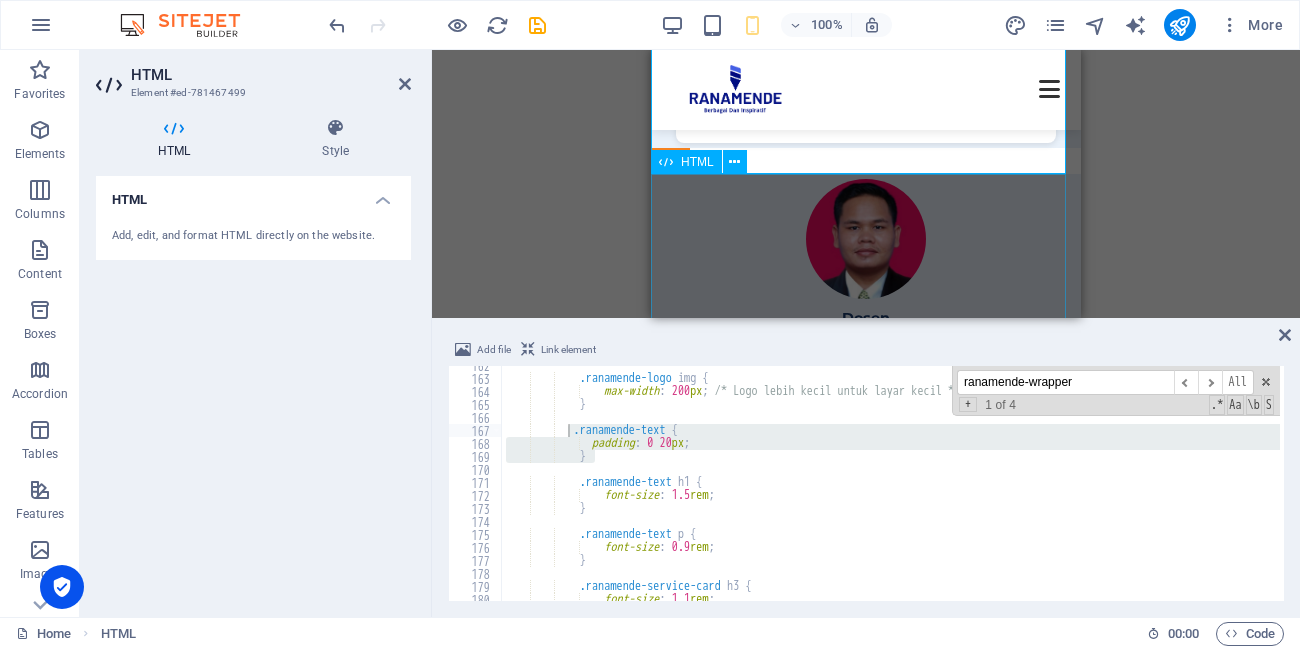 click on "Ranamende: Profil dan Inspirasi
Dosen
Toba Sastra Wan Manik, [PERSON_NAME] berpengalaman dengan latar belakang pendidikan magister dari beasiswa LPDP. Berkomitmen untuk berbagai pengetahuan dan pengalaman melalui platform digital yang berfokus pada pengembangan pendidikan, informasi beasiswa, dan kisah inspiratif untuk memotivasi generasi mendatang.
Inspirasi dan Peluang untuk Masa Depan
Jelajahi dunia pendidikan, peluang beasiswa global, dan kisah inspiratif yang memotivasi. Dapatkan wawasan, tips, dan cerita sukses untuk membangun masa depan cerah bersama kami!
Pendidikan Beasiswa" at bounding box center [866, 1265] 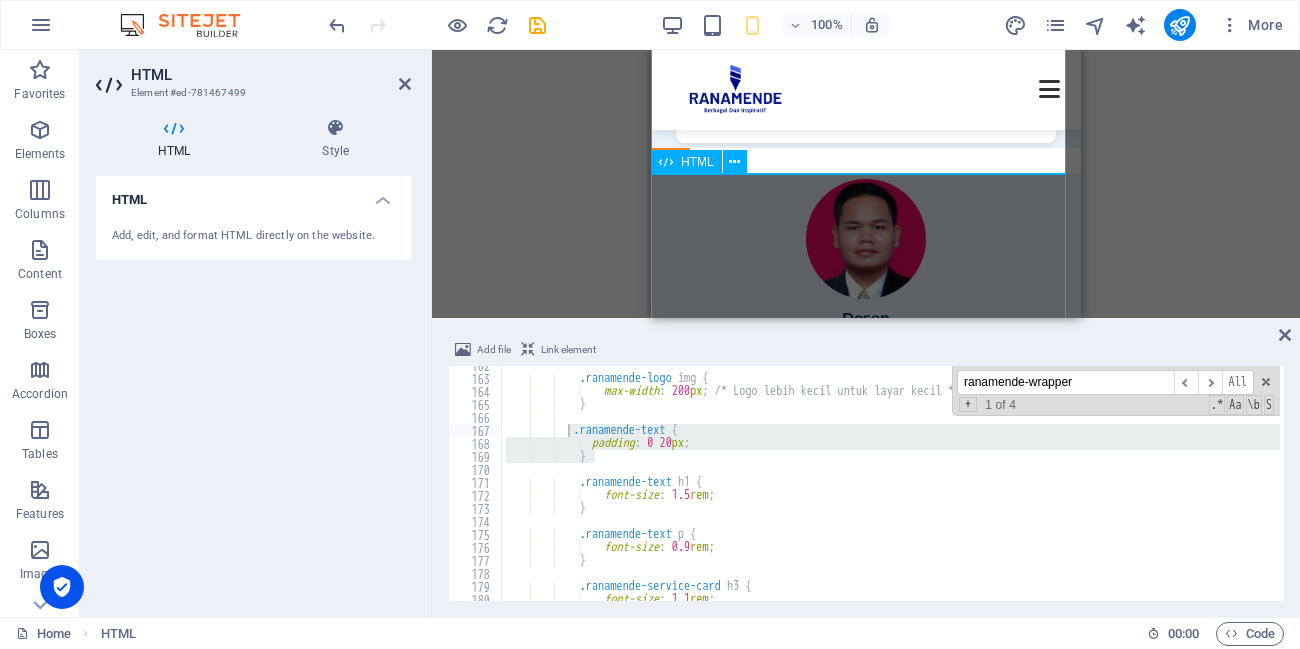 click on "Ranamende: Profil dan Inspirasi
Dosen
Toba Sastra Wan Manik, [PERSON_NAME] berpengalaman dengan latar belakang pendidikan magister dari beasiswa LPDP. Berkomitmen untuk berbagai pengetahuan dan pengalaman melalui platform digital yang berfokus pada pengembangan pendidikan, informasi beasiswa, dan kisah inspiratif untuk memotivasi generasi mendatang.
Inspirasi dan Peluang untuk Masa Depan
Jelajahi dunia pendidikan, peluang beasiswa global, dan kisah inspiratif yang memotivasi. Dapatkan wawasan, tips, dan cerita sukses untuk membangun masa depan cerah bersama kami!
Pendidikan Beasiswa" at bounding box center [866, 1265] 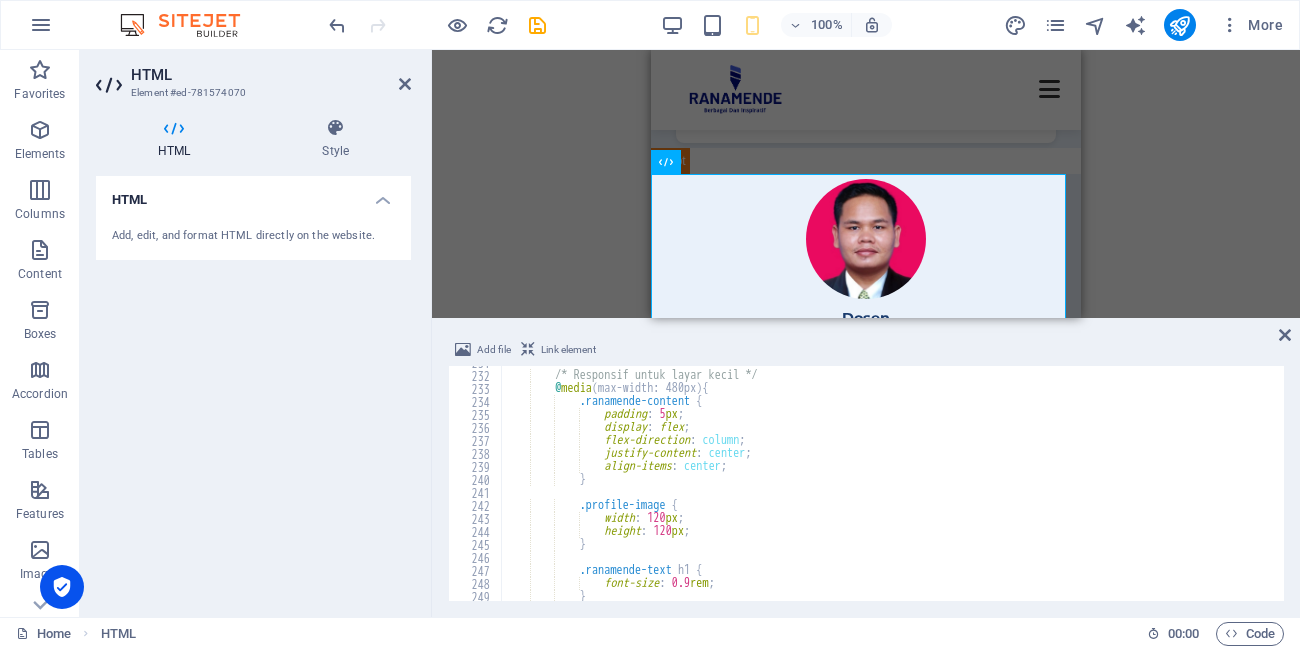 scroll, scrollTop: 3000, scrollLeft: 0, axis: vertical 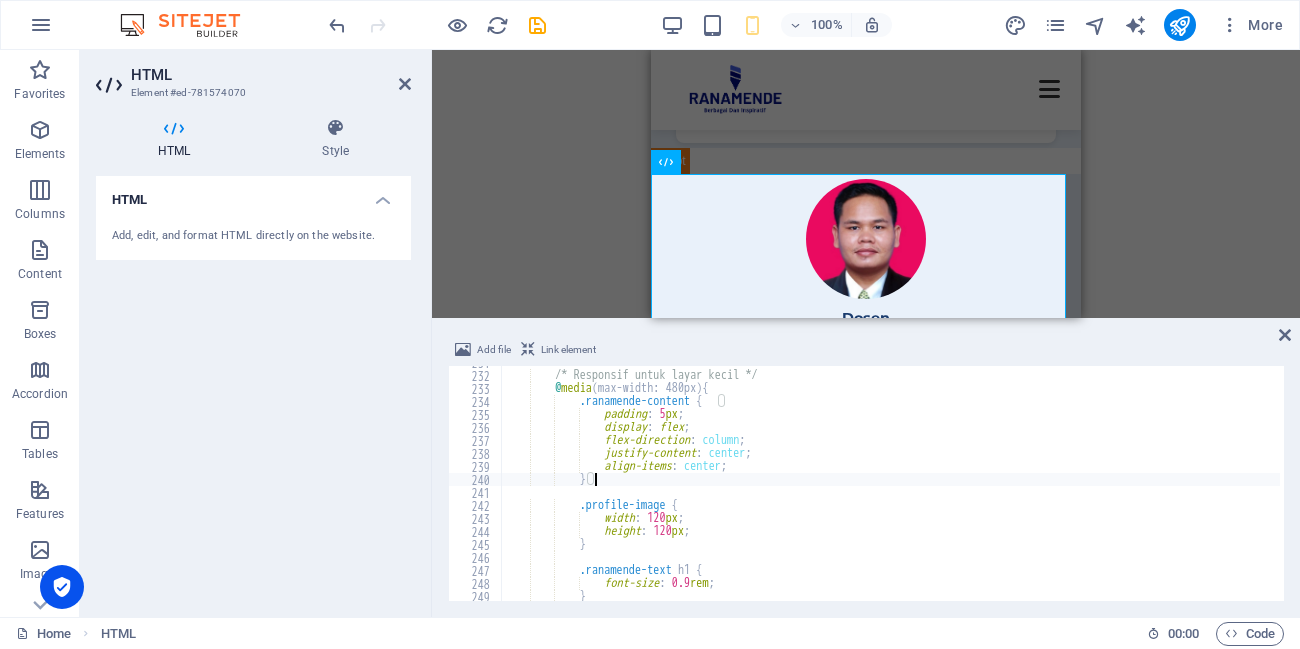 click on "/* Responsif untuk layar kecil */           @ media  (max-width: 480px)  {                .ranamende-content   {                     padding :   5 px ;                     display :   flex ;                     flex-direction :   column ;                     justify-content :   center ;                     align-items :   center ;                }                .profile-image   {                     width :   120 px ;                     height :   120 px ;                }                               .ranamende-text   h1   {                     font-size :   0.9 rem ;                }" at bounding box center [1552, 484] 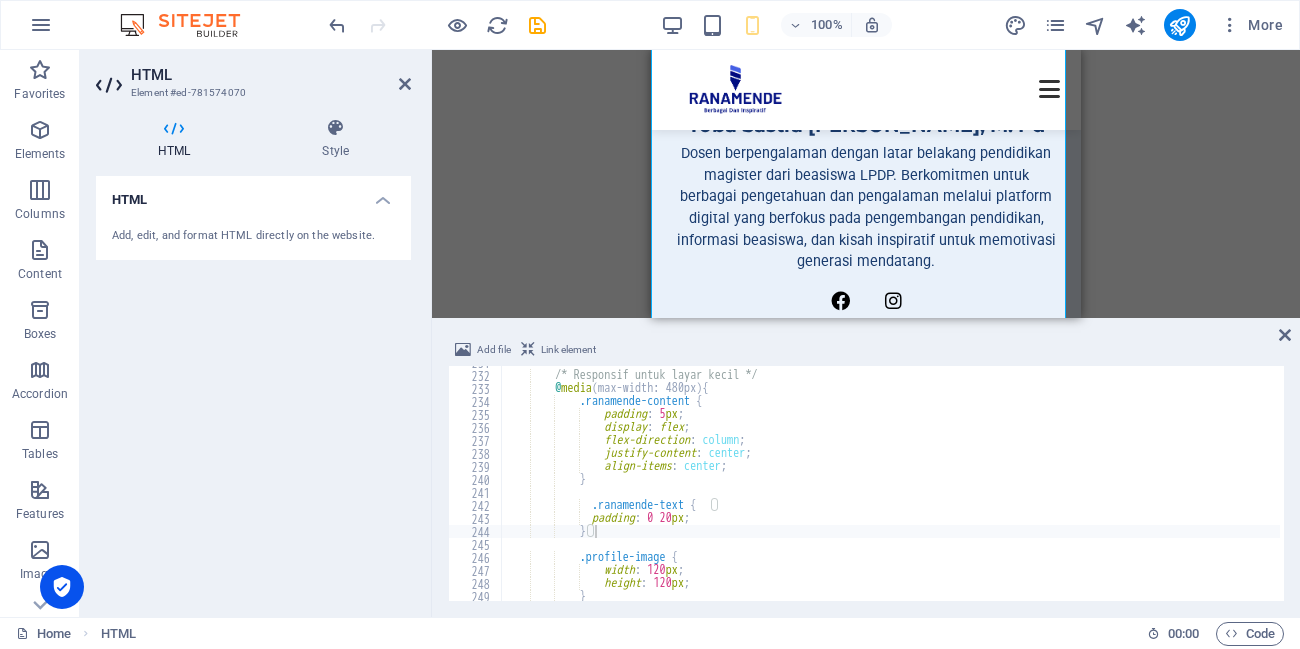 scroll, scrollTop: 1045, scrollLeft: 0, axis: vertical 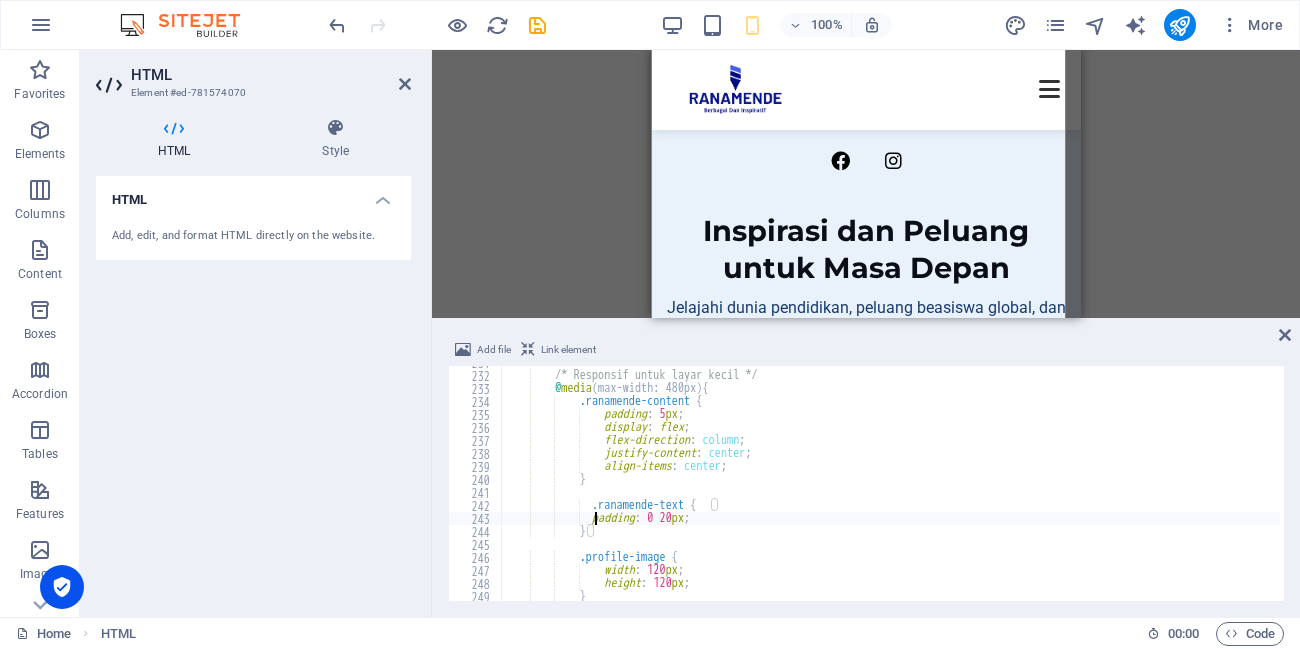 click on "/* Responsif untuk layar kecil */           @ media  (max-width: 480px)  {                .ranamende-content   {                     padding :   5 px ;                     display :   flex ;                     flex-direction :   column ;                     justify-content :   center ;                     align-items :   center ;                }                                  .ranamende-text   {                   padding :   0   20 px ;                }                .profile-image   {                     width :   120 px ;                     height :   120 px ;                }" at bounding box center (1552, 484) 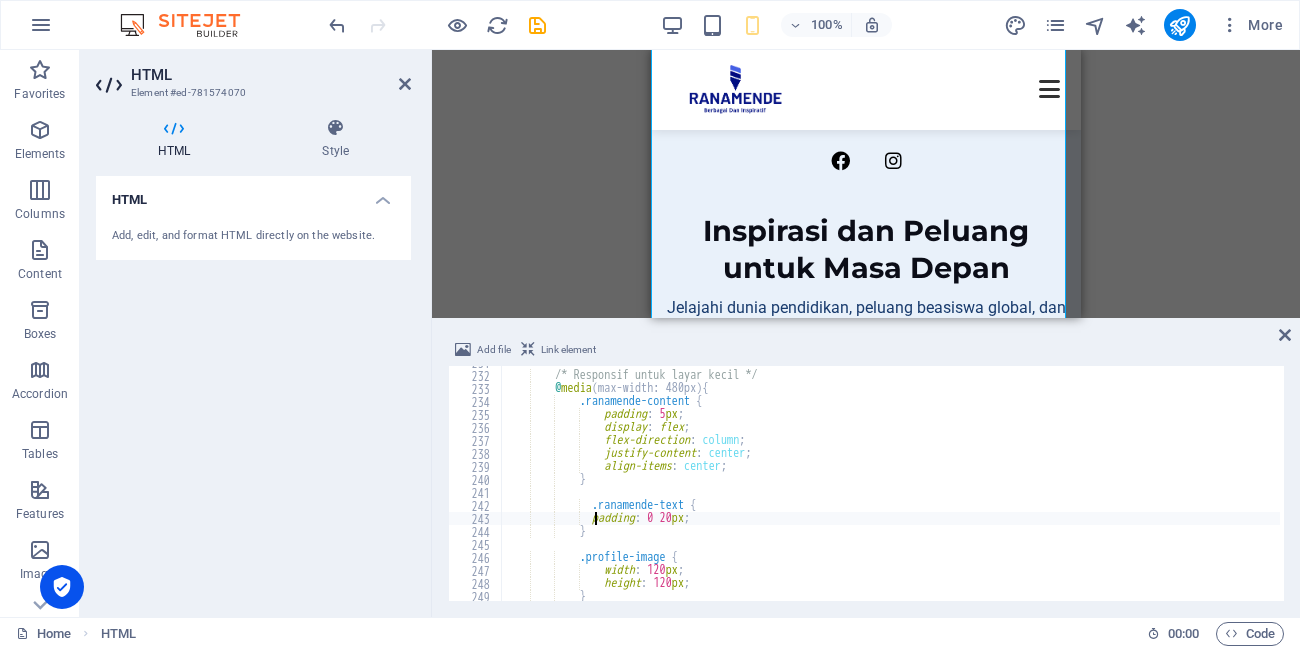 click on "/* Responsif untuk layar kecil */           @ media  (max-width: 480px)  {                .ranamende-content   {                     padding :   5 px ;                     display :   flex ;                     flex-direction :   column ;                     justify-content :   center ;                     align-items :   center ;                }                                  .ranamende-text   {                   padding :   0   20 px ;                }                .profile-image   {                     width :   120 px ;                     height :   120 px ;                }" at bounding box center (1552, 484) 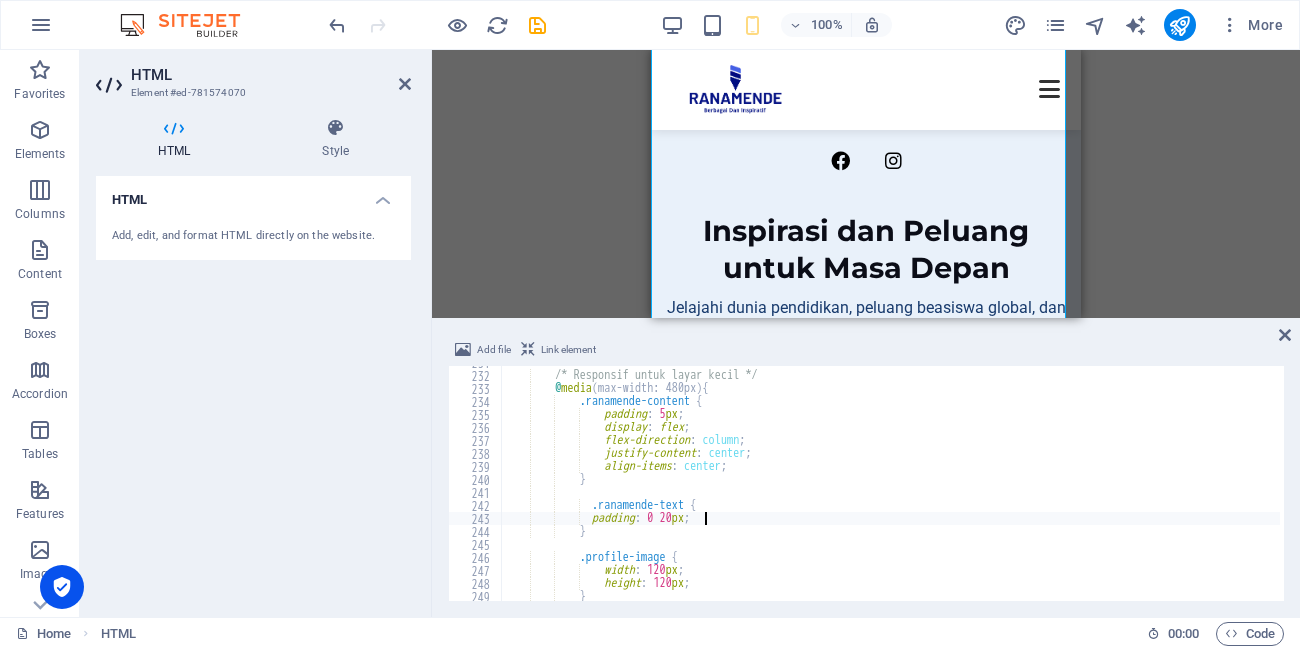 click on "/* Responsif untuk layar kecil */           @ media  (max-width: 480px)  {                .ranamende-content   {                     padding :   5 px ;                     display :   flex ;                     flex-direction :   column ;                     justify-content :   center ;                     align-items :   center ;                }                                  .ranamende-text   {                   padding :   0   20 px ;                }                .profile-image   {                     width :   120 px ;                     height :   120 px ;                }" at bounding box center [1552, 484] 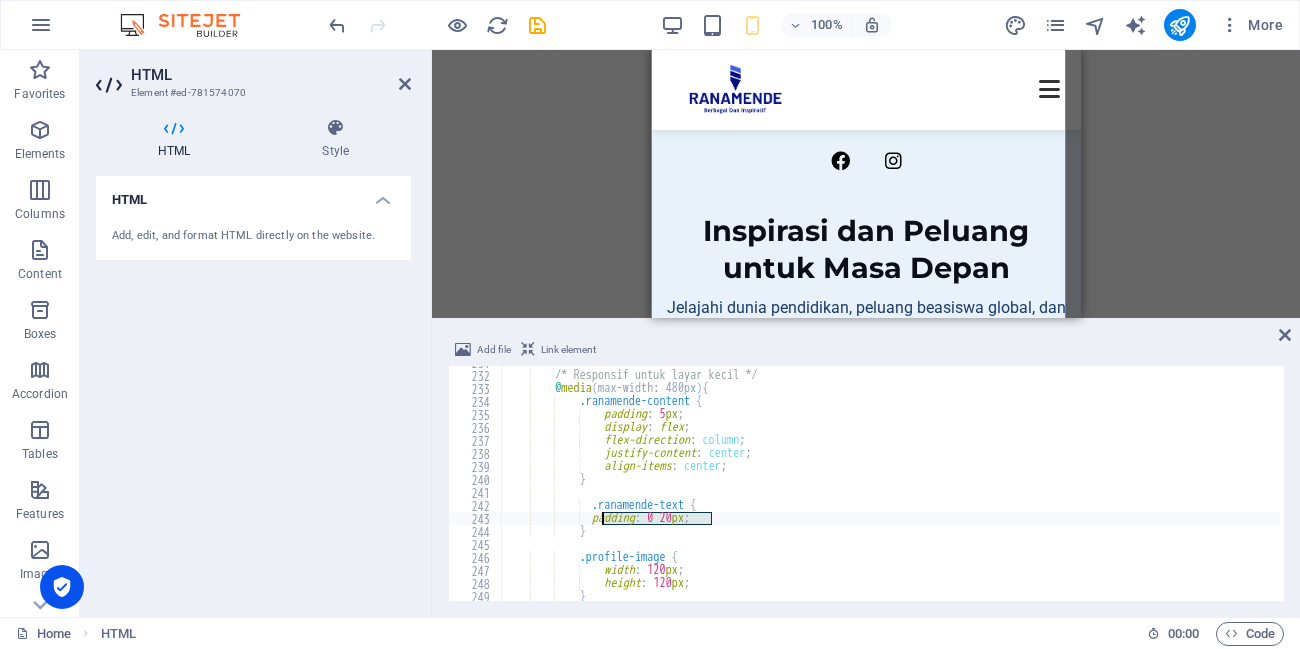 drag, startPoint x: 728, startPoint y: 519, endPoint x: 600, endPoint y: 519, distance: 128 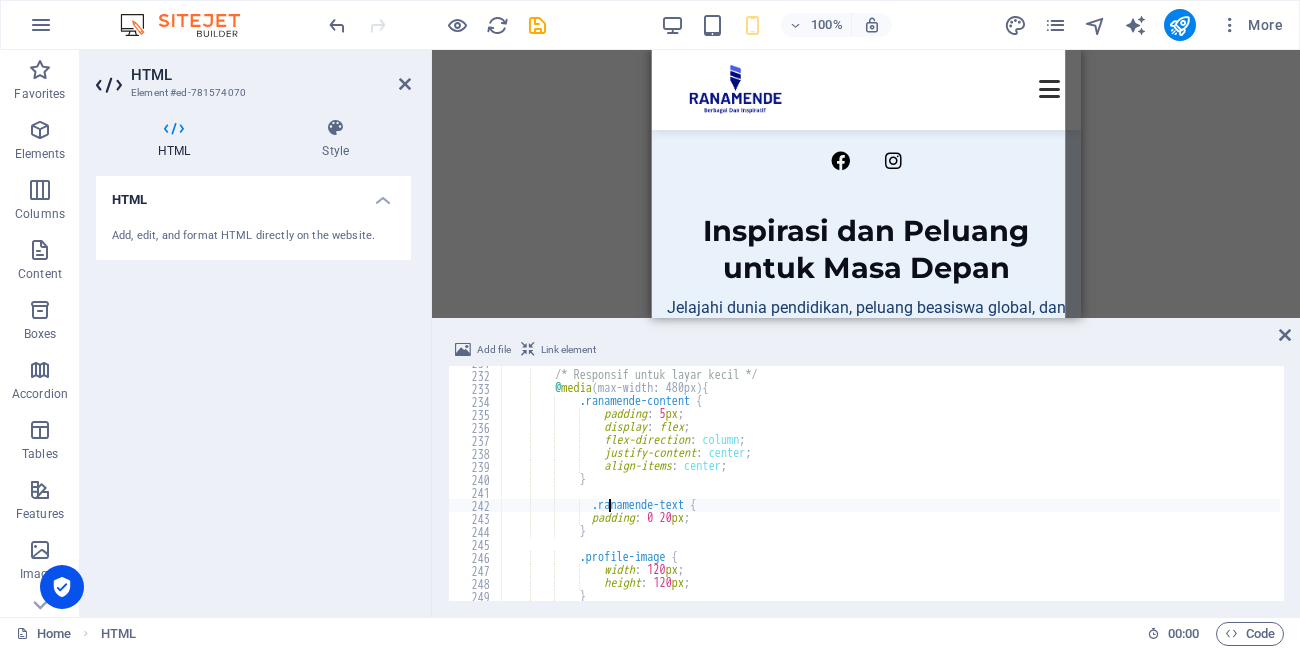 click on "/* Responsif untuk layar kecil */           @ media  (max-width: 480px)  {                .ranamende-content   {                     padding :   5 px ;                     display :   flex ;                     flex-direction :   column ;                     justify-content :   center ;                     align-items :   center ;                }                                  .ranamende-text   {                   padding :   0   20 px ;                }                .profile-image   {                     width :   120 px ;                     height :   120 px ;                }" at bounding box center [1552, 484] 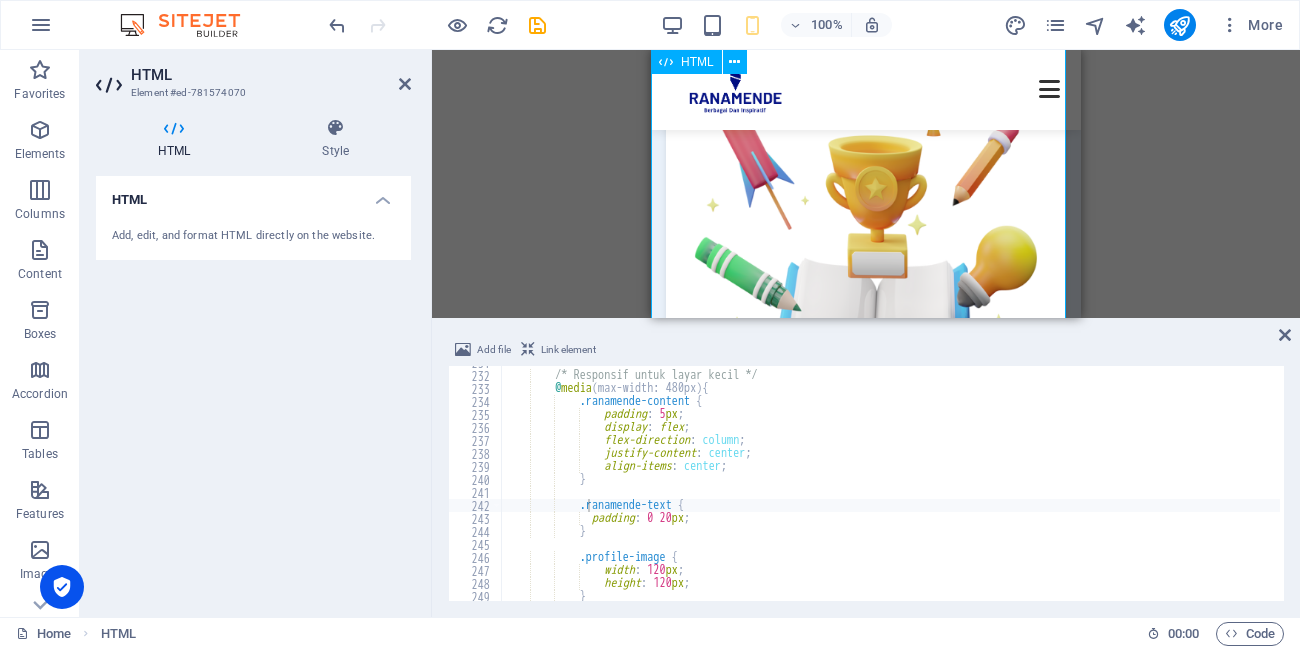 scroll, scrollTop: 1405, scrollLeft: 0, axis: vertical 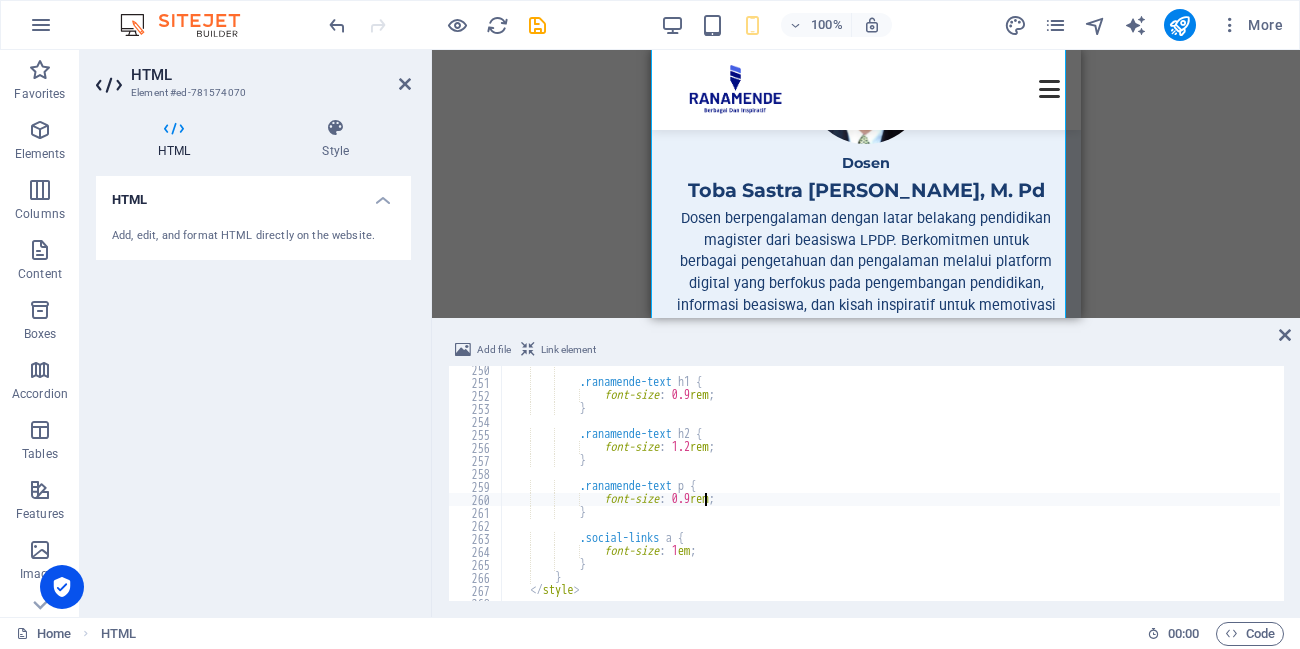 click on ".ranamende-text   h1   {                     font-size :   0.9 rem ;                }                .ranamende-text   h2   {                     font-size :   1.2 rem ;                }                .ranamende-text   p   {                     font-size :   0.9 rem ;                }                .social-links   a   {                     font-size :   1 em ;                }           }      </ style >" at bounding box center [1552, 491] 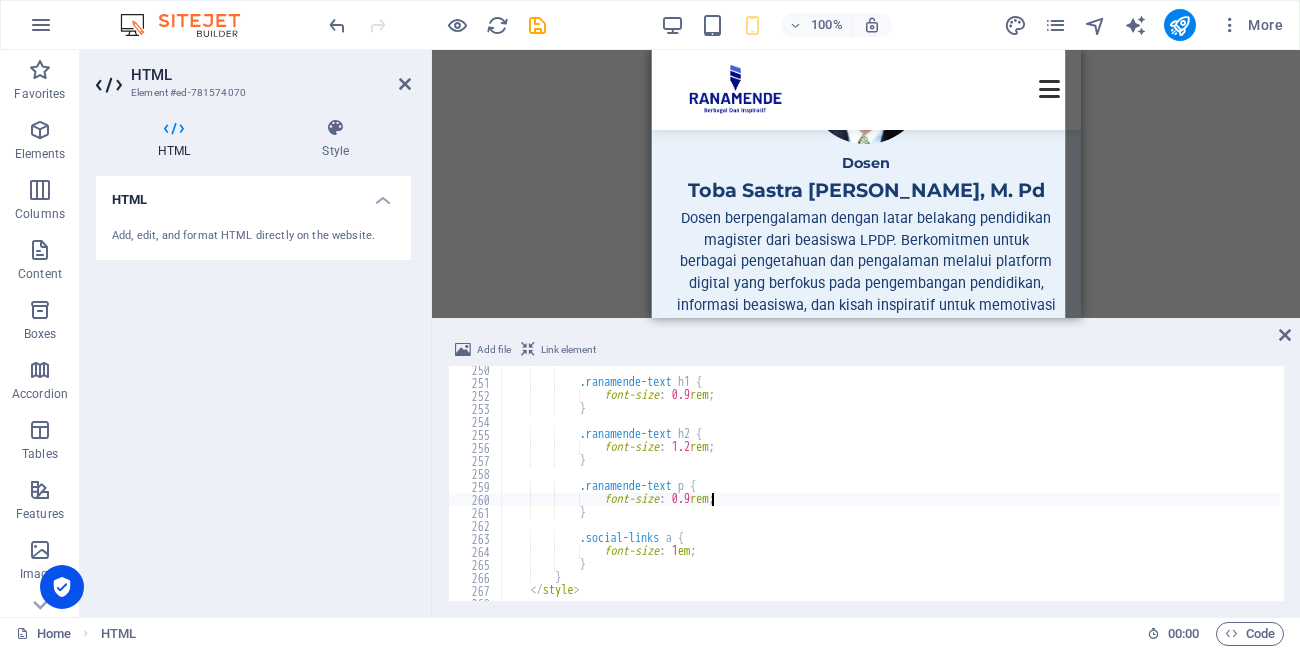 scroll, scrollTop: 0, scrollLeft: 16, axis: horizontal 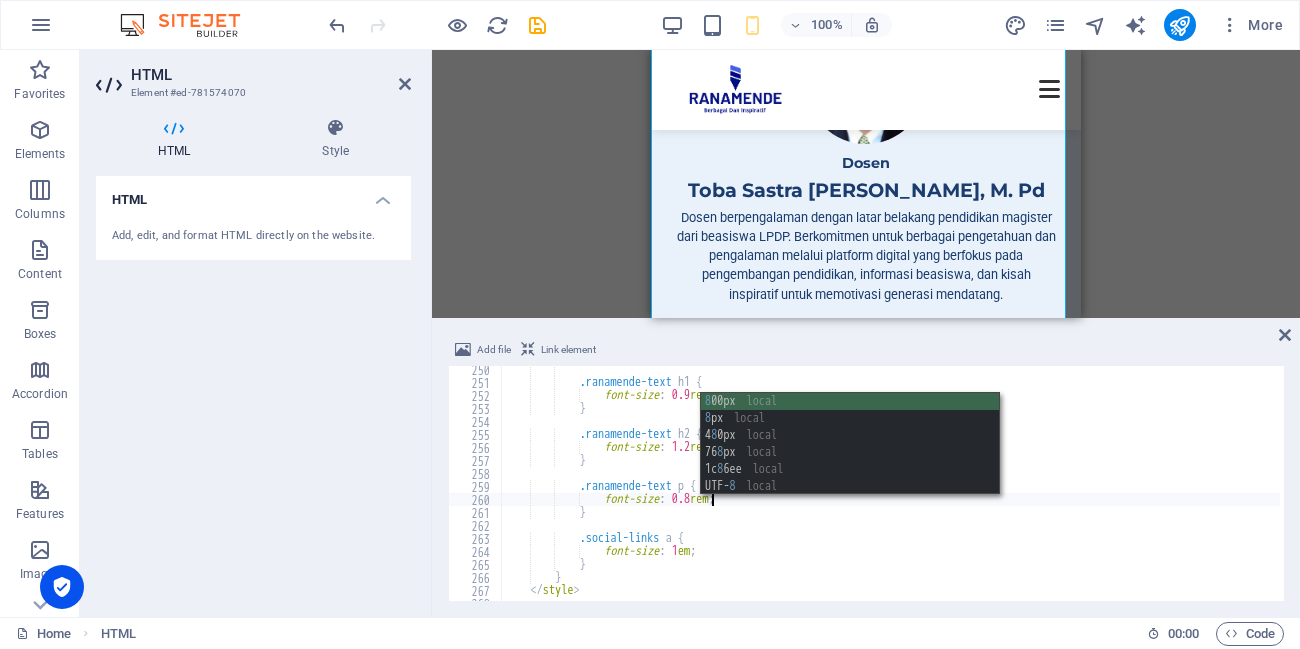 click on ".ranamende-text   h1   {                     font-size :   0.9 rem ;                }                .ranamende-text   h2   {                     font-size :   1.2 rem ;                }                .ranamende-text   p   {                     font-size :   0.8 rem ;                }                .social-links   a   {                     font-size :   1 em ;                }           }      </ style >" at bounding box center (1552, 491) 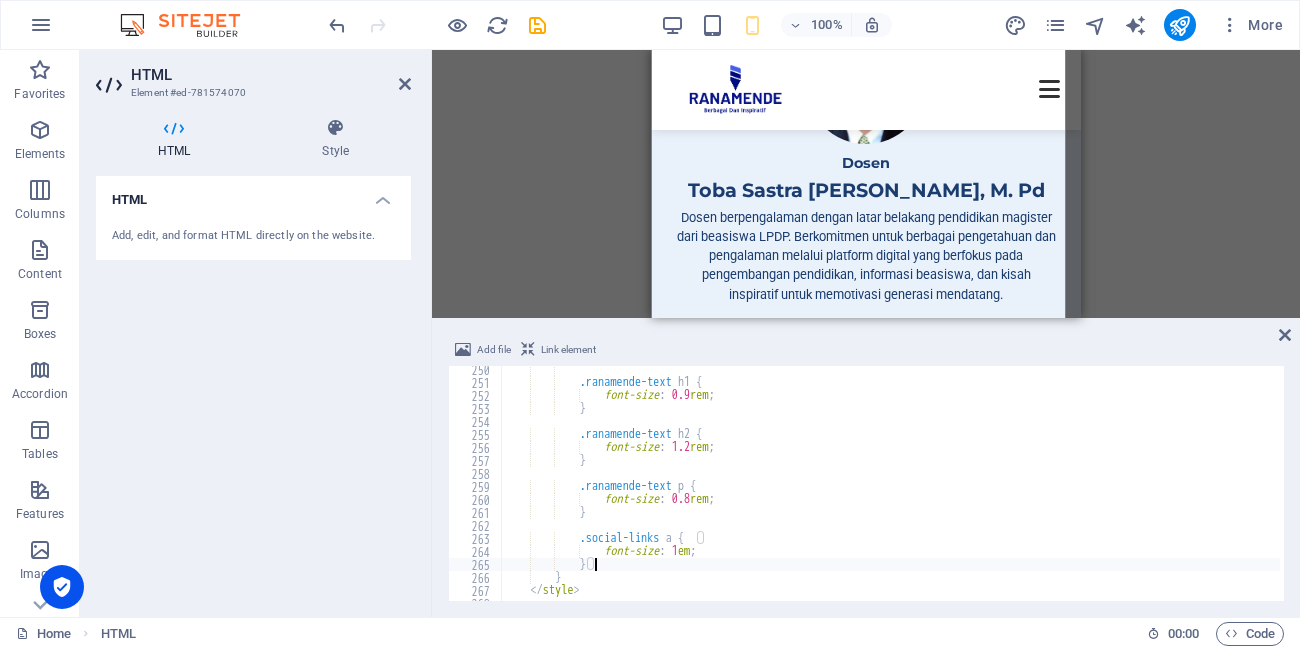 scroll, scrollTop: 0, scrollLeft: 6, axis: horizontal 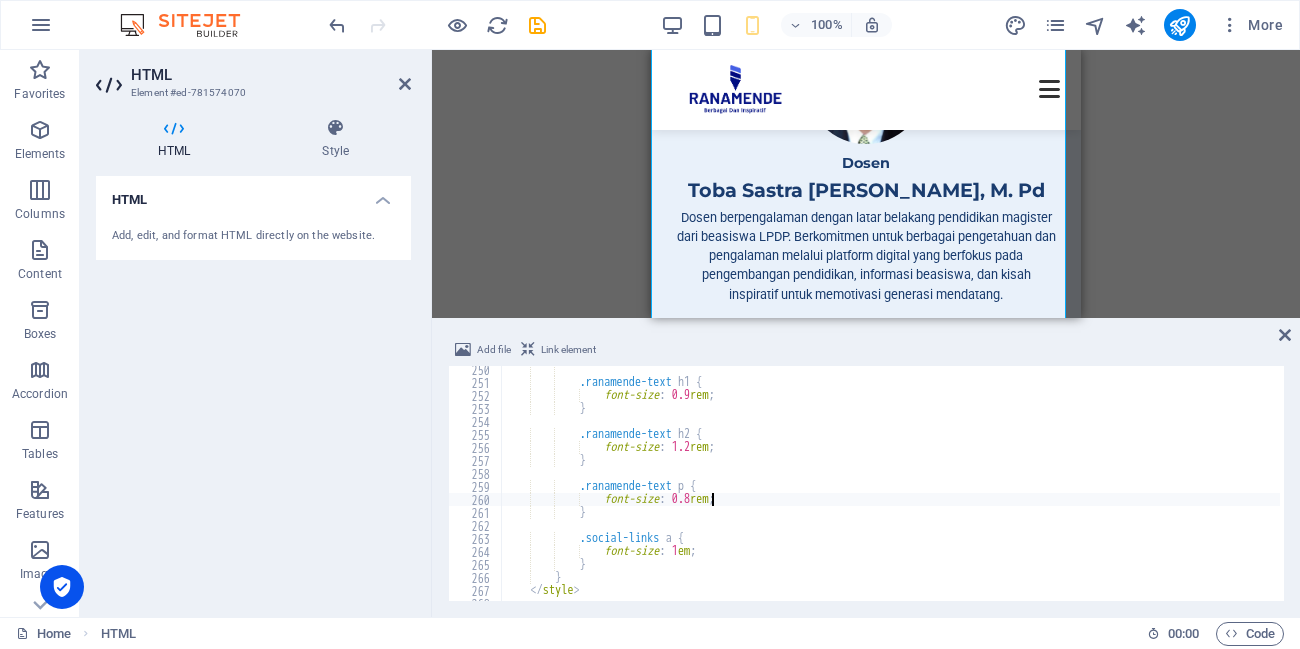 click on ".ranamende-text   h1   {                     font-size :   0.9 rem ;                }                .ranamende-text   h2   {                     font-size :   1.2 rem ;                }                .ranamende-text   p   {                     font-size :   0.8 rem ;                }                .social-links   a   {                     font-size :   1 em ;                }           }      </ style >" at bounding box center [1552, 491] 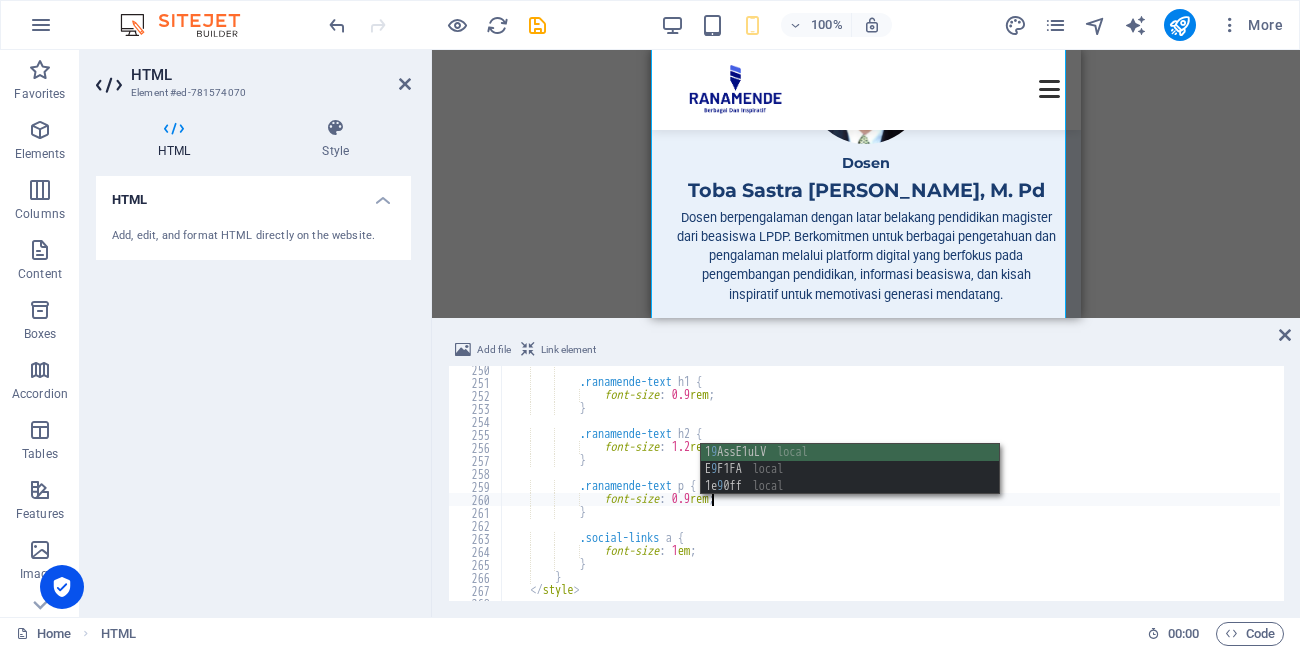 scroll, scrollTop: 0, scrollLeft: 16, axis: horizontal 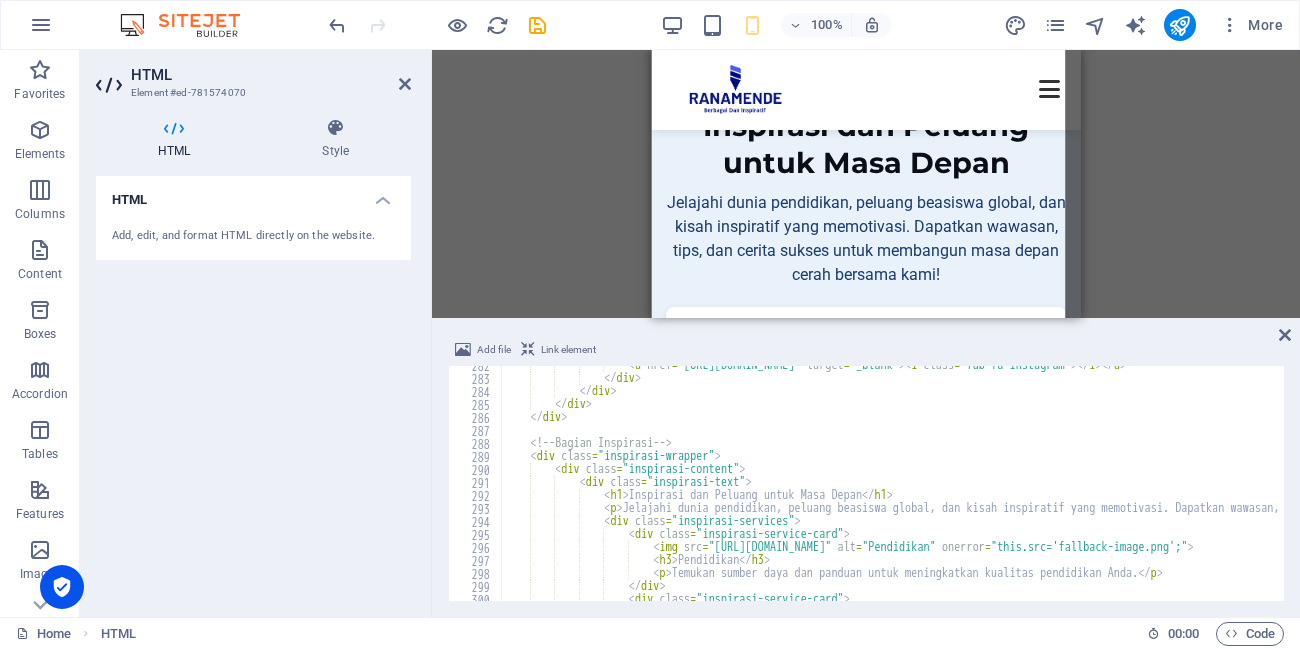 type on "<div class="inspirasi-text">" 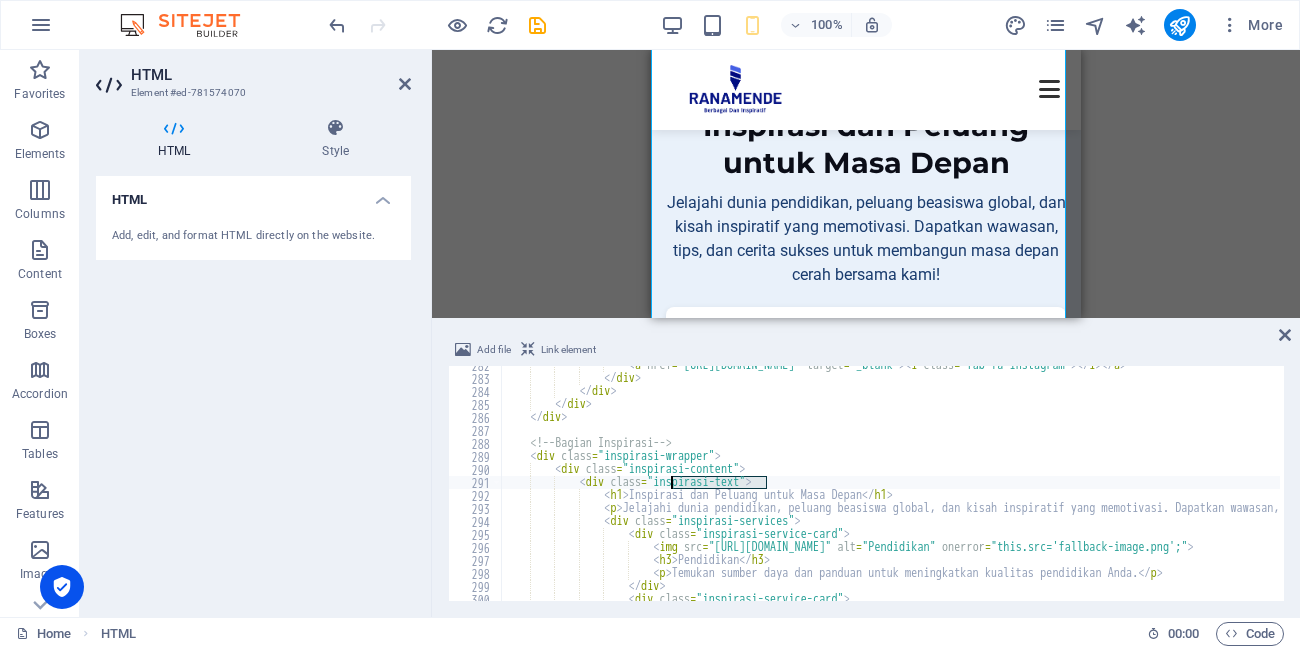 drag, startPoint x: 767, startPoint y: 486, endPoint x: 668, endPoint y: 484, distance: 99.0202 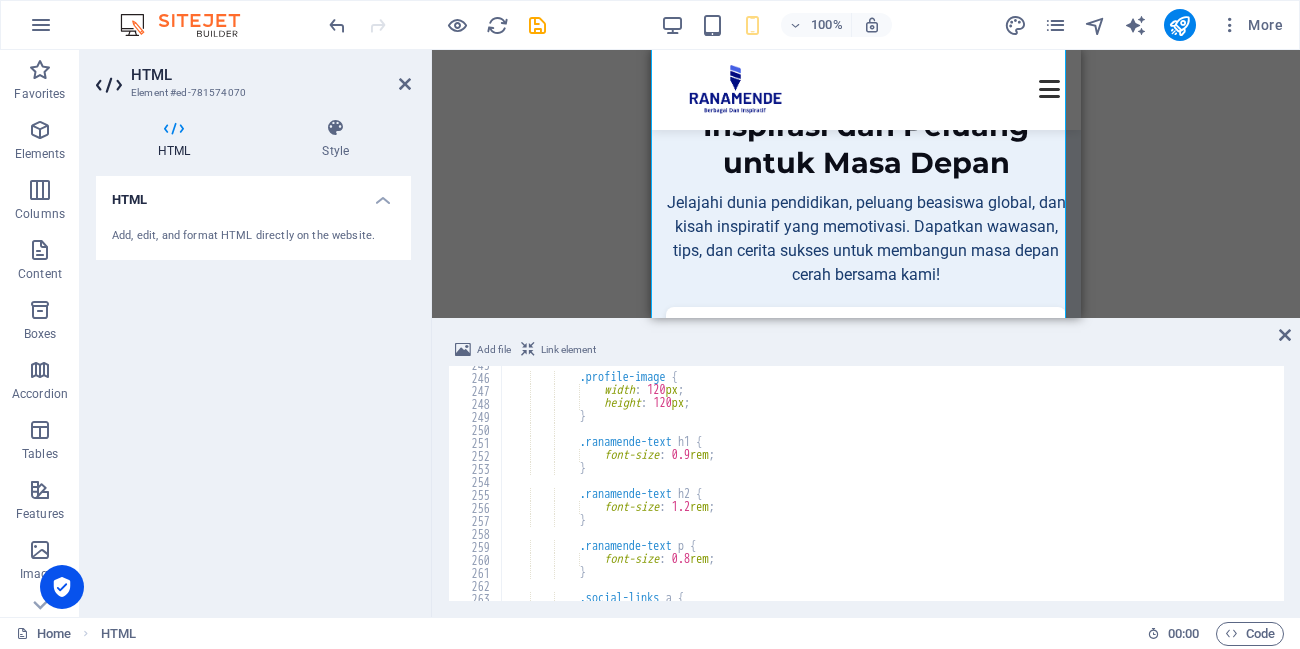scroll, scrollTop: 3240, scrollLeft: 0, axis: vertical 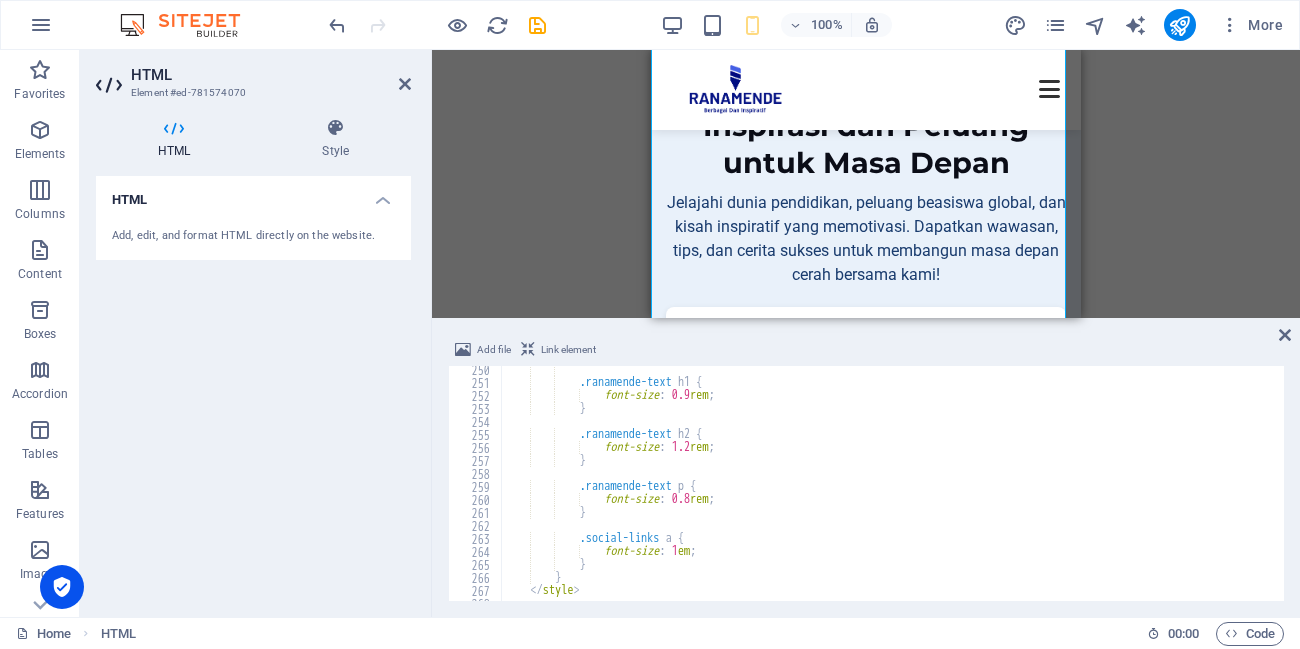 click on ".ranamende-text   h1   {                     font-size :   0.9 rem ;                }                .ranamende-text   h2   {                     font-size :   1.2 rem ;                }                .ranamende-text   p   {                     font-size :   0.8 rem ;                }                .social-links   a   {                     font-size :   1 em ;                }           }      </ style >" at bounding box center (1552, 491) 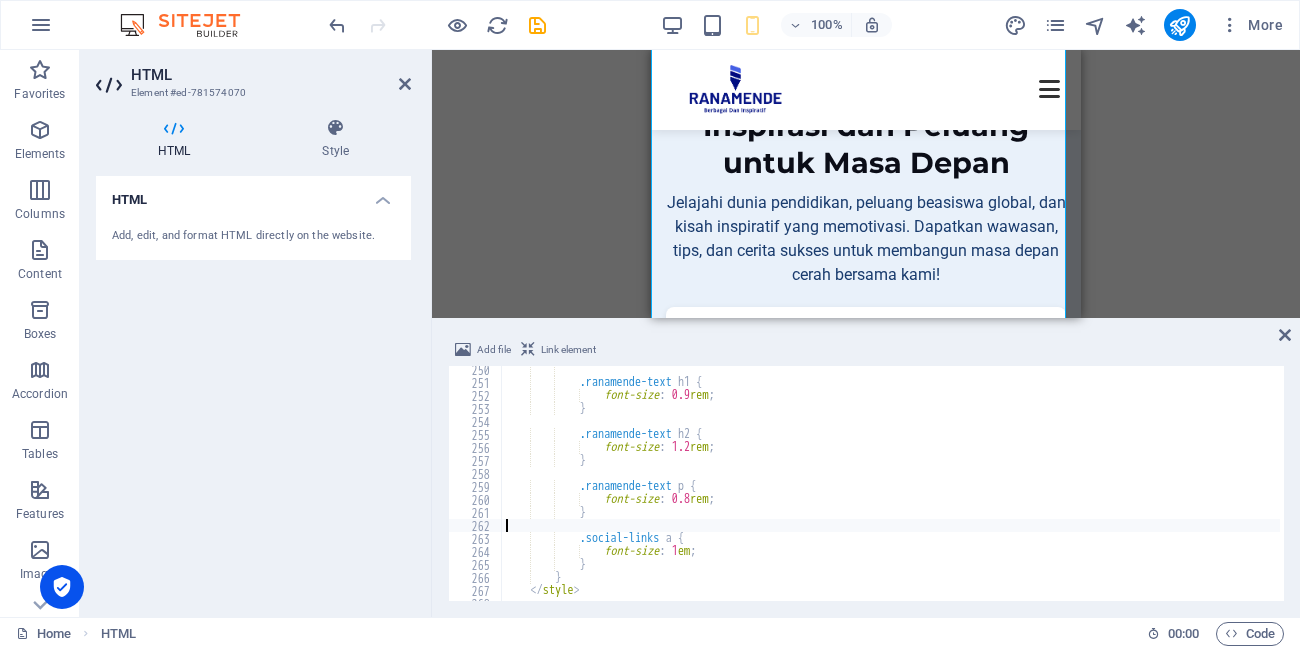 scroll, scrollTop: 0, scrollLeft: 0, axis: both 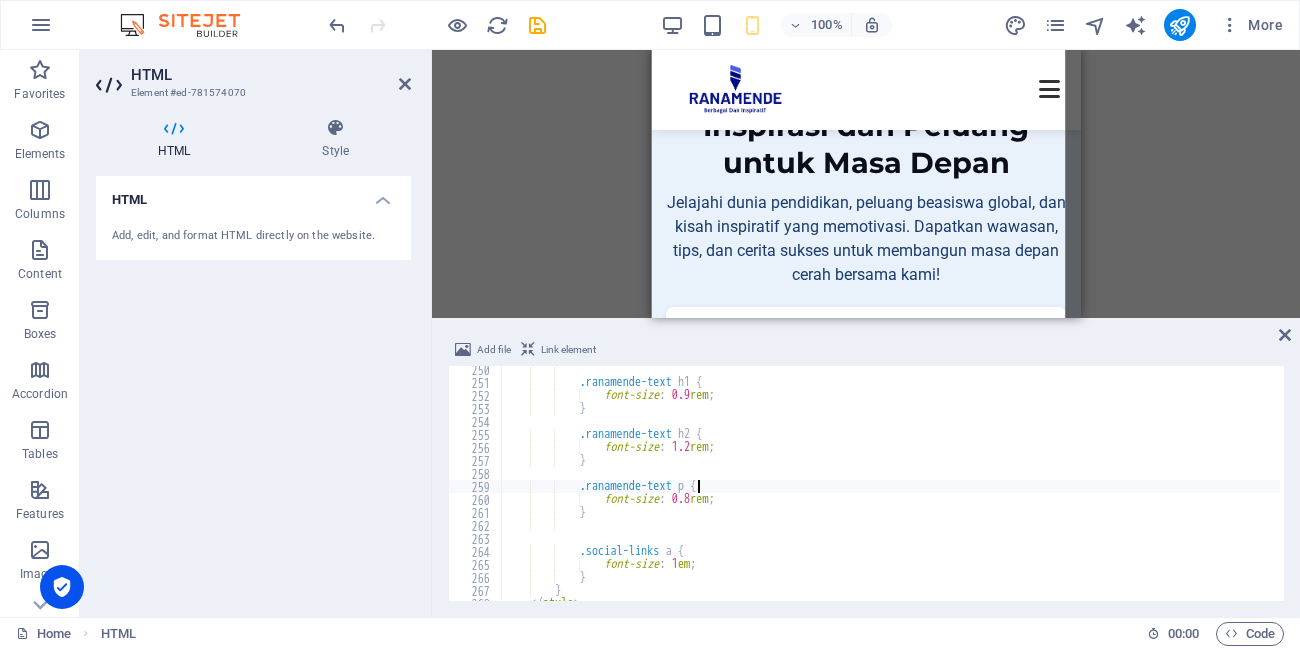 click on ".ranamende-text   h1   {                     font-size :   0.9 rem ;                }                .ranamende-text   h2   {                     font-size :   1.2 rem ;                }                .ranamende-text   p   {                     font-size :   0.8 rem ;                }                               .social-links   a   {                     font-size :   1 em ;                }           }      </ style >" at bounding box center [1552, 491] 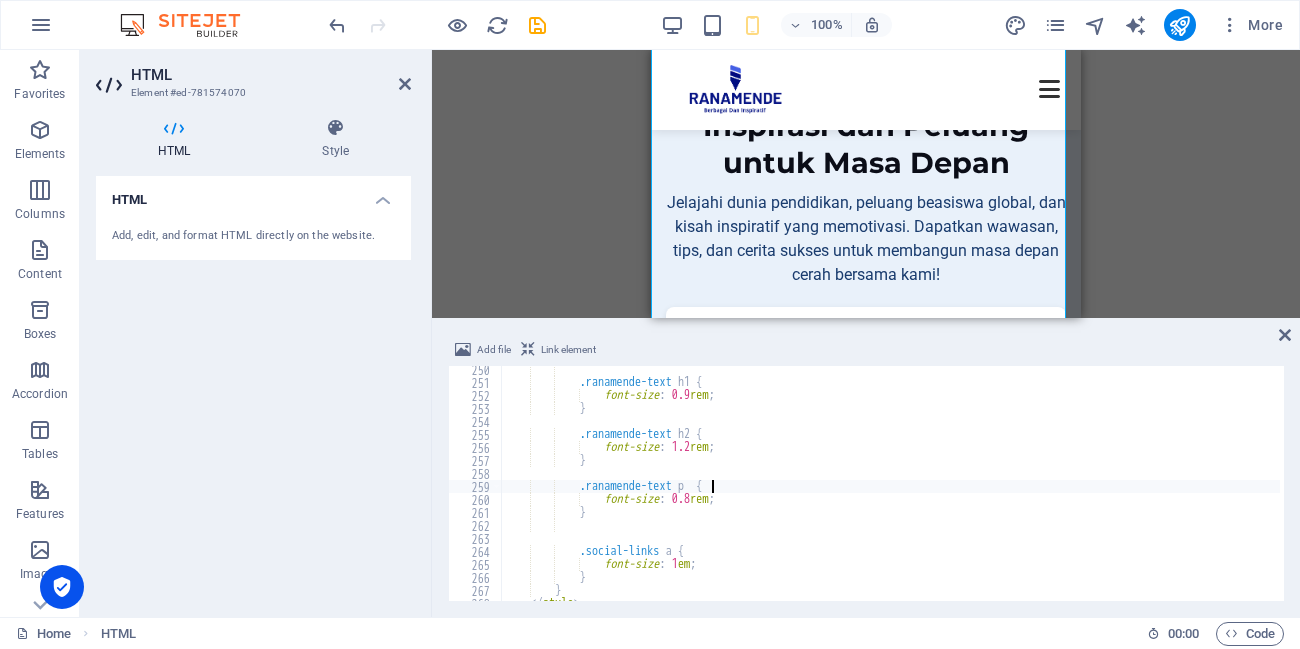 scroll, scrollTop: 0, scrollLeft: 17, axis: horizontal 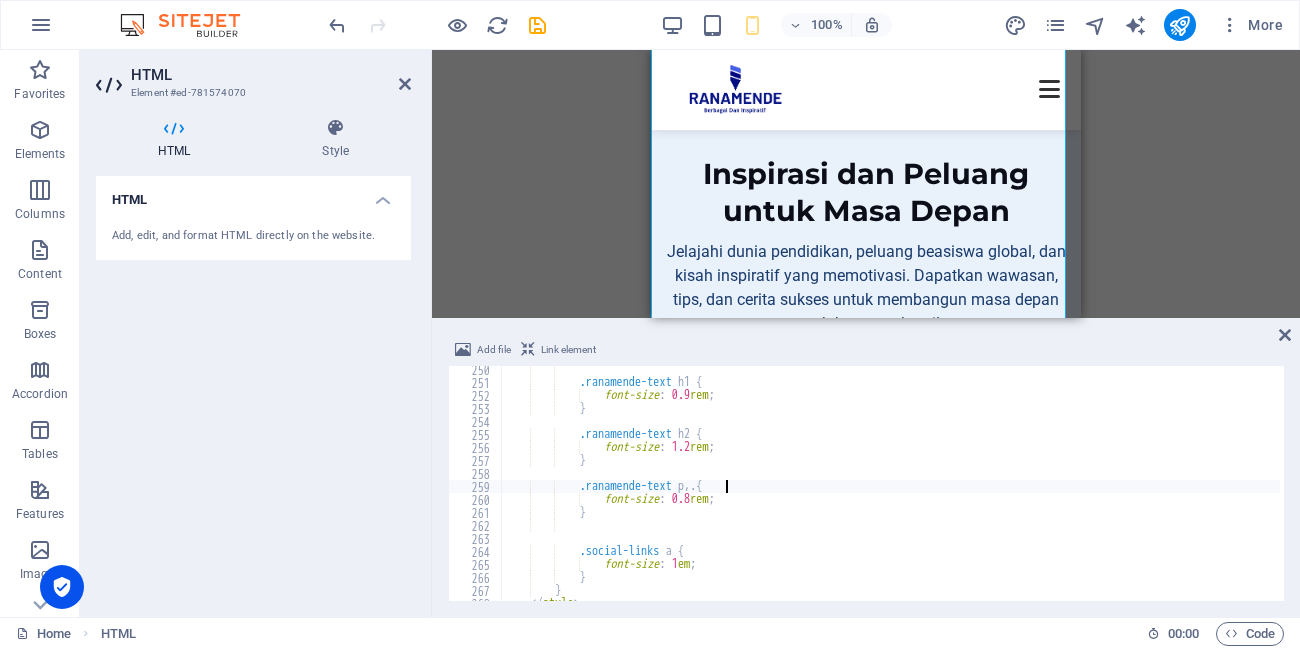 paste on "inspirasi-text" 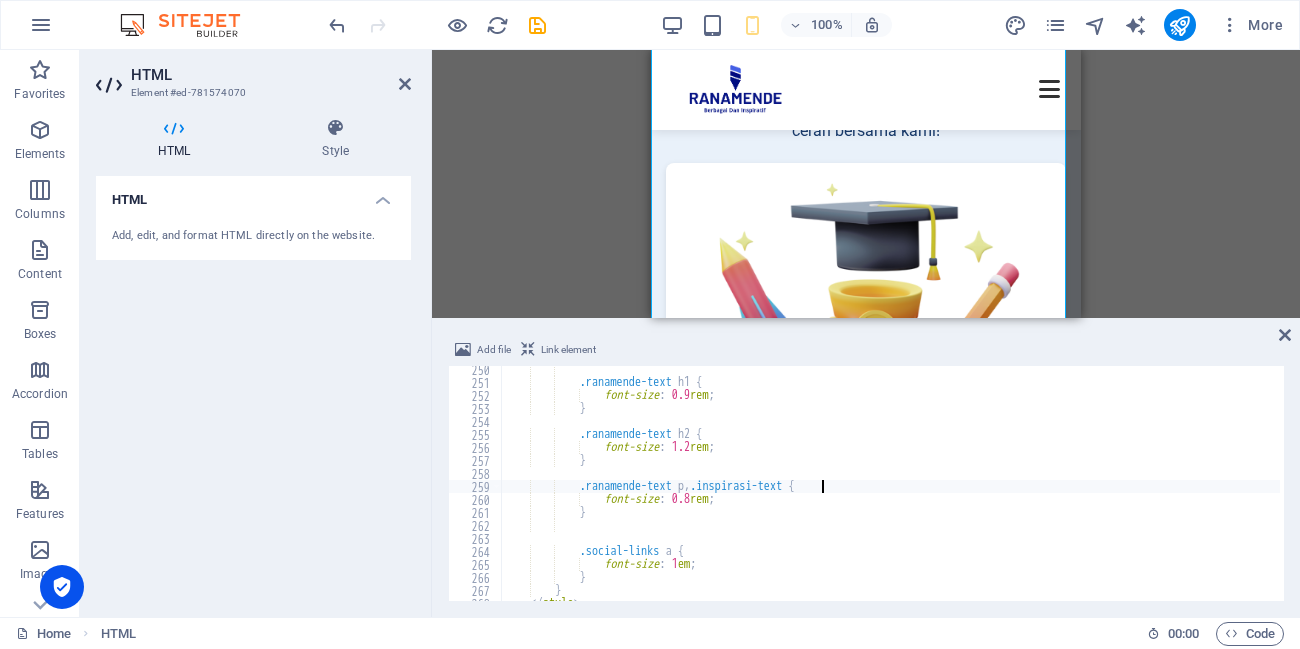 scroll, scrollTop: 1080, scrollLeft: 0, axis: vertical 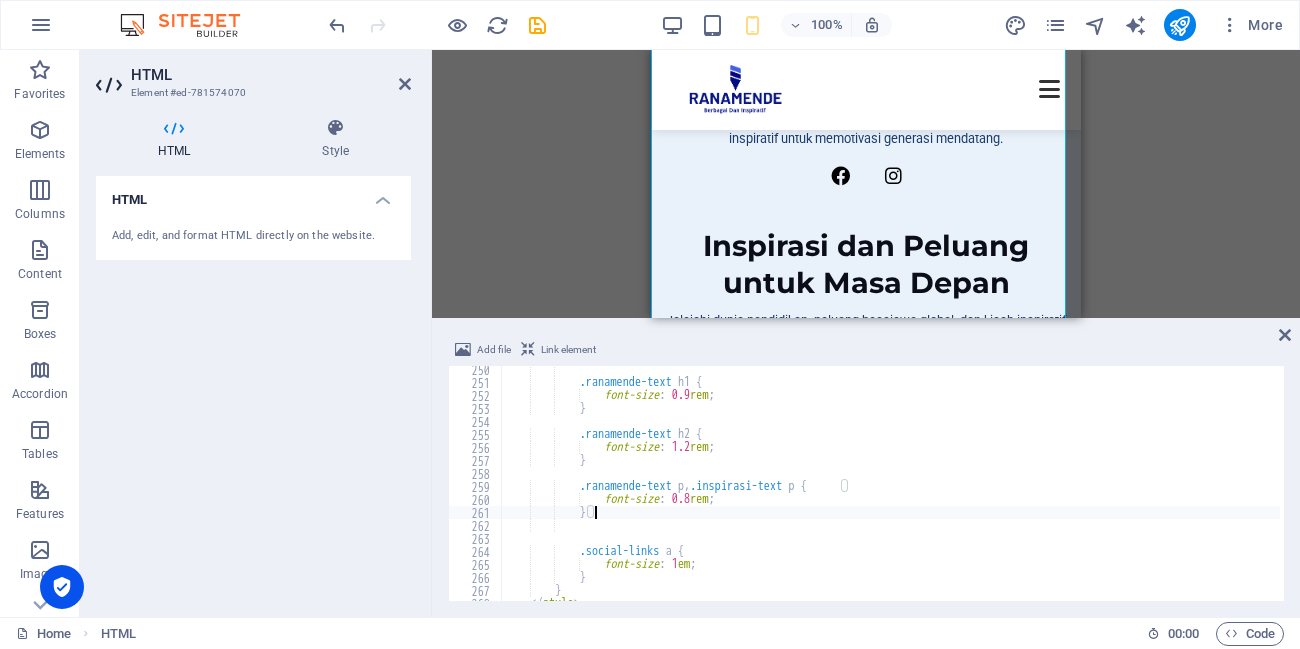 click on ".ranamende-text   h1   {                     font-size :   0.9 rem ;                }                .ranamende-text   h2   {                     font-size :   1.2 rem ;                }                .ranamende-text   p  , .inspirasi-text   p   {                     font-size :   0.8 rem ;                }                               .social-links   a   {                     font-size :   1 em ;                }           }      </ style >" at bounding box center (1552, 491) 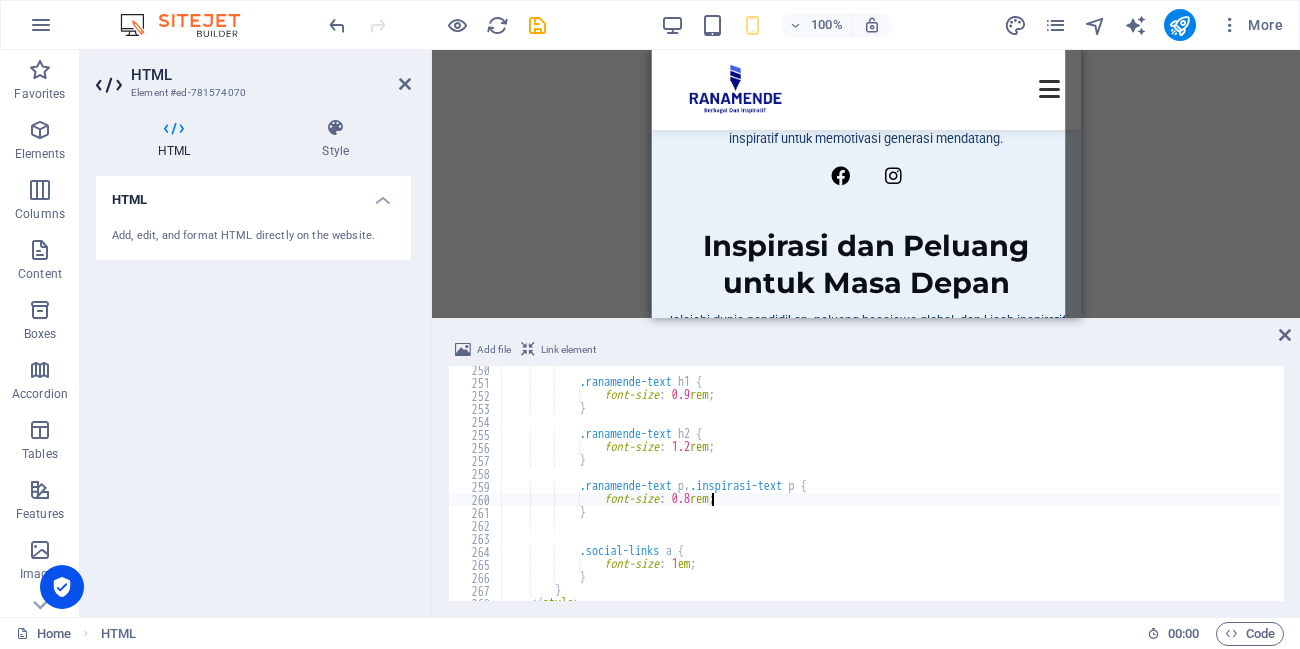 click on ".ranamende-text   h1   {                     font-size :   0.9 rem ;                }                .ranamende-text   h2   {                     font-size :   1.2 rem ;                }                .ranamende-text   p  , .inspirasi-text   p   {                     font-size :   0.8 rem ;                }                               .social-links   a   {                     font-size :   1 em ;                }           }      </ style >" at bounding box center [1552, 491] 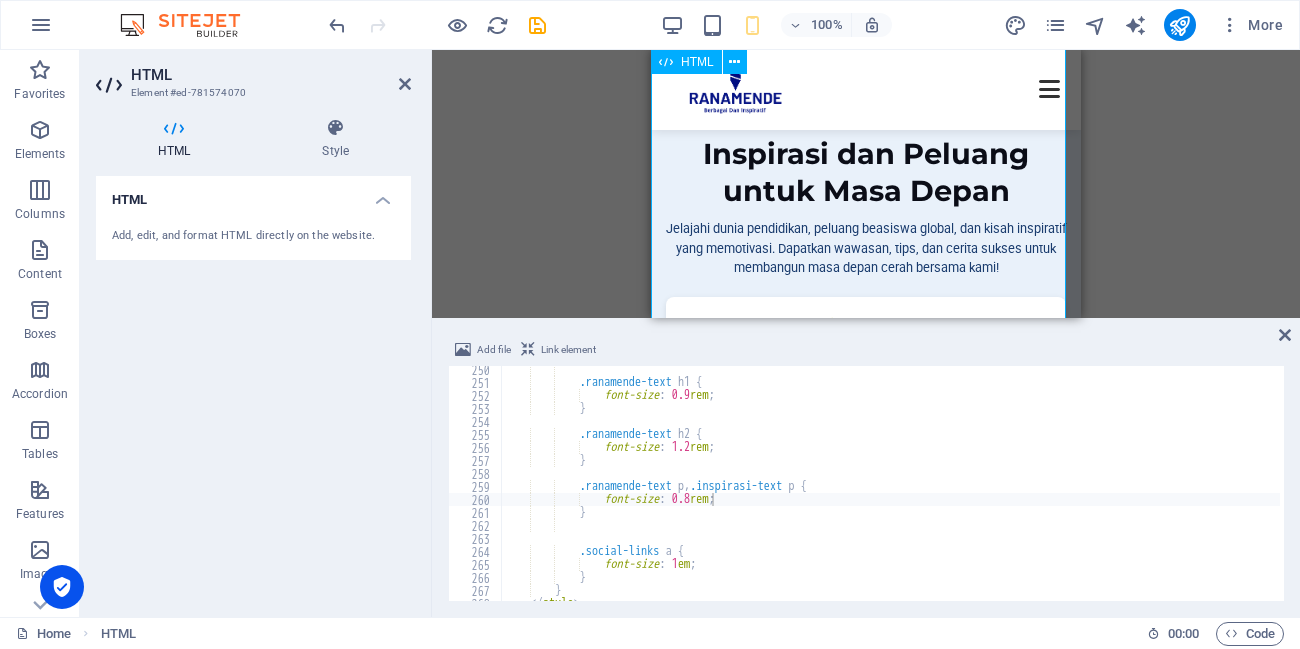 scroll, scrollTop: 1080, scrollLeft: 0, axis: vertical 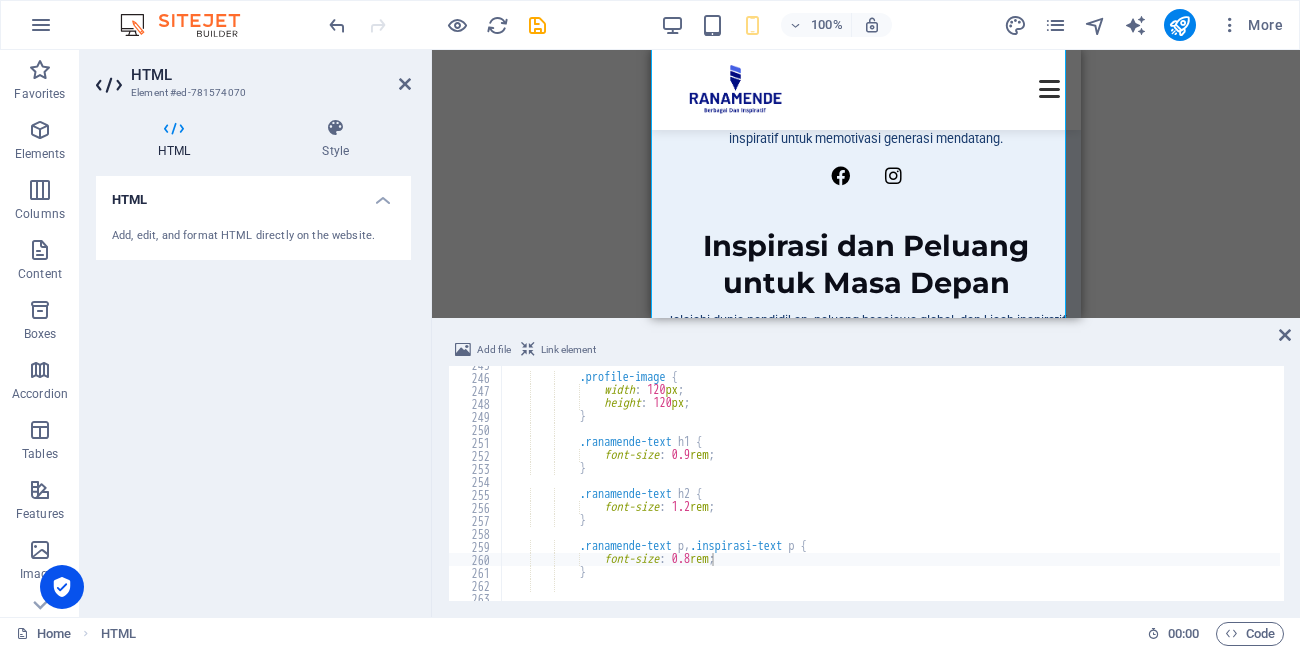 click on ".profile-image   {                     width :   120 px ;                     height :   120 px ;                }                               .ranamende-text   h1   {                     font-size :   0.9 rem ;                }                .ranamende-text   h2   {                     font-size :   1.2 rem ;                }                .ranamende-text   p  , .inspirasi-text   p   {                     font-size :   0.8 rem ;                }" at bounding box center [1552, 486] 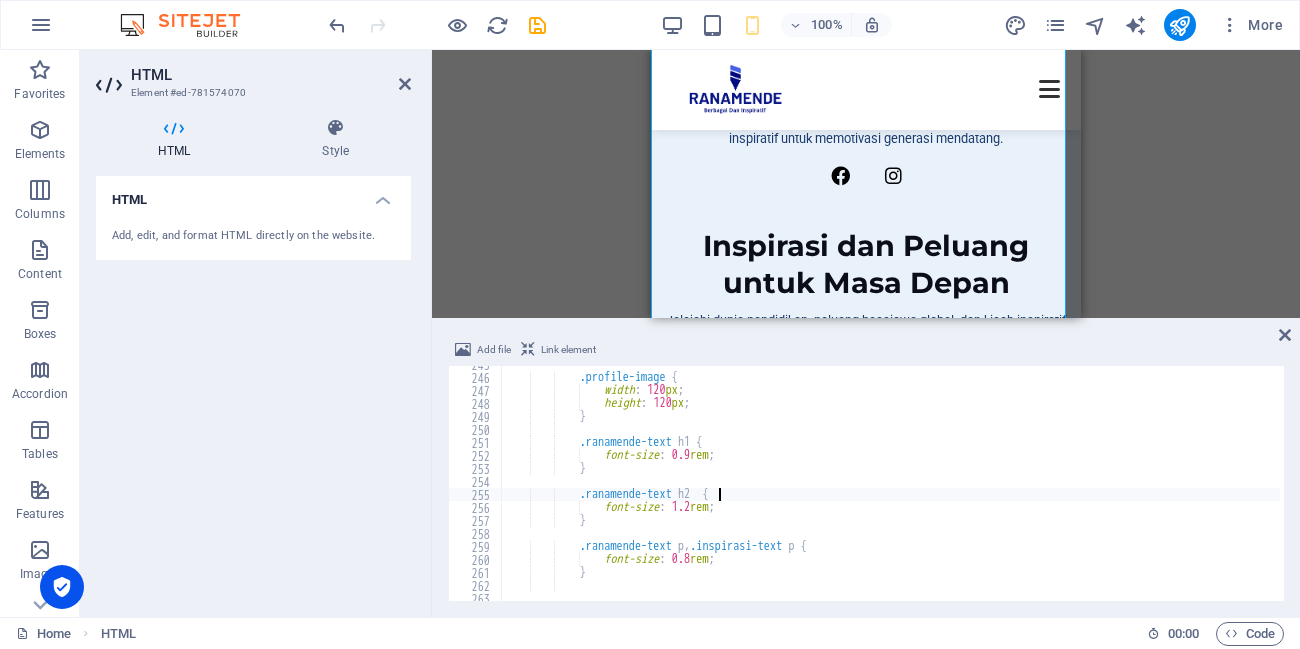 scroll, scrollTop: 0, scrollLeft: 17, axis: horizontal 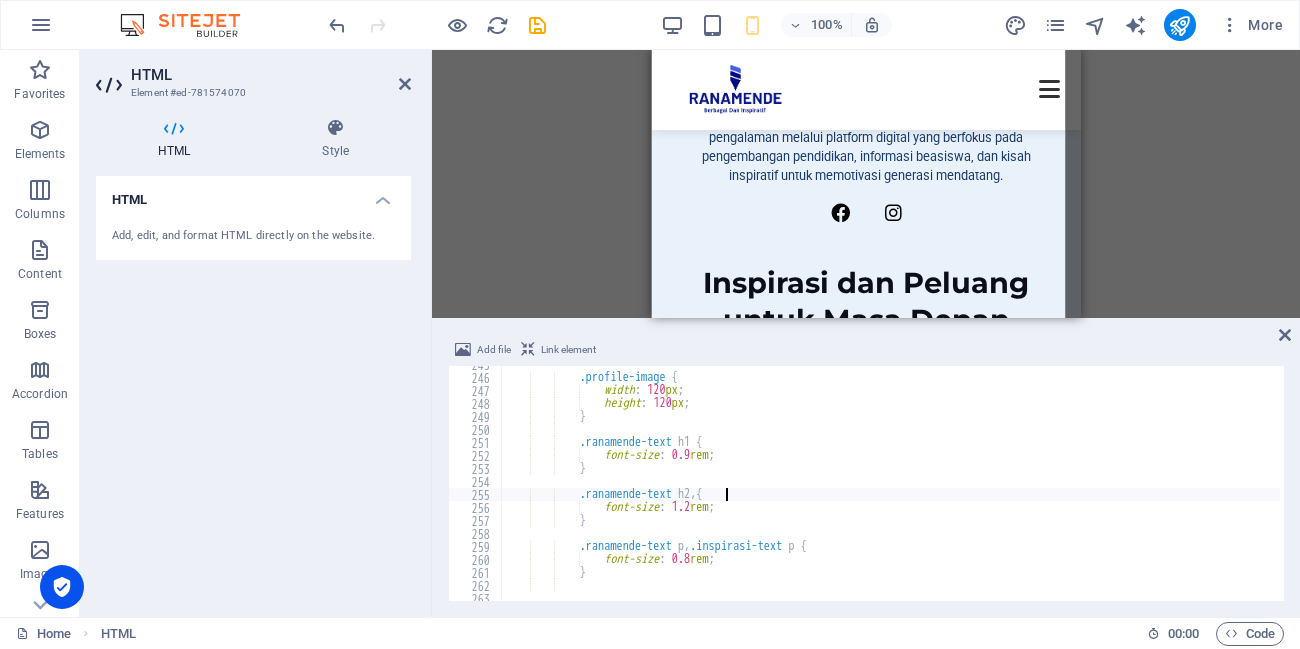 paste on "inspirasi-text" 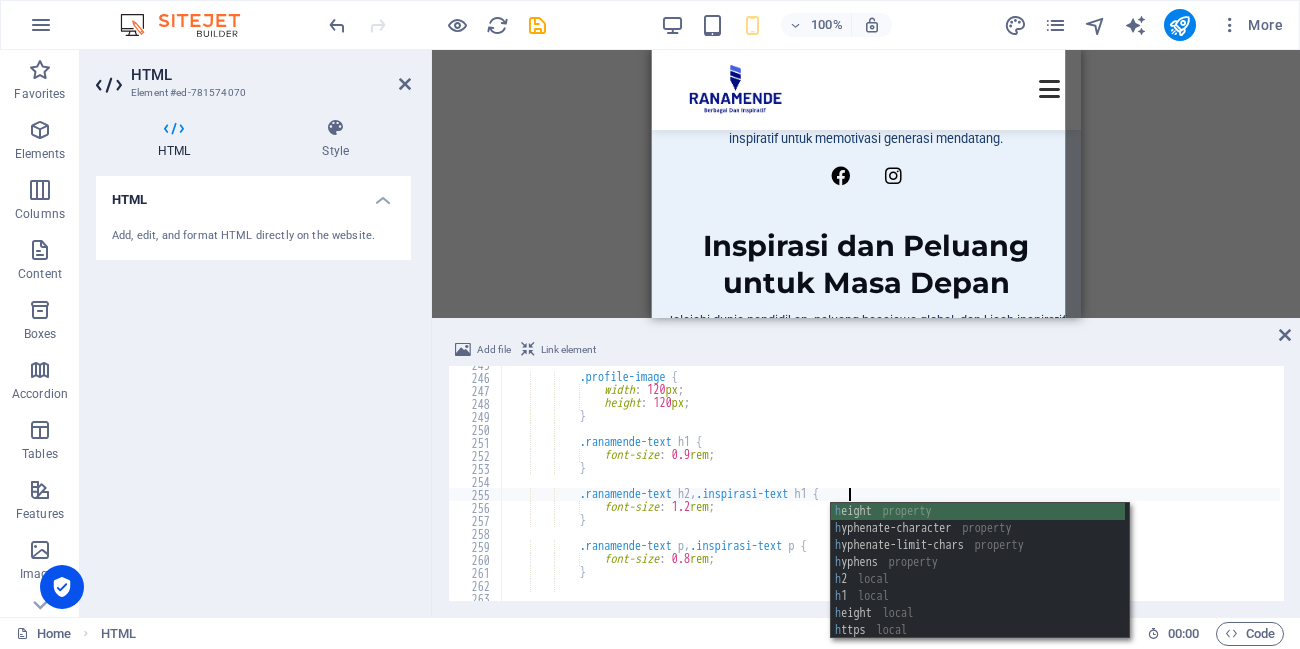 scroll, scrollTop: 0, scrollLeft: 28, axis: horizontal 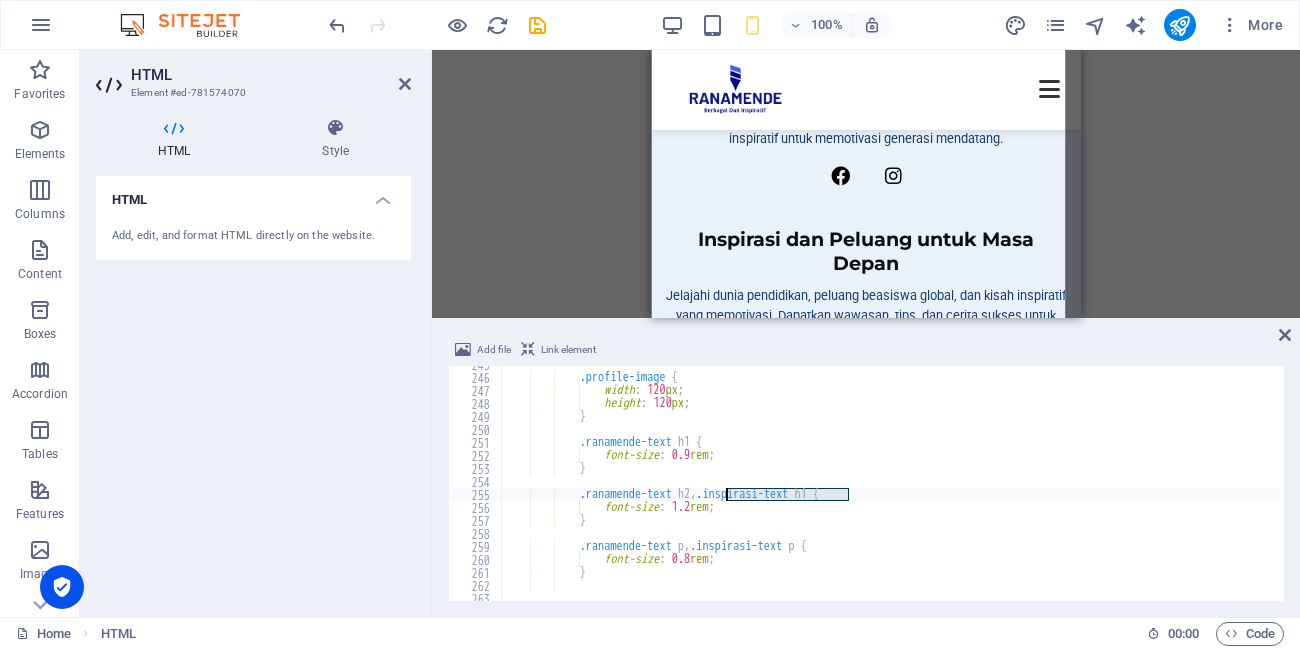 drag, startPoint x: 850, startPoint y: 492, endPoint x: 724, endPoint y: 492, distance: 126 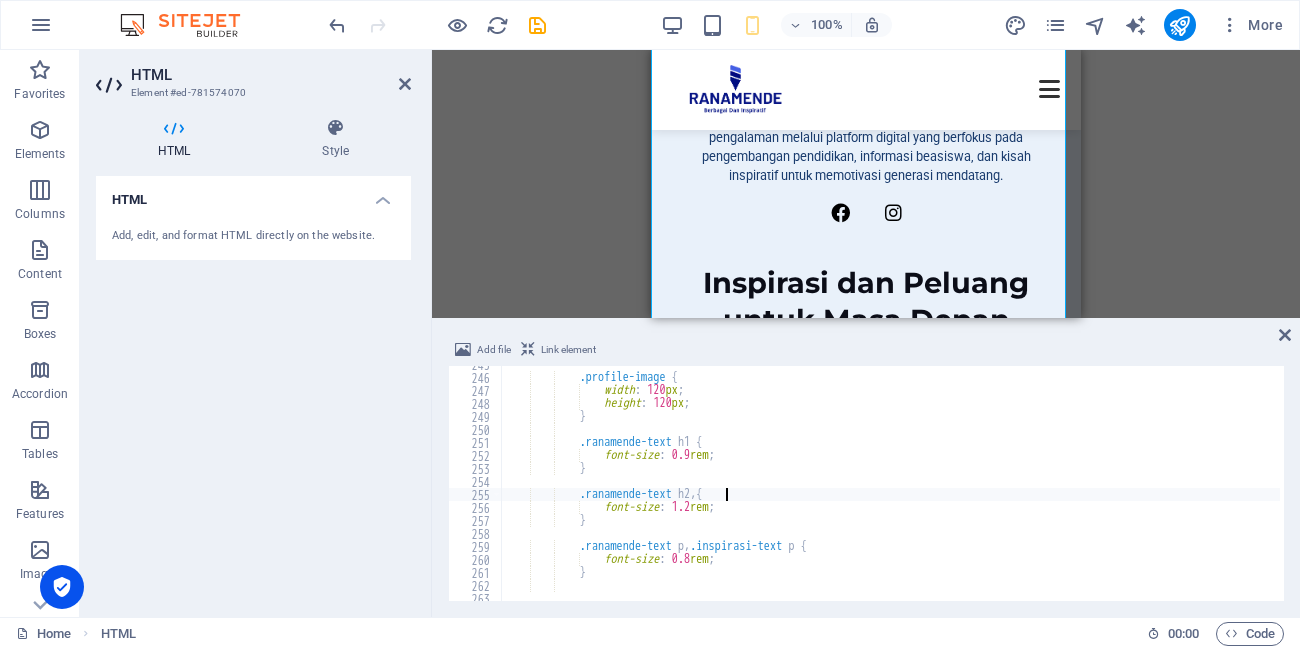 type on ".ranamende-text h2  {" 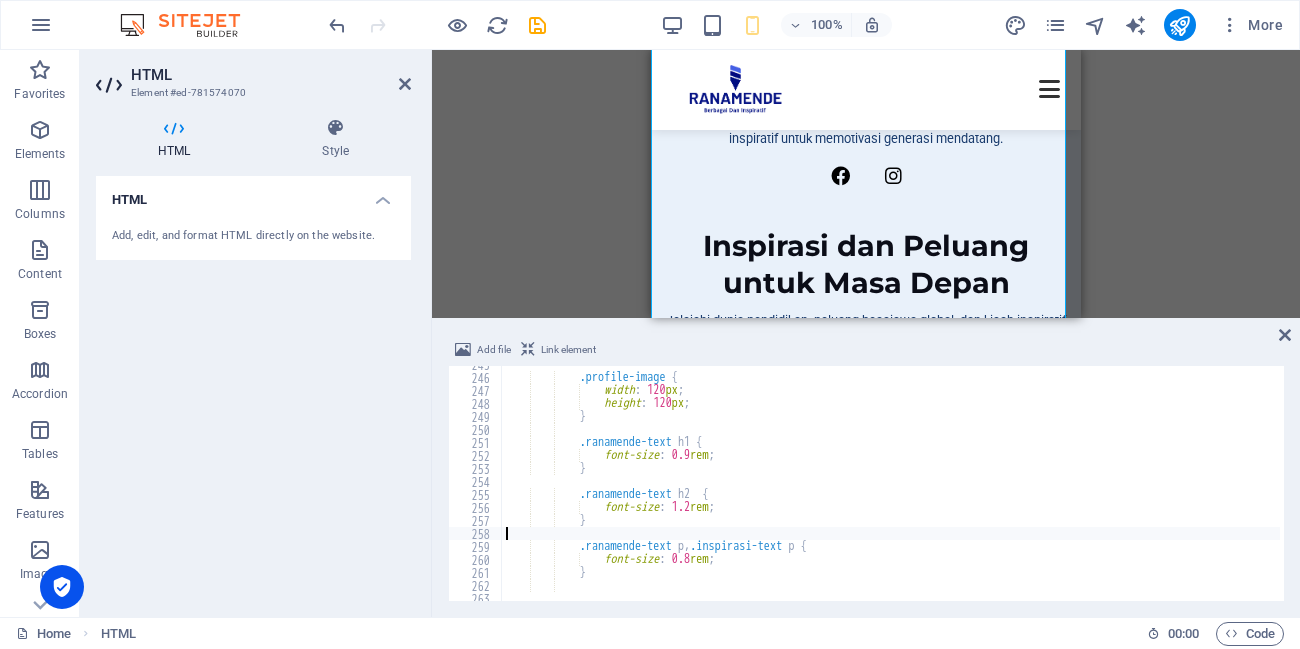 click on ".profile-image   {                     width :   120 px ;                     height :   120 px ;                }                               .ranamende-text   h1   {                     font-size :   0.9 rem ;                }                .ranamende-text   h2    {                     font-size :   1.2 rem ;                }                .ranamende-text   p  , .inspirasi-text   p   {                     font-size :   0.8 rem ;                }" at bounding box center (1552, 486) 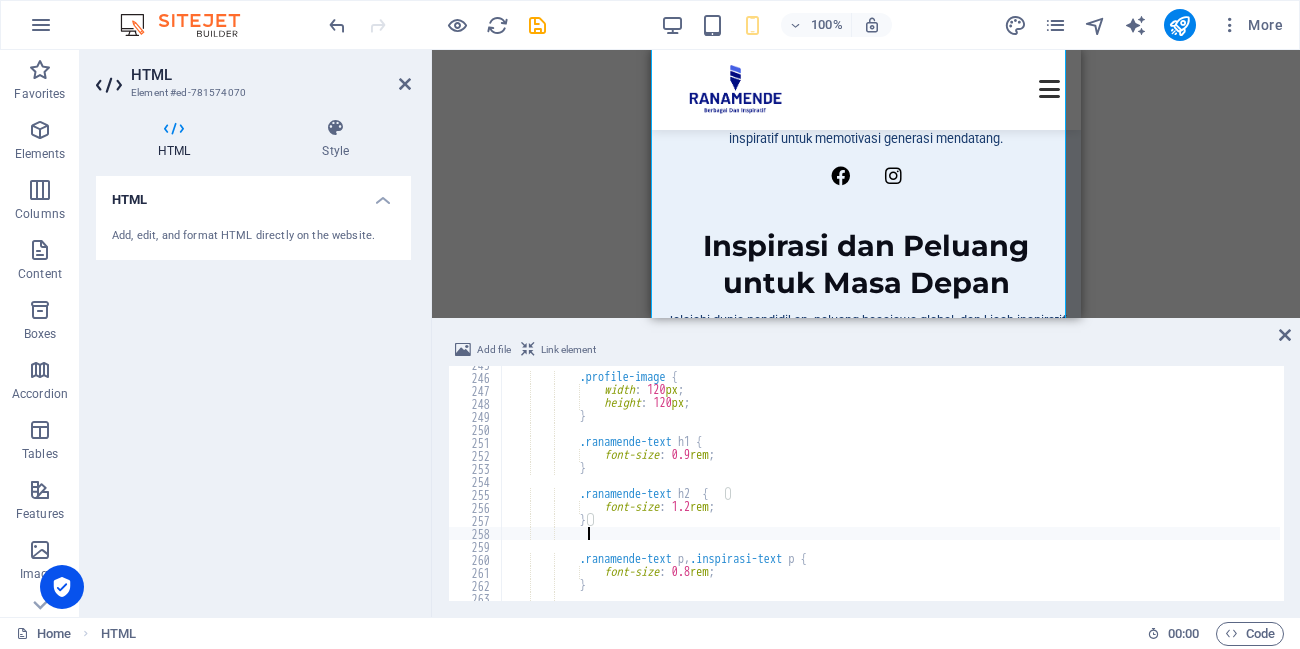 scroll, scrollTop: 0, scrollLeft: 5, axis: horizontal 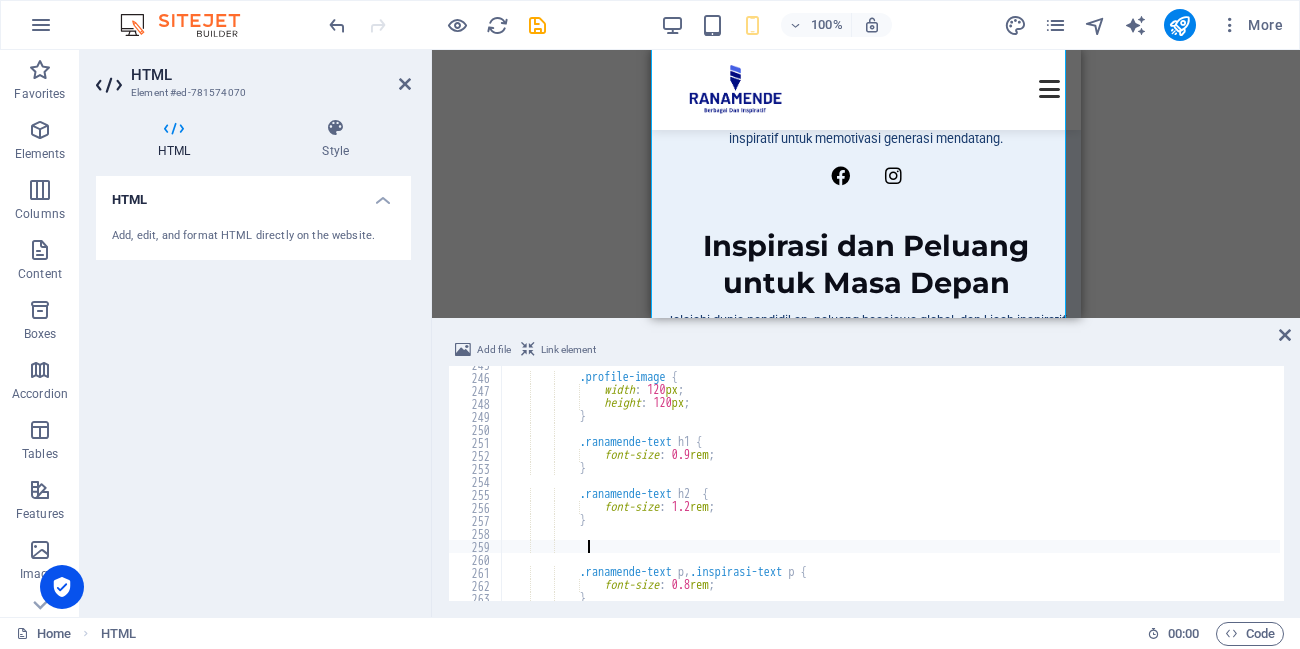 paste on ".inspirasi-text h1" 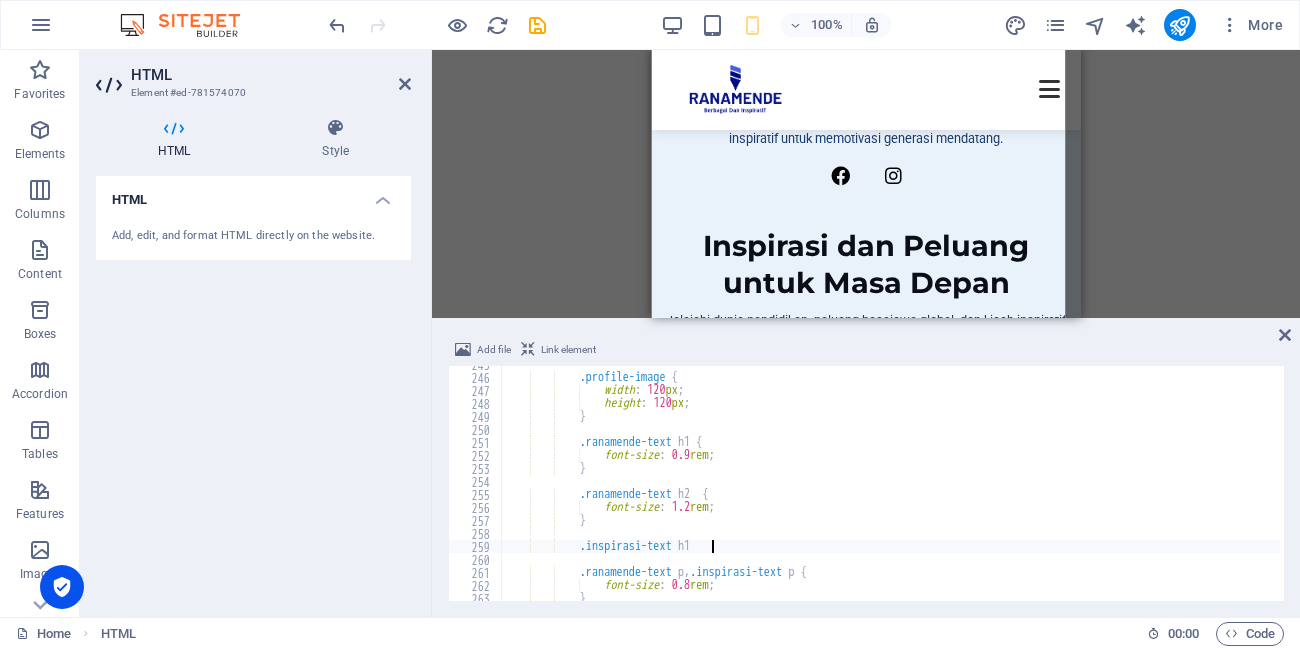 scroll, scrollTop: 1104, scrollLeft: 0, axis: vertical 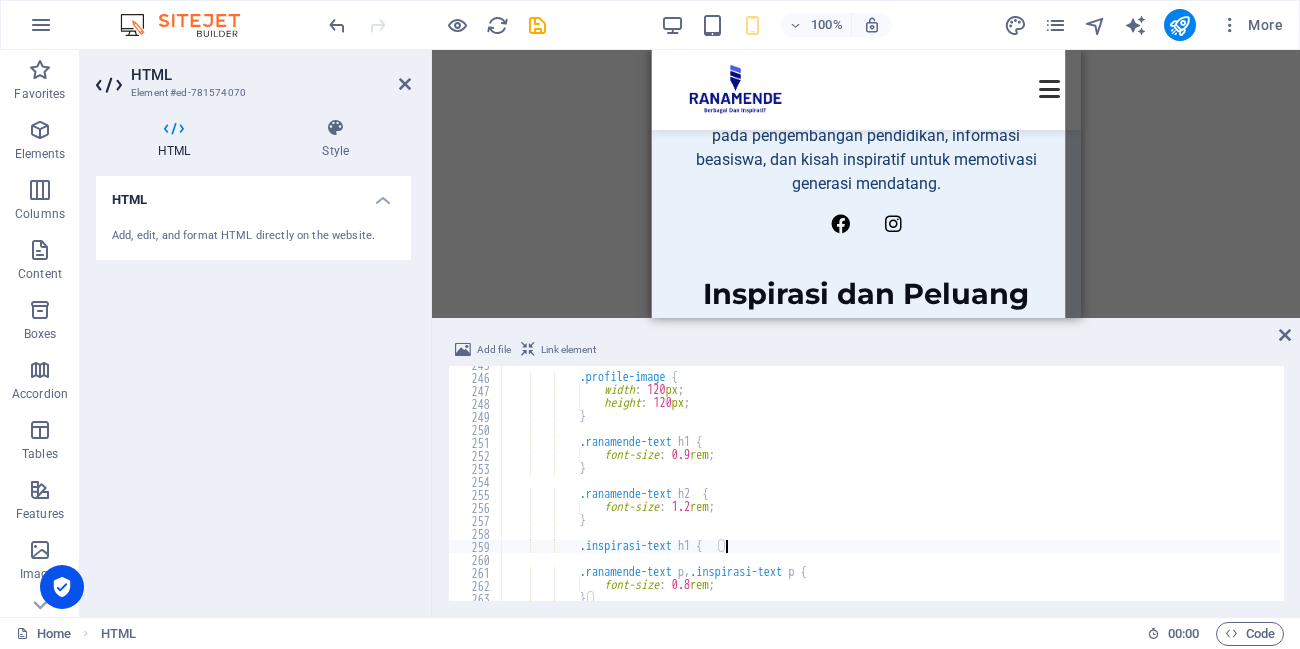 type on ".inspirasi-text h1 {}" 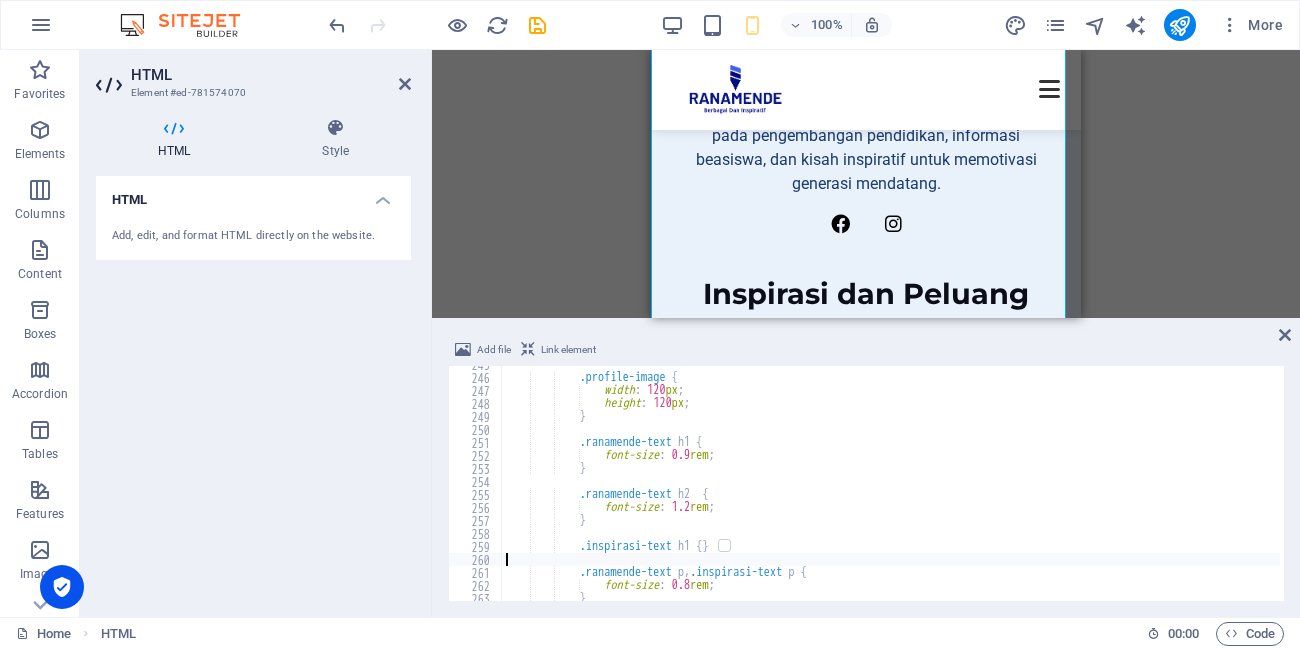 scroll, scrollTop: 0, scrollLeft: 0, axis: both 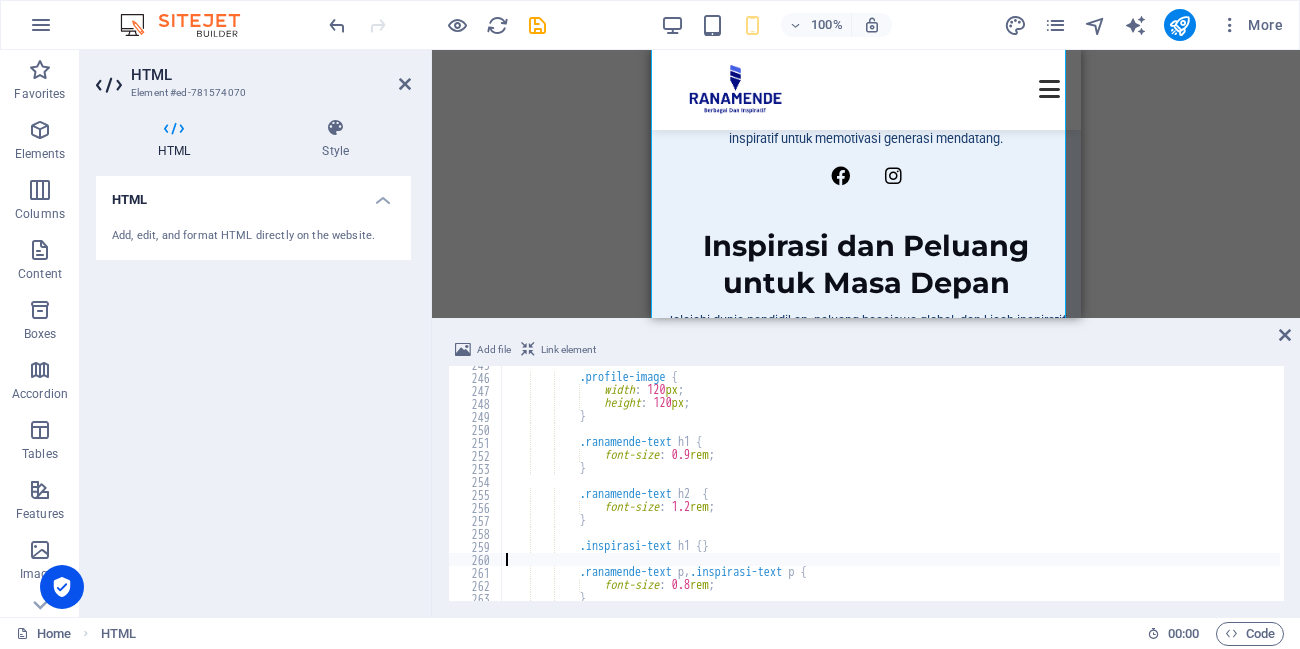 type on ".inspirasi-text h1 {}" 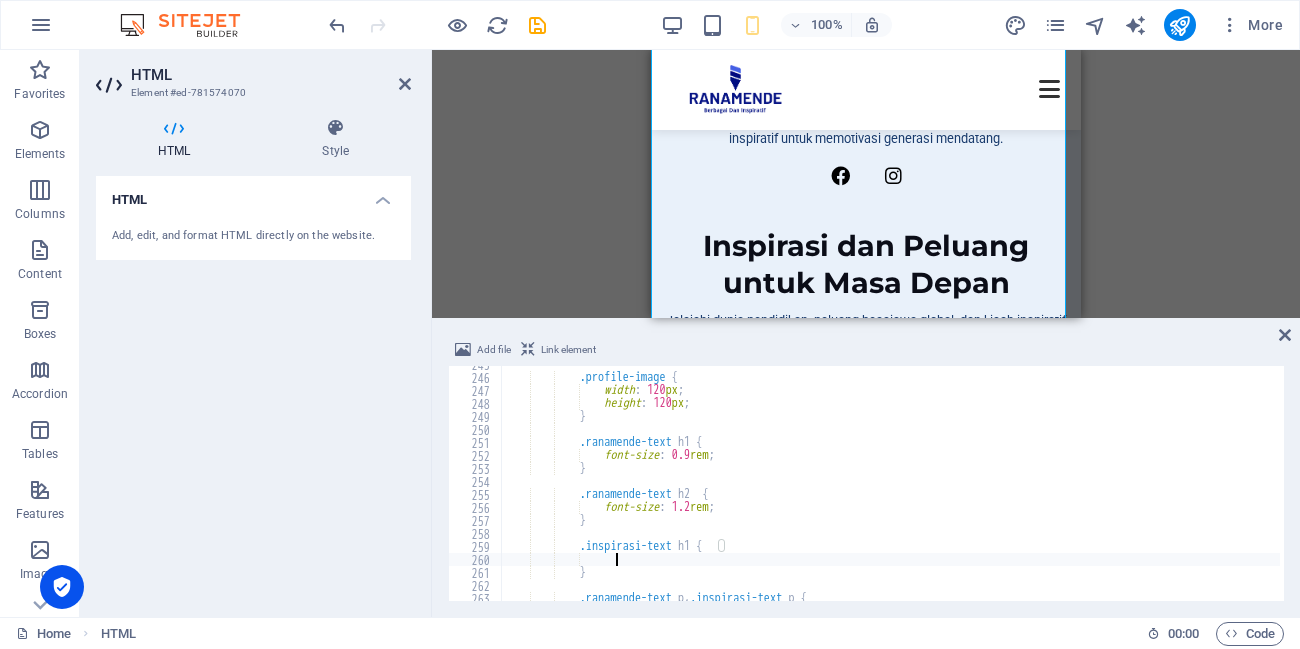scroll, scrollTop: 0, scrollLeft: 7, axis: horizontal 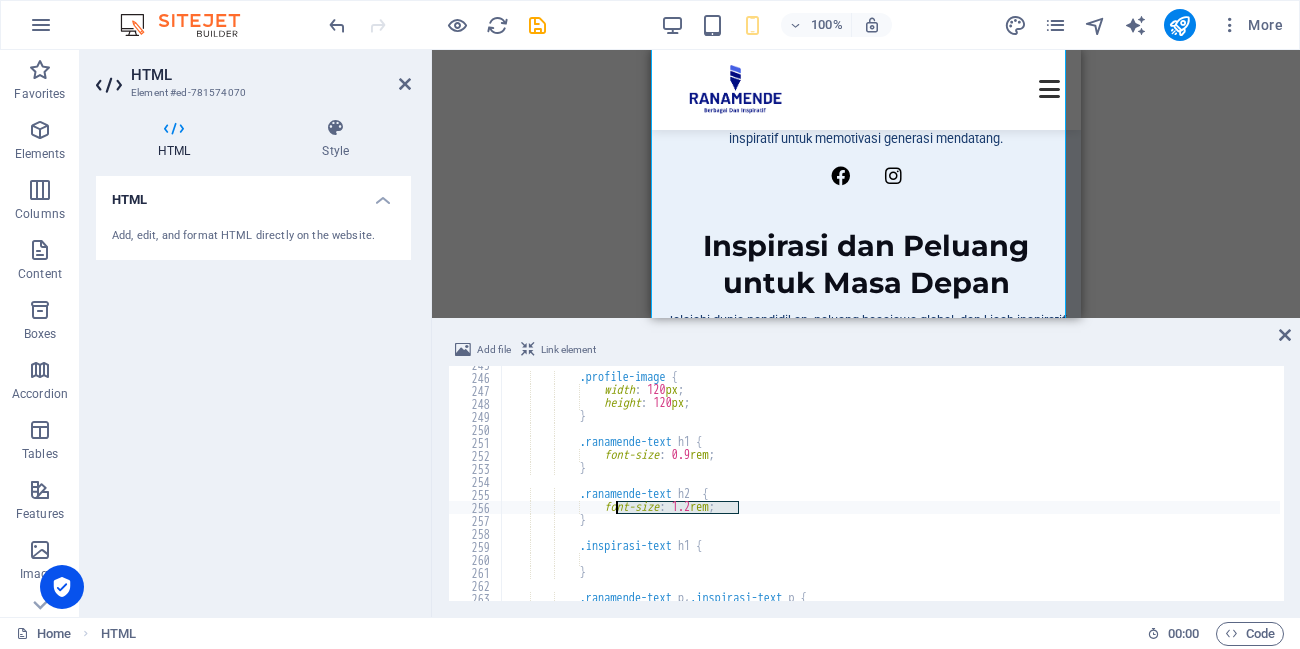 drag, startPoint x: 761, startPoint y: 508, endPoint x: 614, endPoint y: 508, distance: 147 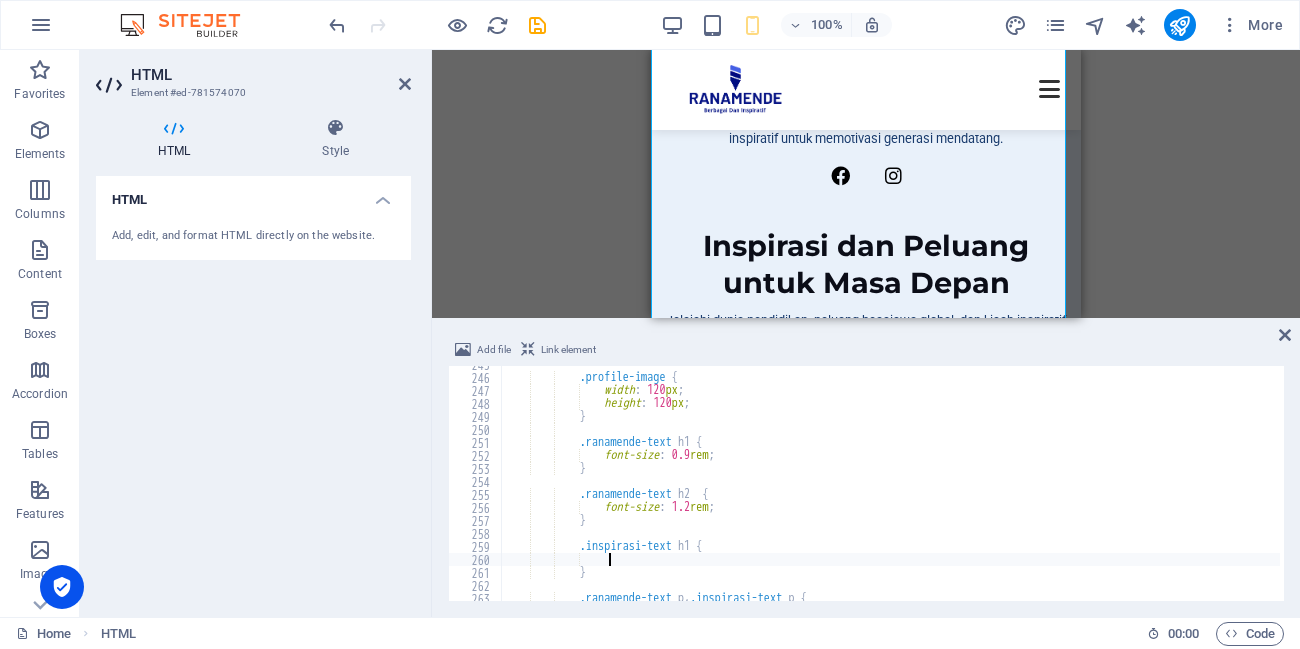 click on ".profile-image   {                     width :   120 px ;                     height :   120 px ;                }                               .ranamende-text   h1   {                     font-size :   0.9 rem ;                }                .ranamende-text   h2    {                     font-size :   1.2 rem ;                }                               .inspirasi-text   h1   {                                    }                .ranamende-text   p  , .inspirasi-text   p   {" at bounding box center [1552, 486] 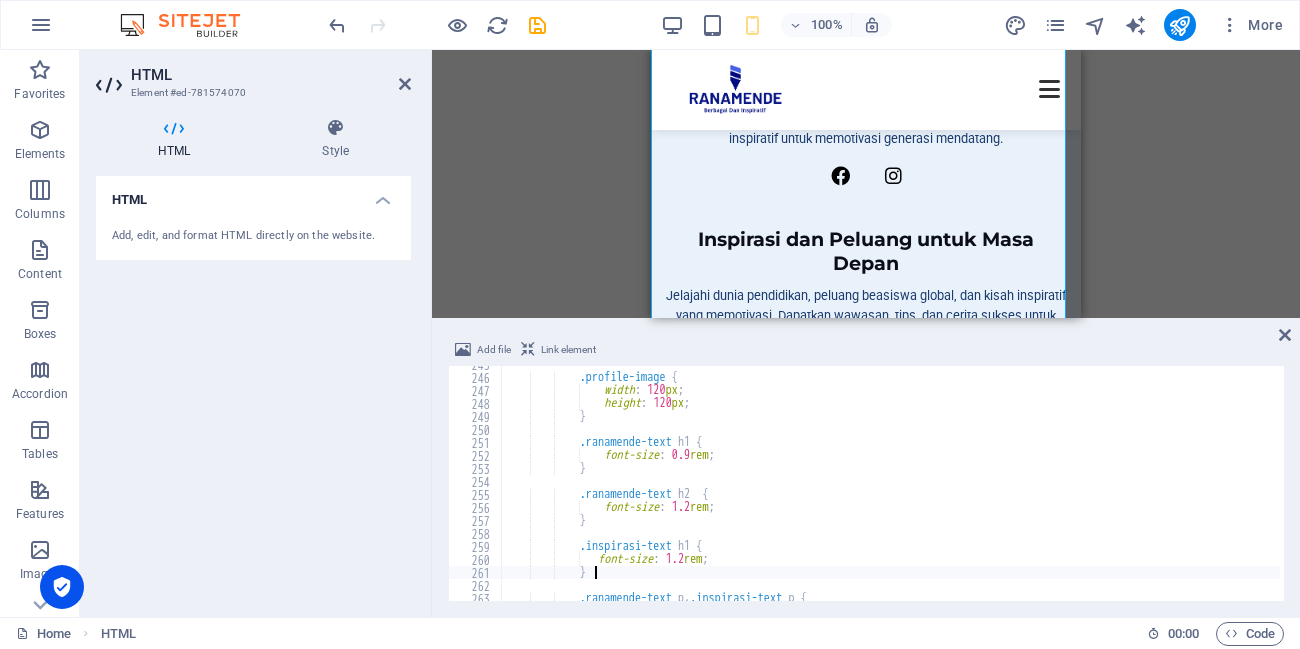 click on ".profile-image   {                     width :   120 px ;                     height :   120 px ;                }                               .ranamende-text   h1   {                     font-size :   0.9 rem ;                }                .ranamende-text   h2    {                     font-size :   1.2 rem ;                }                               .inspirasi-text   h1   {                    font-size :   1.2 rem ;                  }                .ranamende-text   p  , .inspirasi-text   p   {" at bounding box center (1552, 486) 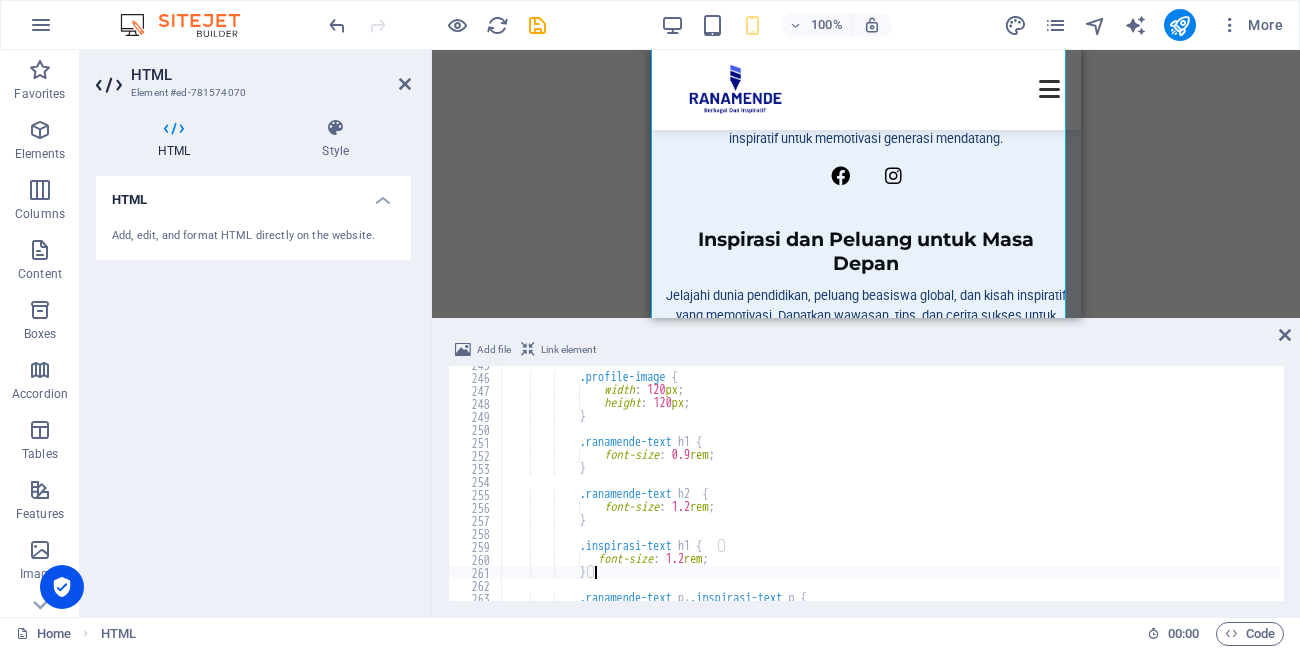 scroll, scrollTop: 0, scrollLeft: 6, axis: horizontal 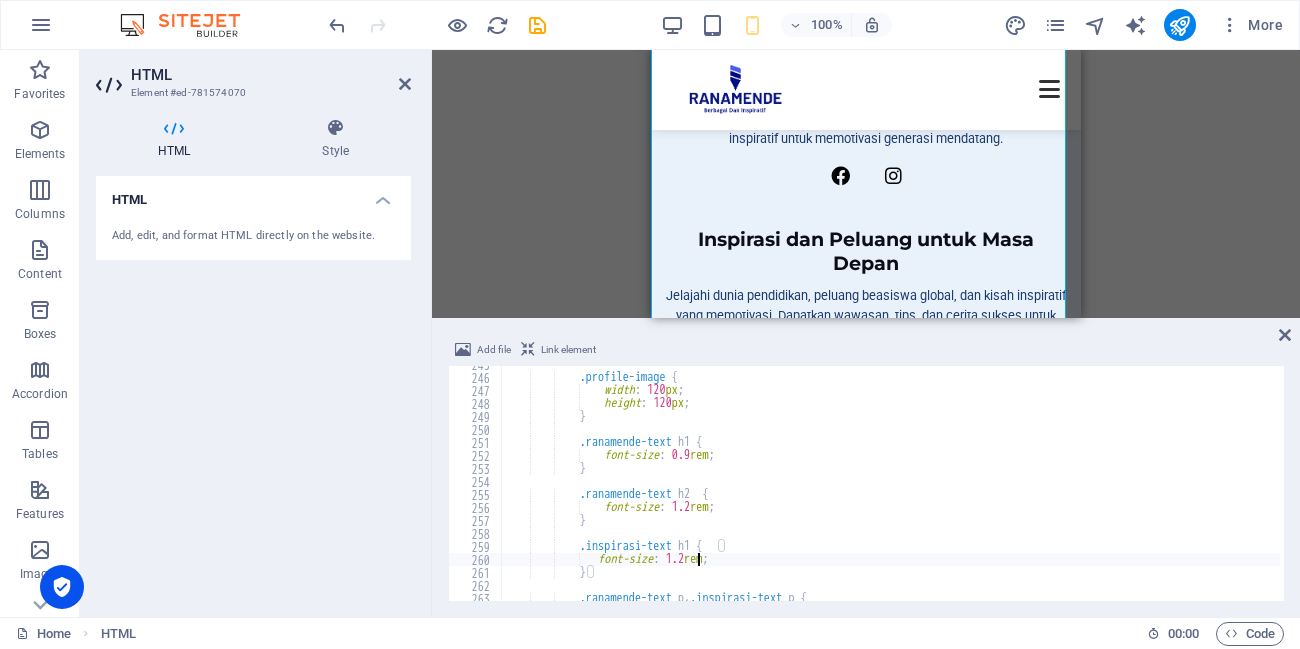 click on ".profile-image   {                     width :   120 px ;                     height :   120 px ;                }                               .ranamende-text   h1   {                     font-size :   0.9 rem ;                }                .ranamende-text   h2    {                     font-size :   1.2 rem ;                }                               .inspirasi-text   h1   {                    font-size :   1.2 rem ;                  }                .ranamende-text   p  , .inspirasi-text   p   {" at bounding box center [1552, 486] 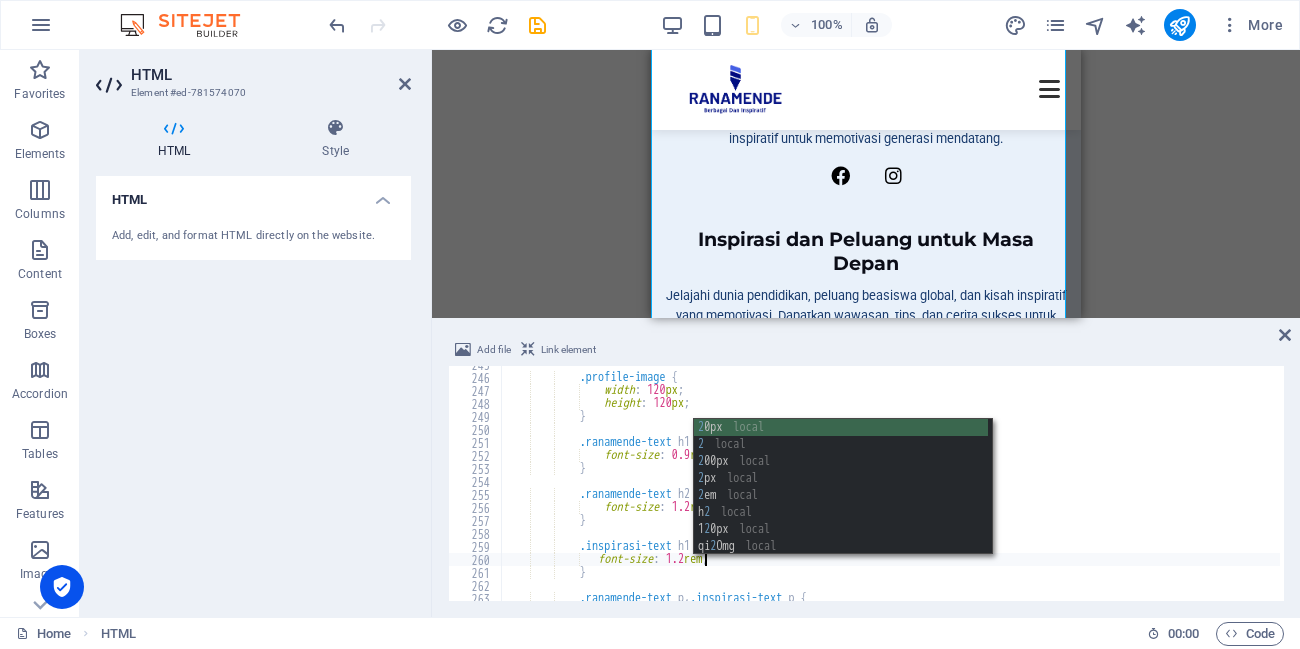 scroll, scrollTop: 0, scrollLeft: 16, axis: horizontal 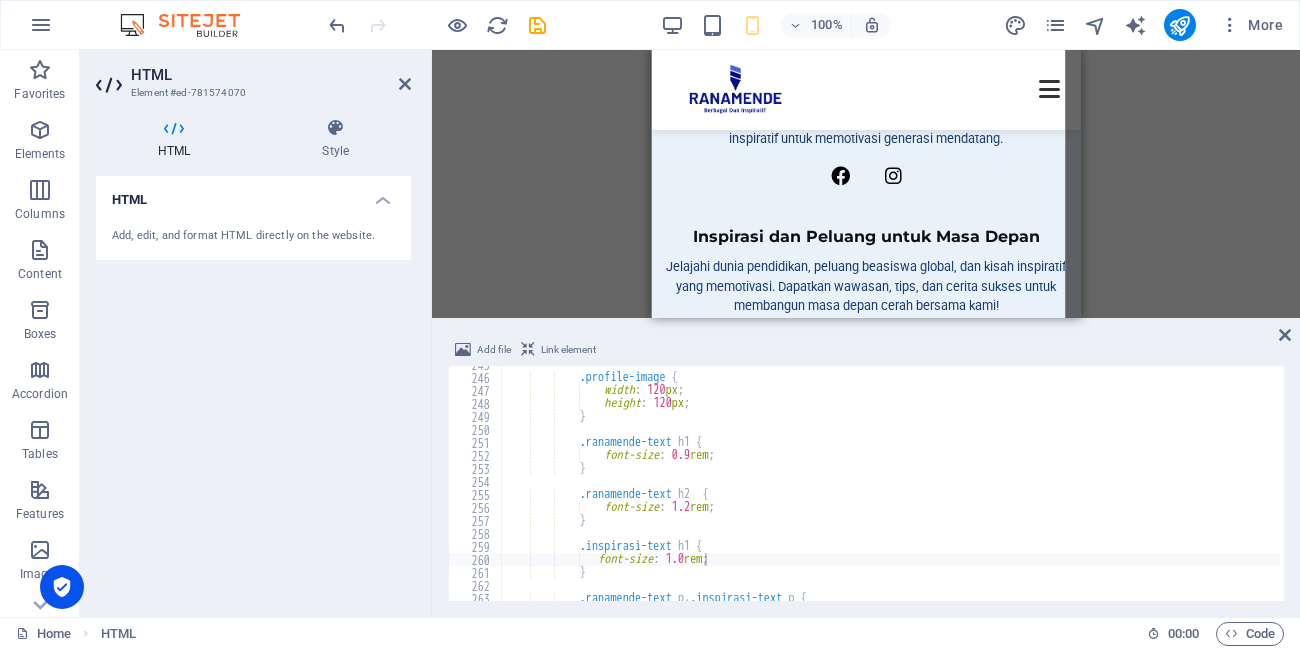 click on ".profile-image   {                     width :   120 px ;                     height :   120 px ;                }                               .ranamende-text   h1   {                     font-size :   0.9 rem ;                }                .ranamende-text   h2    {                     font-size :   1.2 rem ;                }                               .inspirasi-text   h1   {                    font-size :   1.0 rem ;                  }                .ranamende-text   p  , .inspirasi-text   p   {" at bounding box center [1552, 486] 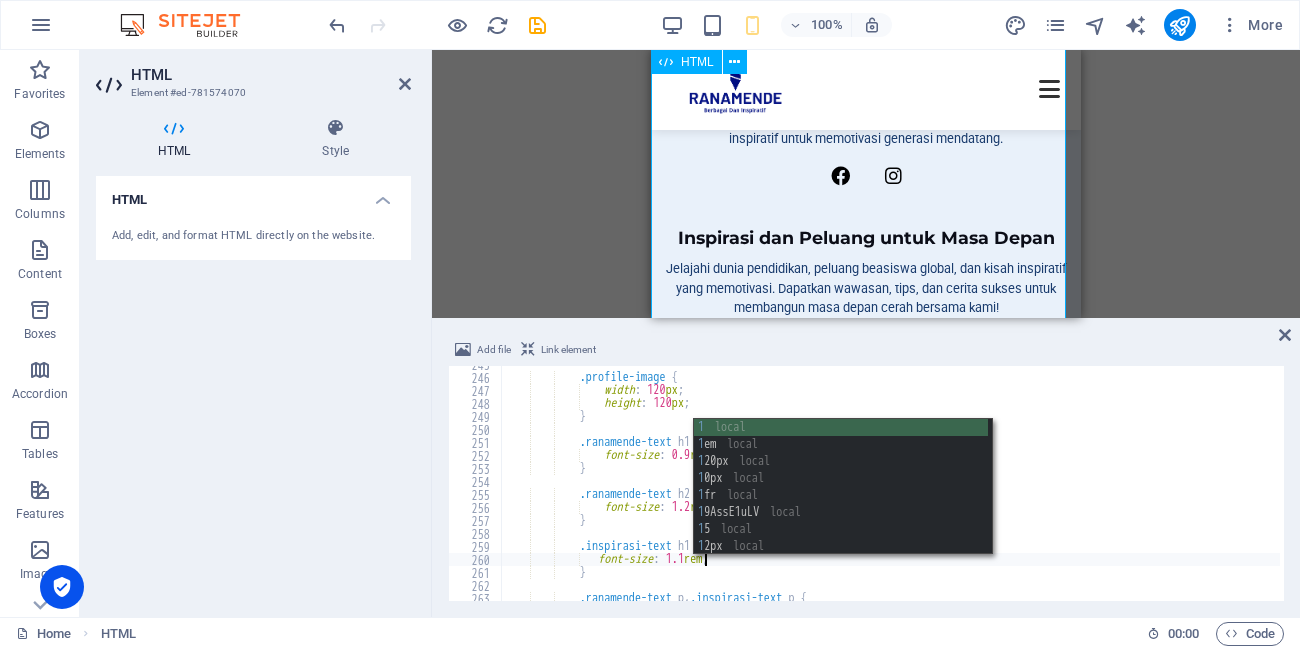 type on "font-size: 1.1rem;" 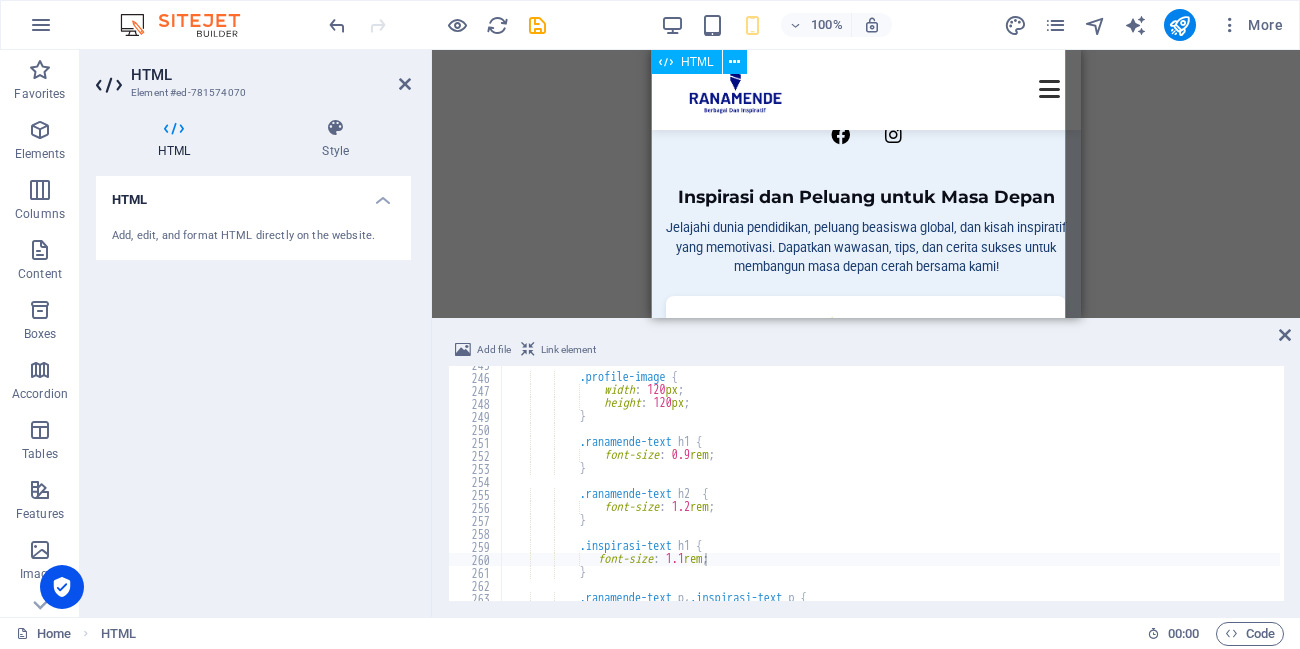 scroll, scrollTop: 960, scrollLeft: 0, axis: vertical 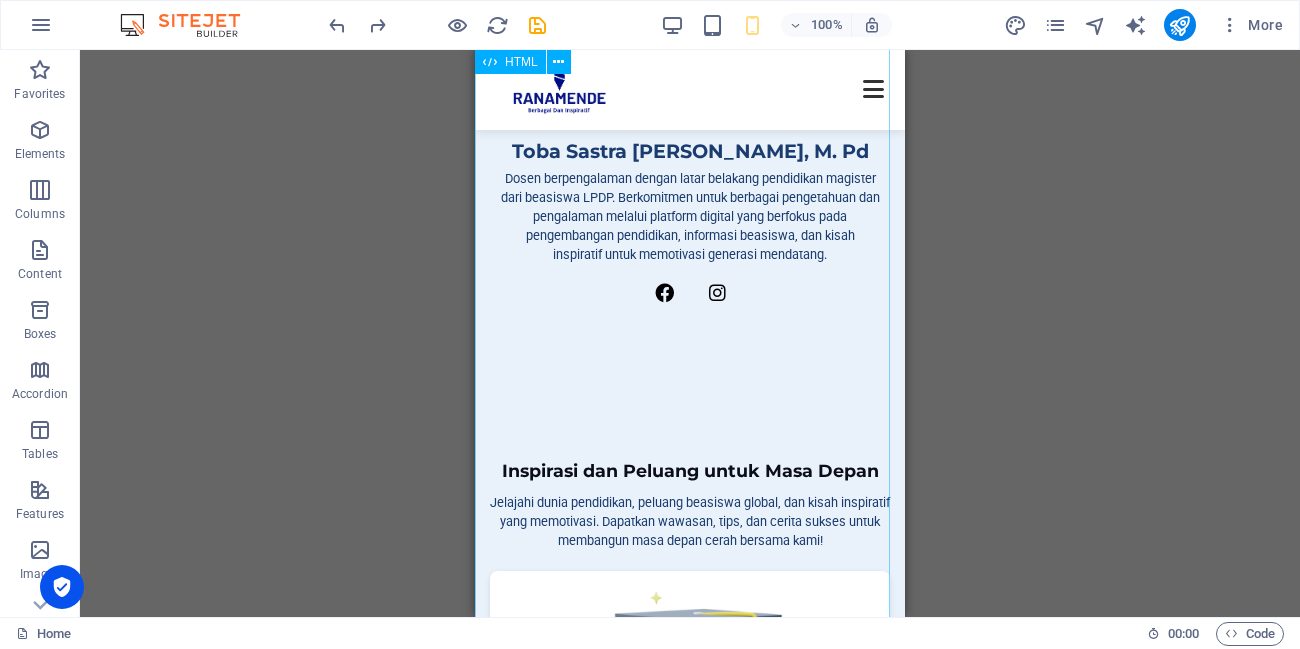 click on "Ranamende: Profil dan Inspirasi
Dosen
Toba Sastra Wan Manik, [PERSON_NAME] berpengalaman dengan latar belakang pendidikan magister dari beasiswa LPDP. Berkomitmen untuk berbagai pengetahuan dan pengalaman melalui platform digital yang berfokus pada pengembangan pendidikan, informasi beasiswa, dan kisah inspiratif untuk memotivasi generasi mendatang.
Inspirasi dan Peluang untuk Masa Depan
Jelajahi dunia pendidikan, peluang beasiswa global, dan kisah inspiratif yang memotivasi. Dapatkan wawasan, tips, dan cerita sukses untuk membangun masa depan cerah bersama kami!
Pendidikan Beasiswa" at bounding box center [690, 995] 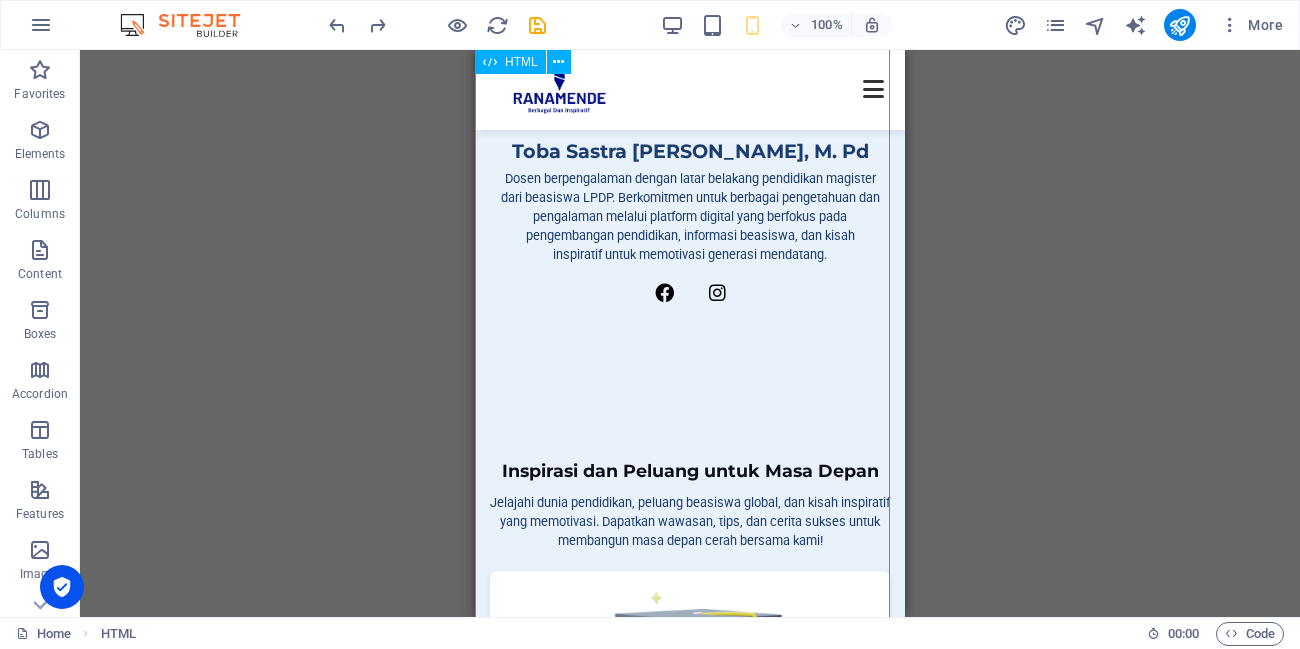 click on "Ranamende: Profil dan Inspirasi
Dosen
Toba Sastra Wan Manik, [PERSON_NAME] berpengalaman dengan latar belakang pendidikan magister dari beasiswa LPDP. Berkomitmen untuk berbagai pengetahuan dan pengalaman melalui platform digital yang berfokus pada pengembangan pendidikan, informasi beasiswa, dan kisah inspiratif untuk memotivasi generasi mendatang.
Inspirasi dan Peluang untuk Masa Depan
Jelajahi dunia pendidikan, peluang beasiswa global, dan kisah inspiratif yang memotivasi. Dapatkan wawasan, tips, dan cerita sukses untuk membangun masa depan cerah bersama kami!
Pendidikan Beasiswa" at bounding box center [690, 995] 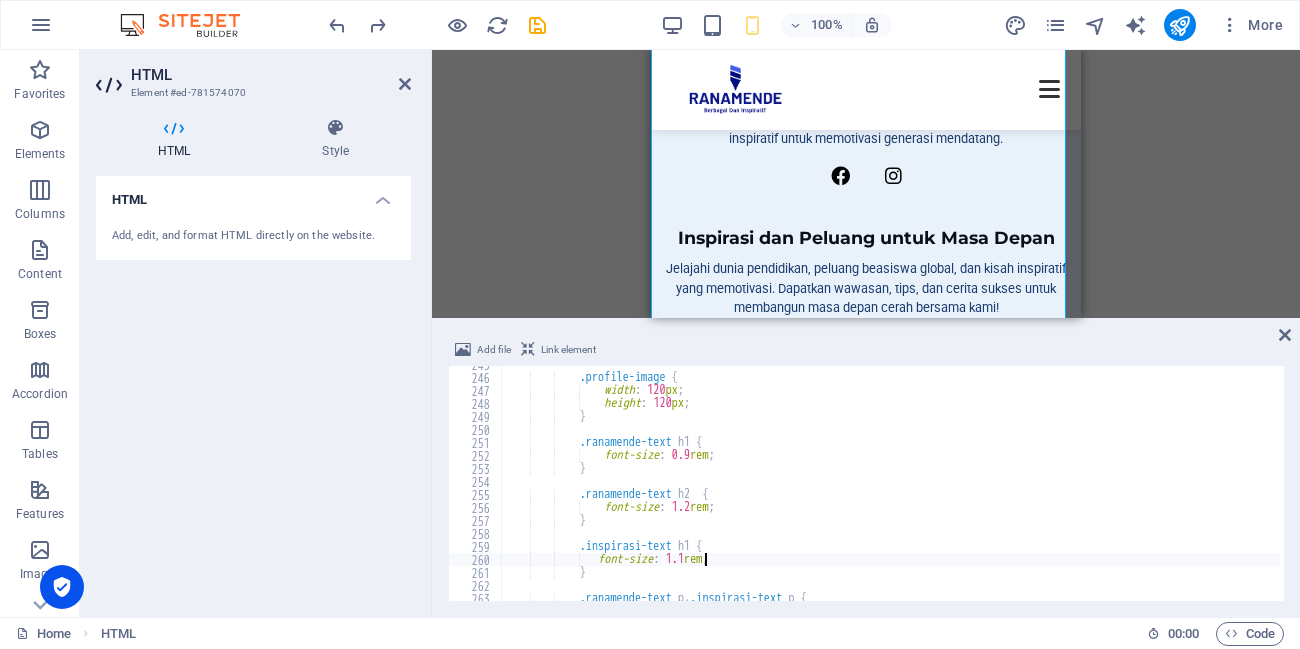 scroll, scrollTop: 3180, scrollLeft: 0, axis: vertical 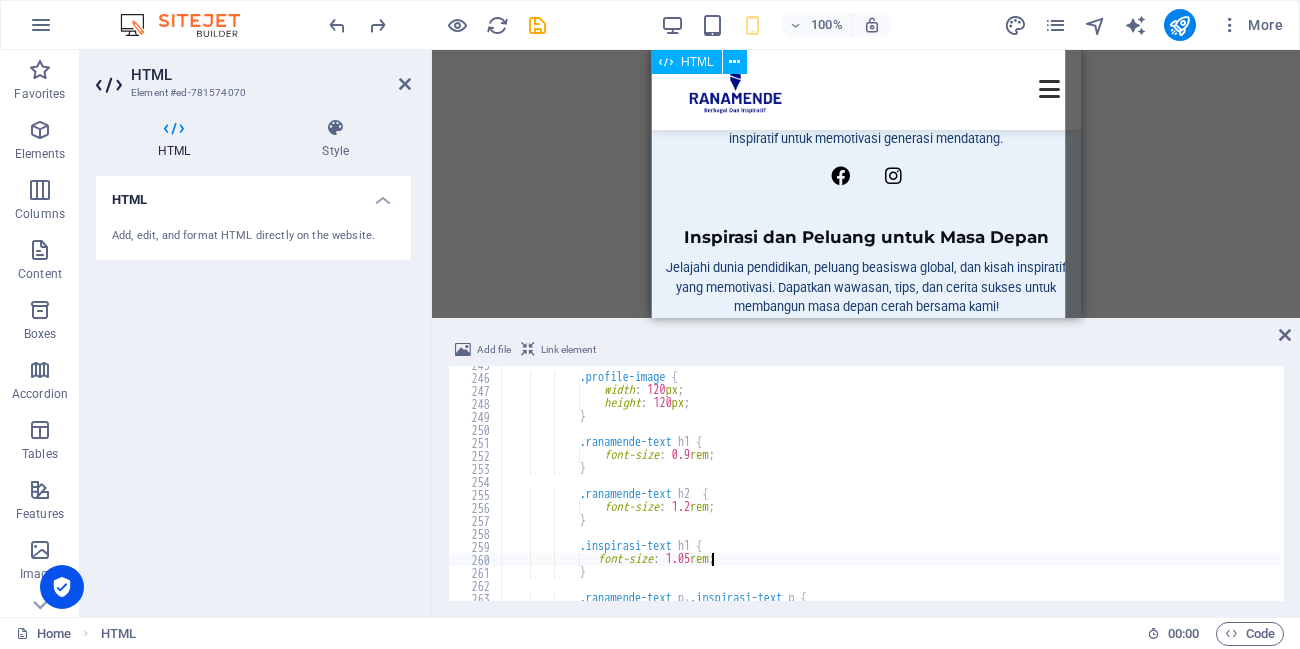 type on "font-size: 1.05rem;" 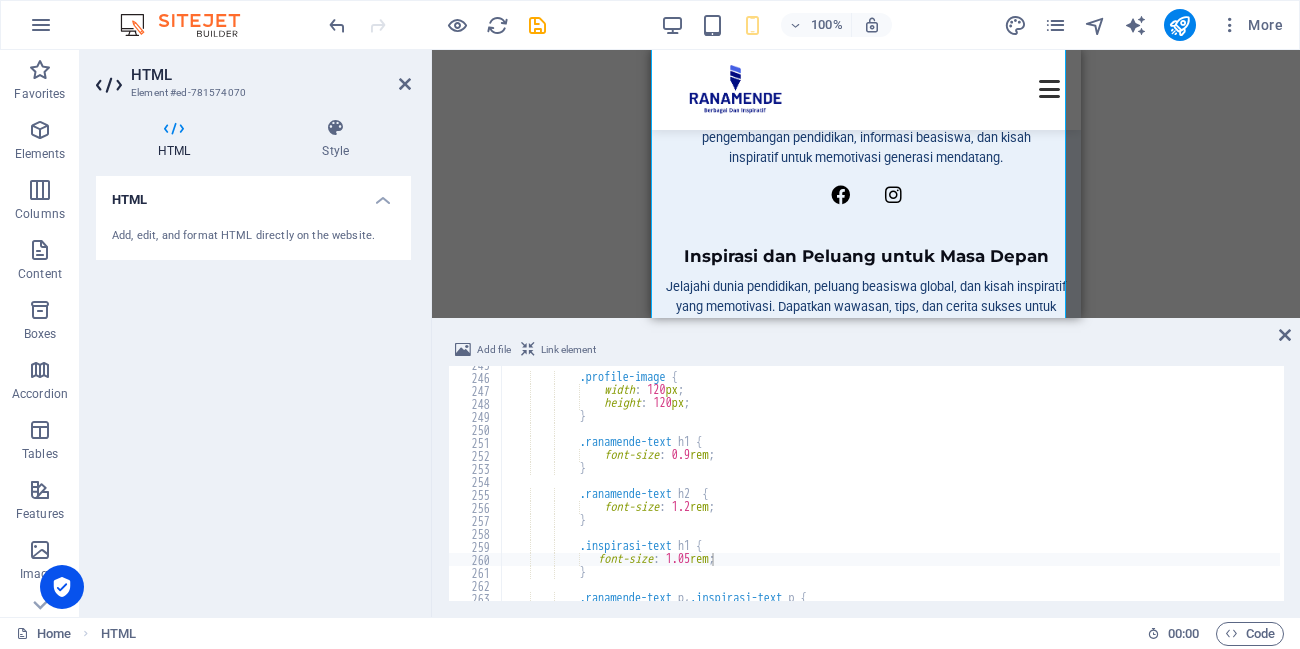 scroll, scrollTop: 960, scrollLeft: 0, axis: vertical 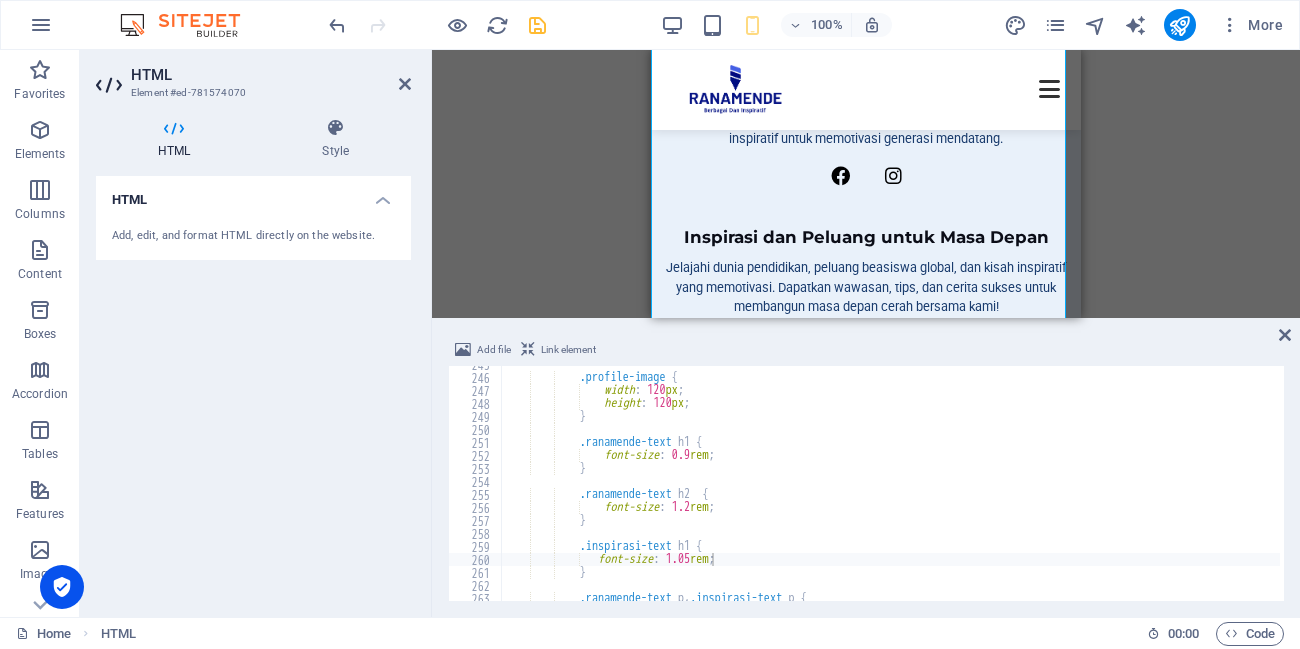 click at bounding box center (537, 25) 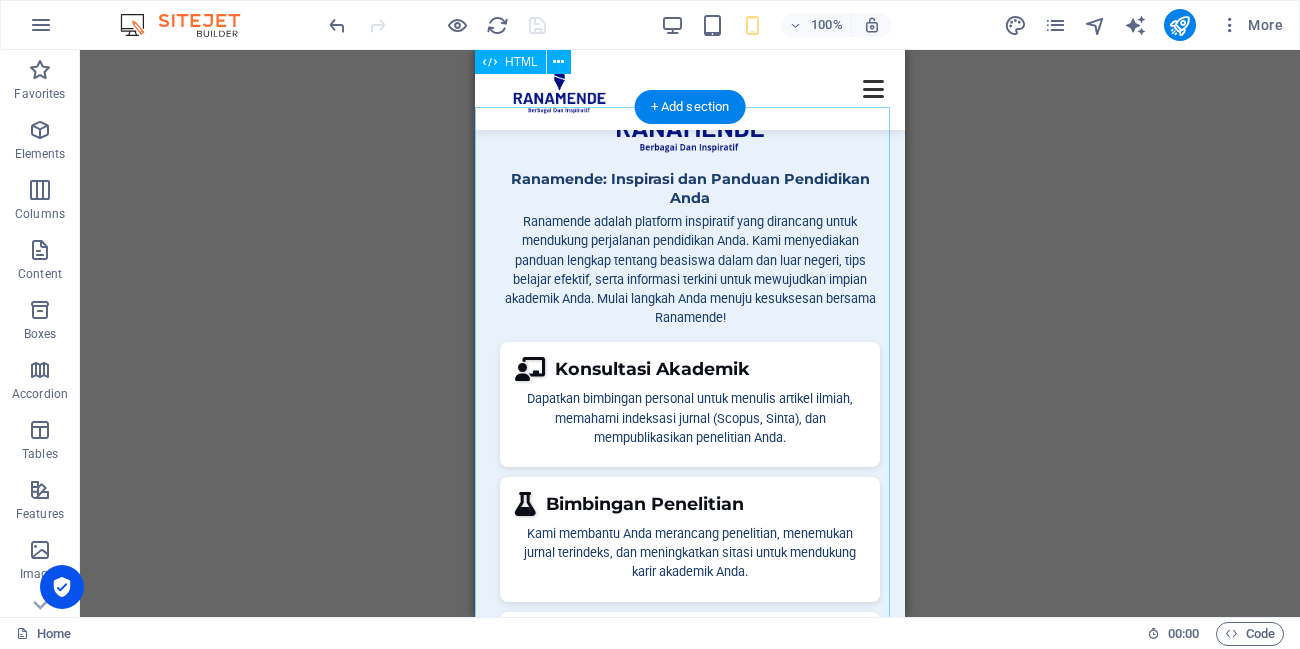 scroll, scrollTop: 0, scrollLeft: 0, axis: both 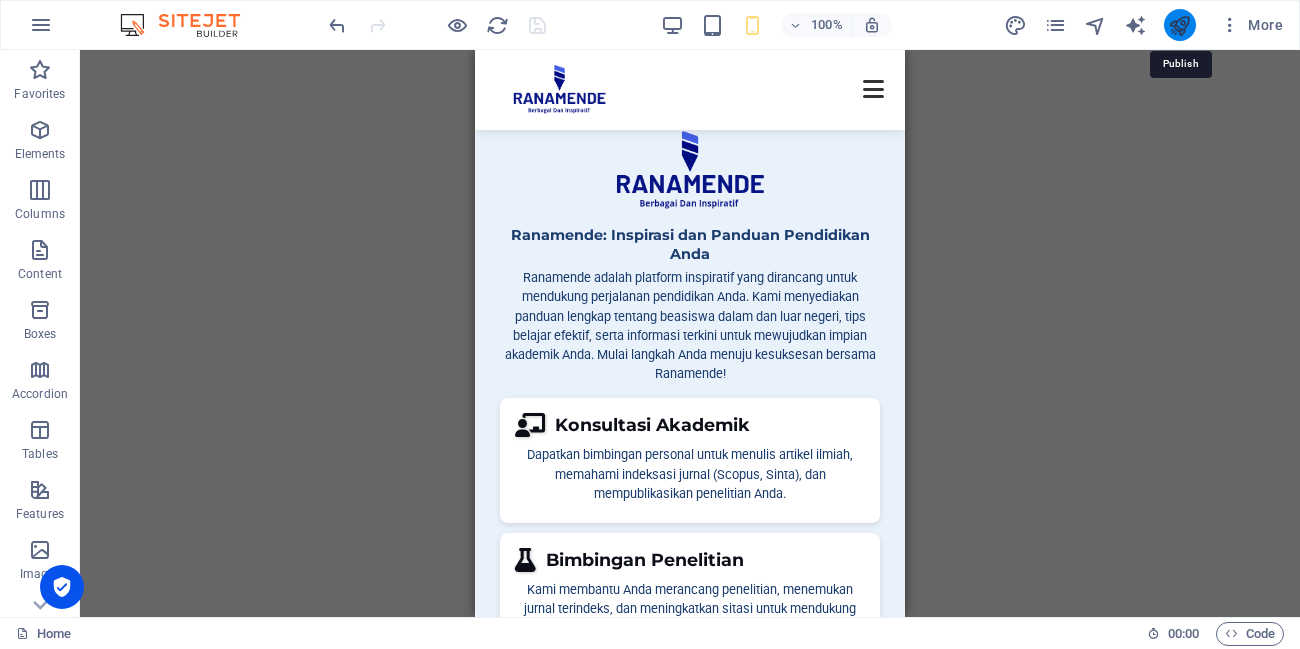 click at bounding box center [1179, 25] 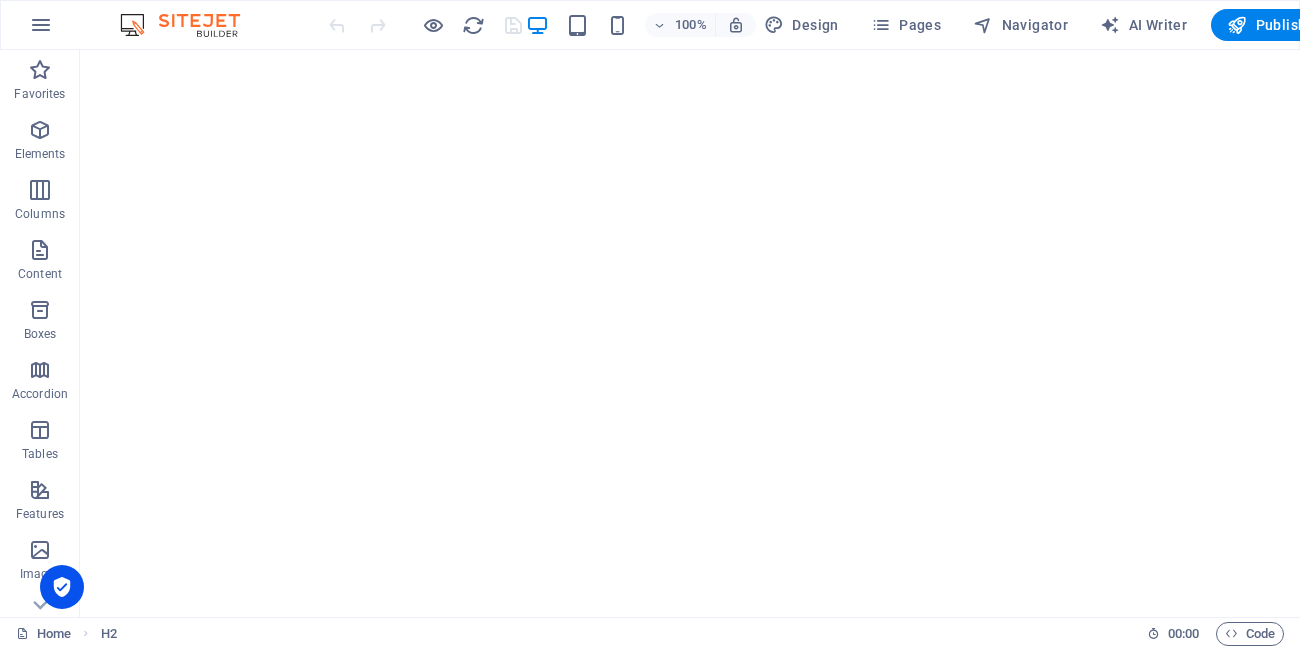 scroll, scrollTop: 0, scrollLeft: 0, axis: both 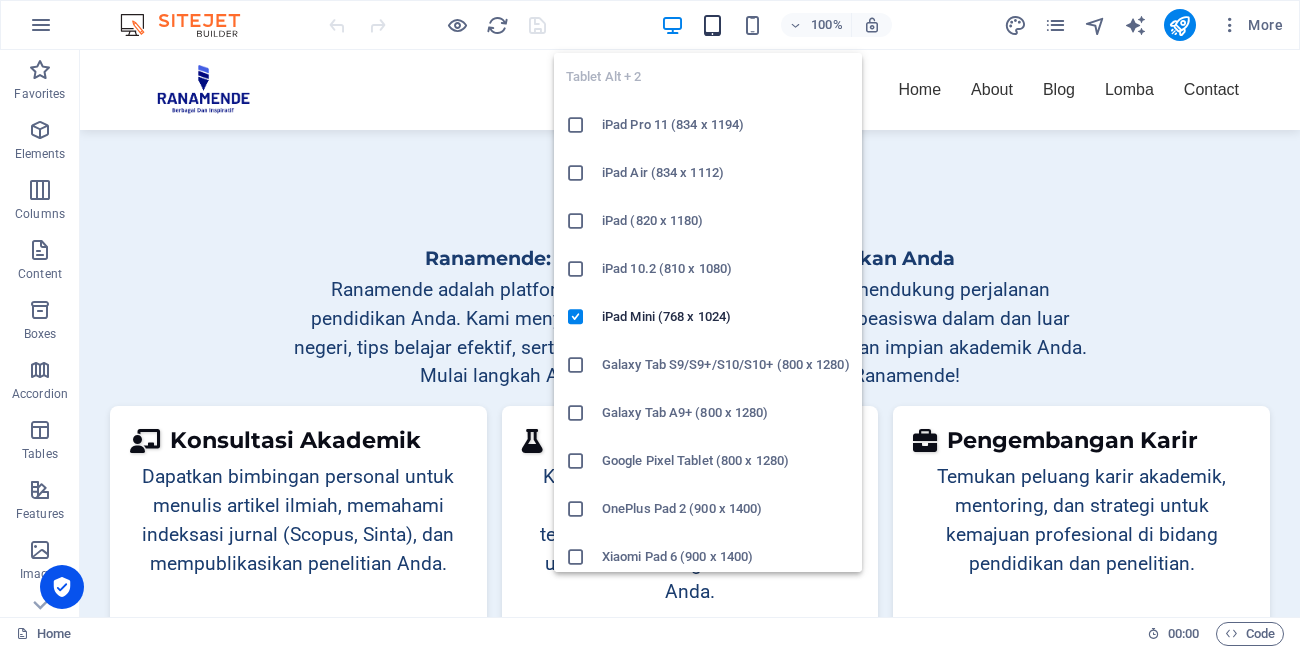 click at bounding box center (712, 25) 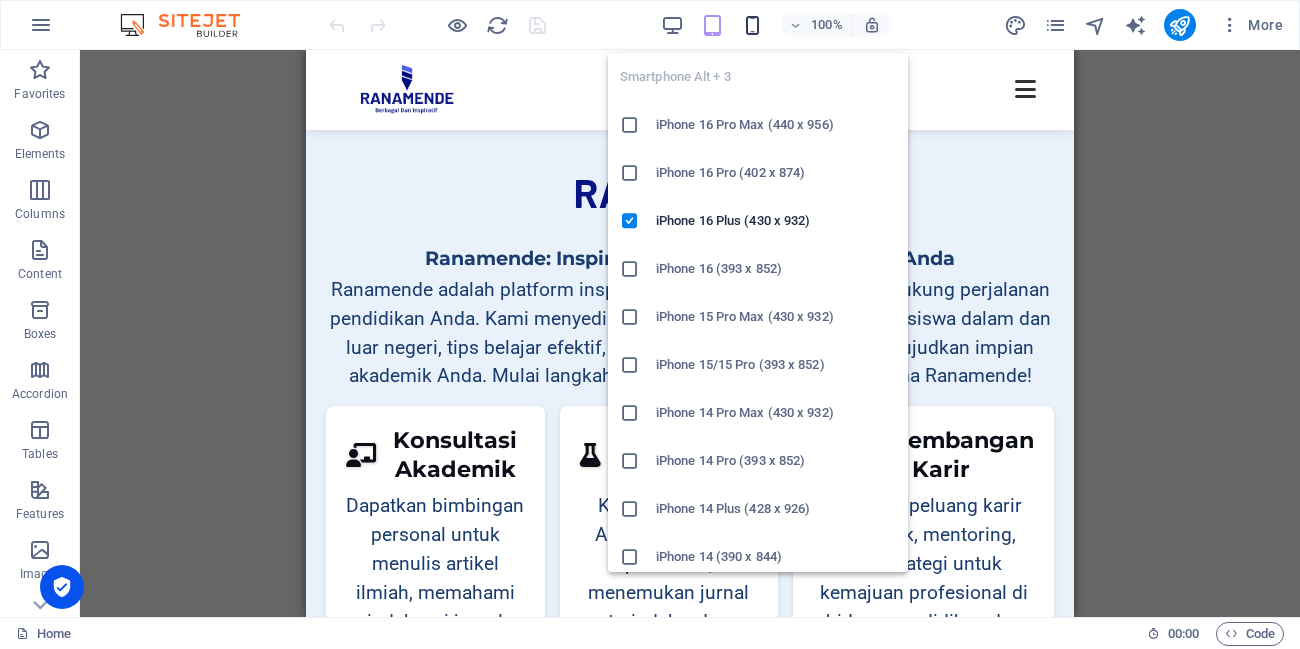 click at bounding box center (752, 25) 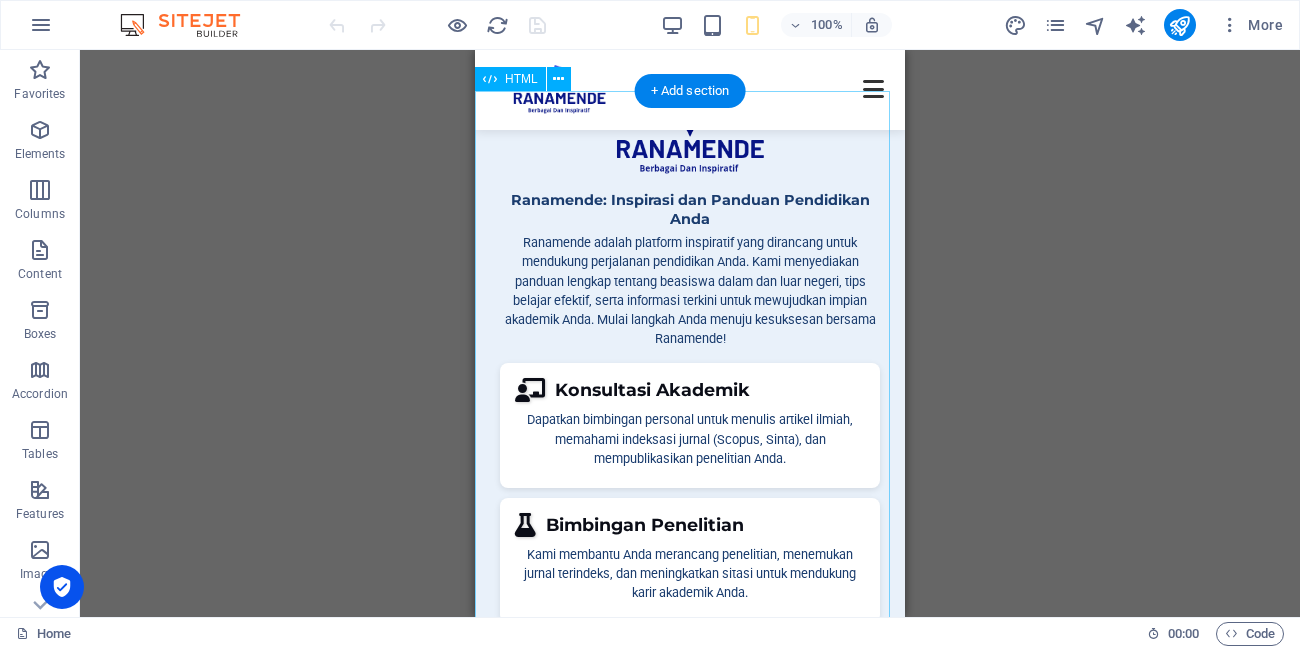 click on "Ranamende: Inspirasi dan Panduan Pendidikan Anda
Ranamende: Inspirasi dan Panduan Pendidikan Anda
Ranamende adalah platform inspiratif yang dirancang untuk mendukung perjalanan pendidikan Anda. Kami menyediakan panduan lengkap tentang beasiswa dalam dan luar negeri, tips belajar efektif, serta informasi terkini untuk mewujudkan impian akademik Anda. Mulai langkah Anda menuju kesuksesan bersama Ranamende!
Konsultasi Akademik
Dapatkan bimbingan personal untuk menulis artikel ilmiah, memahami indeksasi jurnal (Scopus, Sinta), dan mempublikasikan penelitian Anda.
Bimbingan Penelitian" at bounding box center (690, 439) 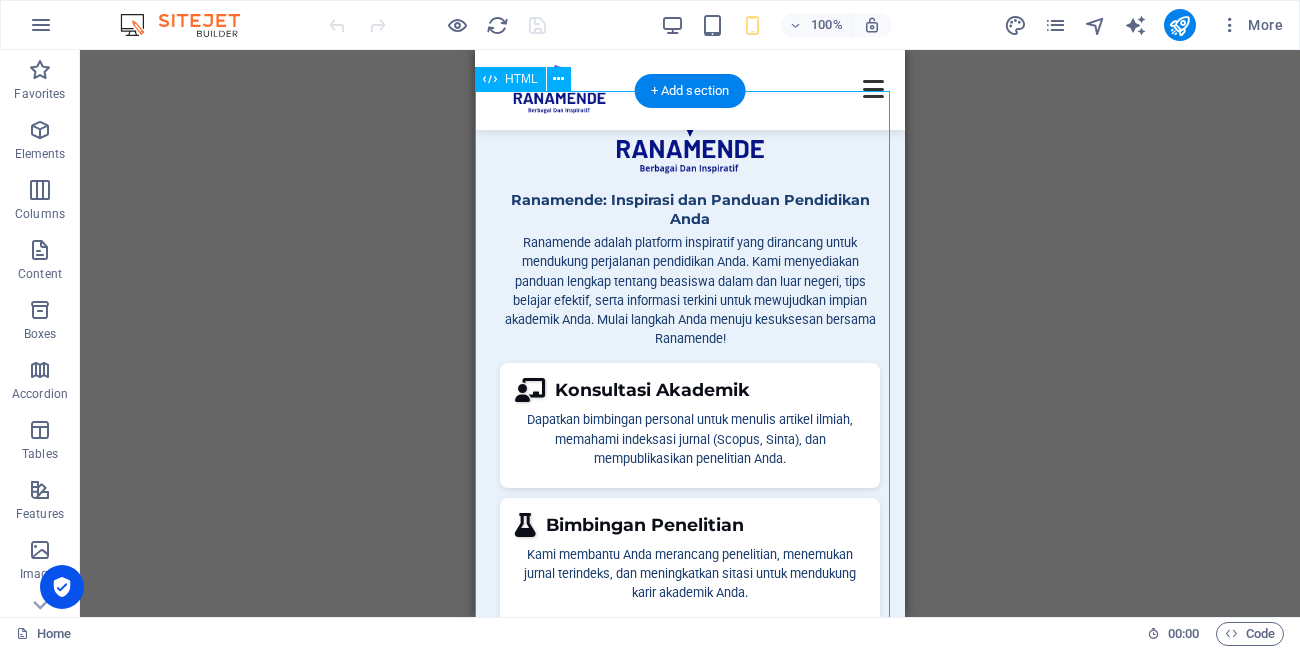 click on "Ranamende: Inspirasi dan Panduan Pendidikan Anda
Ranamende: Inspirasi dan Panduan Pendidikan Anda
Ranamende adalah platform inspiratif yang dirancang untuk mendukung perjalanan pendidikan Anda. Kami menyediakan panduan lengkap tentang beasiswa dalam dan luar negeri, tips belajar efektif, serta informasi terkini untuk mewujudkan impian akademik Anda. Mulai langkah Anda menuju kesuksesan bersama Ranamende!
Konsultasi Akademik
Dapatkan bimbingan personal untuk menulis artikel ilmiah, memahami indeksasi jurnal (Scopus, Sinta), dan mempublikasikan penelitian Anda.
Bimbingan Penelitian" at bounding box center (690, 439) 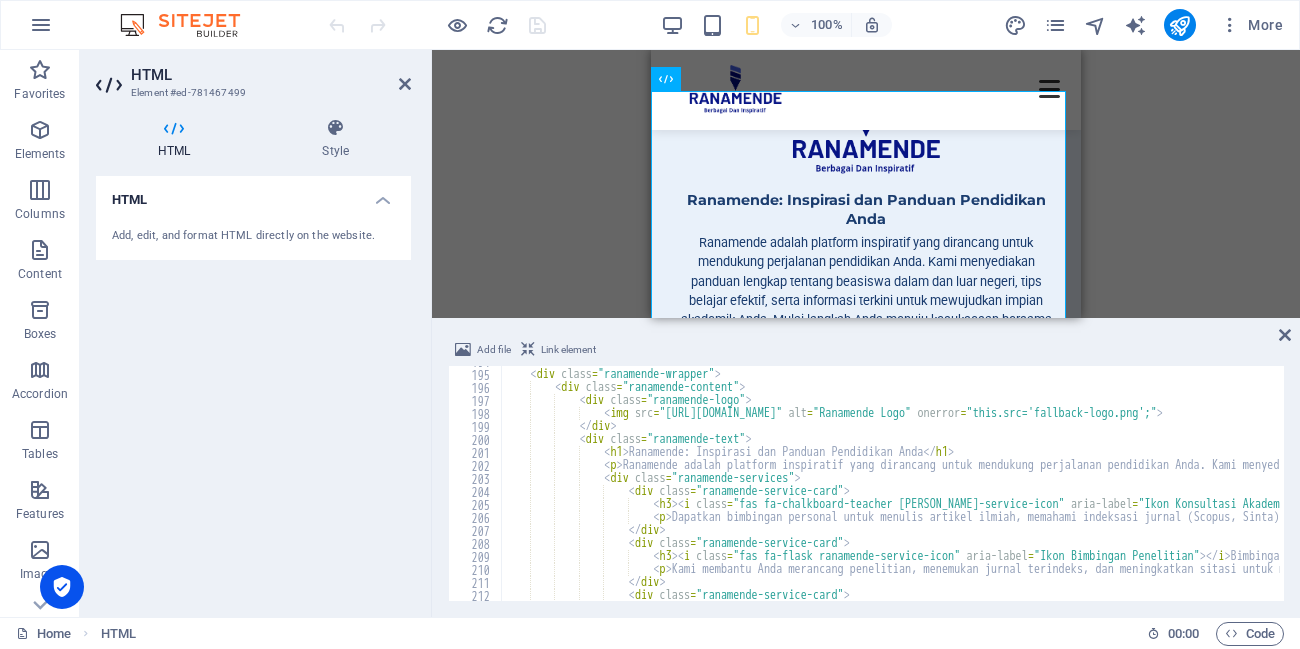 scroll, scrollTop: 2520, scrollLeft: 0, axis: vertical 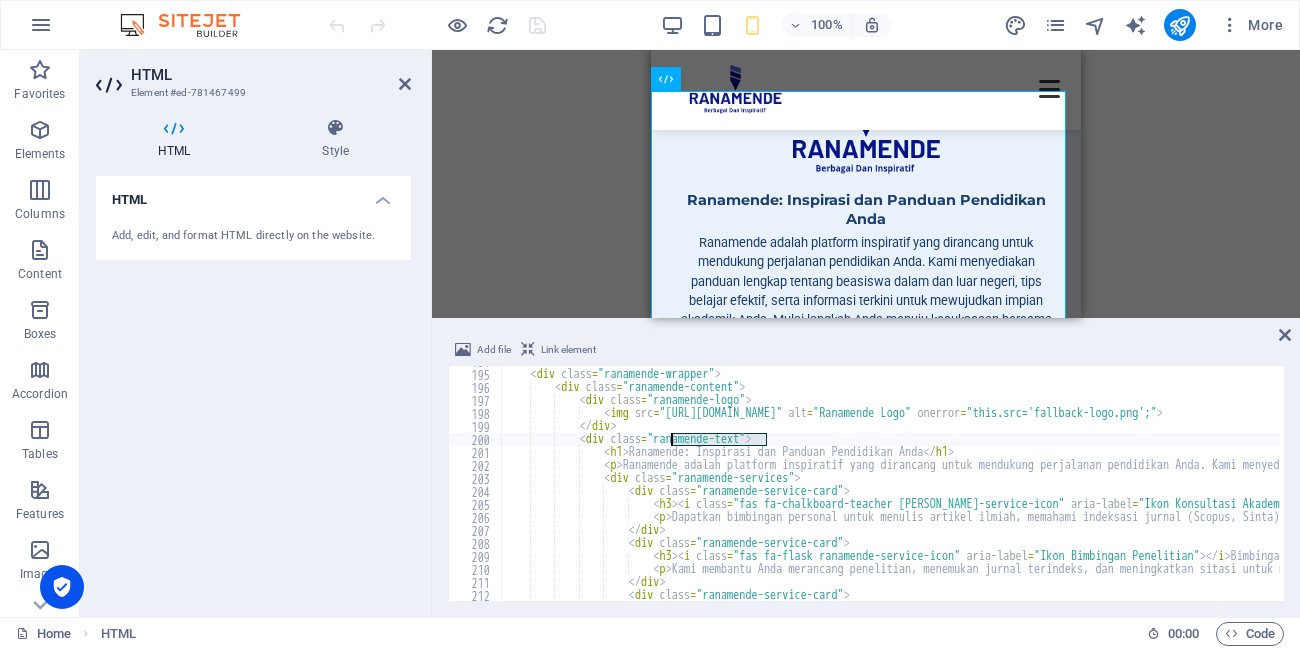 drag, startPoint x: 768, startPoint y: 441, endPoint x: 670, endPoint y: 443, distance: 98.02041 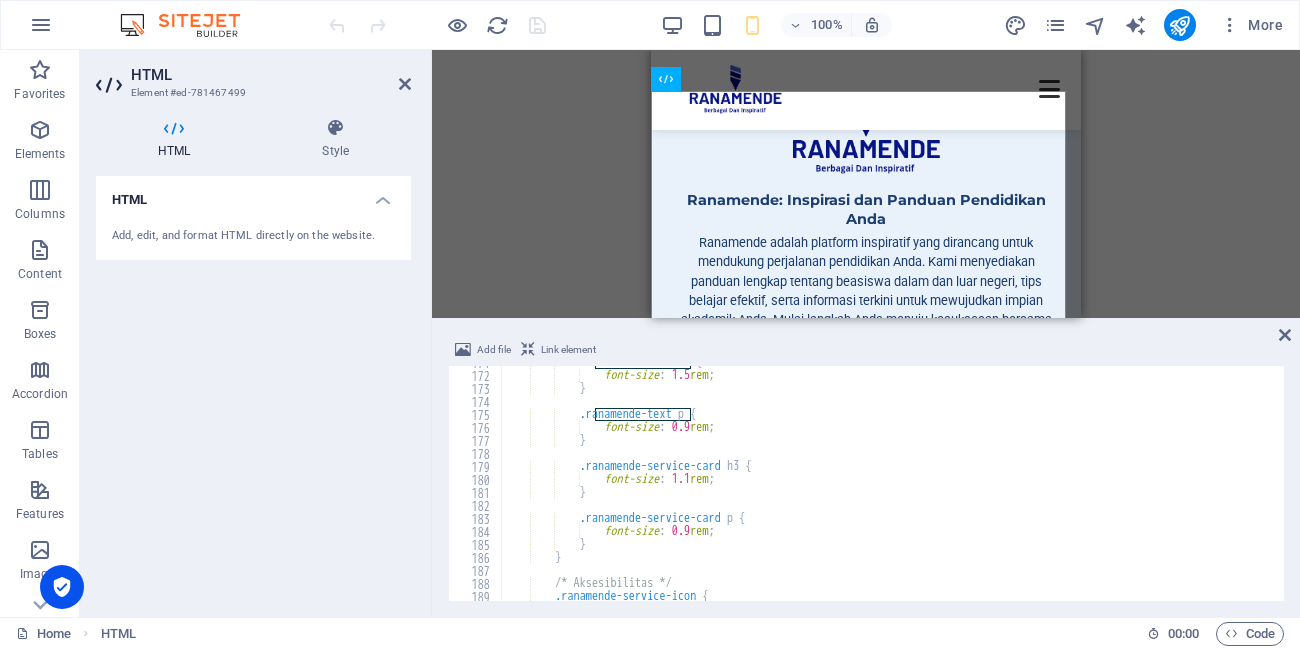 scroll, scrollTop: 2160, scrollLeft: 0, axis: vertical 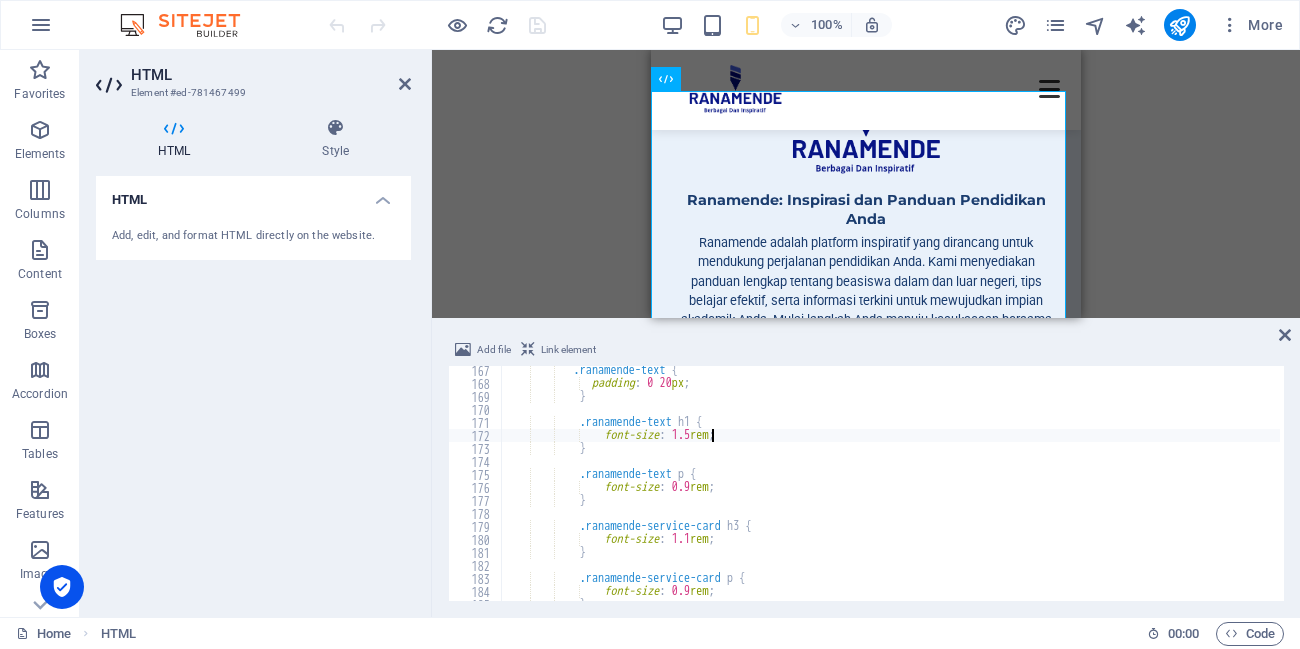 click on ".ranamende-text   {                   padding :   0   20 px ;                }                .ranamende-text   h1   {                     font-size :   1.5 rem ;                }                .ranamende-text   p   {                     font-size :   0.9 rem ;                }                .ranamende-service-card   h3   {                     font-size :   1.1 rem ;                }                .ranamende-service-card   p   {                     font-size :   0.9 rem ;                }" at bounding box center [1644, 492] 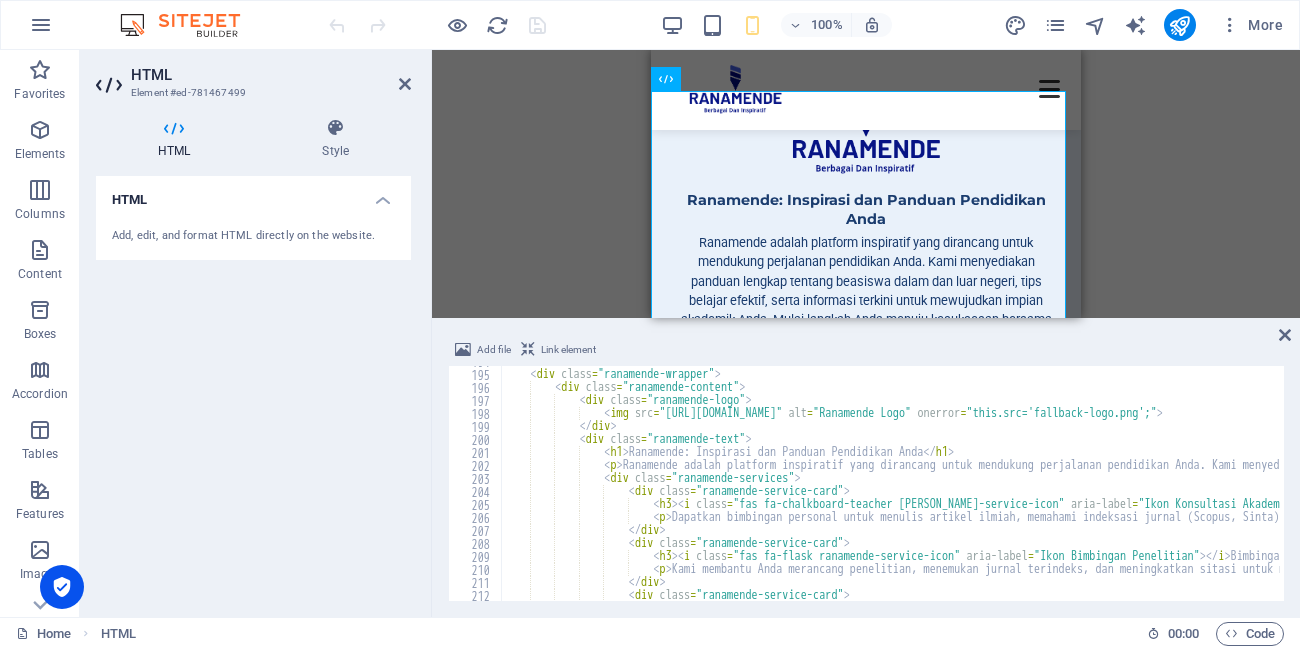 scroll, scrollTop: 2520, scrollLeft: 0, axis: vertical 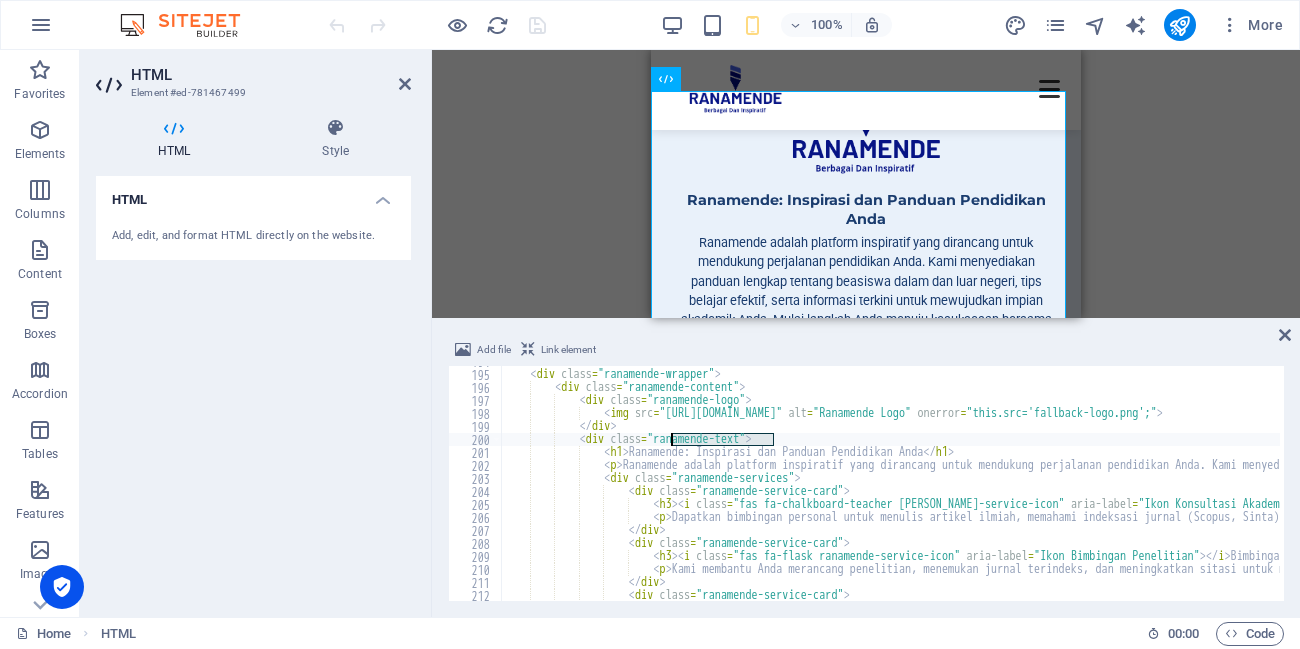 drag, startPoint x: 770, startPoint y: 438, endPoint x: 672, endPoint y: 438, distance: 98 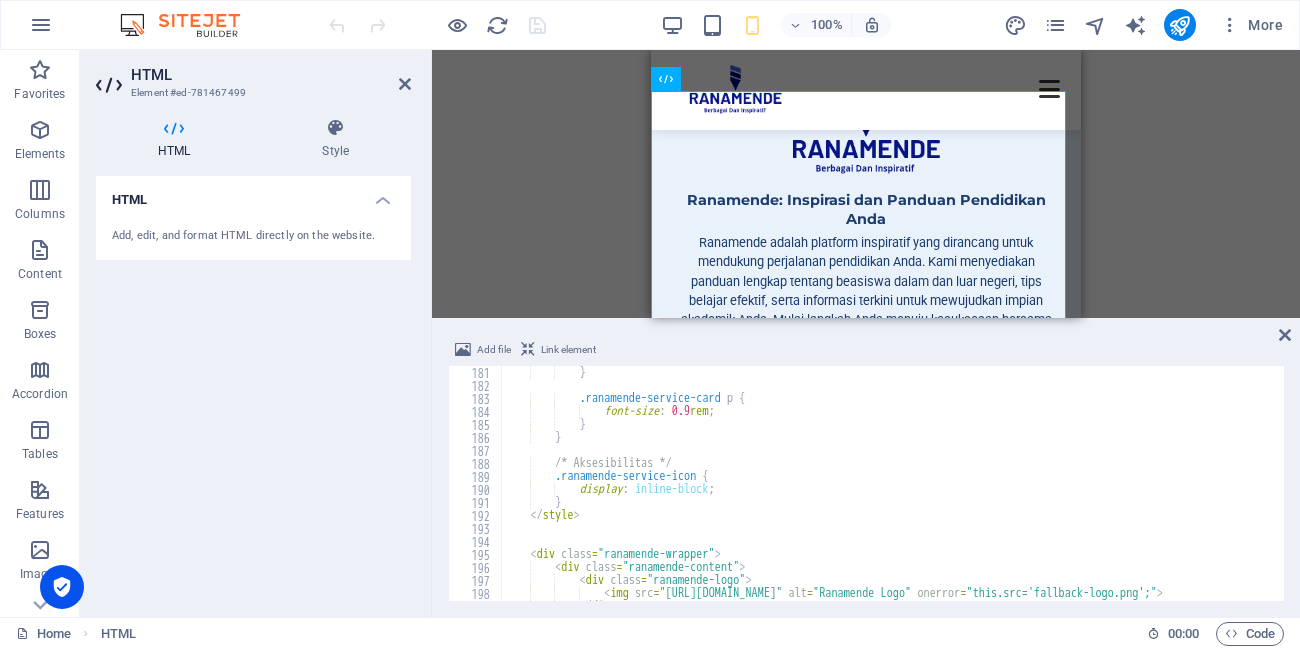 scroll, scrollTop: 2340, scrollLeft: 0, axis: vertical 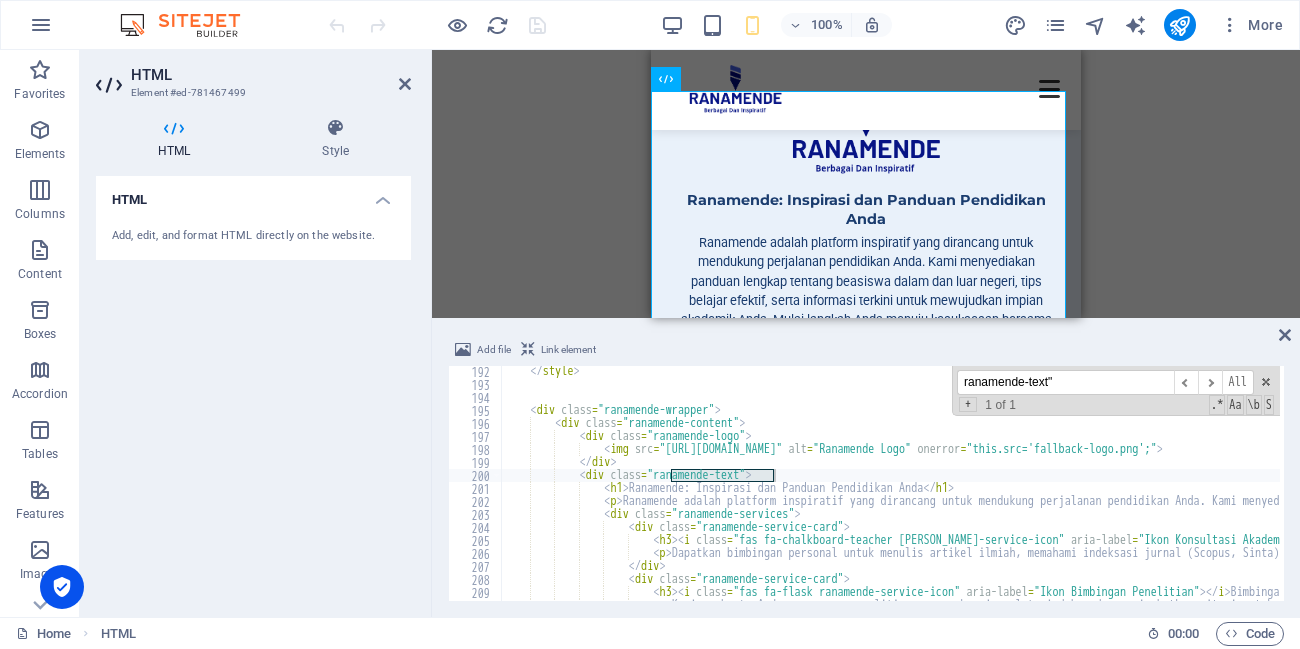 click on "ranamende-text"" at bounding box center (1065, 382) 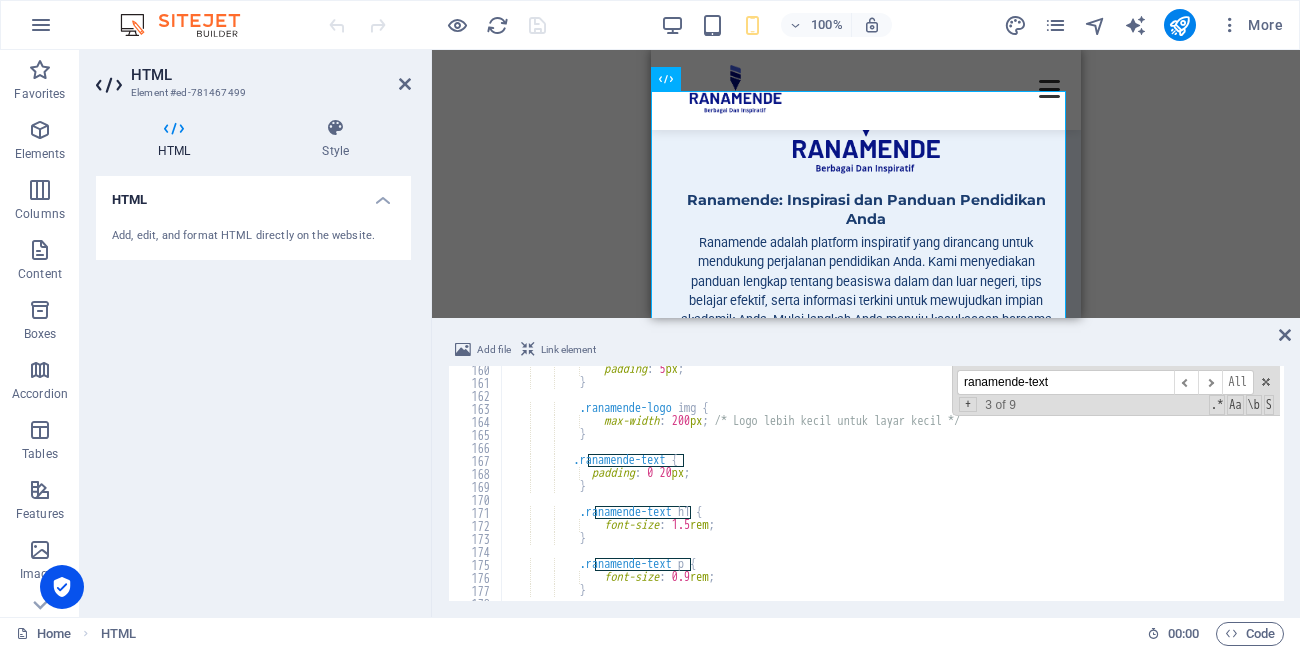 scroll, scrollTop: 2251, scrollLeft: 0, axis: vertical 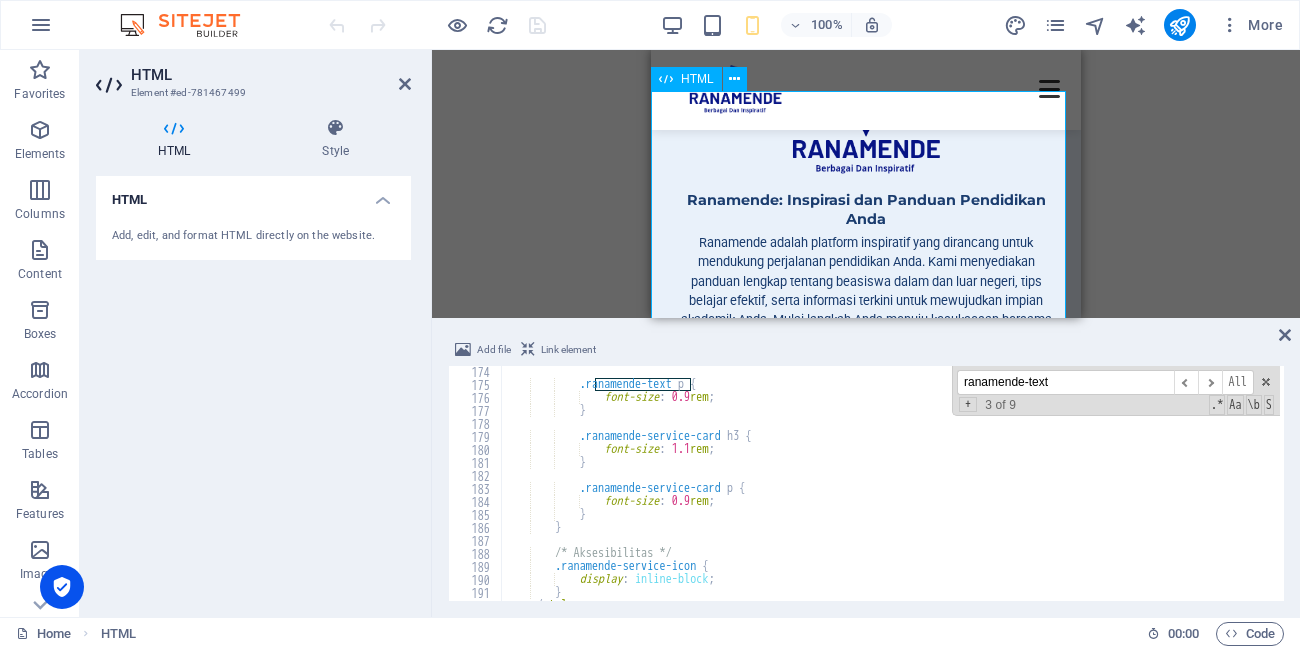 type on "ranamende-text" 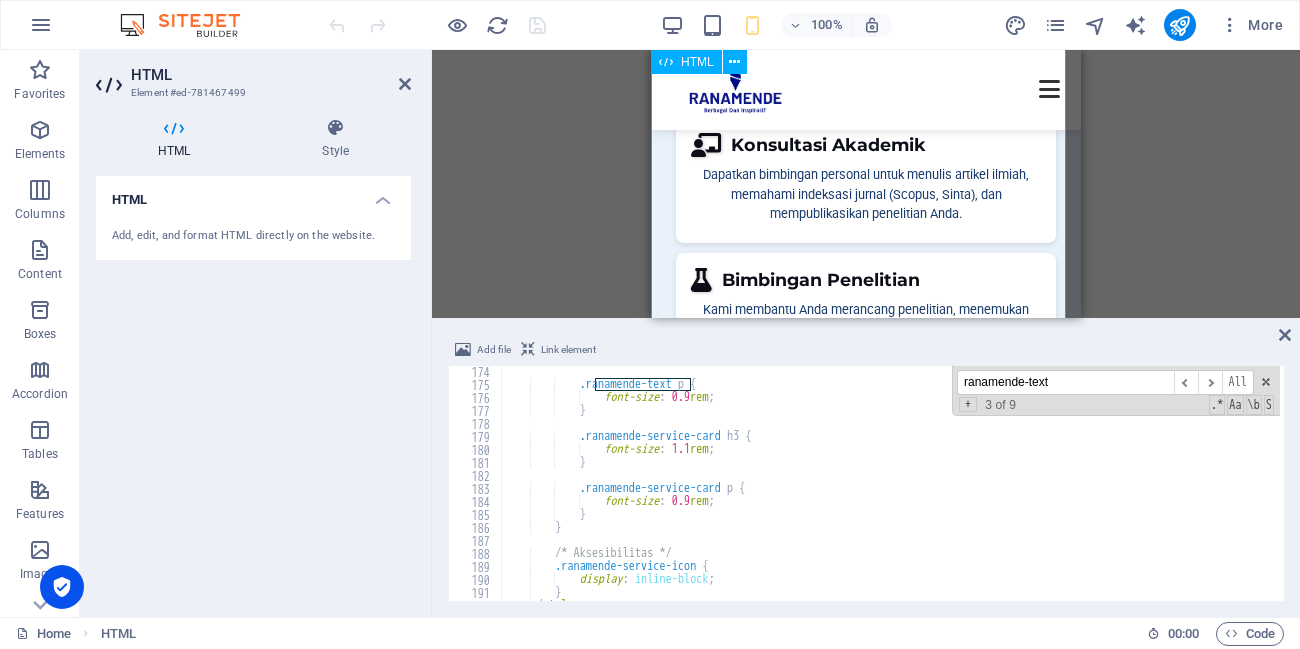 scroll, scrollTop: 0, scrollLeft: 0, axis: both 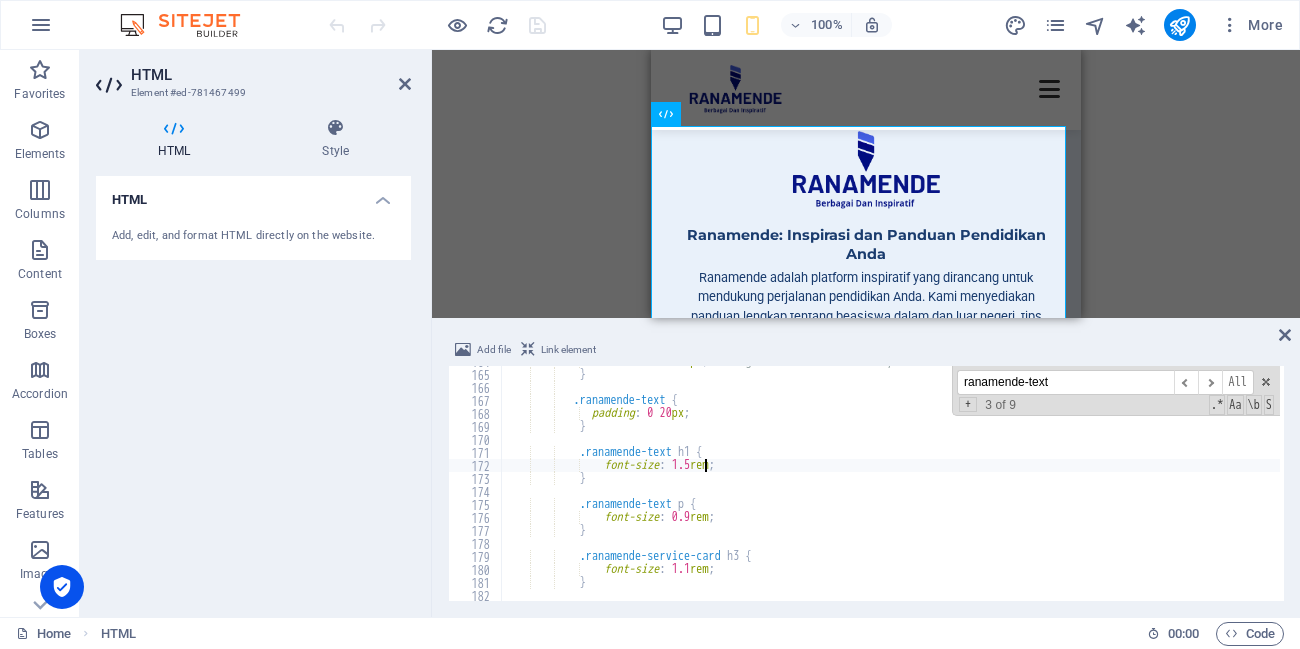 click on "max-width :   200 px ;   /* Logo lebih kecil untuk layar kecil */                }                              .ranamende-text   {                   padding :   0   20 px ;                }                .ranamende-text   h1   {                     font-size :   1.5 rem ;                }                .ranamende-text   p   {                     font-size :   0.9 rem ;                }                .ranamende-service-card   h3   {                     font-size :   1.1 rem ;                }" at bounding box center [1644, 483] 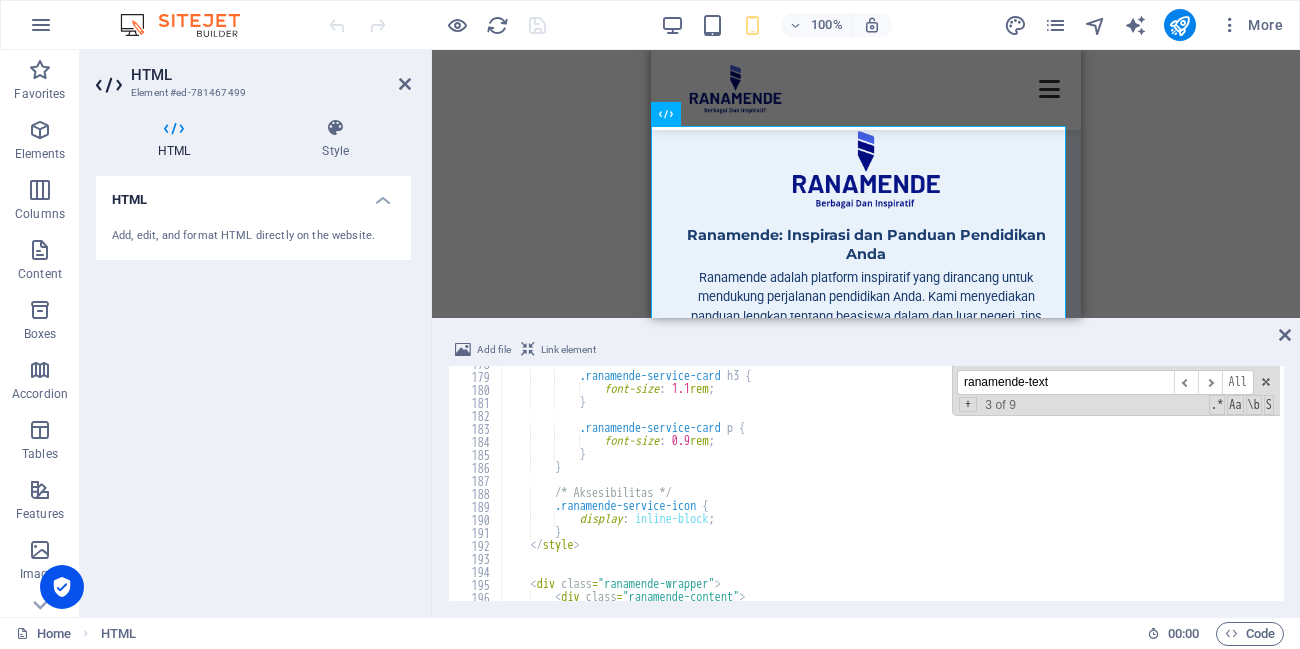 scroll, scrollTop: 2191, scrollLeft: 0, axis: vertical 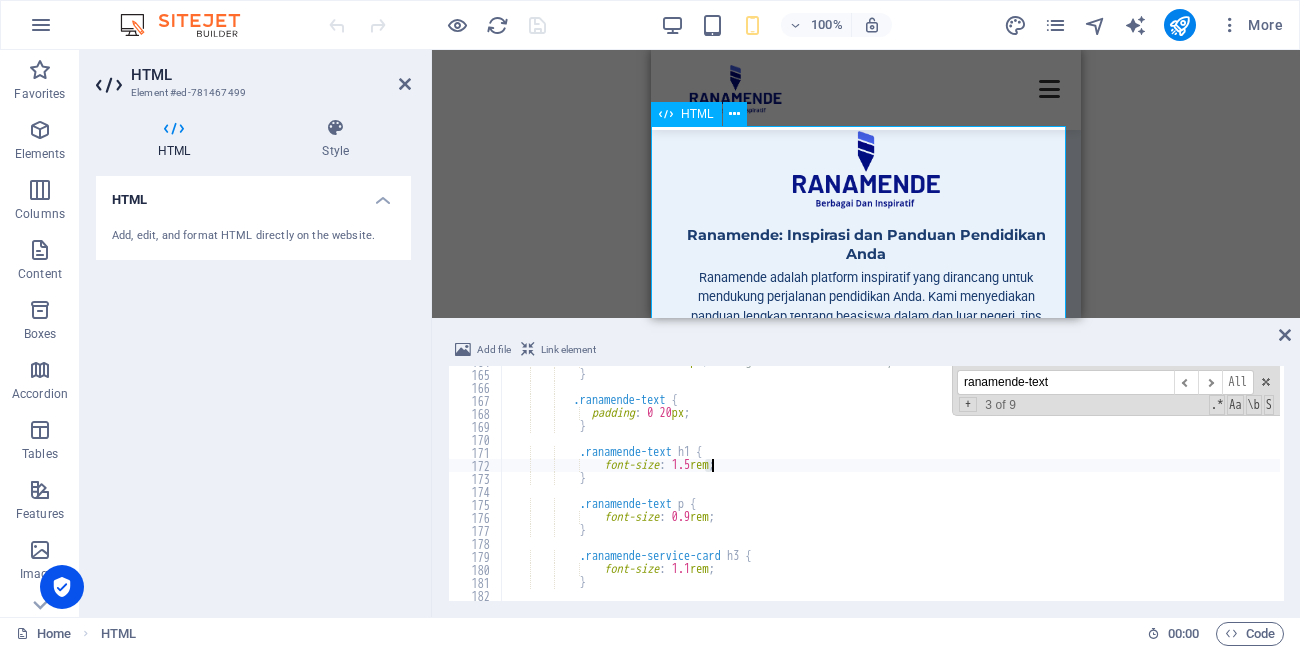 type on "font-size: 1.5rem;" 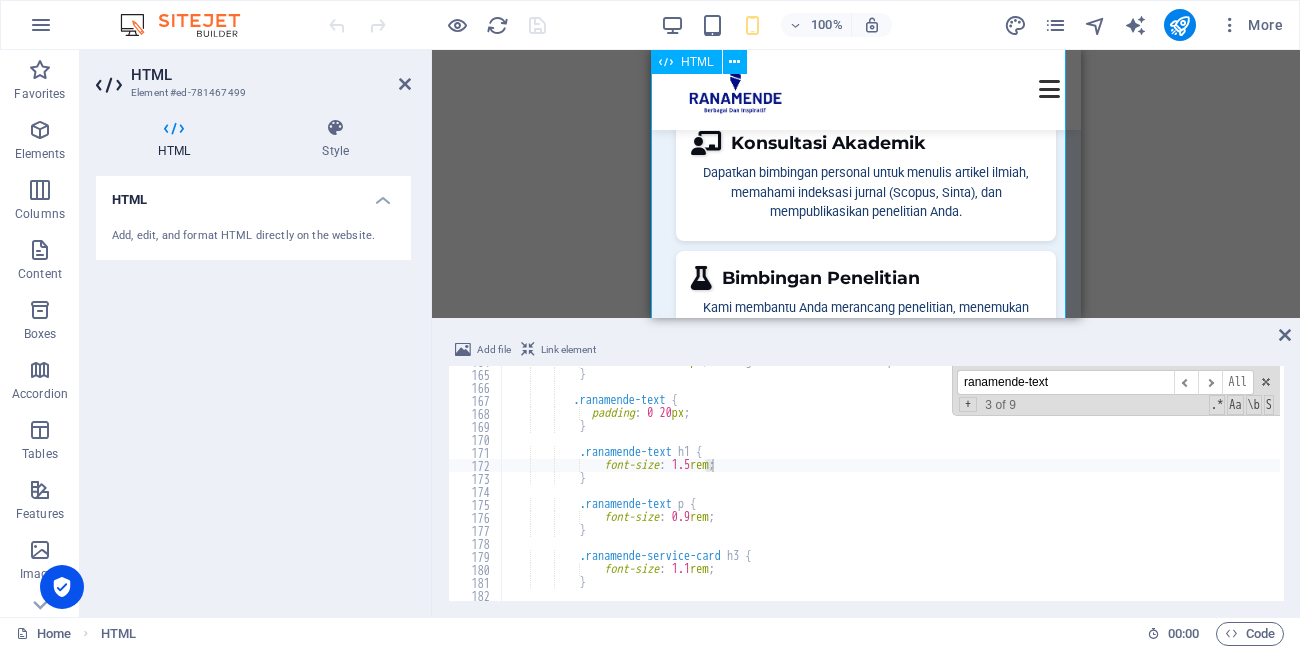 scroll, scrollTop: 240, scrollLeft: 0, axis: vertical 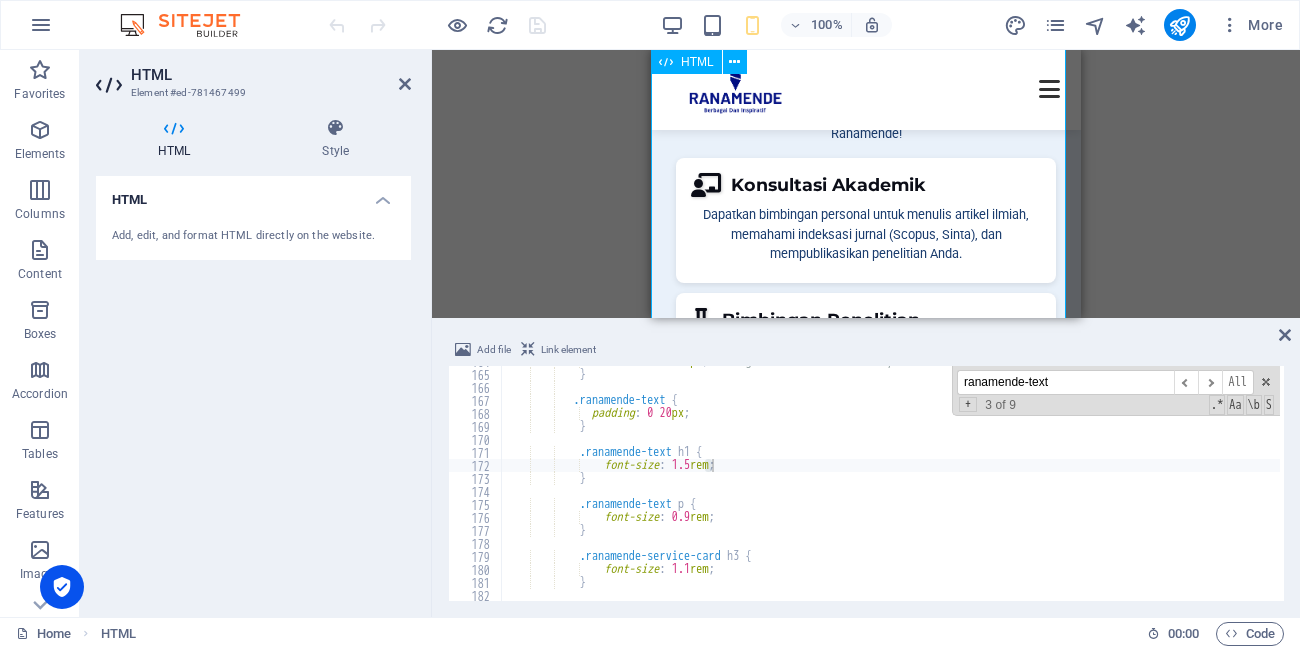 click on "Ranamende: Inspirasi dan Panduan Pendidikan Anda
Ranamende: Inspirasi dan Panduan Pendidikan Anda
Ranamende adalah platform inspiratif yang dirancang untuk mendukung perjalanan pendidikan Anda. Kami menyediakan panduan lengkap tentang beasiswa dalam dan luar negeri, tips belajar efektif, serta informasi terkini untuk mewujudkan impian akademik Anda. Mulai langkah Anda menuju kesuksesan bersama Ranamende!
Konsultasi Akademik
Dapatkan bimbingan personal untuk menulis artikel ilmiah, memahami indeksasi jurnal (Scopus, Sinta), dan mempublikasikan penelitian Anda.
Bimbingan Penelitian" at bounding box center (866, 234) 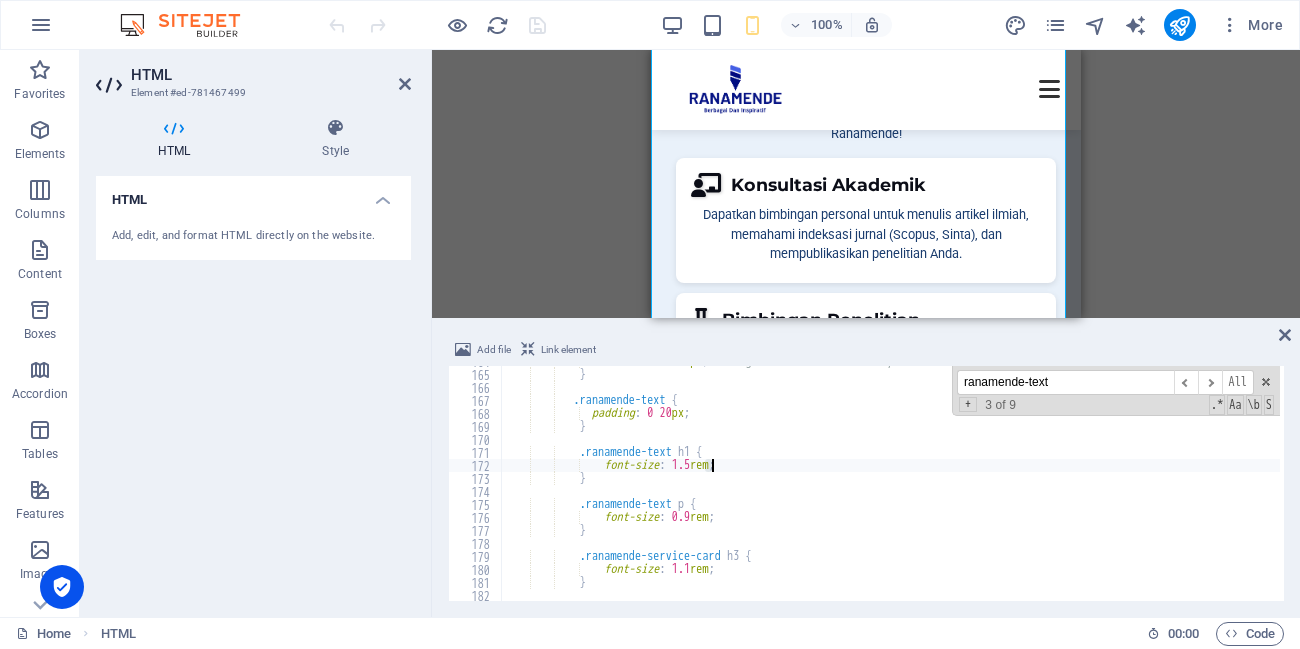click on "ranamende-text" at bounding box center (1065, 382) 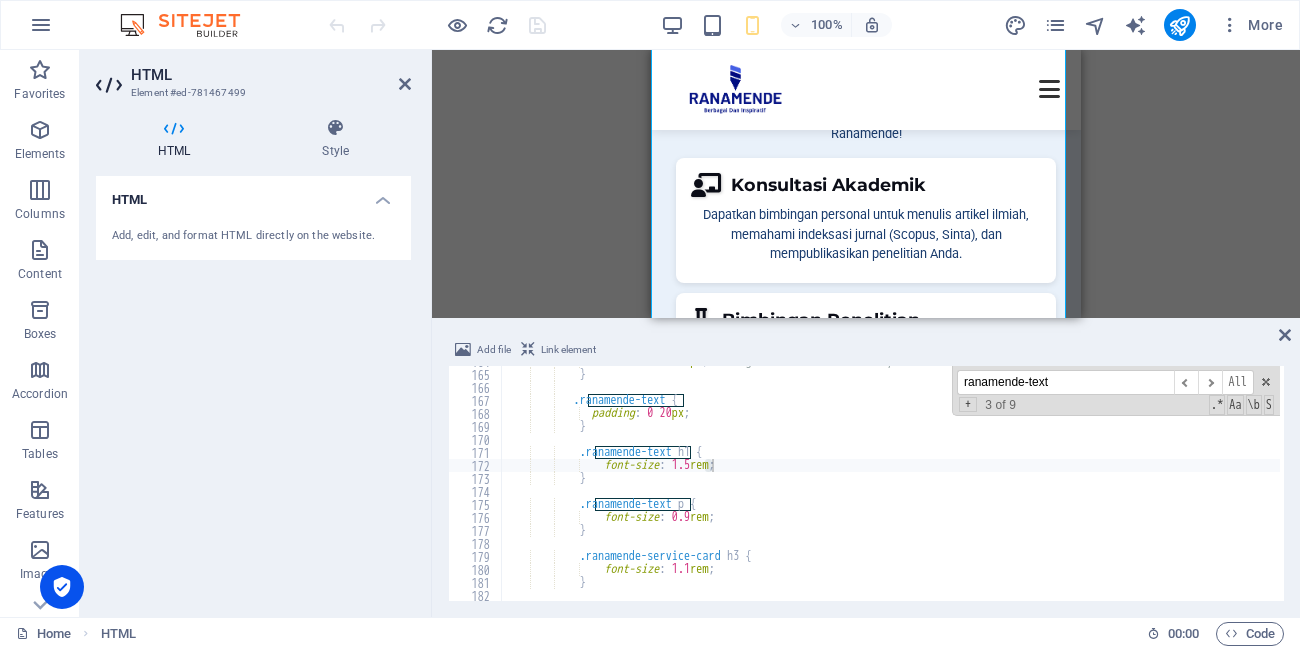 click on "ranamende-text" at bounding box center (1065, 382) 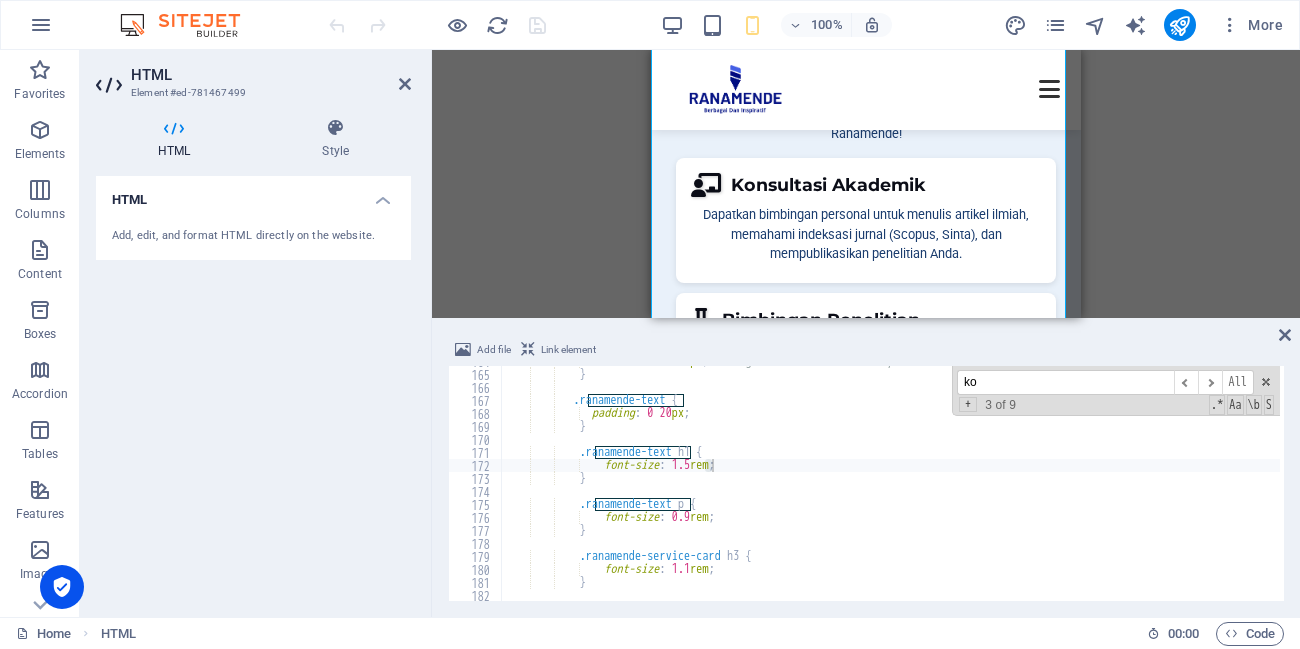 scroll, scrollTop: 2550, scrollLeft: 0, axis: vertical 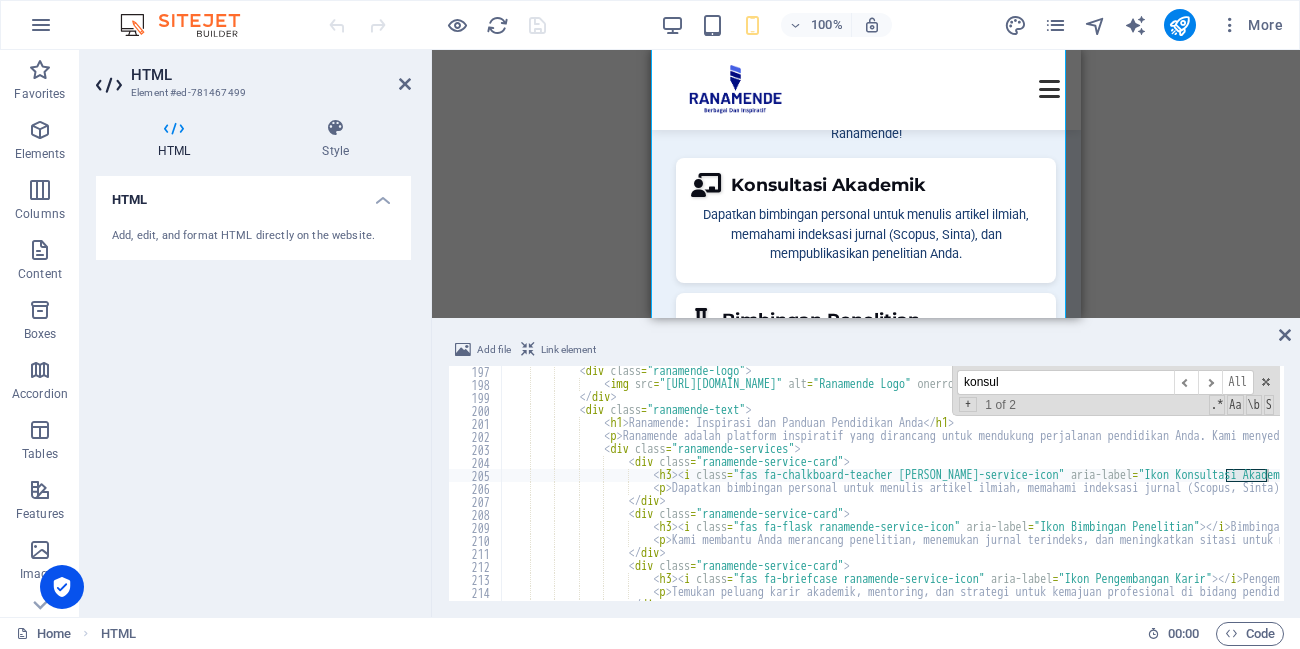 type on "konsul" 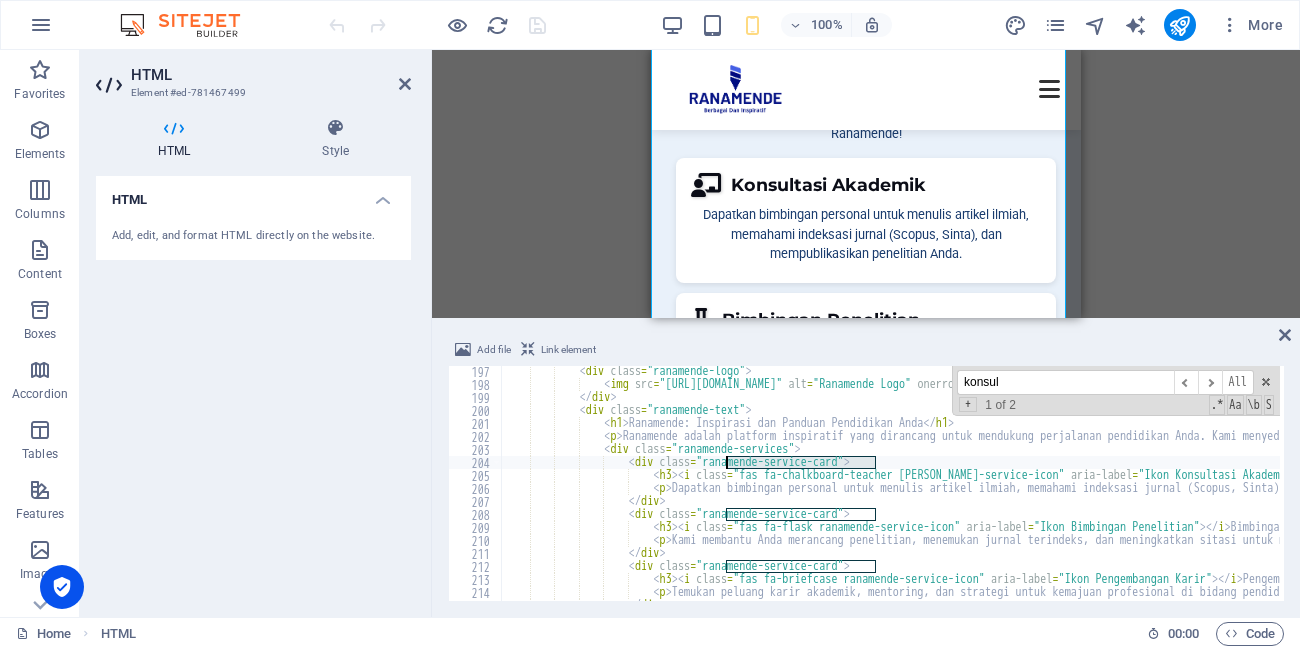 drag, startPoint x: 879, startPoint y: 464, endPoint x: 725, endPoint y: 462, distance: 154.01299 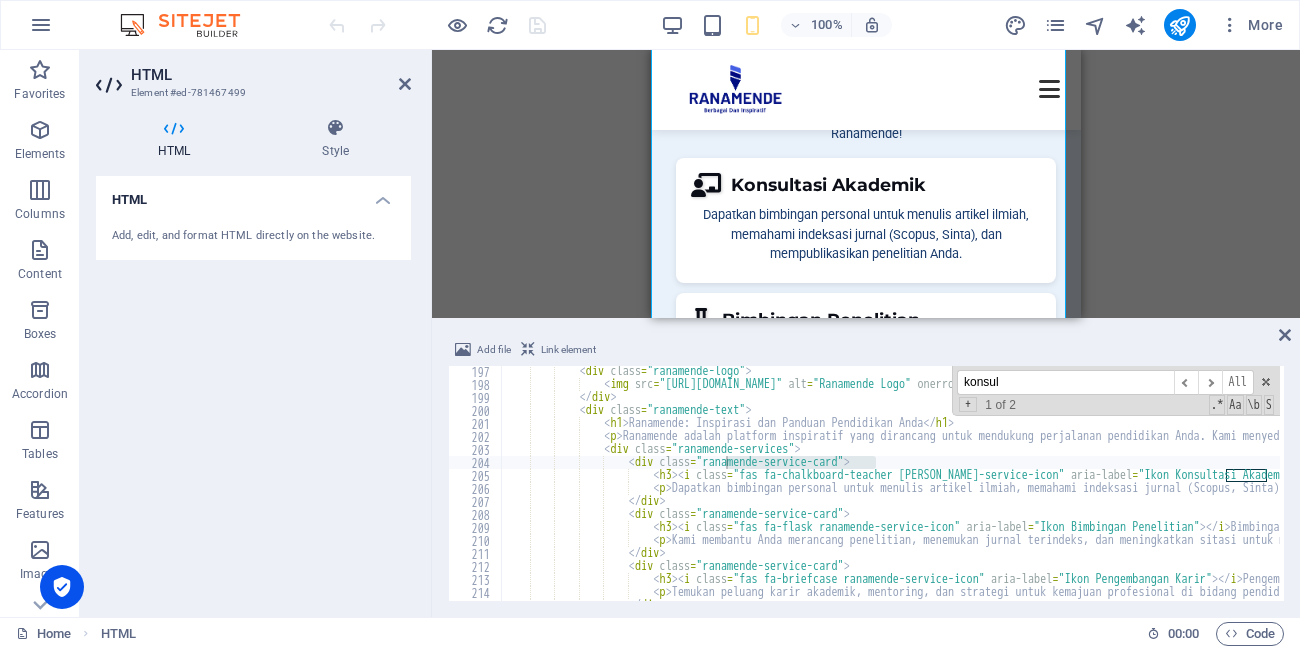 click on "konsul" at bounding box center (1065, 382) 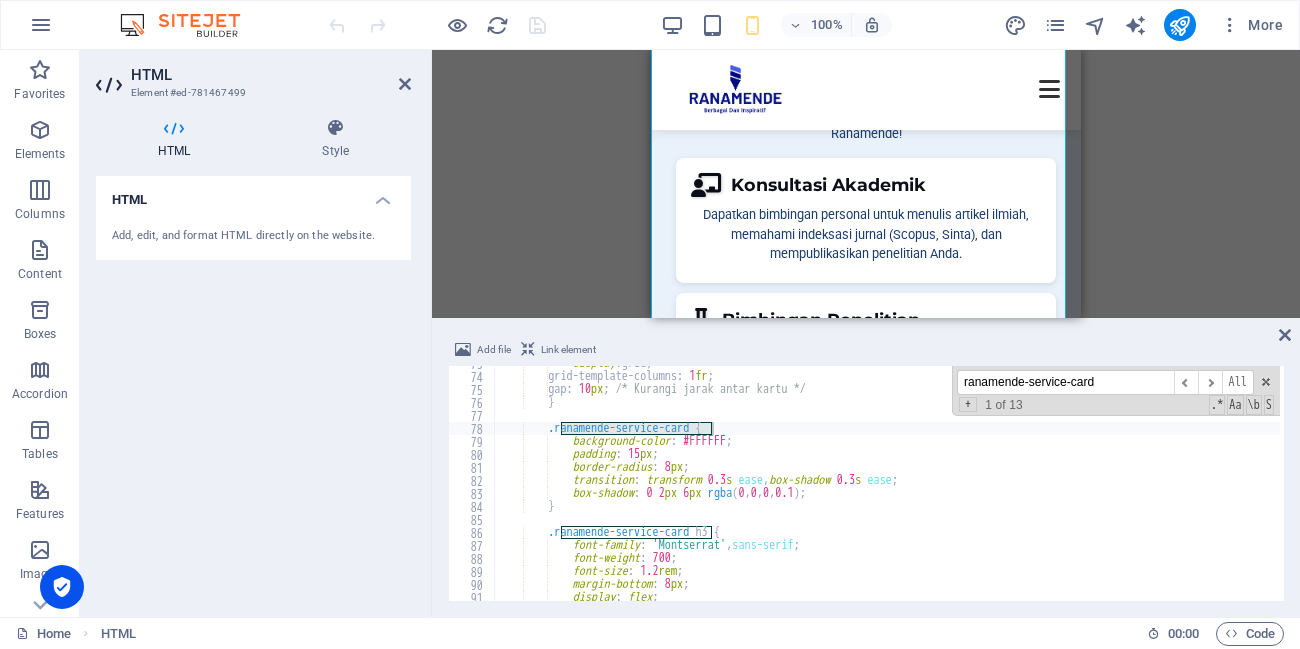 scroll, scrollTop: 946, scrollLeft: 0, axis: vertical 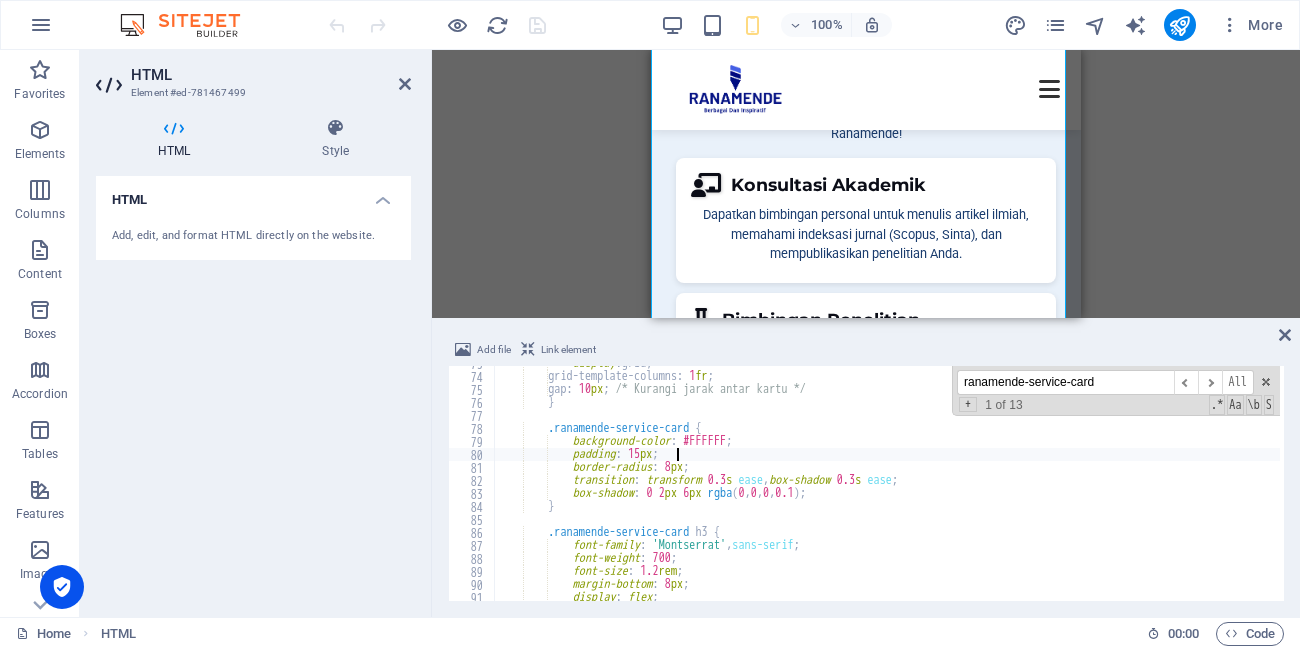 click on "display :  grid ;               grid-template-columns :   1 fr ;               gap :   10 px ;   /* Kurangi jarak antar kartu */           }           .ranamende-service-card   {                background-color :   #FFFFFF ;                padding :   15 px ;                border-radius :   8 px ;                transition :   transform   0.3 s   ease ,  box-shadow   0.3 s   ease ;                box-shadow :   0   2 px   6 px   rgba ( 0 ,  0 ,  0 ,  0.1 ) ;           }           .ranamende-service-card   h3   {                font-family :   ' Montserrat ' ,  sans-serif ;                font-weight :   700 ;                font-size :   1.2 rem ;                margin-bottom :   8 px ;                display :   flex ;" at bounding box center (1637, 485) 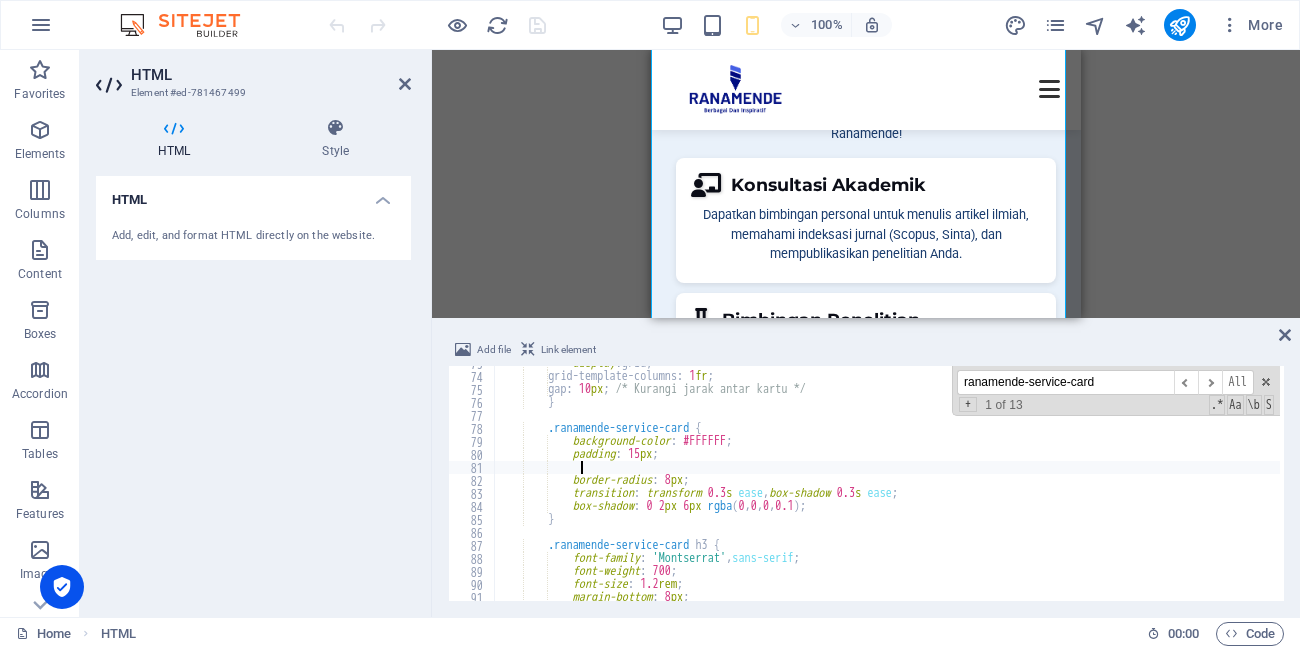scroll, scrollTop: 0, scrollLeft: 6, axis: horizontal 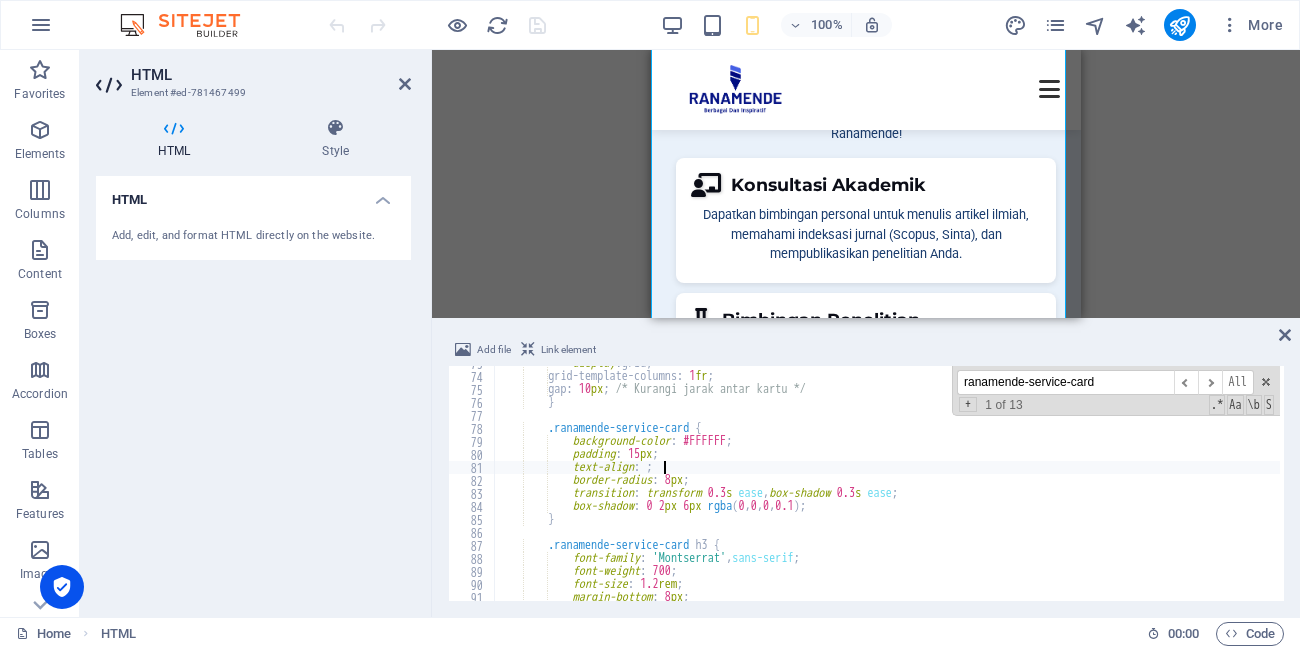 type on "text" 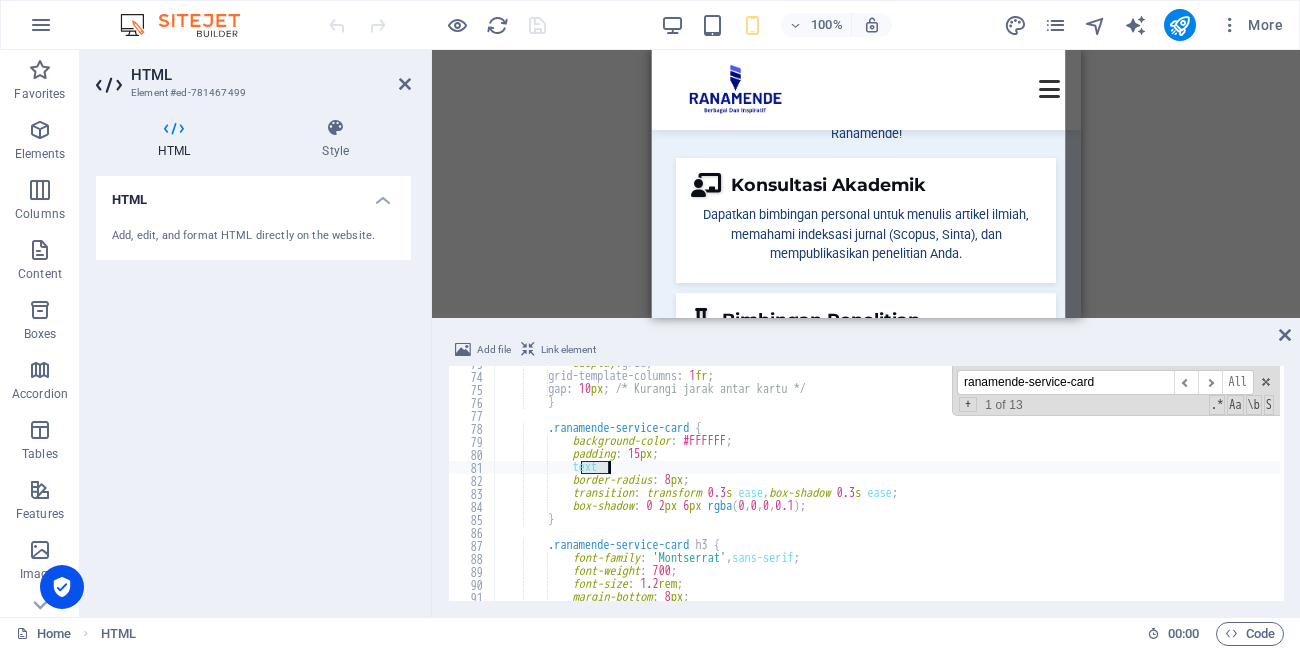 scroll, scrollTop: 0, scrollLeft: 6, axis: horizontal 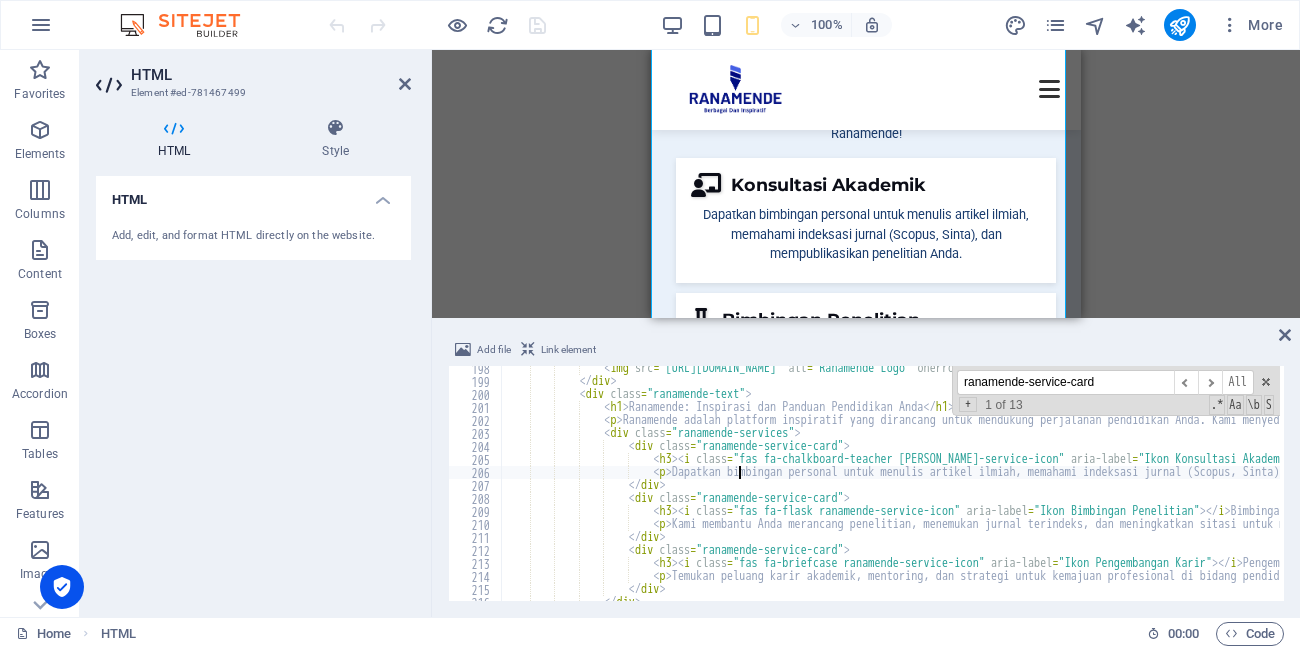click on "< img   src = "https://www.ranamende.com/img/logo.png"   alt = "Ranamende Logo"   onerror = "this.src='fallback-logo.png';" >                </ div >                < div   class = "ranamende-text" >                     < h1 > Ranamende: Inspirasi dan Panduan Pendidikan Anda </ h1 >                     < p > Ranamende adalah platform inspiratif yang dirancang untuk mendukung perjalanan pendidikan Anda. Kami menyediakan panduan lengkap tentang beasiswa dalam dan luar negeri, tips belajar efektif, serta informasi terkini untuk mewujudkan impian akademik Anda. Mulai langkah Anda menuju kesuksesan bersama Ranamende! </ p >                     < div   class = "ranamende-services" >                          < div   class = "ranamende-service-card" >                               < h3 > < i   class = "fas fa-chalkboard-teacher ranamende-service-icon"   aria-label = "Ikon Konsultasi Akademik" > </ i > Konsultasi Akademik </ h3 >                               < p > </ p >                          >" at bounding box center [1644, 490] 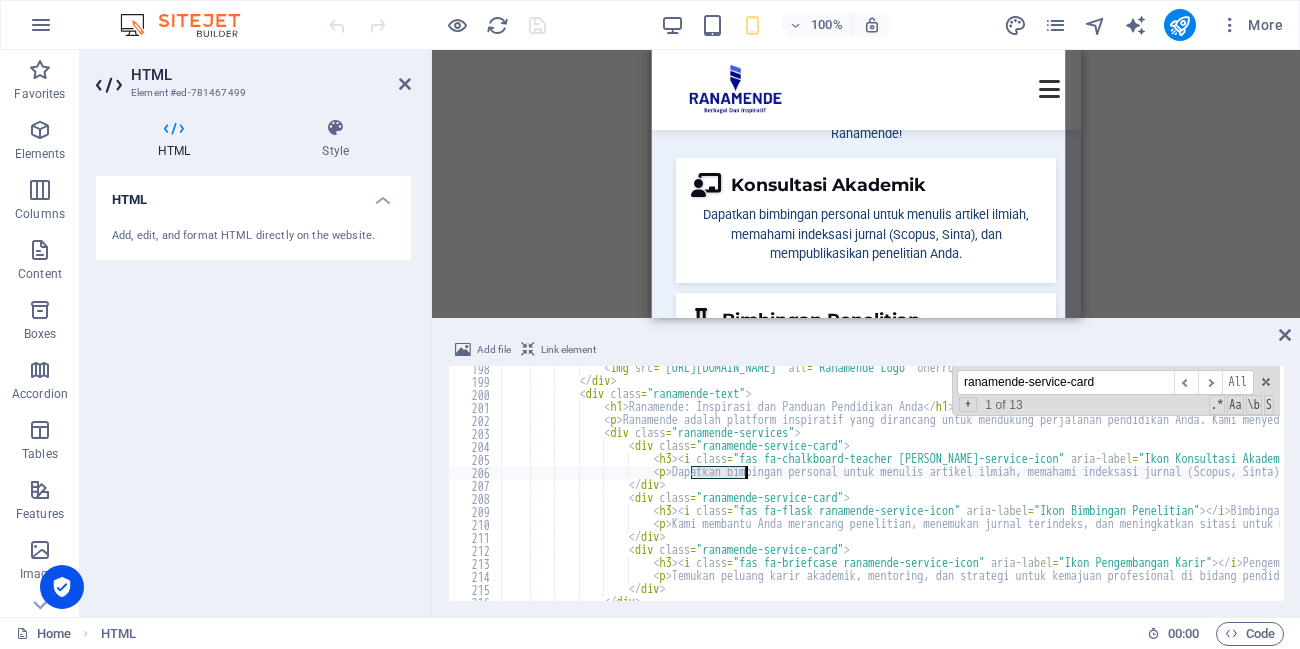 click on "< img   src = "https://www.ranamende.com/img/logo.png"   alt = "Ranamende Logo"   onerror = "this.src='fallback-logo.png';" >                </ div >                < div   class = "ranamende-text" >                     < h1 > Ranamende: Inspirasi dan Panduan Pendidikan Anda </ h1 >                     < p > Ranamende adalah platform inspiratif yang dirancang untuk mendukung perjalanan pendidikan Anda. Kami menyediakan panduan lengkap tentang beasiswa dalam dan luar negeri, tips belajar efektif, serta informasi terkini untuk mewujudkan impian akademik Anda. Mulai langkah Anda menuju kesuksesan bersama Ranamende! </ p >                     < div   class = "ranamende-services" >                          < div   class = "ranamende-service-card" >                               < h3 > < i   class = "fas fa-chalkboard-teacher ranamende-service-icon"   aria-label = "Ikon Konsultasi Akademik" > </ i > Konsultasi Akademik </ h3 >                               < p > </ p >                          >" at bounding box center (1644, 490) 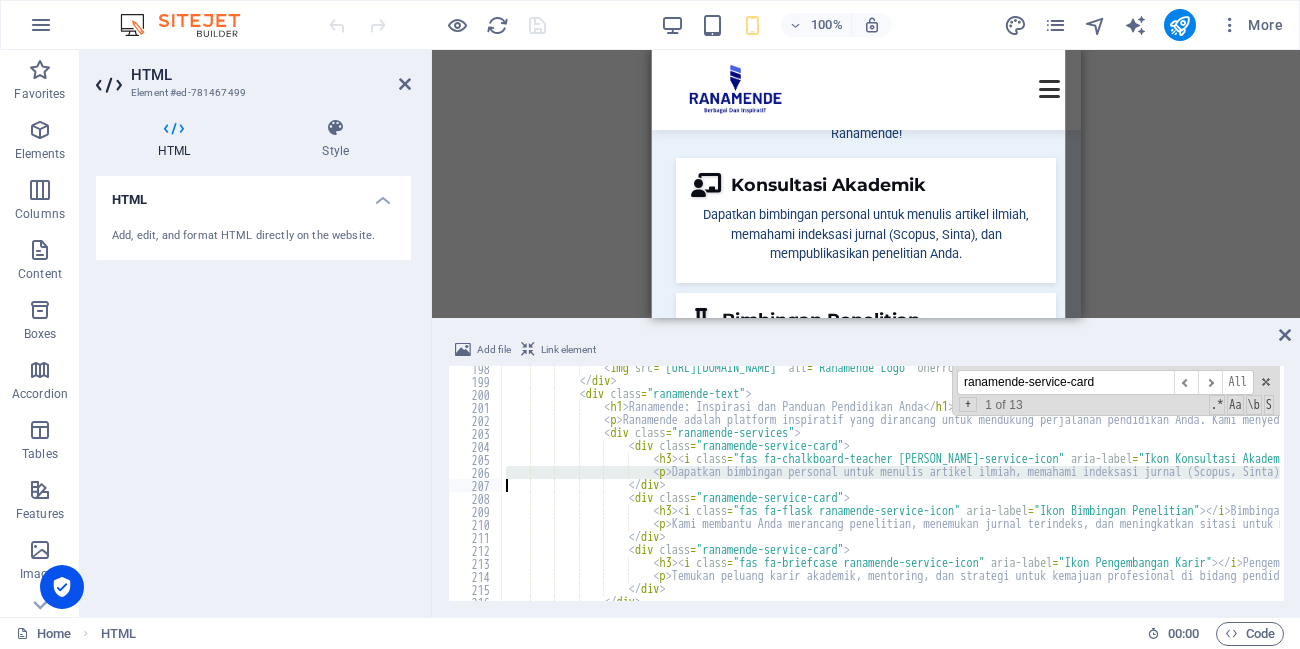 click on "< img   src = "https://www.ranamende.com/img/logo.png"   alt = "Ranamende Logo"   onerror = "this.src='fallback-logo.png';" >                </ div >                < div   class = "ranamende-text" >                     < h1 > Ranamende: Inspirasi dan Panduan Pendidikan Anda </ h1 >                     < p > Ranamende adalah platform inspiratif yang dirancang untuk mendukung perjalanan pendidikan Anda. Kami menyediakan panduan lengkap tentang beasiswa dalam dan luar negeri, tips belajar efektif, serta informasi terkini untuk mewujudkan impian akademik Anda. Mulai langkah Anda menuju kesuksesan bersama Ranamende! </ p >                     < div   class = "ranamende-services" >                          < div   class = "ranamende-service-card" >                               < h3 > < i   class = "fas fa-chalkboard-teacher ranamende-service-icon"   aria-label = "Ikon Konsultasi Akademik" > </ i > Konsultasi Akademik </ h3 >                               < p > </ p >                          >" at bounding box center [891, 483] 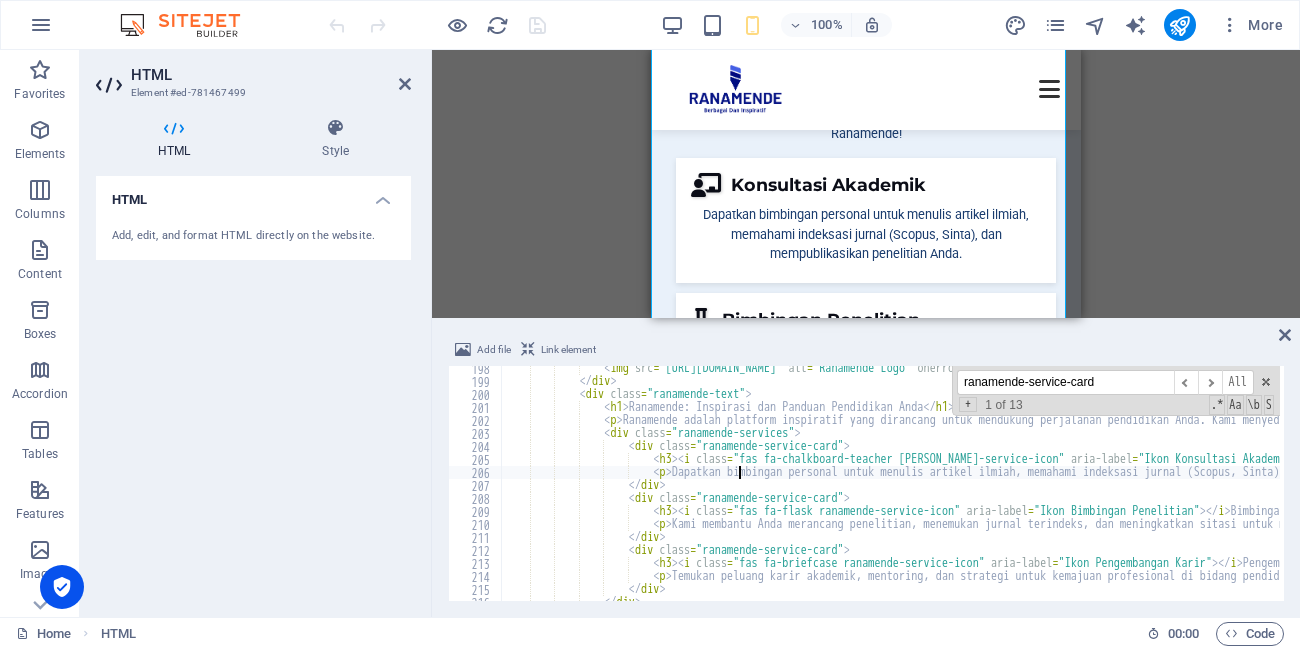 scroll, scrollTop: 0, scrollLeft: 0, axis: both 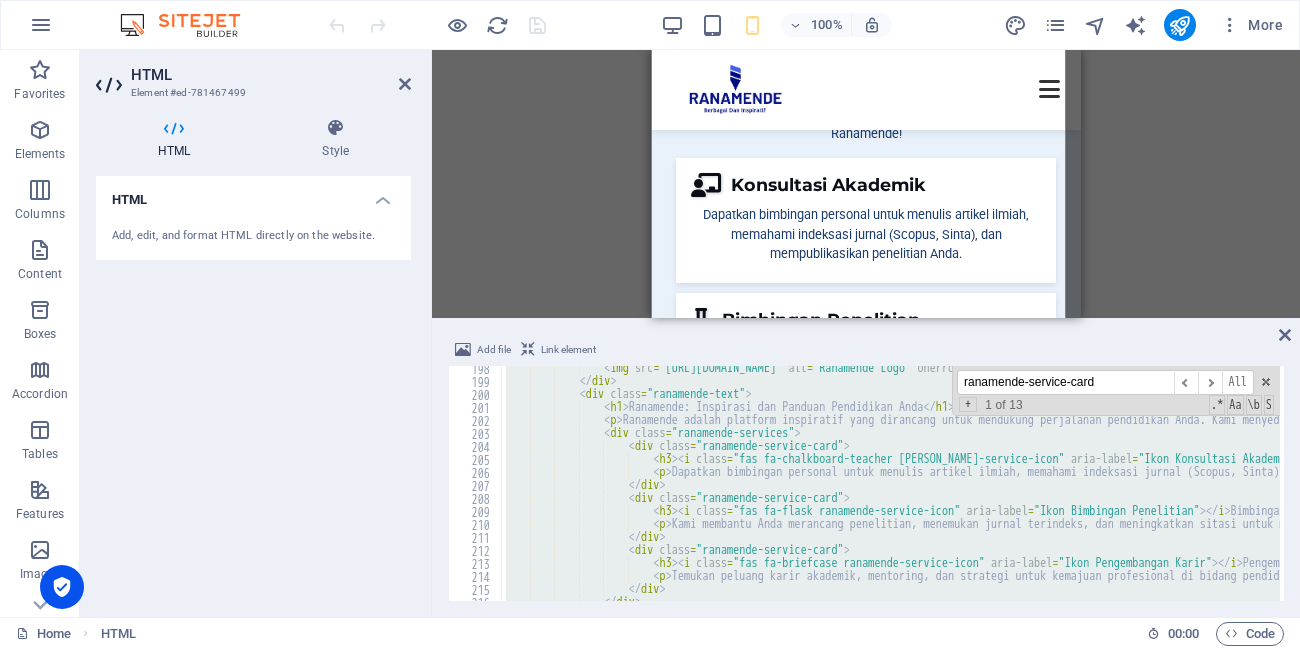click on "ranamende-service-card" at bounding box center (1065, 382) 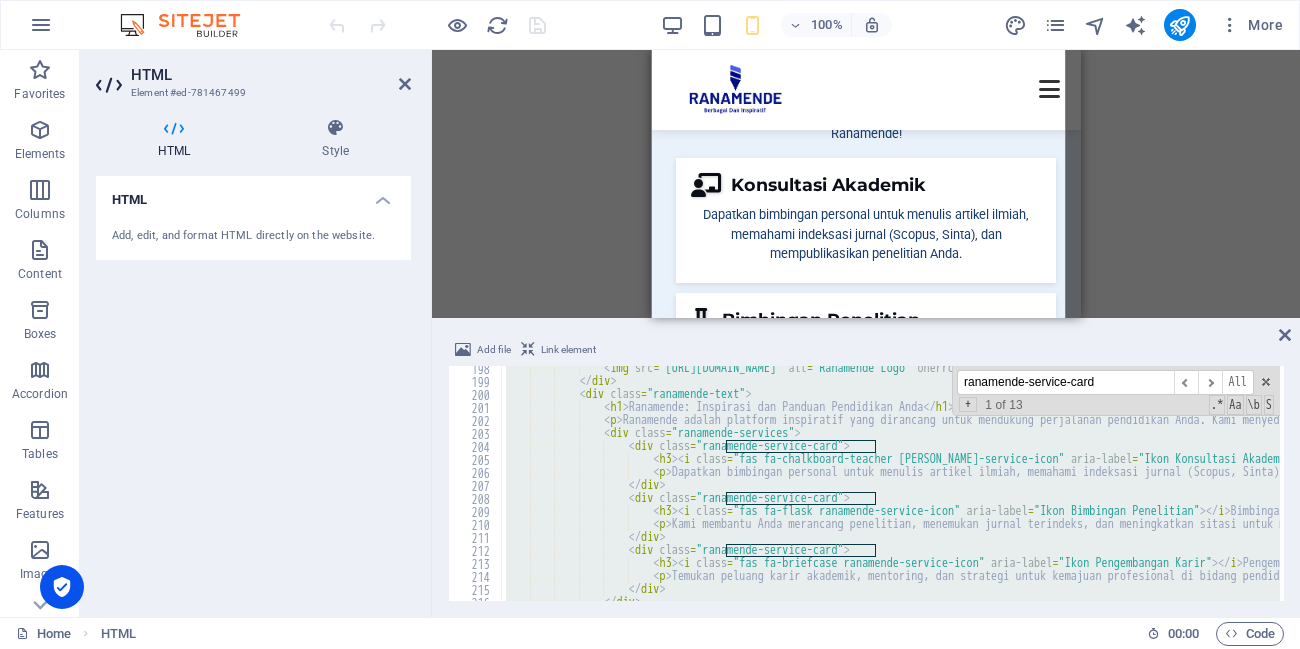 click on "ranamende-service-card" at bounding box center [1065, 382] 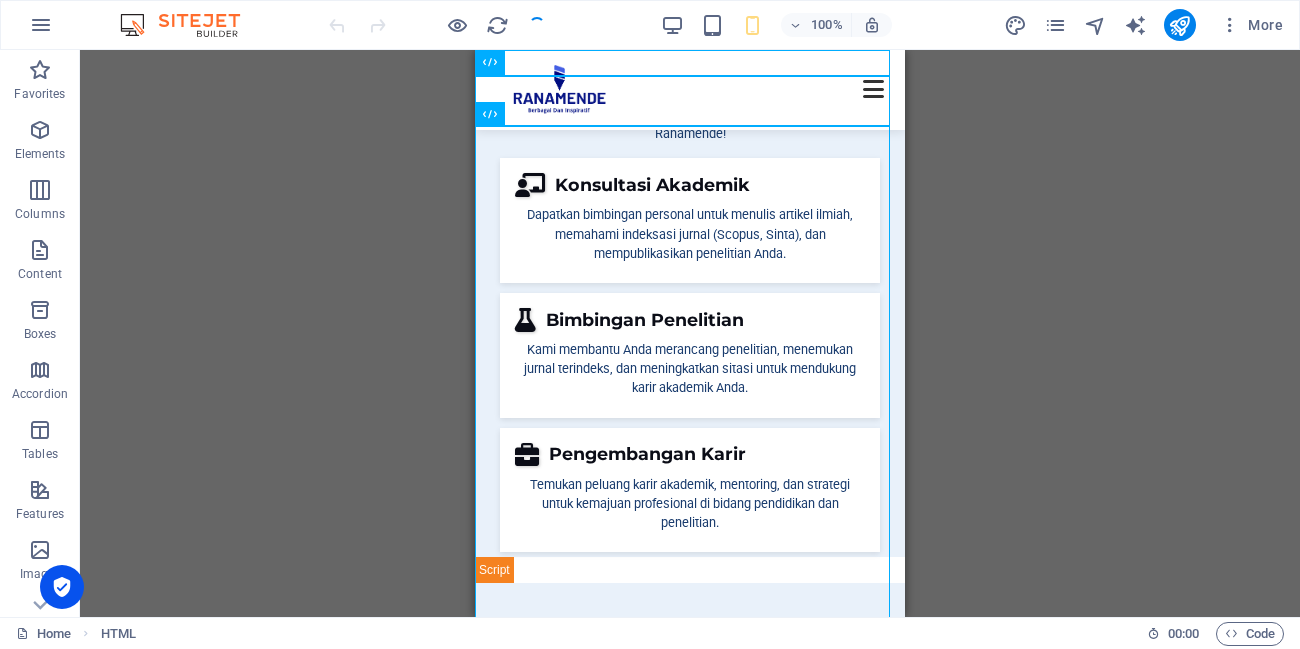 scroll, scrollTop: 0, scrollLeft: 0, axis: both 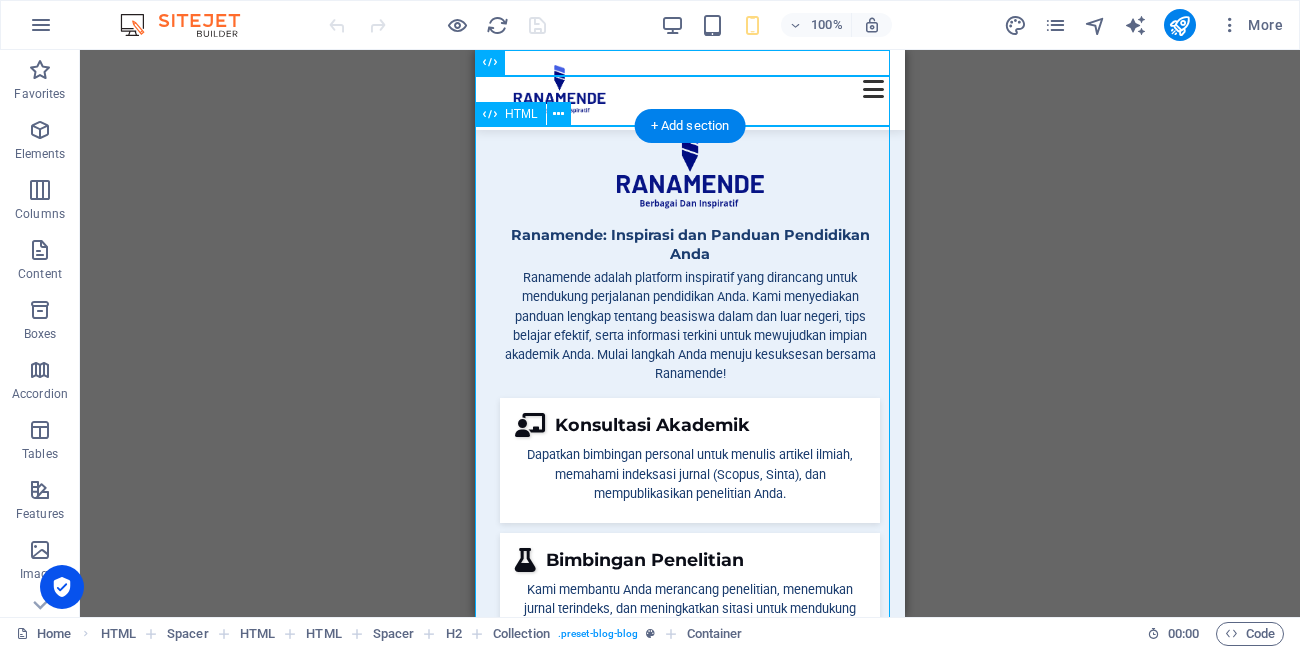 click on "Ranamende: Inspirasi dan Panduan Pendidikan Anda
Ranamende: Inspirasi dan Panduan Pendidikan Anda
Ranamende adalah platform inspiratif yang dirancang untuk mendukung perjalanan pendidikan Anda. Kami menyediakan panduan lengkap tentang beasiswa dalam dan luar negeri, tips belajar efektif, serta informasi terkini untuk mewujudkan impian akademik Anda. Mulai langkah Anda menuju kesuksesan bersama Ranamende!
Konsultasi Akademik
Dapatkan bimbingan personal untuk menulis artikel ilmiah, memahami indeksasi jurnal (Scopus, Sinta), dan mempublikasikan penelitian Anda.
Bimbingan Penelitian" at bounding box center [690, 474] 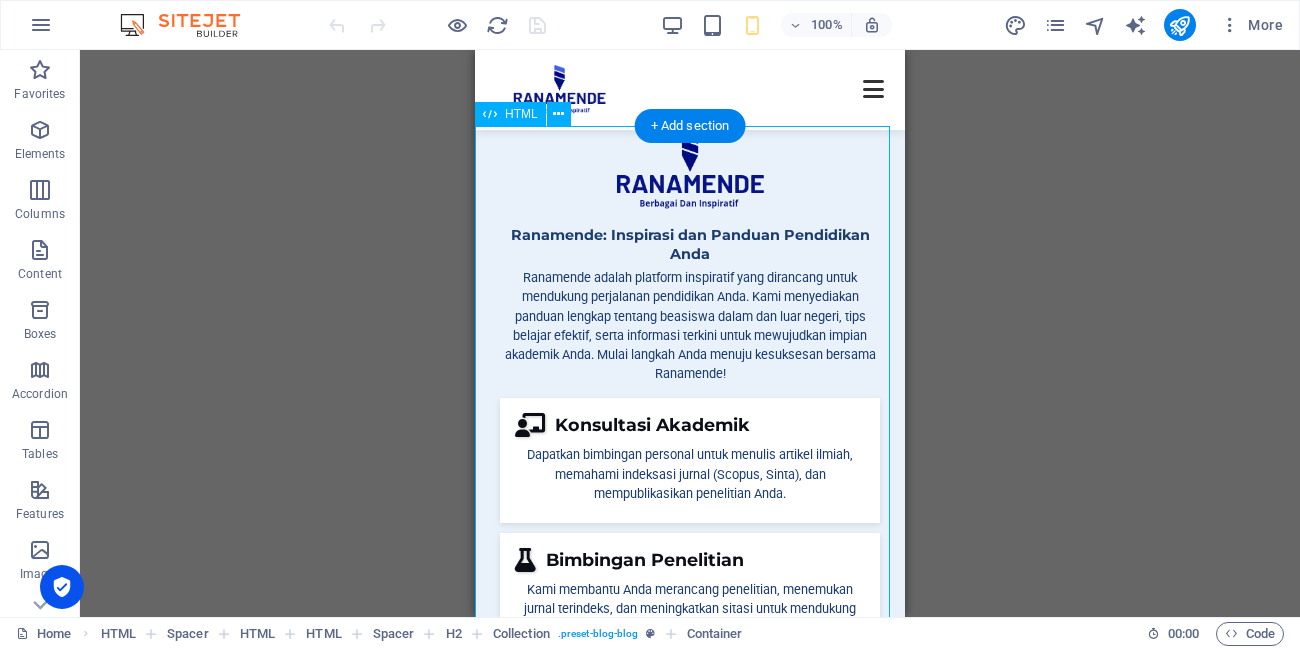 click on "Ranamende: Inspirasi dan Panduan Pendidikan Anda
Ranamende: Inspirasi dan Panduan Pendidikan Anda
Ranamende adalah platform inspiratif yang dirancang untuk mendukung perjalanan pendidikan Anda. Kami menyediakan panduan lengkap tentang beasiswa dalam dan luar negeri, tips belajar efektif, serta informasi terkini untuk mewujudkan impian akademik Anda. Mulai langkah Anda menuju kesuksesan bersama Ranamende!
Konsultasi Akademik
Dapatkan bimbingan personal untuk menulis artikel ilmiah, memahami indeksasi jurnal (Scopus, Sinta), dan mempublikasikan penelitian Anda.
Bimbingan Penelitian" at bounding box center [690, 474] 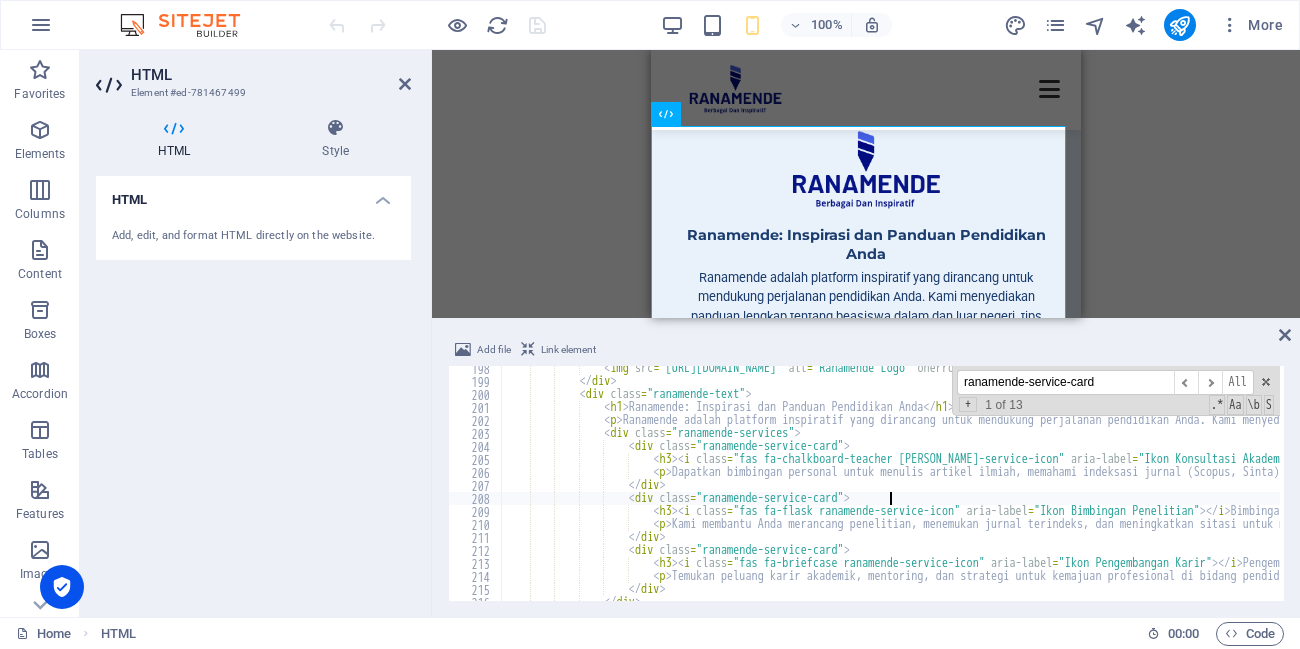 click on "< img   src = "https://www.ranamende.com/img/logo.png"   alt = "Ranamende Logo"   onerror = "this.src='fallback-logo.png';" >                </ div >                < div   class = "ranamende-text" >                     < h1 > Ranamende: Inspirasi dan Panduan Pendidikan Anda </ h1 >                     < p > Ranamende adalah platform inspiratif yang dirancang untuk mendukung perjalanan pendidikan Anda. Kami menyediakan panduan lengkap tentang beasiswa dalam dan luar negeri, tips belajar efektif, serta informasi terkini untuk mewujudkan impian akademik Anda. Mulai langkah Anda menuju kesuksesan bersama Ranamende! </ p >                     < div   class = "ranamende-services" >                          < div   class = "ranamende-service-card" >                               < h3 > < i   class = "fas fa-chalkboard-teacher ranamende-service-icon"   aria-label = "Ikon Konsultasi Akademik" > </ i > Konsultasi Akademik </ h3 >                               < p > </ p >                          >" at bounding box center (1644, 490) 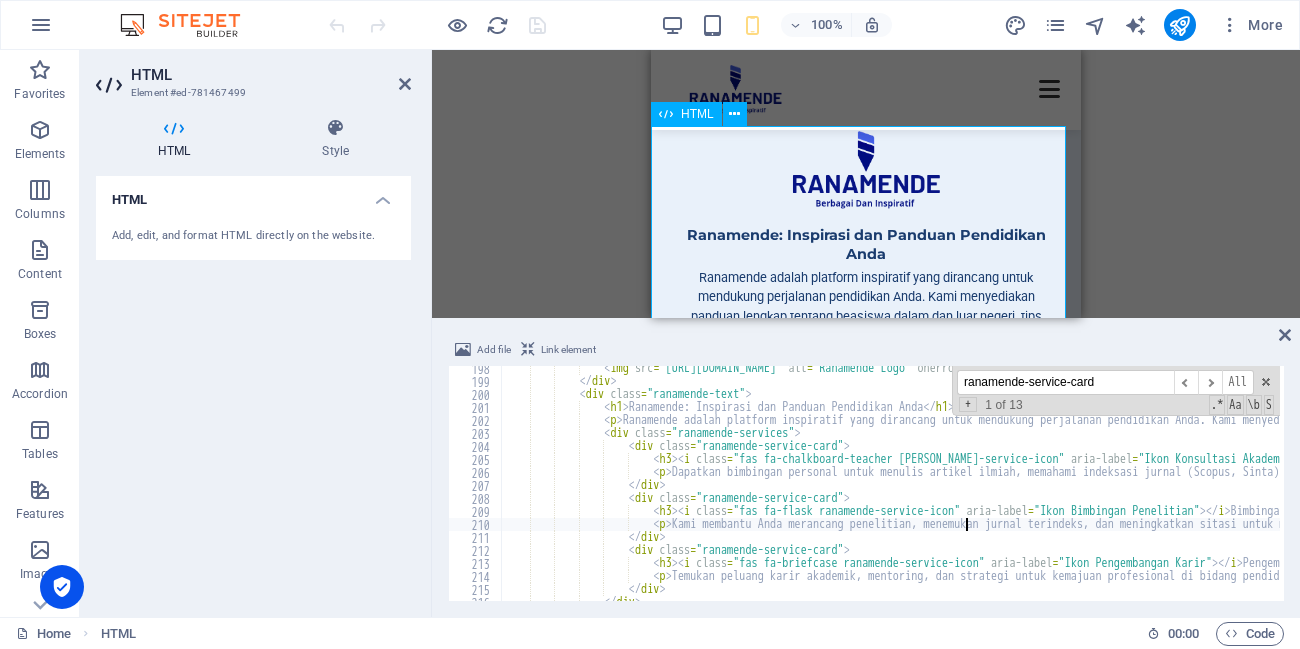 scroll, scrollTop: 120, scrollLeft: 0, axis: vertical 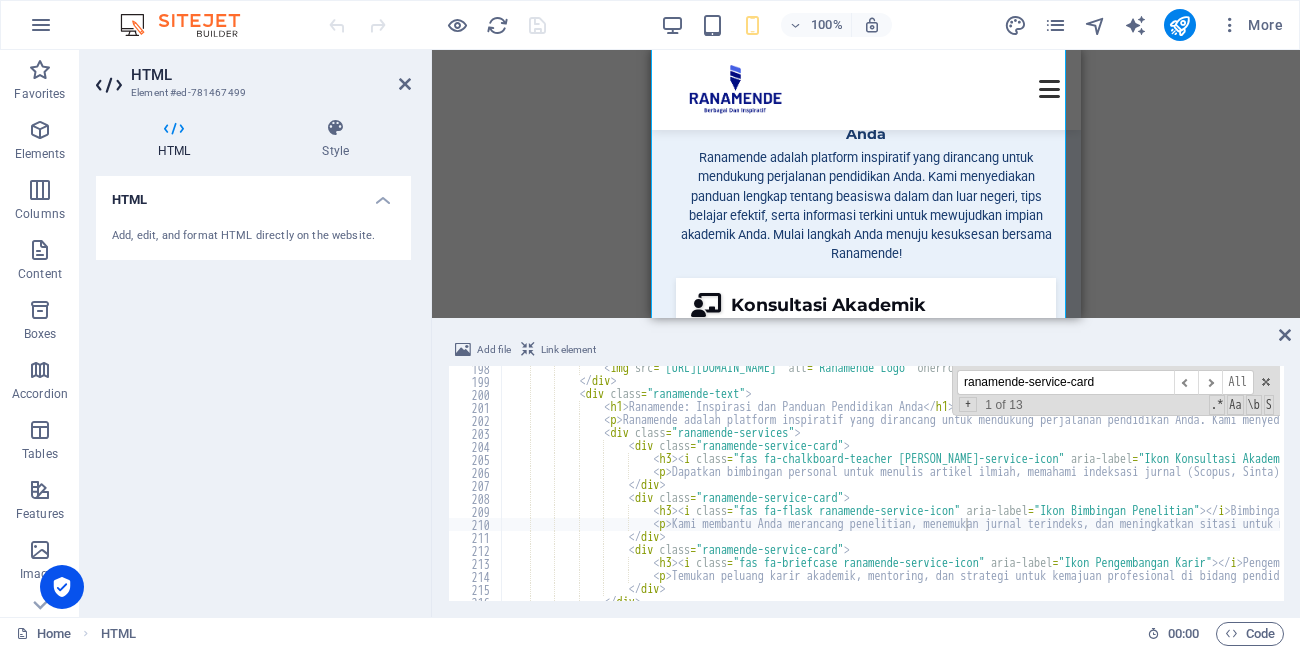 type on "</div>" 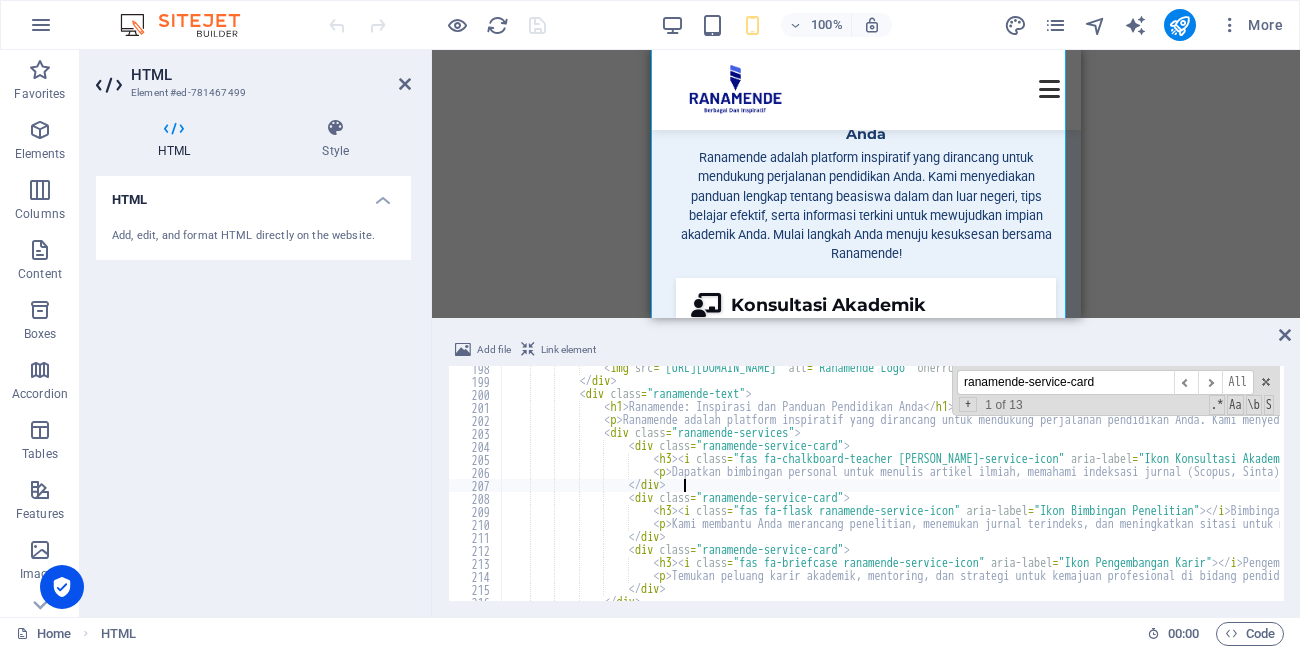 click on "< img   src = "https://www.ranamende.com/img/logo.png"   alt = "Ranamende Logo"   onerror = "this.src='fallback-logo.png';" >                </ div >                < div   class = "ranamende-text" >                     < h1 > Ranamende: Inspirasi dan Panduan Pendidikan Anda </ h1 >                     < p > Ranamende adalah platform inspiratif yang dirancang untuk mendukung perjalanan pendidikan Anda. Kami menyediakan panduan lengkap tentang beasiswa dalam dan luar negeri, tips belajar efektif, serta informasi terkini untuk mewujudkan impian akademik Anda. Mulai langkah Anda menuju kesuksesan bersama Ranamende! </ p >                     < div   class = "ranamende-services" >                          < div   class = "ranamende-service-card" >                               < h3 > < i   class = "fas fa-chalkboard-teacher ranamende-service-icon"   aria-label = "Ikon Konsultasi Akademik" > </ i > Konsultasi Akademik </ h3 >                               < p > </ p >                          >" at bounding box center (1644, 490) 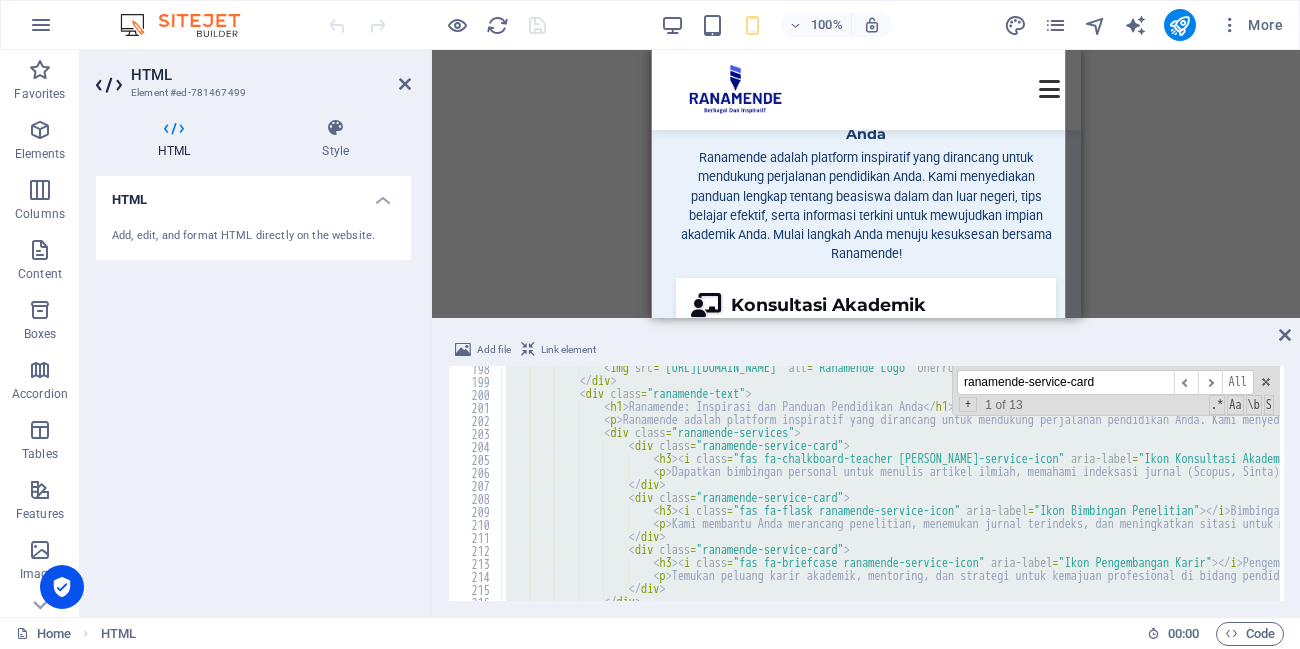 click on "ranamende-service-card" at bounding box center (1065, 382) 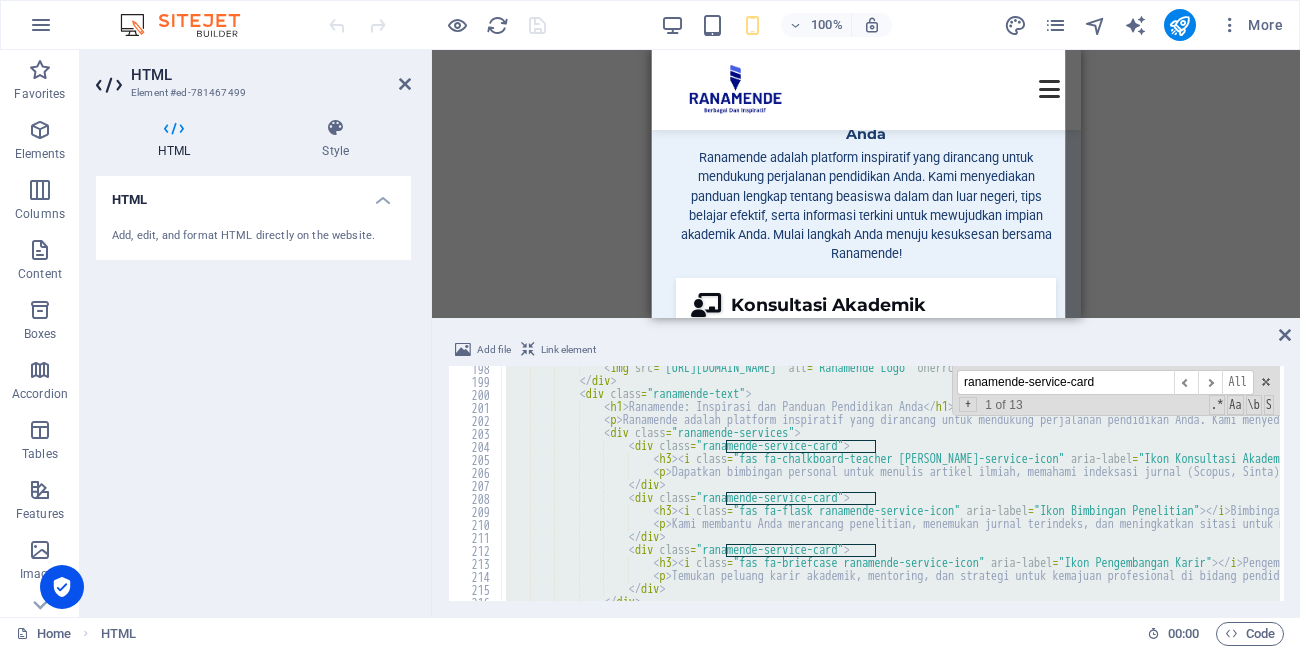click on "ranamende-service-card" at bounding box center (1065, 382) 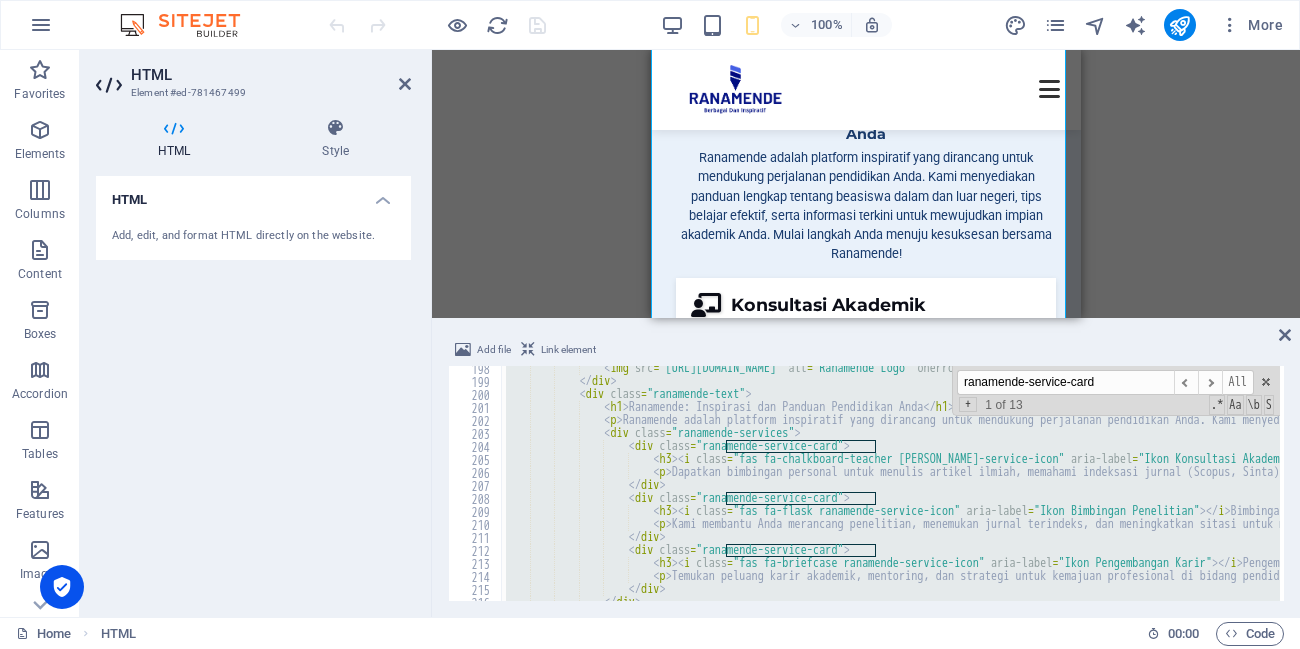 click on "< img   src = "https://www.ranamende.com/img/logo.png"   alt = "Ranamende Logo"   onerror = "this.src='fallback-logo.png';" >                </ div >                < div   class = "ranamende-text" >                     < h1 > Ranamende: Inspirasi dan Panduan Pendidikan Anda </ h1 >                     < p > Ranamende adalah platform inspiratif yang dirancang untuk mendukung perjalanan pendidikan Anda. Kami menyediakan panduan lengkap tentang beasiswa dalam dan luar negeri, tips belajar efektif, serta informasi terkini untuk mewujudkan impian akademik Anda. Mulai langkah Anda menuju kesuksesan bersama Ranamende! </ p >                     < div   class = "ranamende-services" >                          < div   class = "ranamende-service-card" >                               < h3 > < i   class = "fas fa-chalkboard-teacher ranamende-service-icon"   aria-label = "Ikon Konsultasi Akademik" > </ i > Konsultasi Akademik </ h3 >                               < p > </ p >                          >" at bounding box center [891, 483] 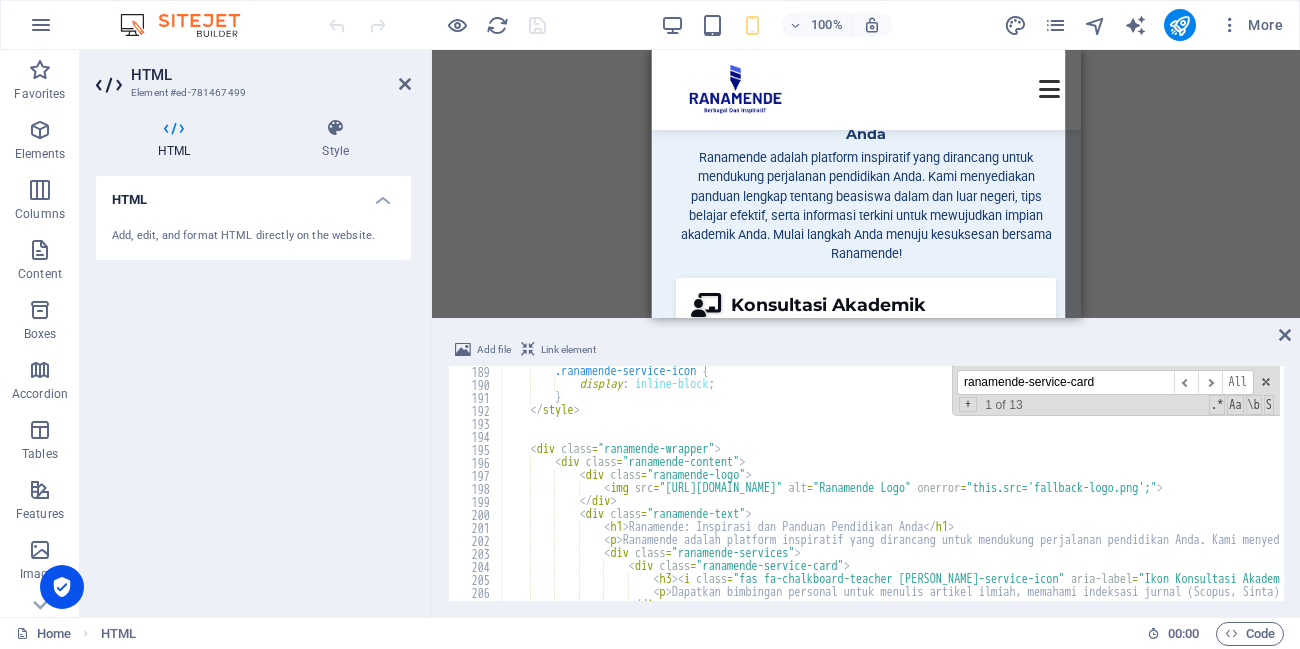 scroll, scrollTop: 2266, scrollLeft: 0, axis: vertical 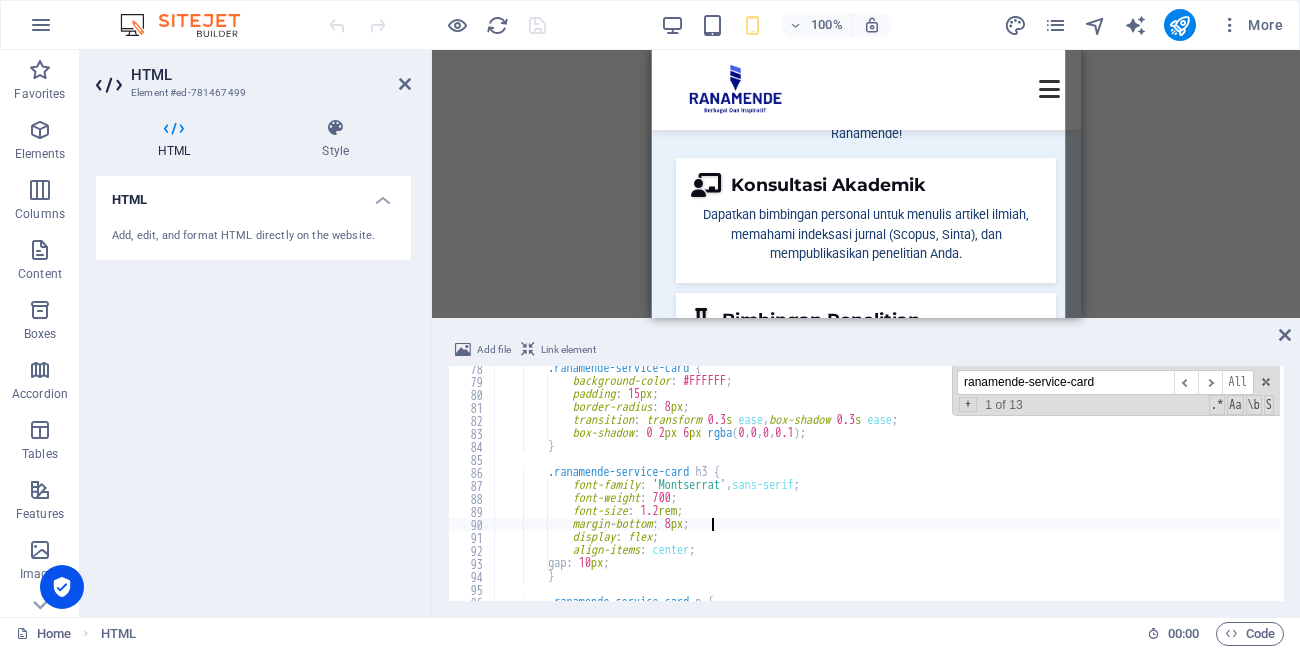 click on ".ranamende-service-card   {                background-color :   #FFFFFF ;                padding :   15 px ;                border-radius :   8 px ;                transition :   transform   0.3 s   ease ,  box-shadow   0.3 s   ease ;                box-shadow :   0   2 px   6 px   rgba ( 0 ,  0 ,  0 ,  0.1 ) ;           }           .ranamende-service-card   h3   {                font-family :   ' Montserrat ' ,  sans-serif ;                font-weight :   700 ;                font-size :   1.2 rem ;                margin-bottom :   8 px ;                display :   flex ;                align-items :   center ;               gap :   10 px ;           }           .ranamende-service-card   p   {" at bounding box center [1637, 490] 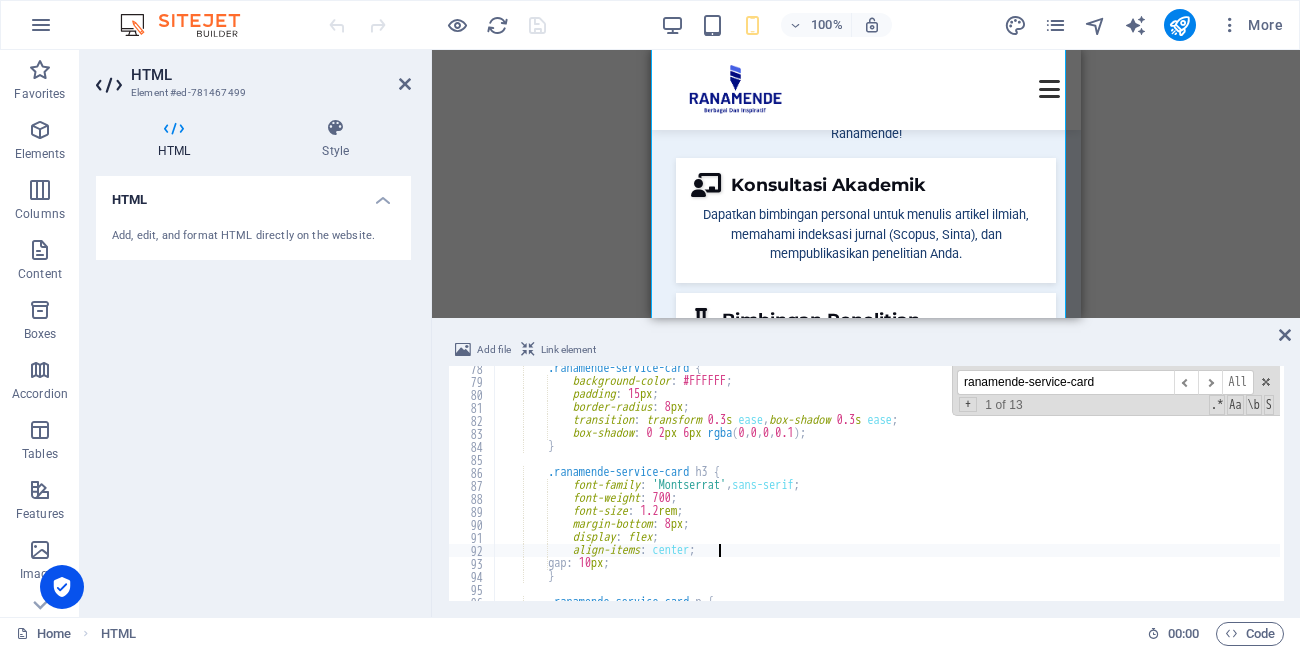 click on ".ranamende-service-card   {                background-color :   #FFFFFF ;                padding :   15 px ;                border-radius :   8 px ;                transition :   transform   0.3 s   ease ,  box-shadow   0.3 s   ease ;                box-shadow :   0   2 px   6 px   rgba ( 0 ,  0 ,  0 ,  0.1 ) ;           }           .ranamende-service-card   h3   {                font-family :   ' Montserrat ' ,  sans-serif ;                font-weight :   700 ;                font-size :   1.2 rem ;                margin-bottom :   8 px ;                display :   flex ;                align-items :   center ;               gap :   10 px ;           }           .ranamende-service-card   p   {" at bounding box center [1637, 490] 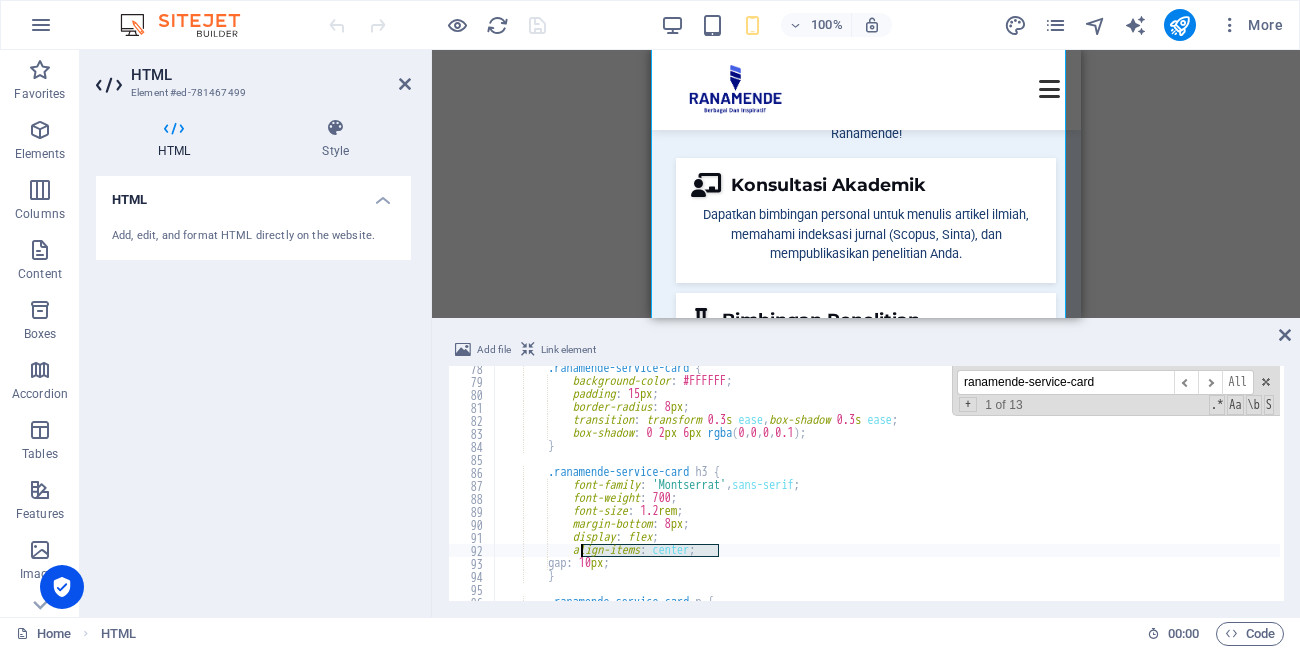 drag, startPoint x: 733, startPoint y: 544, endPoint x: 589, endPoint y: 548, distance: 144.05554 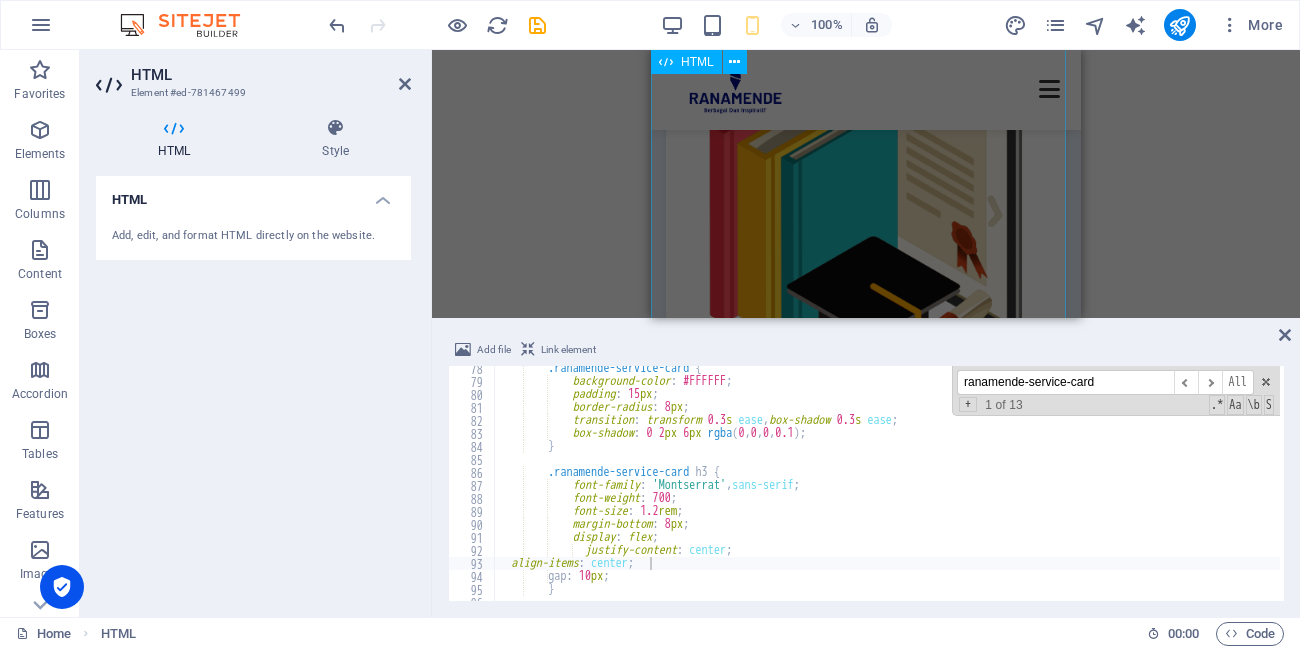 scroll, scrollTop: 2280, scrollLeft: 0, axis: vertical 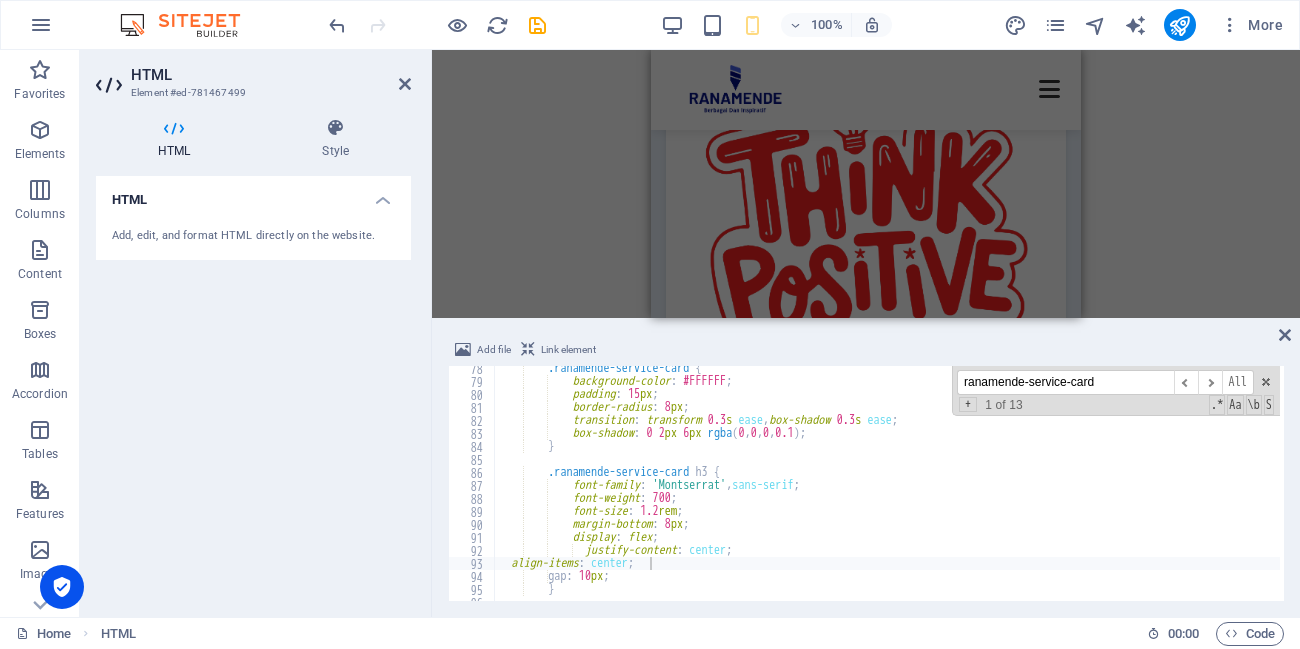 click on ".ranamende-service-card   {                background-color :   #FFFFFF ;                padding :   15 px ;                border-radius :   8 px ;                transition :   transform   0.3 s   ease ,  box-shadow   0.3 s   ease ;                box-shadow :   0   2 px   6 px   rgba ( 0 ,  0 ,  0 ,  0.1 ) ;           }           .ranamende-service-card   h3   {                font-family :   ' Montserrat ' ,  sans-serif ;                font-weight :   700 ;                font-size :   1.2 rem ;                margin-bottom :   8 px ;                display :   flex ;                   justify-content :   center ;    align-items :   center ;               gap :   10 px ;           }" at bounding box center [1637, 490] 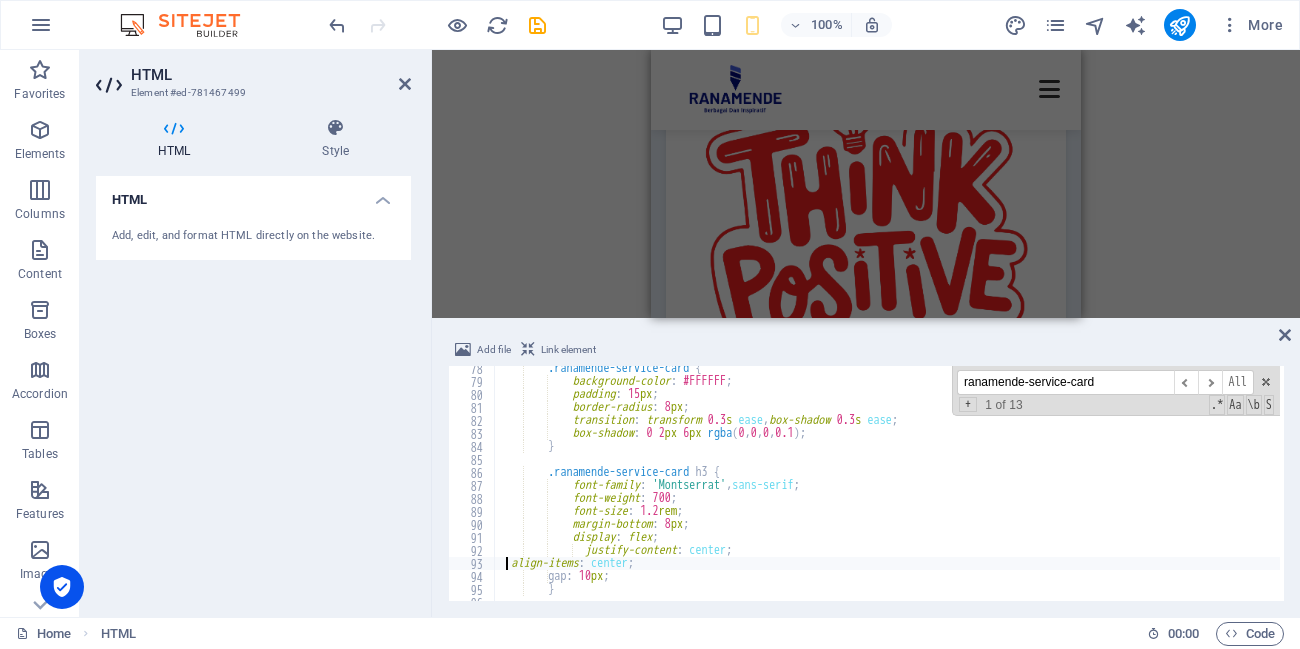 click on ".ranamende-service-card   {                background-color :   #FFFFFF ;                padding :   15 px ;                border-radius :   8 px ;                transition :   transform   0.3 s   ease ,  box-shadow   0.3 s   ease ;                box-shadow :   0   2 px   6 px   rgba ( 0 ,  0 ,  0 ,  0.1 ) ;           }           .ranamende-service-card   h3   {                font-family :   ' Montserrat ' ,  sans-serif ;                font-weight :   700 ;                font-size :   1.2 rem ;                margin-bottom :   8 px ;                display :   flex ;                   justify-content :   center ;    align-items :   center ;               gap :   10 px ;           }" at bounding box center [1637, 490] 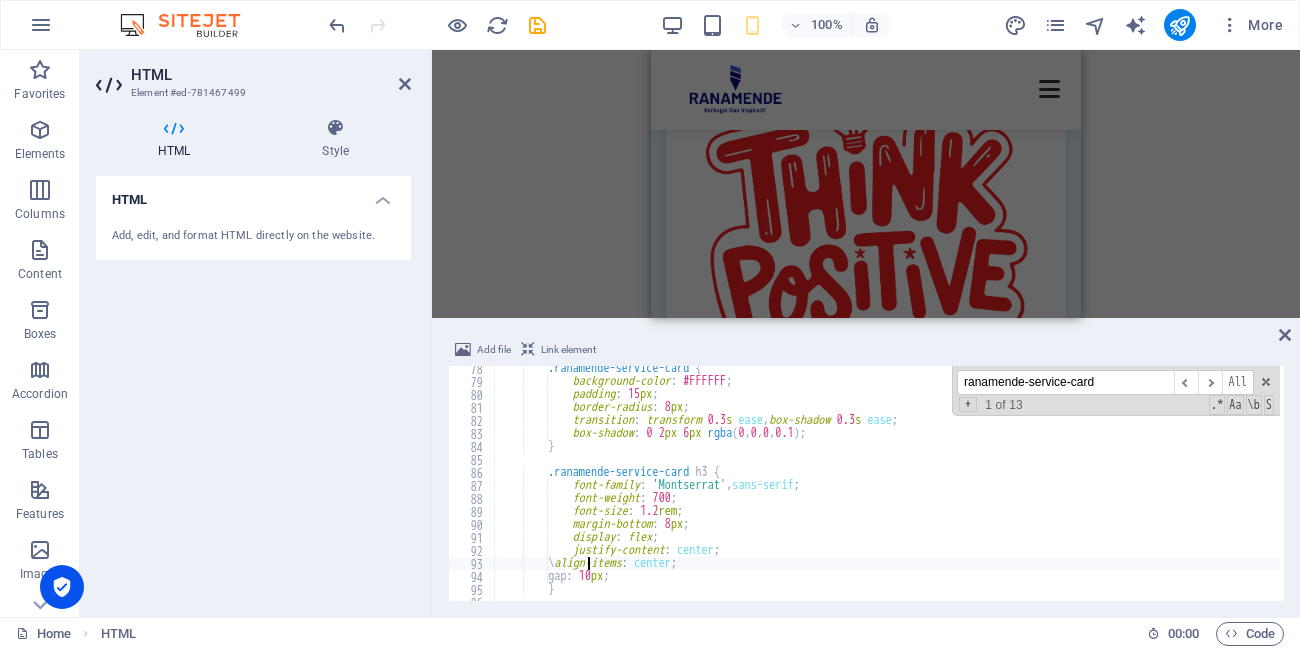 scroll, scrollTop: 0, scrollLeft: 7, axis: horizontal 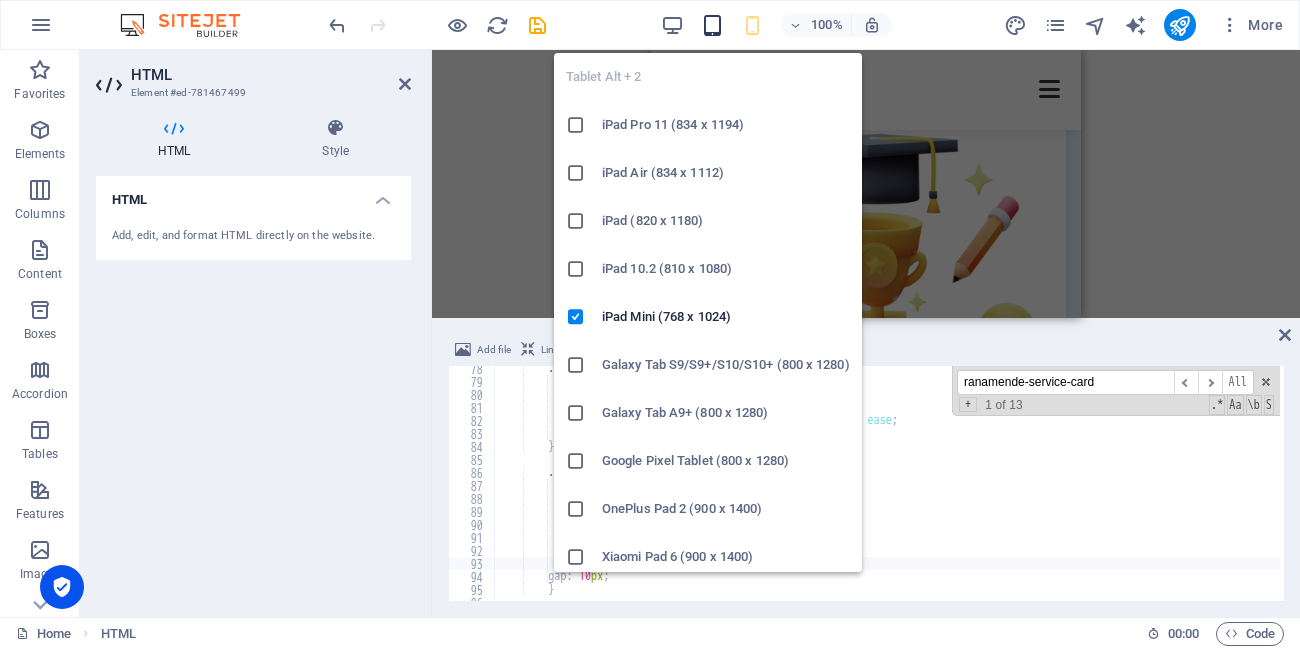 click at bounding box center [712, 25] 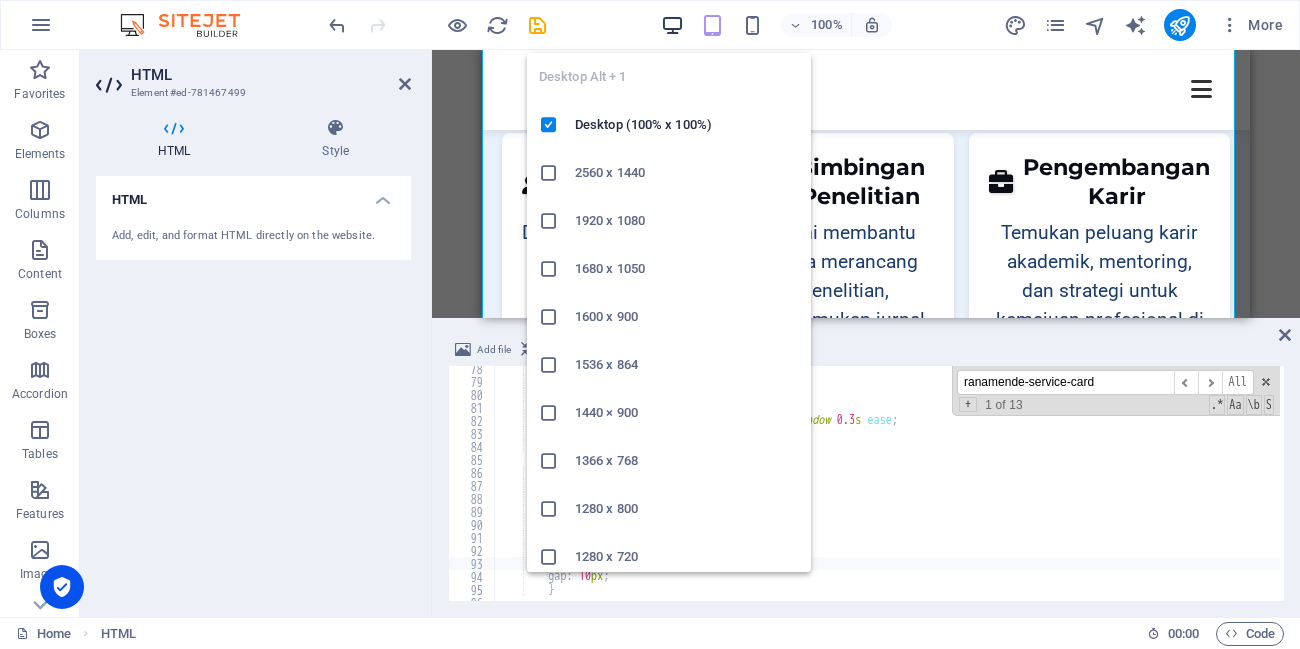click at bounding box center (672, 25) 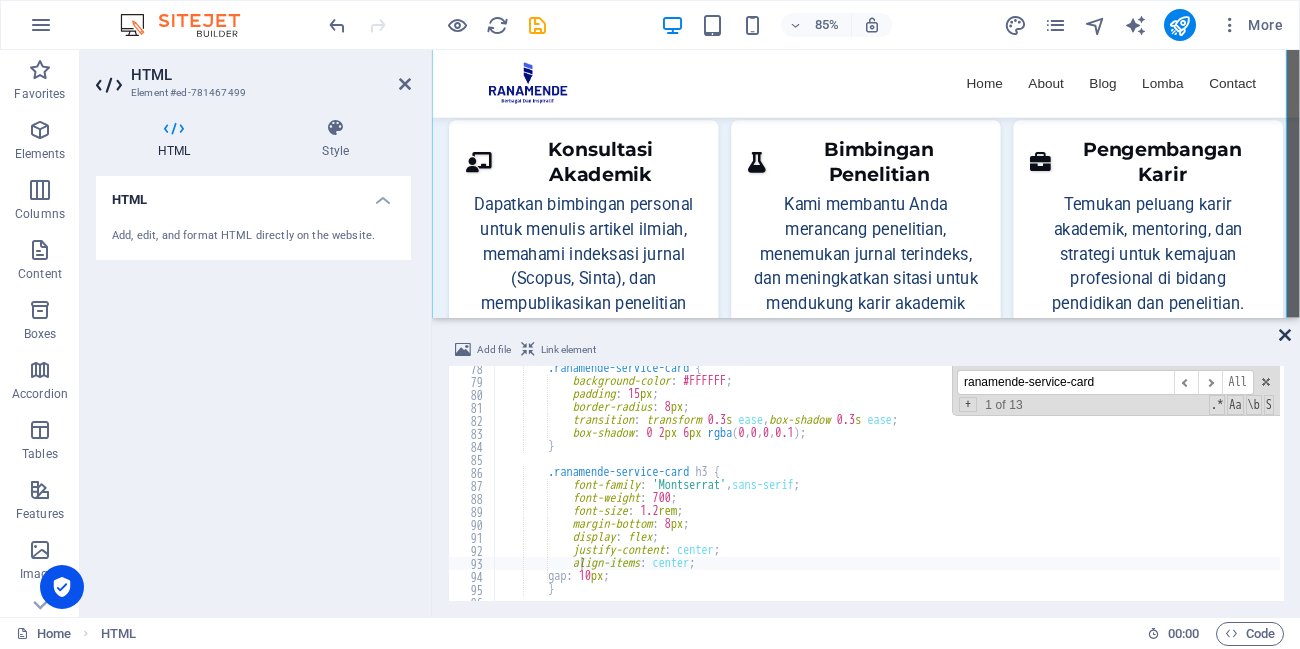 click at bounding box center [1285, 335] 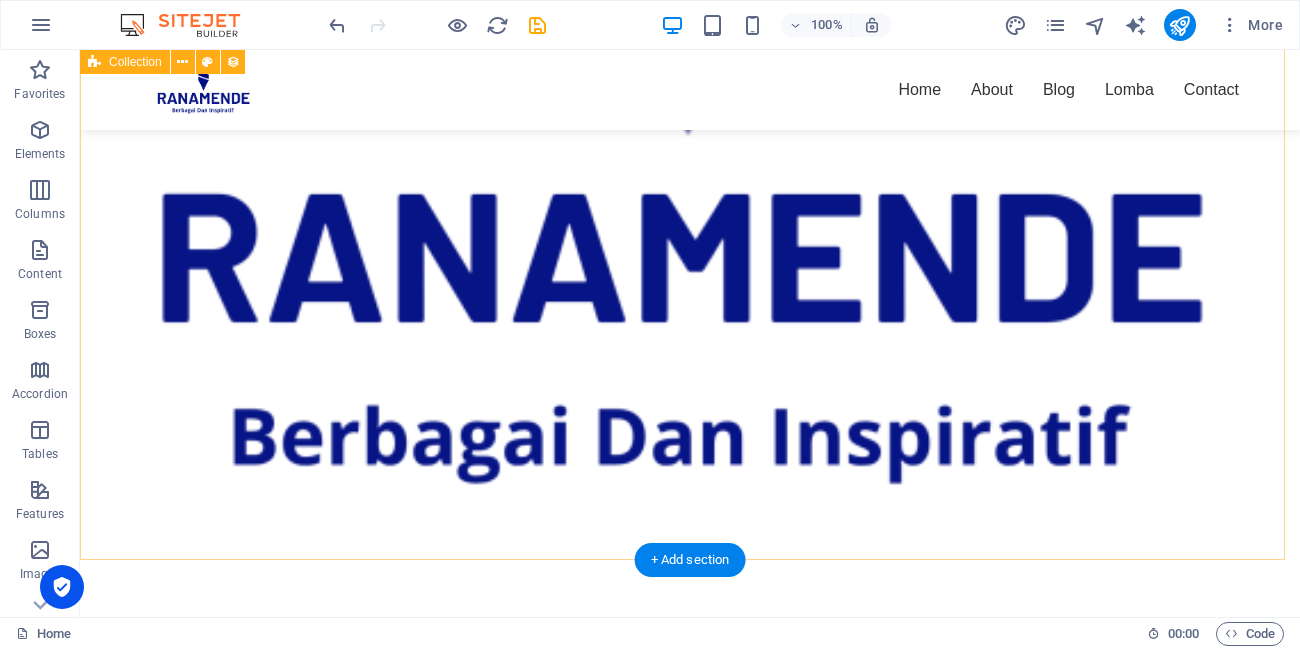 scroll, scrollTop: 2883, scrollLeft: 0, axis: vertical 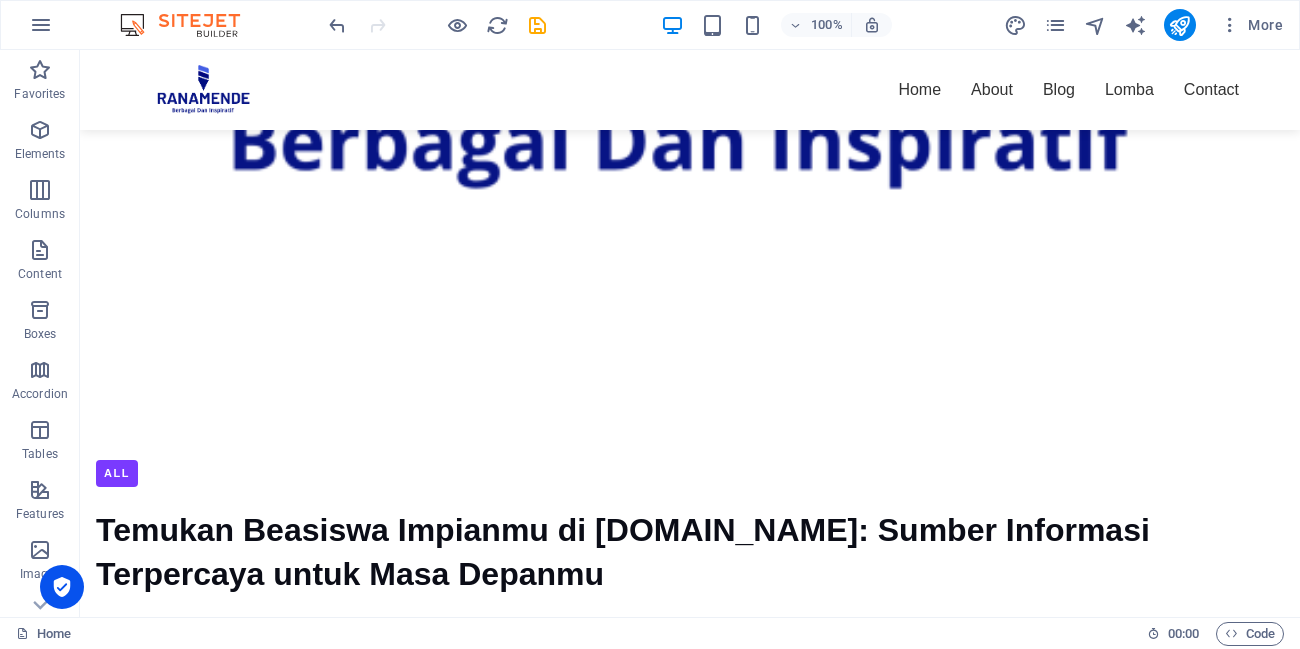 click on "100%" at bounding box center (776, 25) 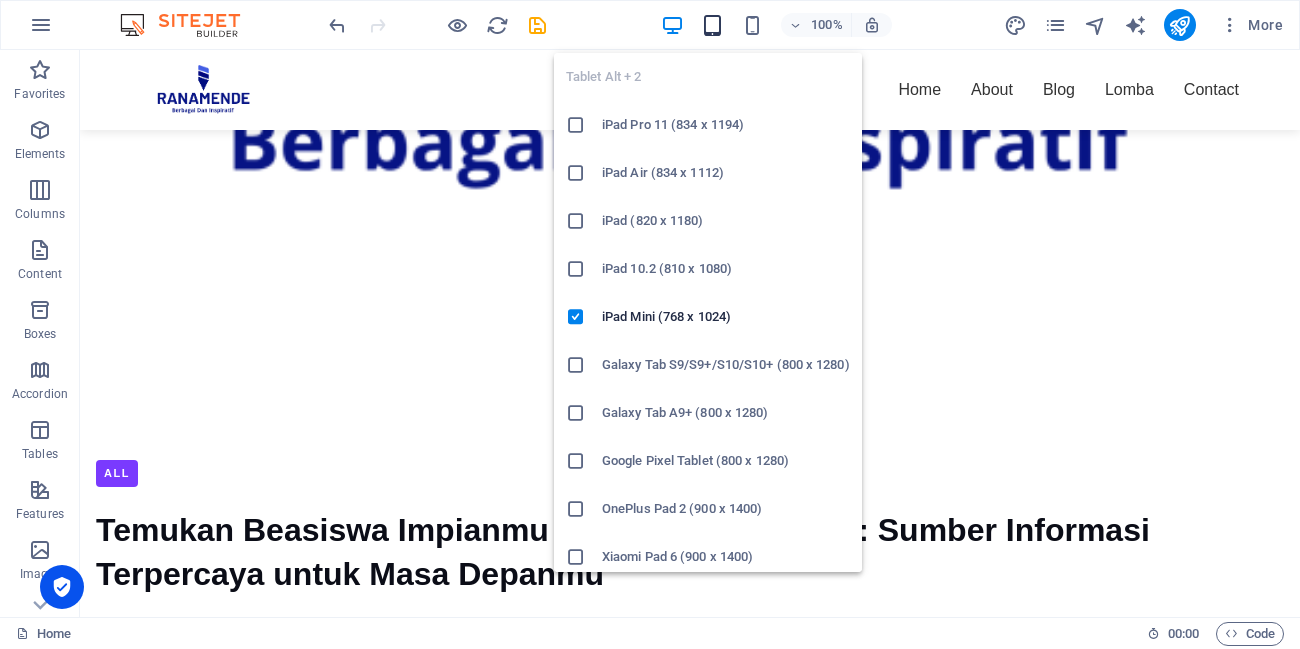 click at bounding box center (712, 25) 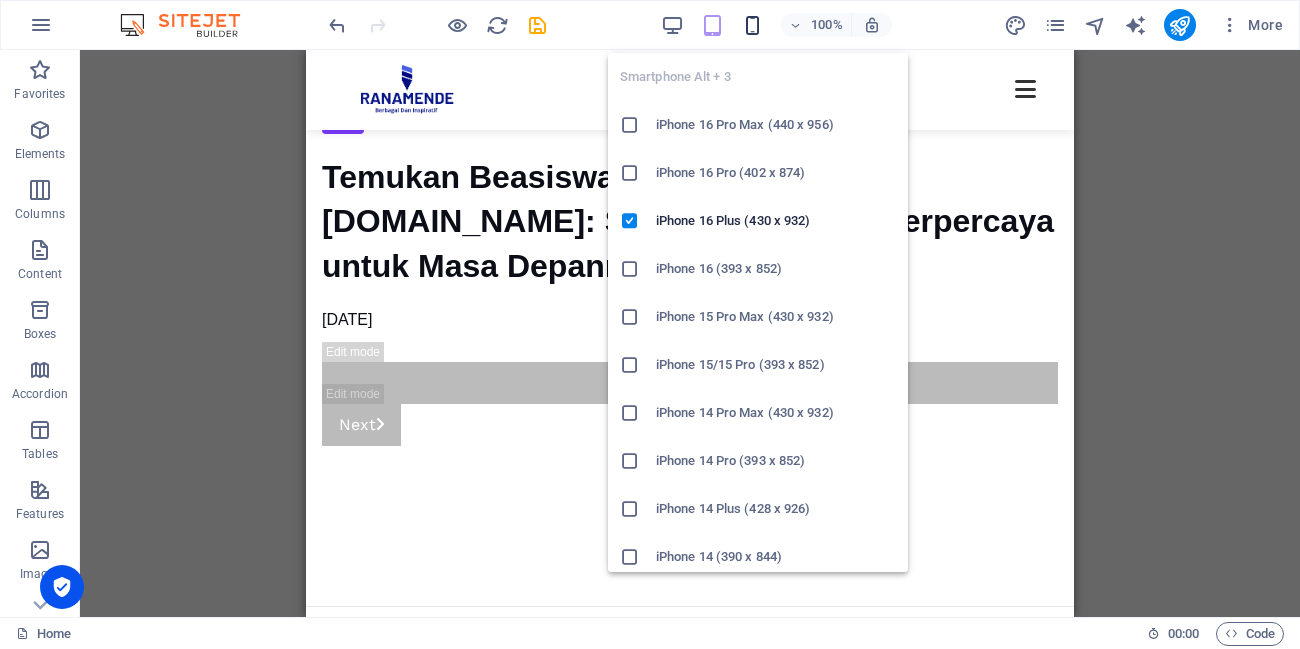 click at bounding box center (752, 25) 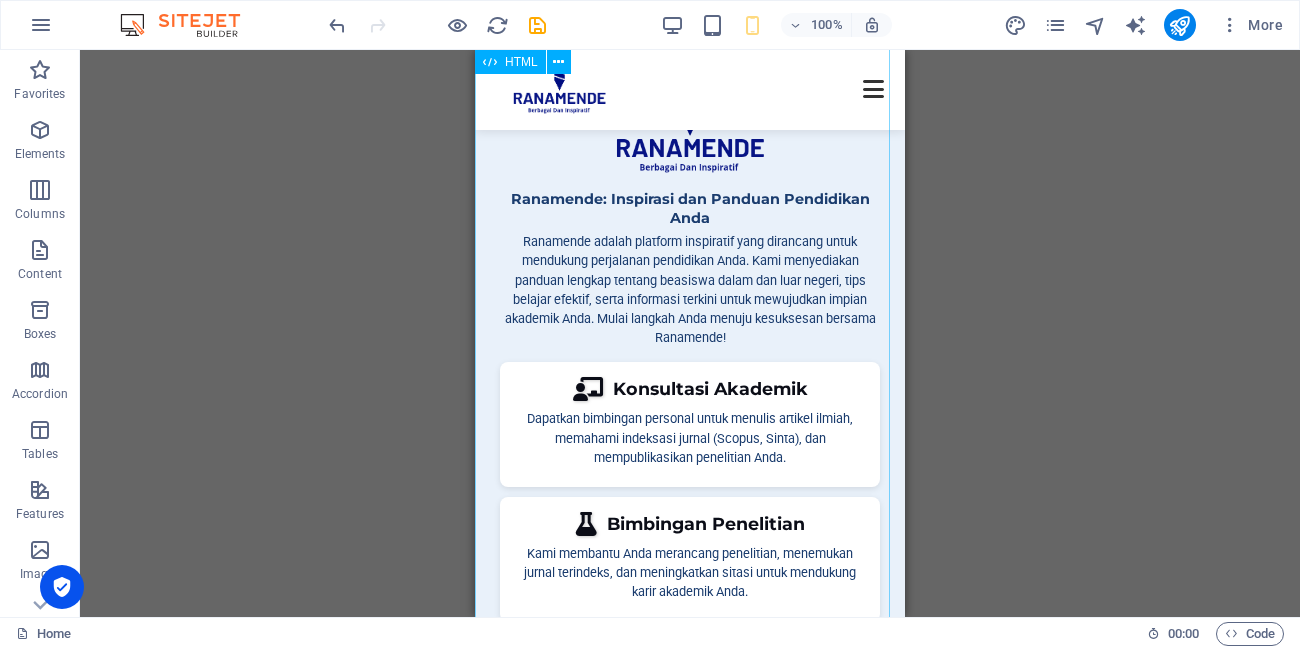 scroll, scrollTop: 0, scrollLeft: 0, axis: both 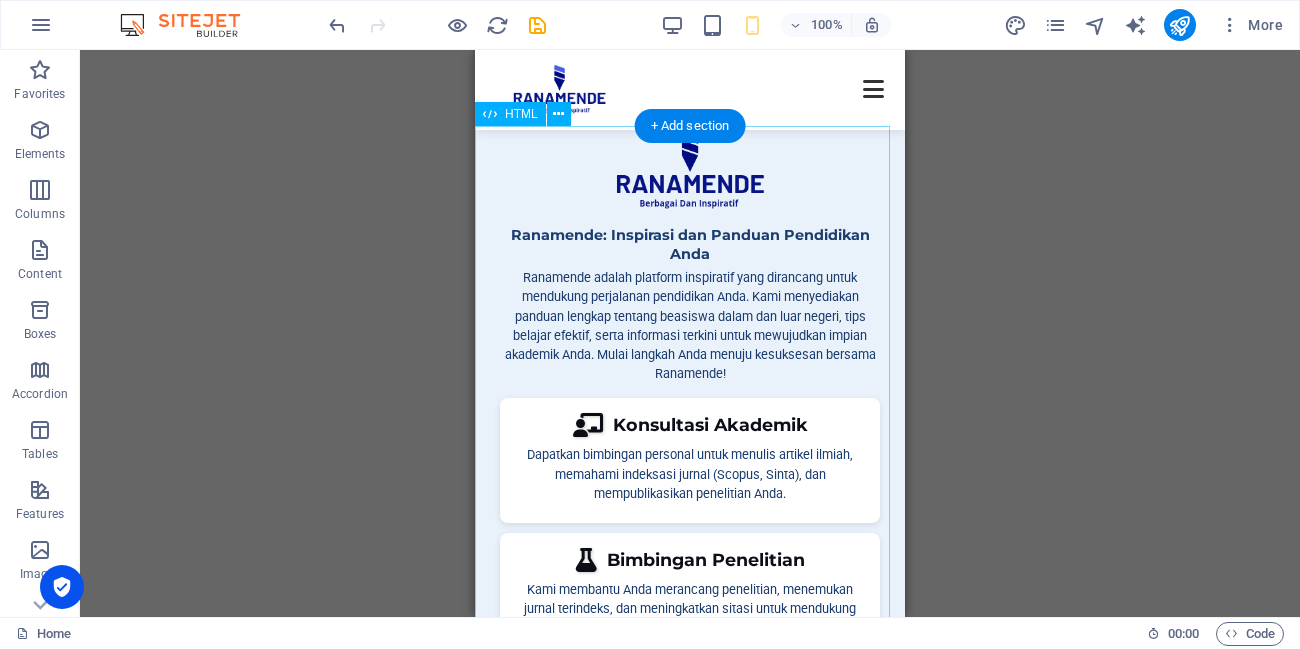 click on "Ranamende: Inspirasi dan Panduan Pendidikan Anda
Ranamende: Inspirasi dan Panduan Pendidikan Anda
Ranamende adalah platform inspiratif yang dirancang untuk mendukung perjalanan pendidikan Anda. Kami menyediakan panduan lengkap tentang beasiswa dalam dan luar negeri, tips belajar efektif, serta informasi terkini untuk mewujudkan impian akademik Anda. Mulai langkah Anda menuju kesuksesan bersama Ranamende!
Konsultasi Akademik
Dapatkan bimbingan personal untuk menulis artikel ilmiah, memahami indeksasi jurnal (Scopus, Sinta), dan mempublikasikan penelitian Anda.
Bimbingan Penelitian" at bounding box center (690, 474) 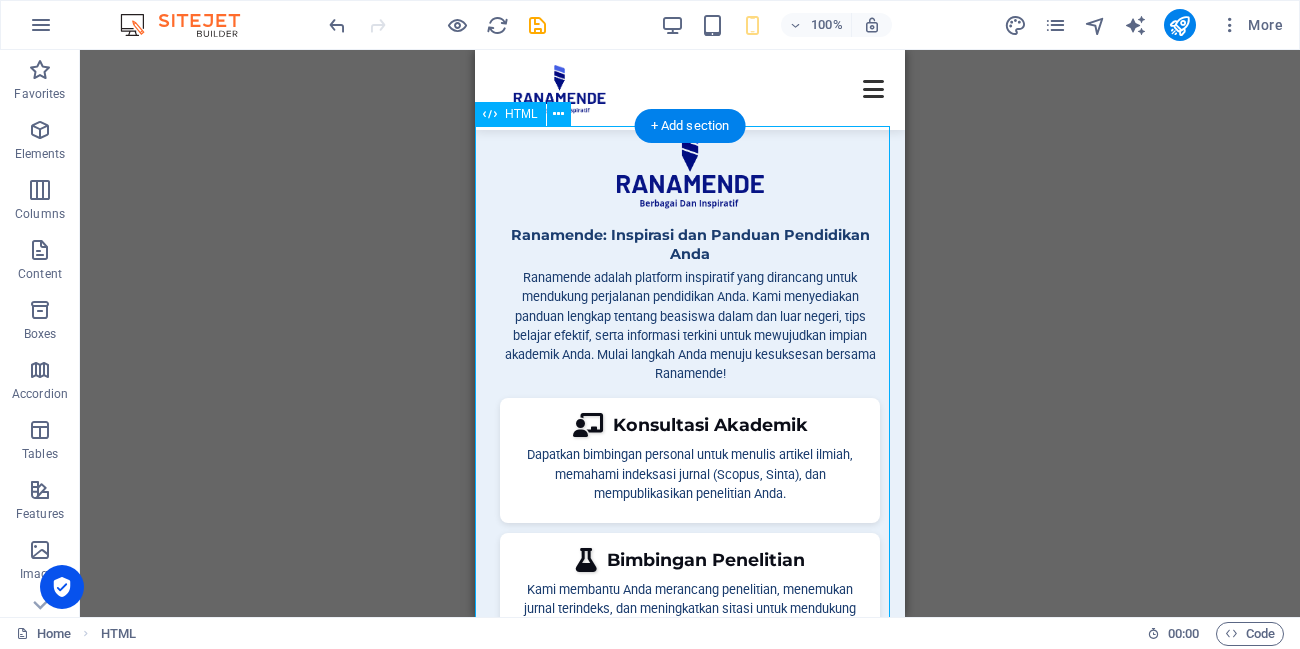 click on "Ranamende: Inspirasi dan Panduan Pendidikan Anda
Ranamende: Inspirasi dan Panduan Pendidikan Anda
Ranamende adalah platform inspiratif yang dirancang untuk mendukung perjalanan pendidikan Anda. Kami menyediakan panduan lengkap tentang beasiswa dalam dan luar negeri, tips belajar efektif, serta informasi terkini untuk mewujudkan impian akademik Anda. Mulai langkah Anda menuju kesuksesan bersama Ranamende!
Konsultasi Akademik
Dapatkan bimbingan personal untuk menulis artikel ilmiah, memahami indeksasi jurnal (Scopus, Sinta), dan mempublikasikan penelitian Anda.
Bimbingan Penelitian" at bounding box center (690, 474) 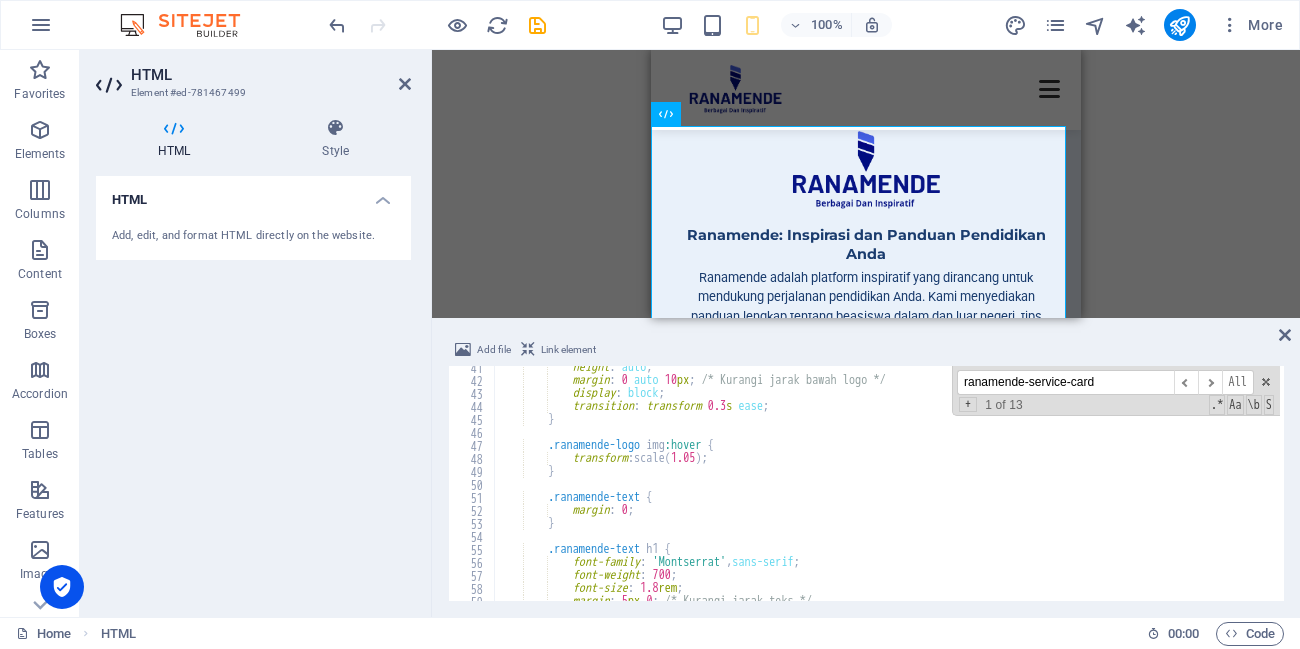 scroll, scrollTop: 526, scrollLeft: 0, axis: vertical 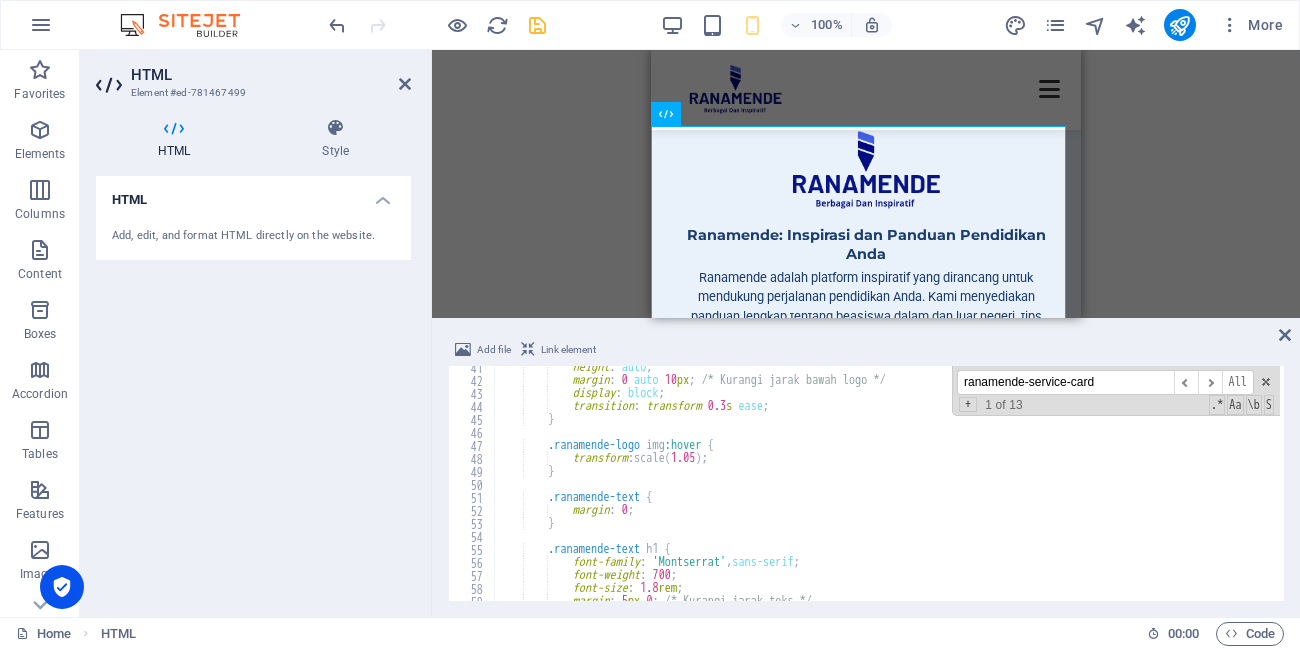 click at bounding box center (537, 25) 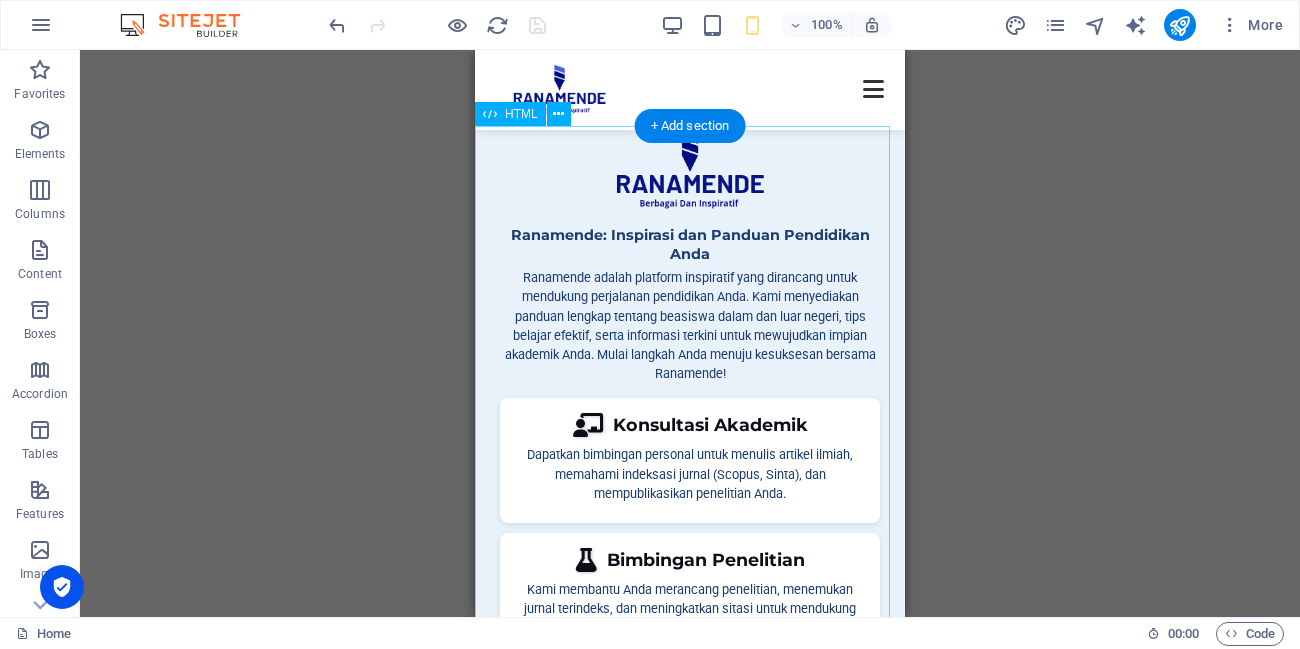 click on "Ranamende: Inspirasi dan Panduan Pendidikan Anda
Ranamende: Inspirasi dan Panduan Pendidikan Anda
Ranamende adalah platform inspiratif yang dirancang untuk mendukung perjalanan pendidikan Anda. Kami menyediakan panduan lengkap tentang beasiswa dalam dan luar negeri, tips belajar efektif, serta informasi terkini untuk mewujudkan impian akademik Anda. Mulai langkah Anda menuju kesuksesan bersama Ranamende!
Konsultasi Akademik
Dapatkan bimbingan personal untuk menulis artikel ilmiah, memahami indeksasi jurnal (Scopus, Sinta), dan mempublikasikan penelitian Anda.
Bimbingan Penelitian" at bounding box center [690, 474] 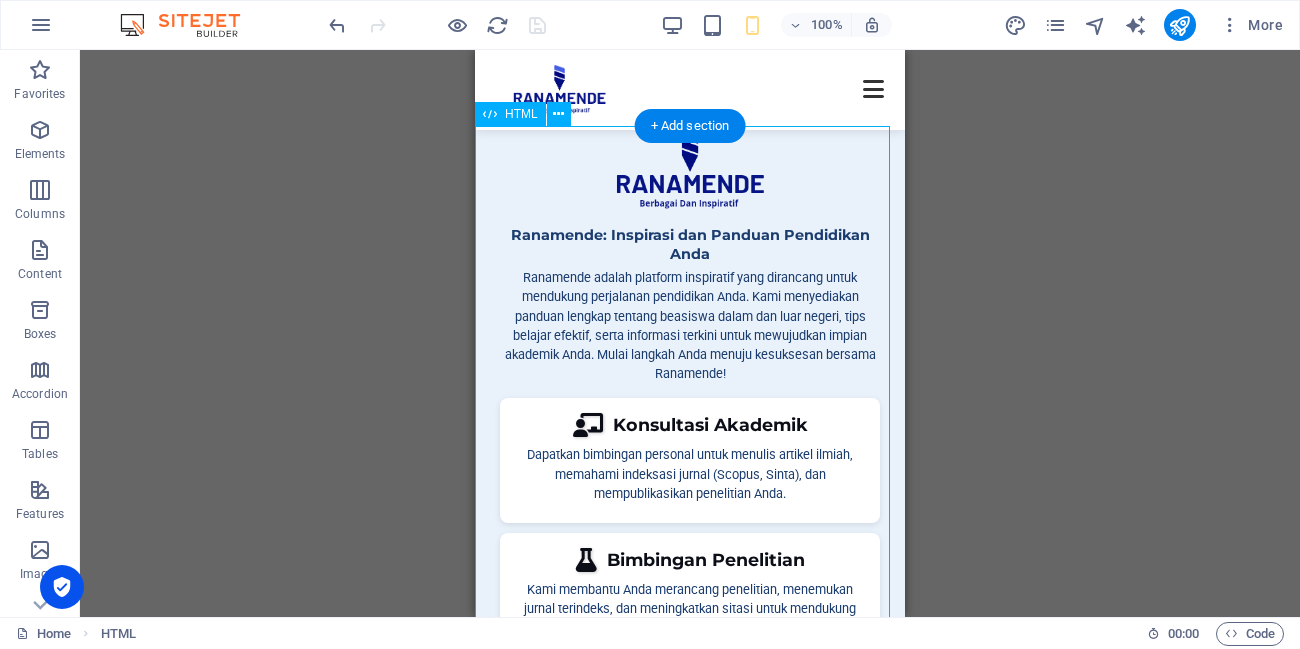 click on "Ranamende: Inspirasi dan Panduan Pendidikan Anda
Ranamende: Inspirasi dan Panduan Pendidikan Anda
Ranamende adalah platform inspiratif yang dirancang untuk mendukung perjalanan pendidikan Anda. Kami menyediakan panduan lengkap tentang beasiswa dalam dan luar negeri, tips belajar efektif, serta informasi terkini untuk mewujudkan impian akademik Anda. Mulai langkah Anda menuju kesuksesan bersama Ranamende!
Konsultasi Akademik
Dapatkan bimbingan personal untuk menulis artikel ilmiah, memahami indeksasi jurnal (Scopus, Sinta), dan mempublikasikan penelitian Anda.
Bimbingan Penelitian" at bounding box center [690, 474] 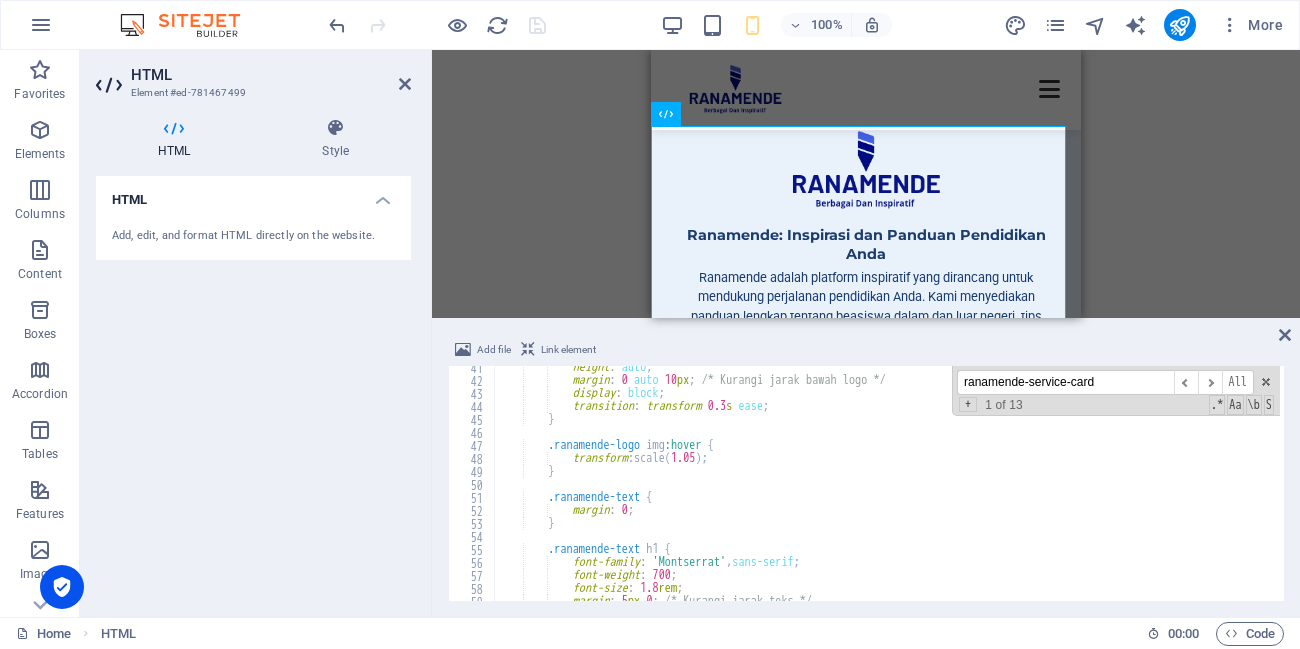 scroll, scrollTop: 466, scrollLeft: 0, axis: vertical 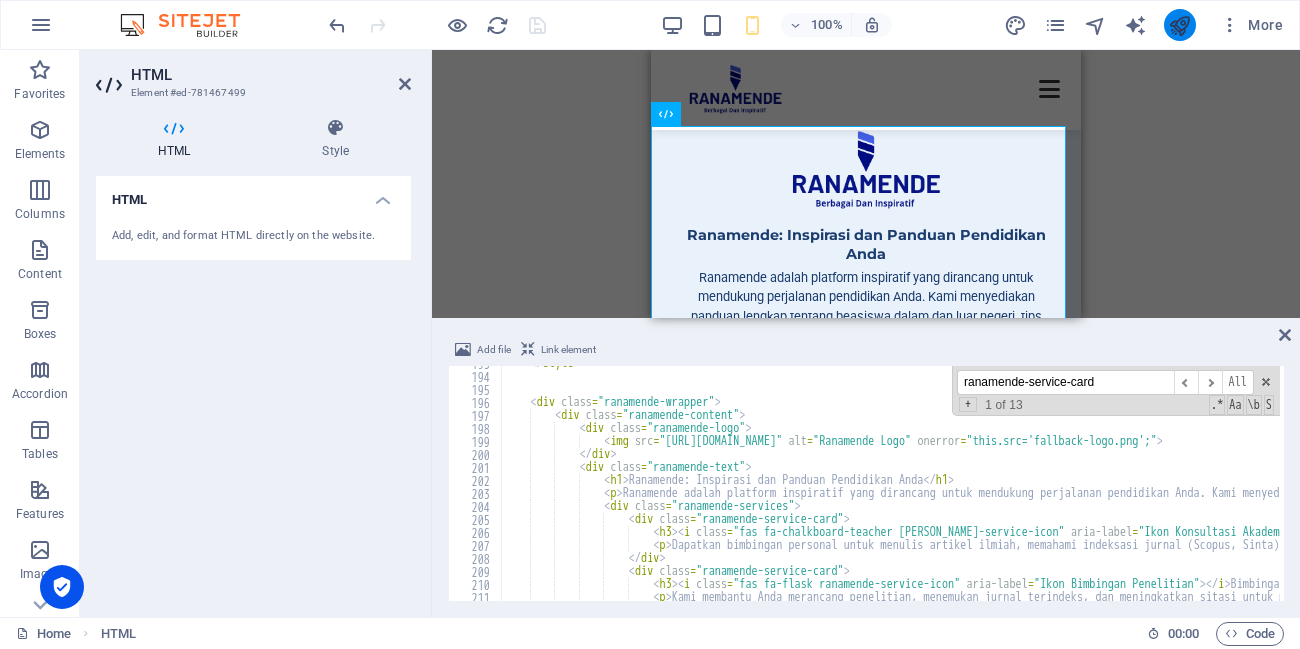 click at bounding box center [1180, 25] 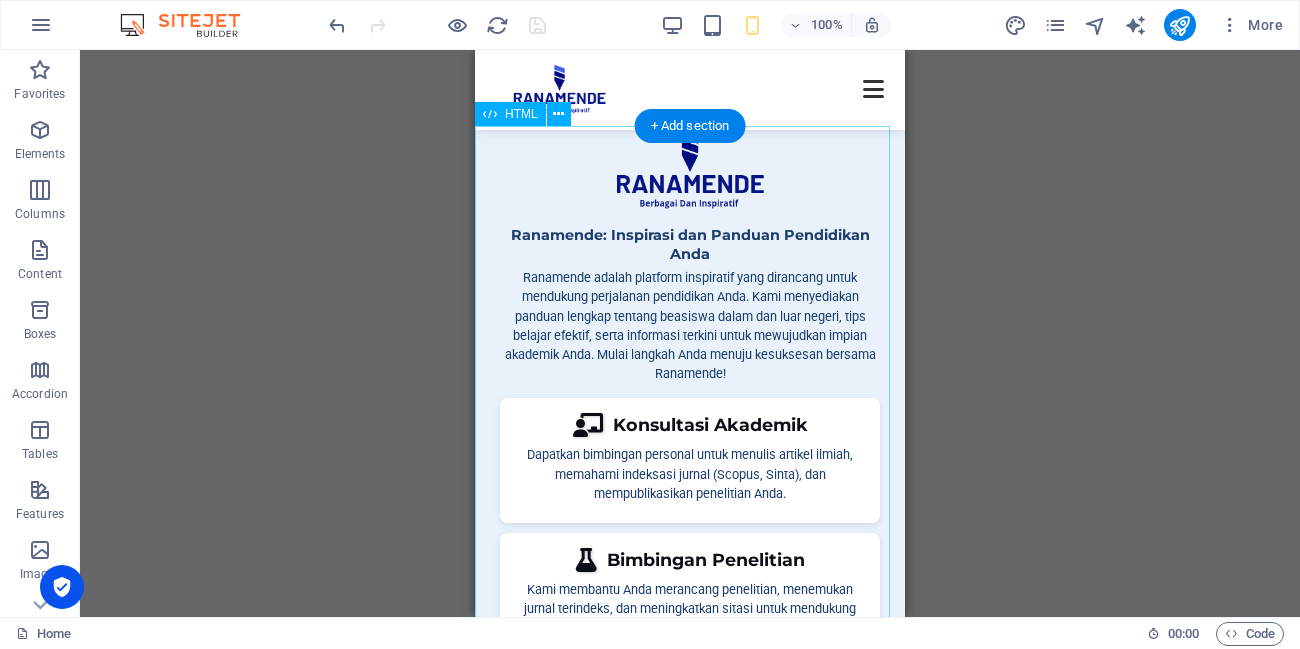 scroll, scrollTop: 89, scrollLeft: 0, axis: vertical 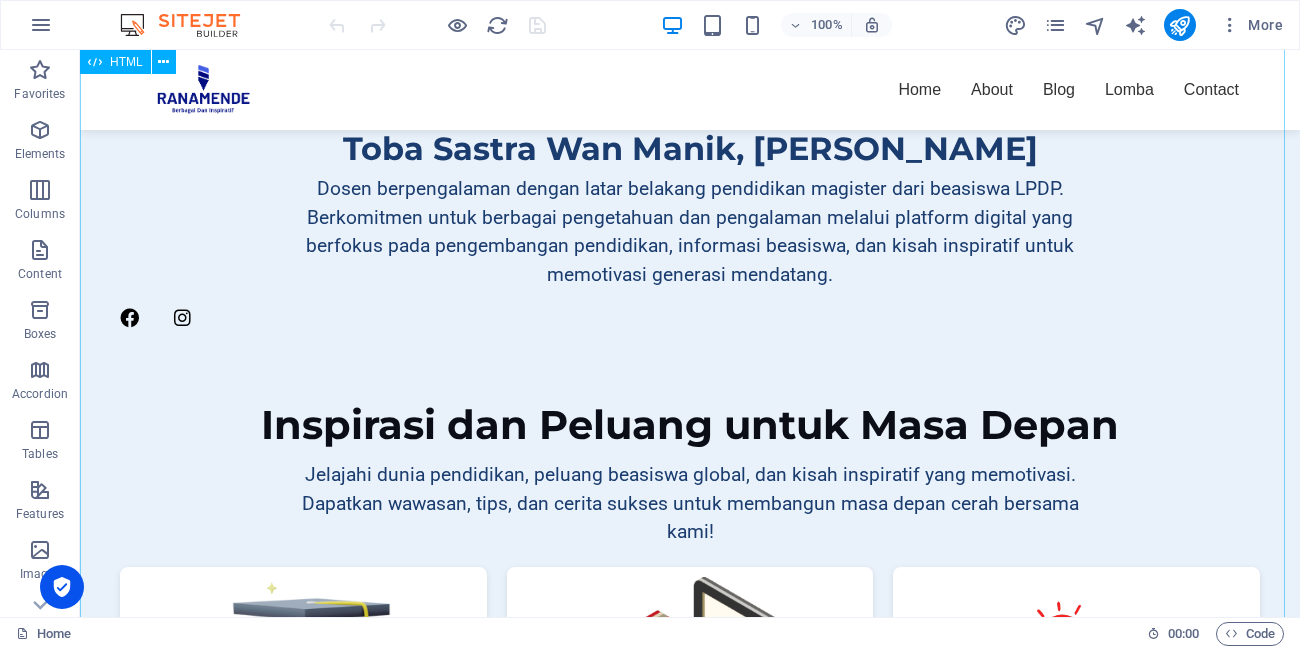 click on "Ranamende: Profil dan Inspirasi
Dosen
Toba Sastra Wan Manik, [PERSON_NAME] berpengalaman dengan latar belakang pendidikan magister dari beasiswa LPDP. Berkomitmen untuk berbagai pengetahuan dan pengalaman melalui platform digital yang berfokus pada pengembangan pendidikan, informasi beasiswa, dan kisah inspiratif untuk memotivasi generasi mendatang.
Inspirasi dan Peluang untuk Masa Depan
Jelajahi dunia pendidikan, peluang beasiswa global, dan kisah inspiratif yang memotivasi. Dapatkan wawasan, tips, dan cerita sukses untuk membangun masa depan cerah bersama kami!
Pendidikan Beasiswa" at bounding box center [690, 502] 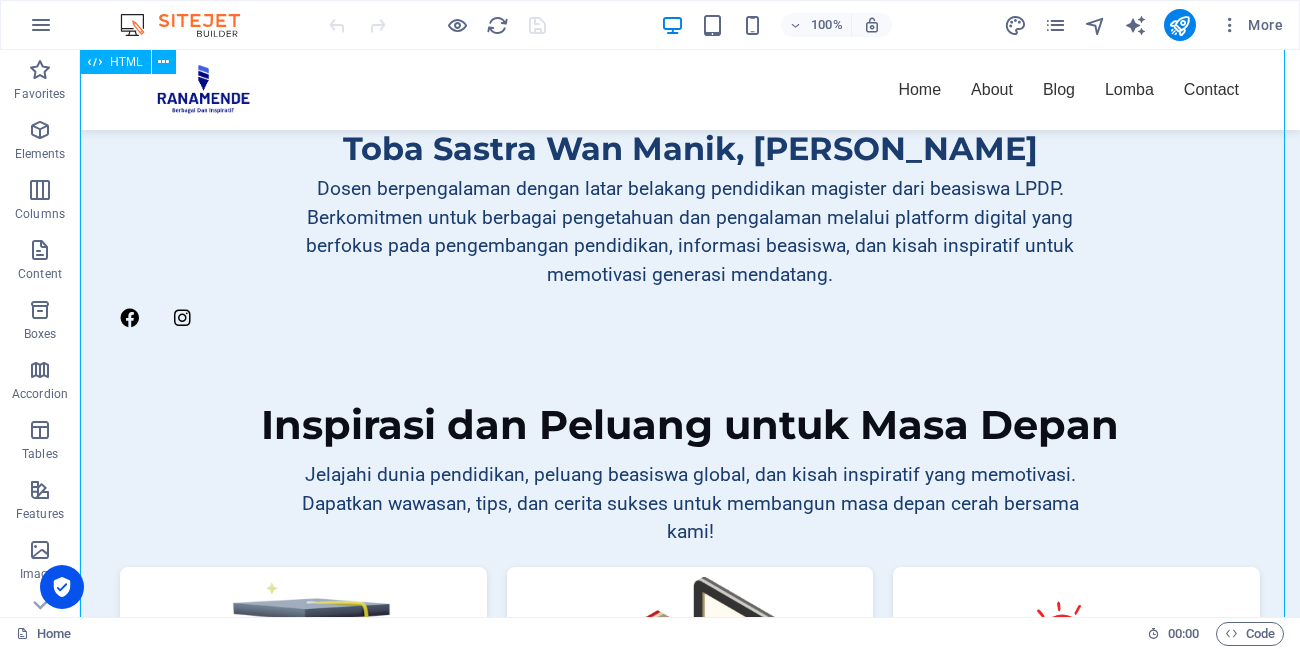 click on "Ranamende: Profil dan Inspirasi
Dosen
Toba Sastra Wan Manik, [PERSON_NAME] berpengalaman dengan latar belakang pendidikan magister dari beasiswa LPDP. Berkomitmen untuk berbagai pengetahuan dan pengalaman melalui platform digital yang berfokus pada pengembangan pendidikan, informasi beasiswa, dan kisah inspiratif untuk memotivasi generasi mendatang.
Inspirasi dan Peluang untuk Masa Depan
Jelajahi dunia pendidikan, peluang beasiswa global, dan kisah inspiratif yang memotivasi. Dapatkan wawasan, tips, dan cerita sukses untuk membangun masa depan cerah bersama kami!
Pendidikan Beasiswa" at bounding box center (690, 502) 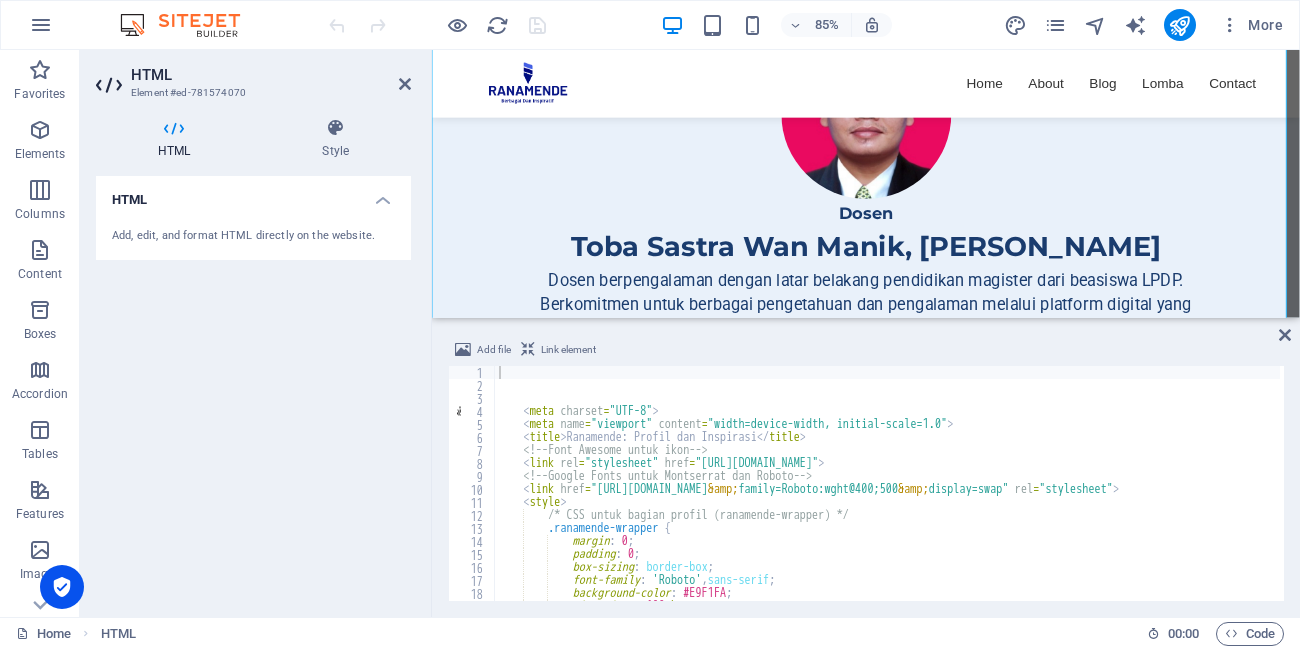 scroll, scrollTop: 960, scrollLeft: 0, axis: vertical 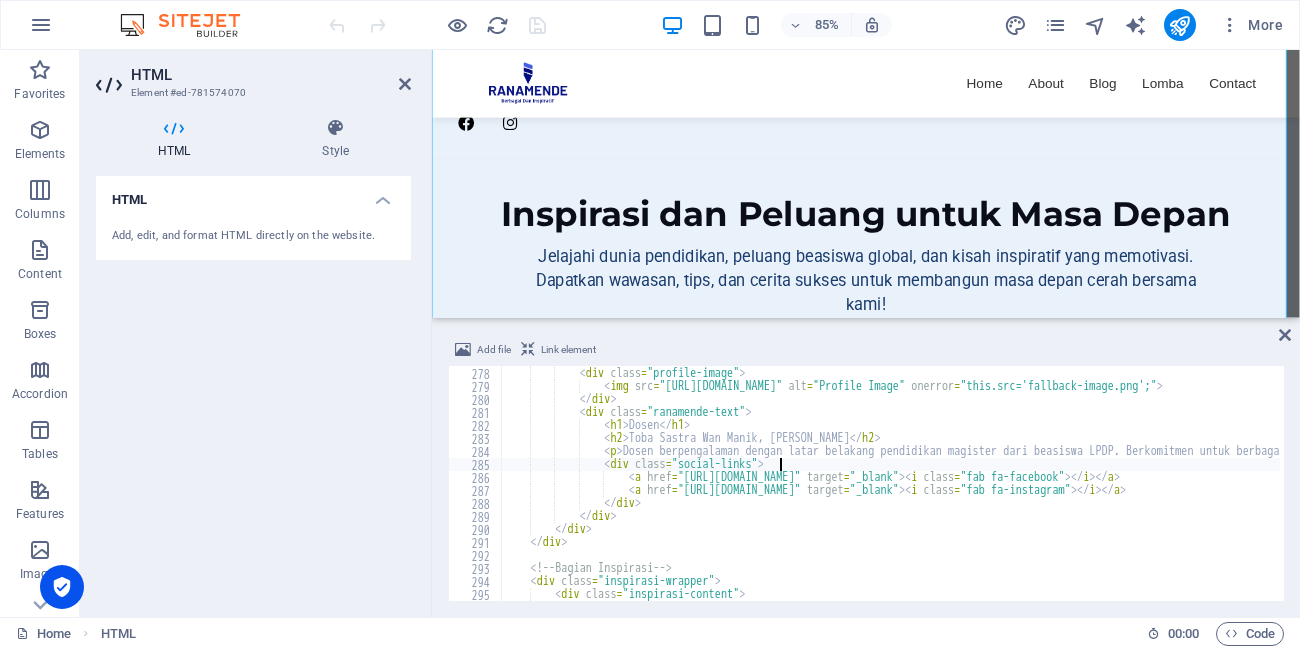 click on "< div   class = "ranamende-content" >                < div   class = "profile-image" >                     < img   src = "[URL][DOMAIN_NAME]"   alt = "Profile Image"   onerror = "this.src='fallback-image.png';" >                </ div >                < div   class = "ranamende-text" >                     < h1 > Dosen </ h1 >                     < h2 > Toba Sastra Wan Manik, M. Pd </ h2 >                     < p > Dosen berpengalaman dengan latar belakang pendidikan magister dari beasiswa LPDP. Berkomitmen untuk berbagai pengetahuan dan pengalaman melalui platform digital yang berfokus pada pengembangan pendidikan, informasi beasiswa, dan kisah inspiratif untuk memotivasi generasi mendatang. </ p >                     < div   class = "social-links" >                          < a   href = "[URL][DOMAIN_NAME]"   target = "_blank" > < i   class = "fab fa-facebook" > </ i > </ a >                          < a   href =   target = "_blank" > < i" at bounding box center (1552, 482) 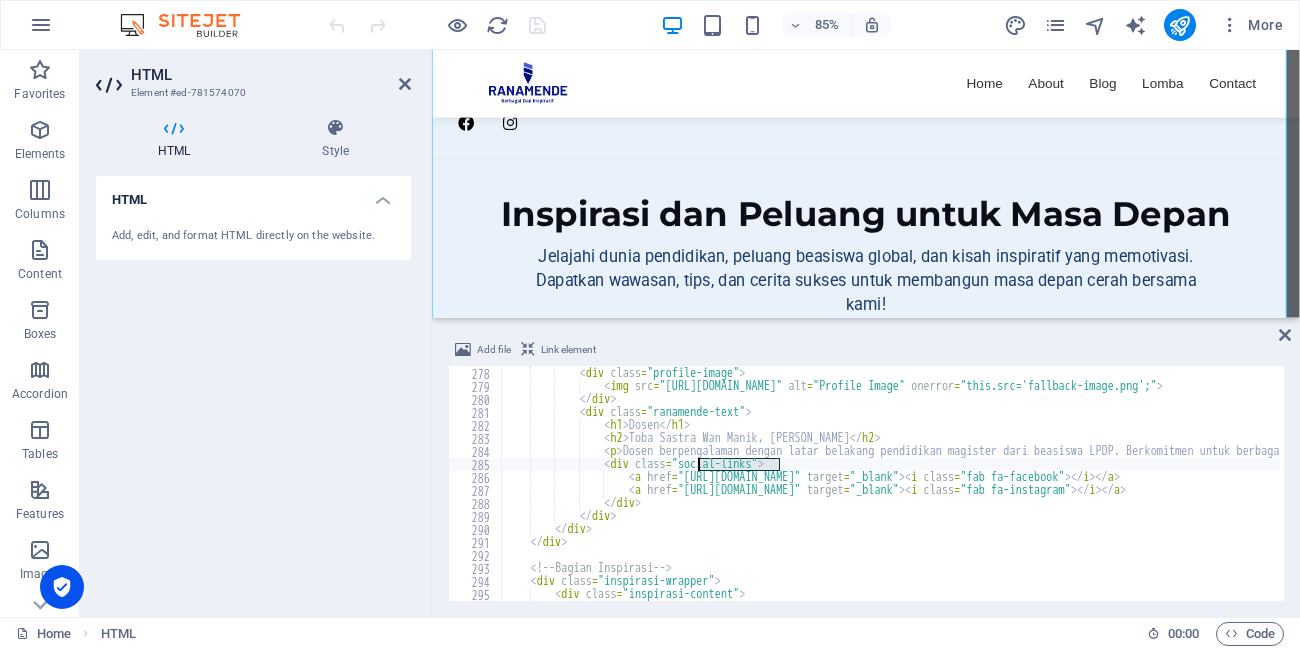 drag, startPoint x: 781, startPoint y: 464, endPoint x: 696, endPoint y: 462, distance: 85.02353 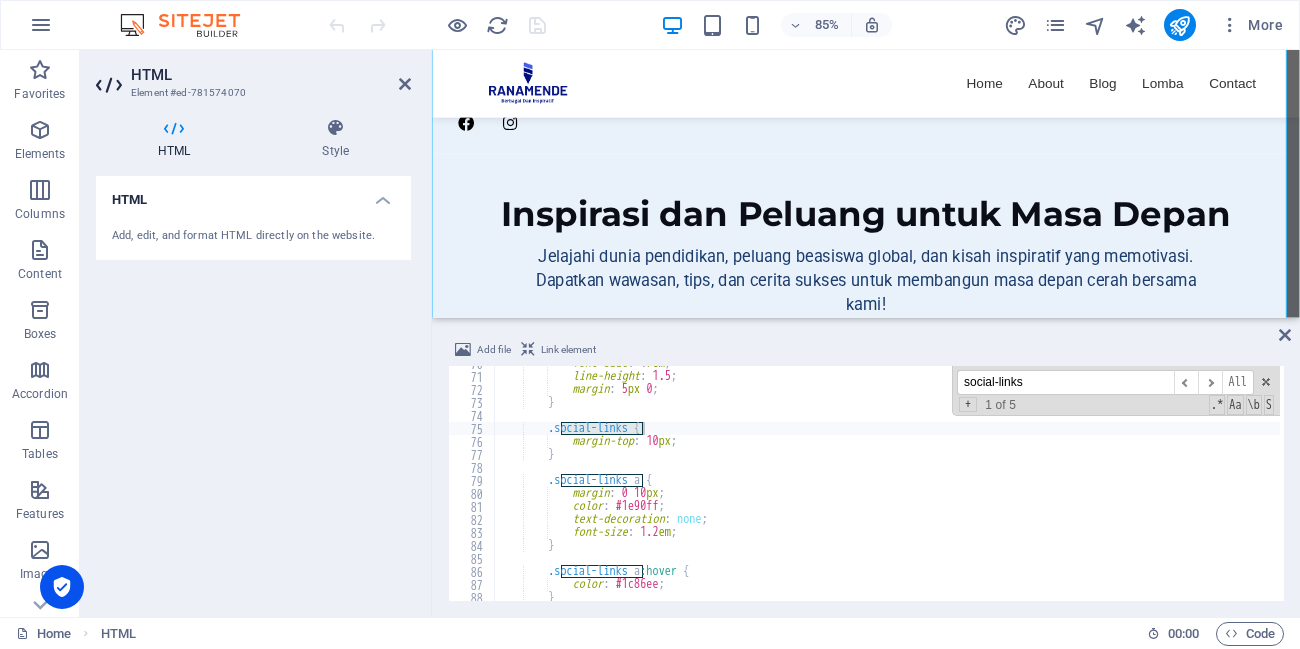 scroll, scrollTop: 907, scrollLeft: 0, axis: vertical 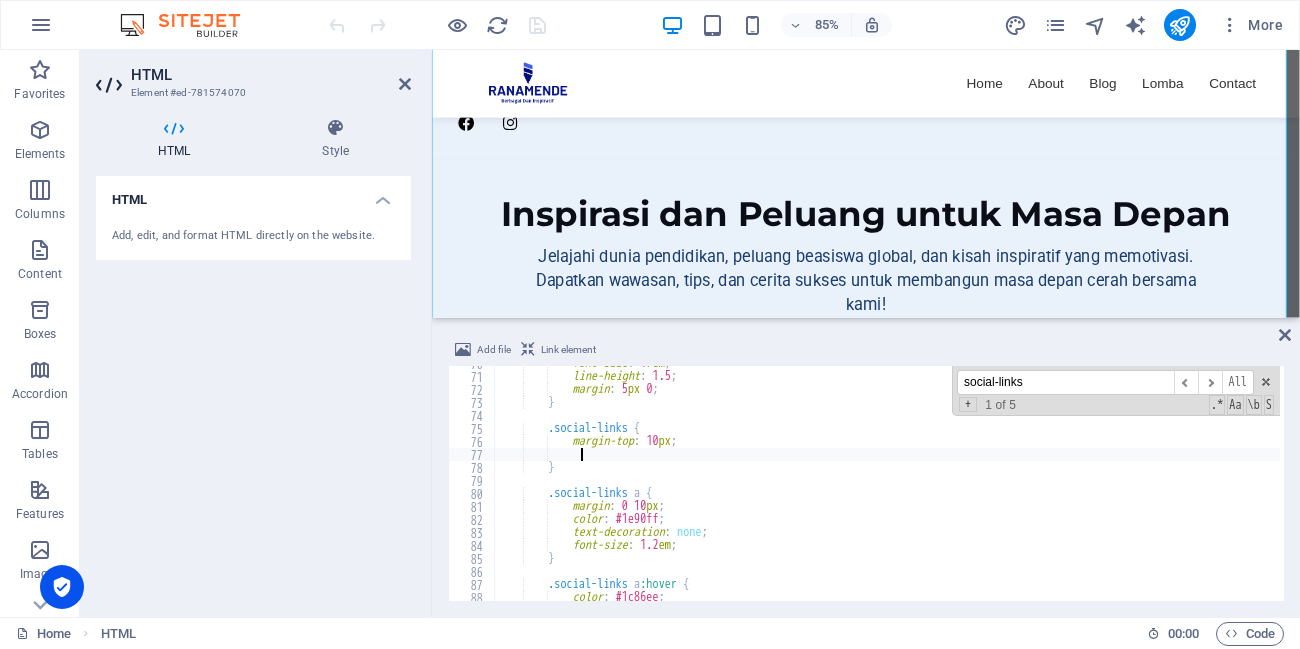 paste on "text-align: center;" 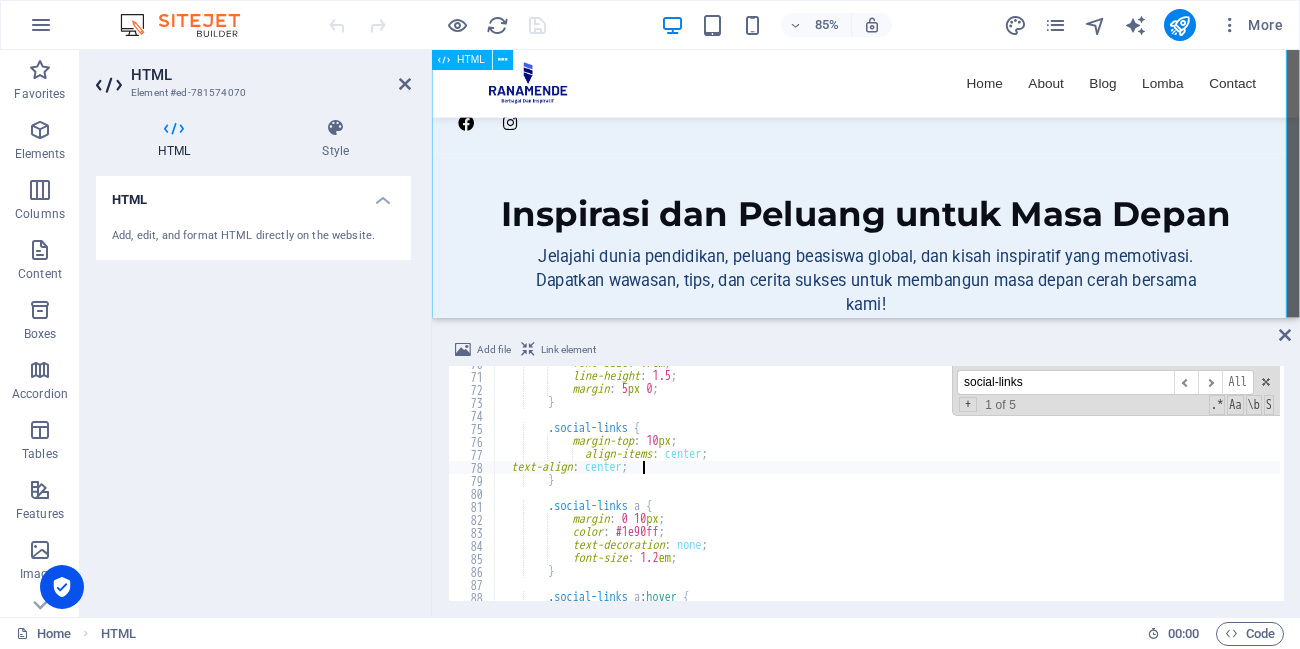 type on "text-align: center;" 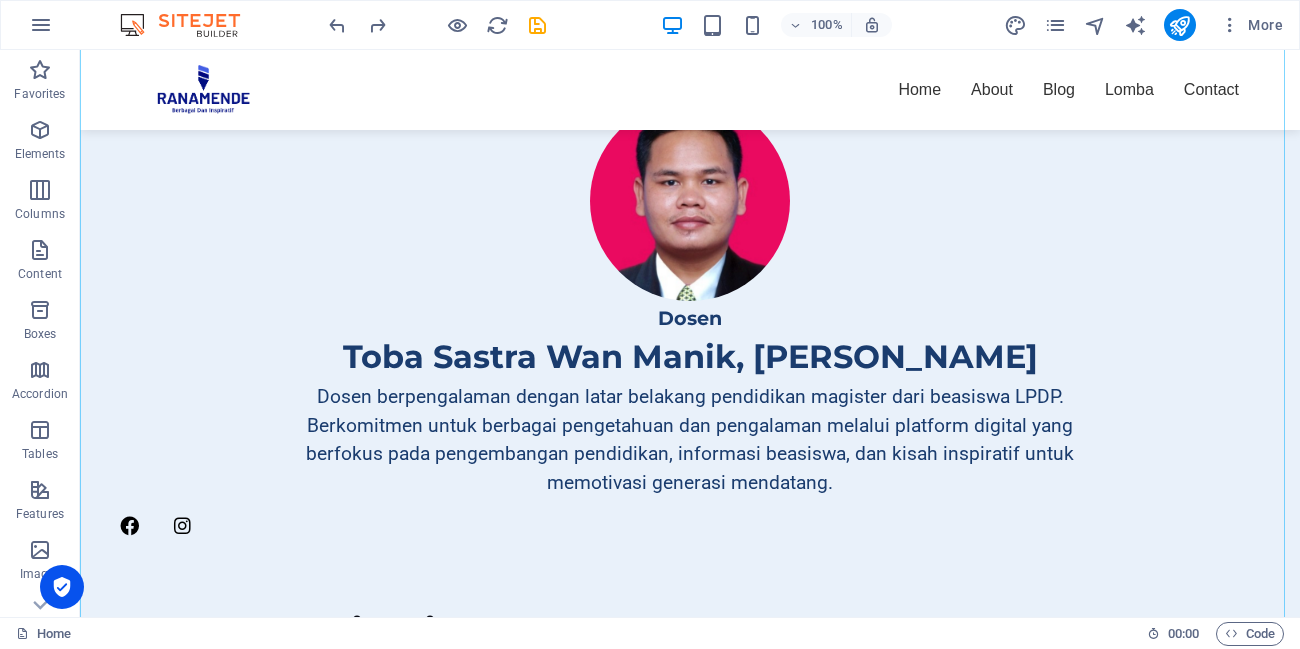 scroll, scrollTop: 720, scrollLeft: 0, axis: vertical 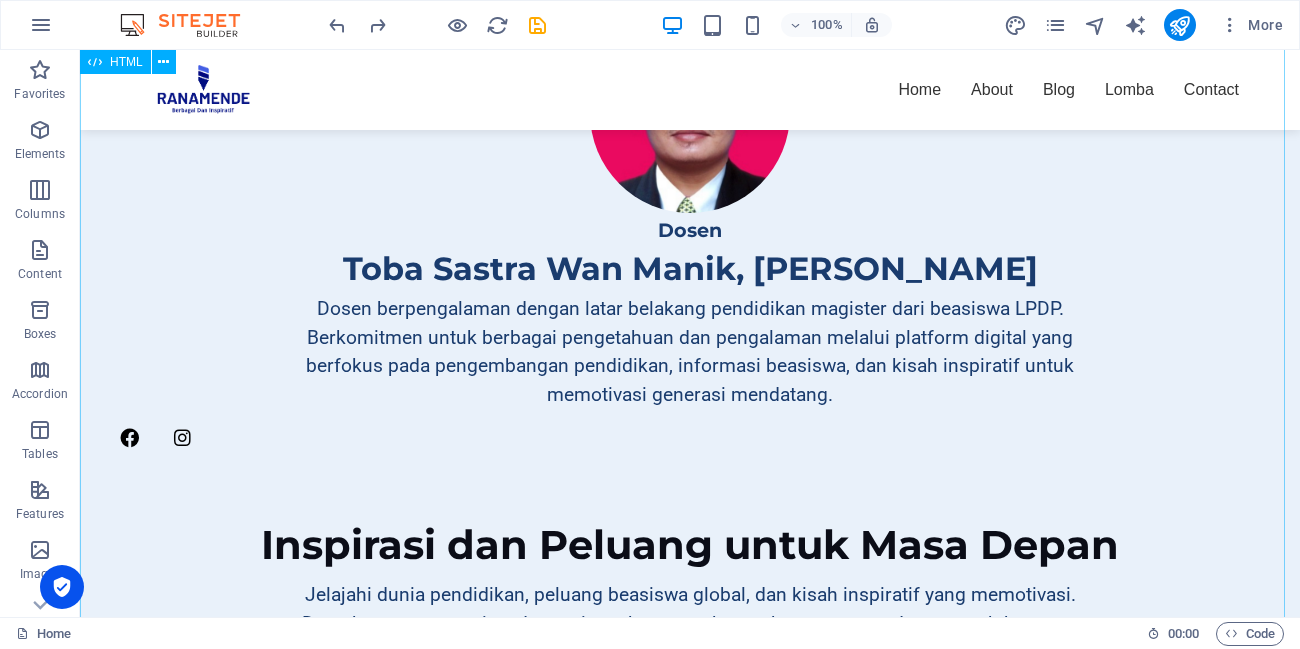 click on "Ranamende: Profil dan Inspirasi
Dosen
Toba Sastra Wan Manik, [PERSON_NAME] berpengalaman dengan latar belakang pendidikan magister dari beasiswa LPDP. Berkomitmen untuk berbagai pengetahuan dan pengalaman melalui platform digital yang berfokus pada pengembangan pendidikan, informasi beasiswa, dan kisah inspiratif untuk memotivasi generasi mendatang.
Inspirasi dan Peluang untuk Masa Depan
Jelajahi dunia pendidikan, peluang beasiswa global, dan kisah inspiratif yang memotivasi. Dapatkan wawasan, tips, dan cerita sukses untuk membangun masa depan cerah bersama kami!
Pendidikan Beasiswa" at bounding box center [690, 622] 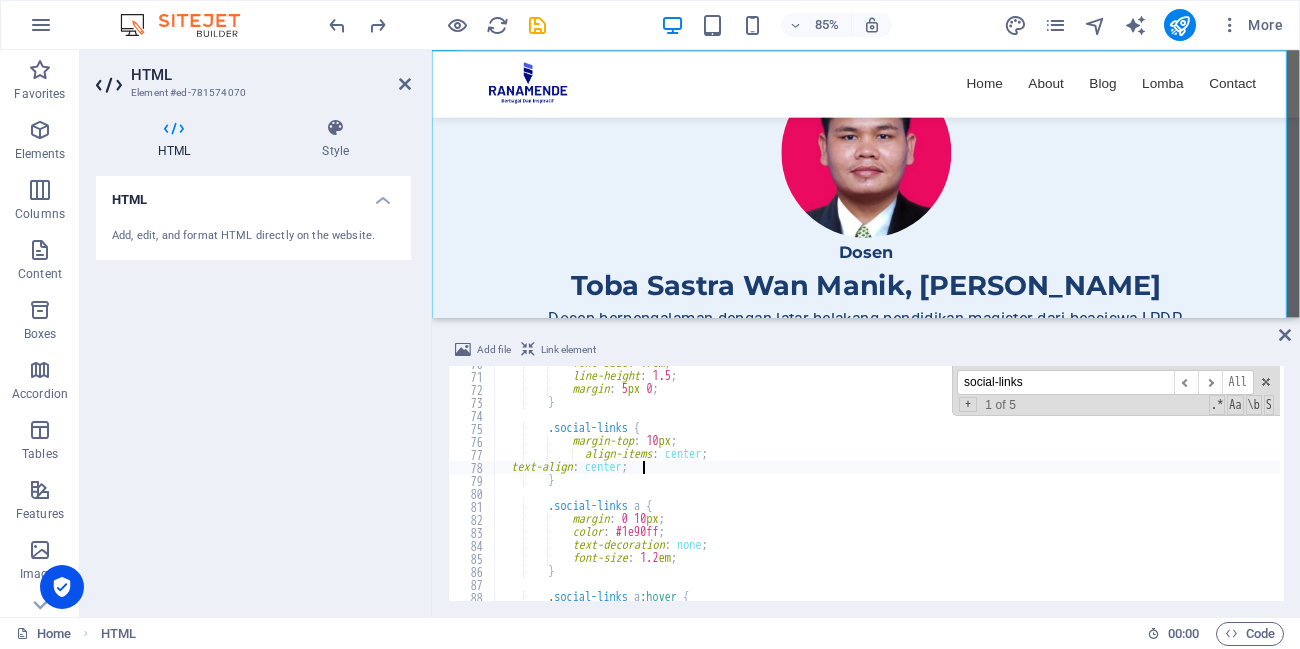 scroll, scrollTop: 907, scrollLeft: 0, axis: vertical 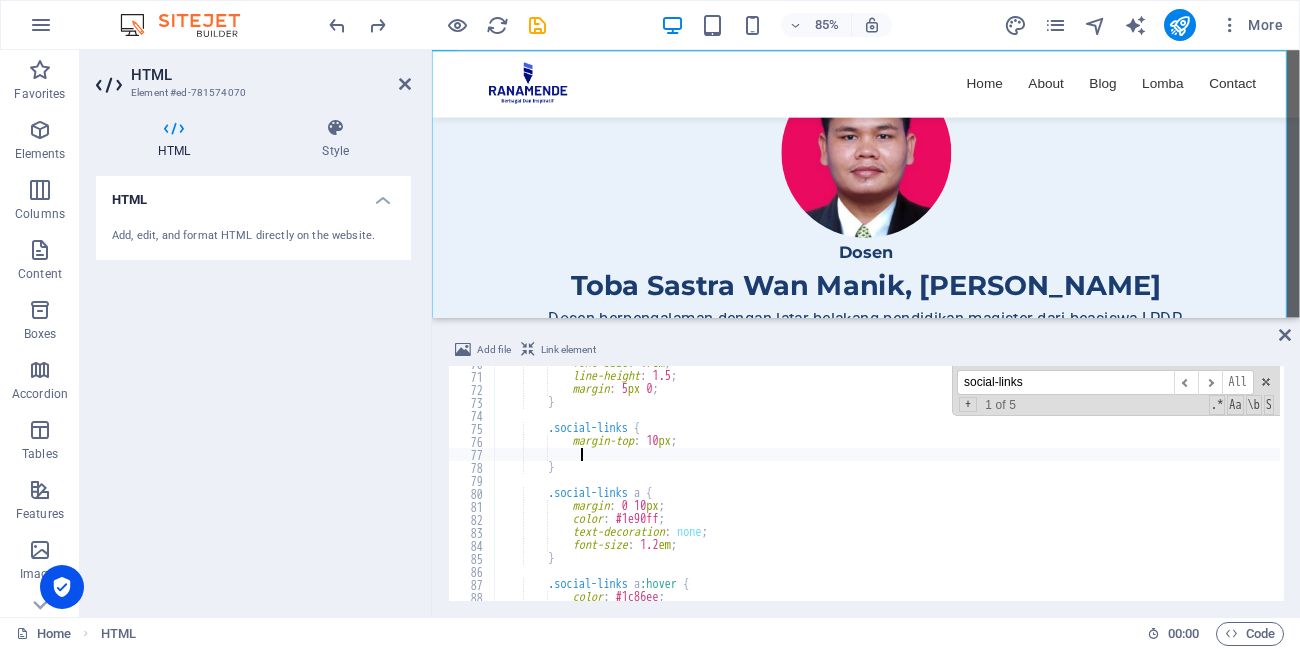 click on "social-links" at bounding box center (1065, 382) 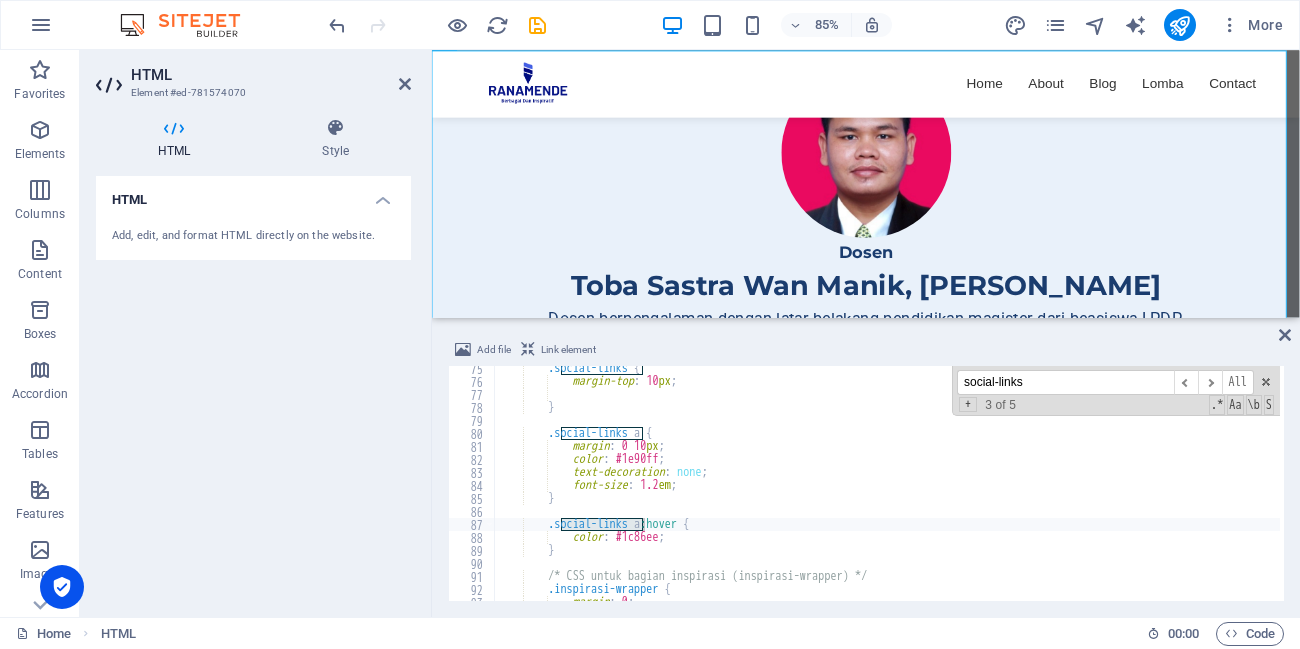 scroll, scrollTop: 907, scrollLeft: 0, axis: vertical 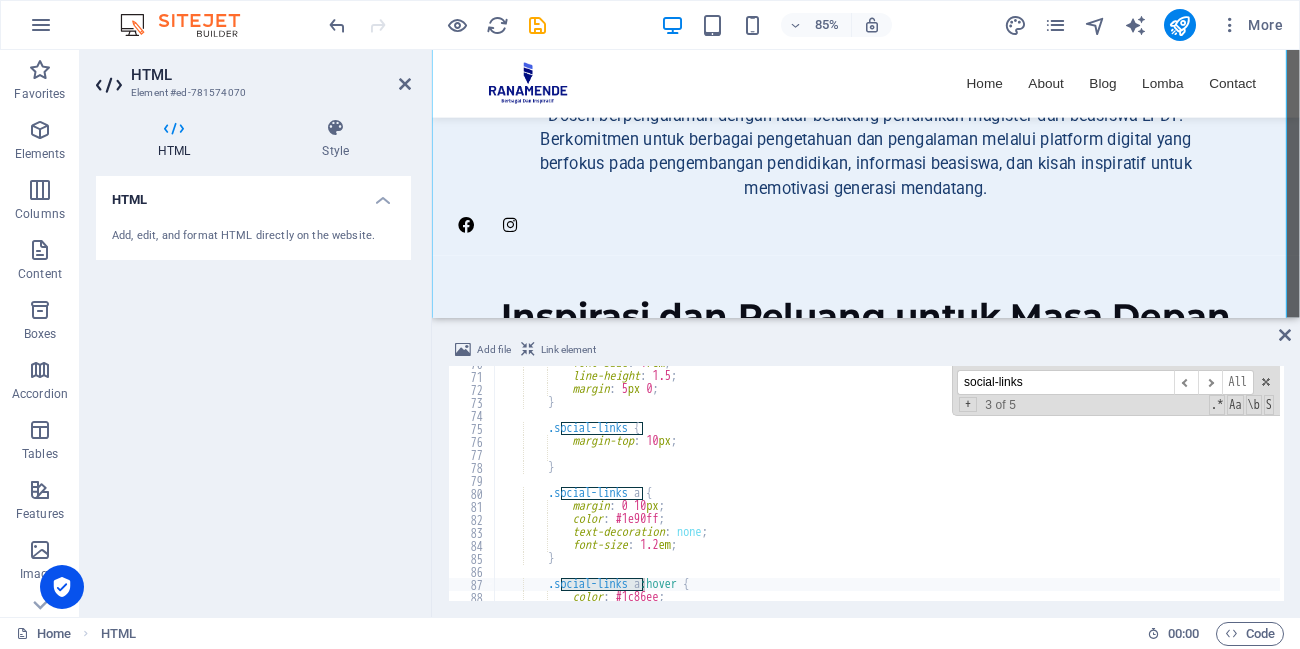 type on "font-size: 1.2em;" 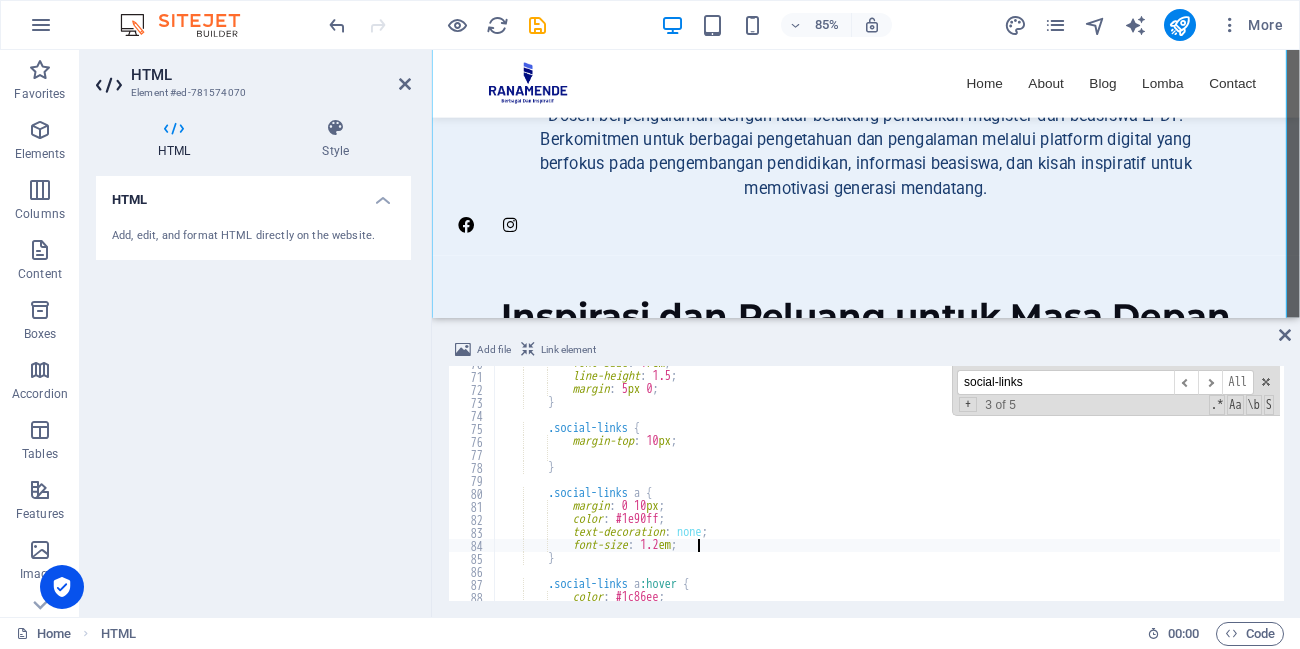 click on "font-size :   1 rem ;                line-height :   1.5 ;                margin :   5 px   0 ;           }           .social-links   {                margin-top :   10 px ;                          }           .social-links   a   {                margin :   0   10 px ;                color :   #1e90ff ;                text-decoration :   none ;                font-size :   1.2 em ;           }           .social-links   a :hover   {                color :   #1c86ee ;" at bounding box center [1545, 485] 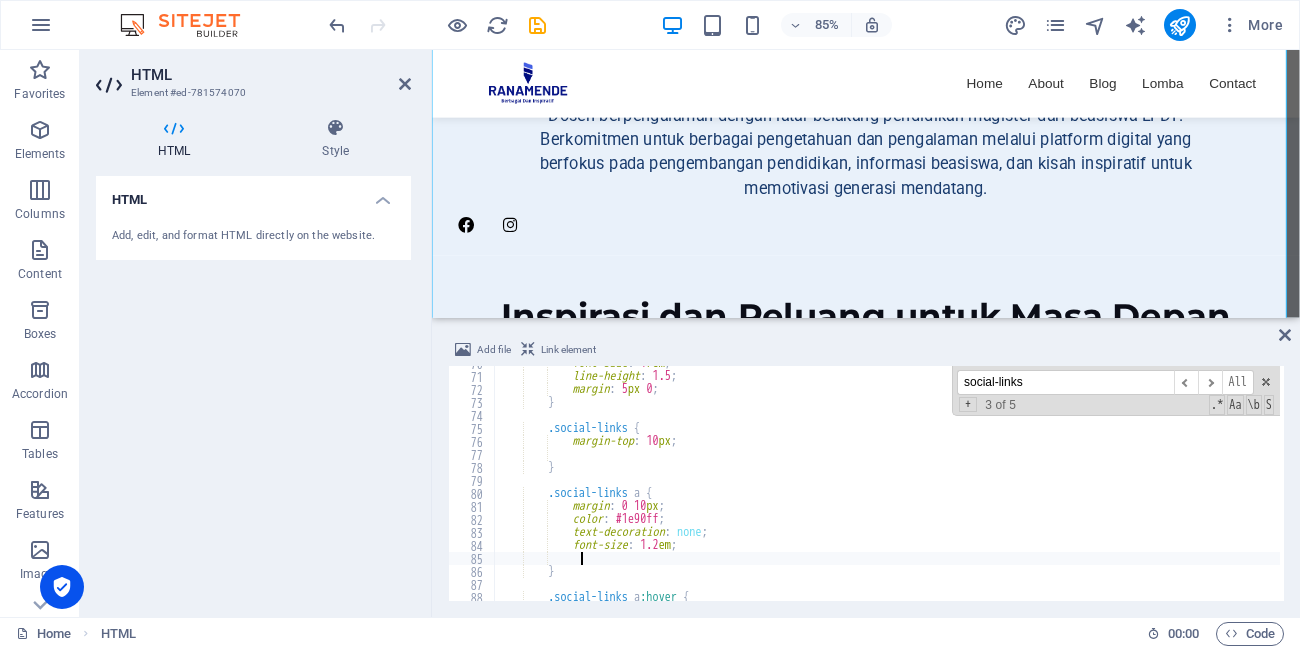 scroll, scrollTop: 0, scrollLeft: 5, axis: horizontal 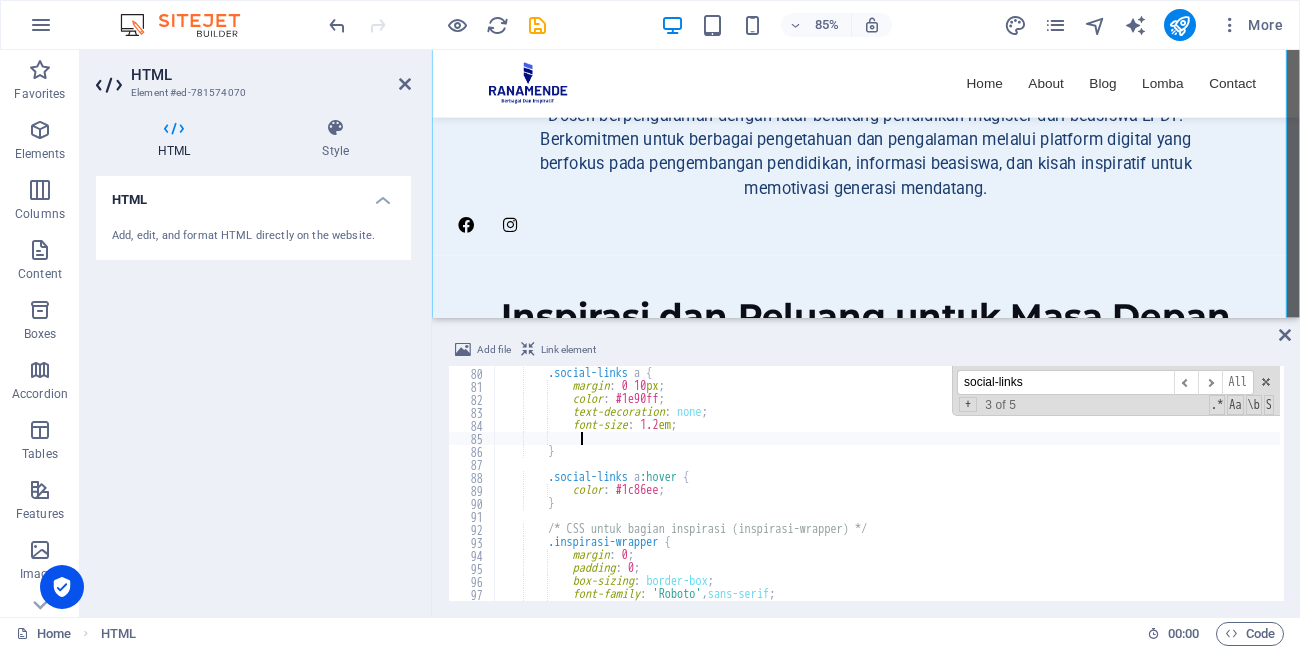 click on ".social-links   a   {                margin :   0   10 px ;                color :   #1e90ff ;                text-decoration :   none ;                font-size :   1.2 em ;                          }           .social-links   a :hover   {                color :   #1c86ee ;           }           /* CSS untuk bagian inspirasi (inspirasi-wrapper) */           .inspirasi-wrapper   {                margin :   0 ;                padding :   0 ;                box-sizing :   border-box ;                font-family :   ' Roboto ' ,  sans-serif ;" at bounding box center [1545, 482] 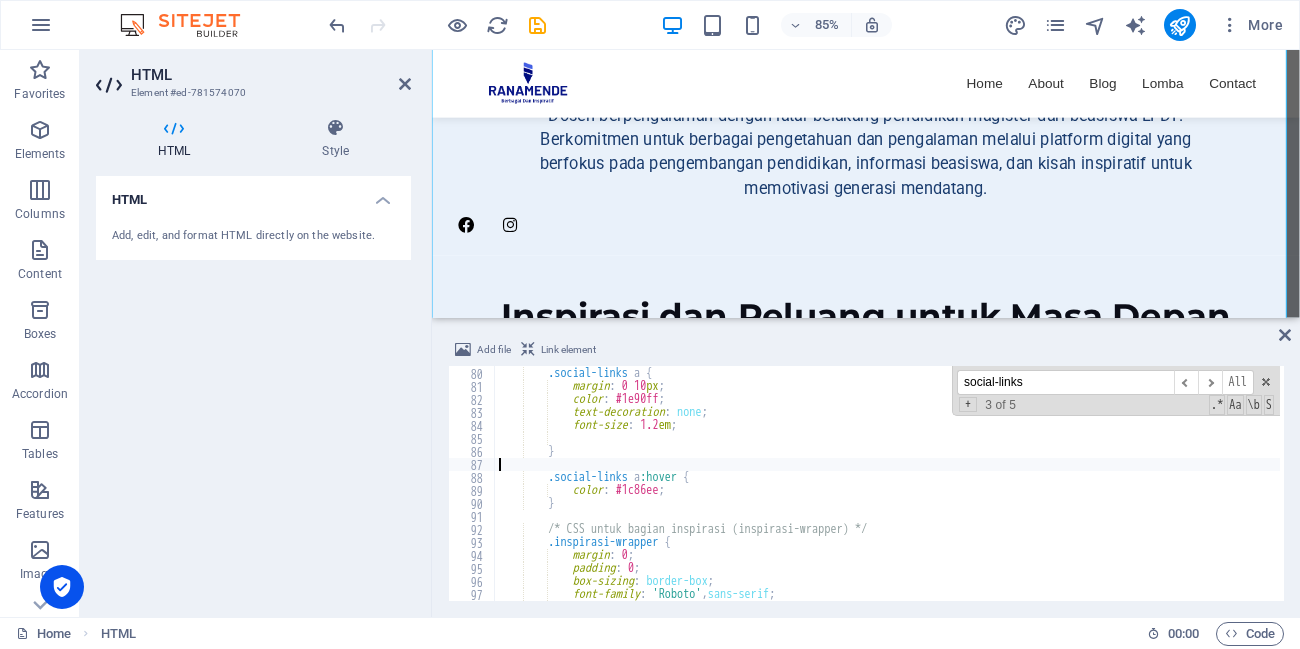 scroll, scrollTop: 0, scrollLeft: 0, axis: both 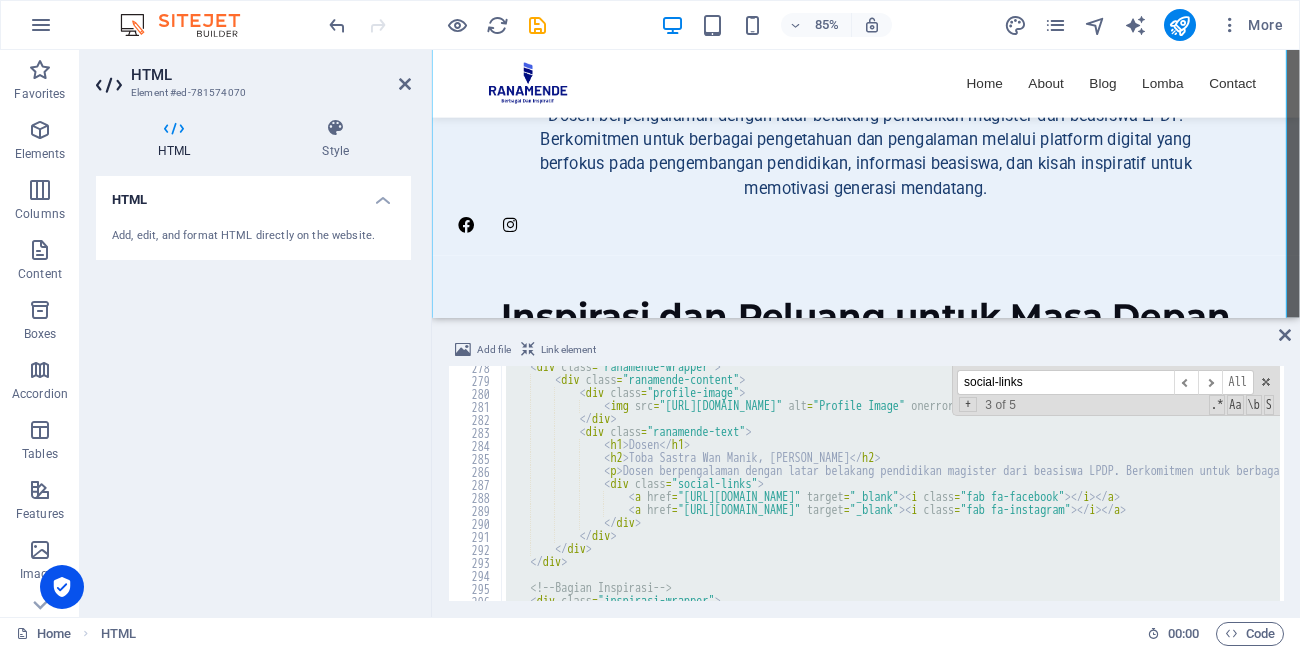 click on "social-links" at bounding box center (1065, 382) 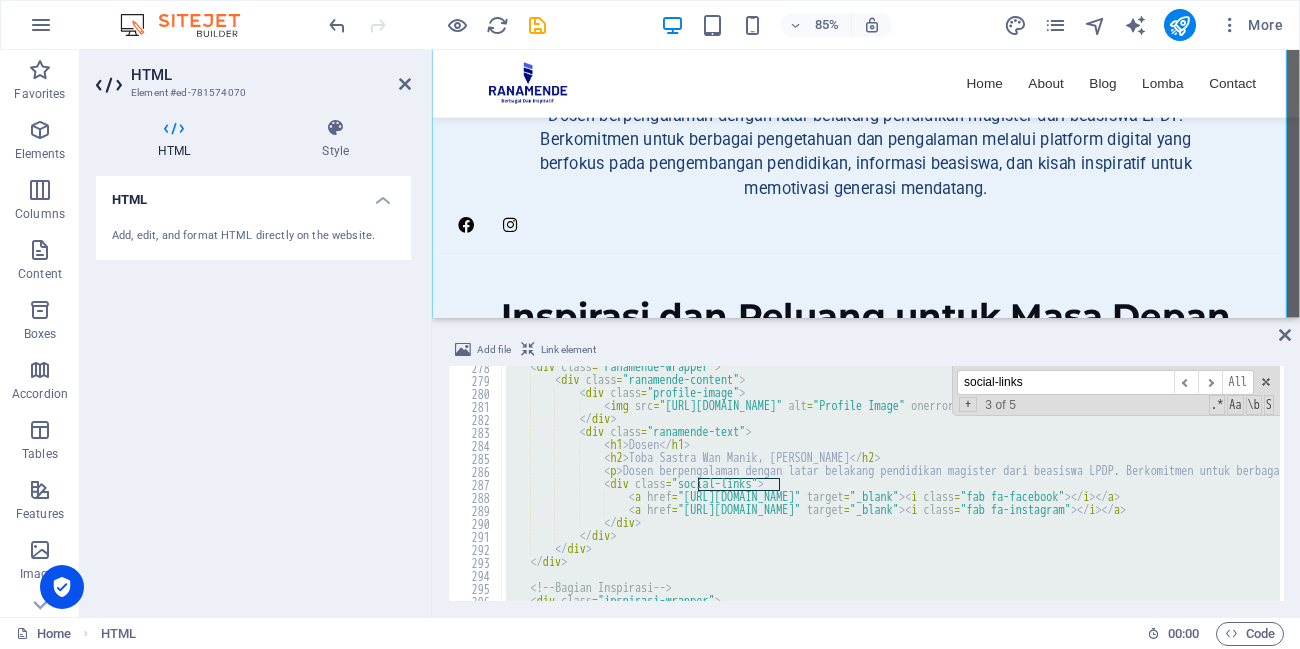 click on "social-links" at bounding box center (1065, 382) 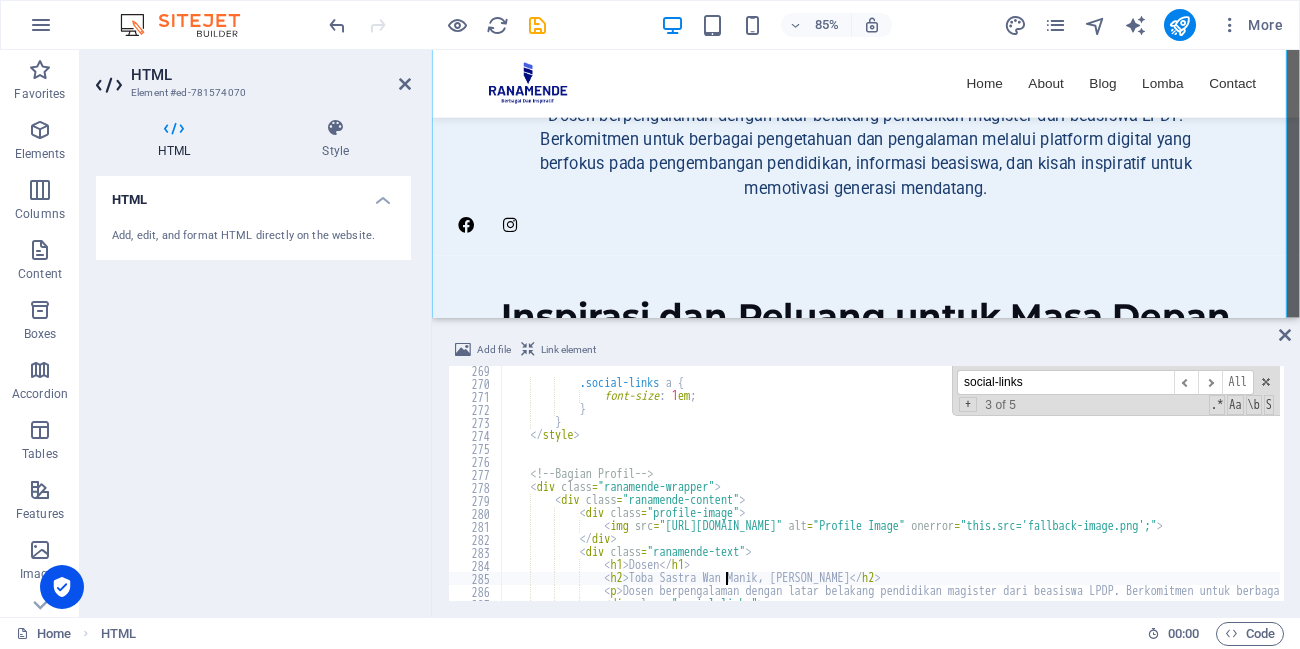 scroll, scrollTop: 3487, scrollLeft: 0, axis: vertical 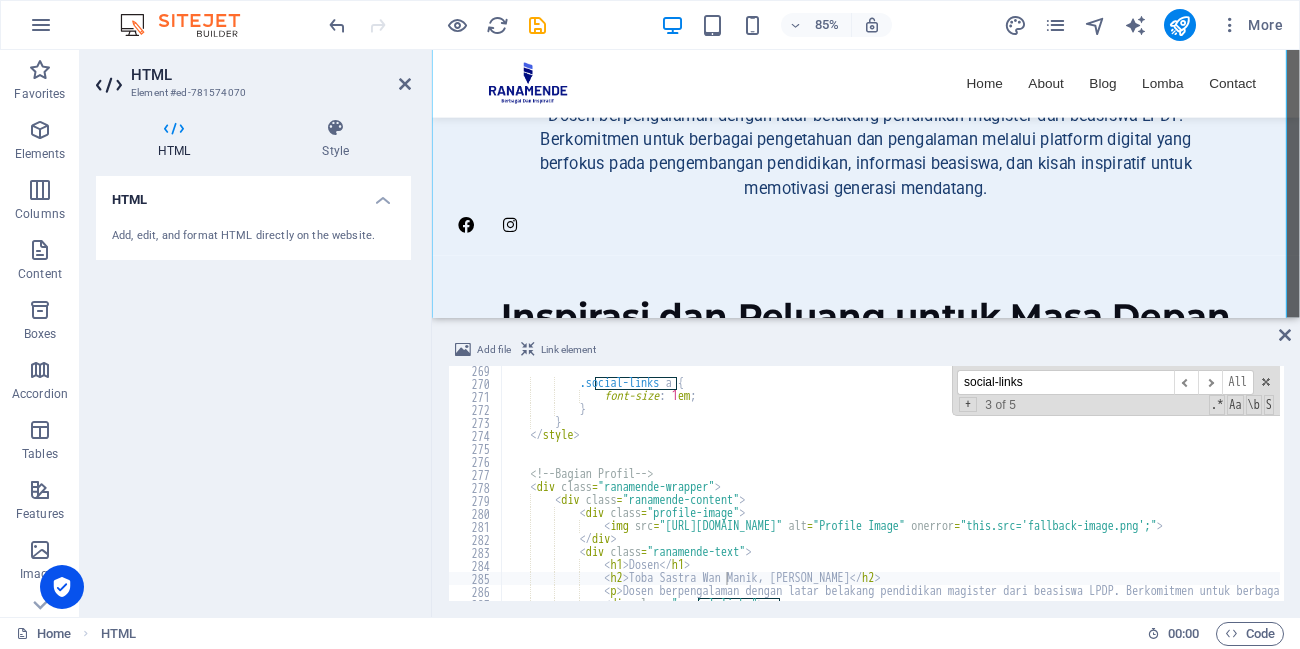 click on "social-links" at bounding box center [1065, 382] 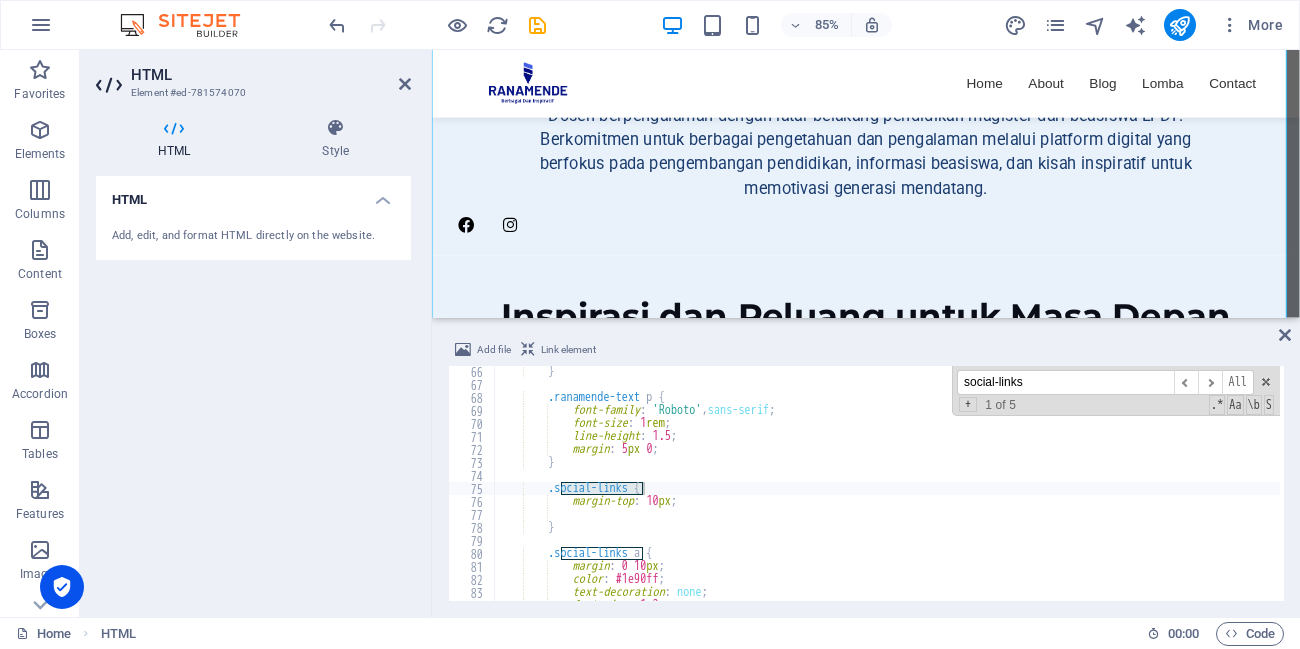 scroll, scrollTop: 847, scrollLeft: 0, axis: vertical 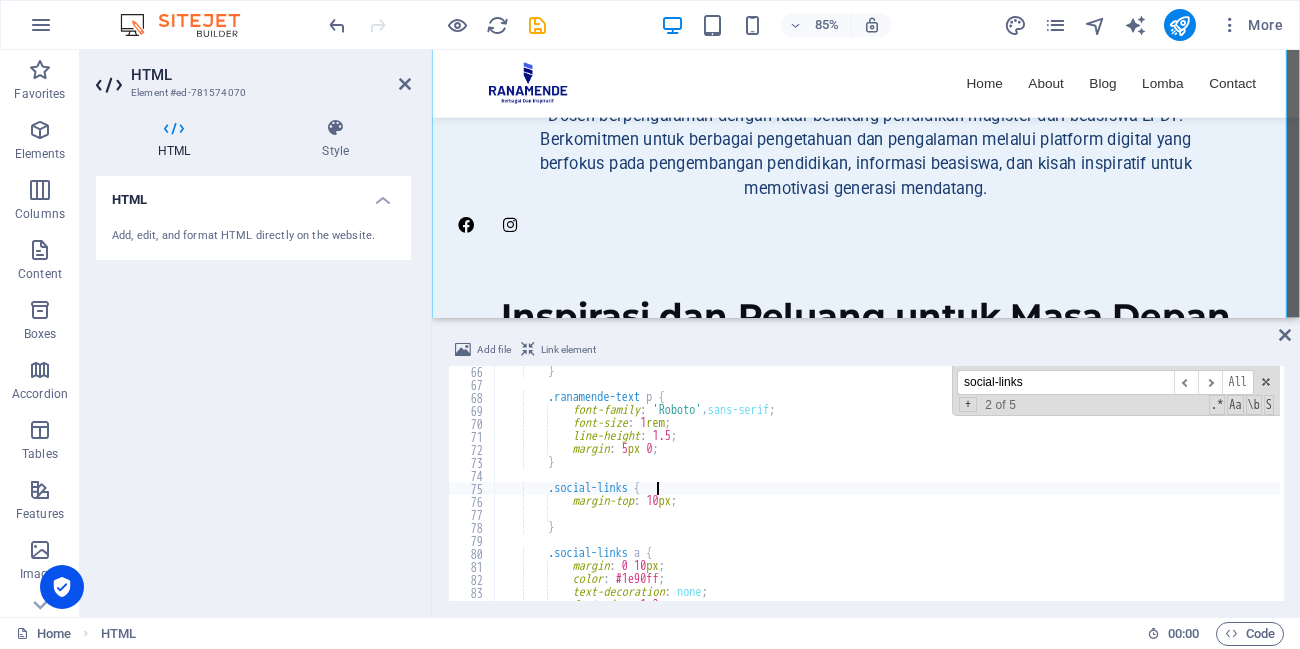 click on "}           .ranamende-text   p   {                font-family :   ' Roboto ' ,  sans-serif ;                font-size :   1 rem ;                line-height :   1.5 ;                margin :   5 px   0 ;           }           .social-links   {                margin-top :   10 px ;                          }           .social-links   a   {                margin :   0   10 px ;                color :   #1e90ff ;                text-decoration :   none ;                font-size :   1.2 em ;" at bounding box center (1545, 493) 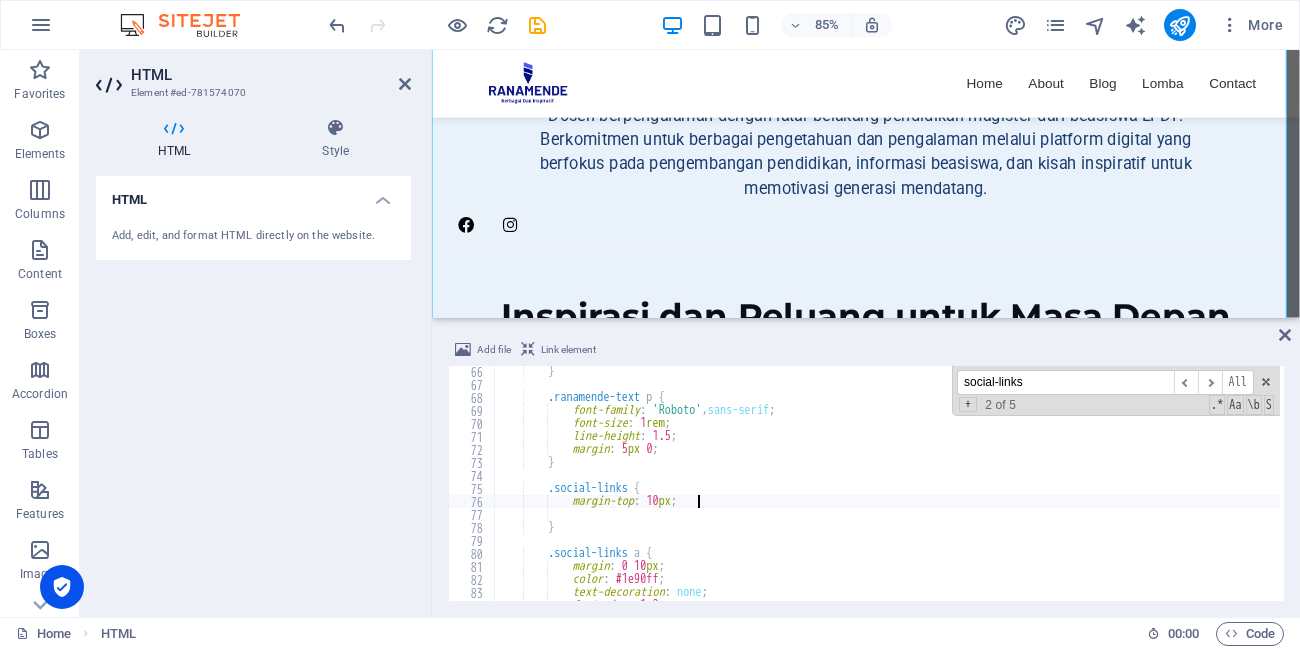 click on "}           .ranamende-text   p   {                font-family :   ' Roboto ' ,  sans-serif ;                font-size :   1 rem ;                line-height :   1.5 ;                margin :   5 px   0 ;           }           .social-links   {                margin-top :   10 px ;                          }           .social-links   a   {                margin :   0   10 px ;                color :   #1e90ff ;                text-decoration :   none ;                font-size :   1.2 em ;" at bounding box center [1545, 493] 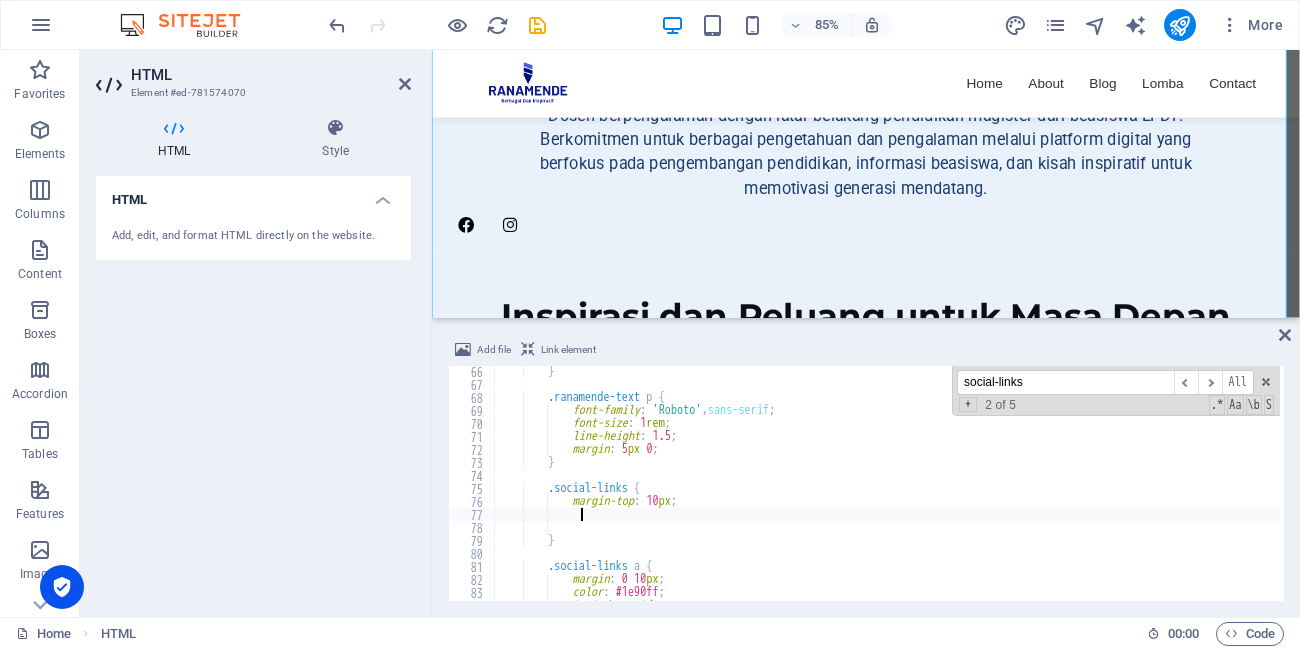 scroll, scrollTop: 0, scrollLeft: 5, axis: horizontal 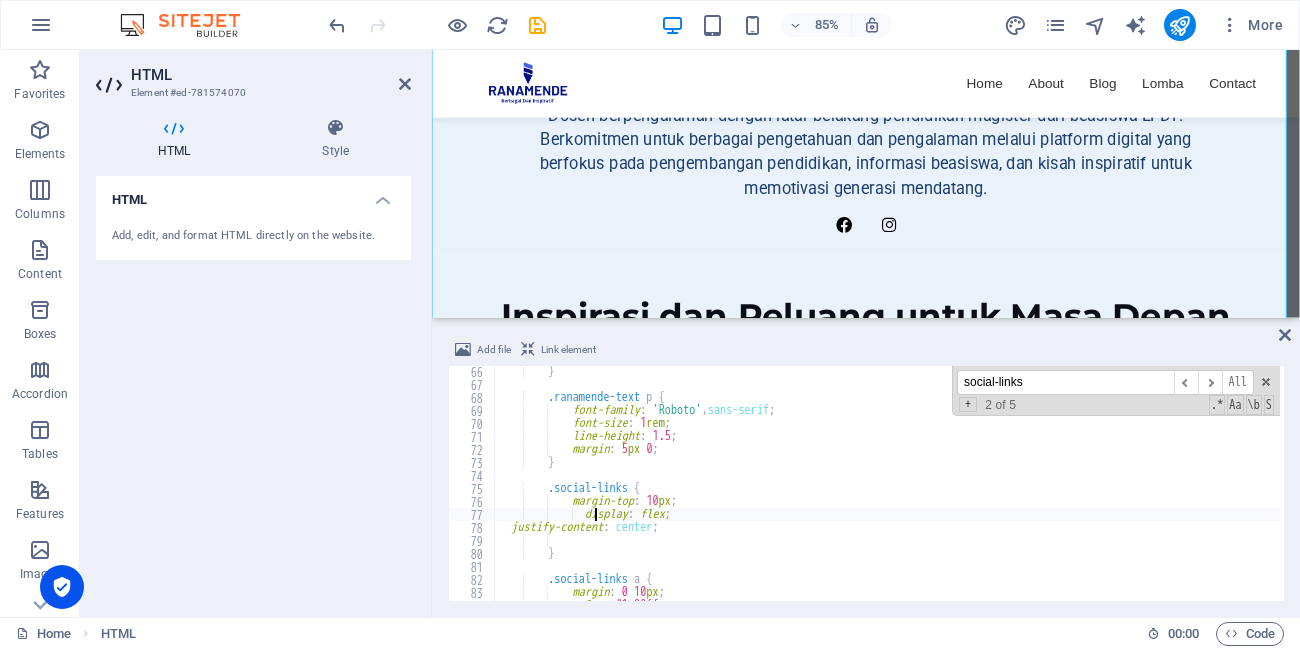 click on "}           .ranamende-text   p   {                font-family :   ' Roboto ' ,  sans-serif ;                font-size :   1 rem ;                line-height :   1.5 ;                margin :   5 px   0 ;           }           .social-links   {                margin-top :   10 px ;                   display :   flex ;    justify-content :   center ;                          }           .social-links   a   {                margin :   0   10 px ;                color :   #1e90ff ;" at bounding box center (1545, 493) 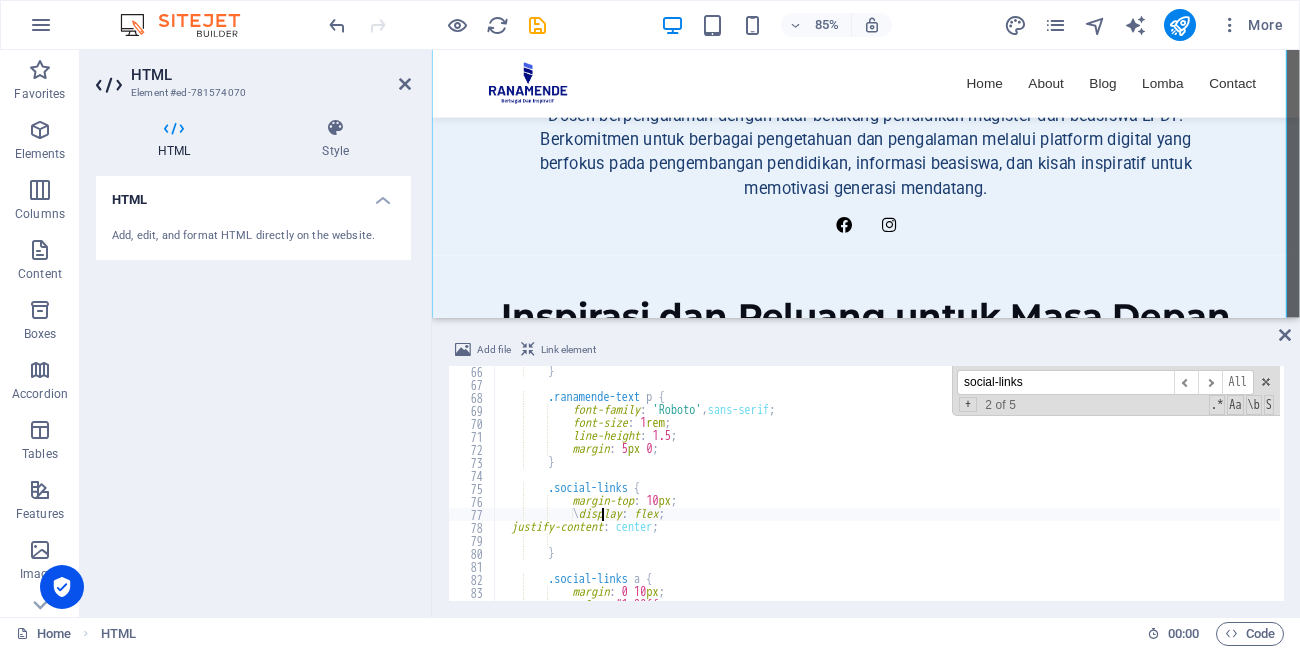 scroll, scrollTop: 0, scrollLeft: 8, axis: horizontal 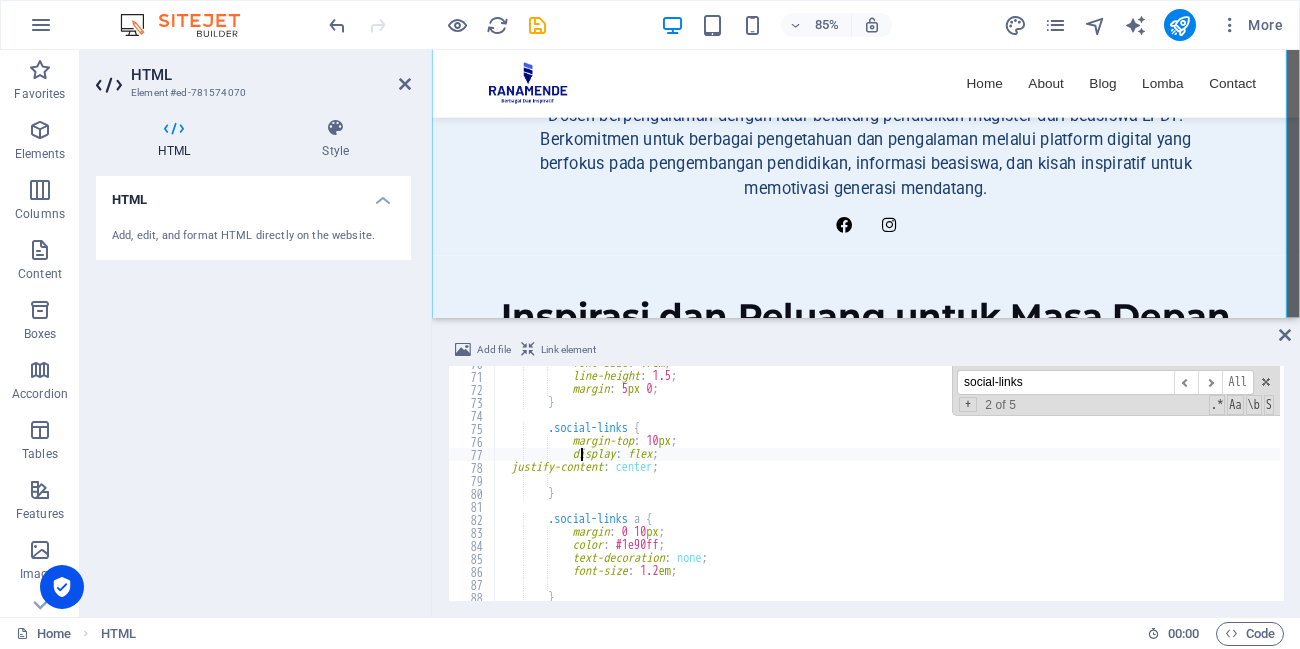 click on "font-size :   1 rem ;                line-height :   1.5 ;                margin :   5 px   0 ;           }           .social-links   {                margin-top :   10 px ;                display :   flex ;    justify-content :   center ;                          }           .social-links   a   {                margin :   0   10 px ;                color :   #1e90ff ;                text-decoration :   none ;                font-size :   1.2 em ;                          }" at bounding box center (1545, 485) 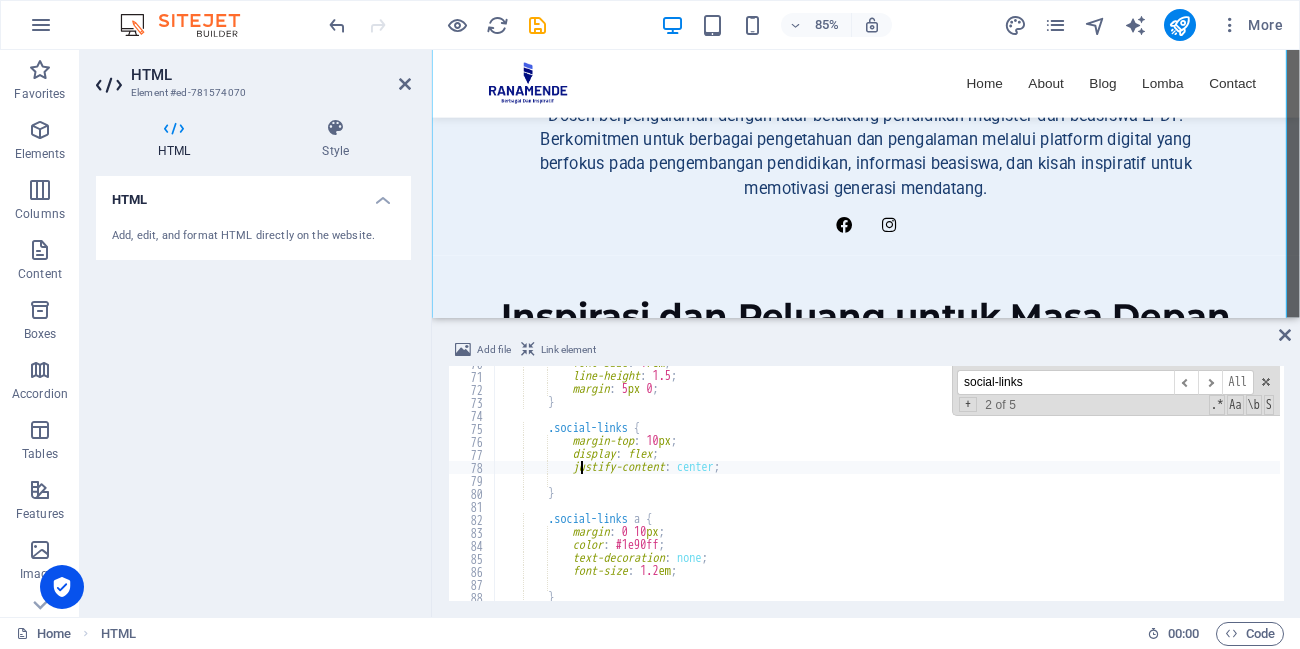 click on "font-size :   1 rem ;                line-height :   1.5 ;                margin :   5 px   0 ;           }           .social-links   {                margin-top :   10 px ;                display :   flex ;                justify-content :   center ;                          }           .social-links   a   {                margin :   0   10 px ;                color :   #1e90ff ;                text-decoration :   none ;                font-size :   1.2 em ;                          }" at bounding box center (1545, 485) 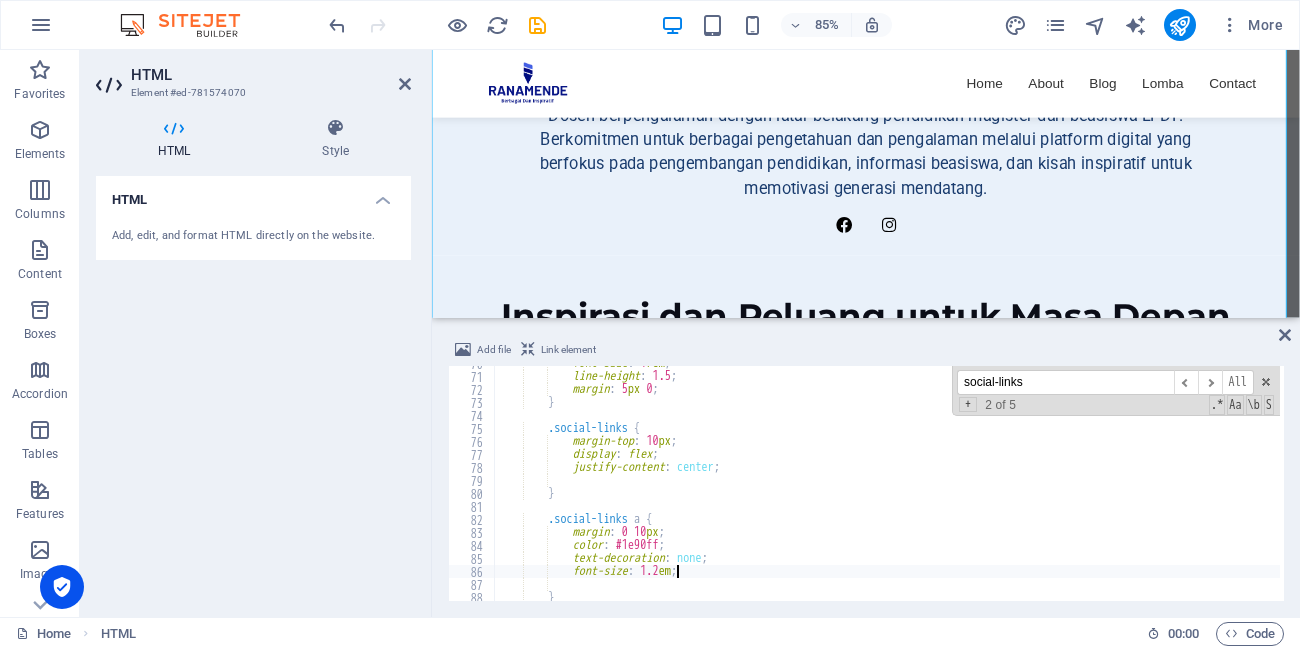 scroll, scrollTop: 0, scrollLeft: 14, axis: horizontal 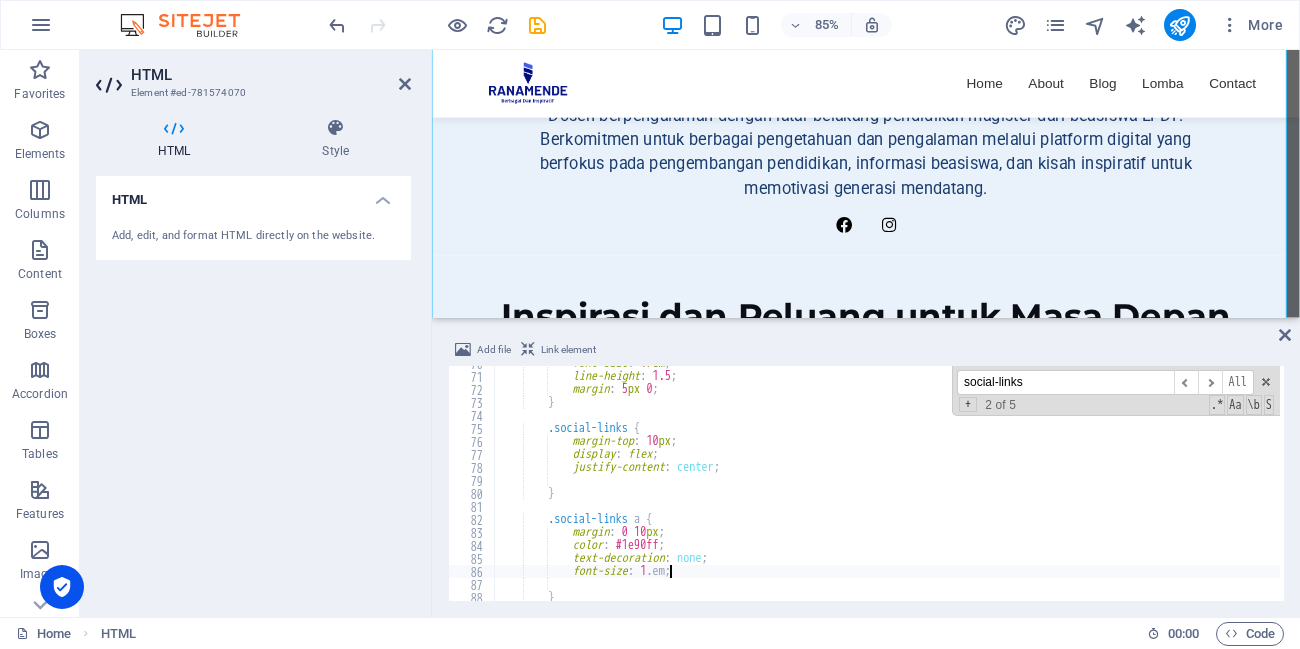 type on "font-size: 1.5em;" 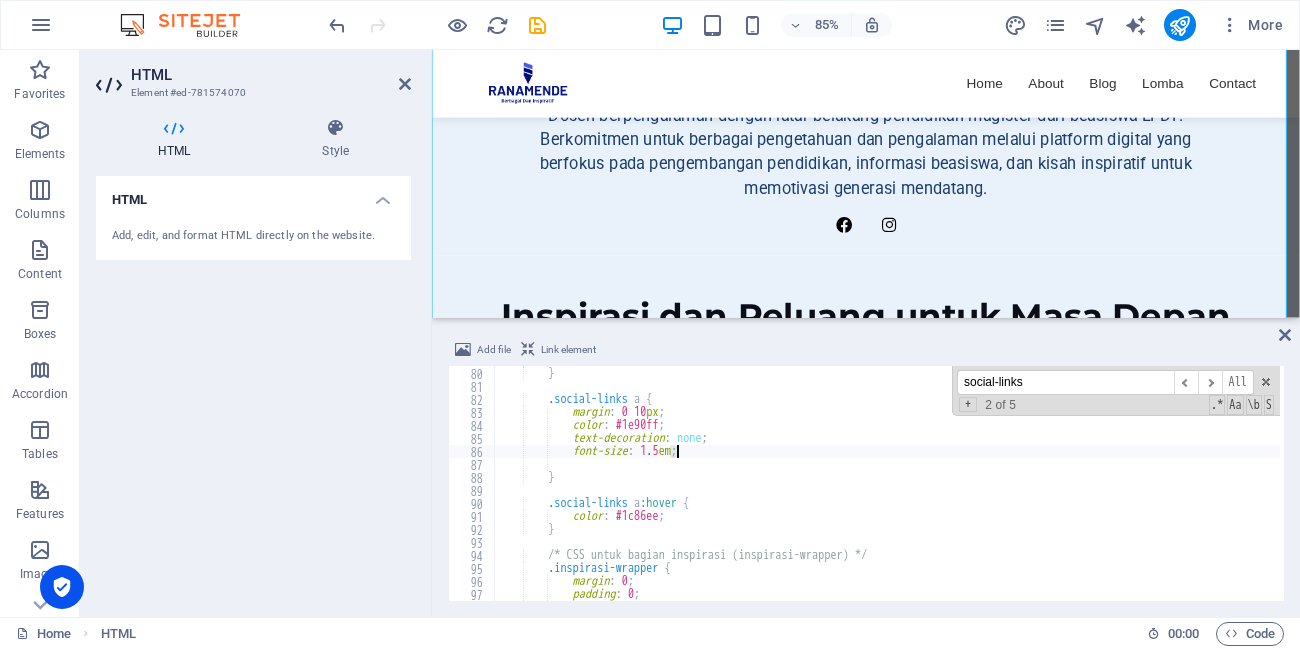 scroll, scrollTop: 1027, scrollLeft: 0, axis: vertical 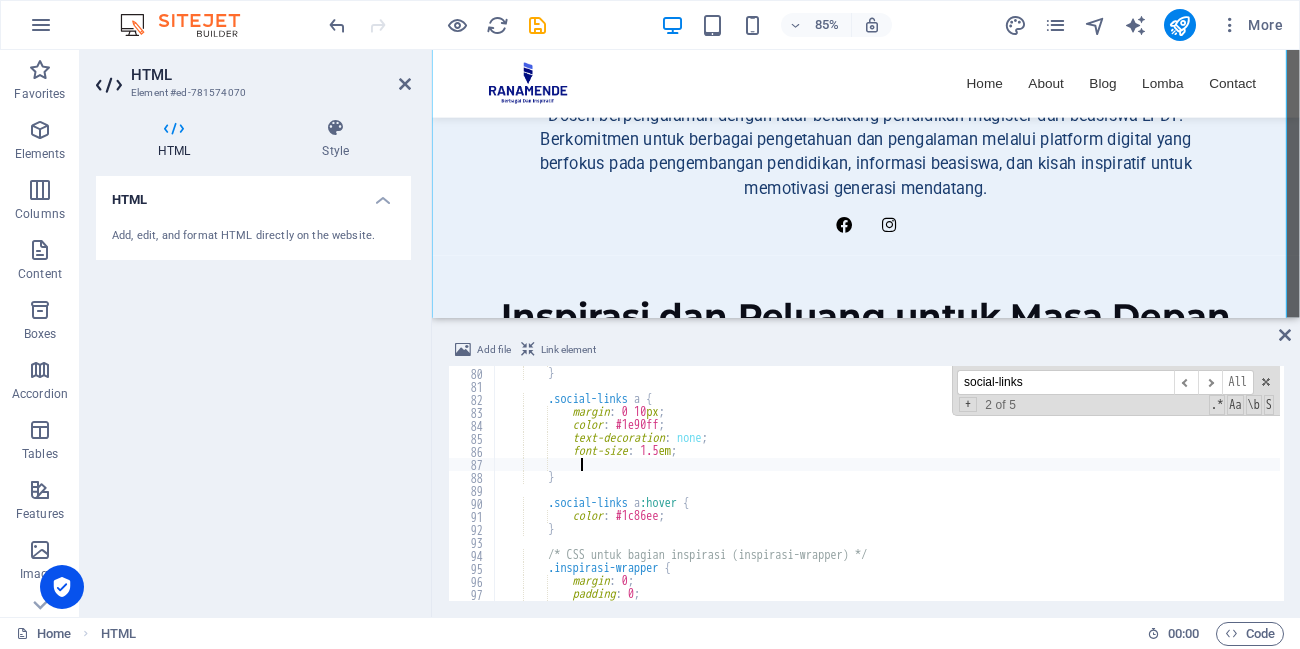 click on "}           .social-links   a   {                margin :   0   10 px ;                color :   #1e90ff ;                text-decoration :   none ;                font-size :   1.5 em ;                          }           .social-links   a :hover   {                color :   #1c86ee ;           }           /* CSS untuk bagian inspirasi (inspirasi-wrapper) */           .inspirasi-wrapper   {                margin :   0 ;                padding :   0 ;" at bounding box center [1545, 482] 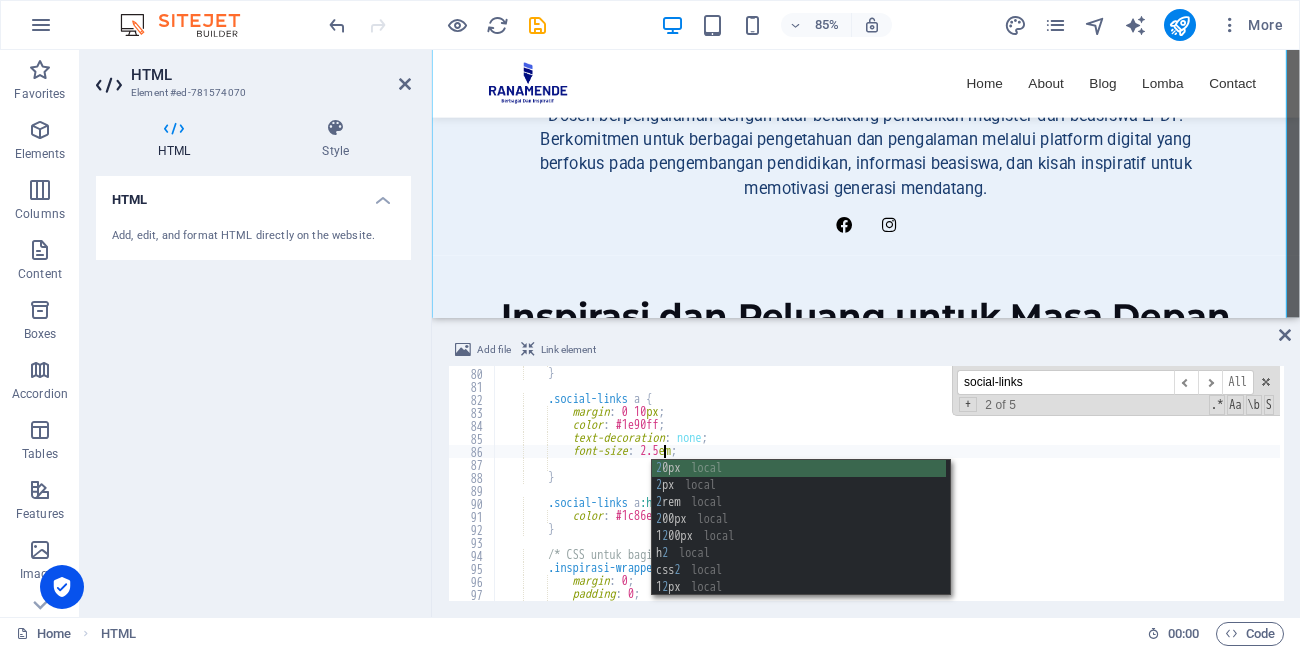 scroll, scrollTop: 0, scrollLeft: 13, axis: horizontal 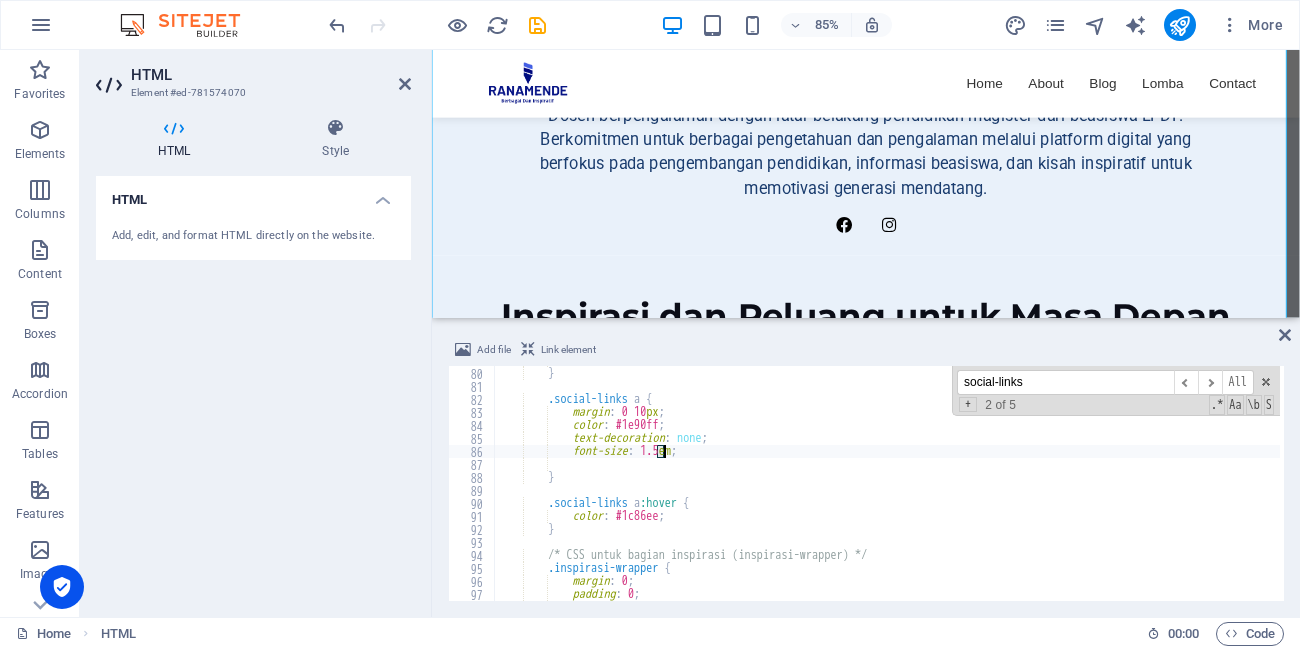 click on "}           .social-links   a   {                margin :   0   10 px ;                color :   #1e90ff ;                text-decoration :   none ;                font-size :   1.5 em ;                          }           .social-links   a :hover   {                color :   #1c86ee ;           }           /* CSS untuk bagian inspirasi (inspirasi-wrapper) */           .inspirasi-wrapper   {                margin :   0 ;                padding :   0 ; social-links ​ ​ All Replace All + 2 of 5 .* Aa \b S" at bounding box center [887, 483] 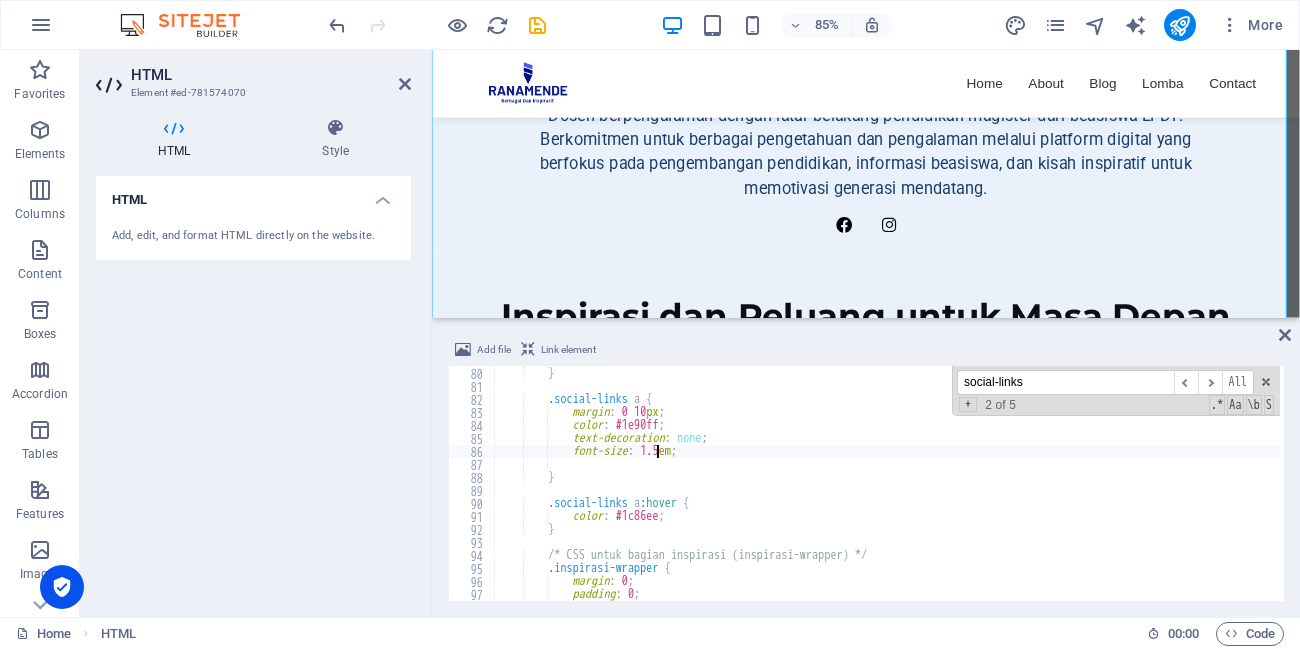 click on "}           .social-links   a   {                margin :   0   10 px ;                color :   #1e90ff ;                text-decoration :   none ;                font-size :   1.5 em ;                          }           .social-links   a :hover   {                color :   #1c86ee ;           }           /* CSS untuk bagian inspirasi (inspirasi-wrapper) */           .inspirasi-wrapper   {                margin :   0 ;                padding :   0 ;" at bounding box center (1545, 482) 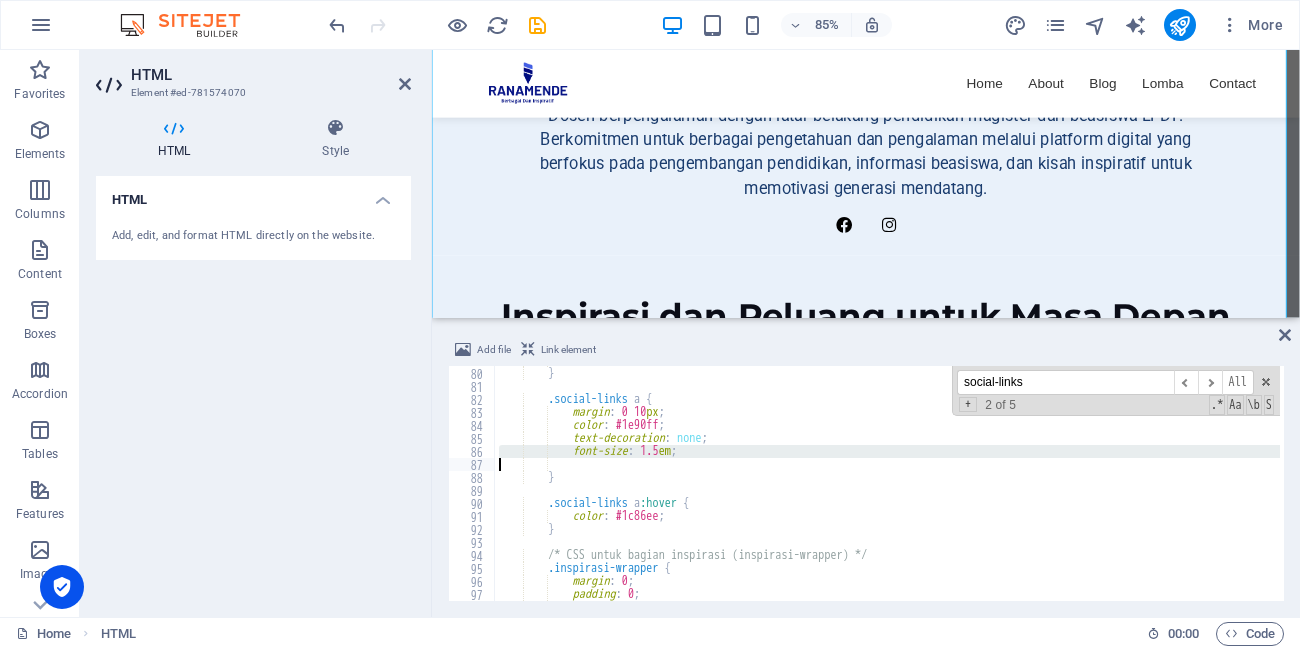 click on "}           .social-links   a   {                margin :   0   10 px ;                color :   #1e90ff ;                text-decoration :   none ;                font-size :   1.5 em ;                          }           .social-links   a :hover   {                color :   #1c86ee ;           }           /* CSS untuk bagian inspirasi (inspirasi-wrapper) */           .inspirasi-wrapper   {                margin :   0 ;                padding :   0 ;" at bounding box center [1545, 482] 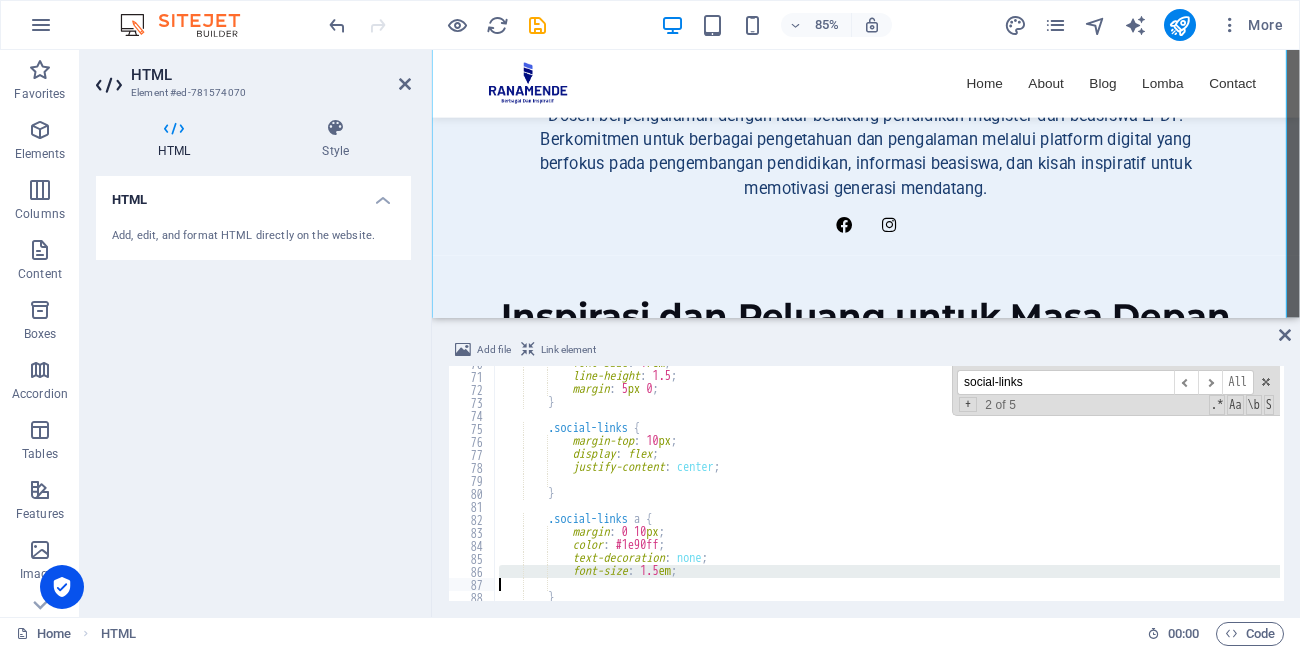 scroll, scrollTop: 907, scrollLeft: 0, axis: vertical 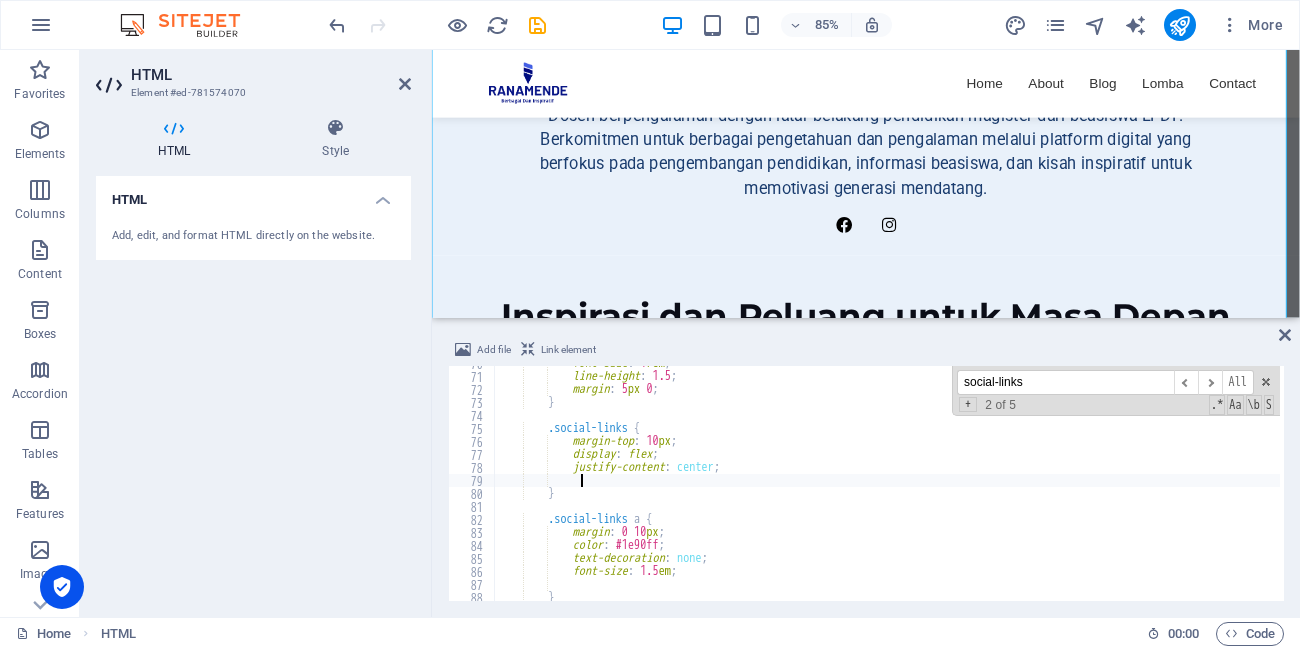 click on "font-size :   1 rem ;                line-height :   1.5 ;                margin :   5 px   0 ;           }           .social-links   {                margin-top :   10 px ;                display :   flex ;                justify-content :   center ;                          }           .social-links   a   {                margin :   0   10 px ;                color :   #1e90ff ;                text-decoration :   none ;                font-size :   1.5 em ;                          }" at bounding box center [1545, 485] 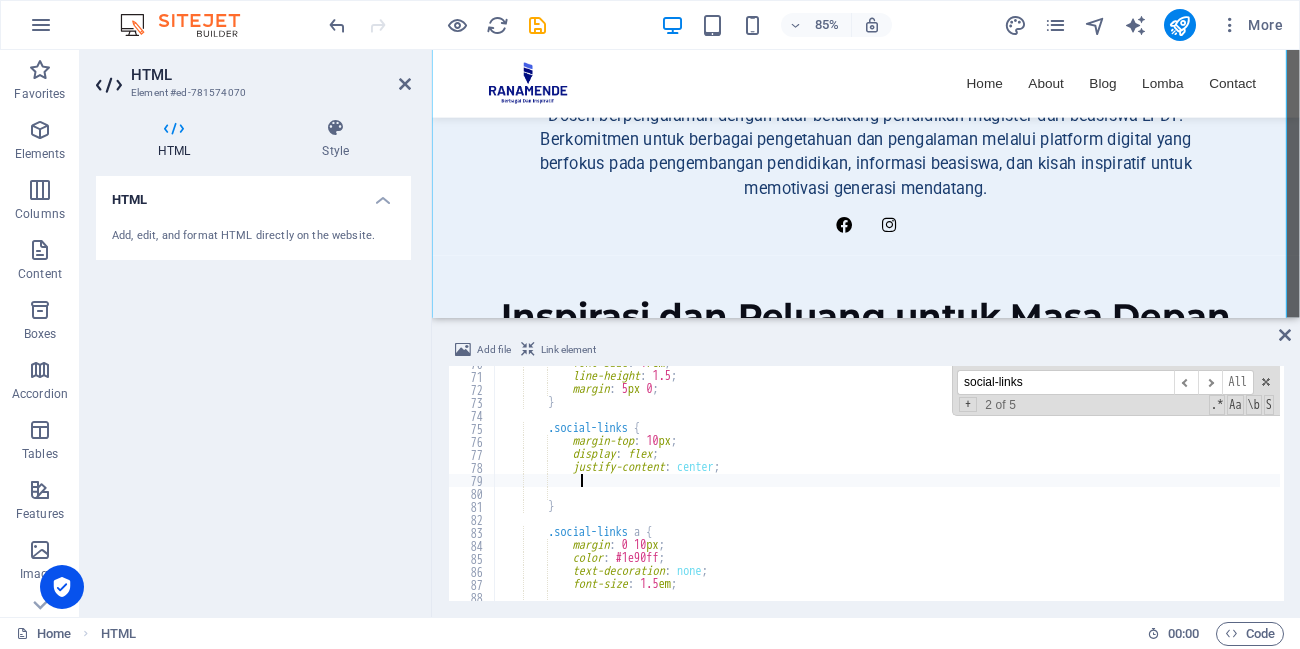paste 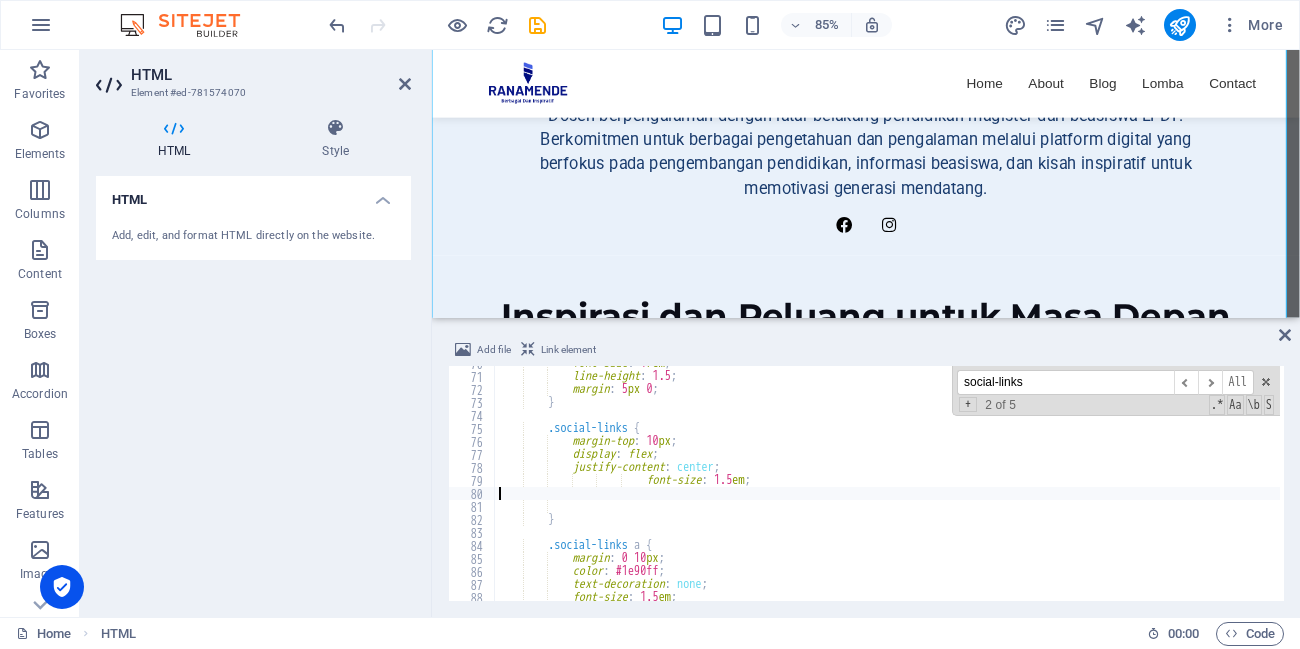 scroll, scrollTop: 0, scrollLeft: 0, axis: both 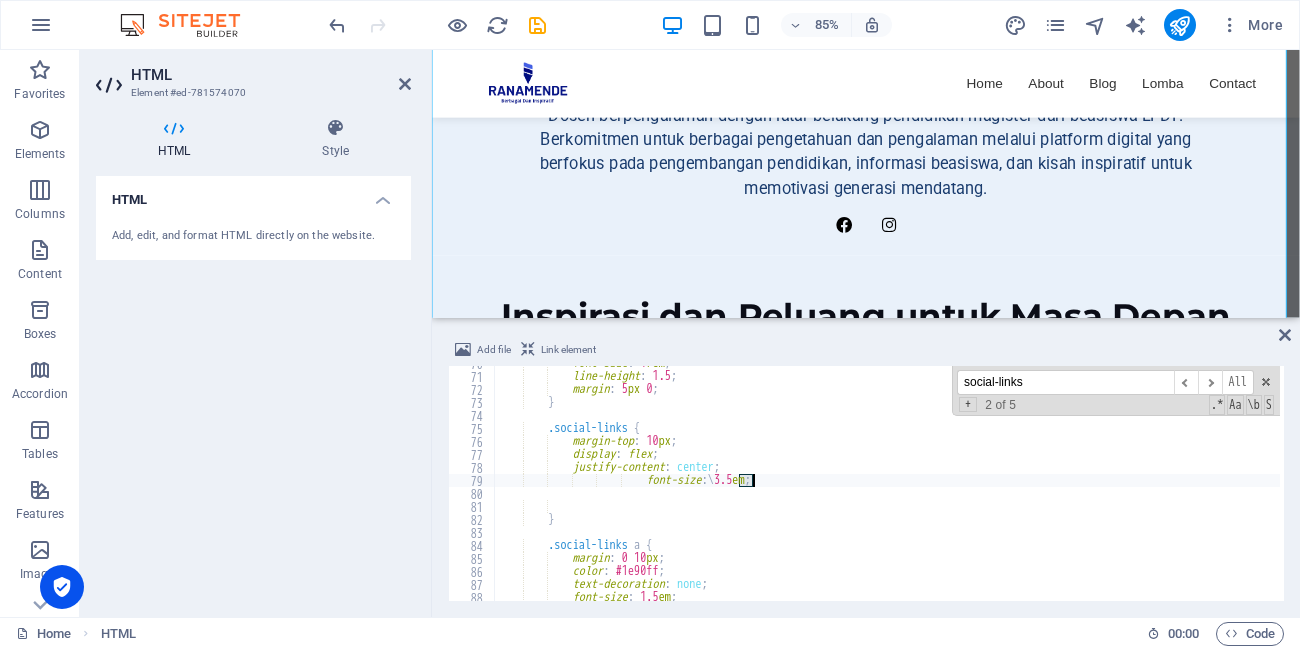 type on "font-size: 1.5em;" 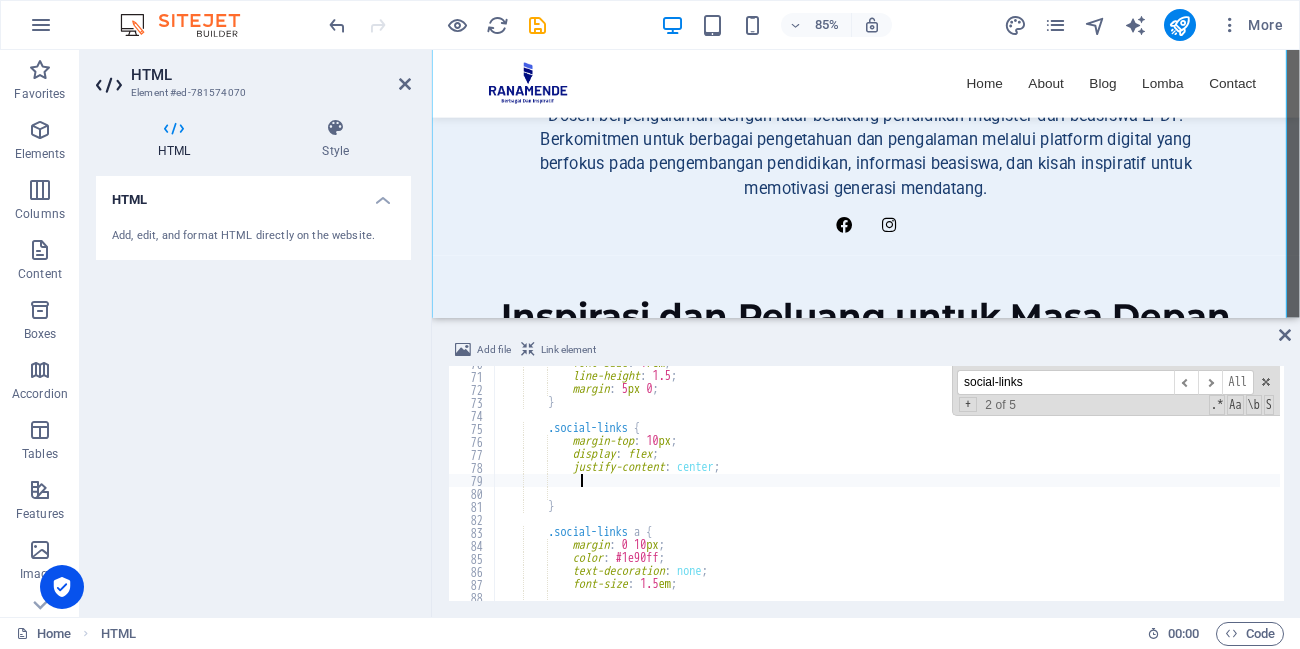 scroll, scrollTop: 0, scrollLeft: 6, axis: horizontal 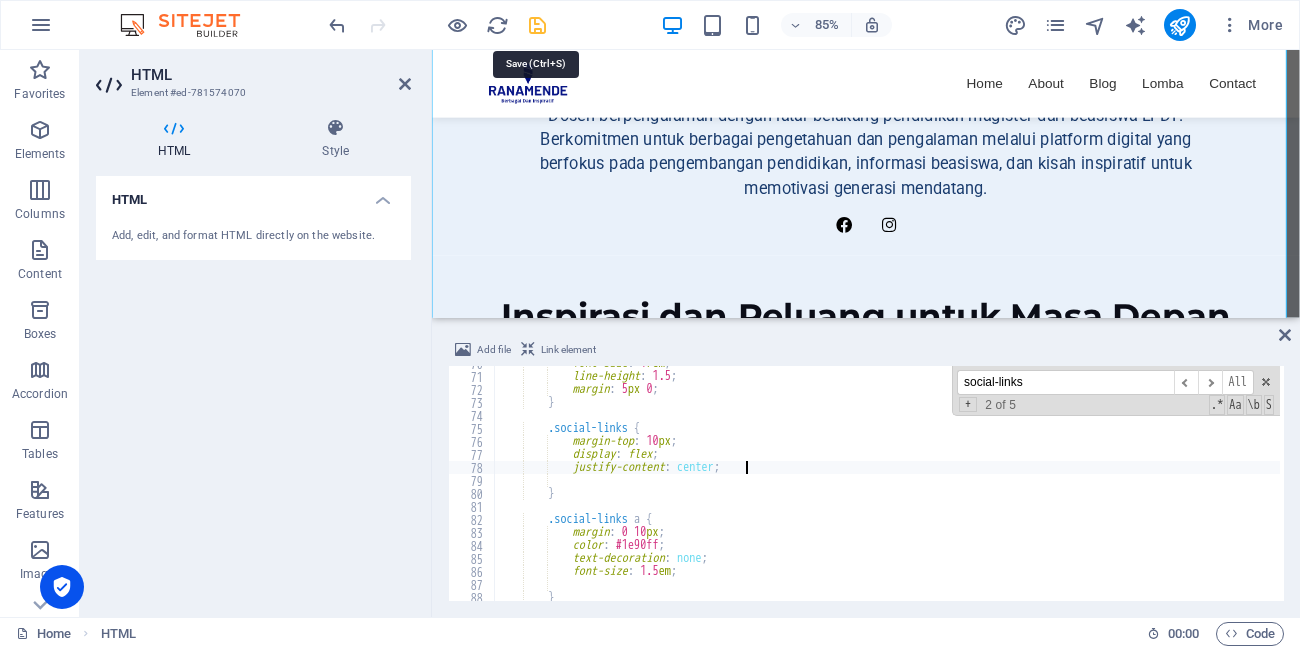 click at bounding box center (537, 25) 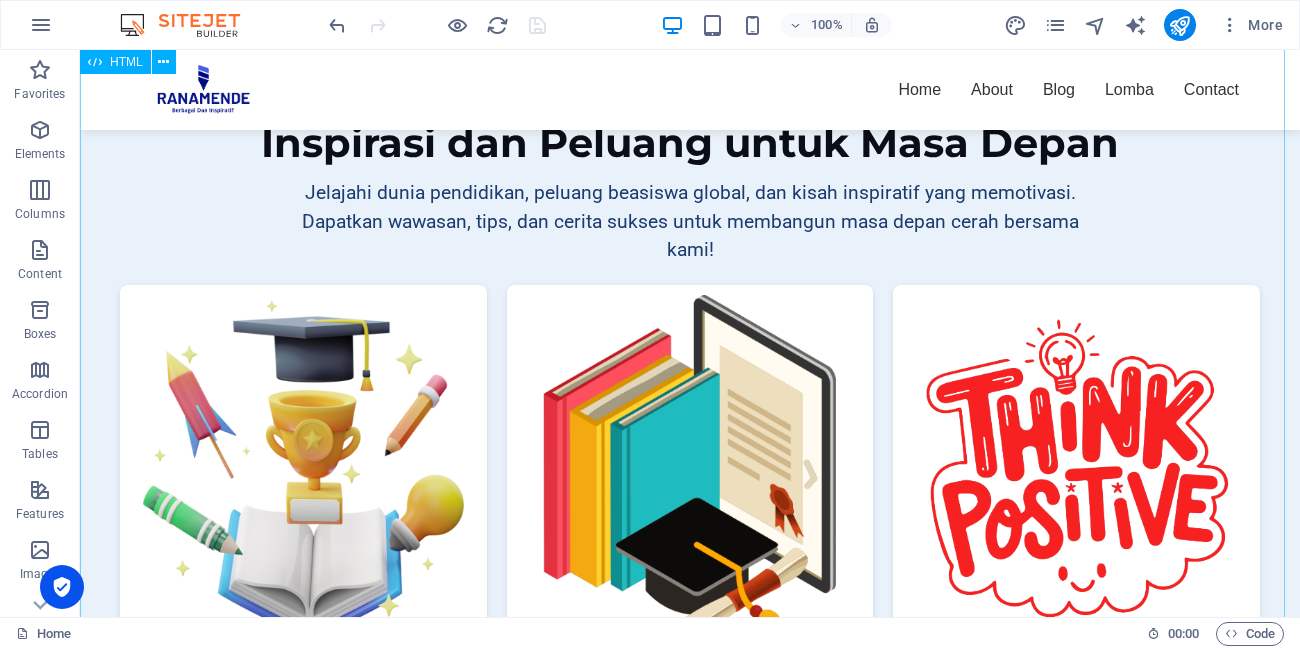 scroll, scrollTop: 723, scrollLeft: 0, axis: vertical 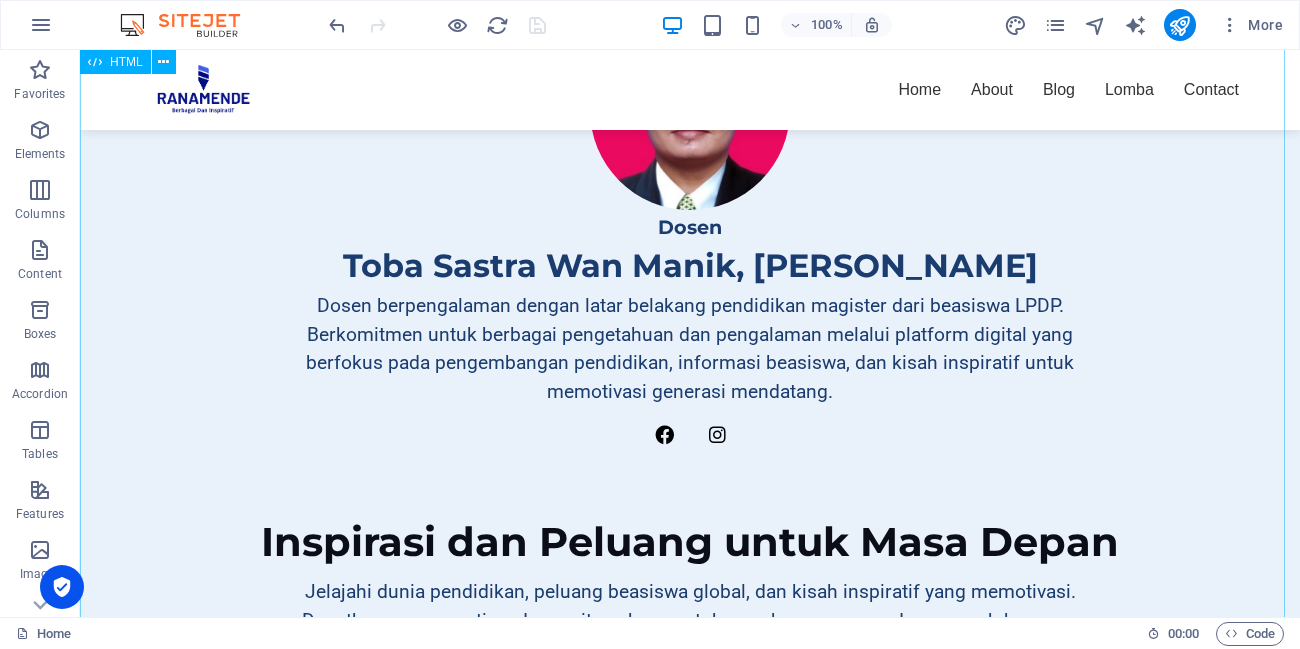 click on "Ranamende: Profil dan Inspirasi
Dosen
Toba Sastra Wan Manik, [PERSON_NAME] berpengalaman dengan latar belakang pendidikan magister dari beasiswa LPDP. Berkomitmen untuk berbagai pengetahuan dan pengalaman melalui platform digital yang berfokus pada pengembangan pendidikan, informasi beasiswa, dan kisah inspiratif untuk memotivasi generasi mendatang.
Inspirasi dan Peluang untuk Masa Depan
Jelajahi dunia pendidikan, peluang beasiswa global, dan kisah inspiratif yang memotivasi. Dapatkan wawasan, tips, dan cerita sukses untuk membangun masa depan cerah bersama kami!
Pendidikan Beasiswa" at bounding box center [690, 619] 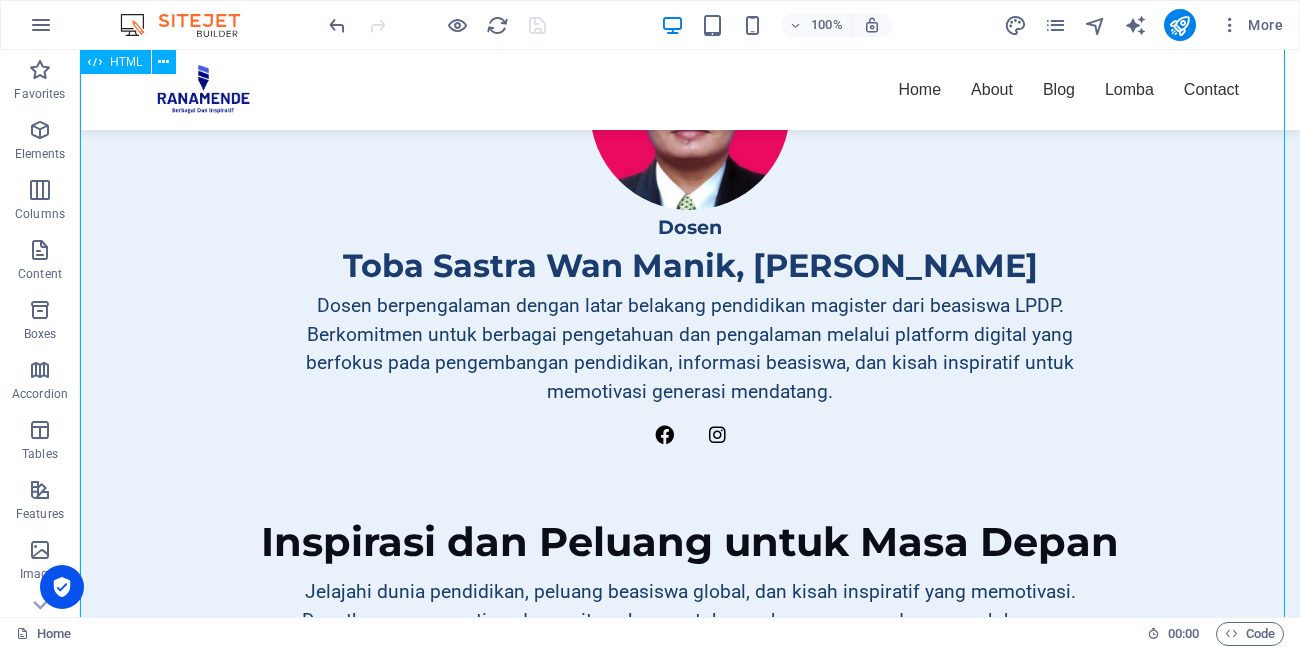 click on "Ranamende: Profil dan Inspirasi
Dosen
Toba Sastra Wan Manik, [PERSON_NAME] berpengalaman dengan latar belakang pendidikan magister dari beasiswa LPDP. Berkomitmen untuk berbagai pengetahuan dan pengalaman melalui platform digital yang berfokus pada pengembangan pendidikan, informasi beasiswa, dan kisah inspiratif untuk memotivasi generasi mendatang.
Inspirasi dan Peluang untuk Masa Depan
Jelajahi dunia pendidikan, peluang beasiswa global, dan kisah inspiratif yang memotivasi. Dapatkan wawasan, tips, dan cerita sukses untuk membangun masa depan cerah bersama kami!
Pendidikan Beasiswa" at bounding box center (690, 619) 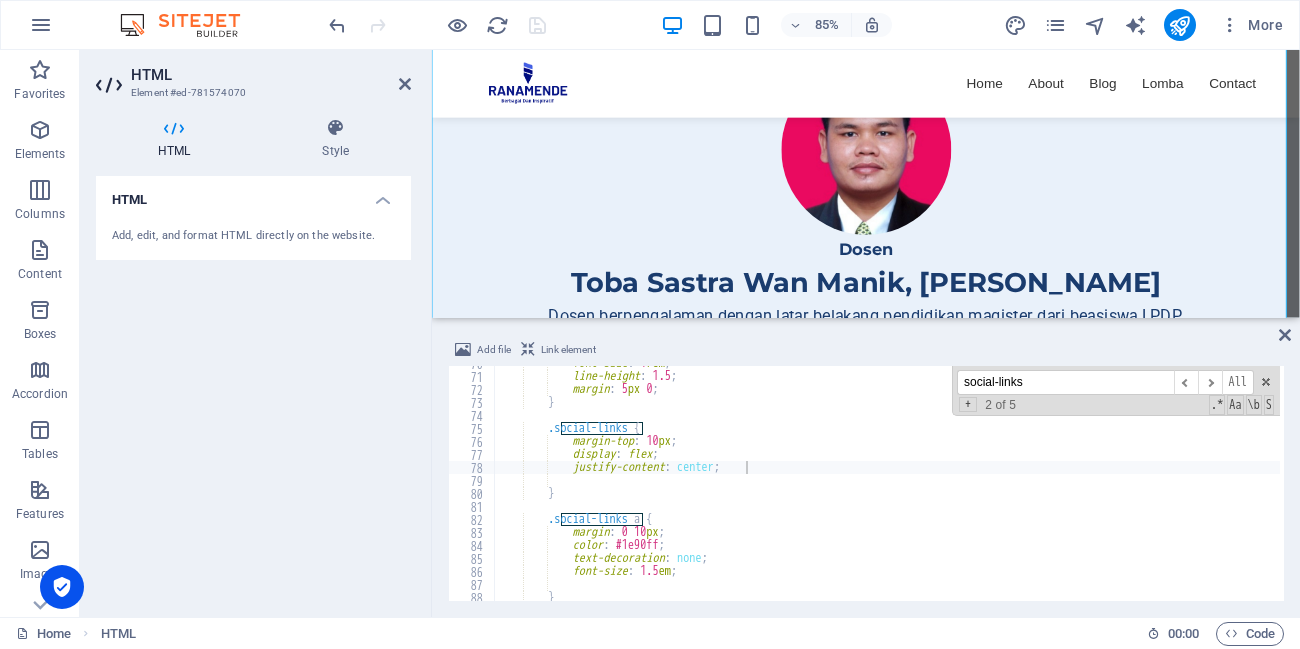 click on "social-links" at bounding box center [1065, 382] 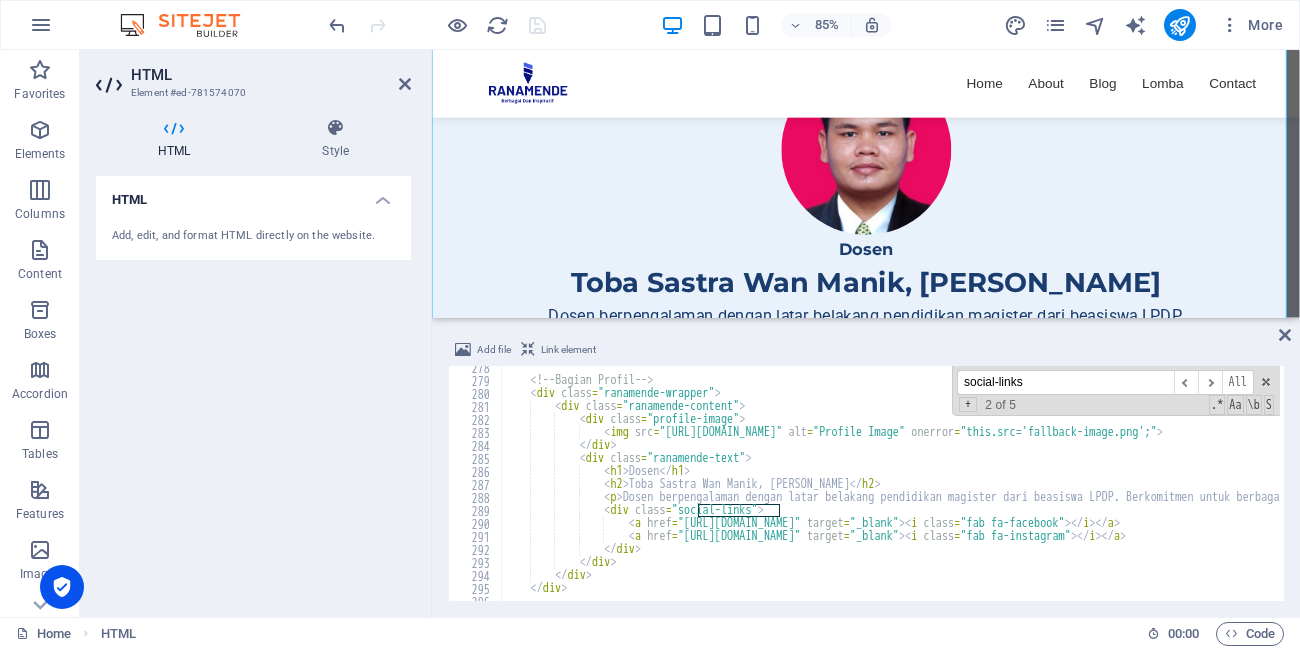 scroll, scrollTop: 3607, scrollLeft: 0, axis: vertical 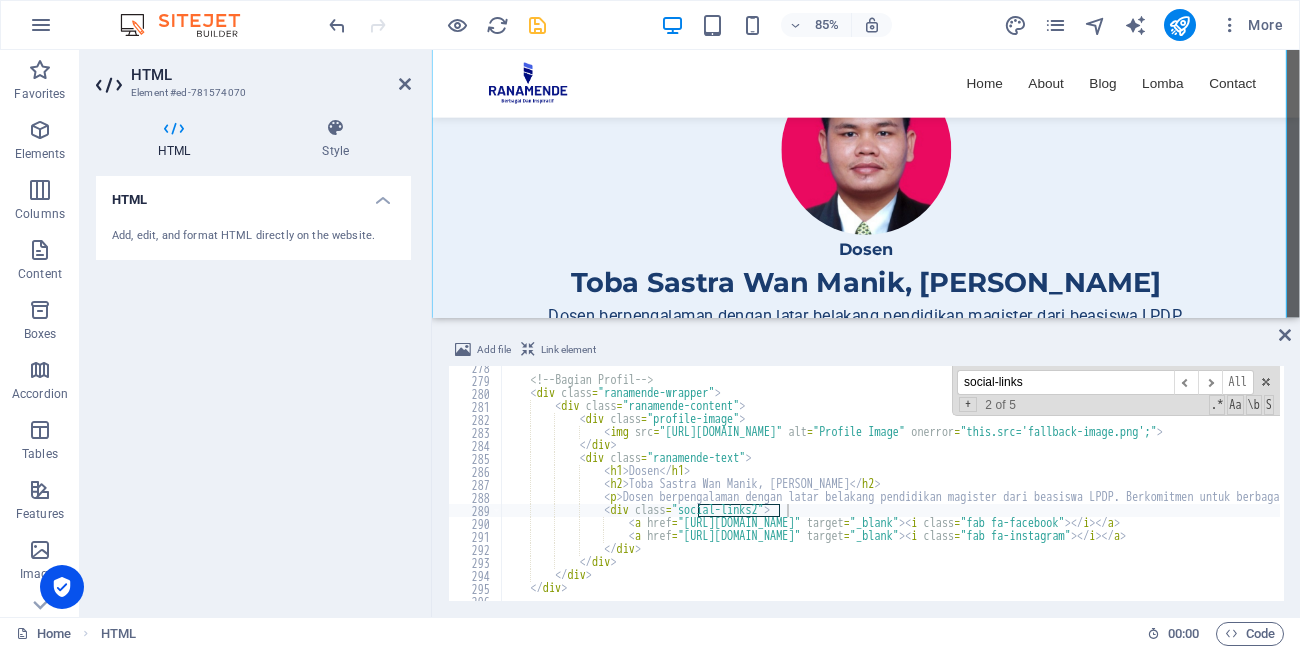 click on "social-links" at bounding box center (1065, 382) 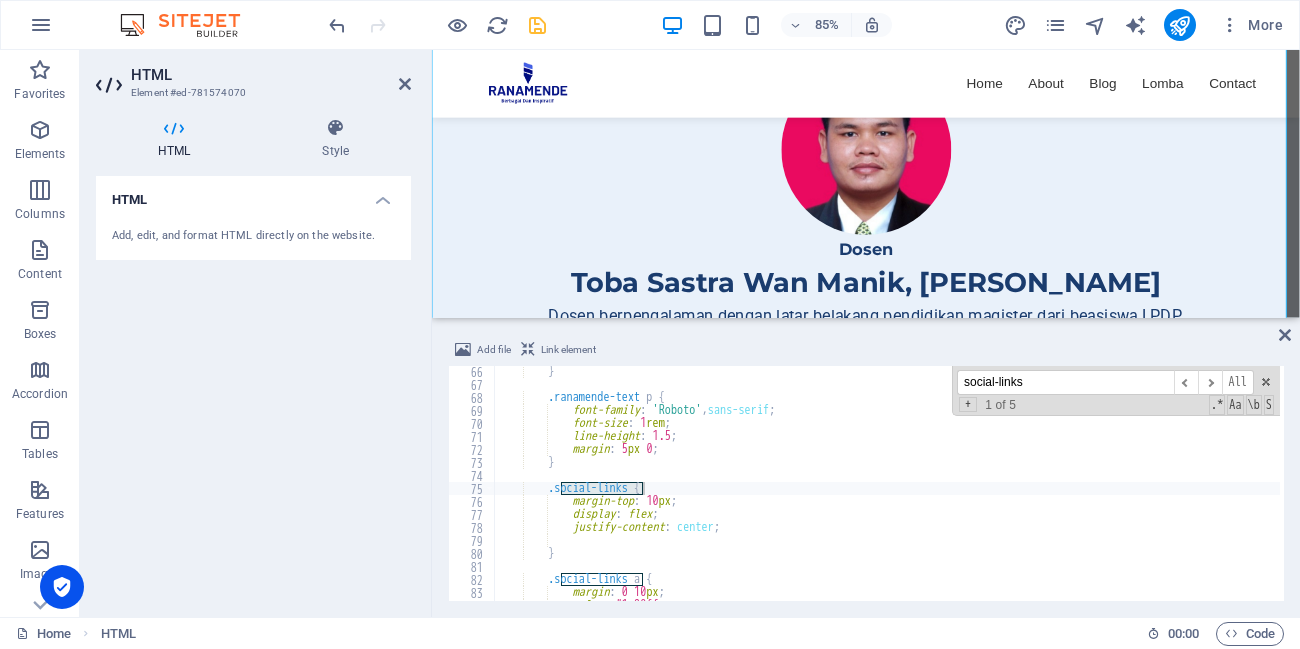 type on ".social-links {" 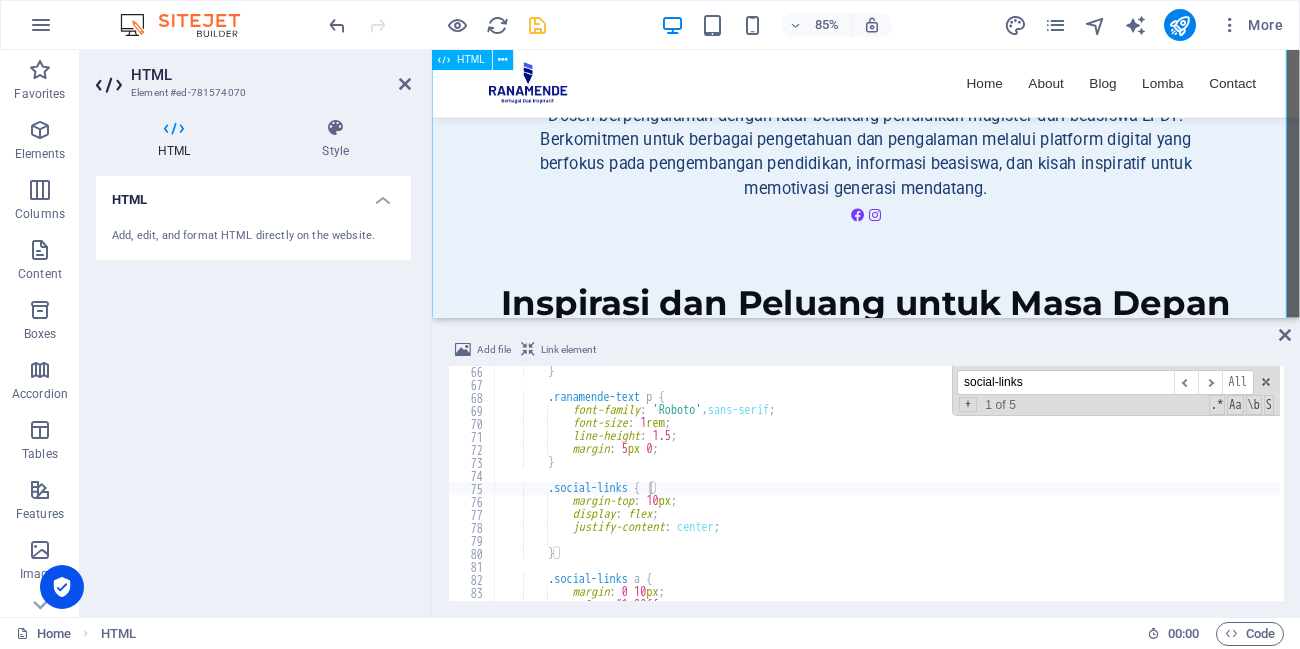 scroll, scrollTop: 963, scrollLeft: 0, axis: vertical 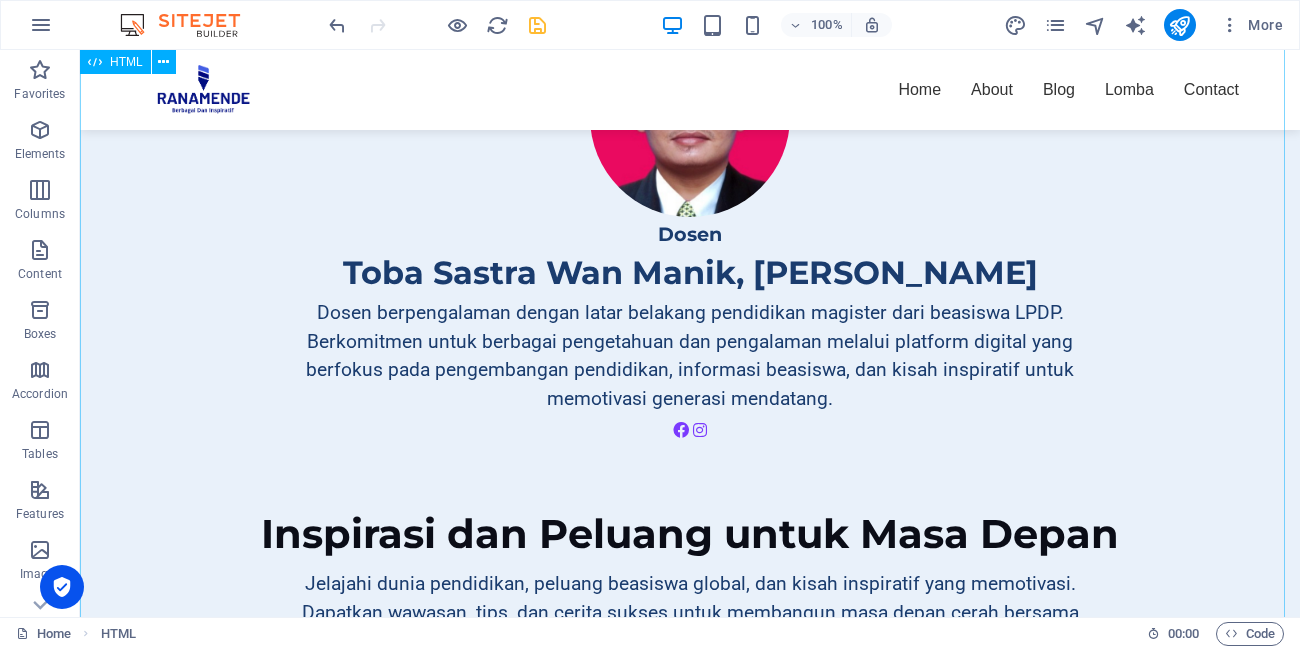 click on "Ranamende: Profil dan Inspirasi
Dosen
Toba Sastra Wan Manik, [PERSON_NAME] berpengalaman dengan latar belakang pendidikan magister dari beasiswa LPDP. Berkomitmen untuk berbagai pengetahuan dan pengalaman melalui platform digital yang berfokus pada pengembangan pendidikan, informasi beasiswa, dan kisah inspiratif untuk memotivasi generasi mendatang.
Inspirasi dan Peluang untuk Masa Depan
Jelajahi dunia pendidikan, peluang beasiswa global, dan kisah inspiratif yang memotivasi. Dapatkan wawasan, tips, dan cerita sukses untuk membangun masa depan cerah bersama kami!
Pendidikan Beasiswa" at bounding box center [690, 619] 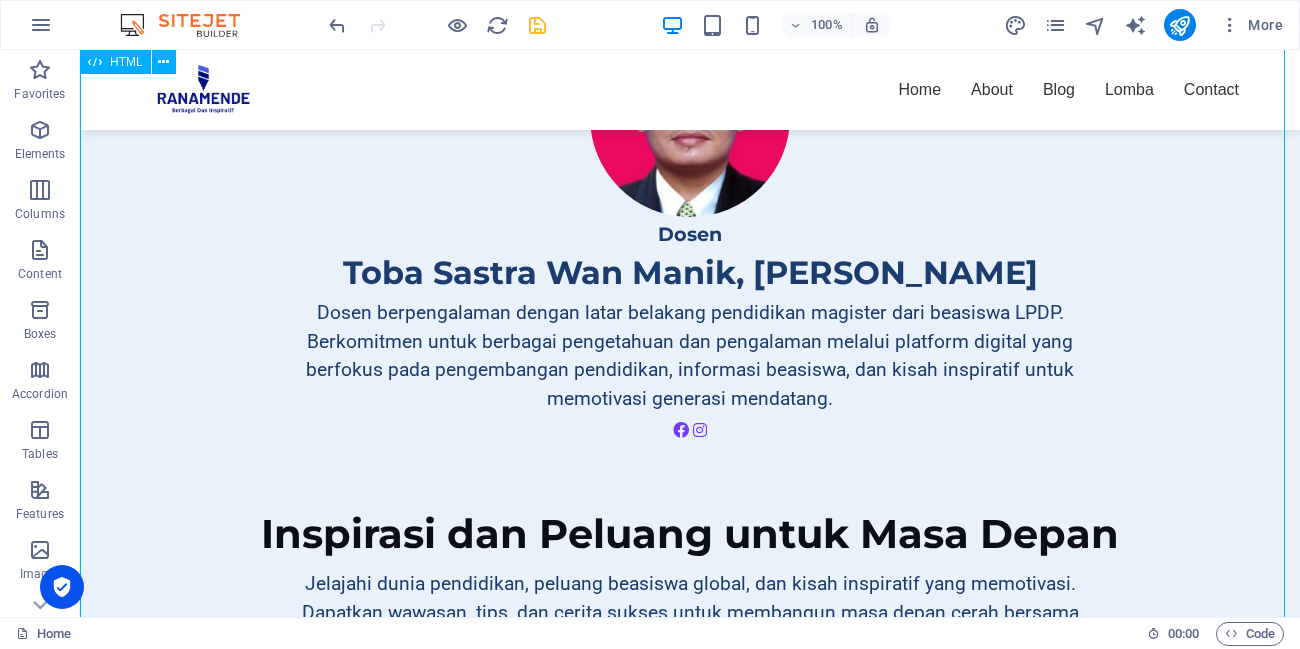 click on "Ranamende: Profil dan Inspirasi
Dosen
Toba Sastra Wan Manik, [PERSON_NAME] berpengalaman dengan latar belakang pendidikan magister dari beasiswa LPDP. Berkomitmen untuk berbagai pengetahuan dan pengalaman melalui platform digital yang berfokus pada pengembangan pendidikan, informasi beasiswa, dan kisah inspiratif untuk memotivasi generasi mendatang.
Inspirasi dan Peluang untuk Masa Depan
Jelajahi dunia pendidikan, peluang beasiswa global, dan kisah inspiratif yang memotivasi. Dapatkan wawasan, tips, dan cerita sukses untuk membangun masa depan cerah bersama kami!
Pendidikan Beasiswa" at bounding box center (690, 619) 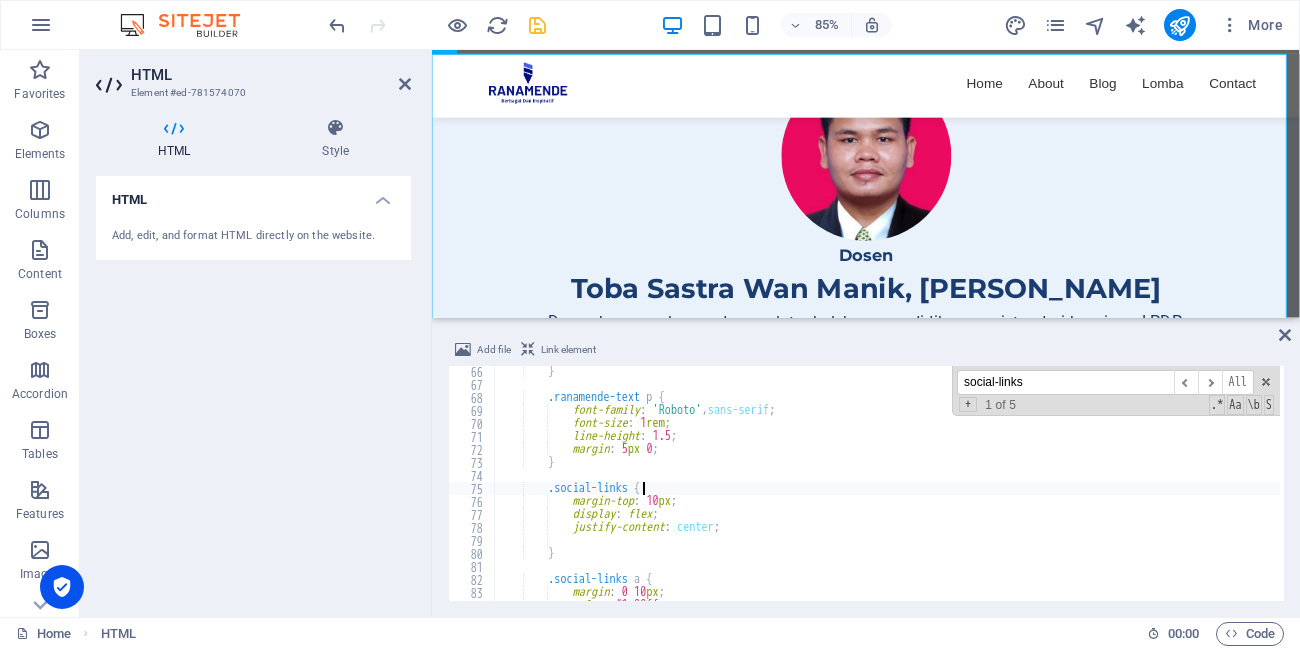 scroll, scrollTop: 0, scrollLeft: 12, axis: horizontal 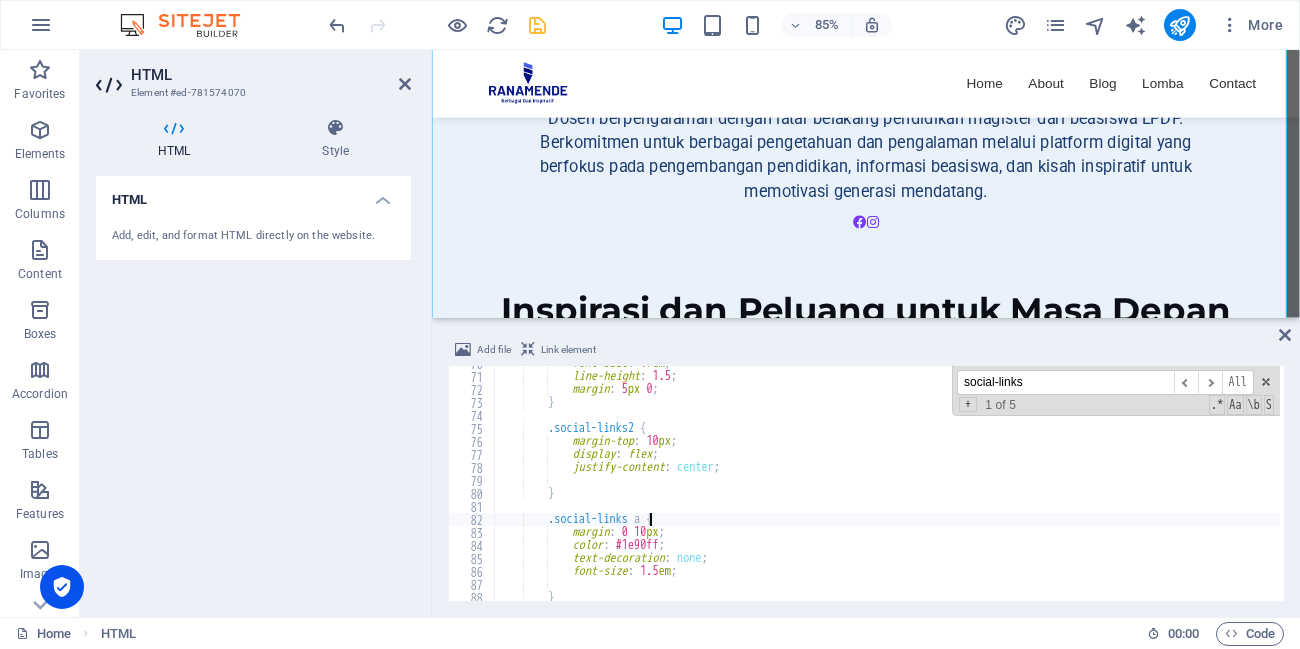 click on "font-size :   1 rem ;                line-height :   1.5 ;                margin :   5 px   0 ;           }           .social-links2   {                margin-top :   10 px ;                display :   flex ;                justify-content :   center ;                          }           .social-links   a   {                margin :   0   10 px ;                color :   #1e90ff ;                text-decoration :   none ;                font-size :   1.5 em ;                          }" at bounding box center [1545, 485] 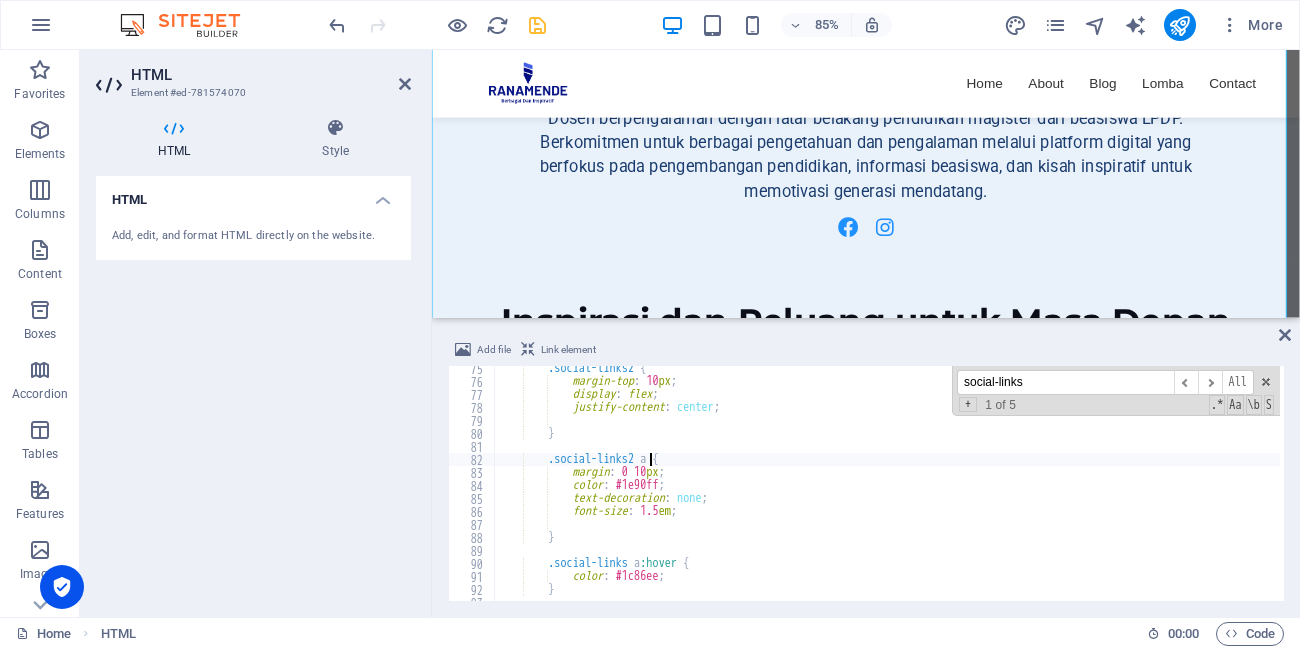 scroll, scrollTop: 1027, scrollLeft: 0, axis: vertical 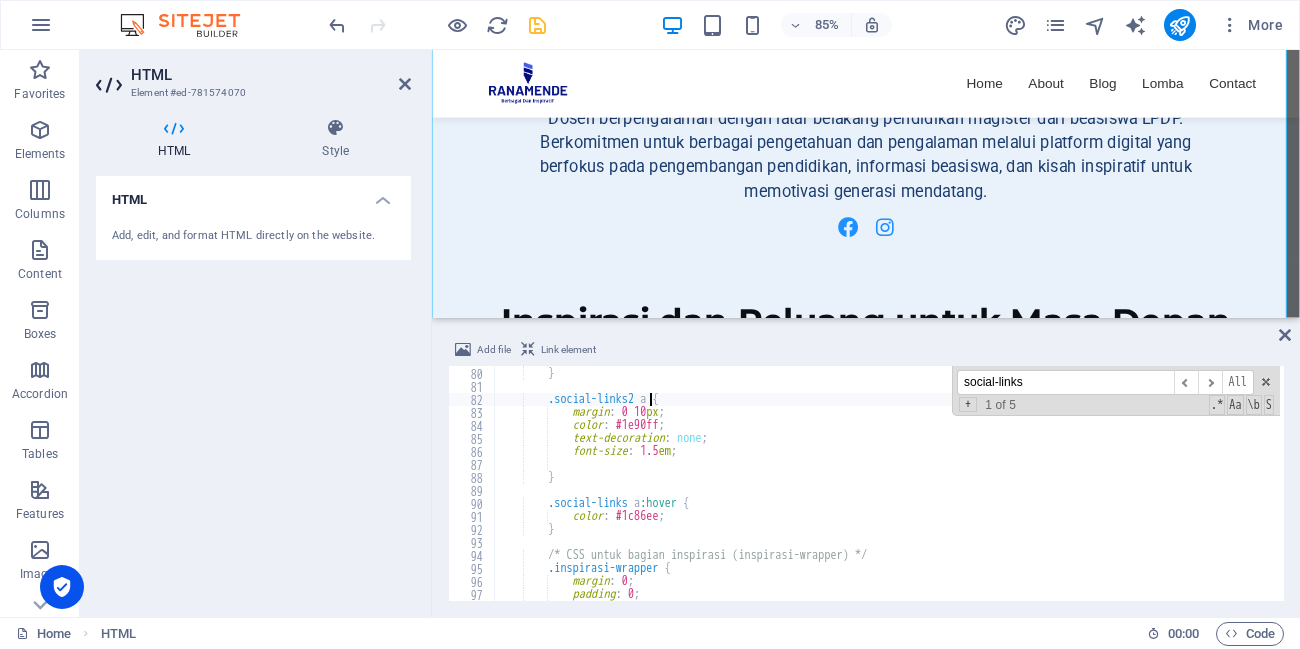 click on "}           .social-links2   a   {                margin :   0   10 px ;                color :   #1e90ff ;                text-decoration :   none ;                font-size :   1.5 em ;                          }           .social-links   a :hover   {                color :   #1c86ee ;           }           /* CSS untuk bagian inspirasi (inspirasi-wrapper) */           .inspirasi-wrapper   {                margin :   0 ;                padding :   0 ;" at bounding box center [1545, 482] 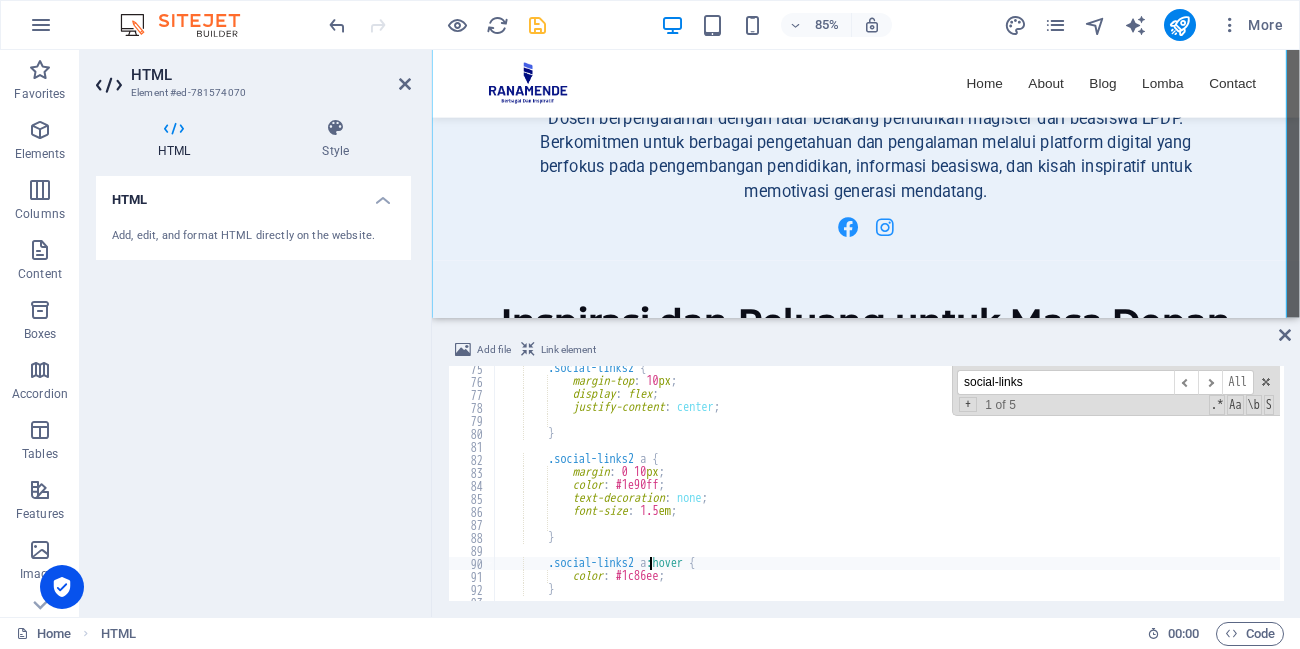 scroll, scrollTop: 967, scrollLeft: 0, axis: vertical 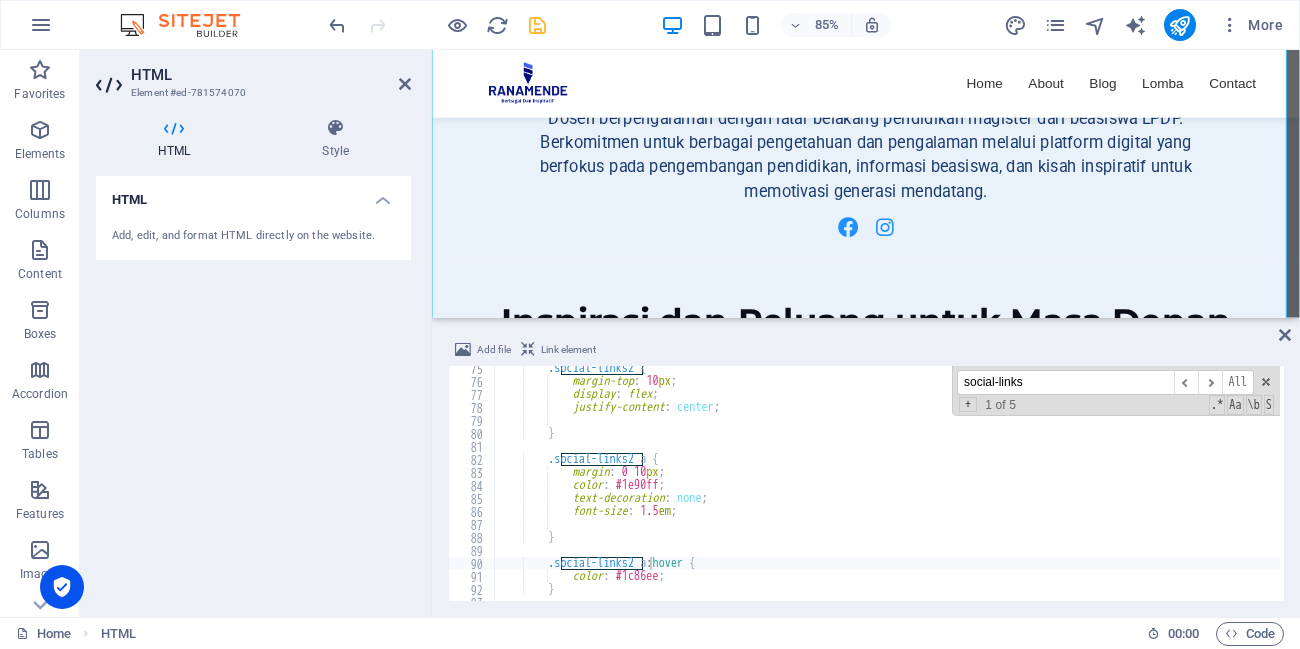 click on "social-links" at bounding box center [1065, 382] 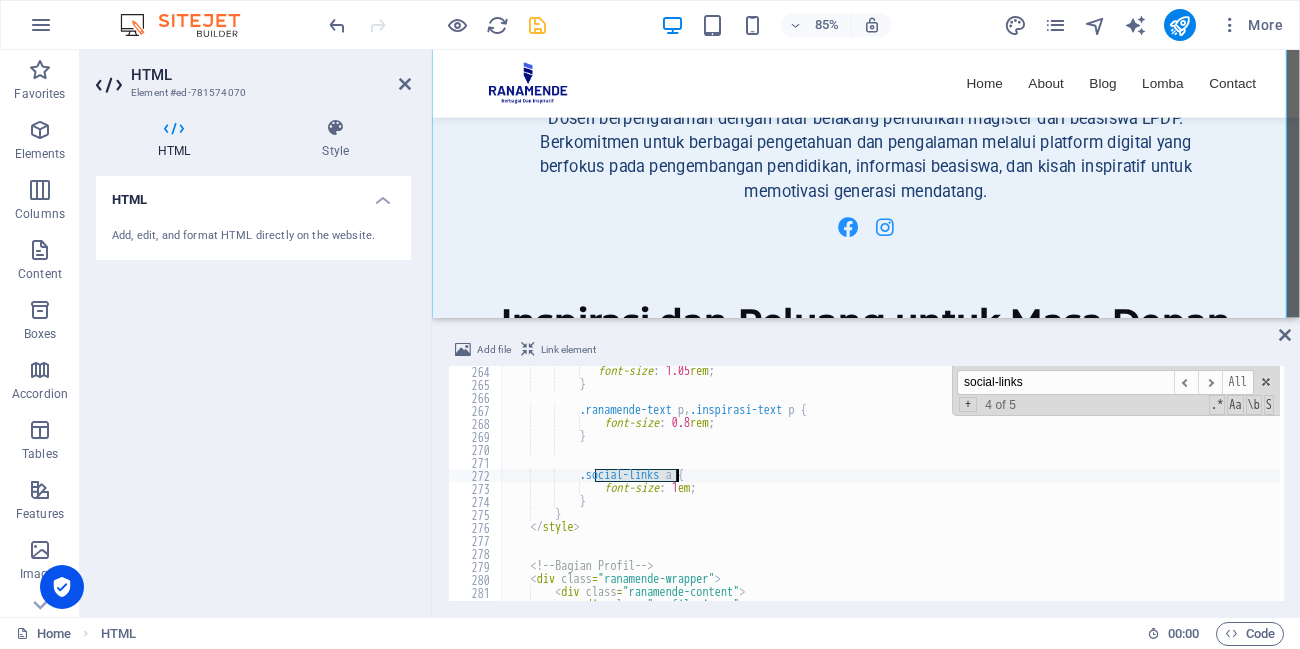 click on "font-size :   1.05 rem ;                  }                .ranamende-text   p  , .inspirasi-text   p   {                     font-size :   0.8 rem ;                }                               .social-links   a   {                     font-size :   1 em ;                }           }      </ style >      <!--  Bagian Profil  -->      < div   class = "ranamende-wrapper" >           < div   class = "ranamende-content" >                < div   class = "profile-image" > social-links ​ ​ All Replace All + 4 of 5 .* Aa \b S" at bounding box center (891, 483) 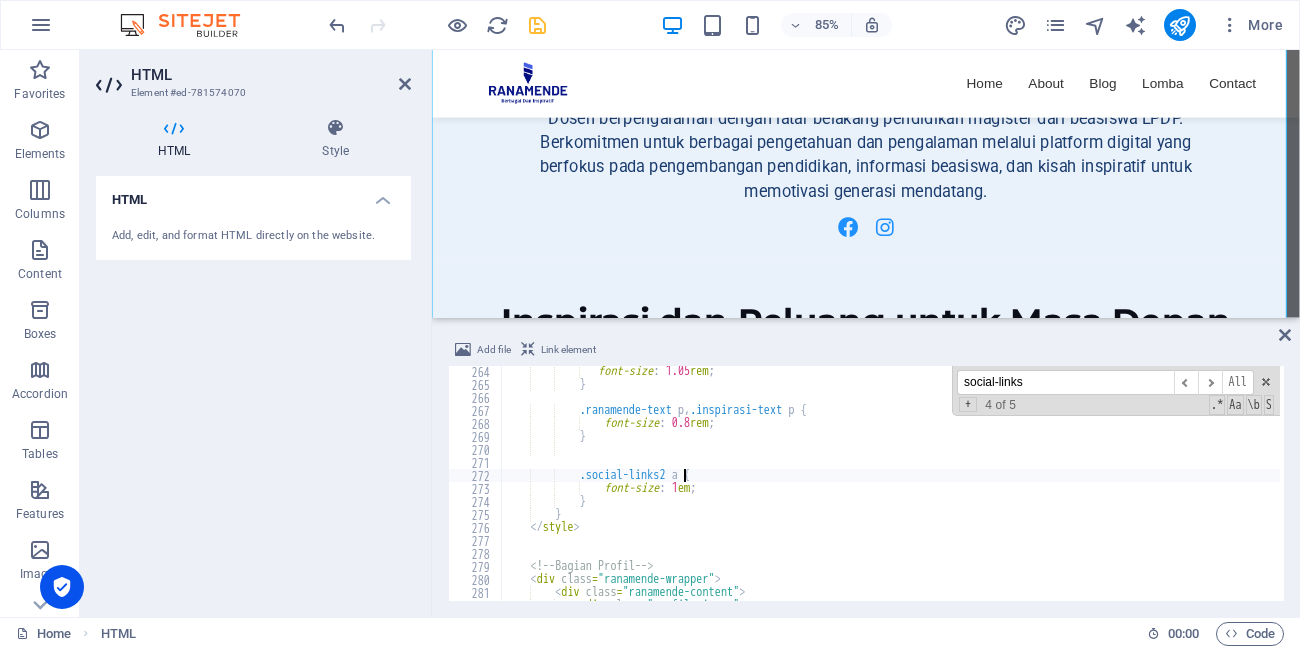 scroll, scrollTop: 0, scrollLeft: 14, axis: horizontal 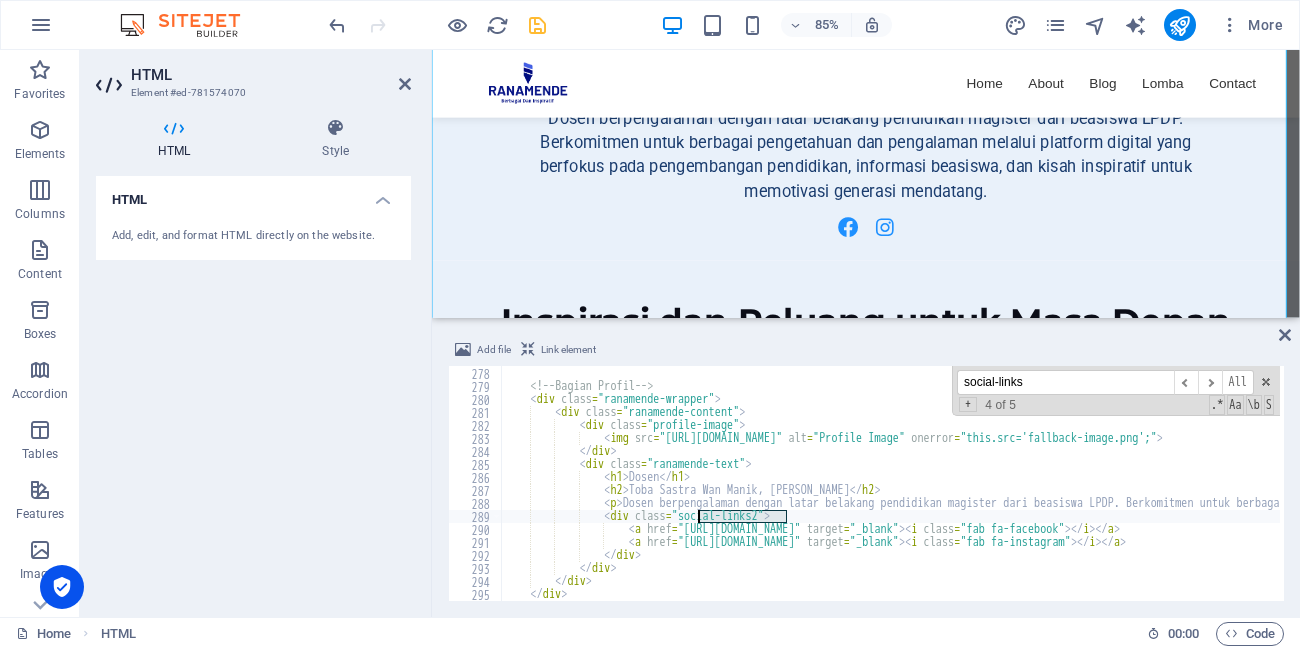 drag, startPoint x: 787, startPoint y: 515, endPoint x: 699, endPoint y: 516, distance: 88.005684 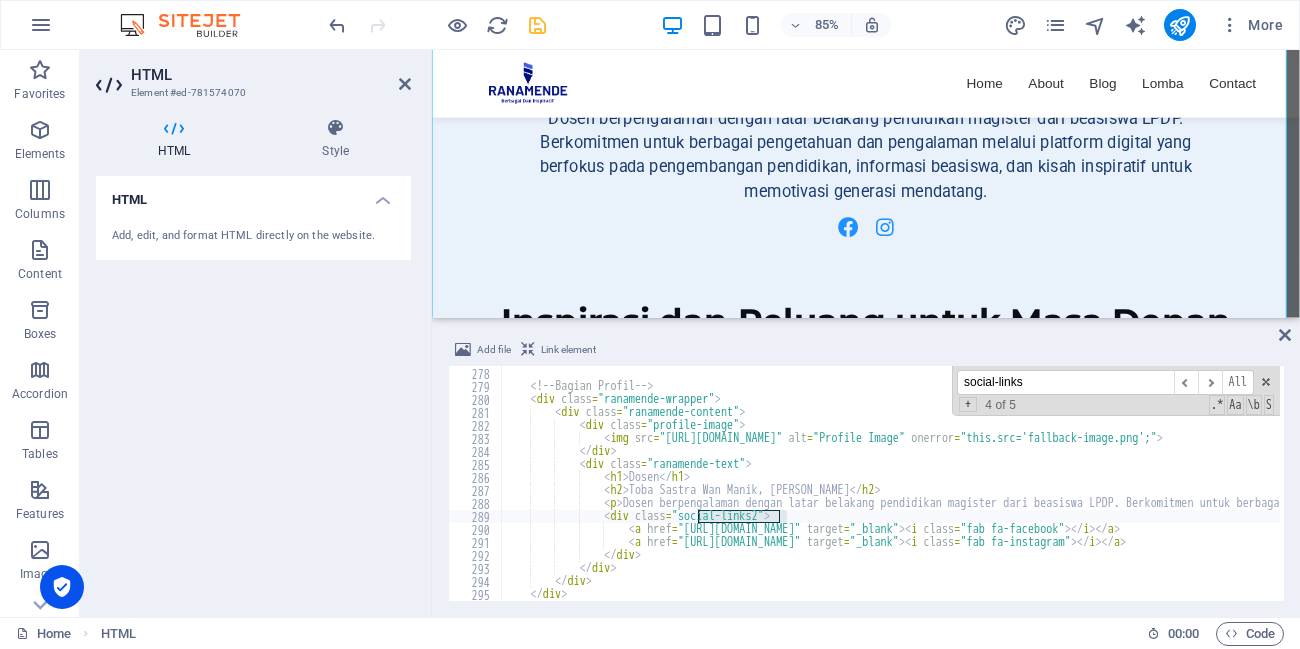 click on "social-links" at bounding box center (1065, 382) 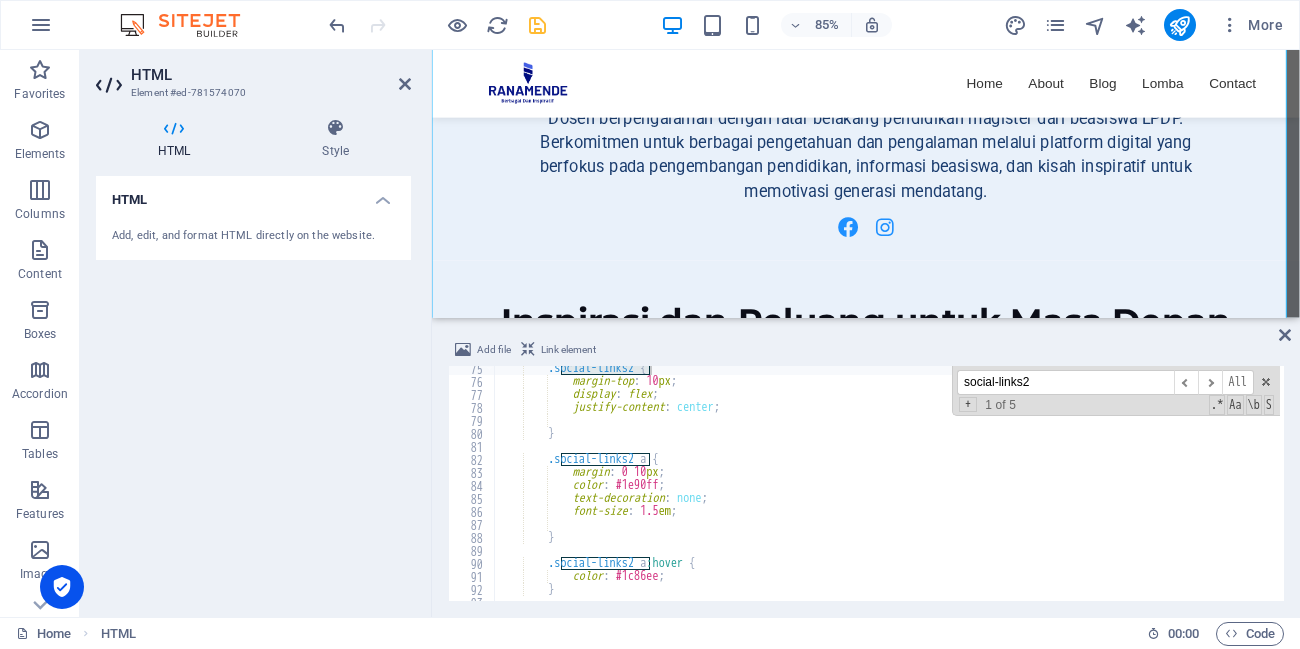 scroll, scrollTop: 967, scrollLeft: 0, axis: vertical 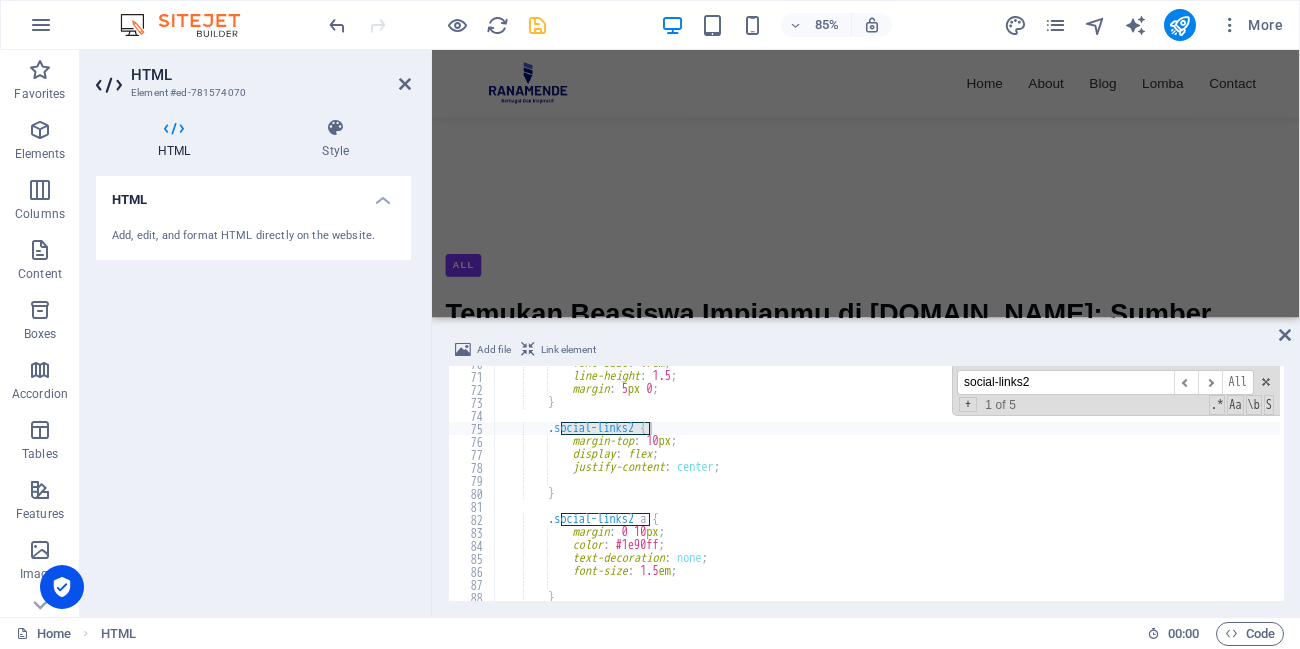 click on "social-links2" at bounding box center [1065, 382] 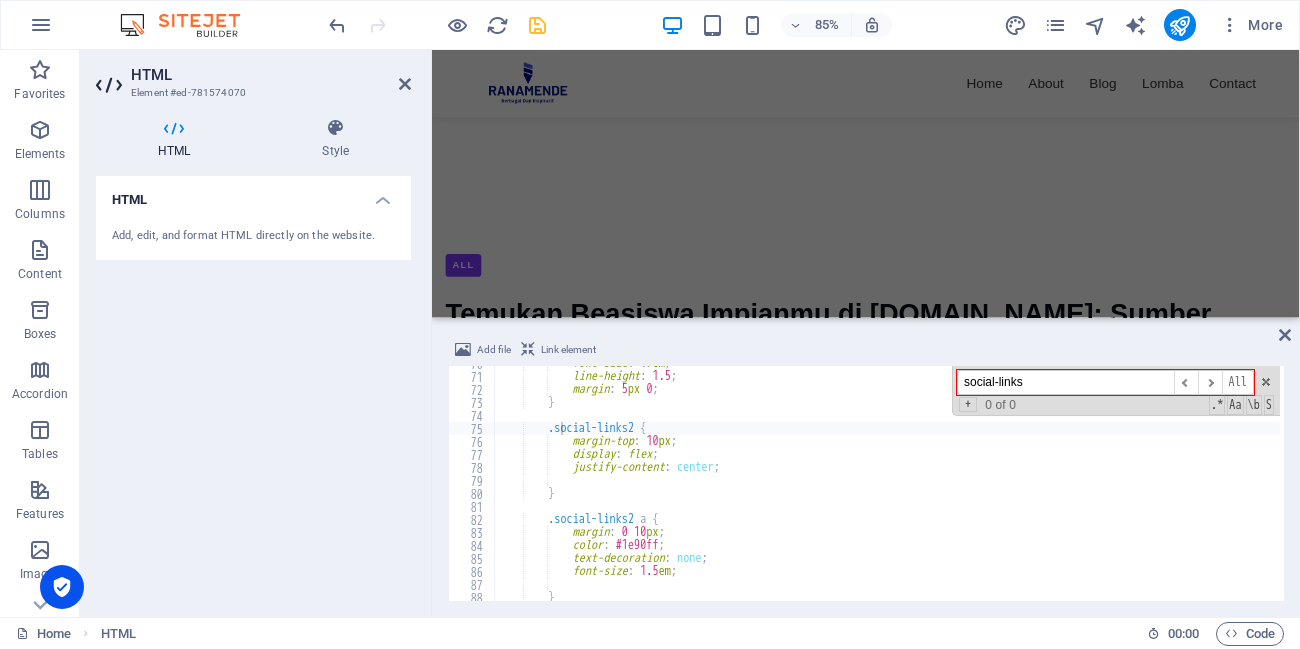 type on "social-links2" 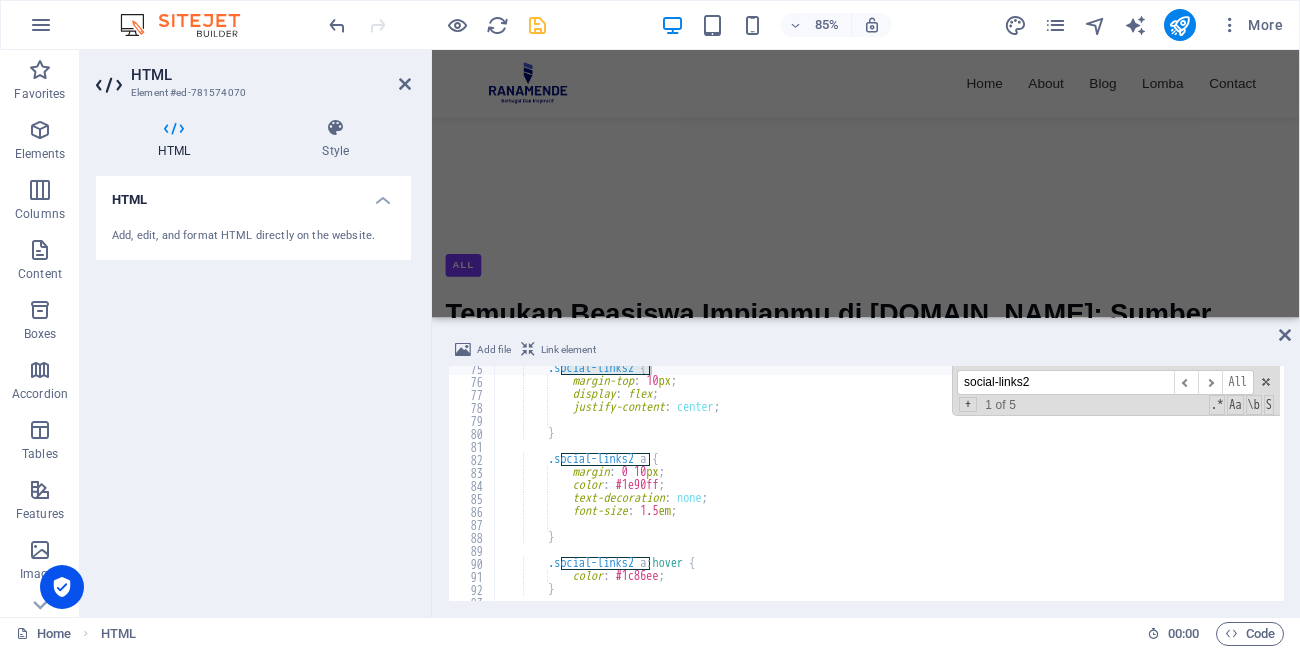 scroll, scrollTop: 967, scrollLeft: 0, axis: vertical 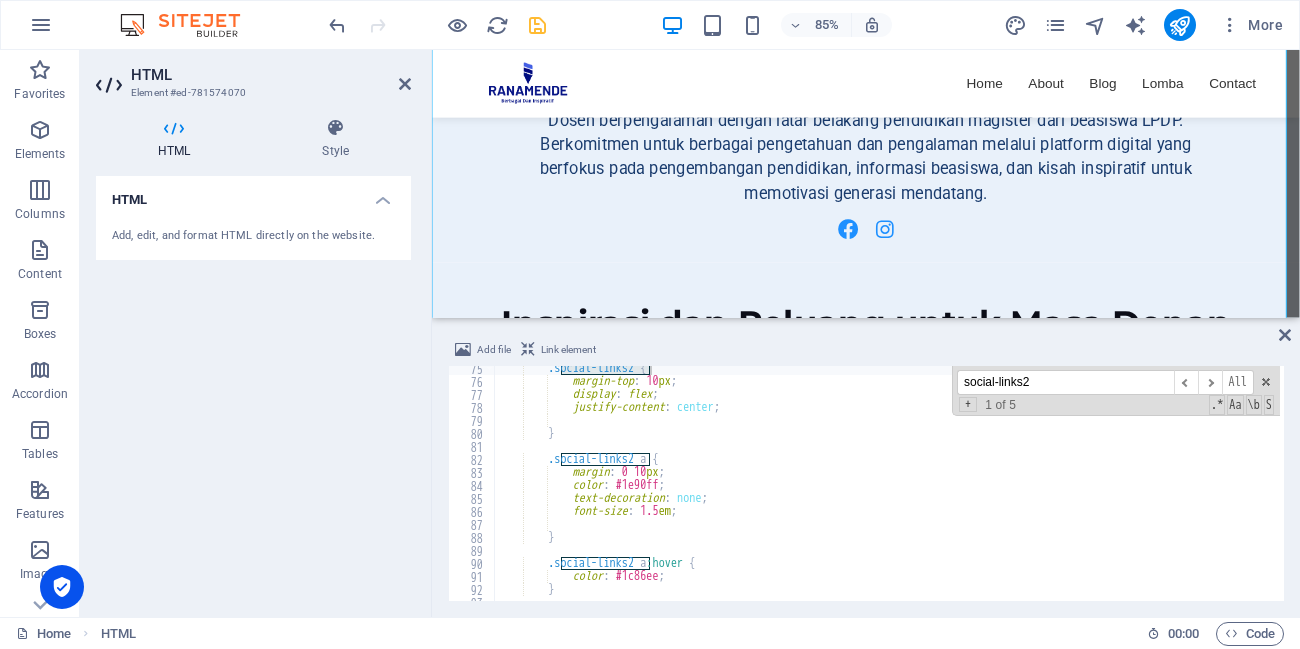 click on ".social-links2   {                margin-top :   10 px ;                display :   flex ;                justify-content :   center ;                          }           .social-links2   a   {                margin :   0   10 px ;                color :   #1e90ff ;                text-decoration :   none ;                font-size :   1.5 em ;                          }           .social-links2   a :hover   {                color :   #1c86ee ;           }" at bounding box center [1545, 490] 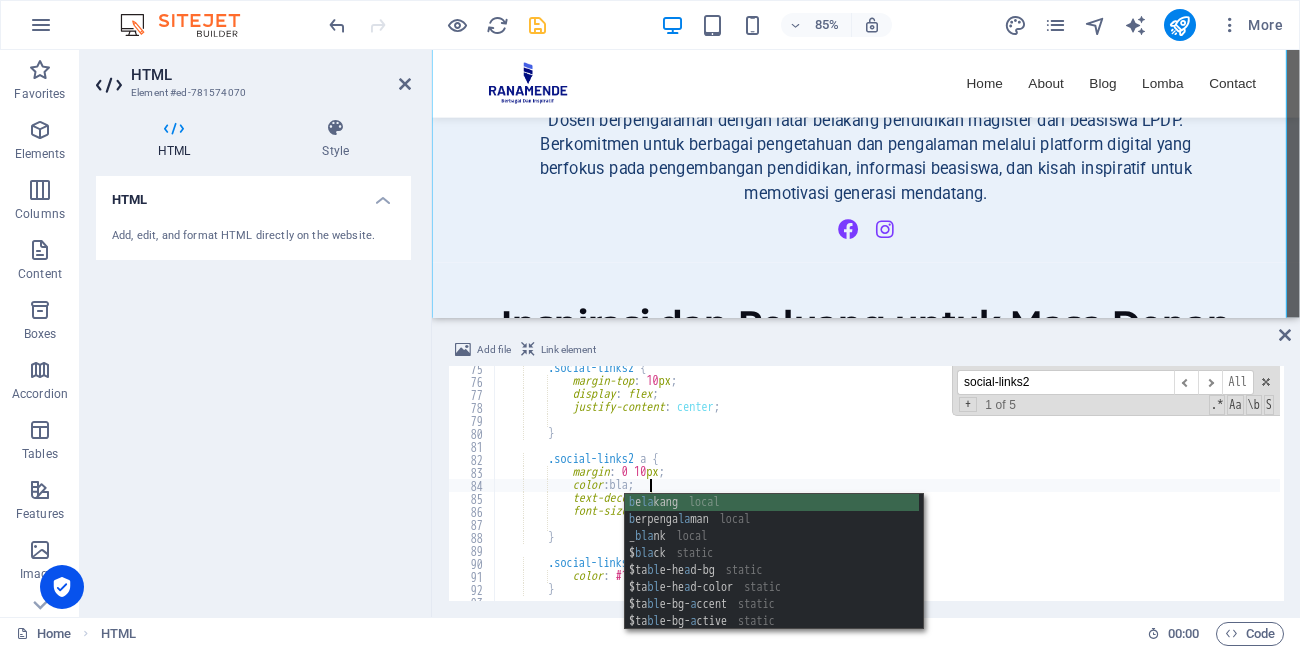 scroll, scrollTop: 0, scrollLeft: 13, axis: horizontal 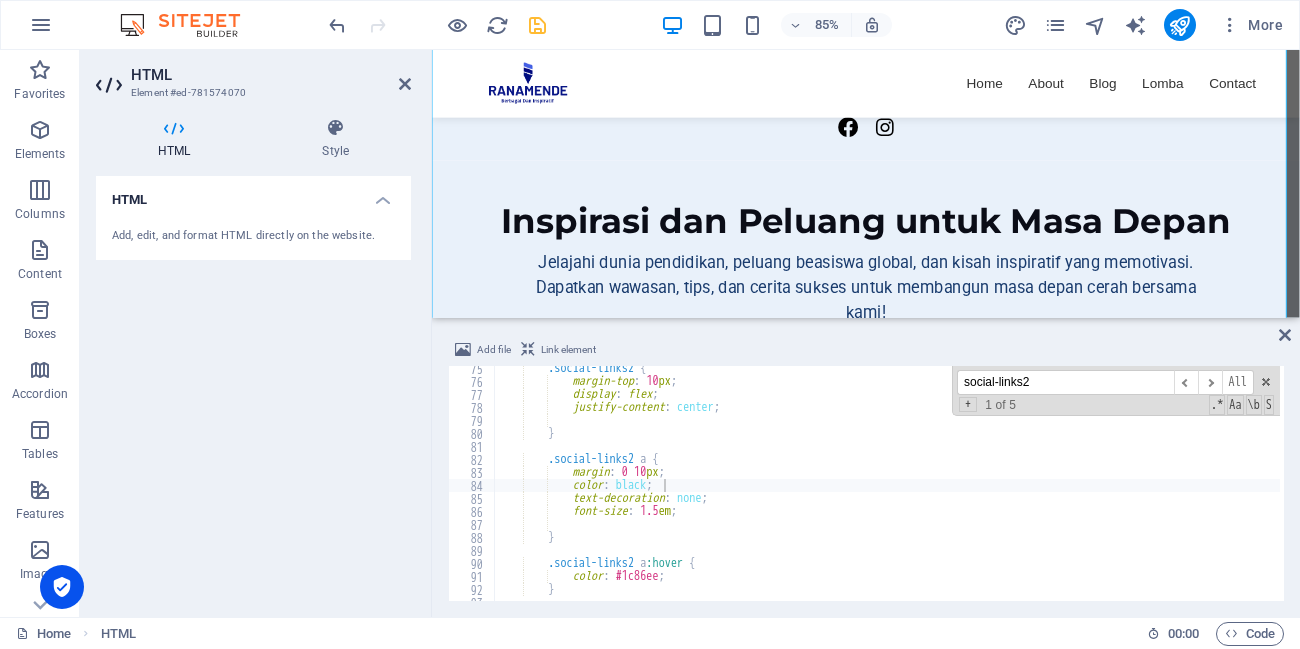 click on ".social-links2   {                margin-top :   10 px ;                display :   flex ;                justify-content :   center ;                          }           .social-links2   a   {                margin :   0   10 px ;                color :   black ;                text-decoration :   none ;                font-size :   1.5 em ;                          }           .social-links2   a :hover   {                color :   #1c86ee ;           }" at bounding box center (1545, 490) 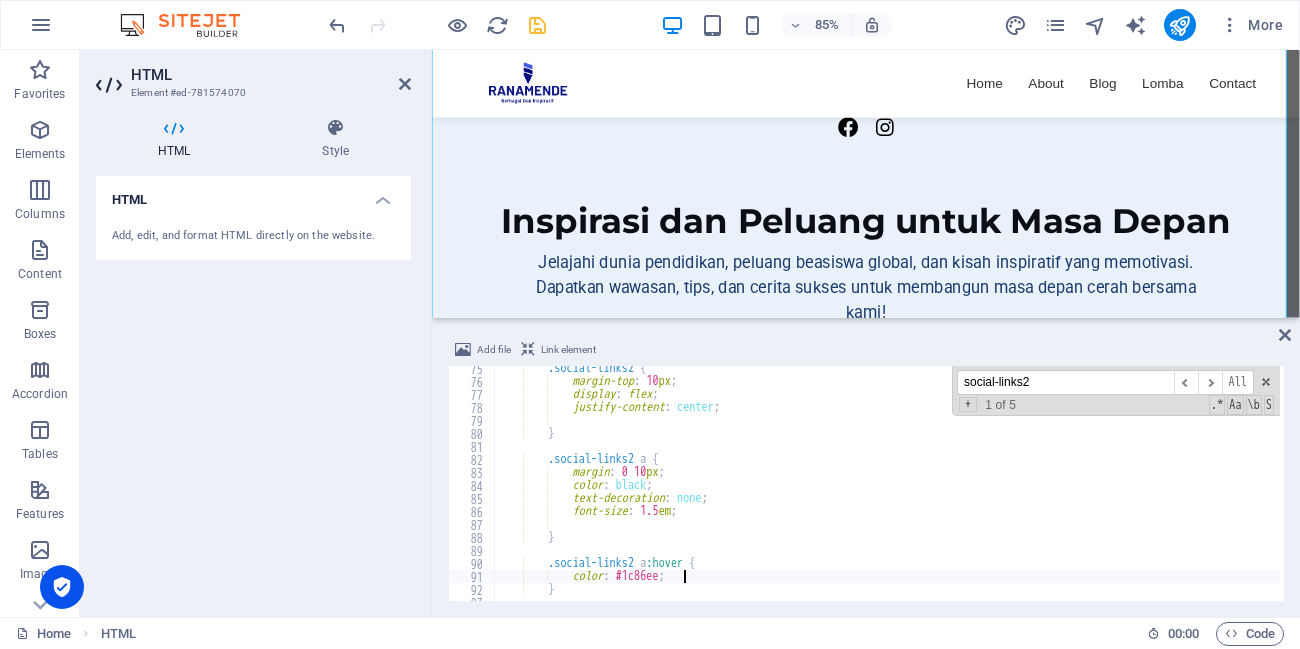 click on ".social-links2   {                margin-top :   10 px ;                display :   flex ;                justify-content :   center ;                          }           .social-links2   a   {                margin :   0   10 px ;                color :   black ;                text-decoration :   none ;                font-size :   1.5 em ;                          }           .social-links2   a :hover   {                color :   #1c86ee ;           }" at bounding box center (1545, 490) 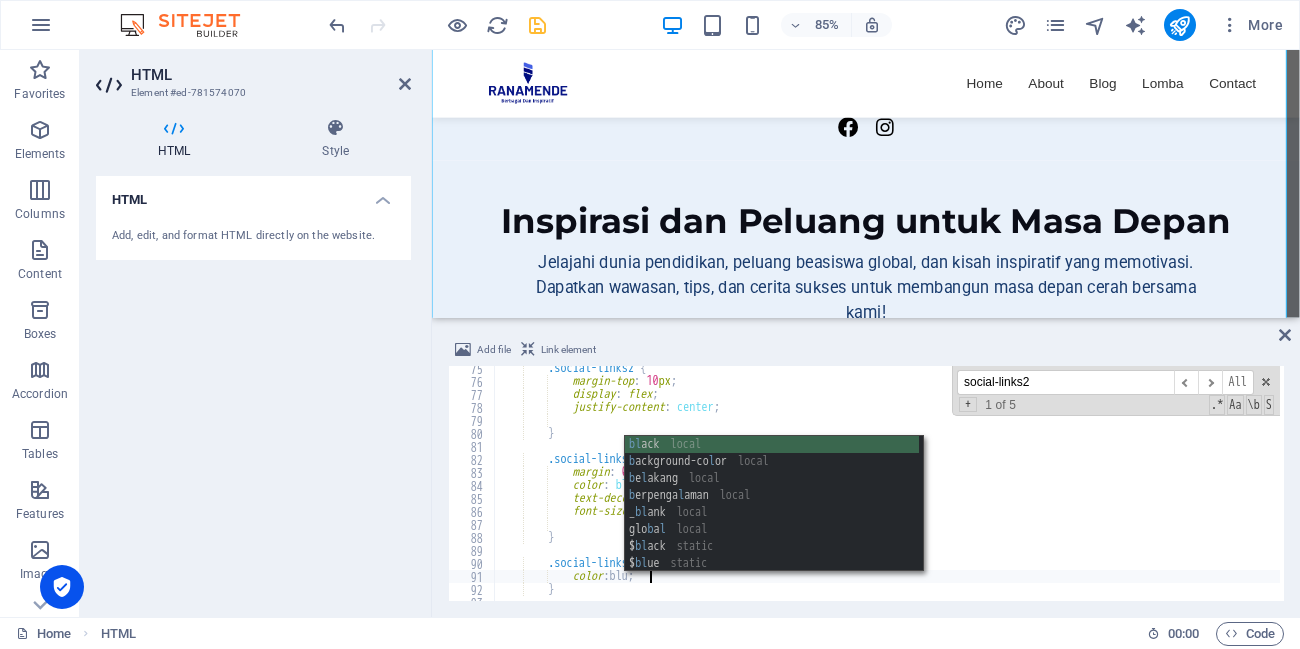 scroll, scrollTop: 0, scrollLeft: 12, axis: horizontal 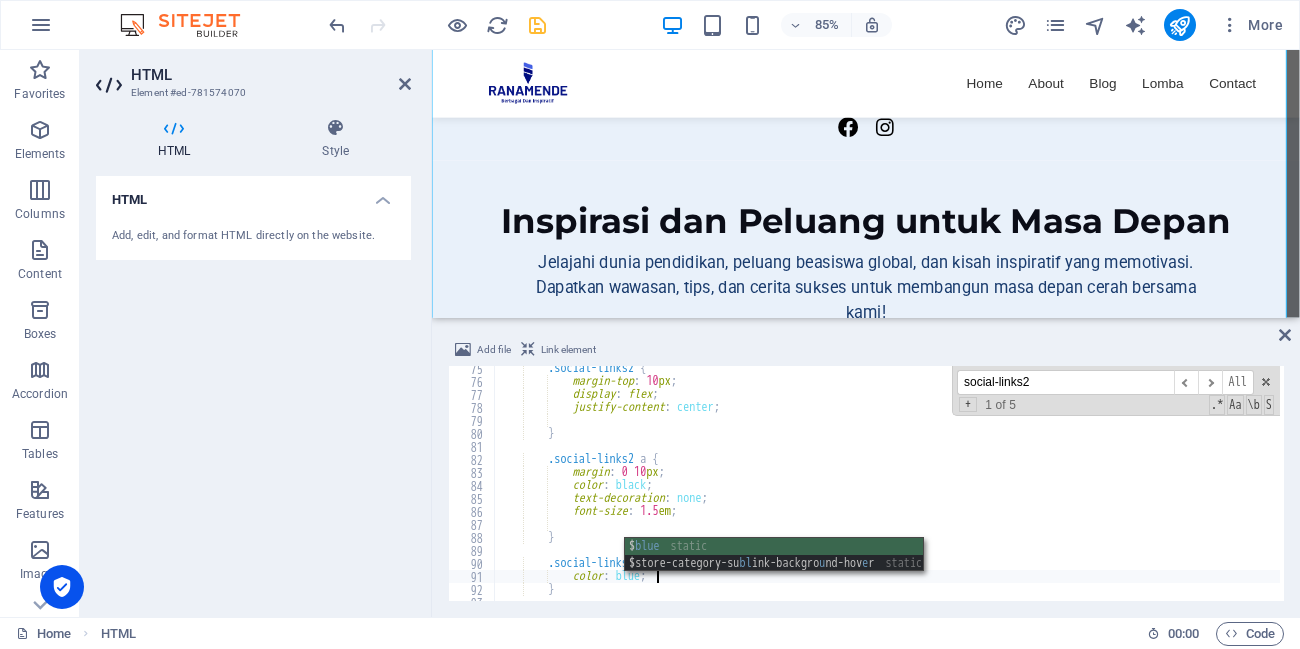 type on "color: blue;" 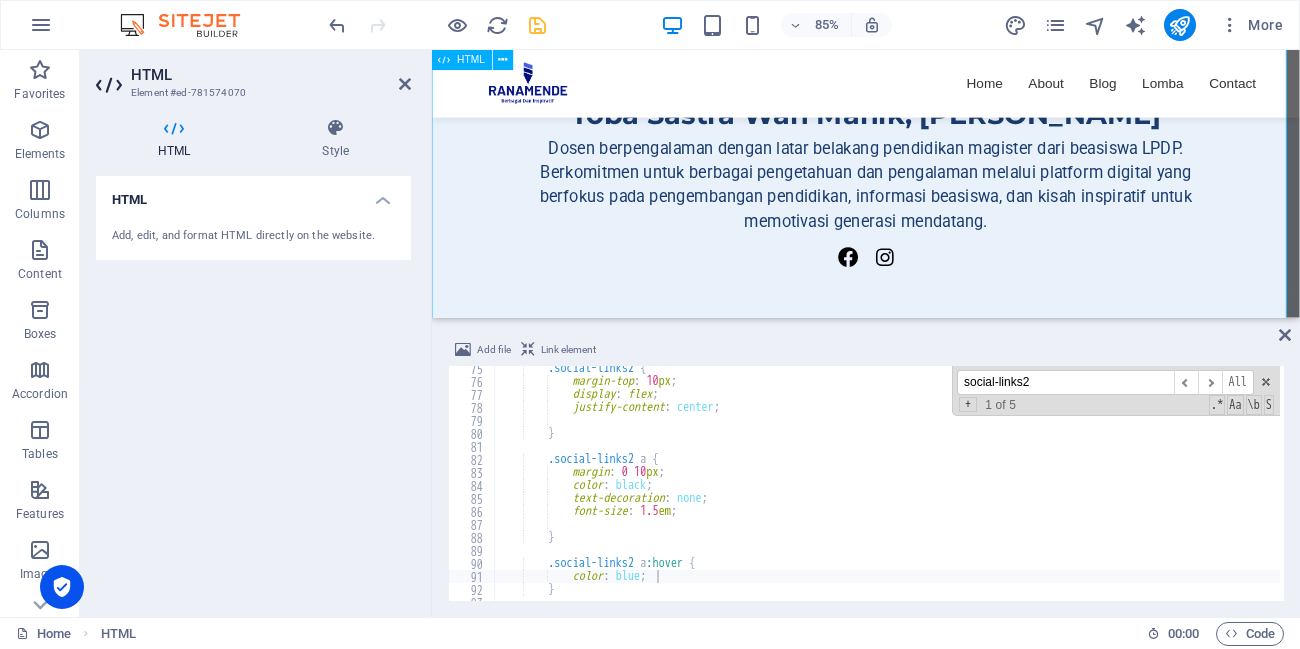scroll, scrollTop: 954, scrollLeft: 0, axis: vertical 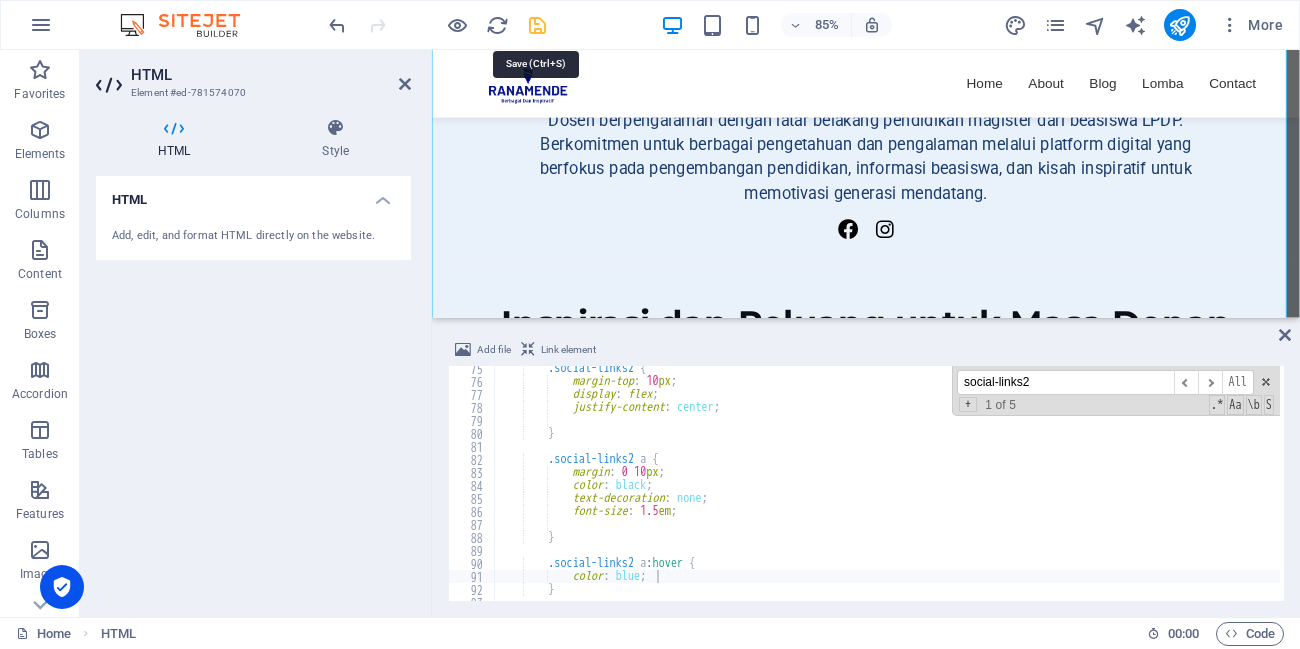 click at bounding box center (537, 25) 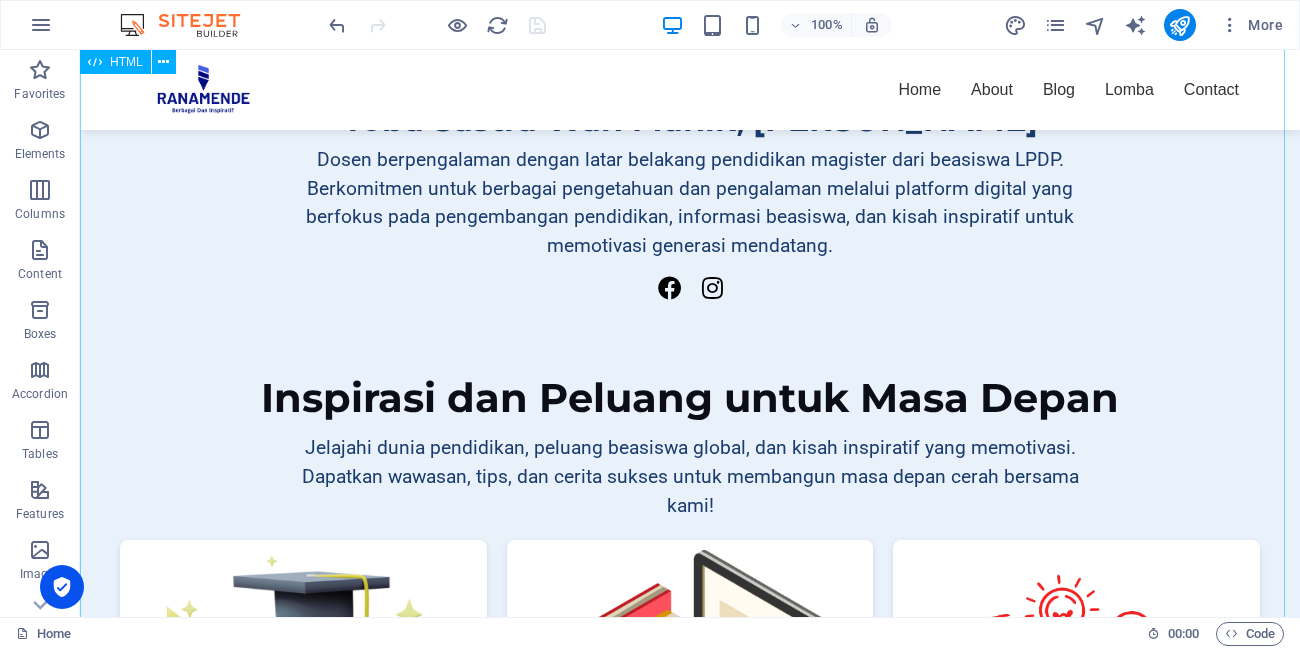 scroll, scrollTop: 605, scrollLeft: 0, axis: vertical 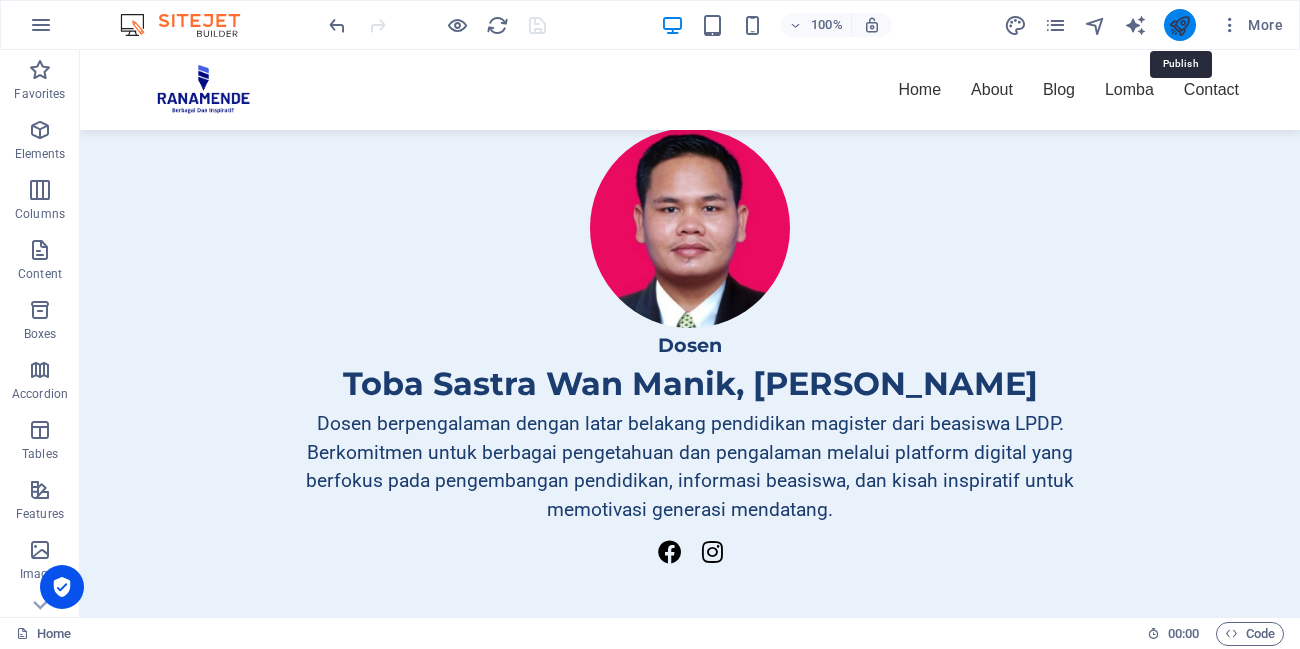 click at bounding box center (1179, 25) 